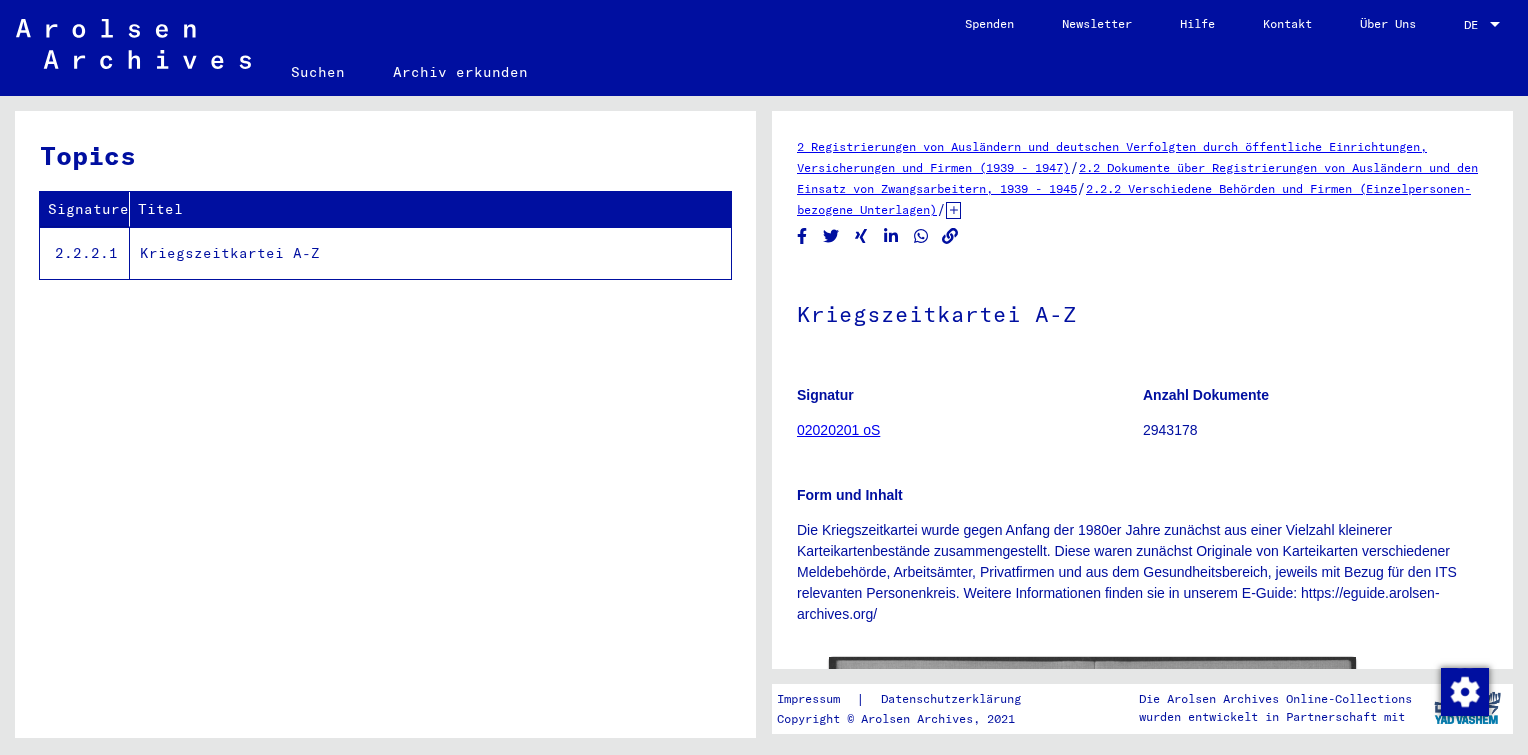 scroll, scrollTop: 0, scrollLeft: 0, axis: both 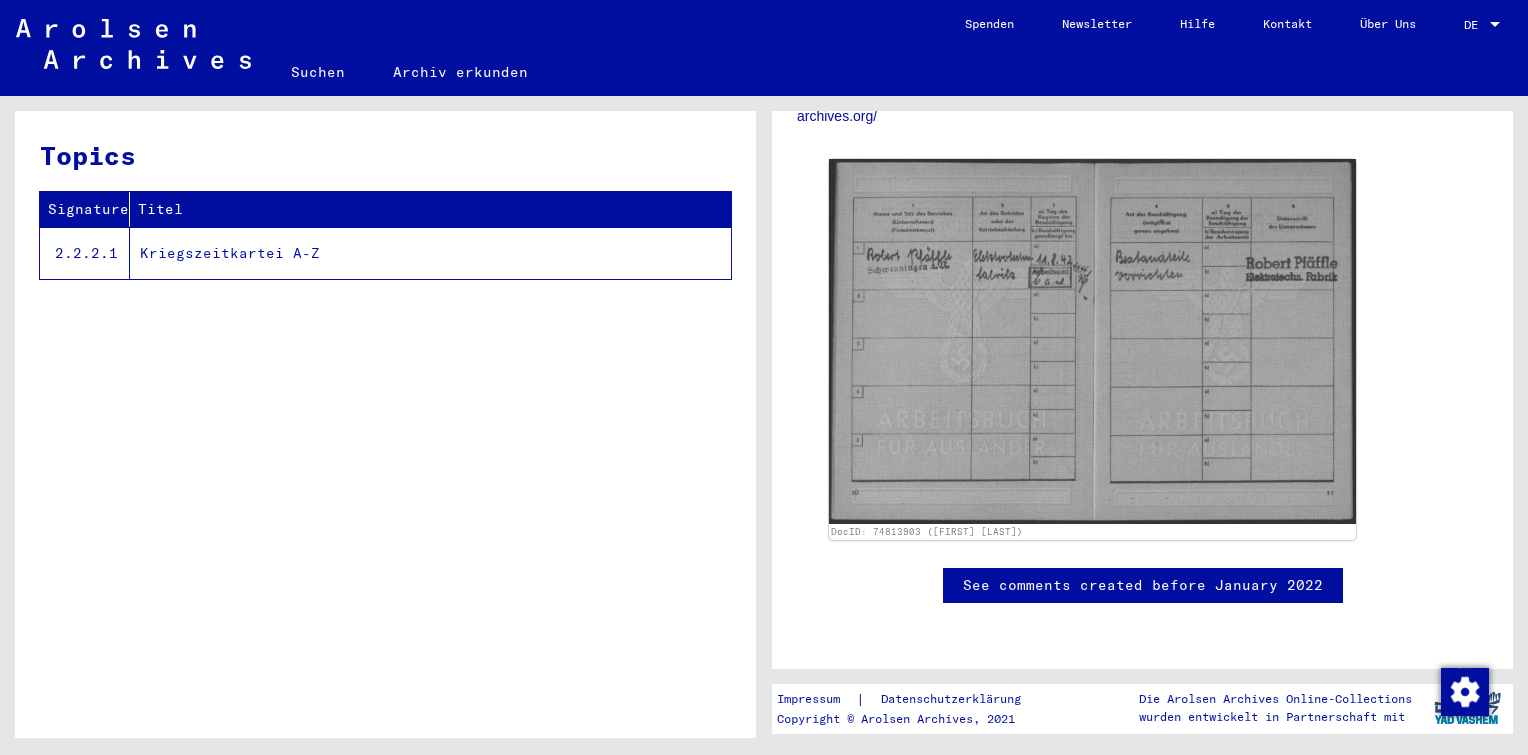 click on "Suchen" 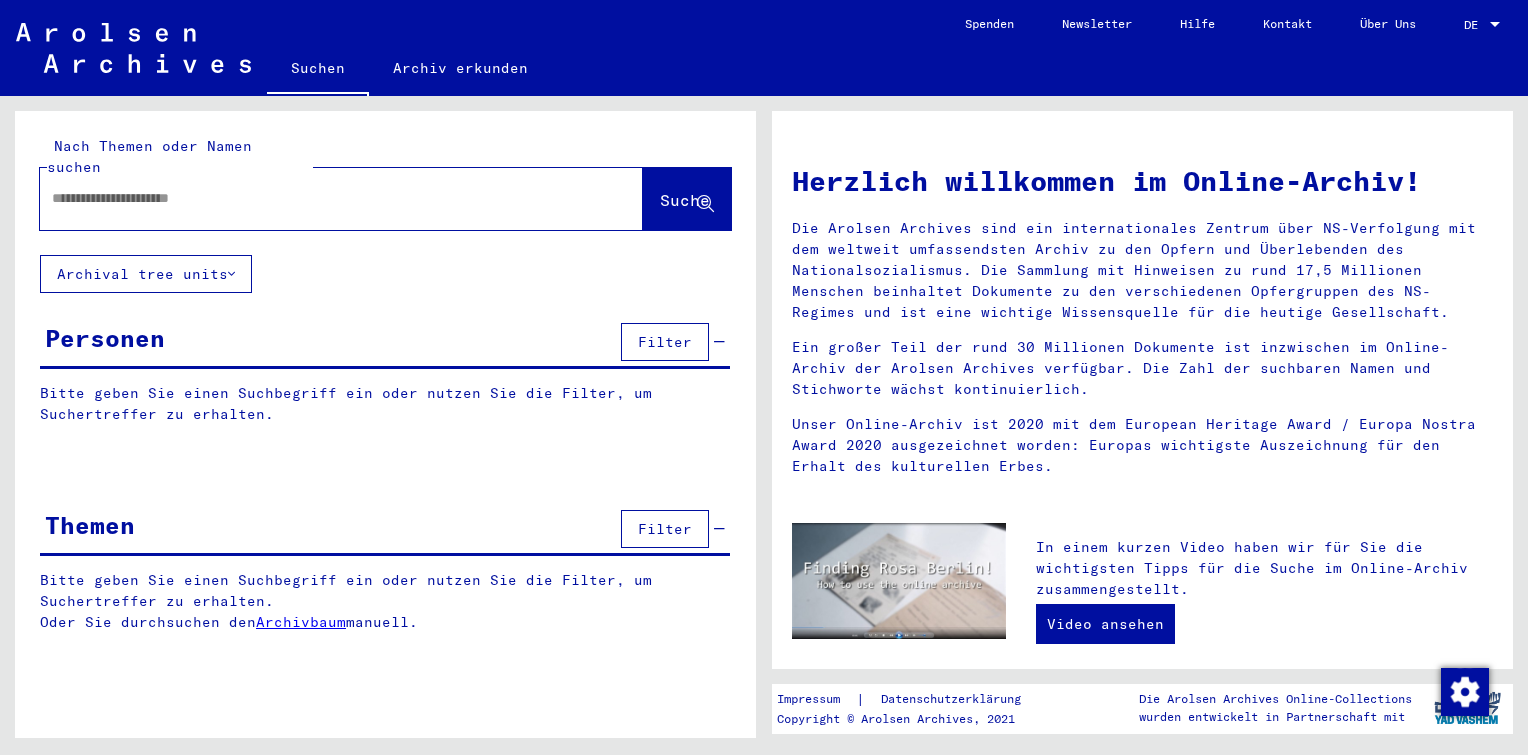 click at bounding box center [317, 198] 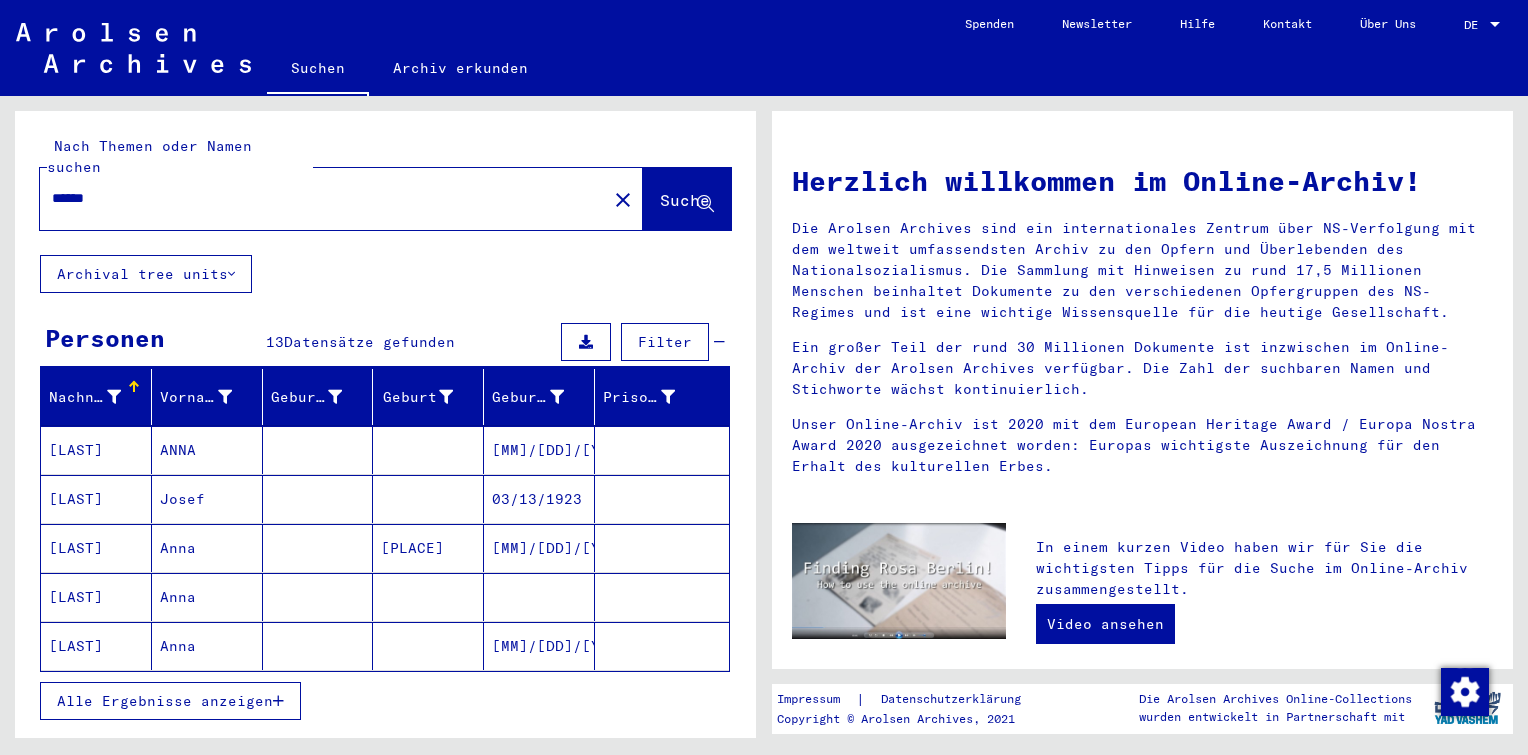 click on "Alle Ergebnisse anzeigen" at bounding box center [385, 701] 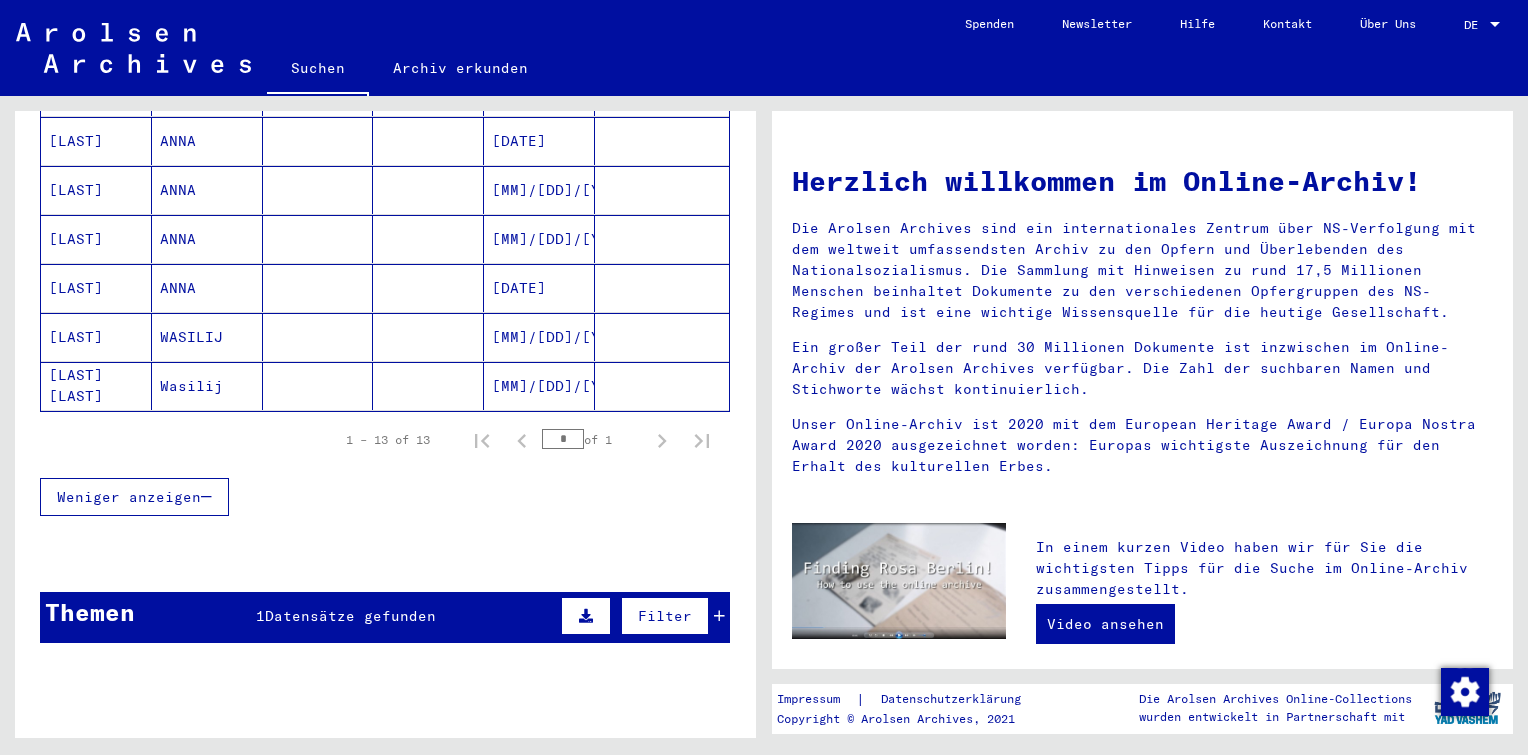 scroll, scrollTop: 700, scrollLeft: 0, axis: vertical 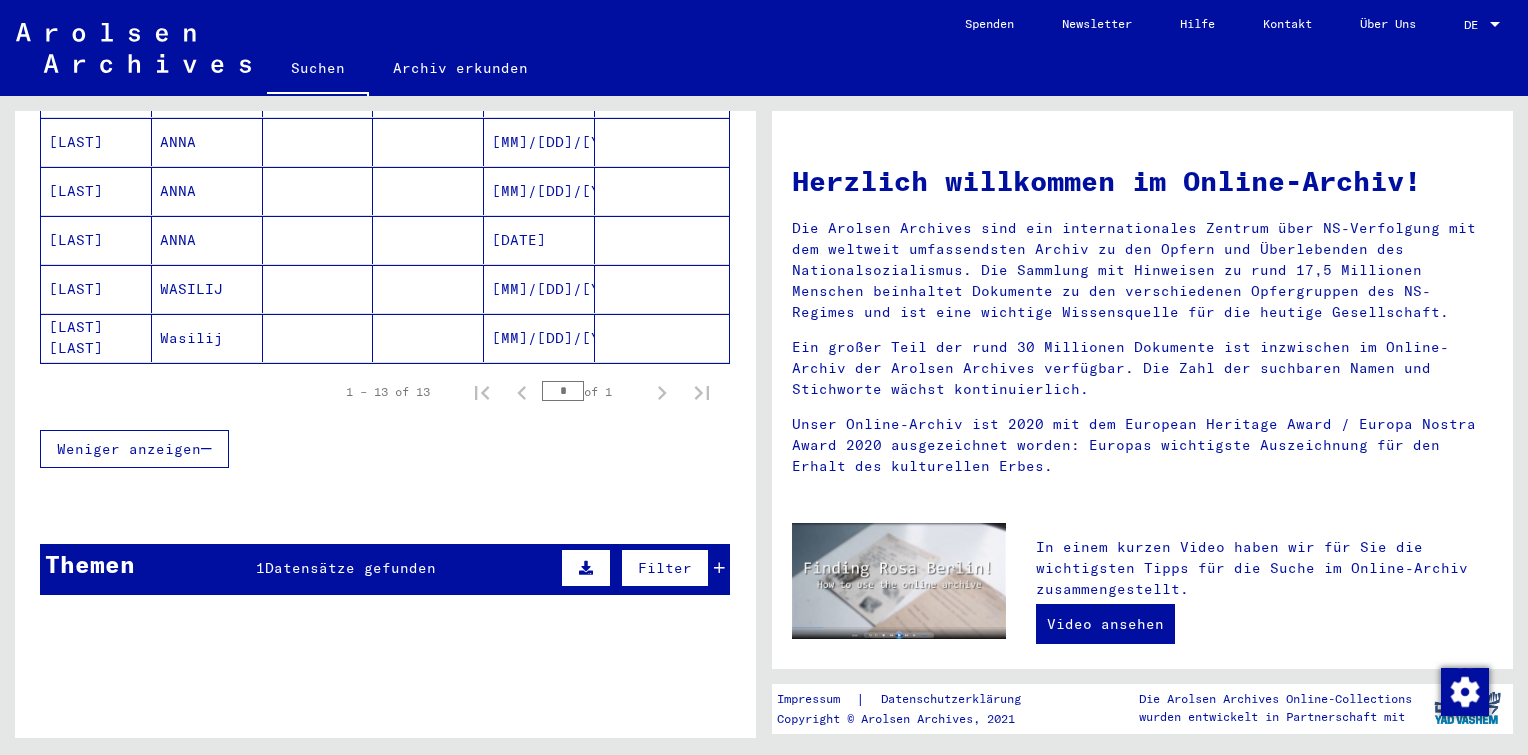 click on "Datensätze gefunden" at bounding box center (350, 568) 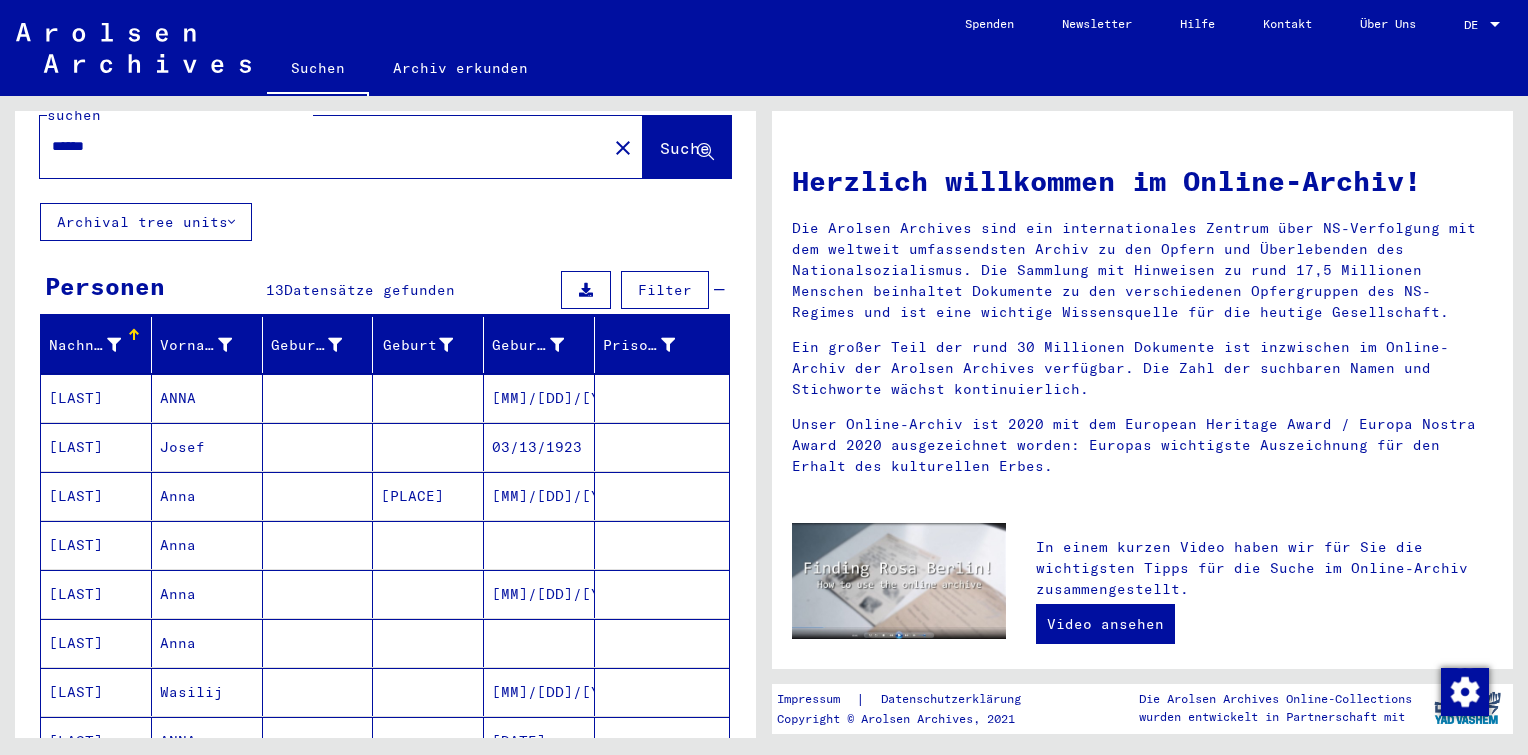 scroll, scrollTop: 100, scrollLeft: 0, axis: vertical 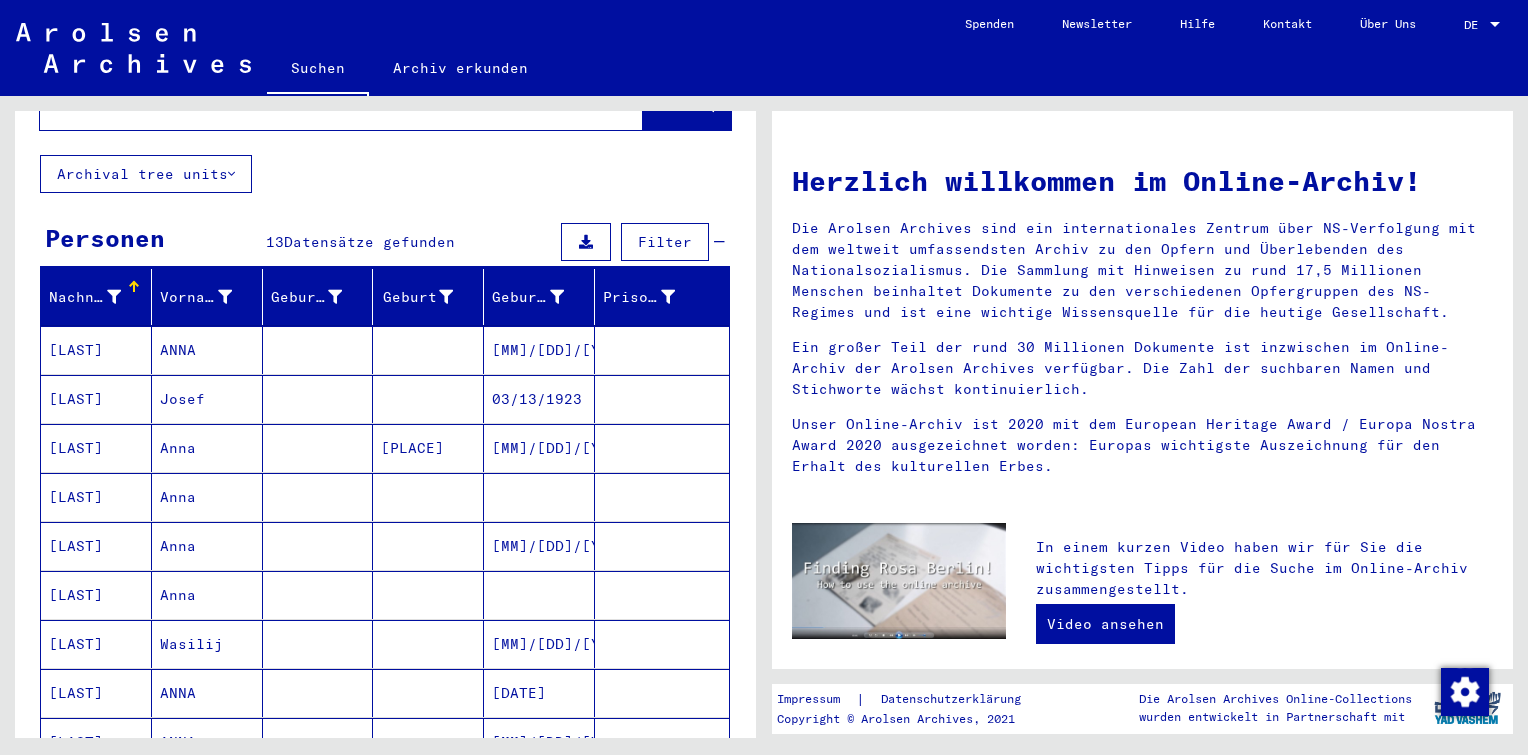 click at bounding box center (318, 399) 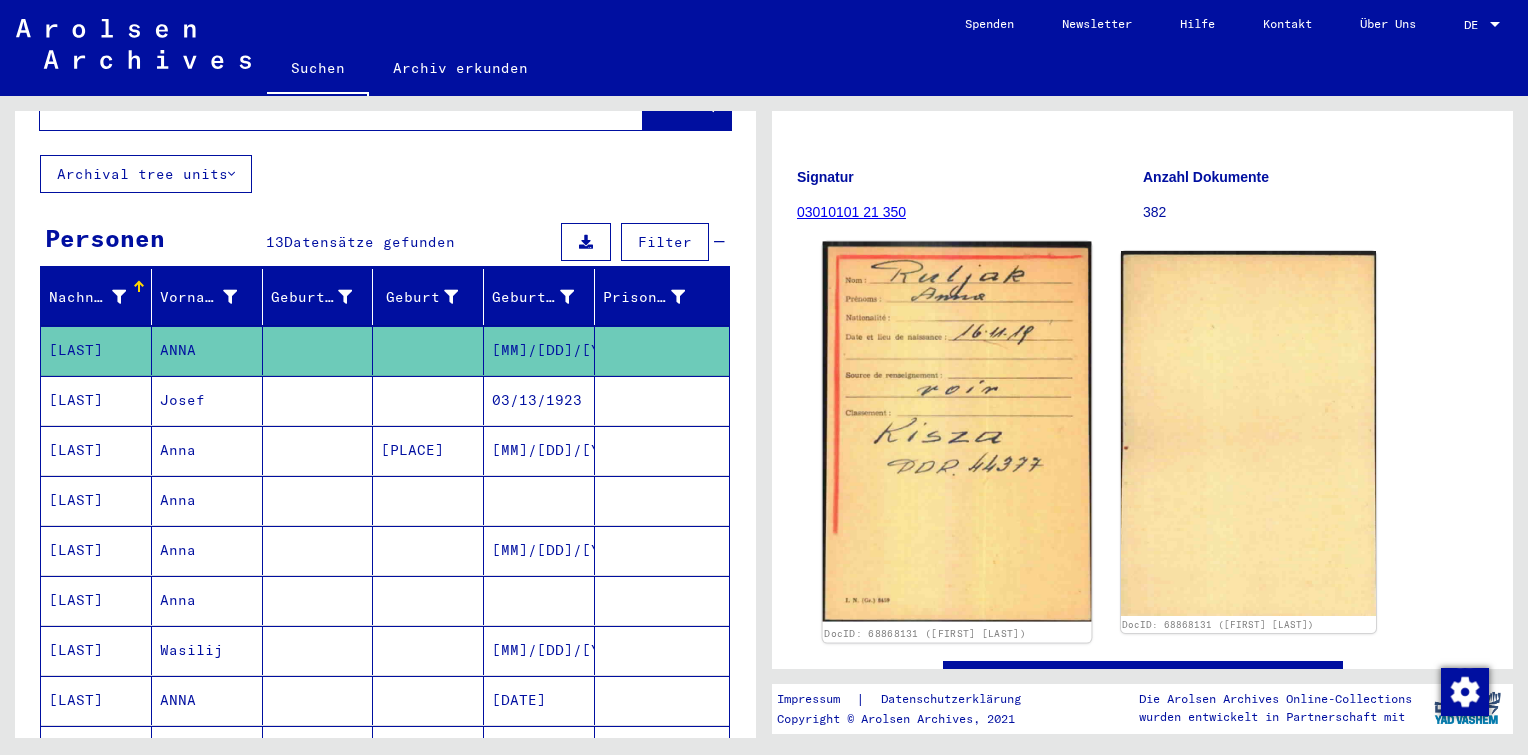 scroll, scrollTop: 237, scrollLeft: 0, axis: vertical 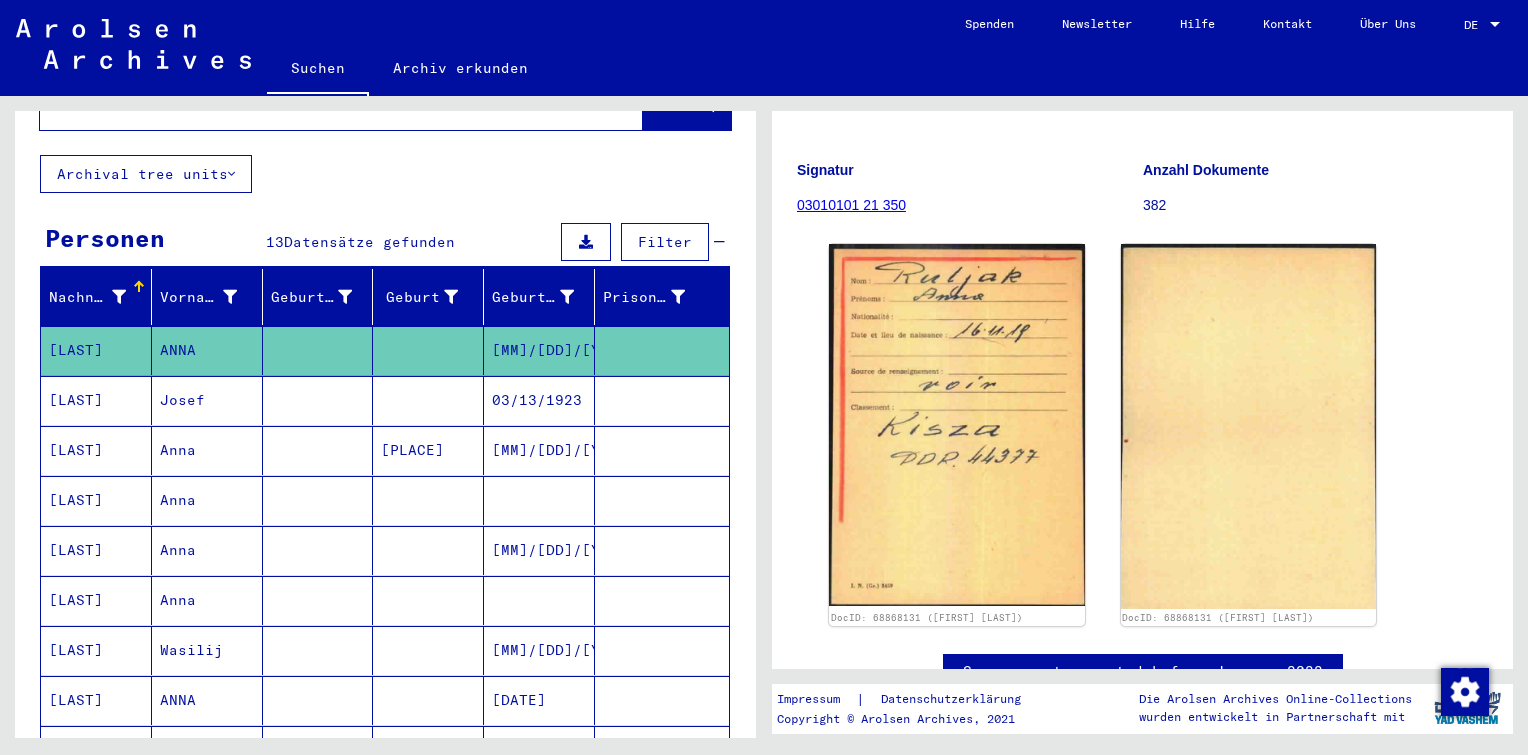 click on "[MM]/[DD]/[YYYY]" at bounding box center [539, 500] 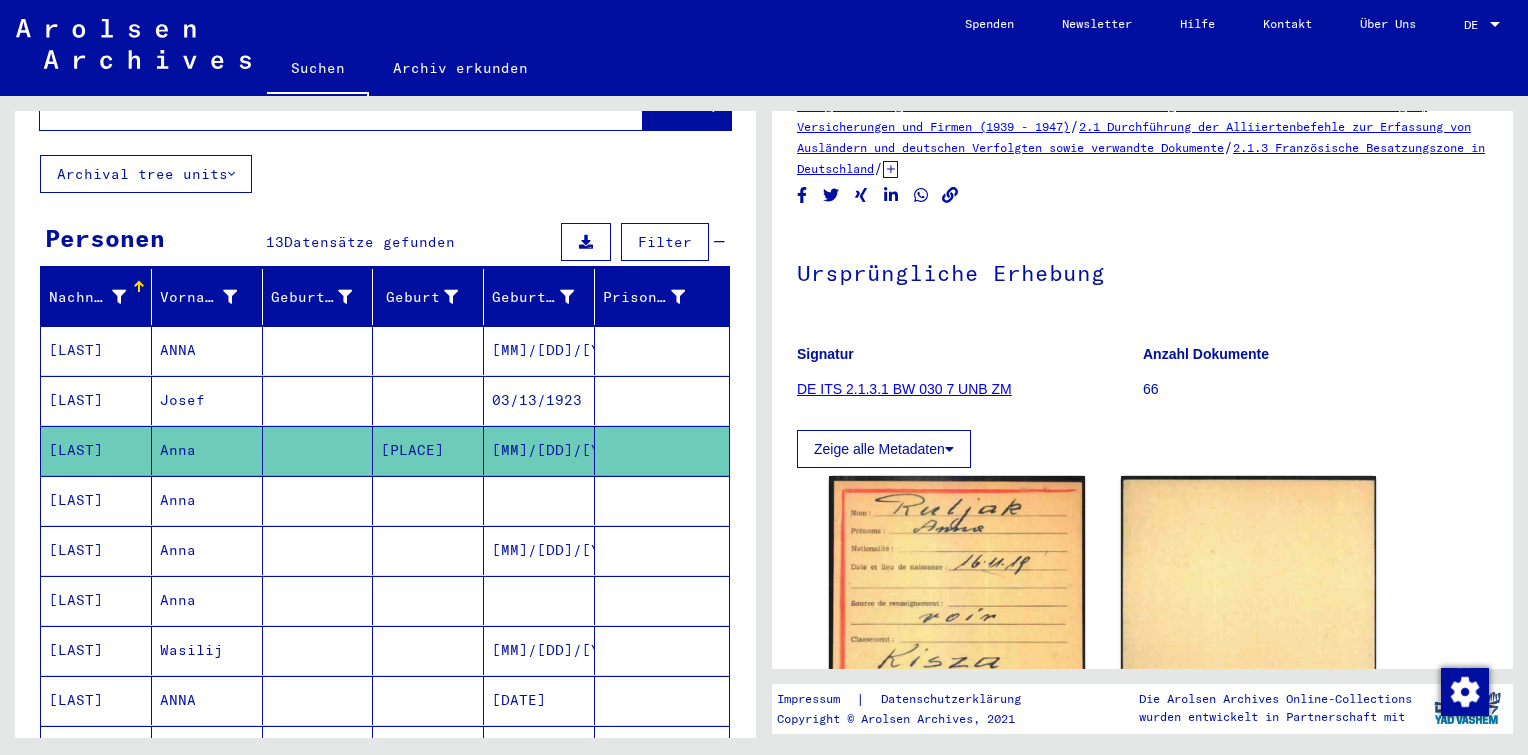 scroll, scrollTop: 25, scrollLeft: 0, axis: vertical 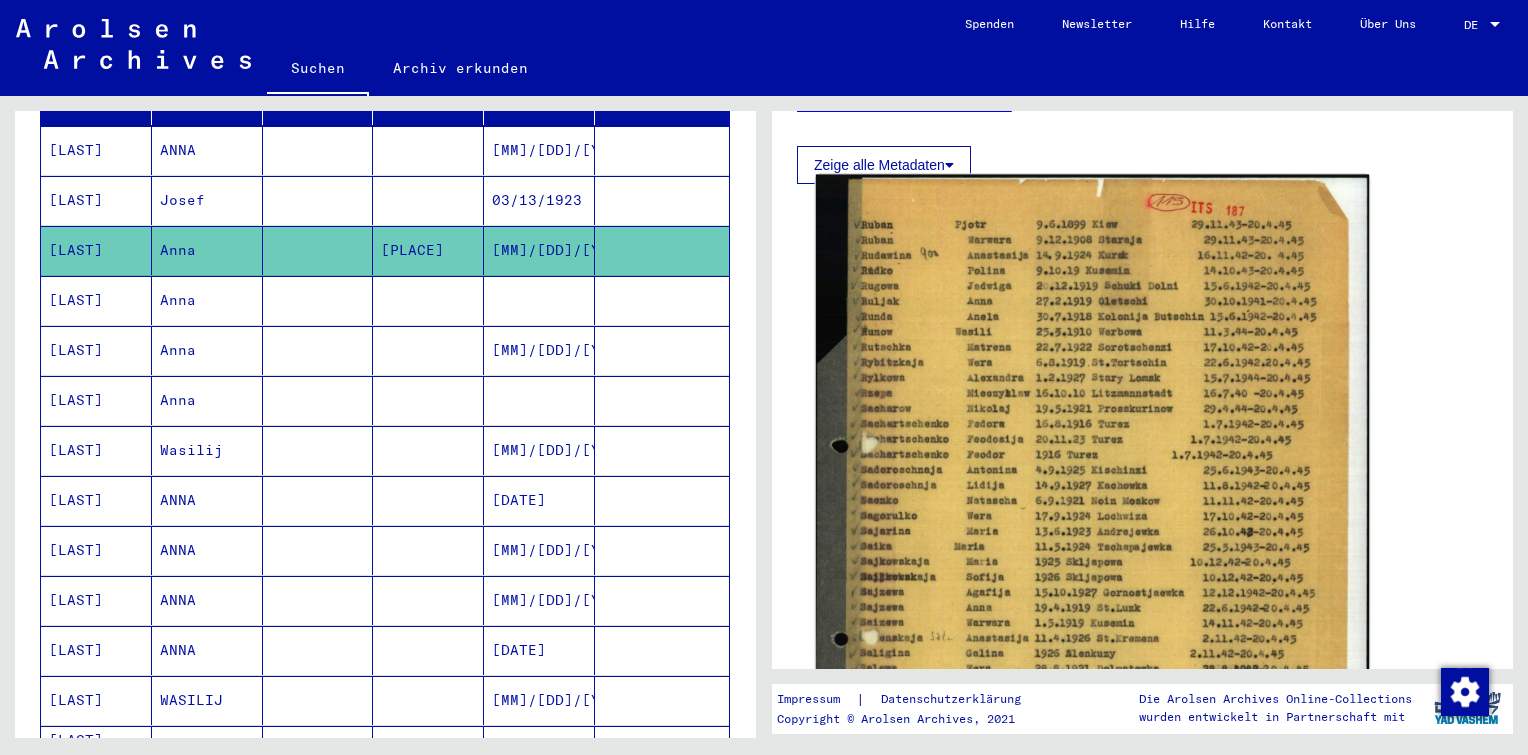 click 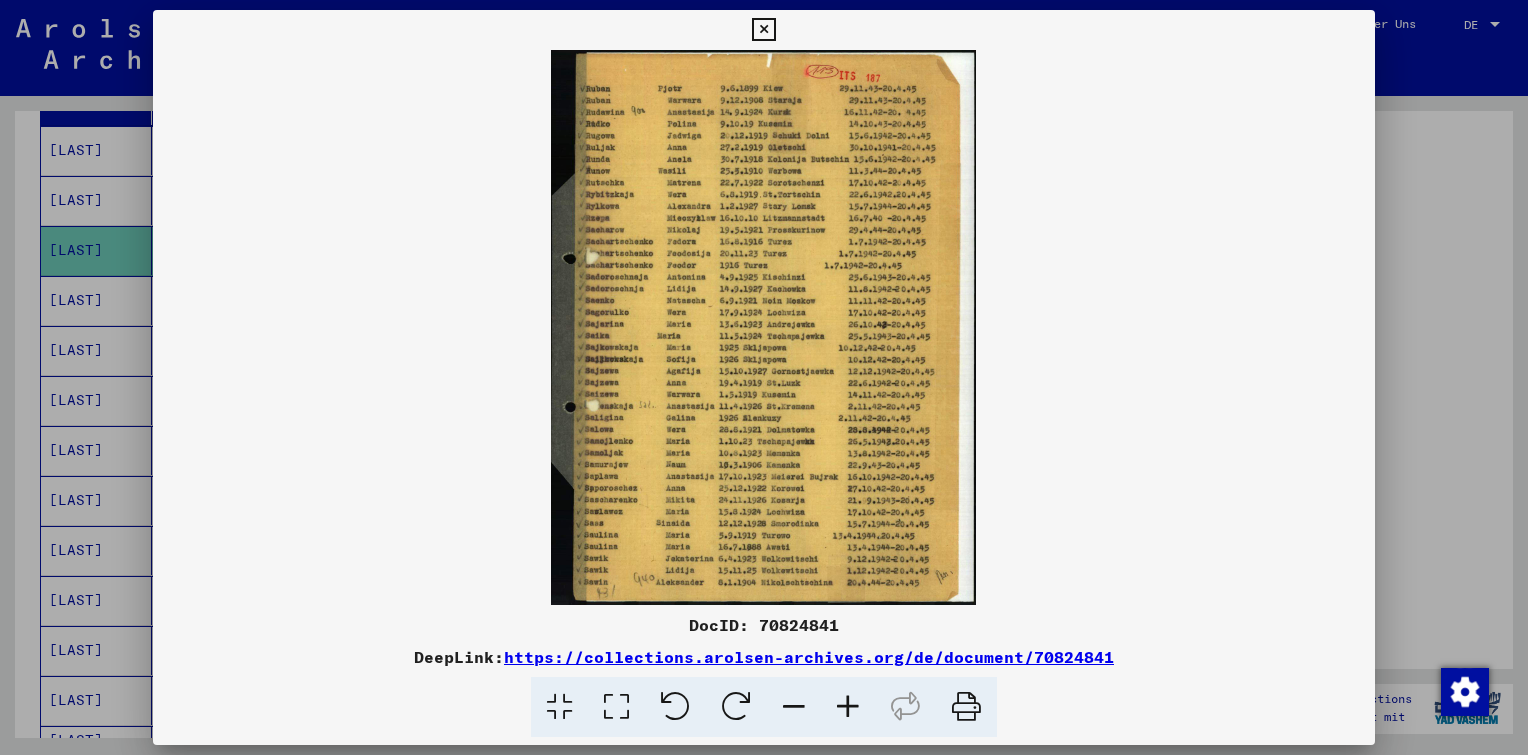 click at bounding box center [848, 707] 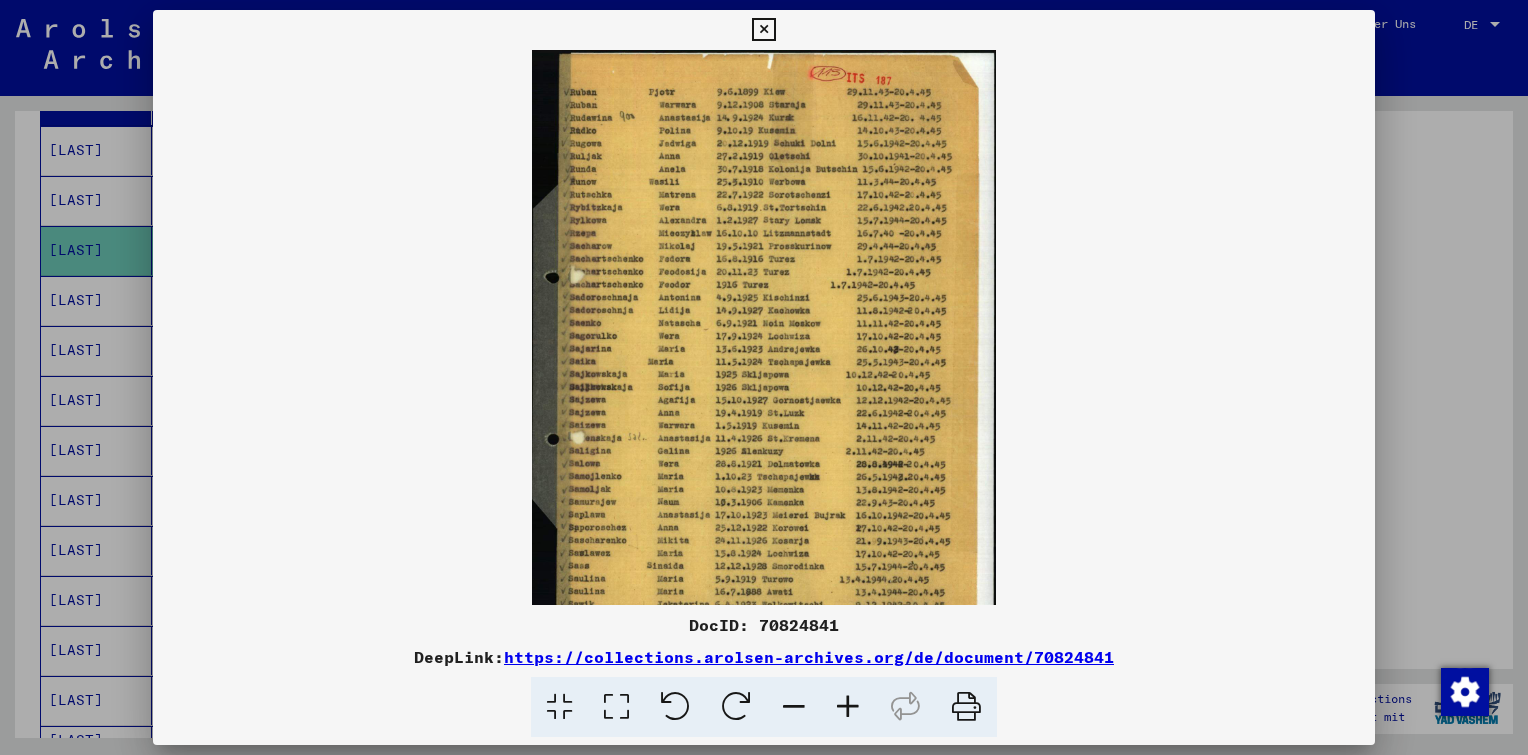 click at bounding box center [848, 707] 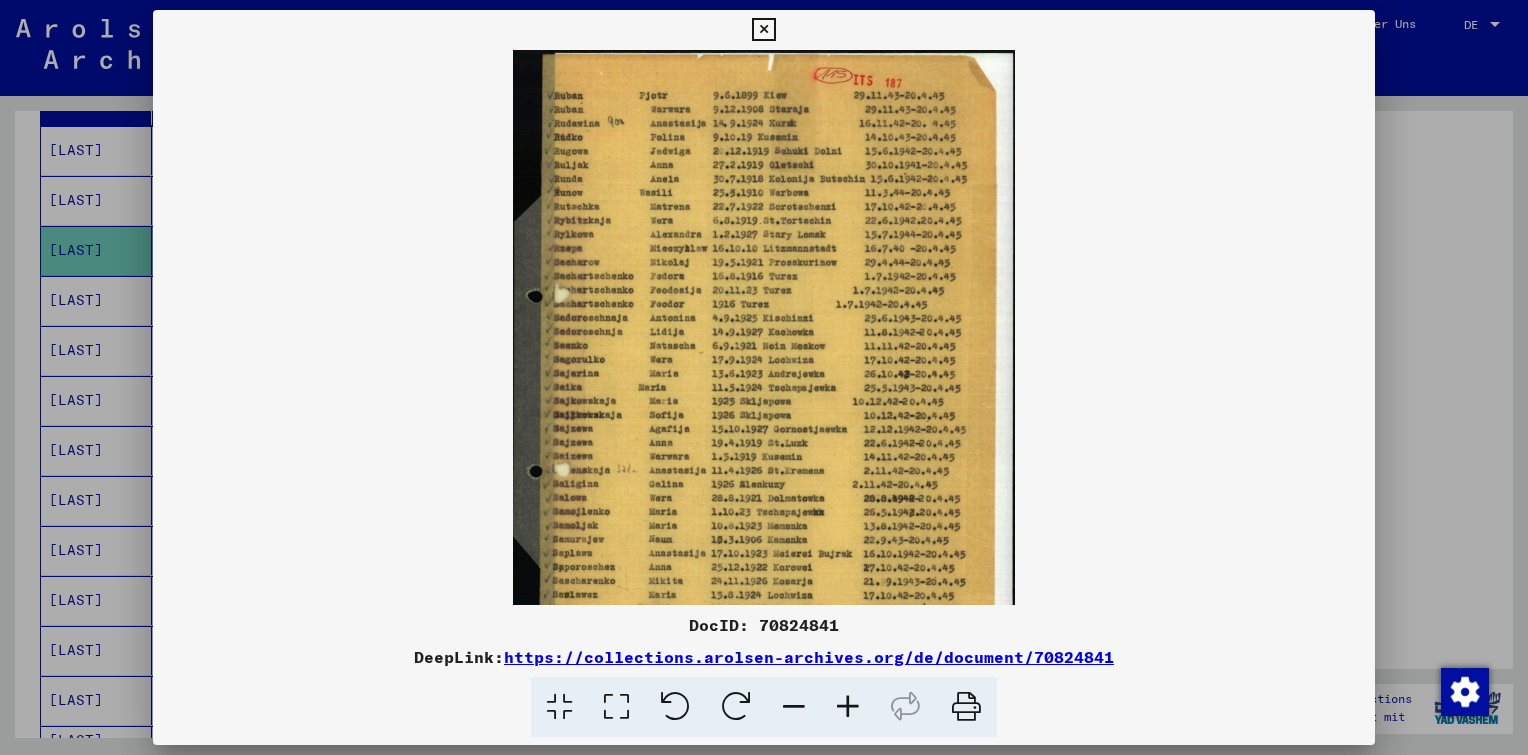 click at bounding box center [848, 707] 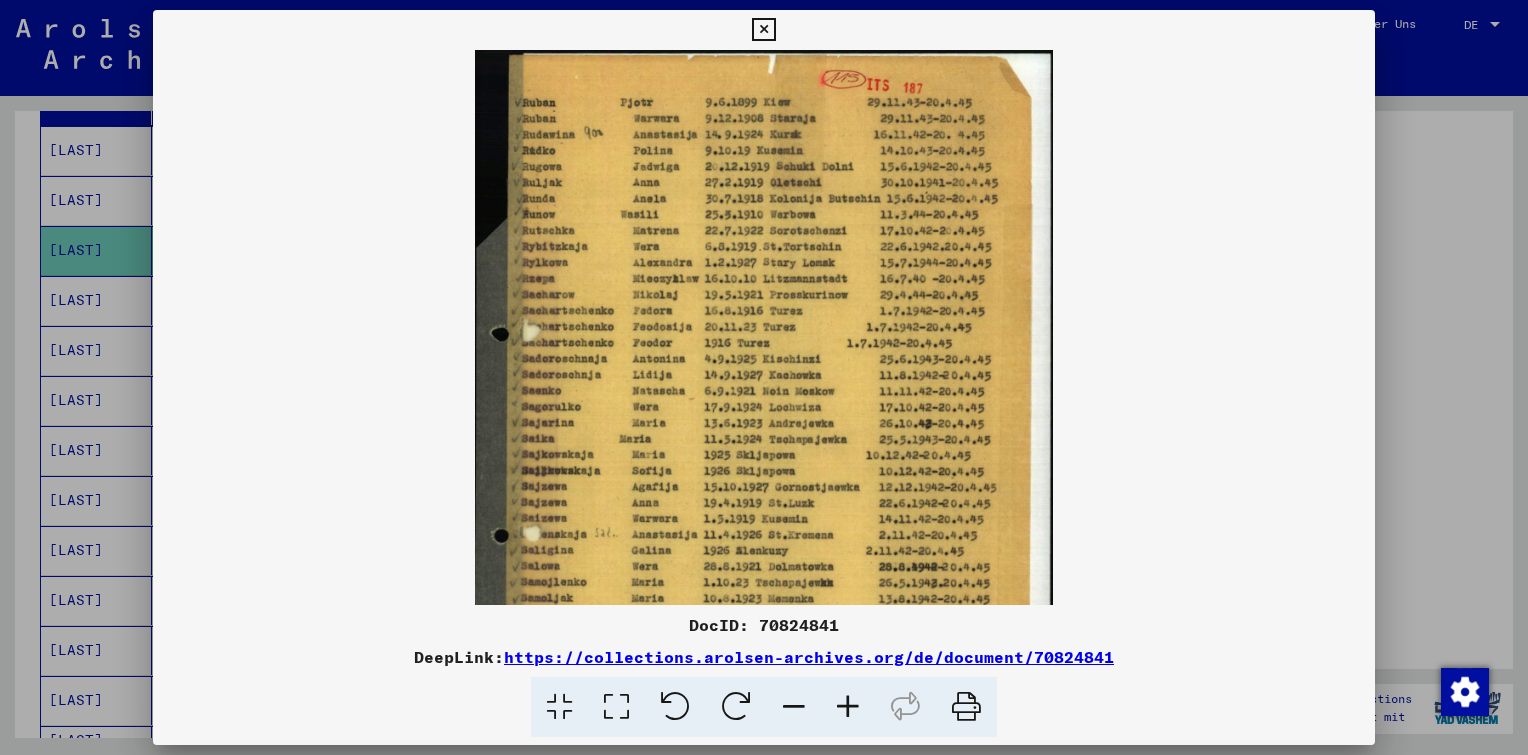 click at bounding box center [848, 707] 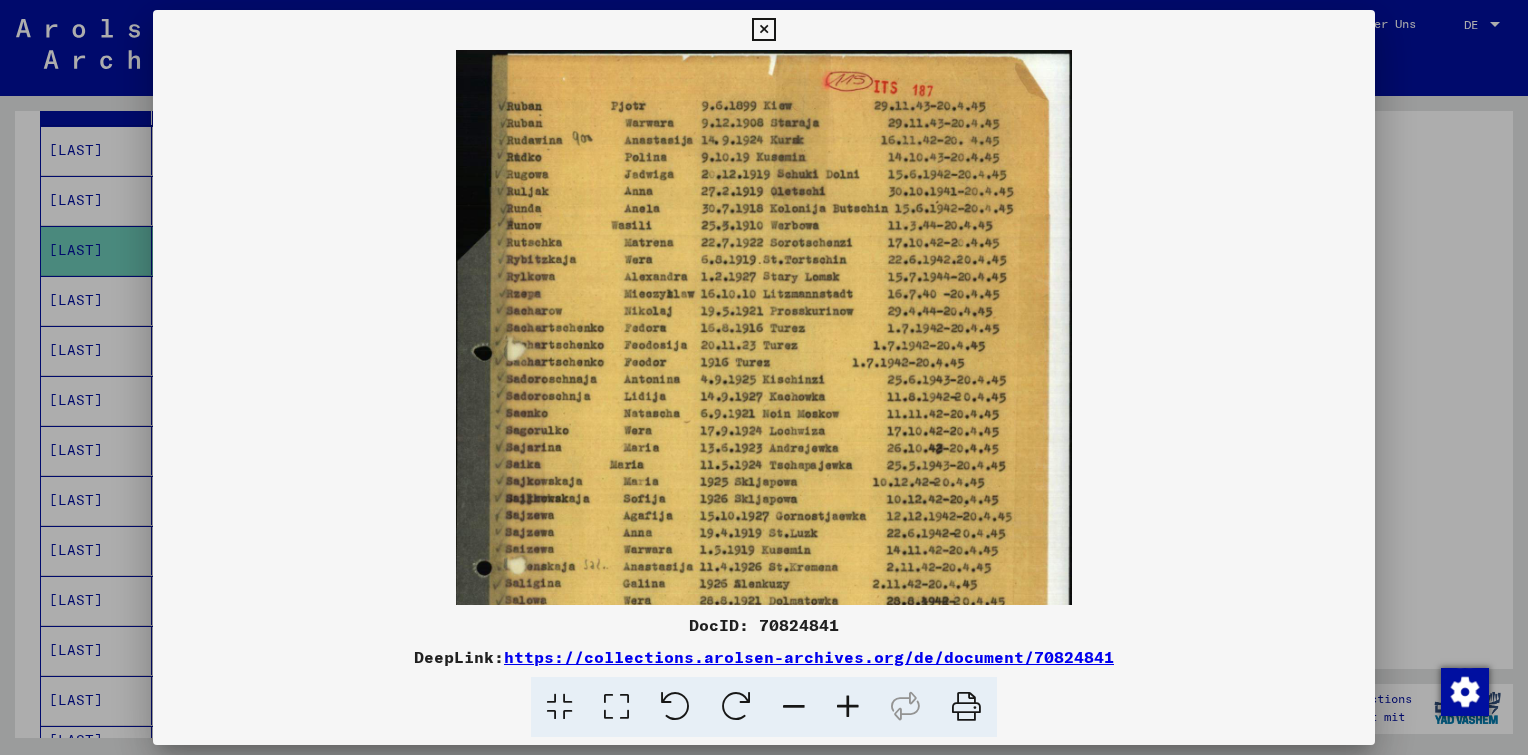 click at bounding box center (848, 707) 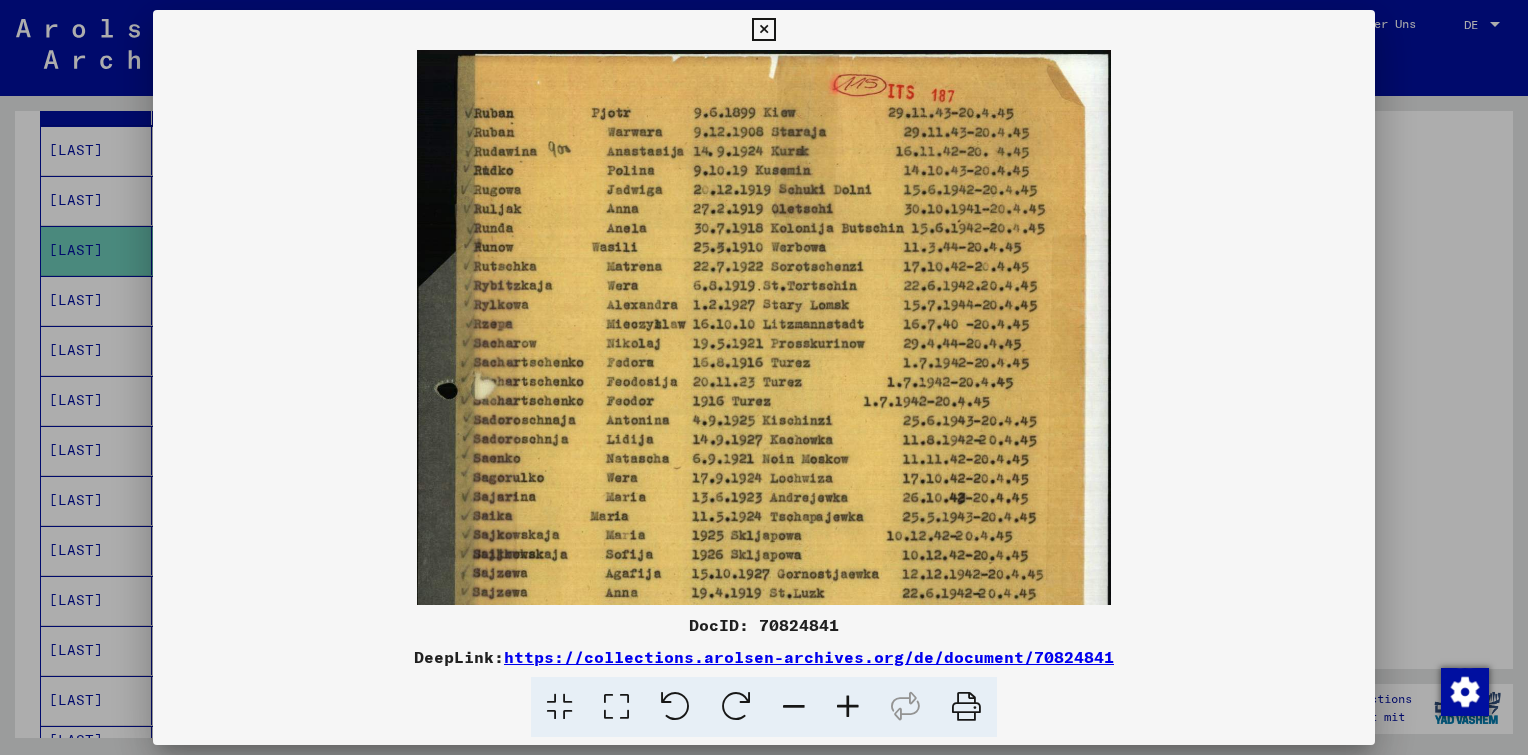 click at bounding box center [848, 707] 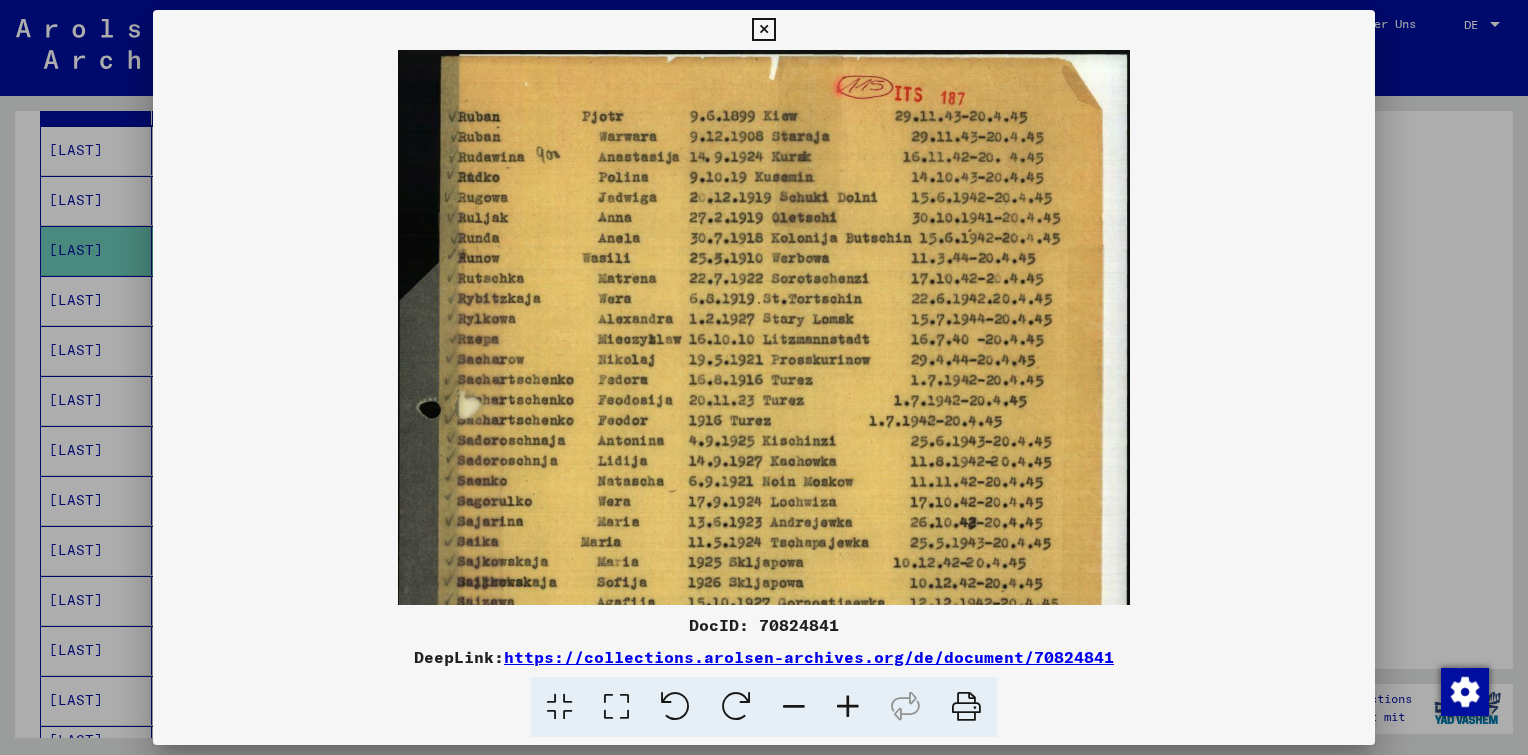click at bounding box center (848, 707) 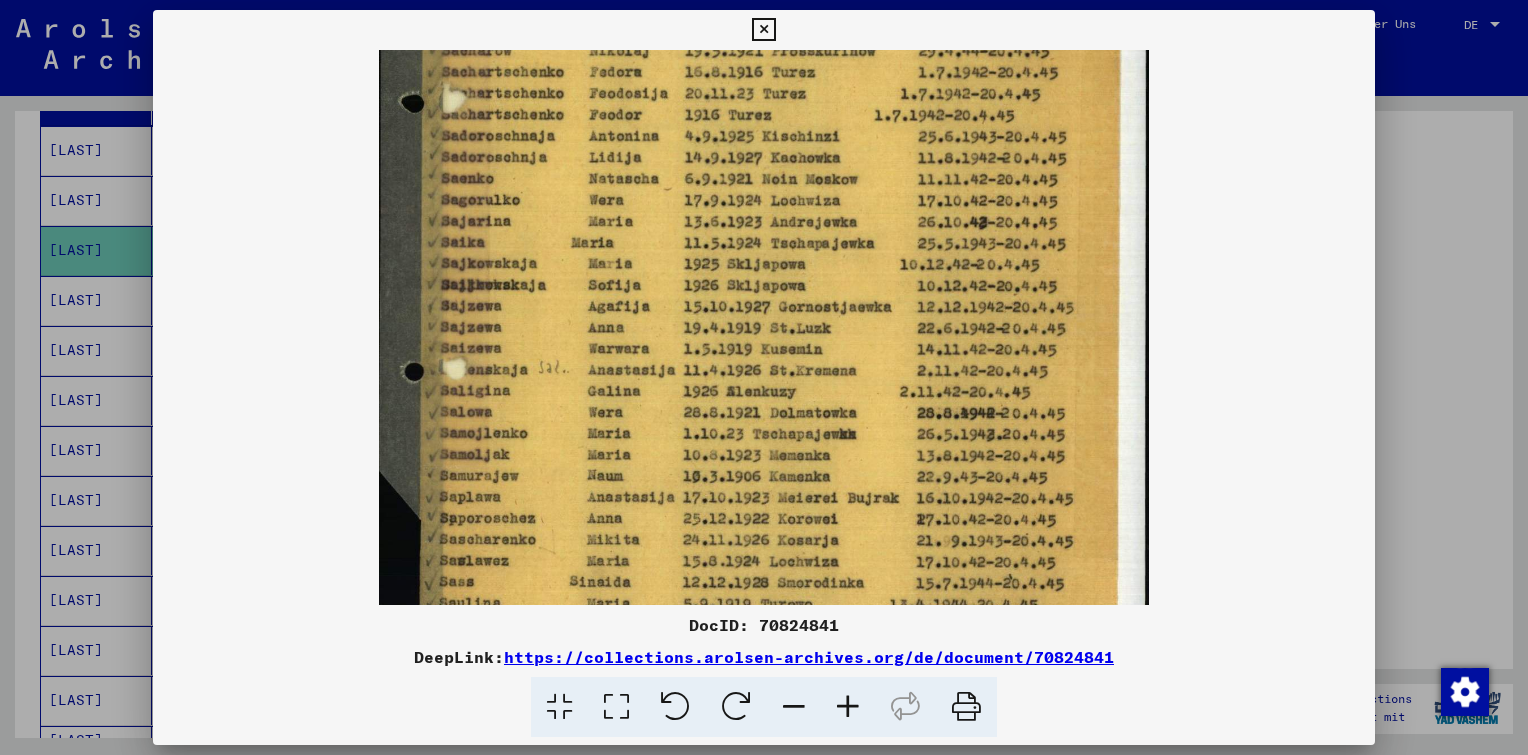 drag, startPoint x: 839, startPoint y: 516, endPoint x: 829, endPoint y: 192, distance: 324.1543 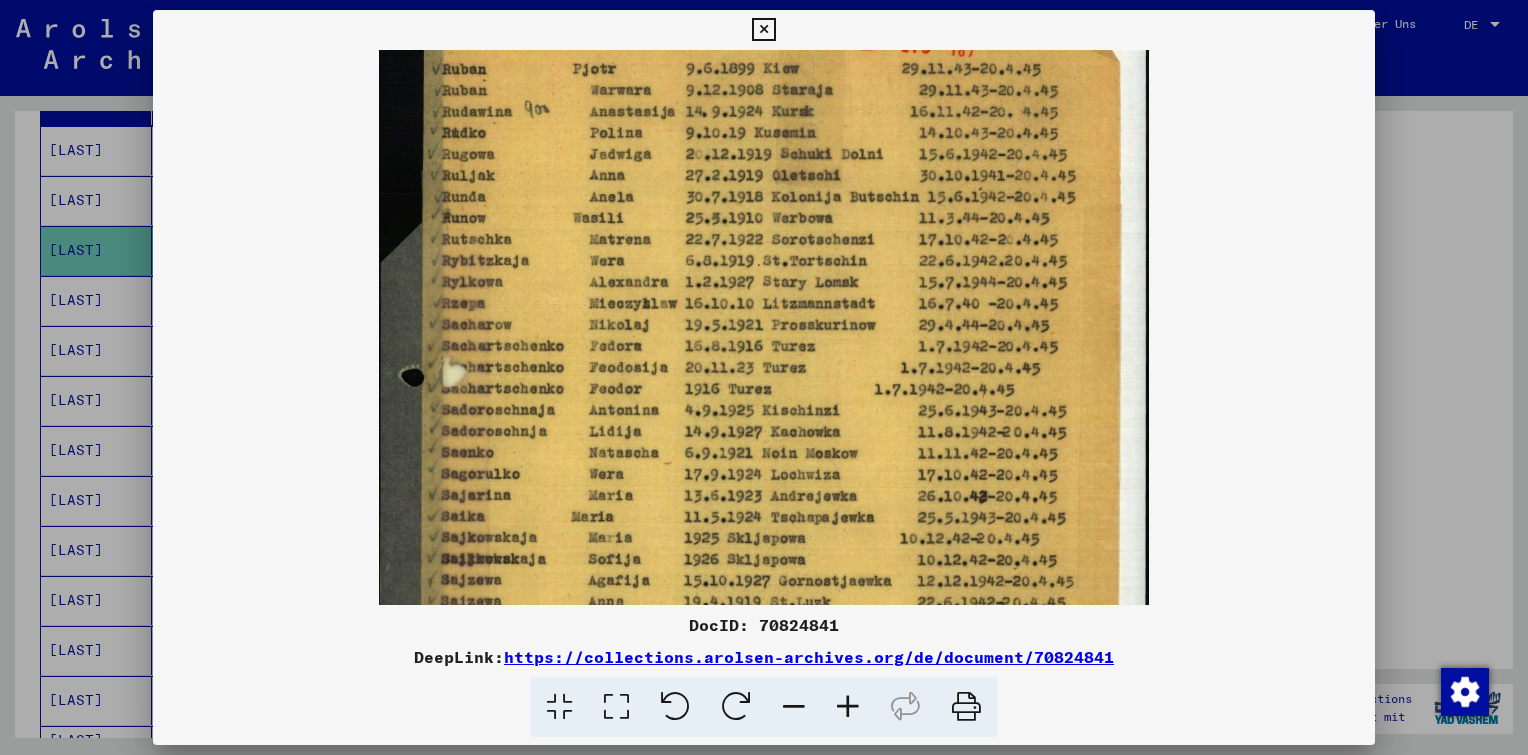 scroll, scrollTop: 0, scrollLeft: 0, axis: both 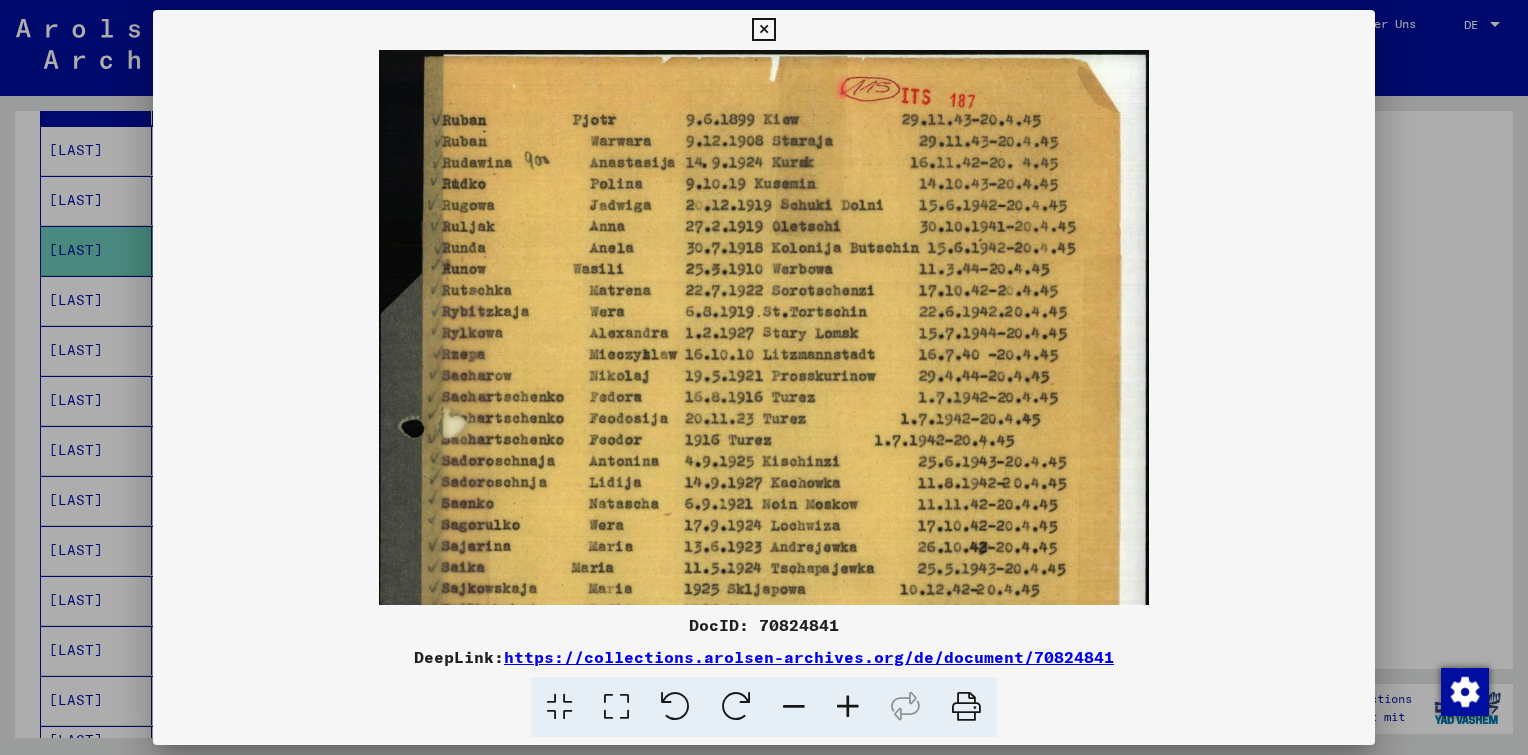 drag, startPoint x: 848, startPoint y: 427, endPoint x: 852, endPoint y: 677, distance: 250.032 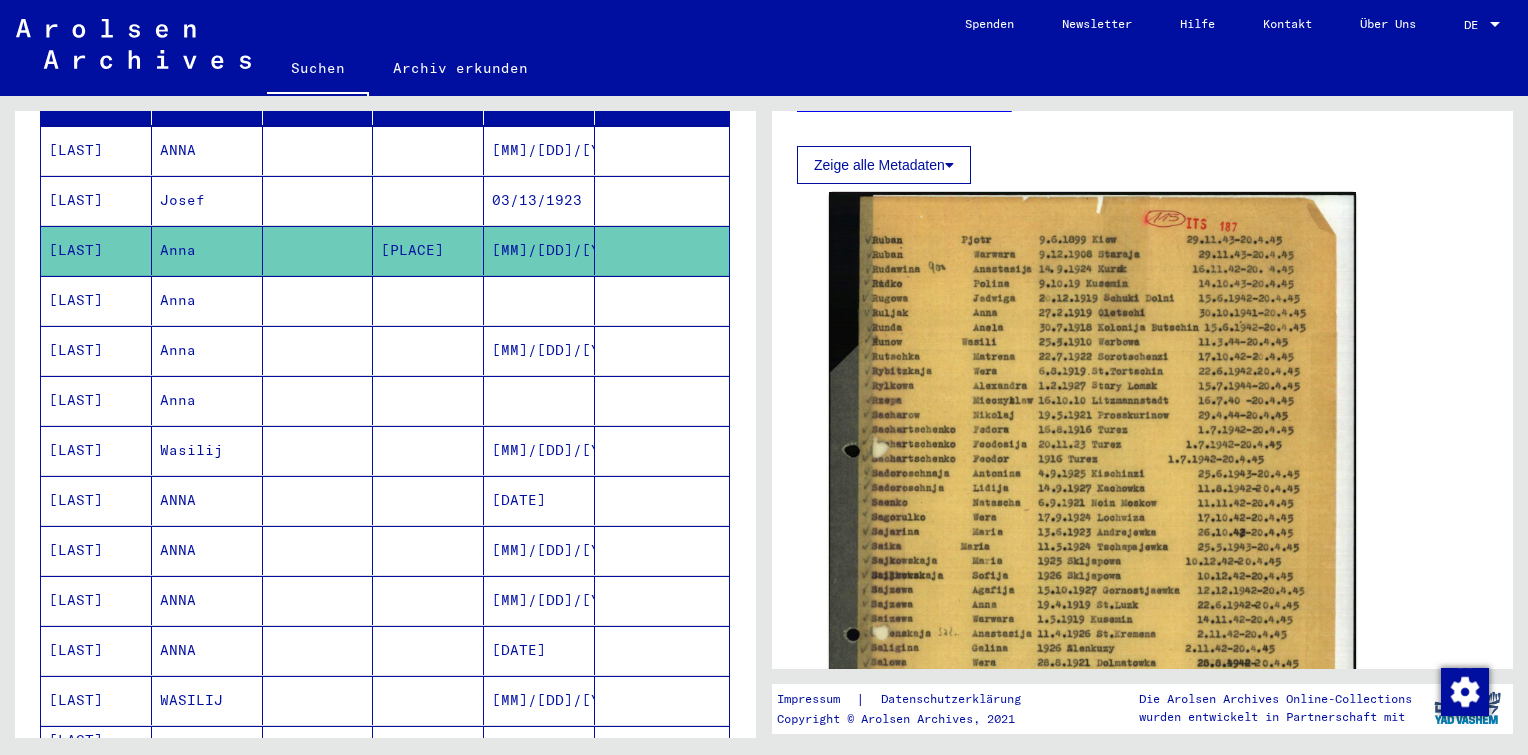 click at bounding box center (428, 350) 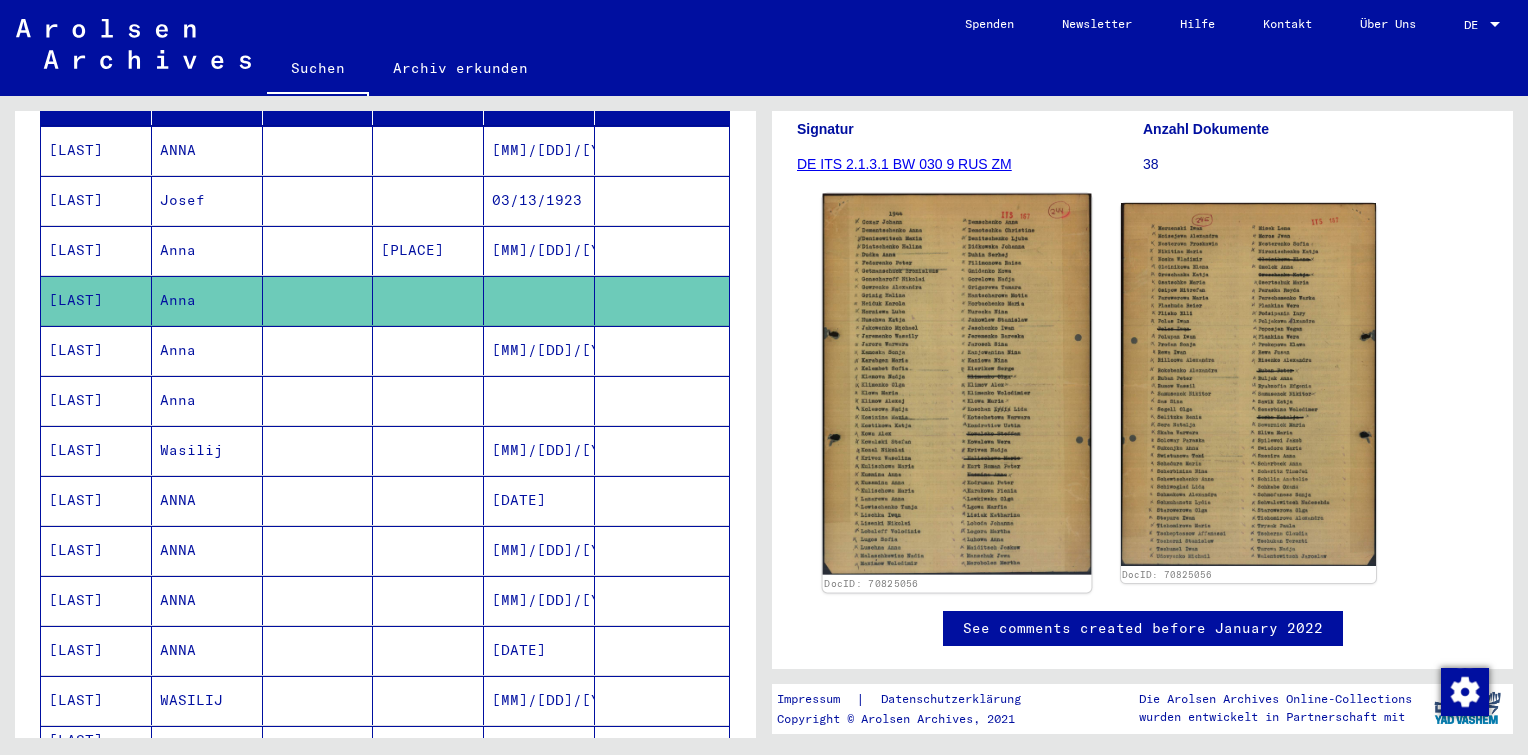 scroll, scrollTop: 300, scrollLeft: 0, axis: vertical 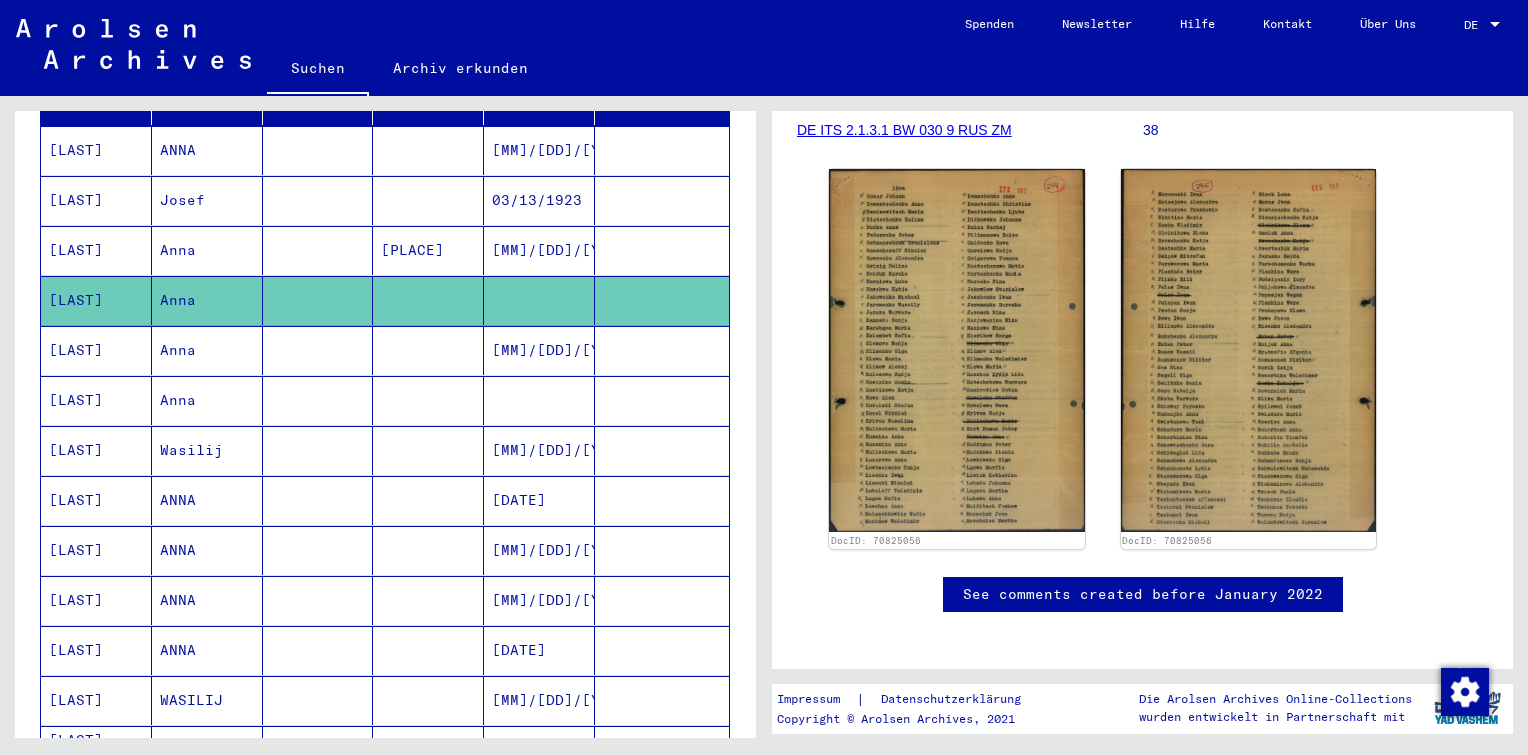 click on "[MM]/[DD]/[YYYY]" at bounding box center (539, 400) 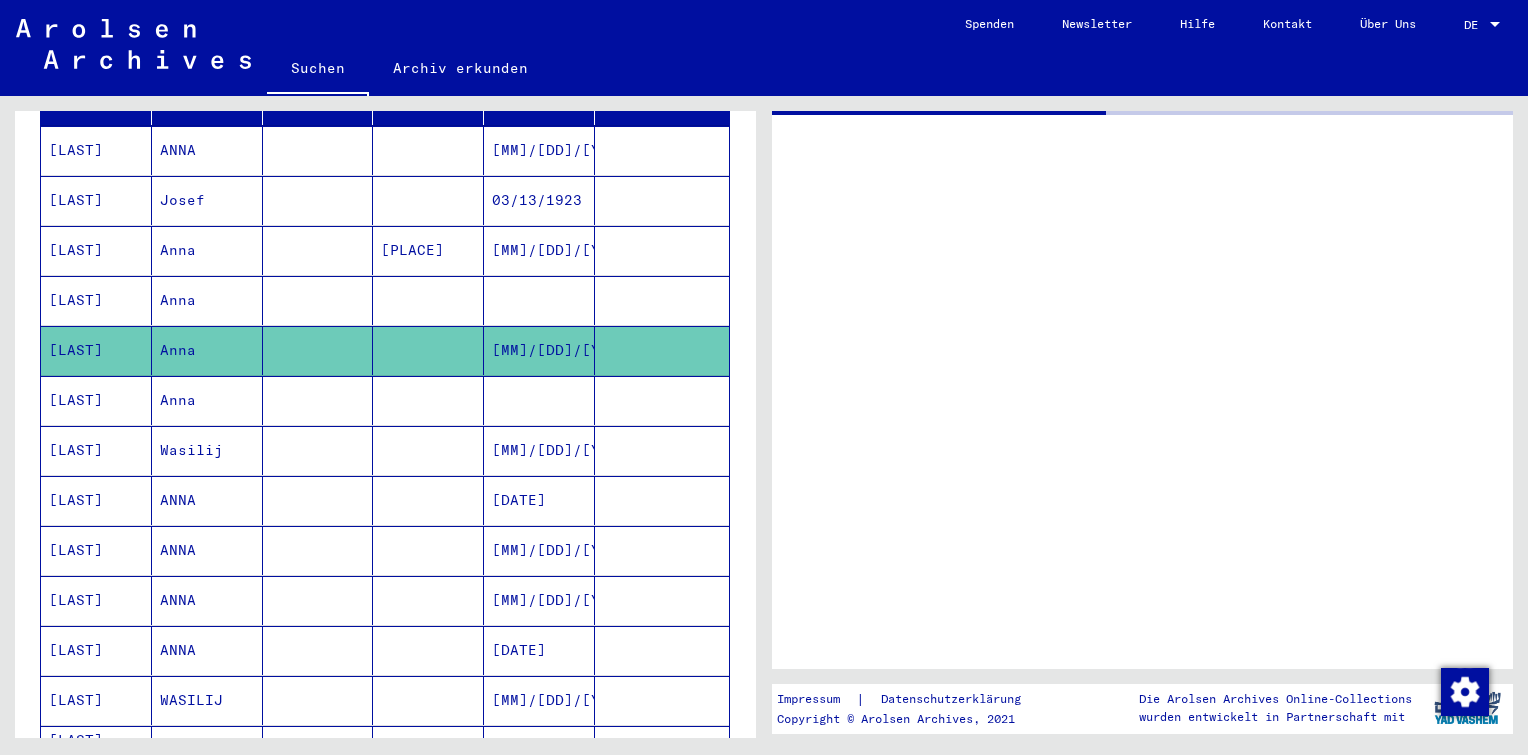 scroll, scrollTop: 0, scrollLeft: 0, axis: both 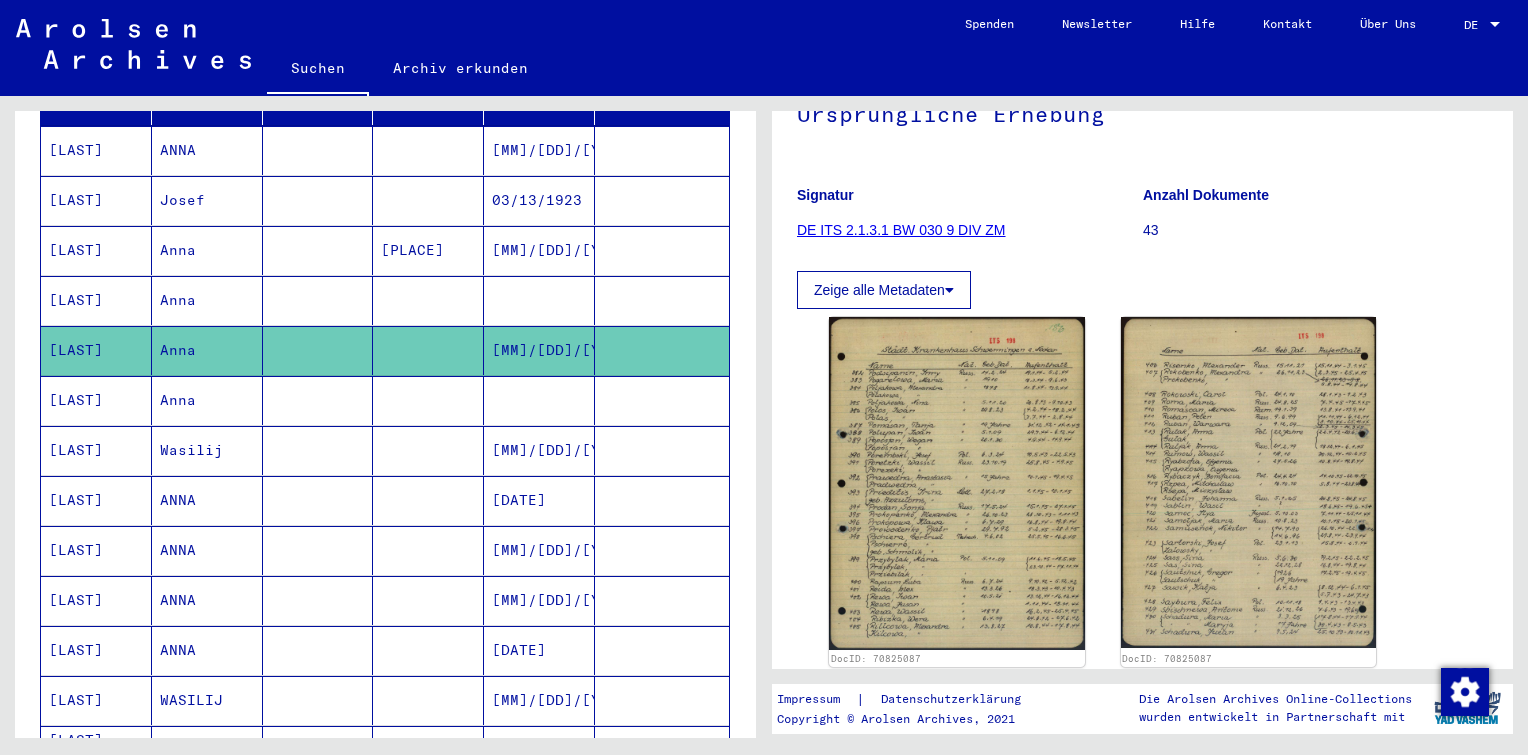 click at bounding box center (539, 450) 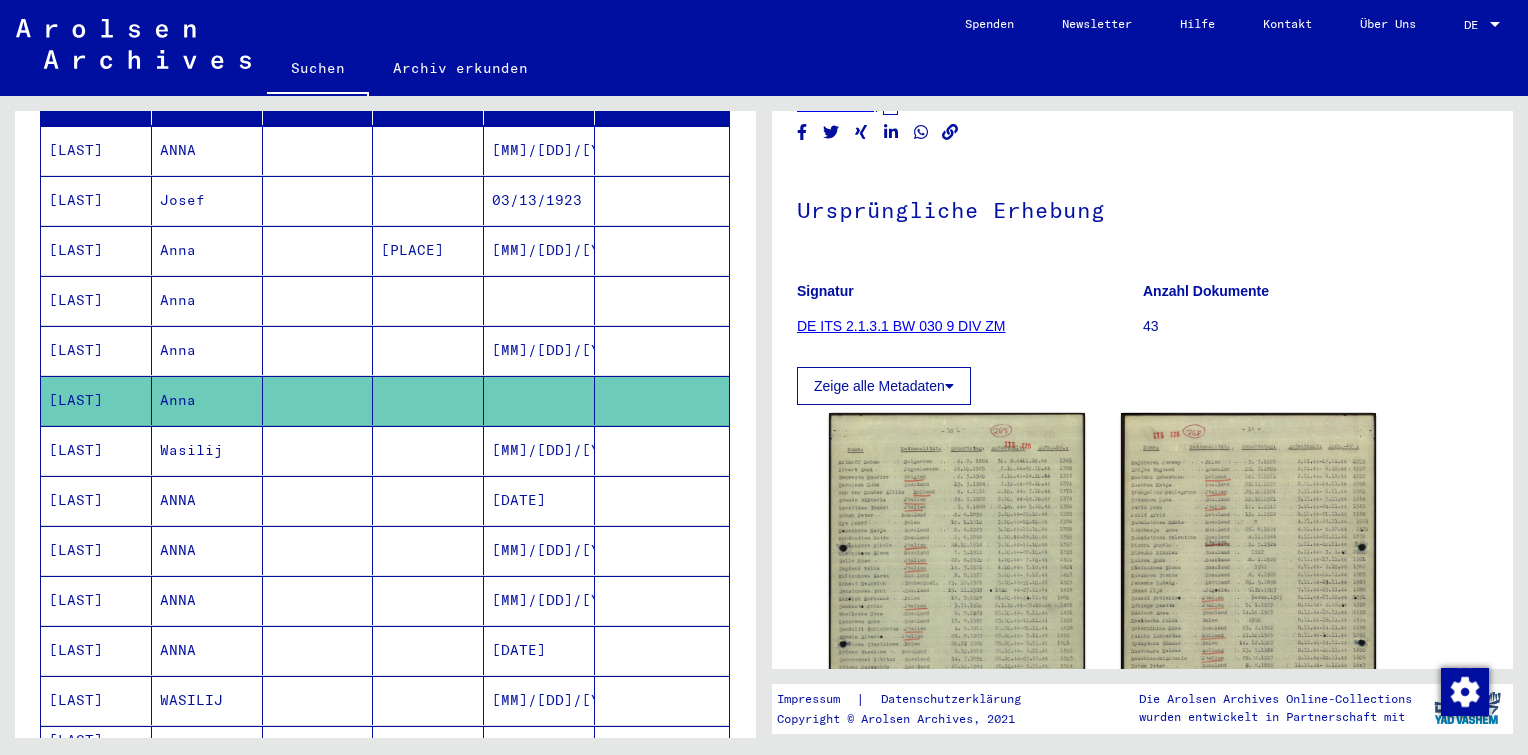scroll, scrollTop: 105, scrollLeft: 0, axis: vertical 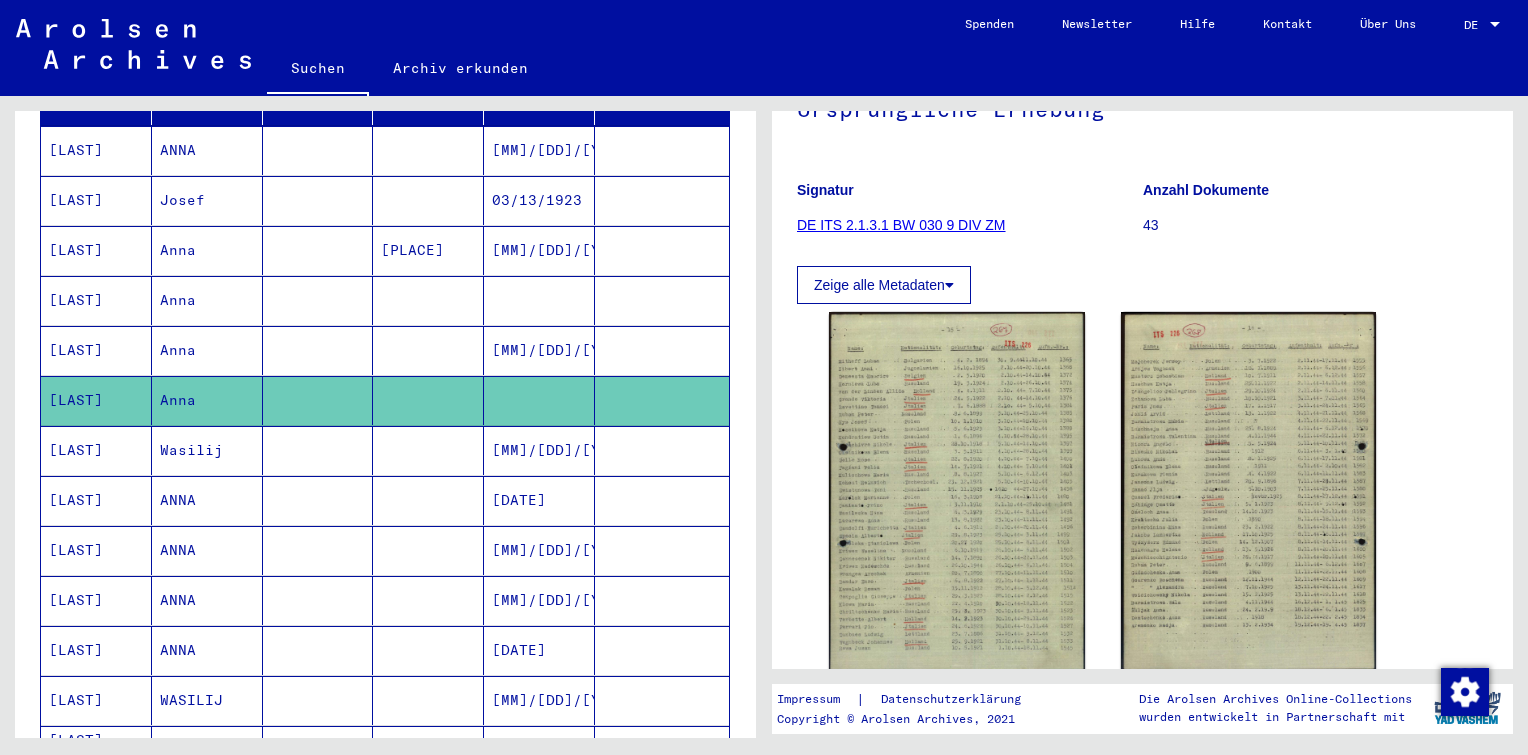 click at bounding box center (428, 500) 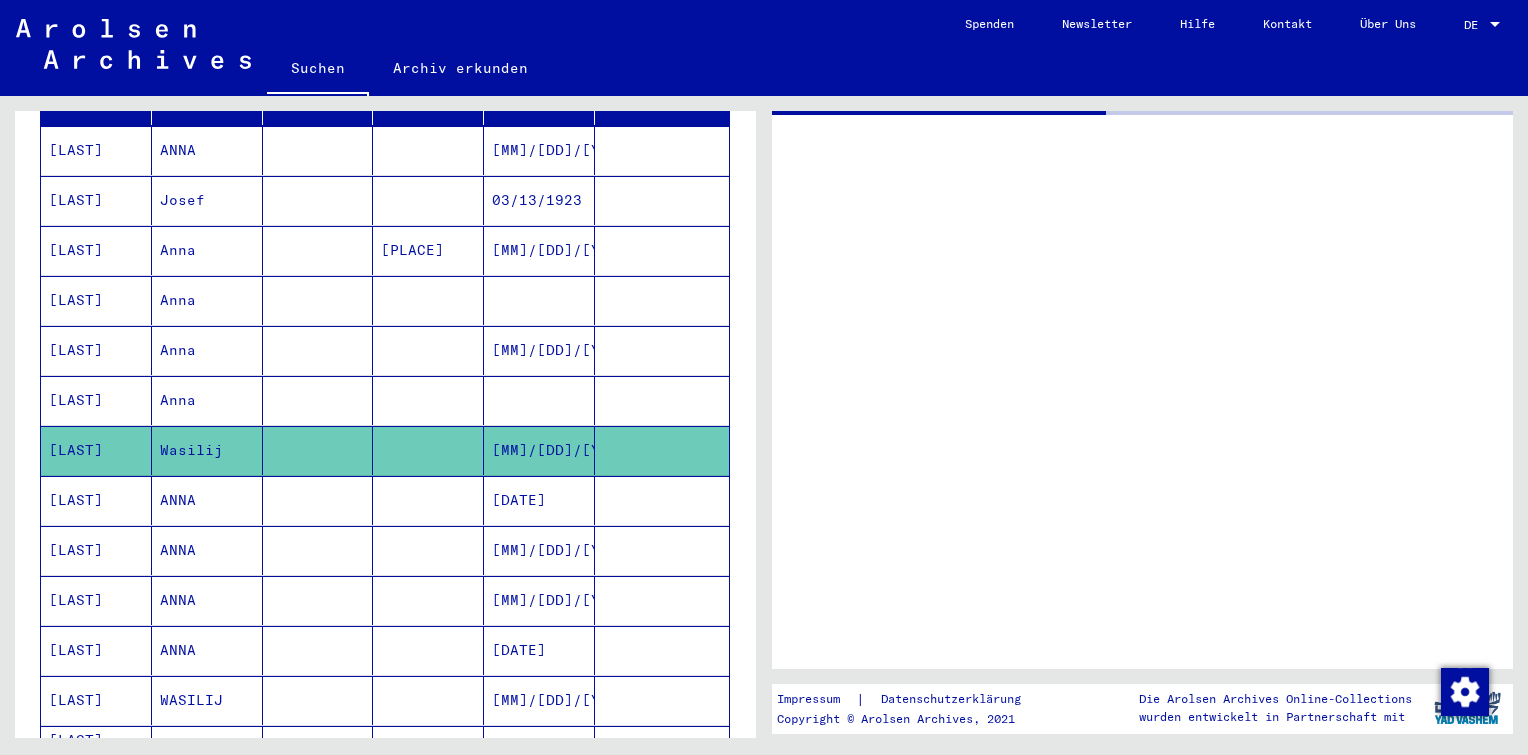 scroll, scrollTop: 0, scrollLeft: 0, axis: both 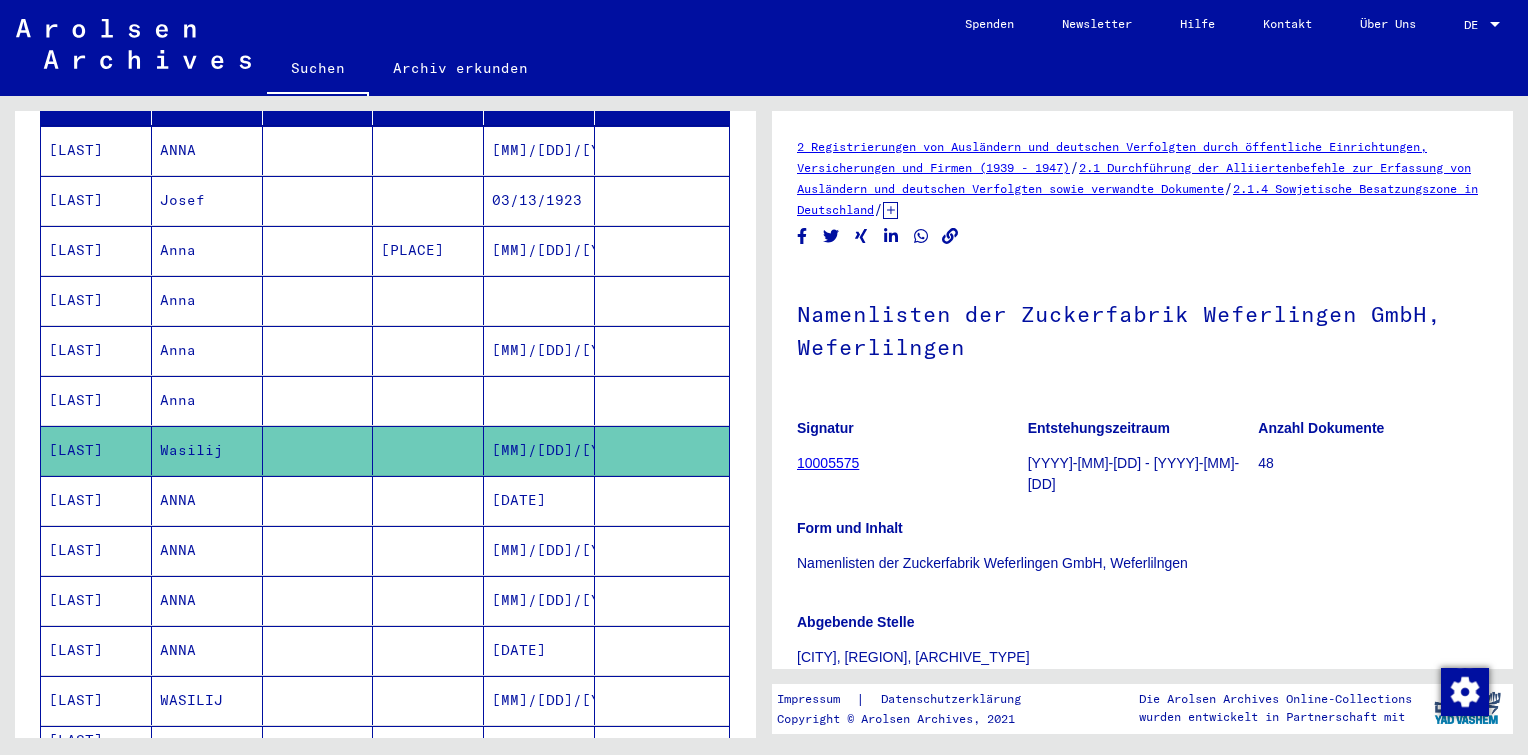 click on "[DATE]" at bounding box center [539, 550] 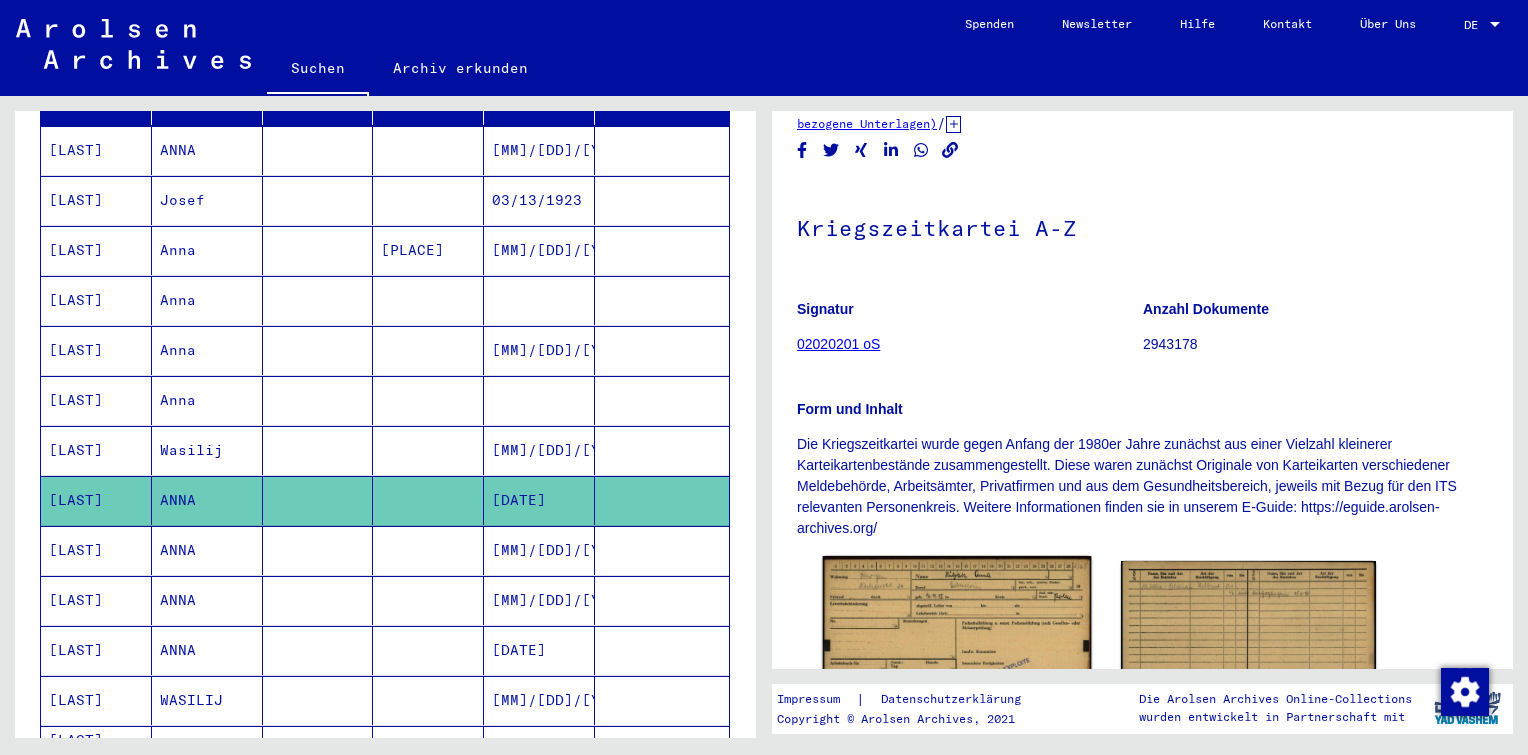 scroll, scrollTop: 0, scrollLeft: 0, axis: both 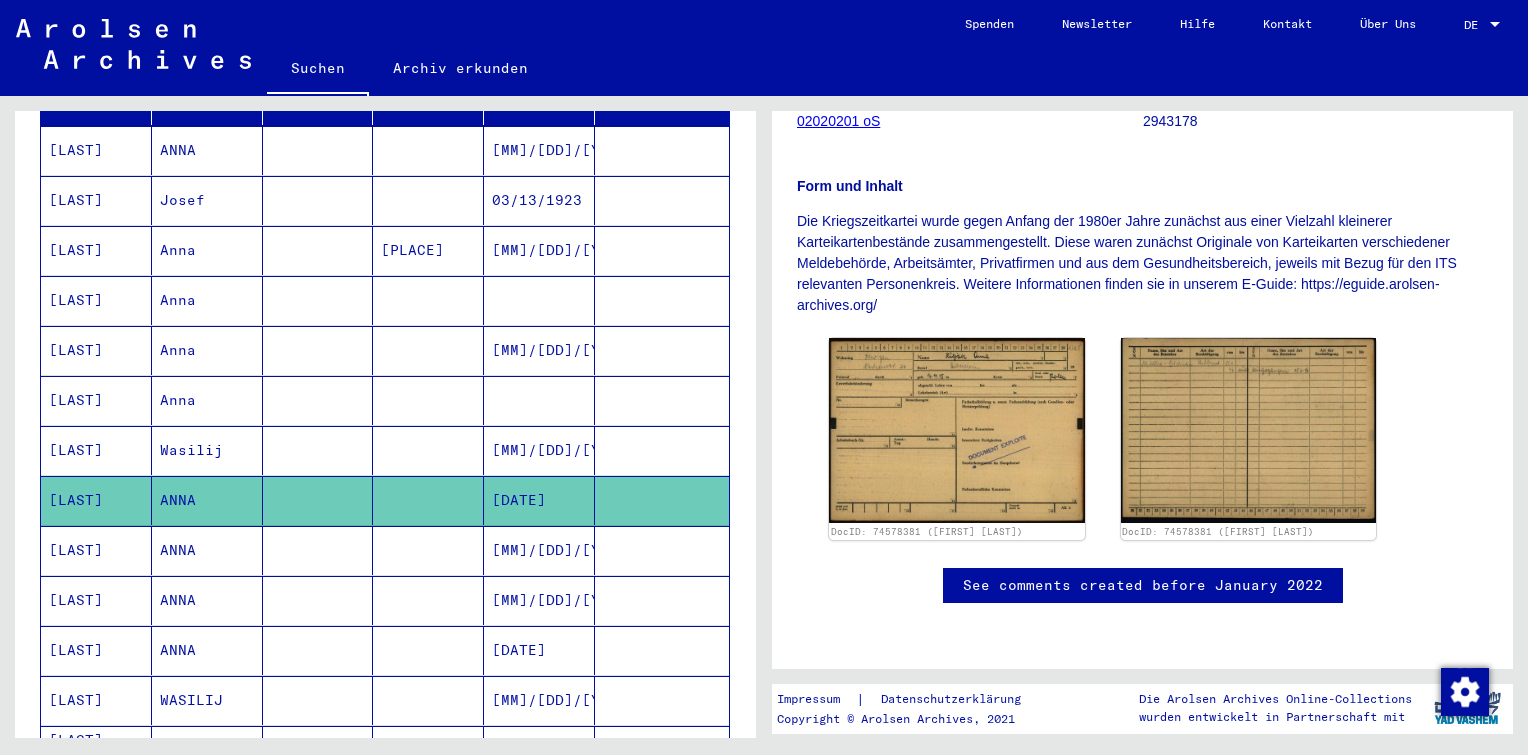 click at bounding box center [428, 700] 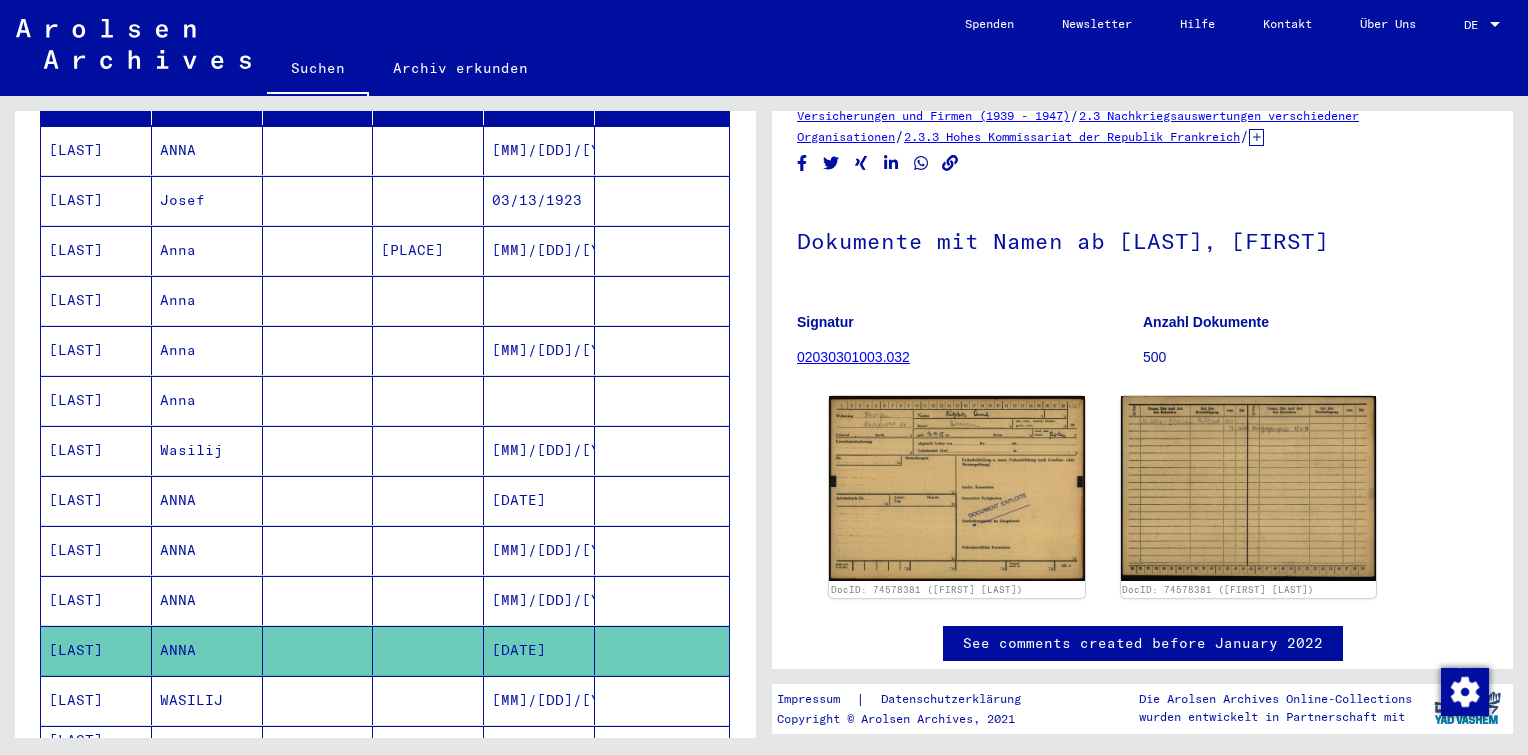 scroll, scrollTop: 136, scrollLeft: 0, axis: vertical 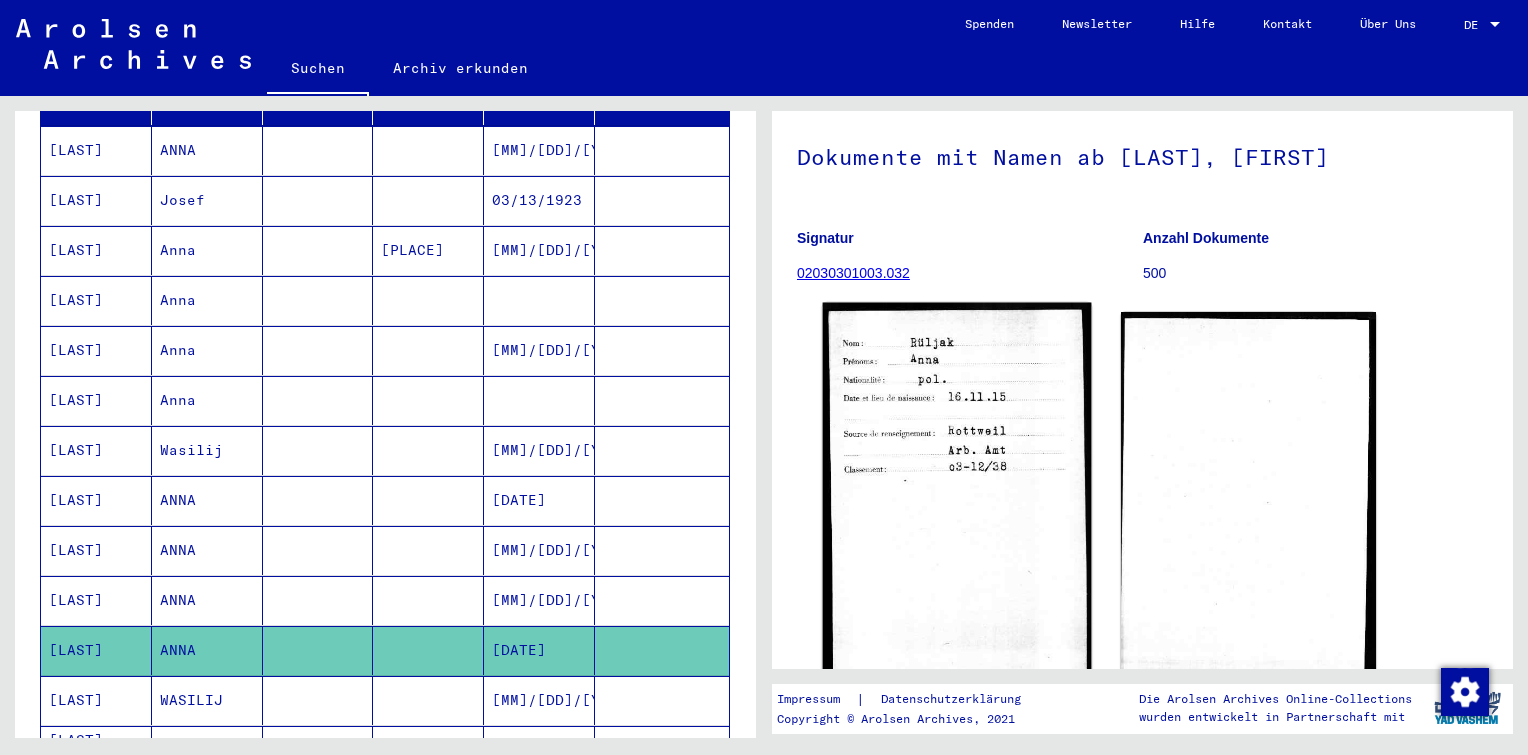 click 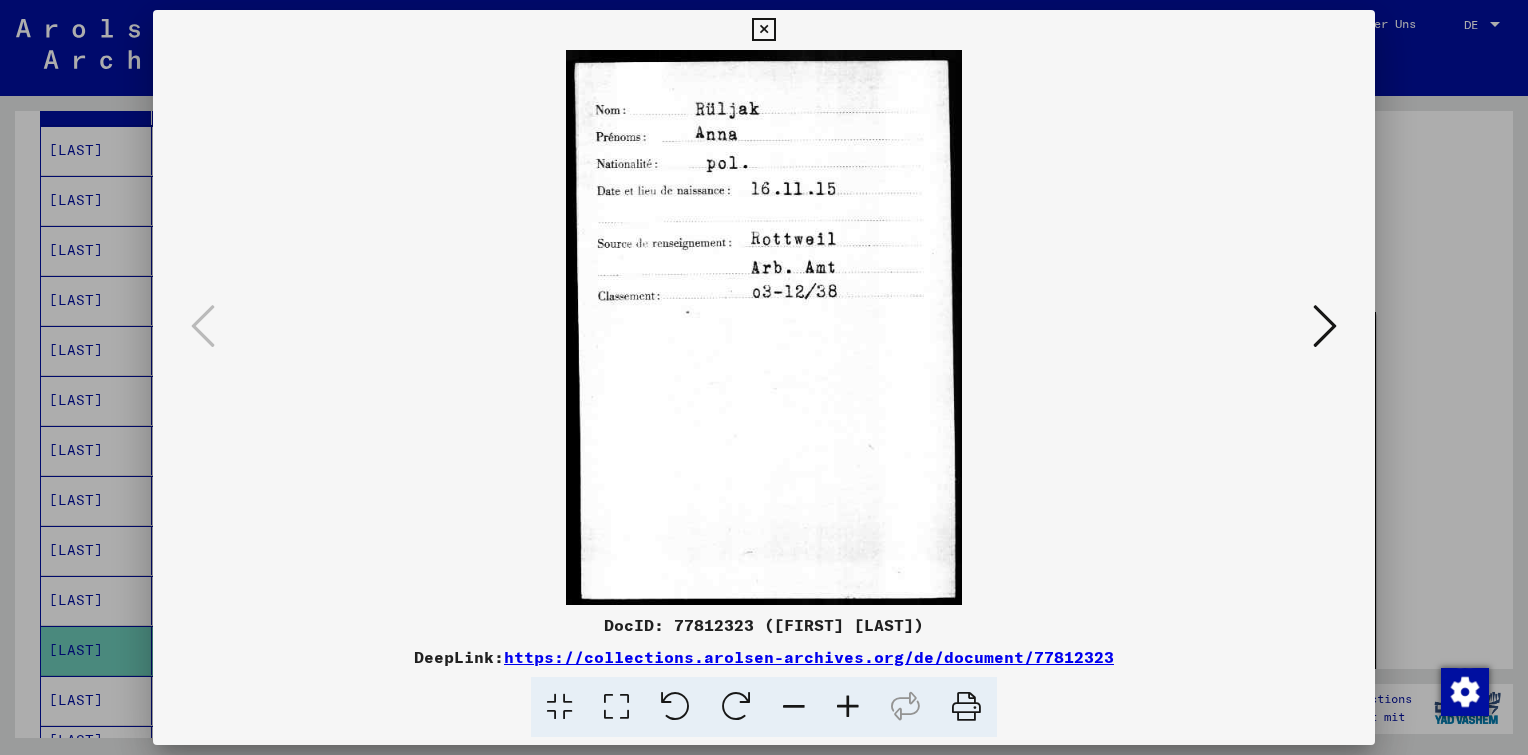 click at bounding box center [763, 30] 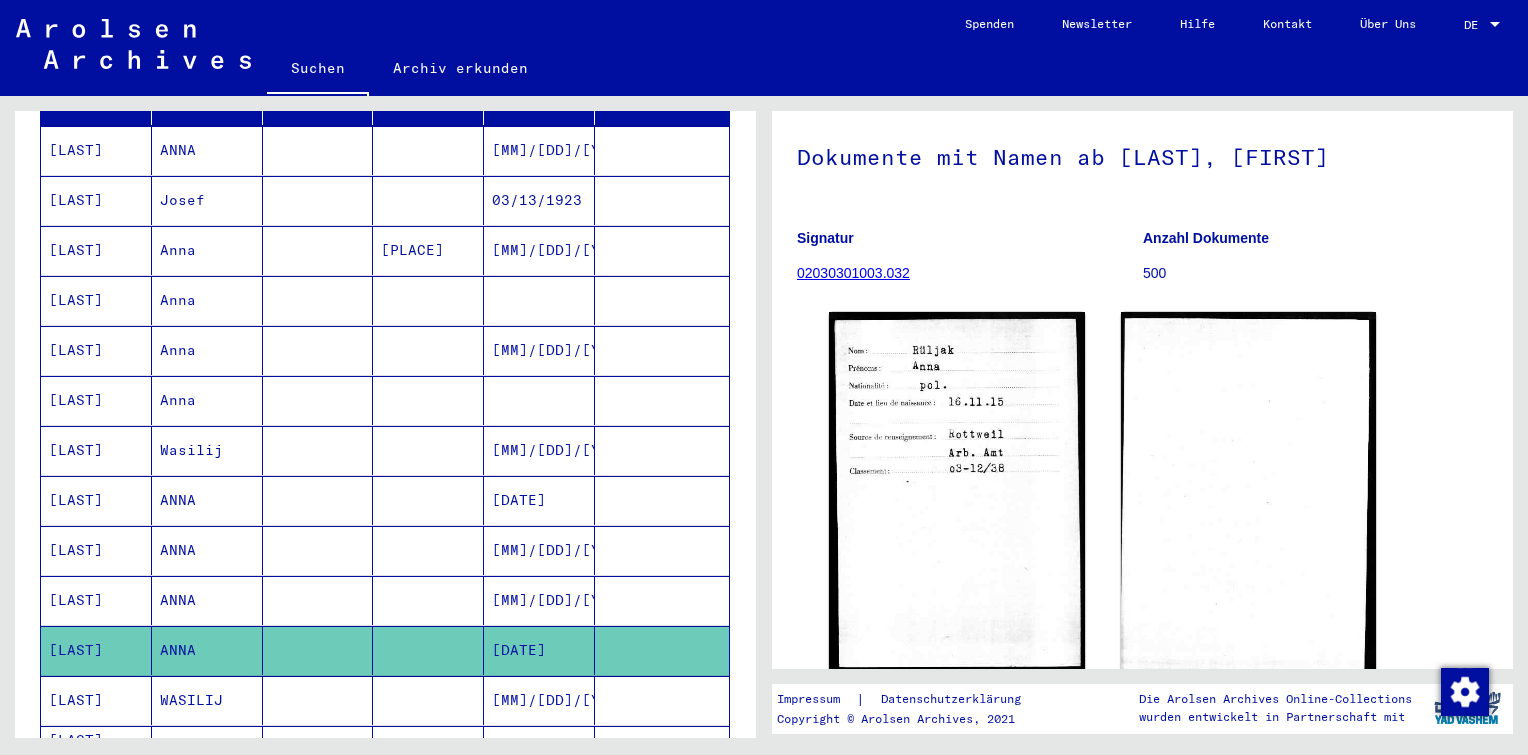 click on "[MM]/[DD]/[YYYY]" at bounding box center [539, 650] 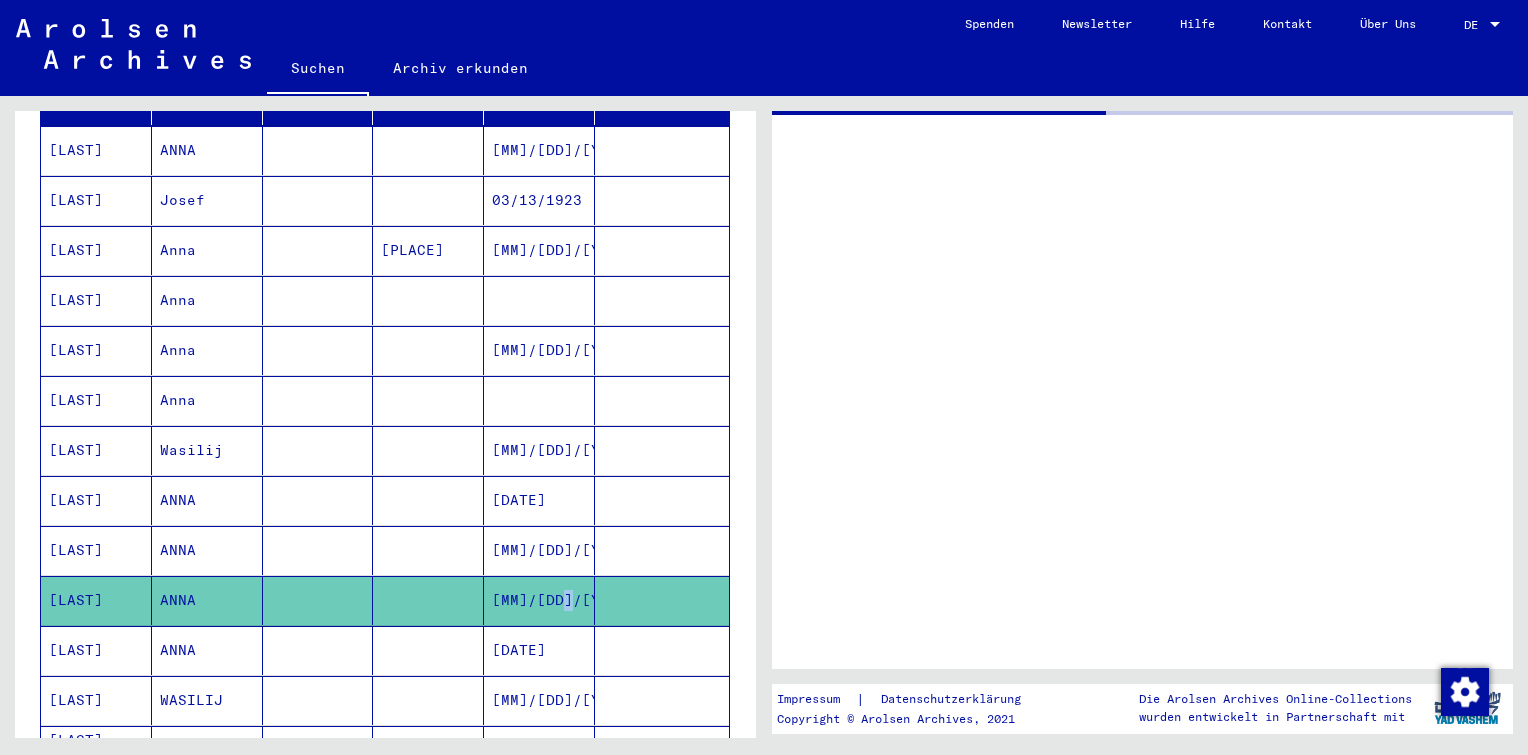 scroll 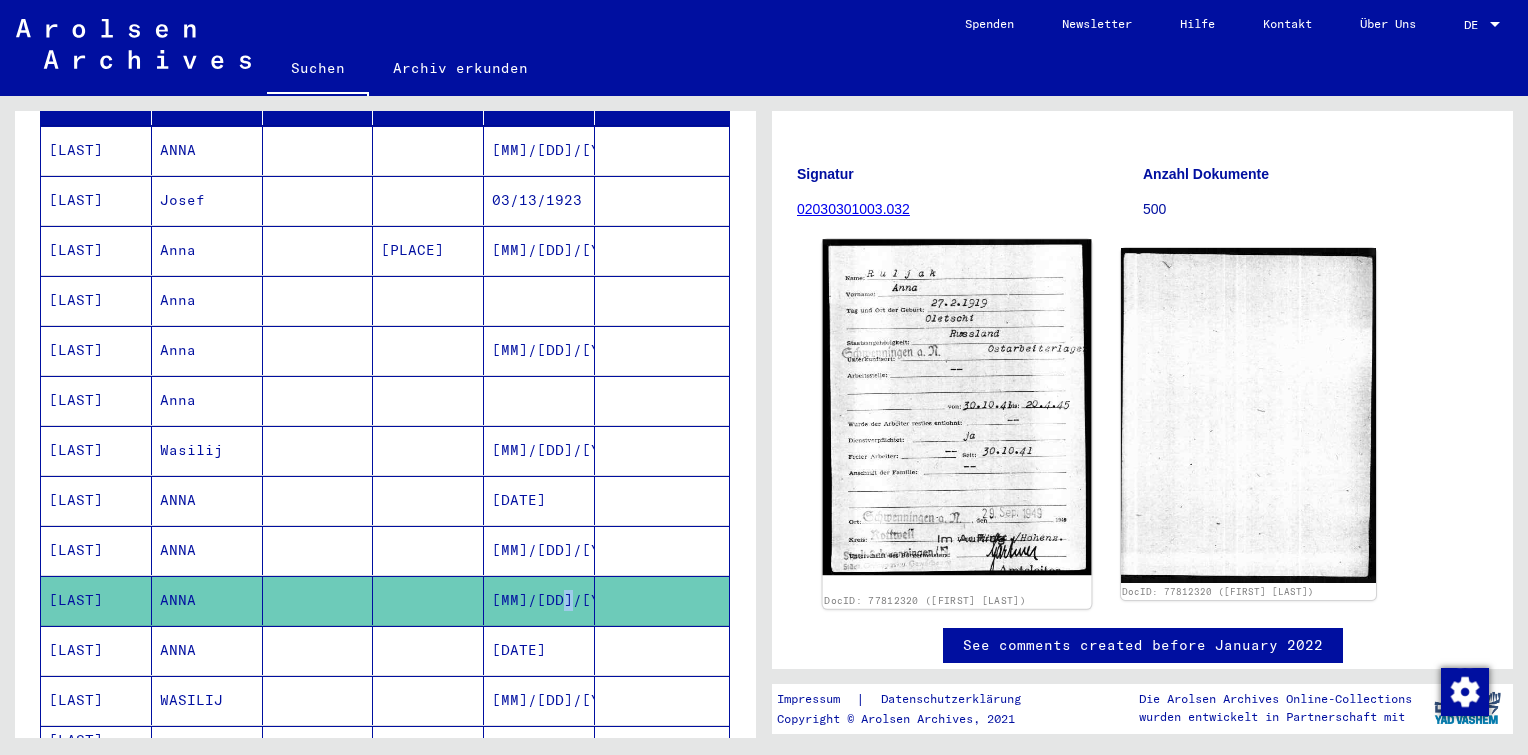 click 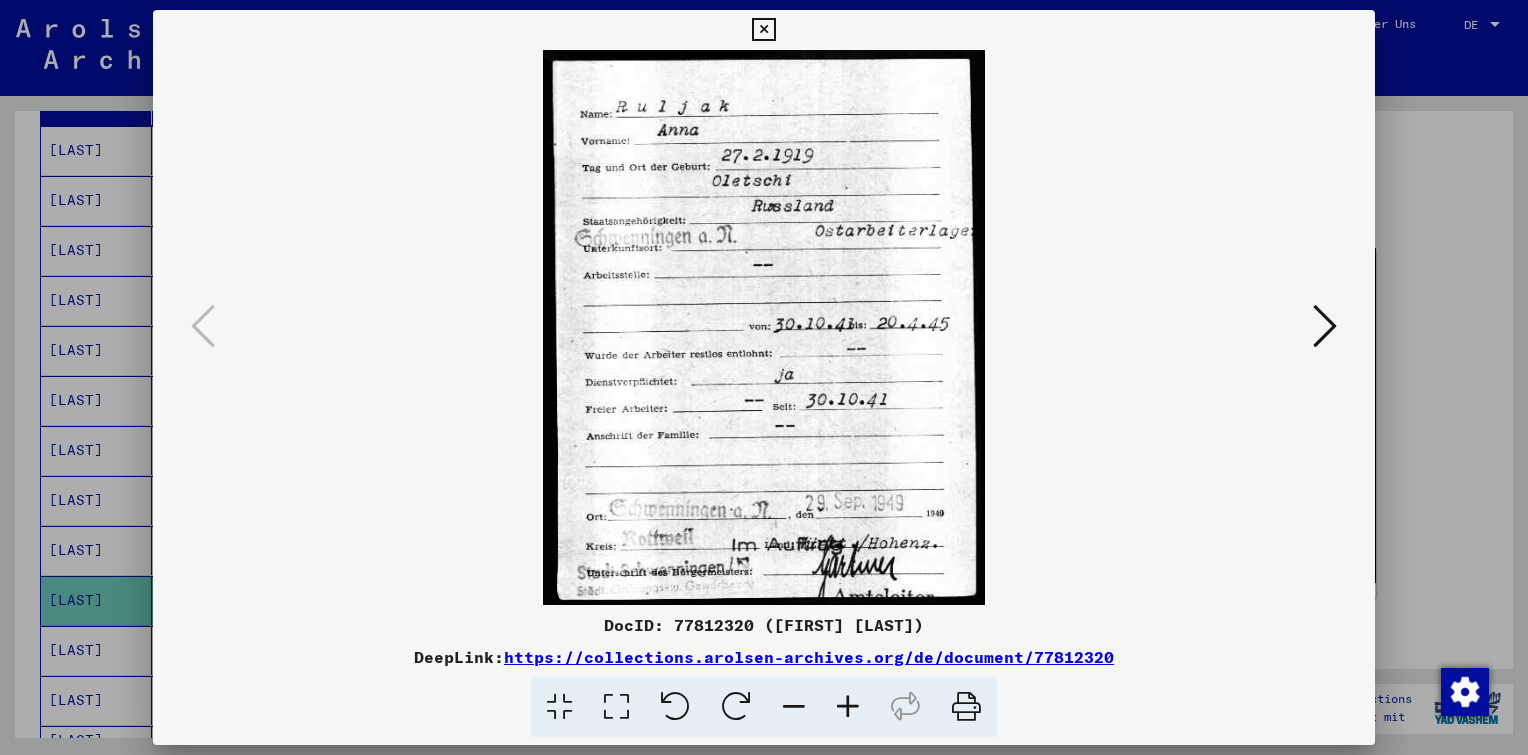 click at bounding box center [763, 30] 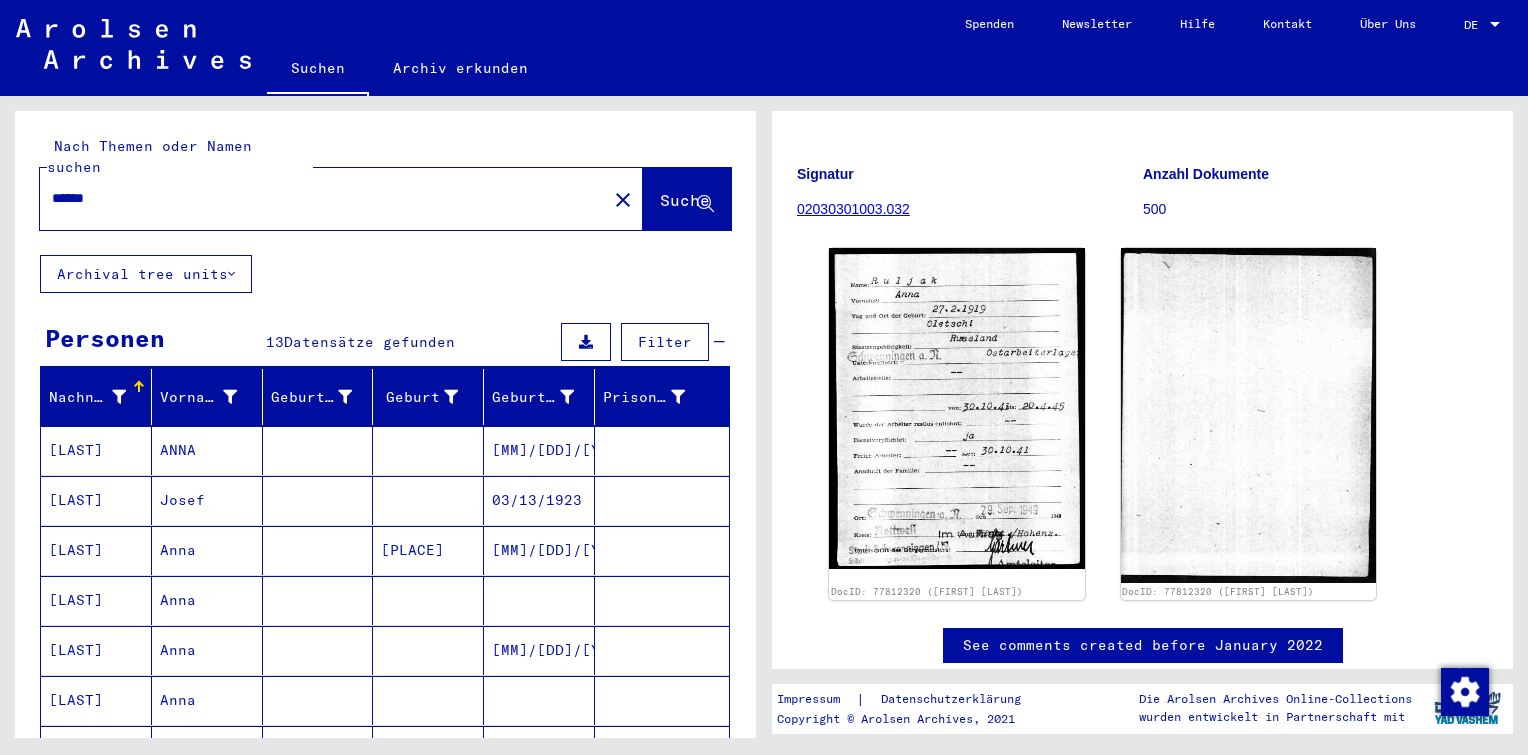click on "******" at bounding box center [323, 198] 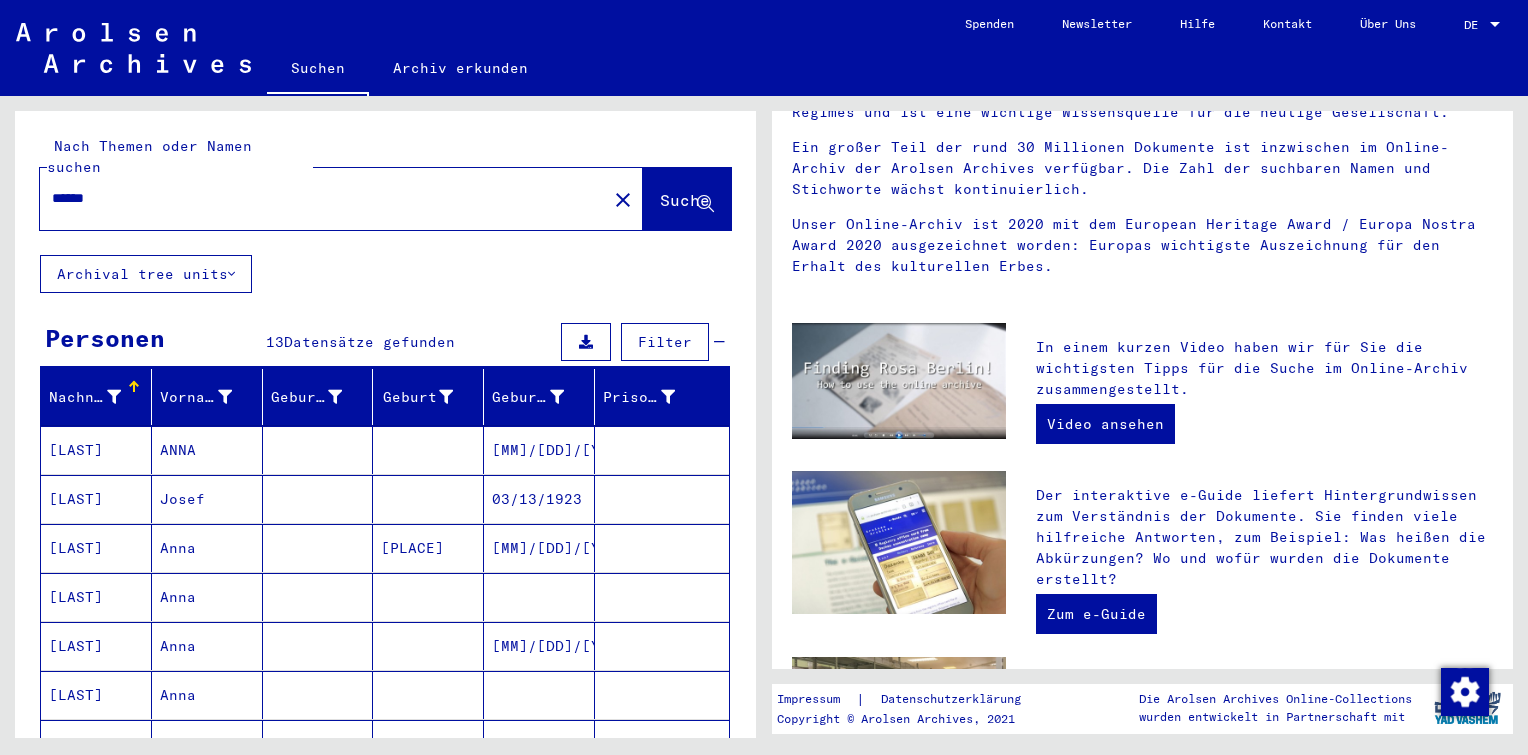 scroll, scrollTop: 0, scrollLeft: 0, axis: both 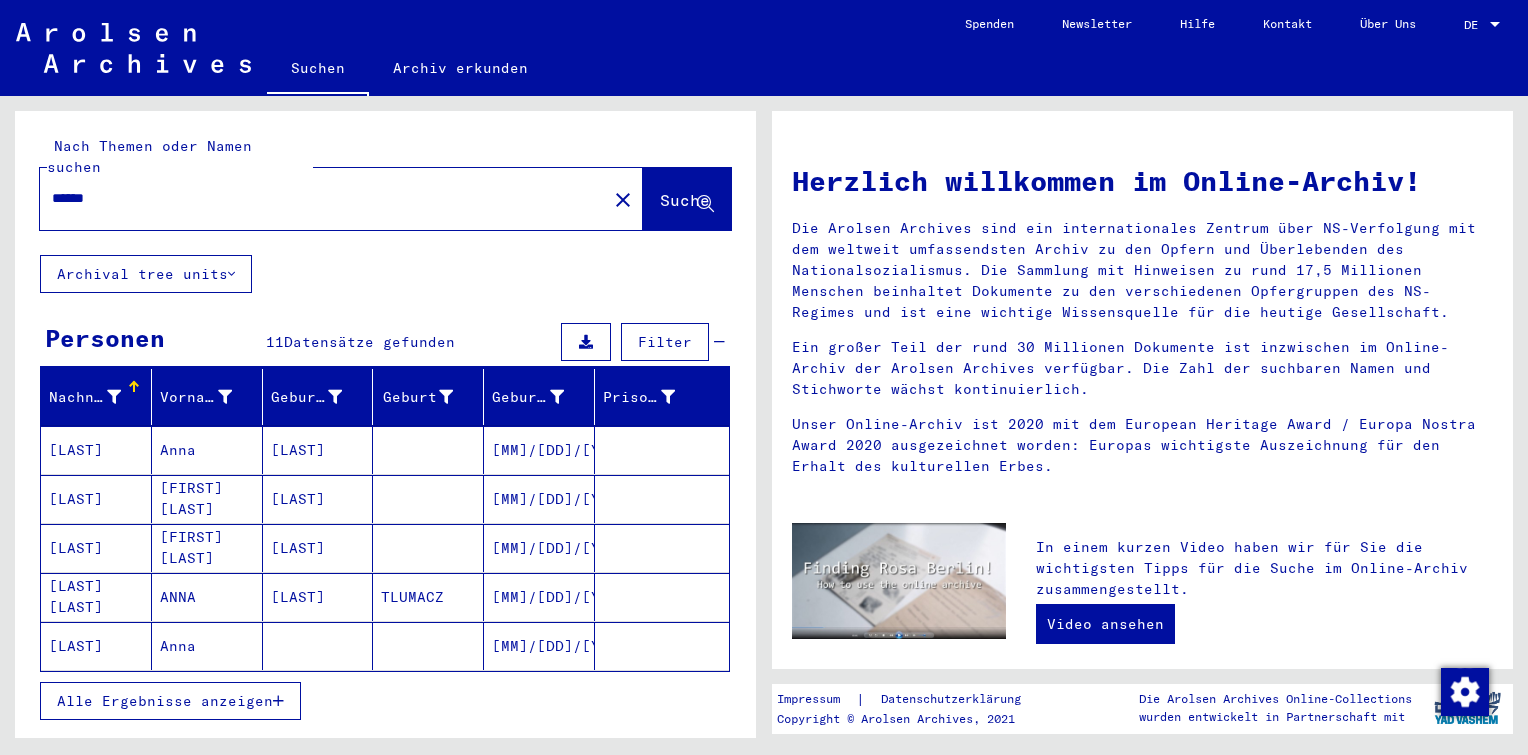 click on "Alle Ergebnisse anzeigen" at bounding box center (165, 701) 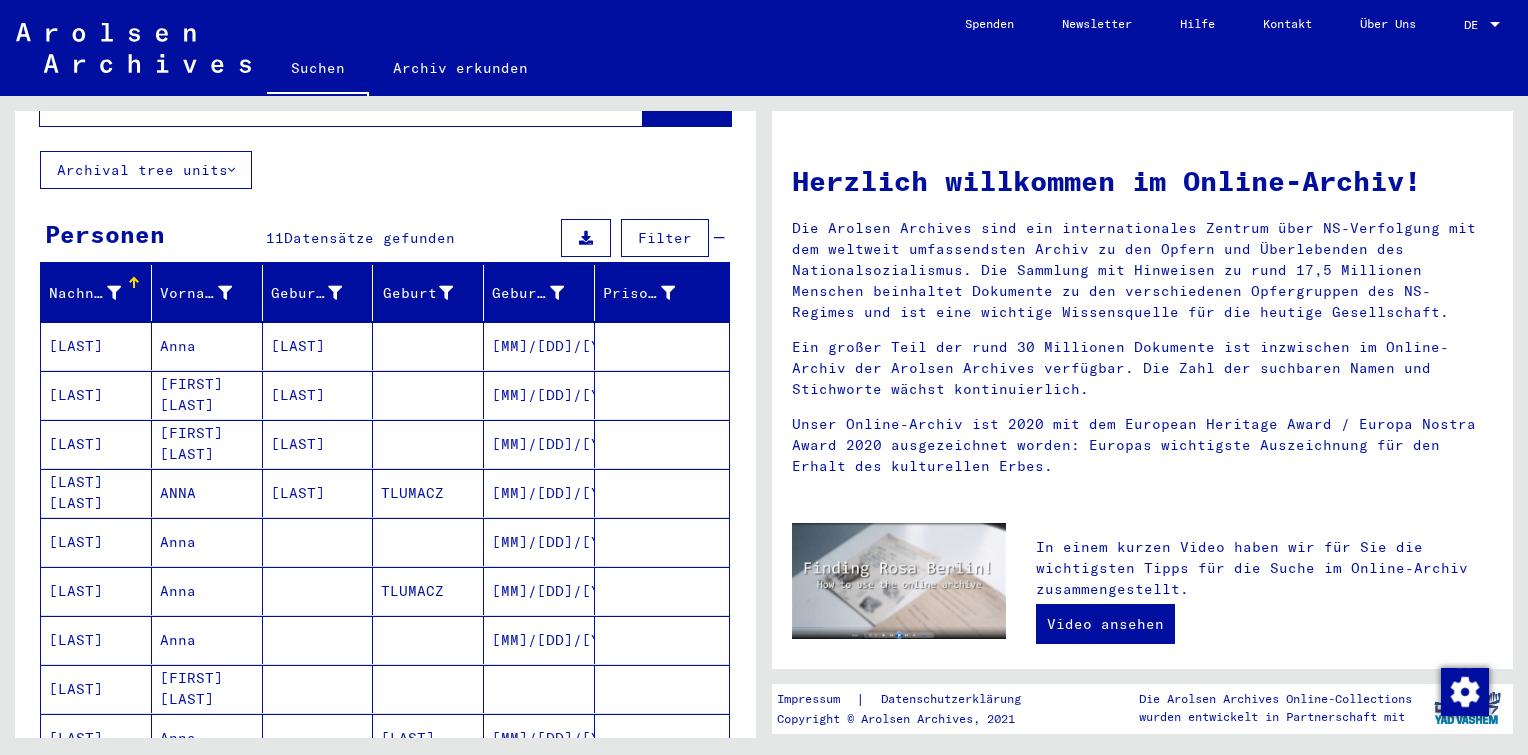 scroll, scrollTop: 200, scrollLeft: 0, axis: vertical 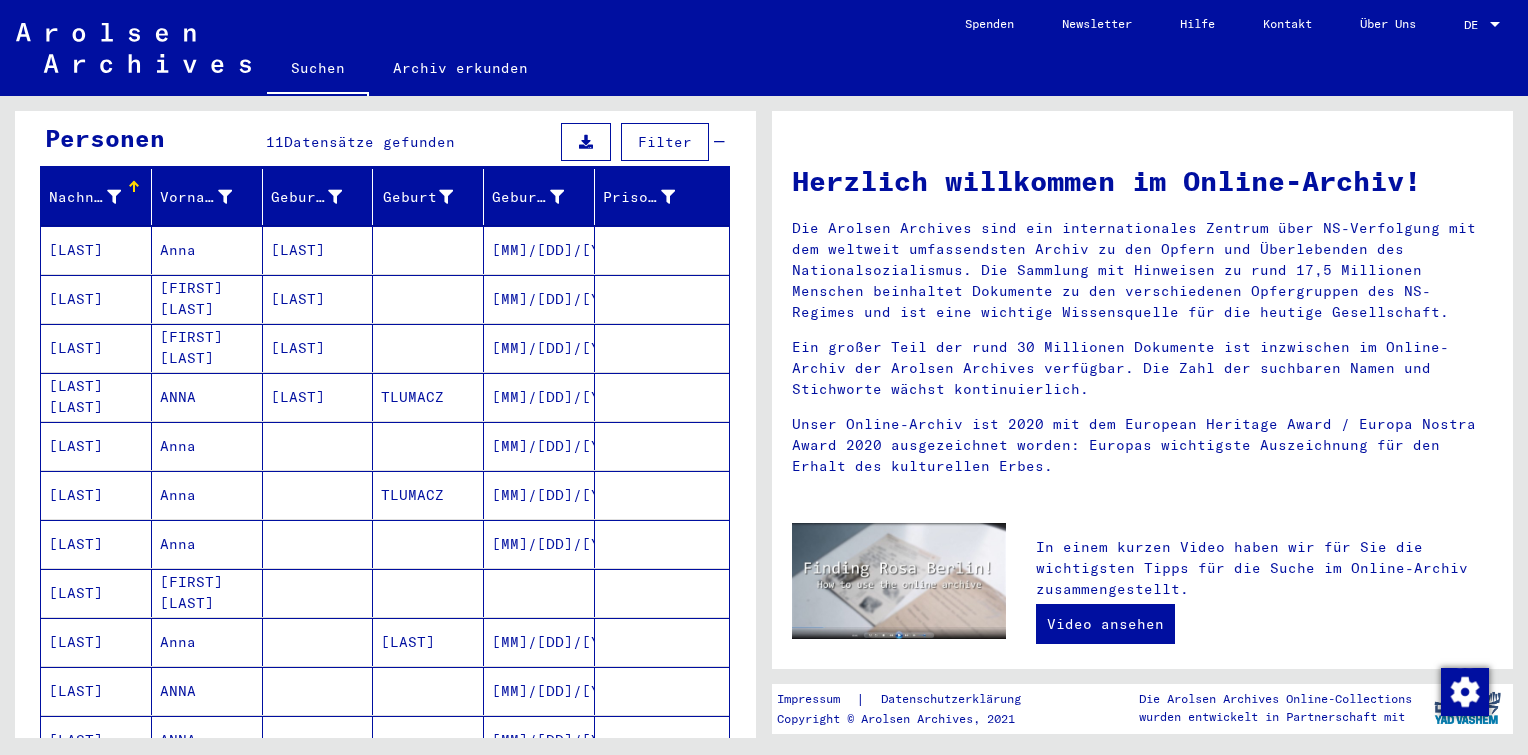 click at bounding box center (428, 299) 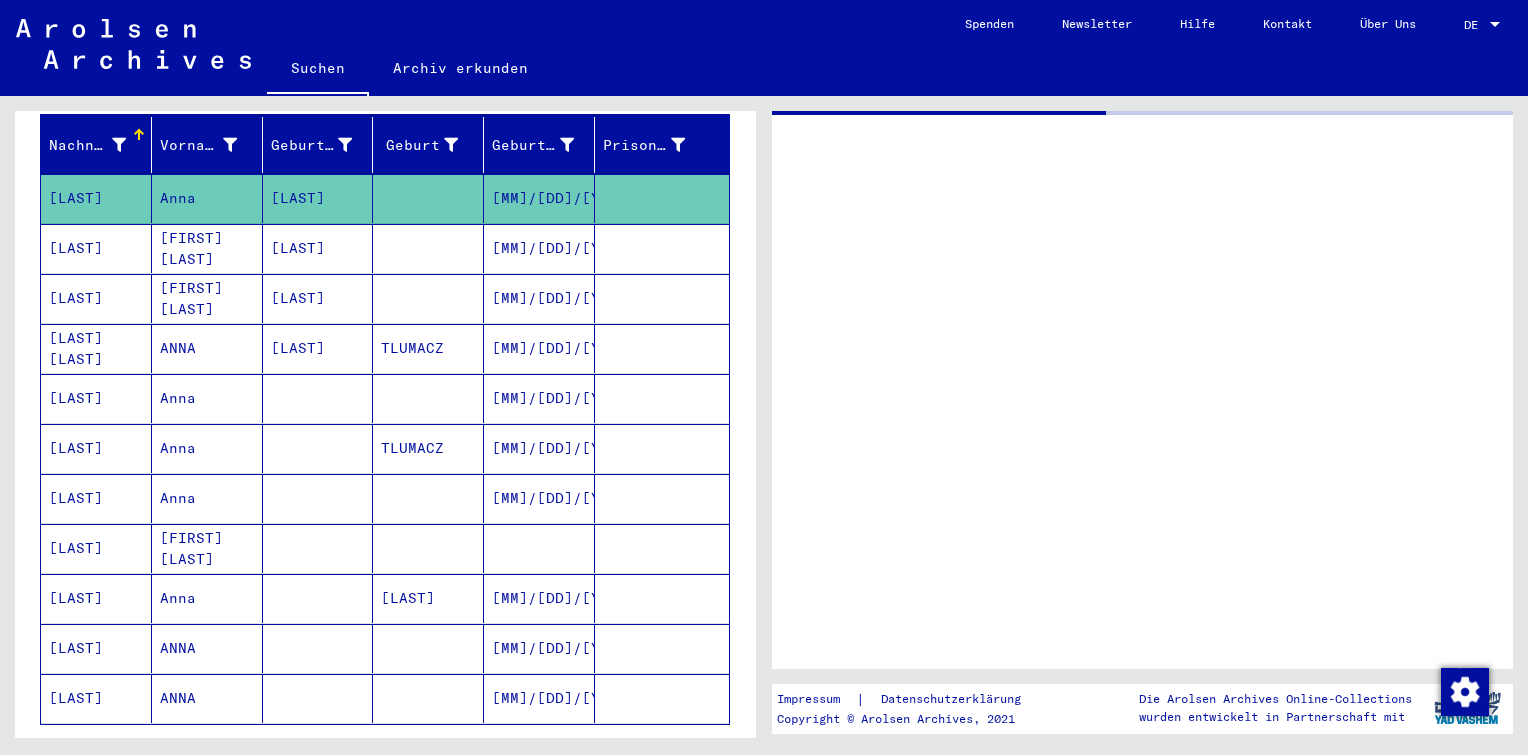 scroll, scrollTop: 300, scrollLeft: 0, axis: vertical 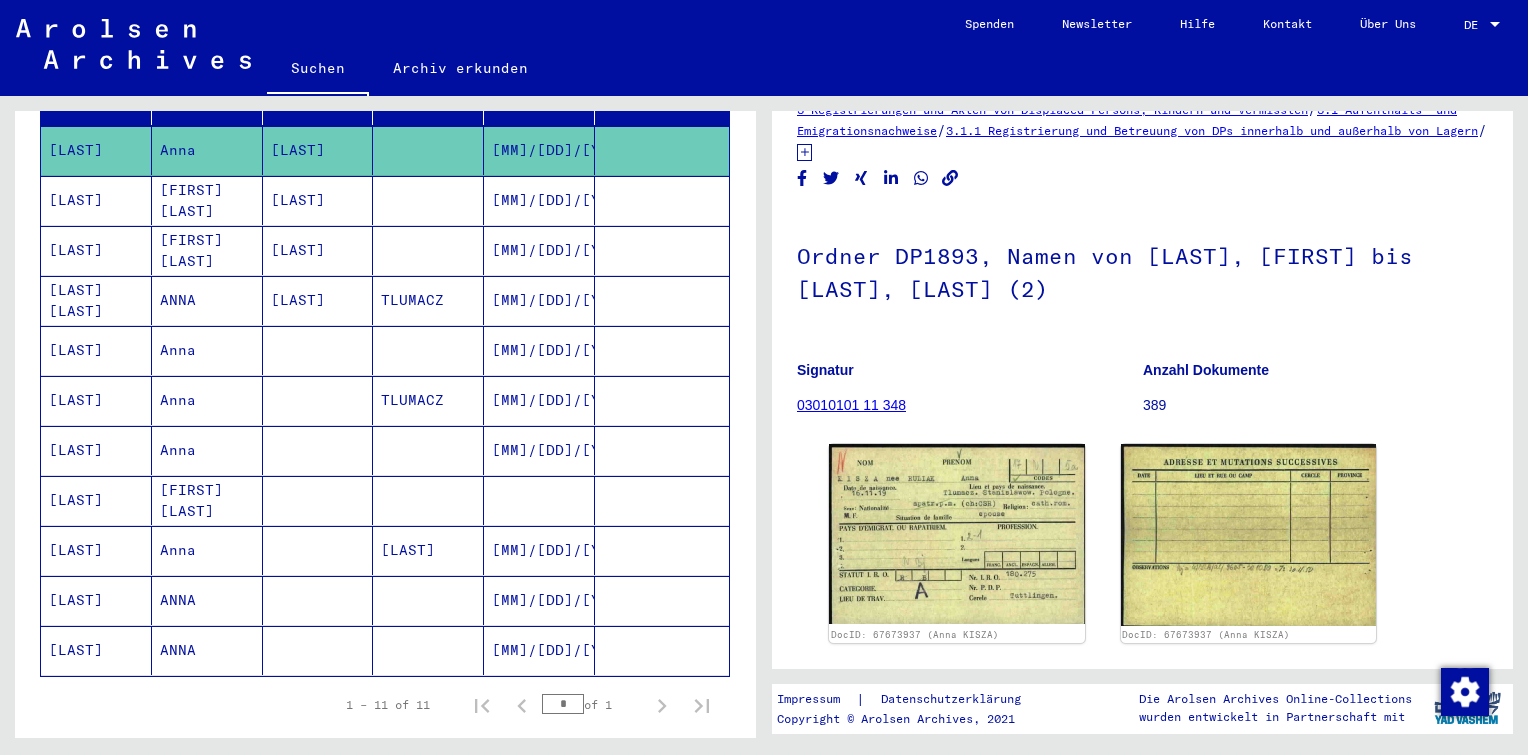 click on "[MM]/[DD]/[YYYY]" at bounding box center [539, 250] 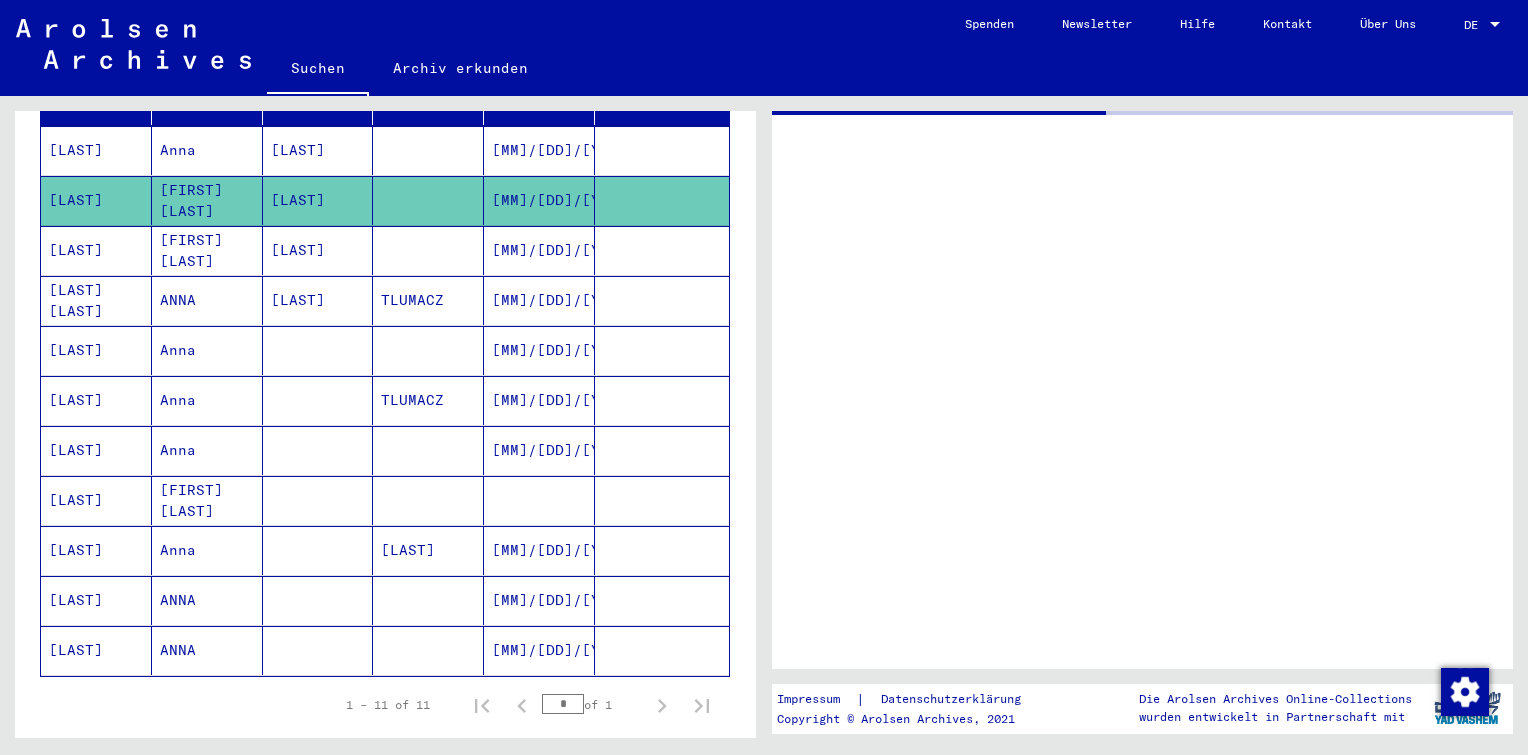 scroll, scrollTop: 0, scrollLeft: 0, axis: both 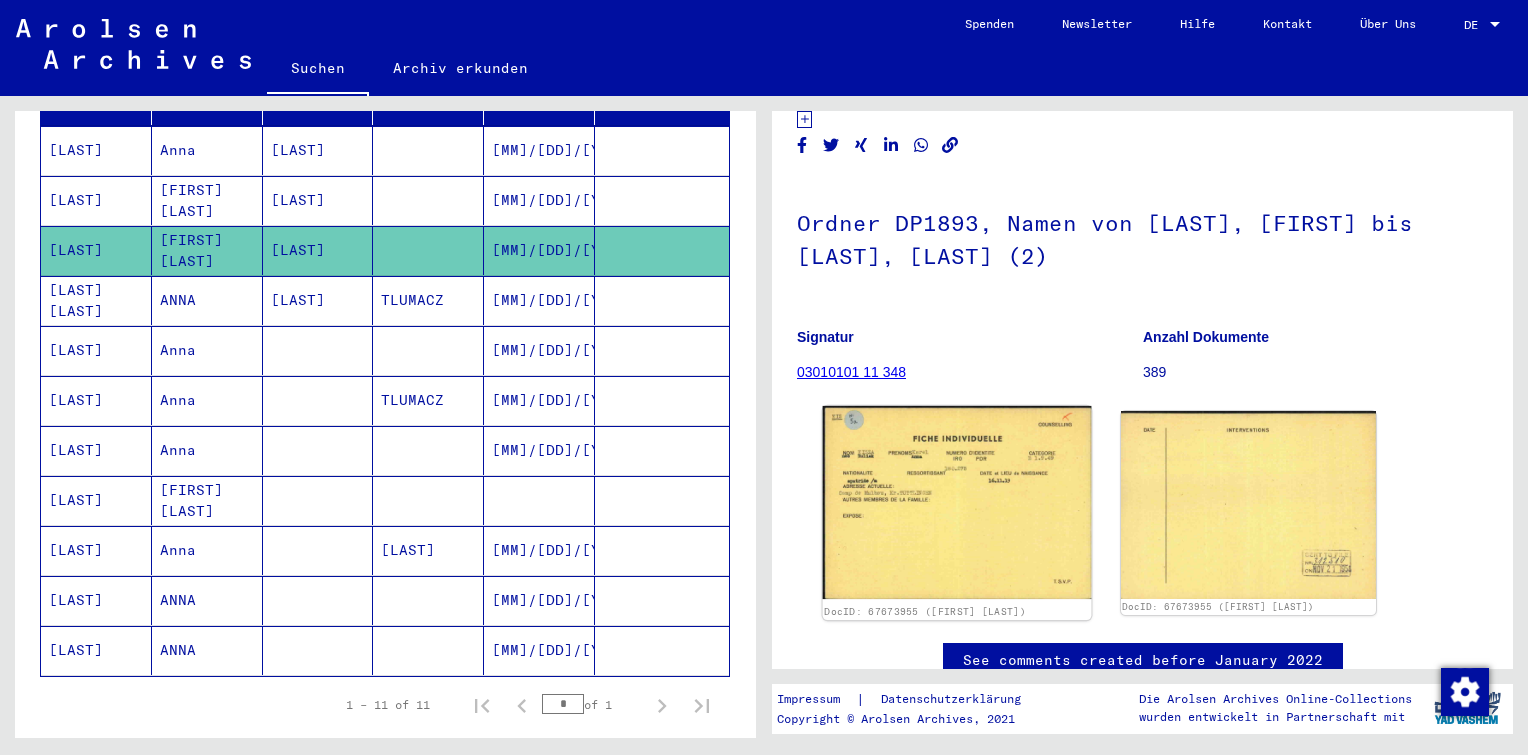 click 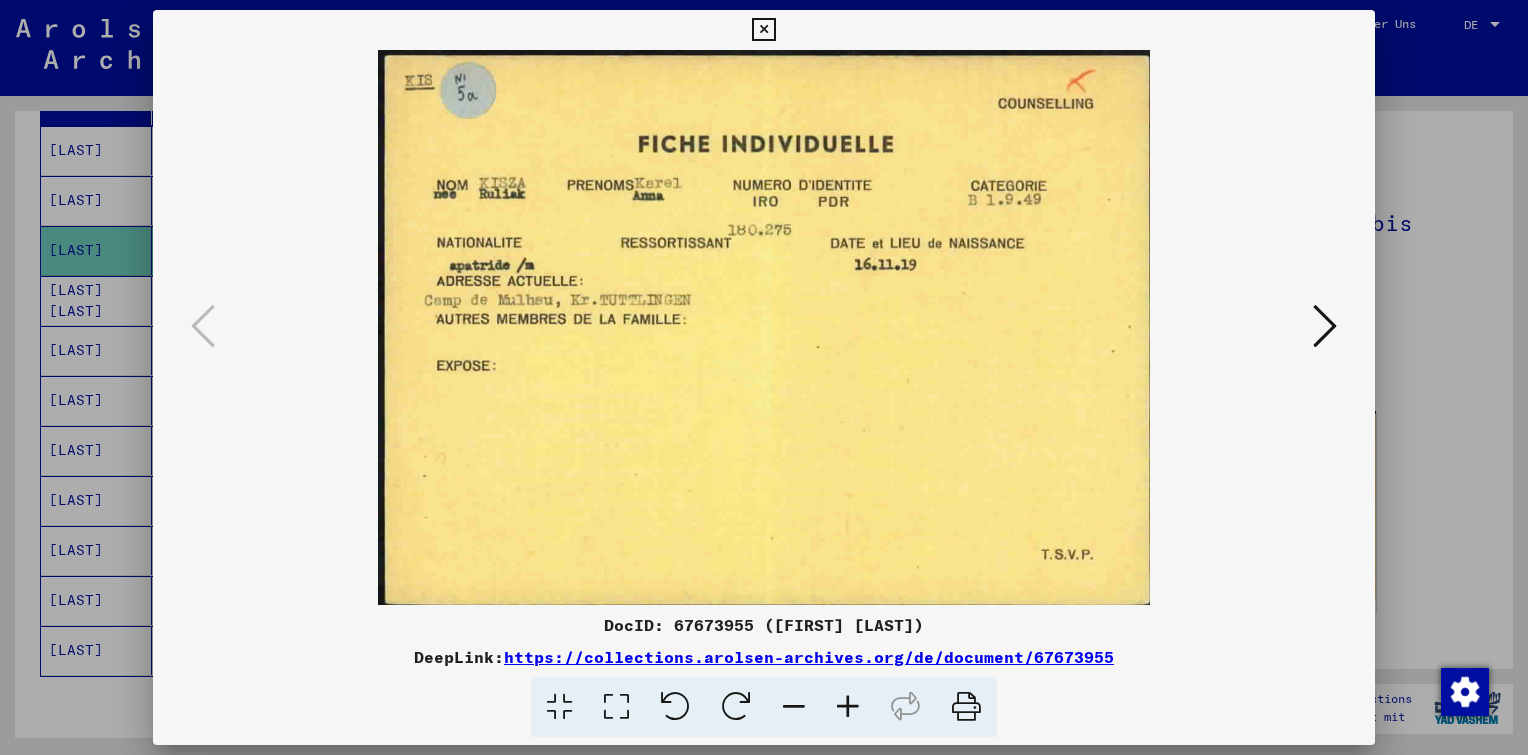 click at bounding box center [1325, 326] 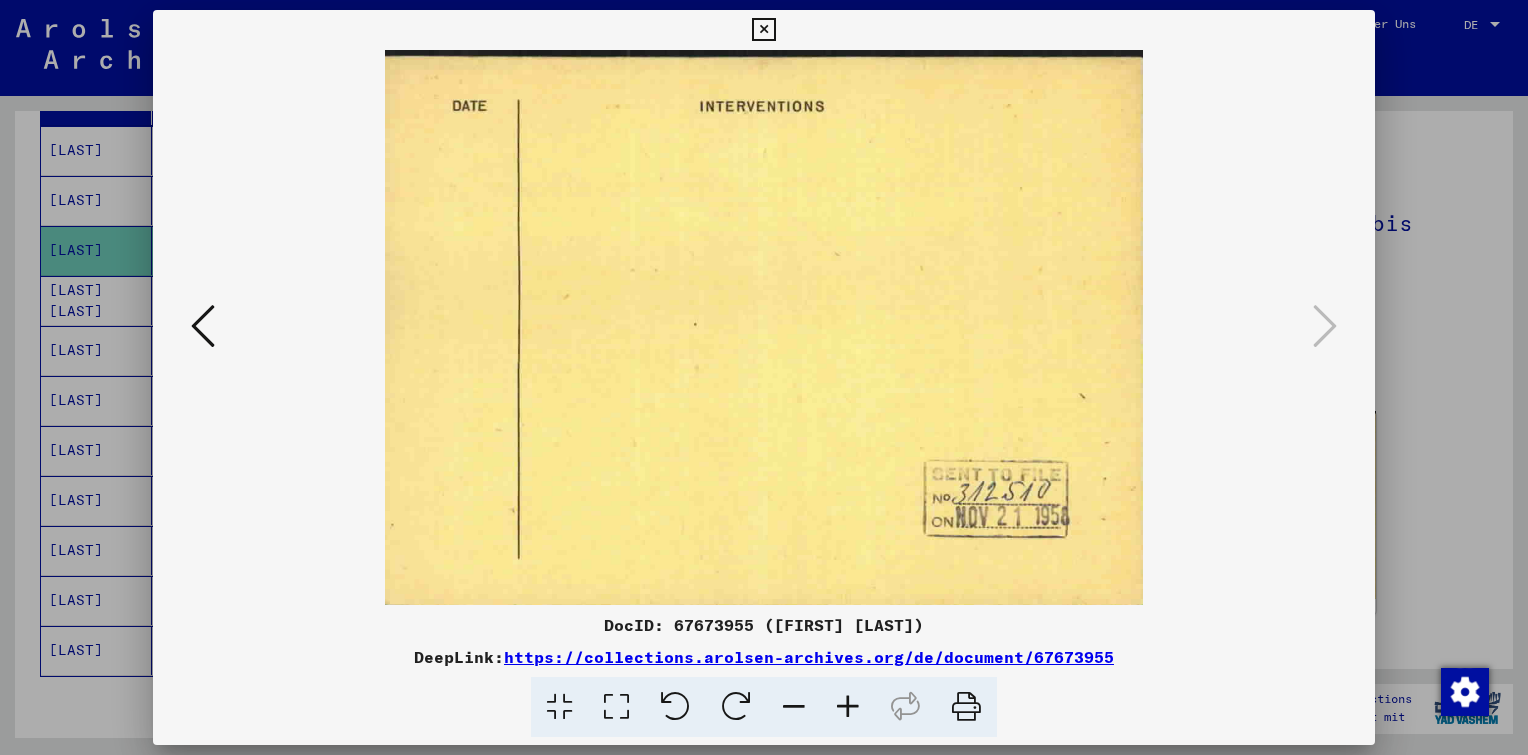 click at bounding box center (763, 30) 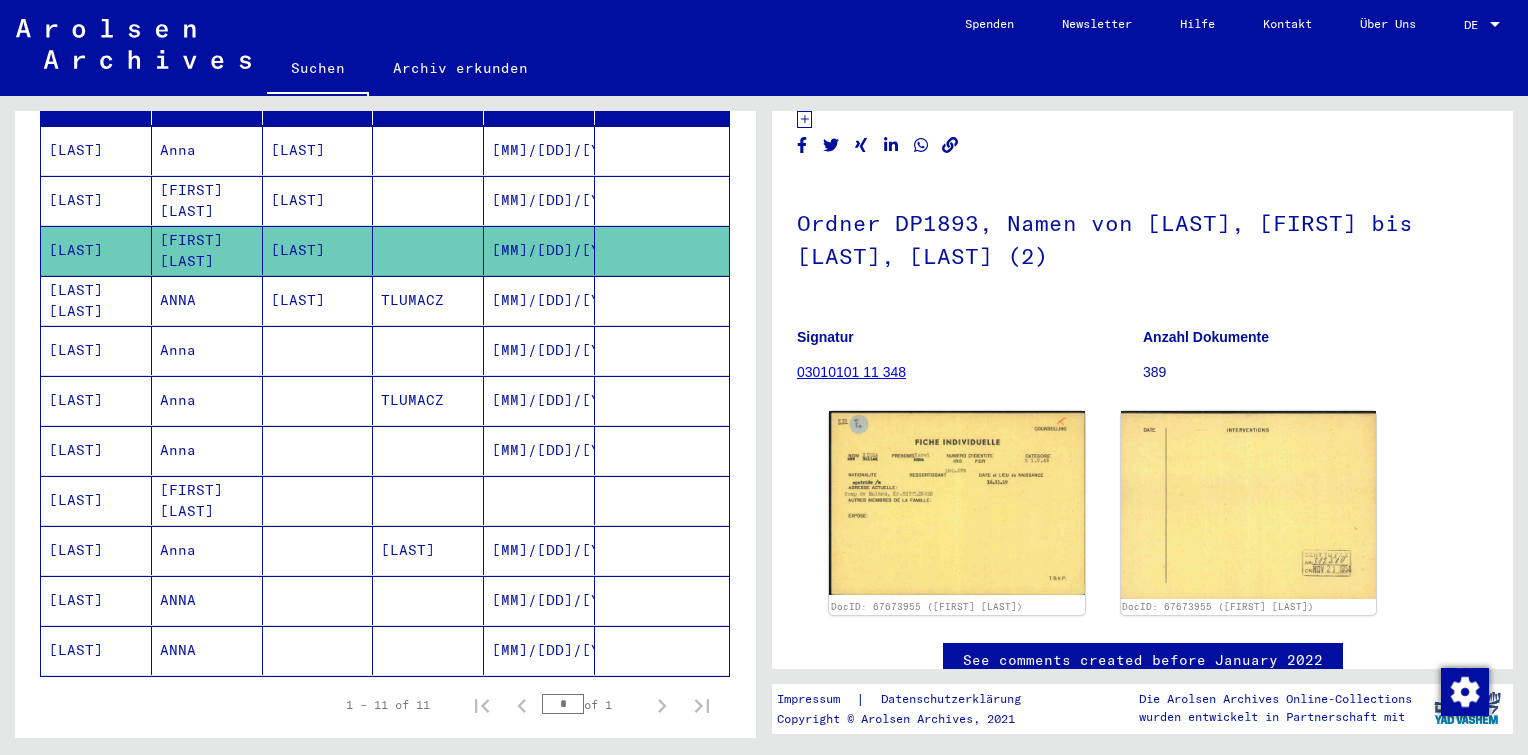 click on "[MM]/[DD]/[YYYY]" at bounding box center (539, 350) 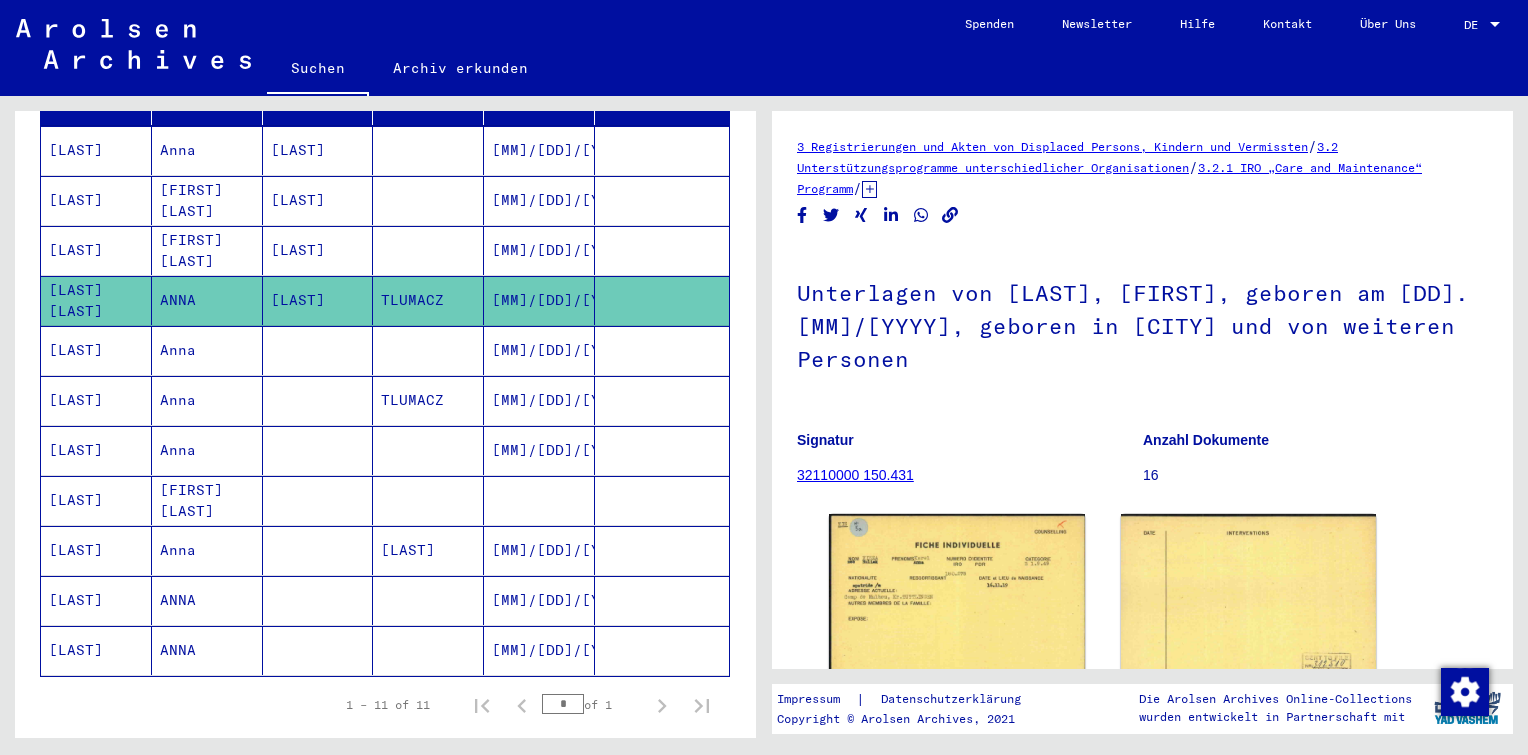 scroll, scrollTop: 0, scrollLeft: 0, axis: both 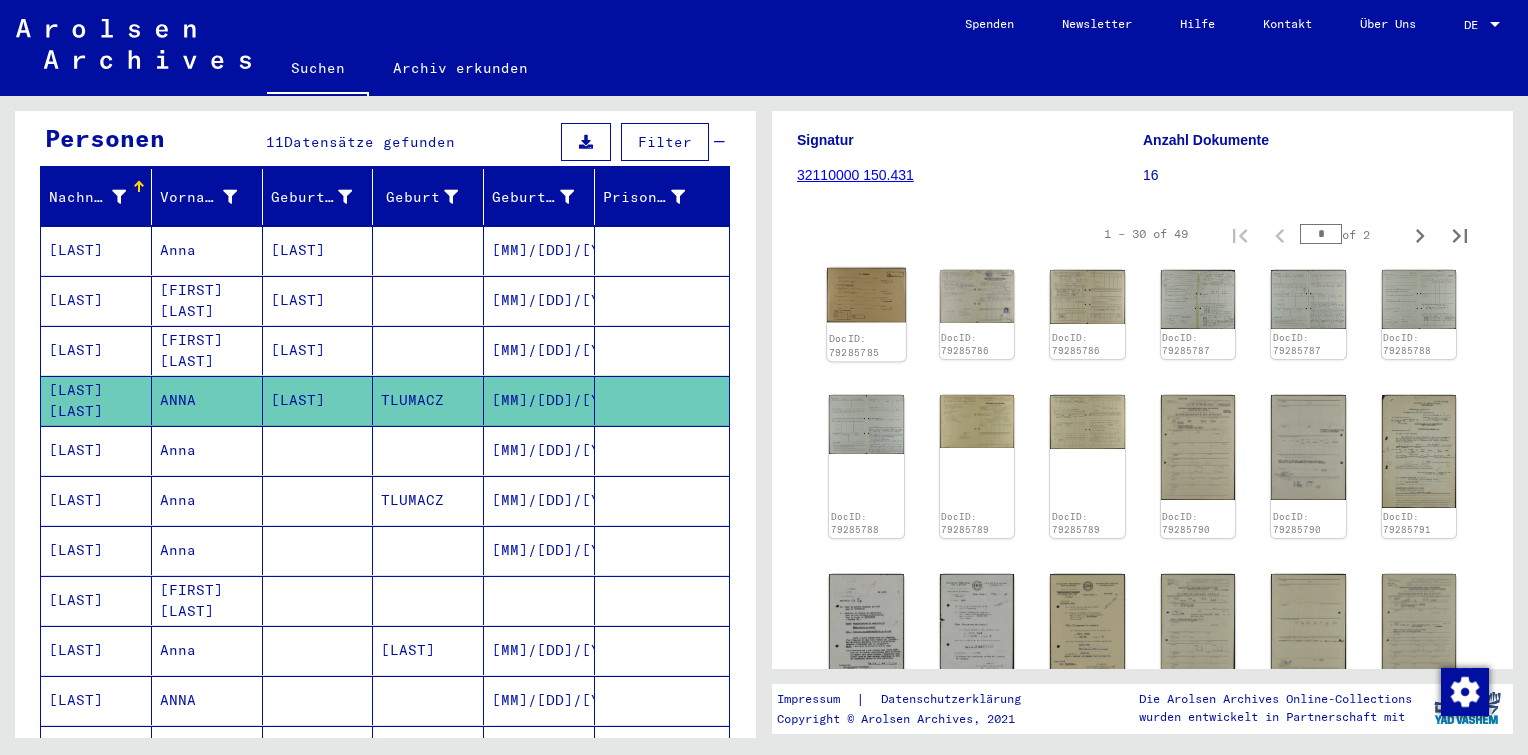 click 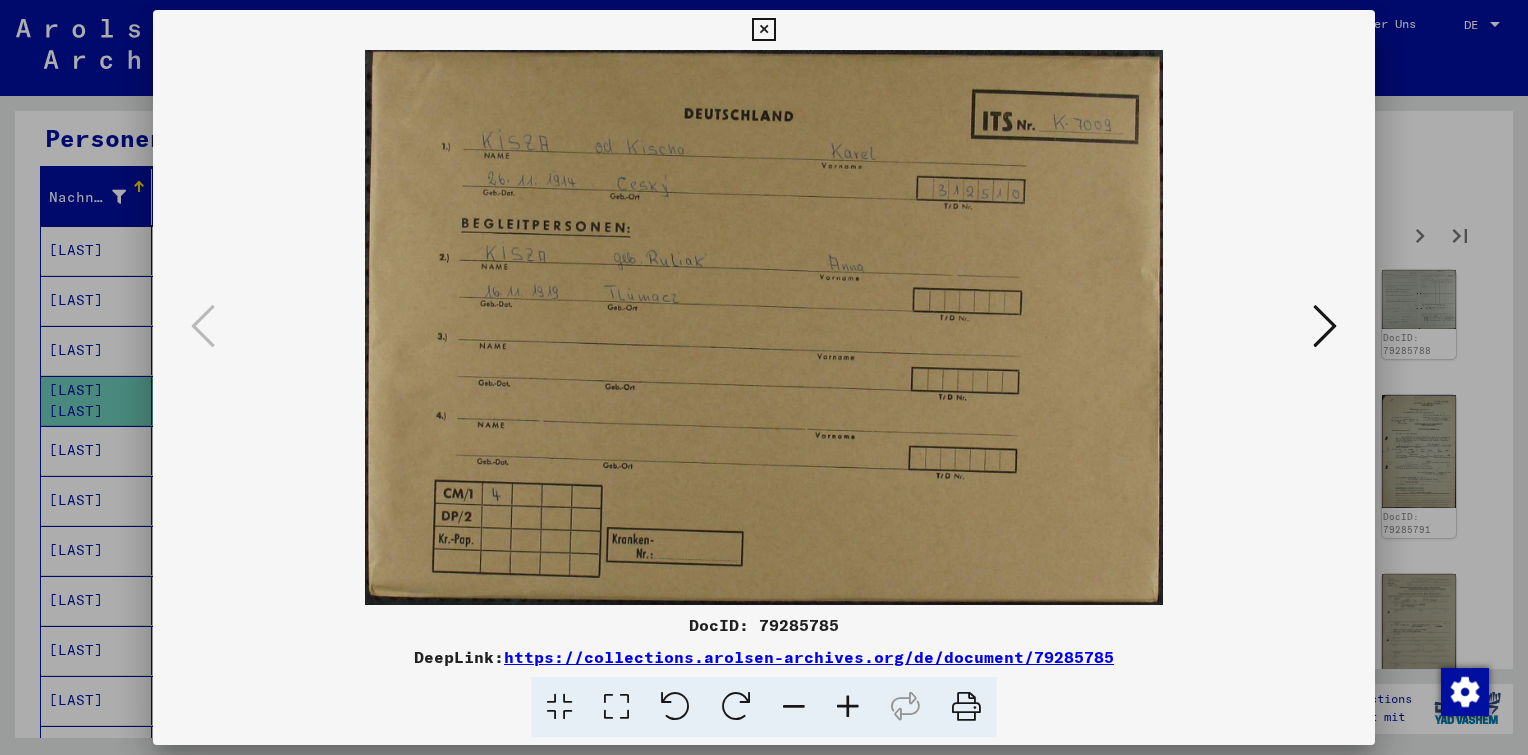 click at bounding box center (1325, 326) 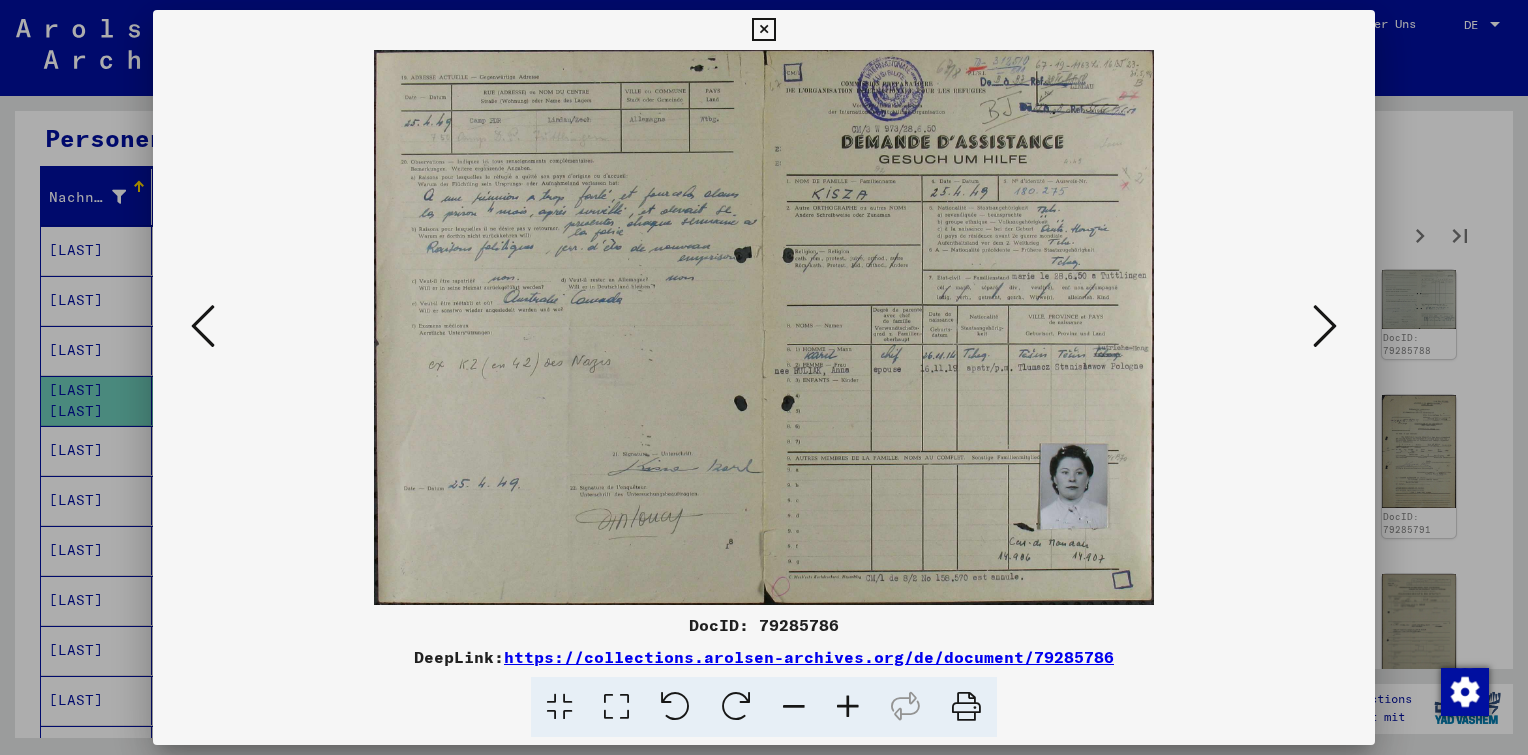 click at bounding box center [1325, 326] 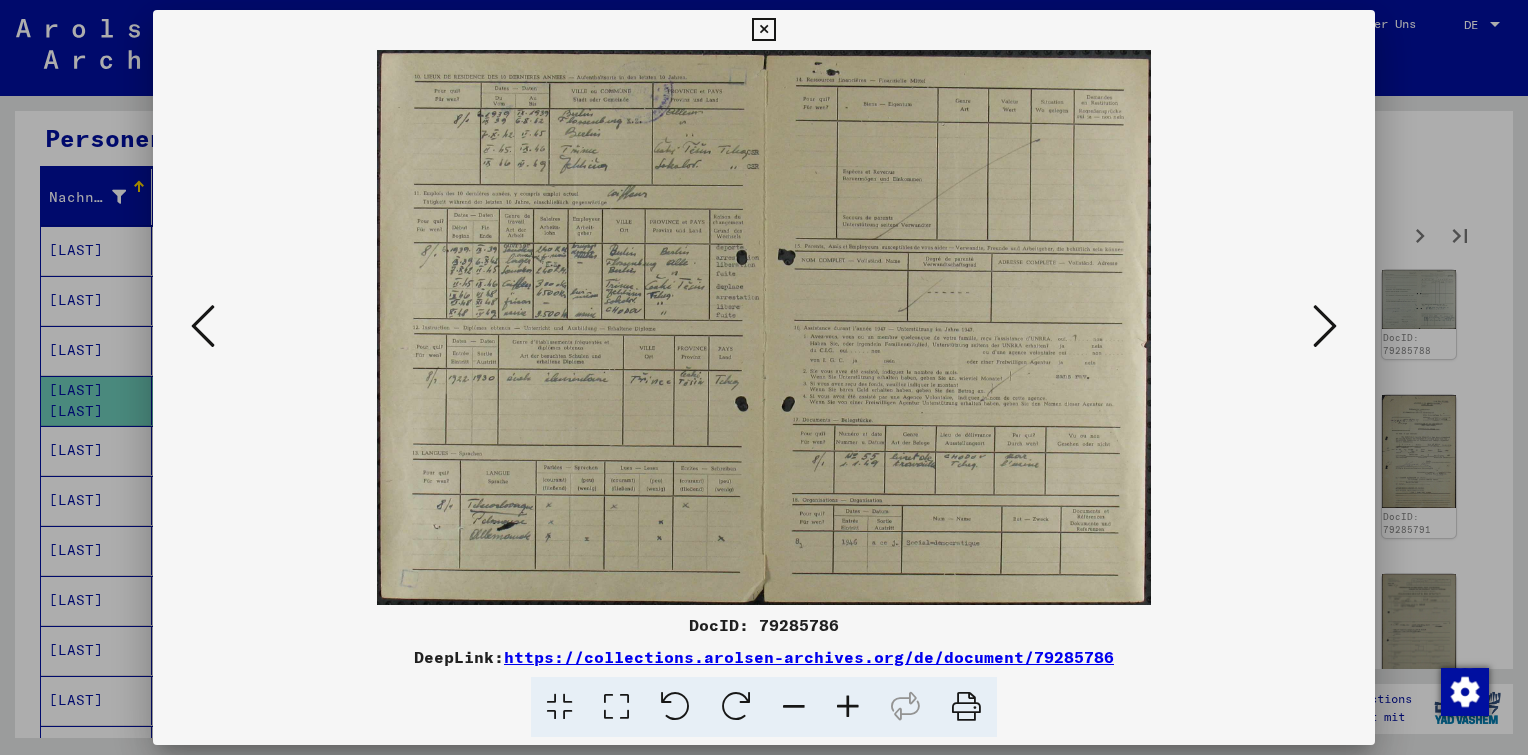 click at bounding box center [848, 707] 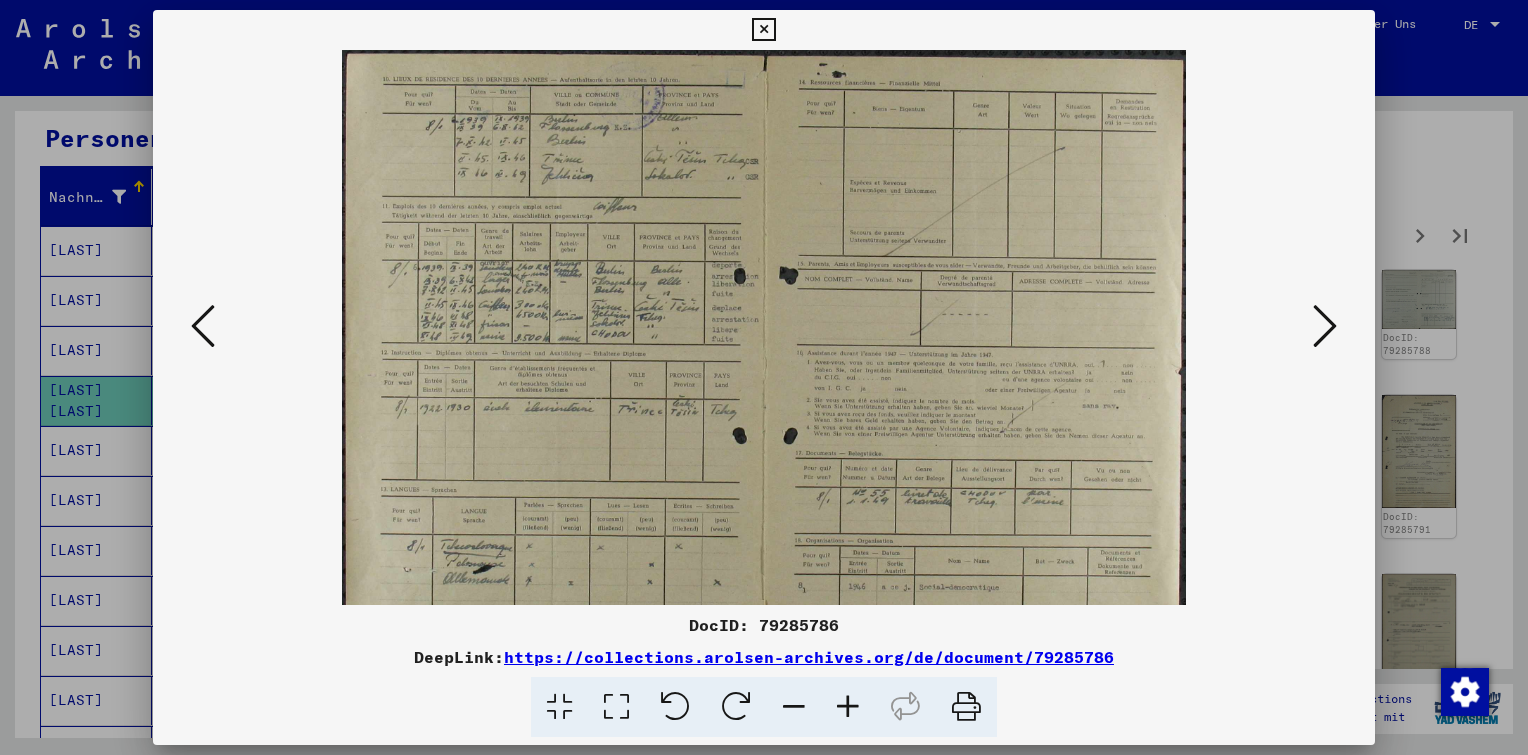 click at bounding box center (848, 707) 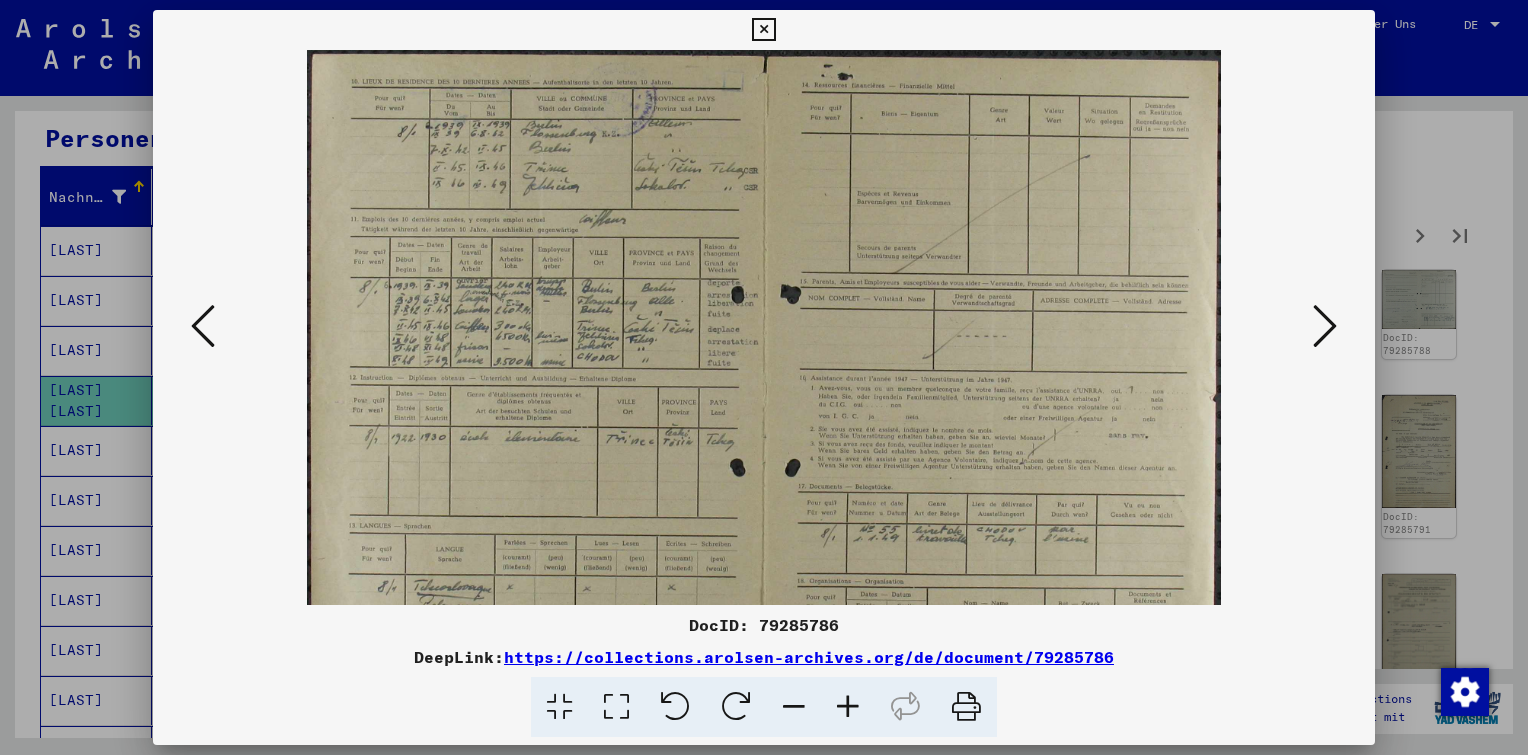click at bounding box center (848, 707) 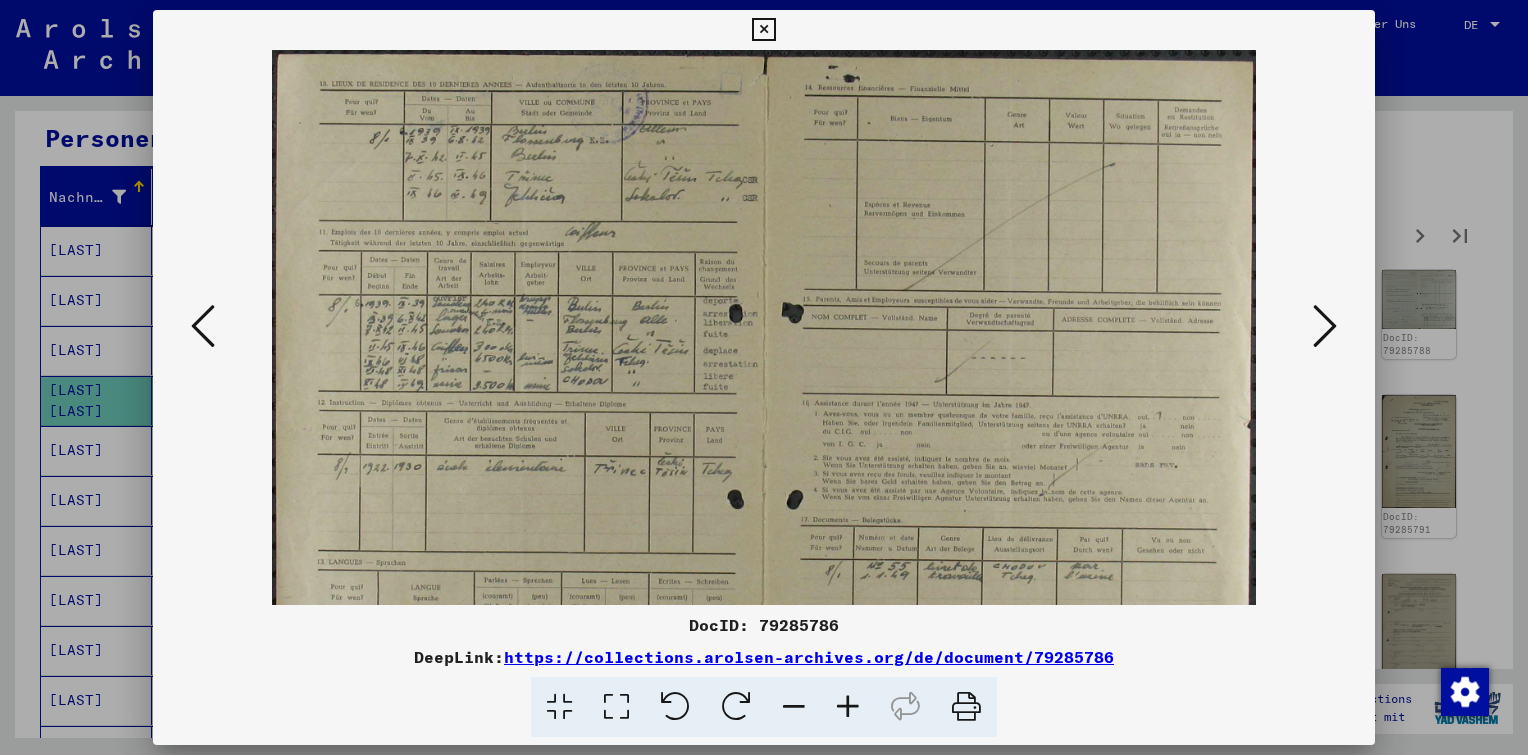 click at bounding box center [848, 707] 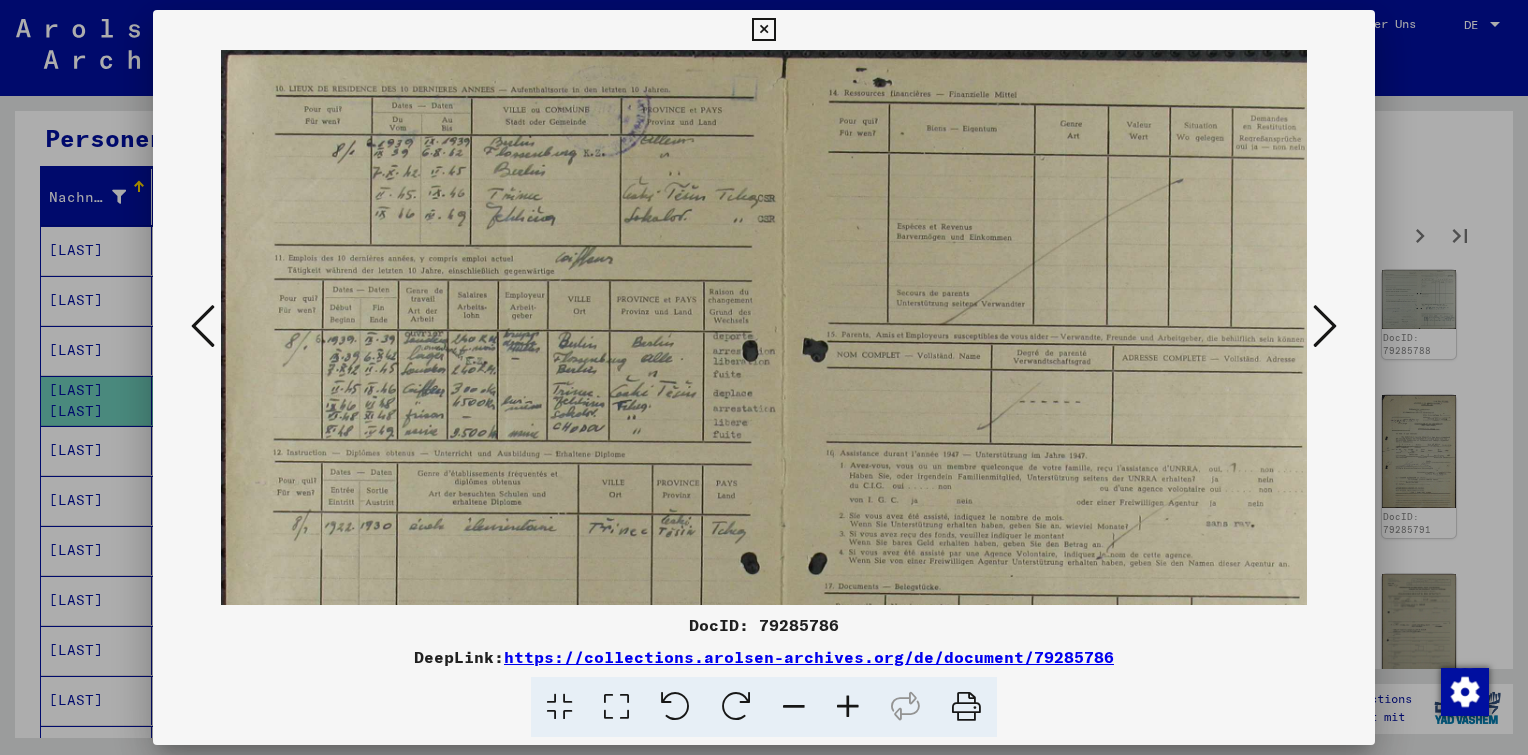 click at bounding box center [848, 707] 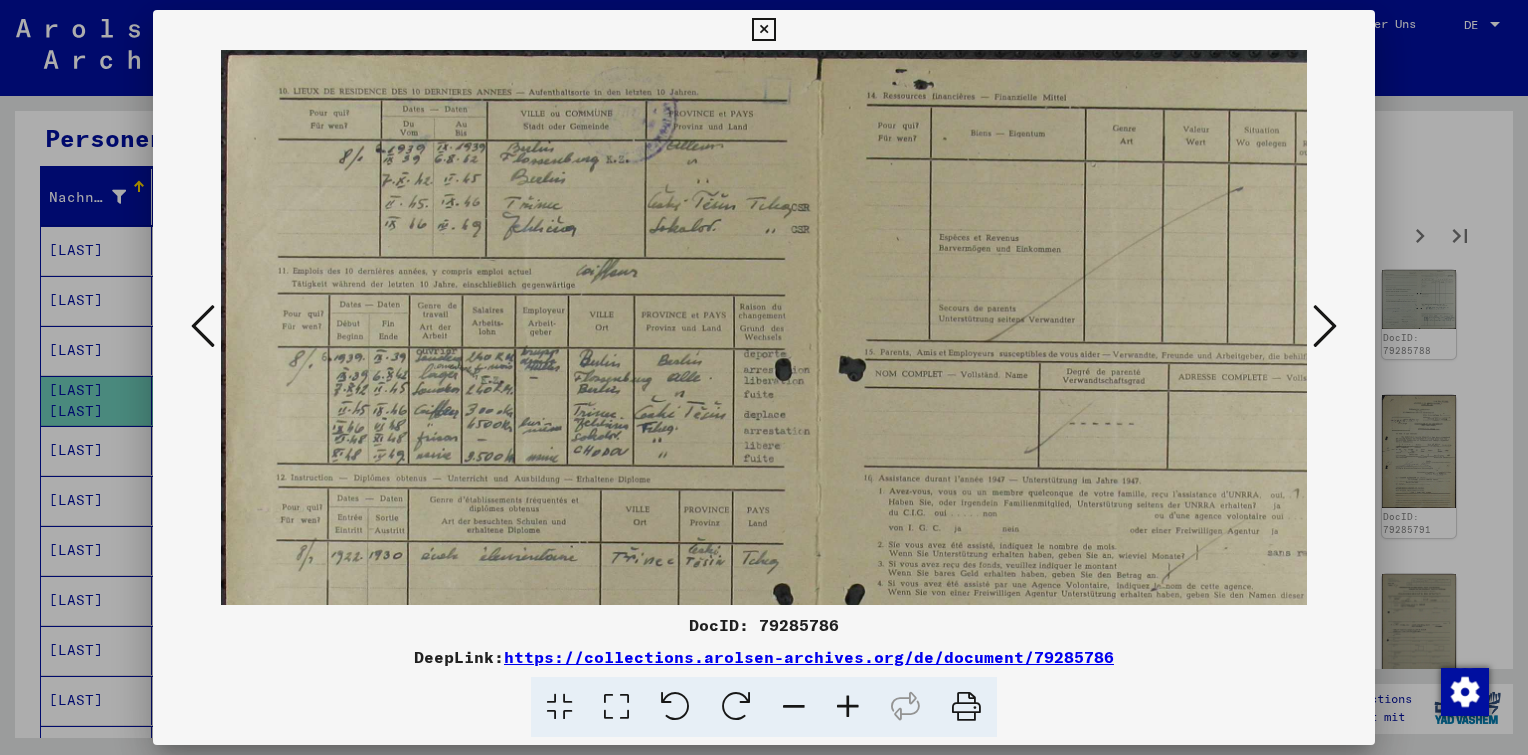click at bounding box center [848, 707] 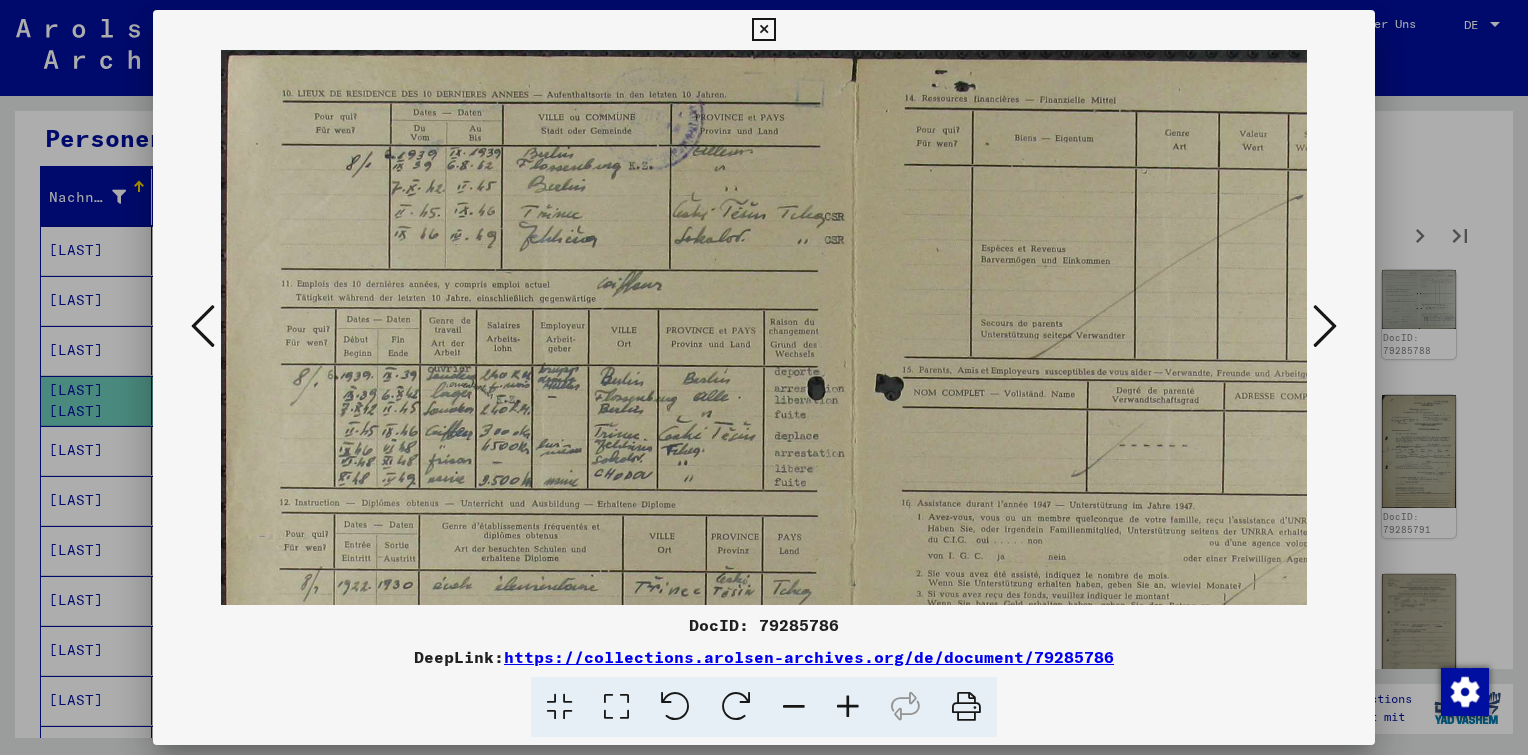 click at bounding box center [848, 707] 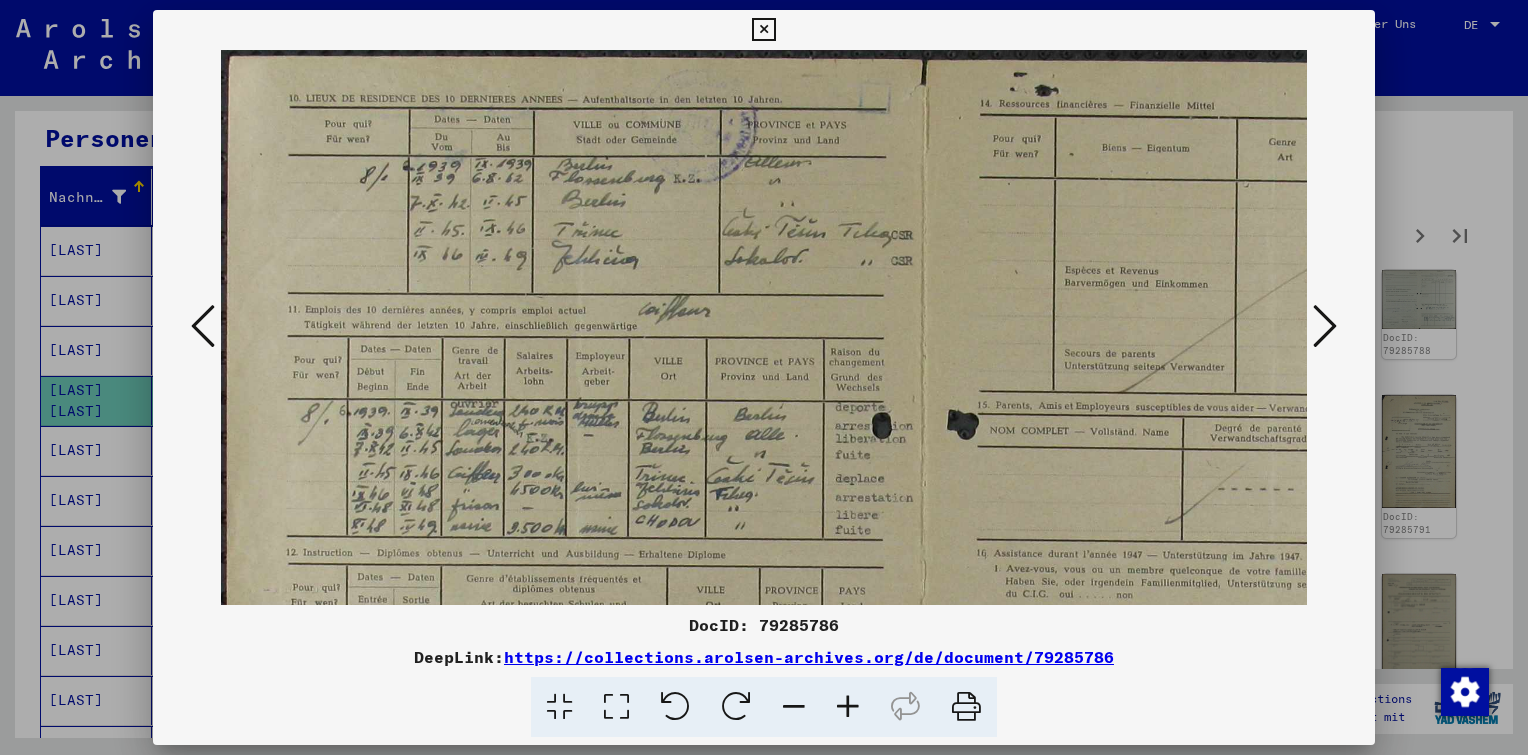 click at bounding box center [848, 707] 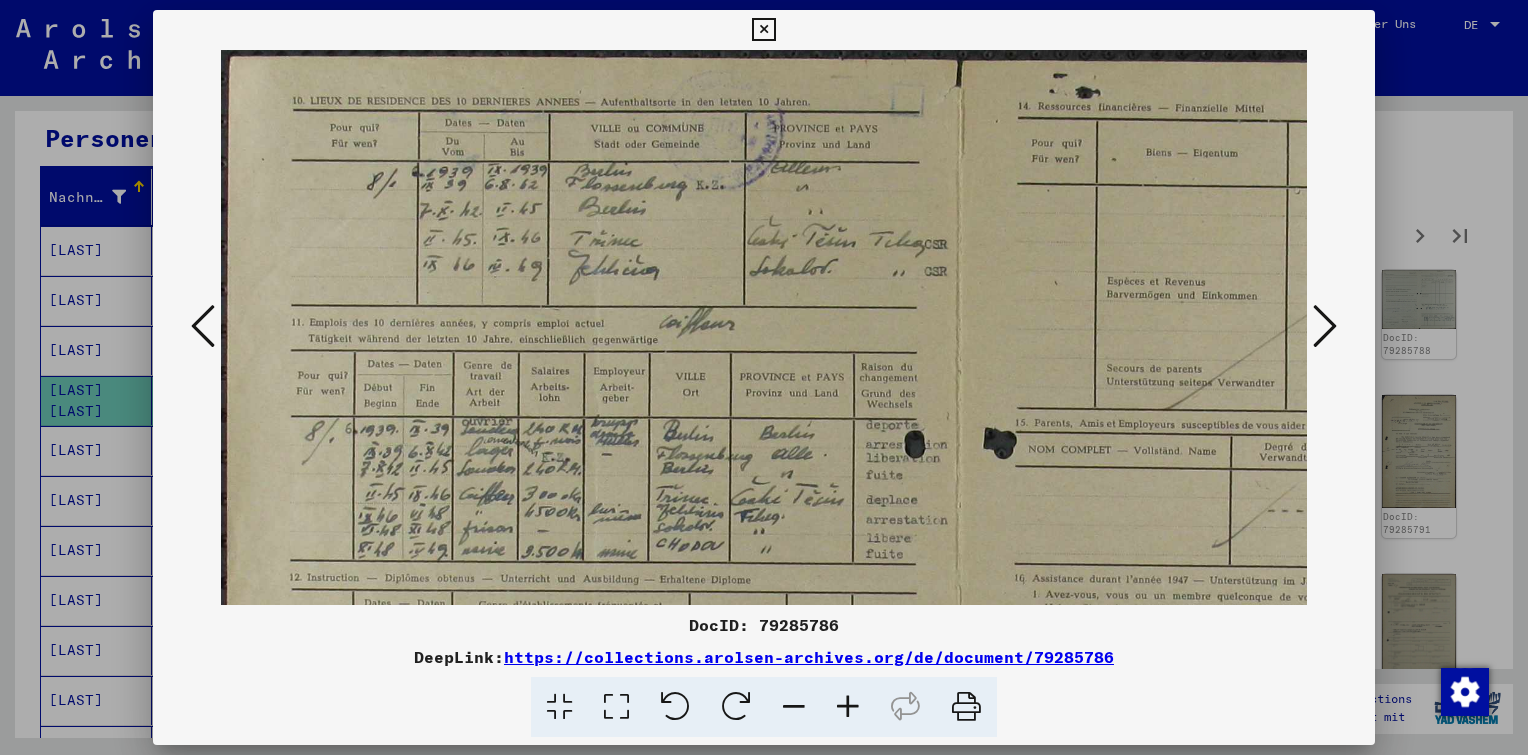 click at bounding box center (848, 707) 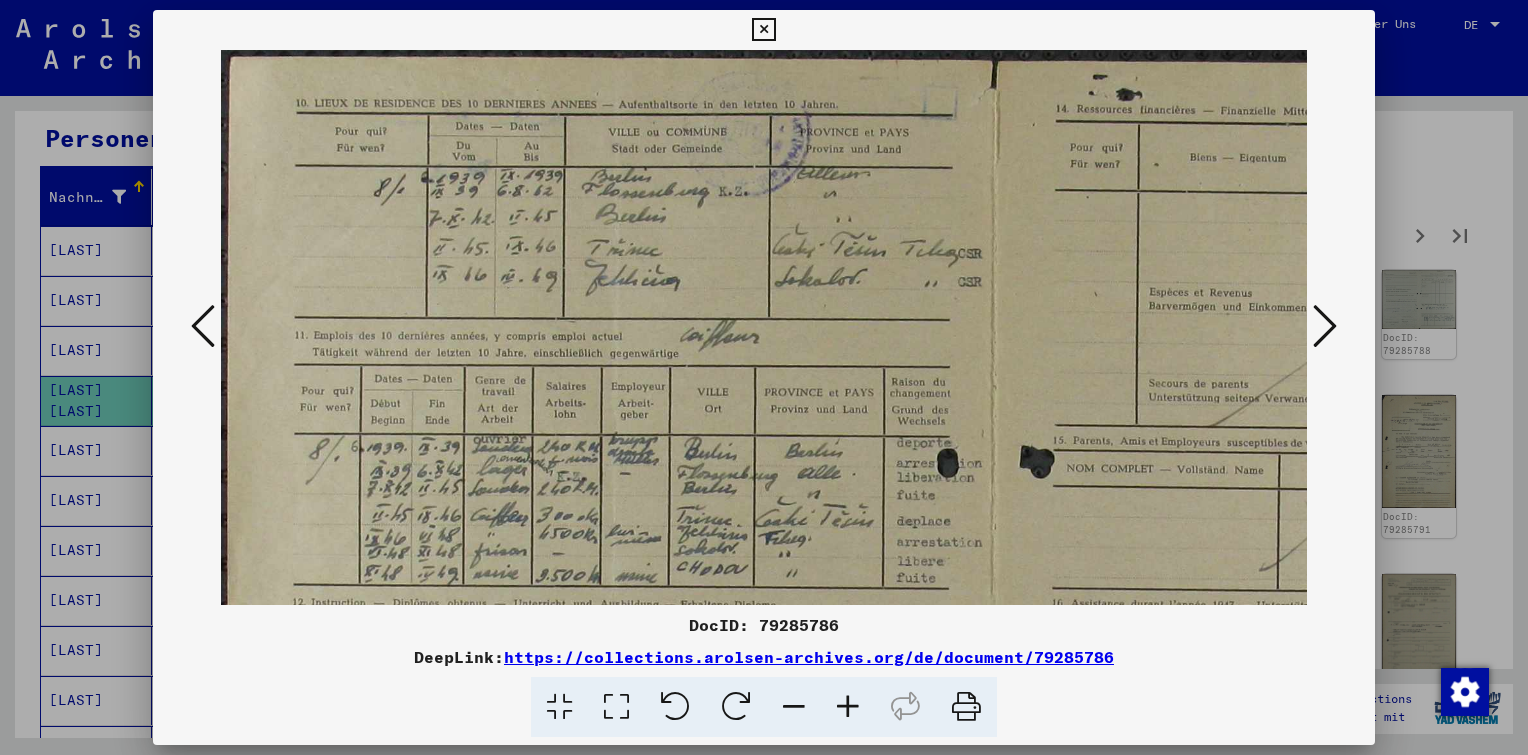 click at bounding box center (848, 707) 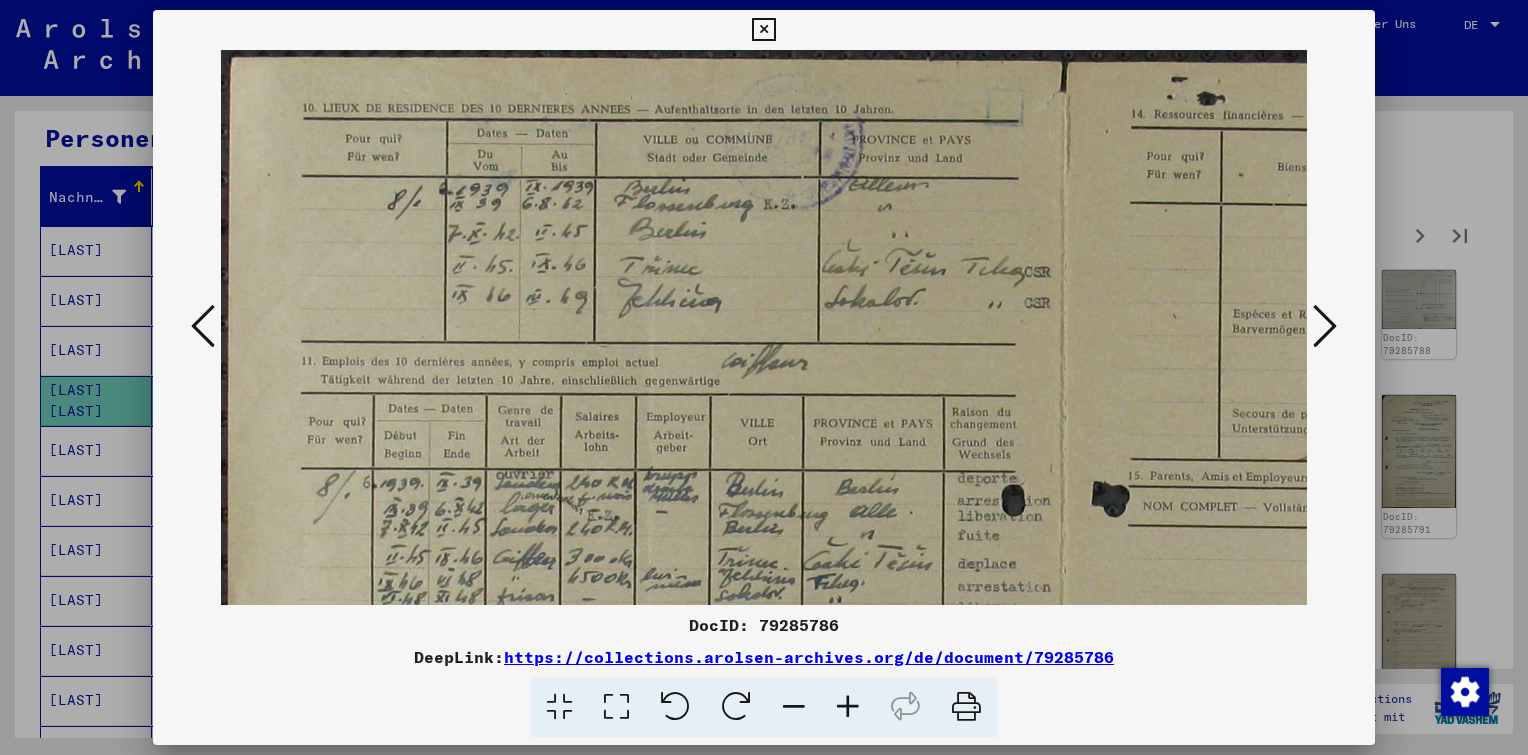 click at bounding box center [848, 707] 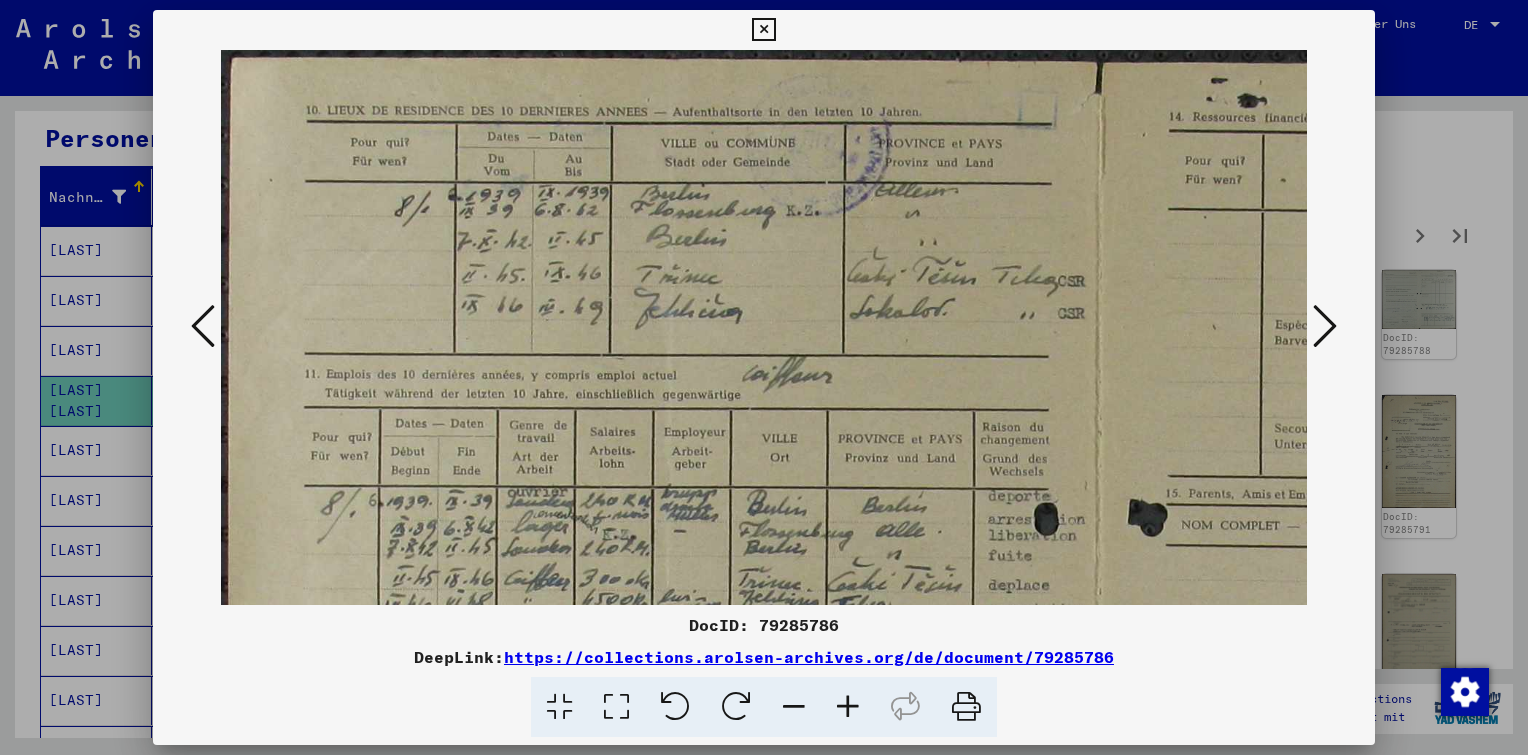 click at bounding box center (848, 707) 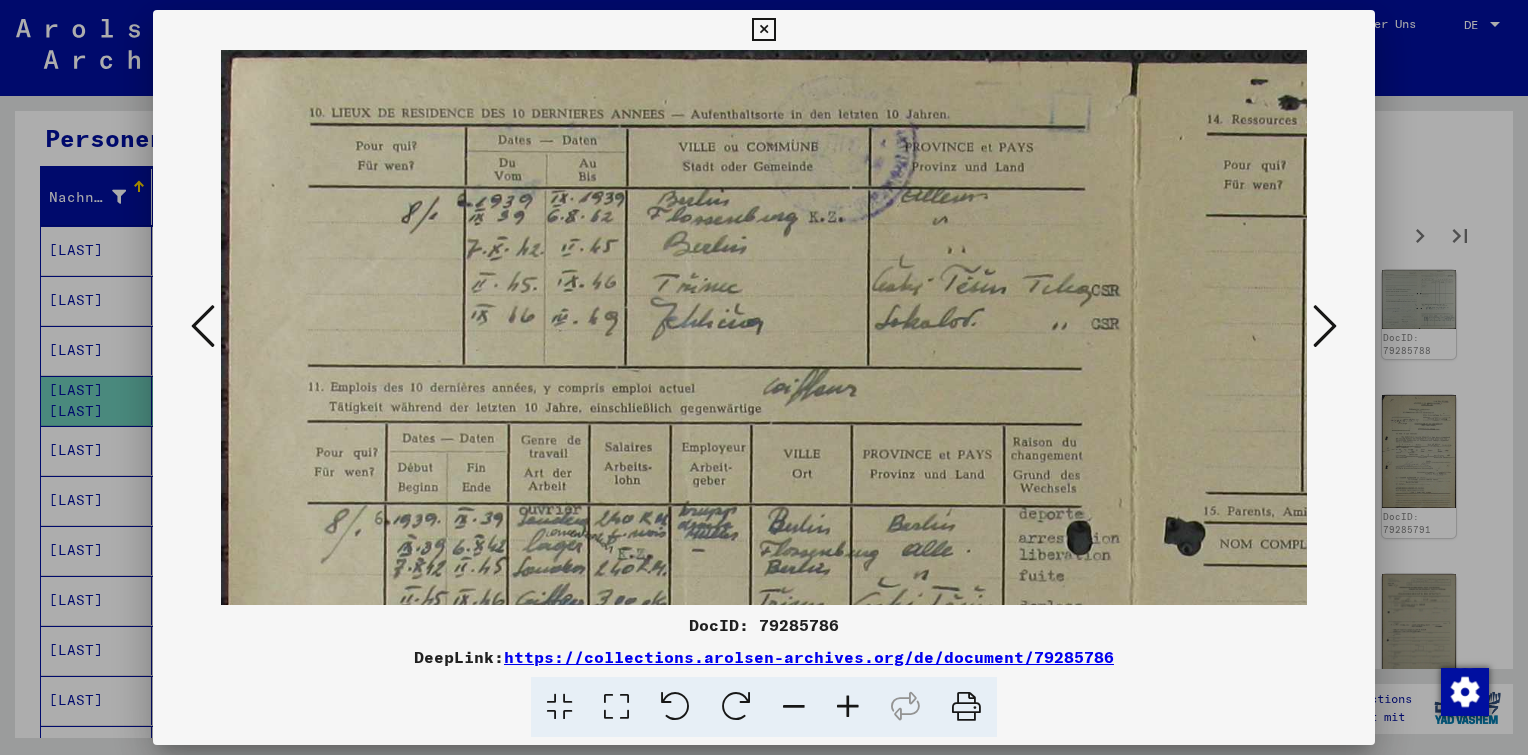 click at bounding box center (848, 707) 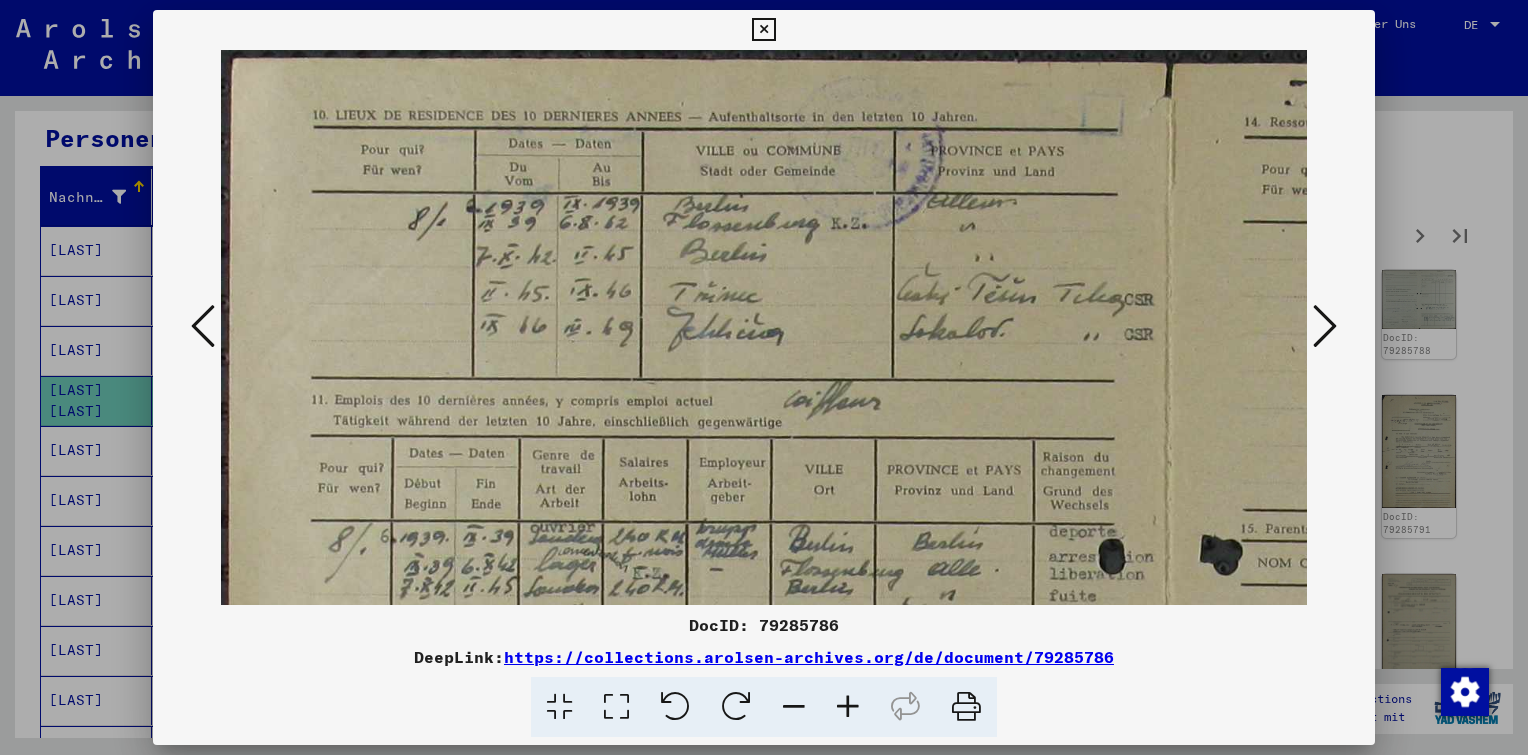 click at bounding box center [848, 707] 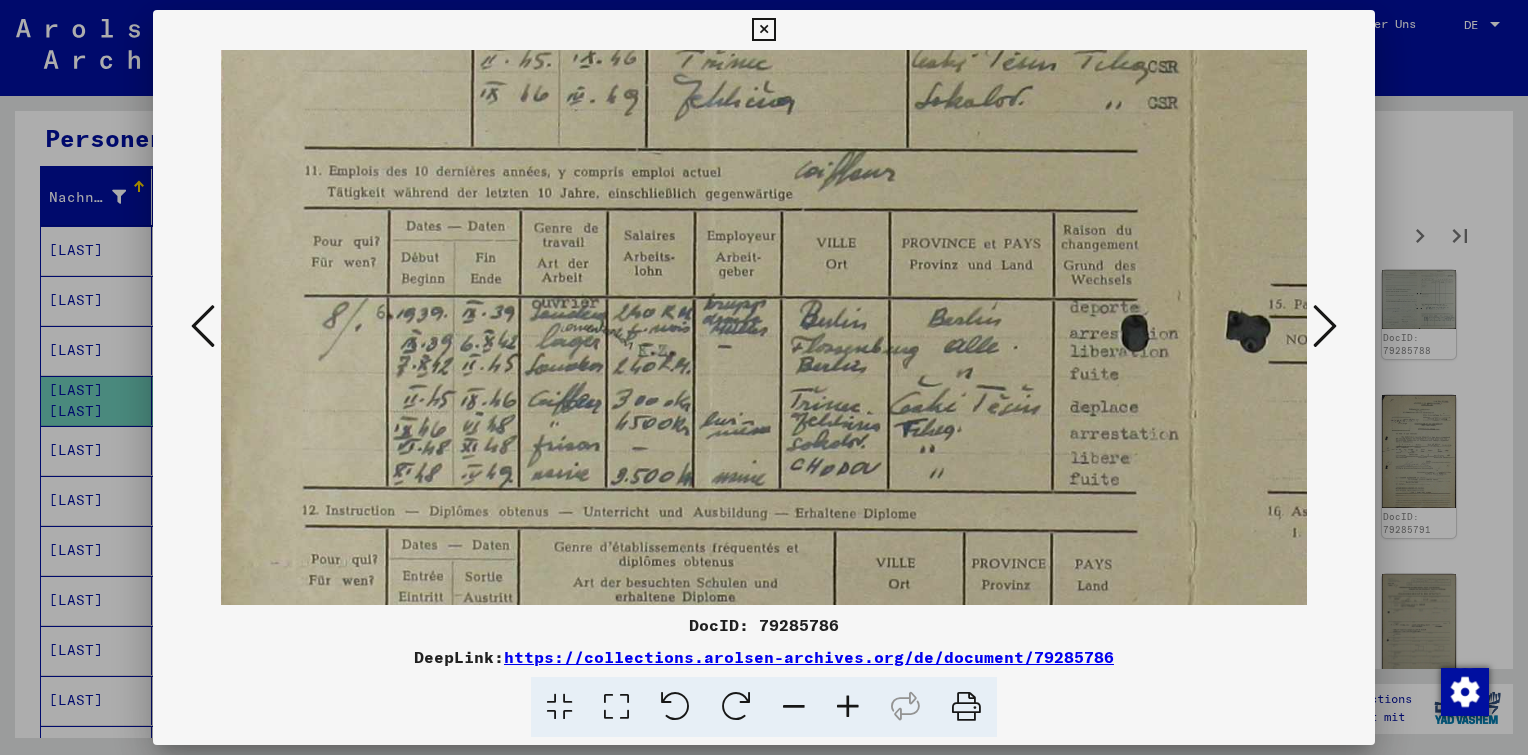 scroll, scrollTop: 244, scrollLeft: 11, axis: both 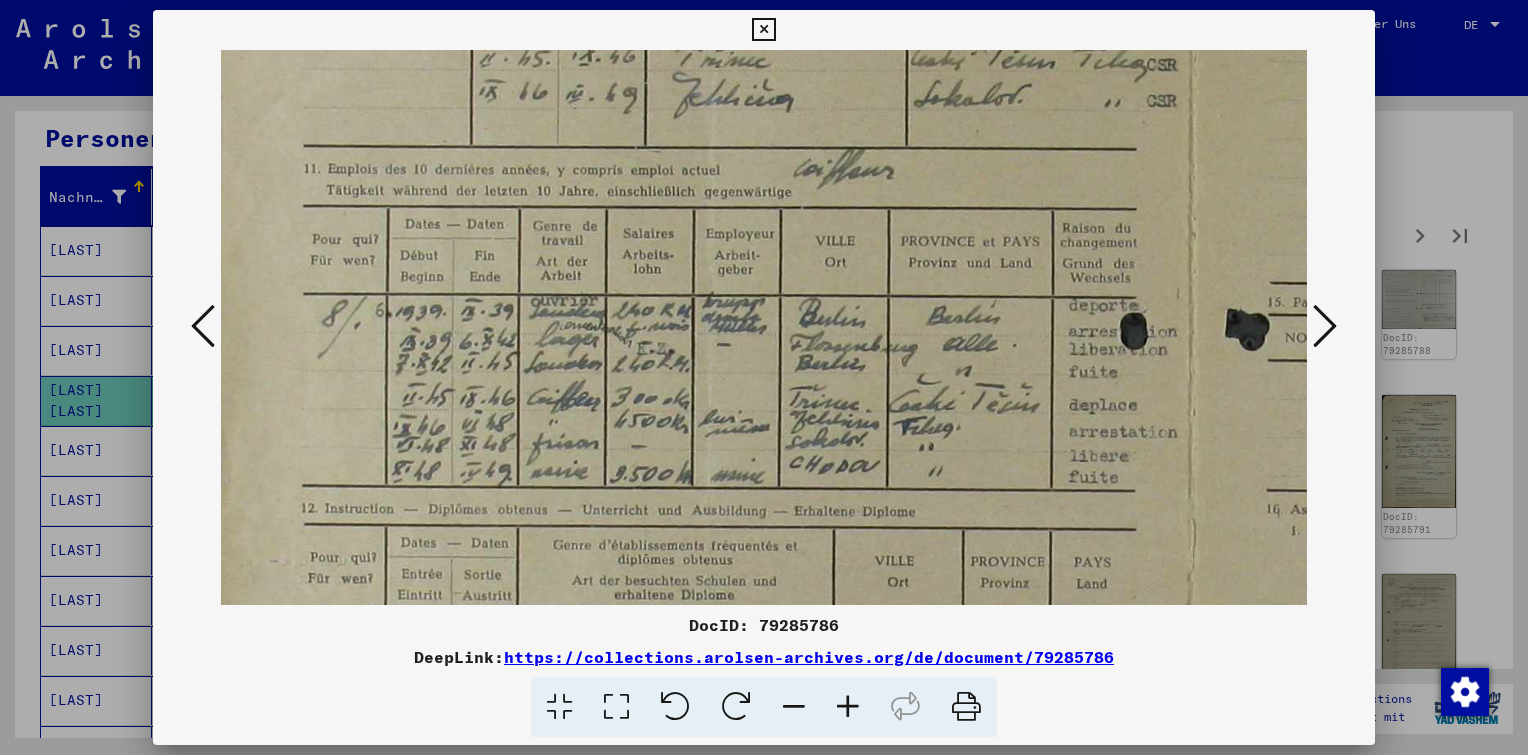 drag, startPoint x: 800, startPoint y: 424, endPoint x: 796, endPoint y: 182, distance: 242.03305 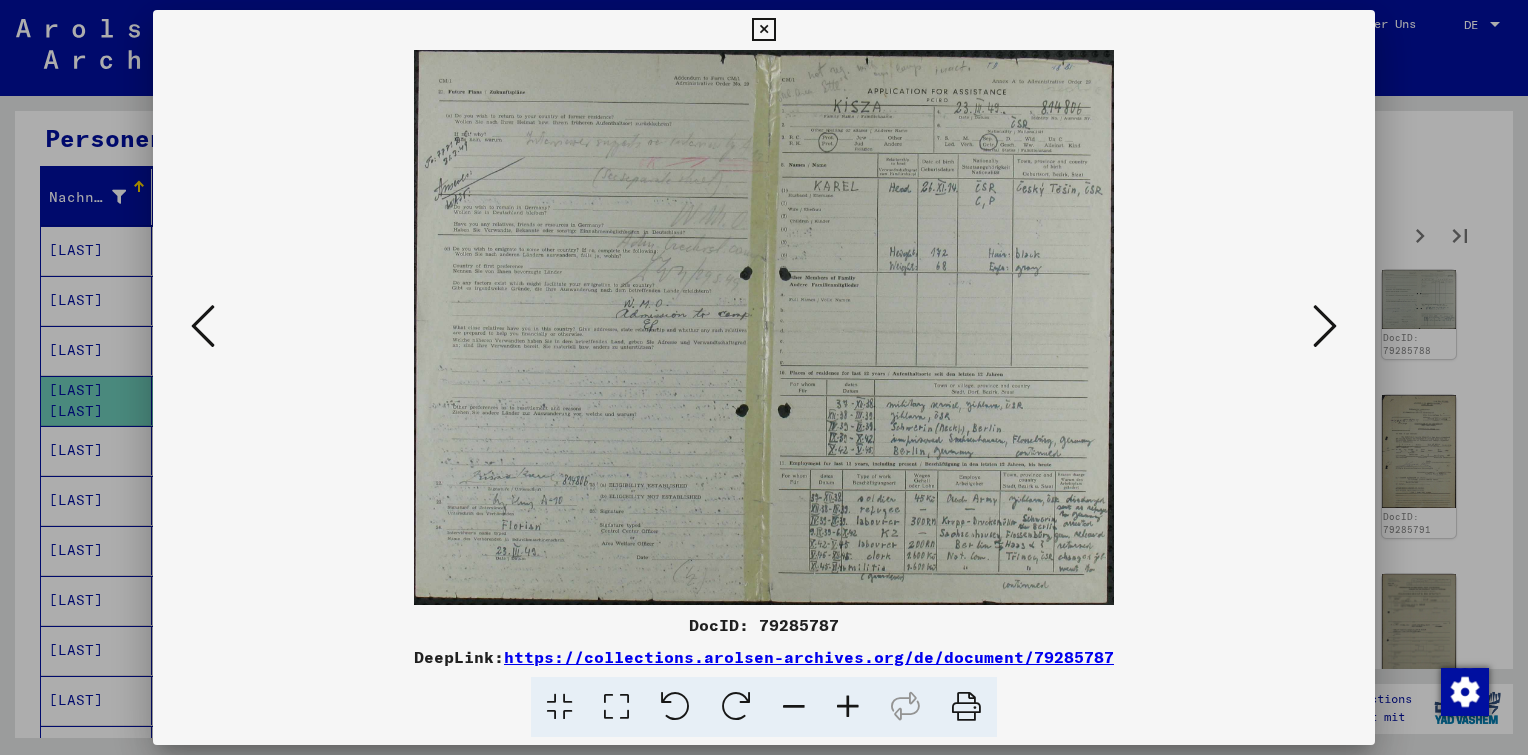 click at bounding box center [1325, 326] 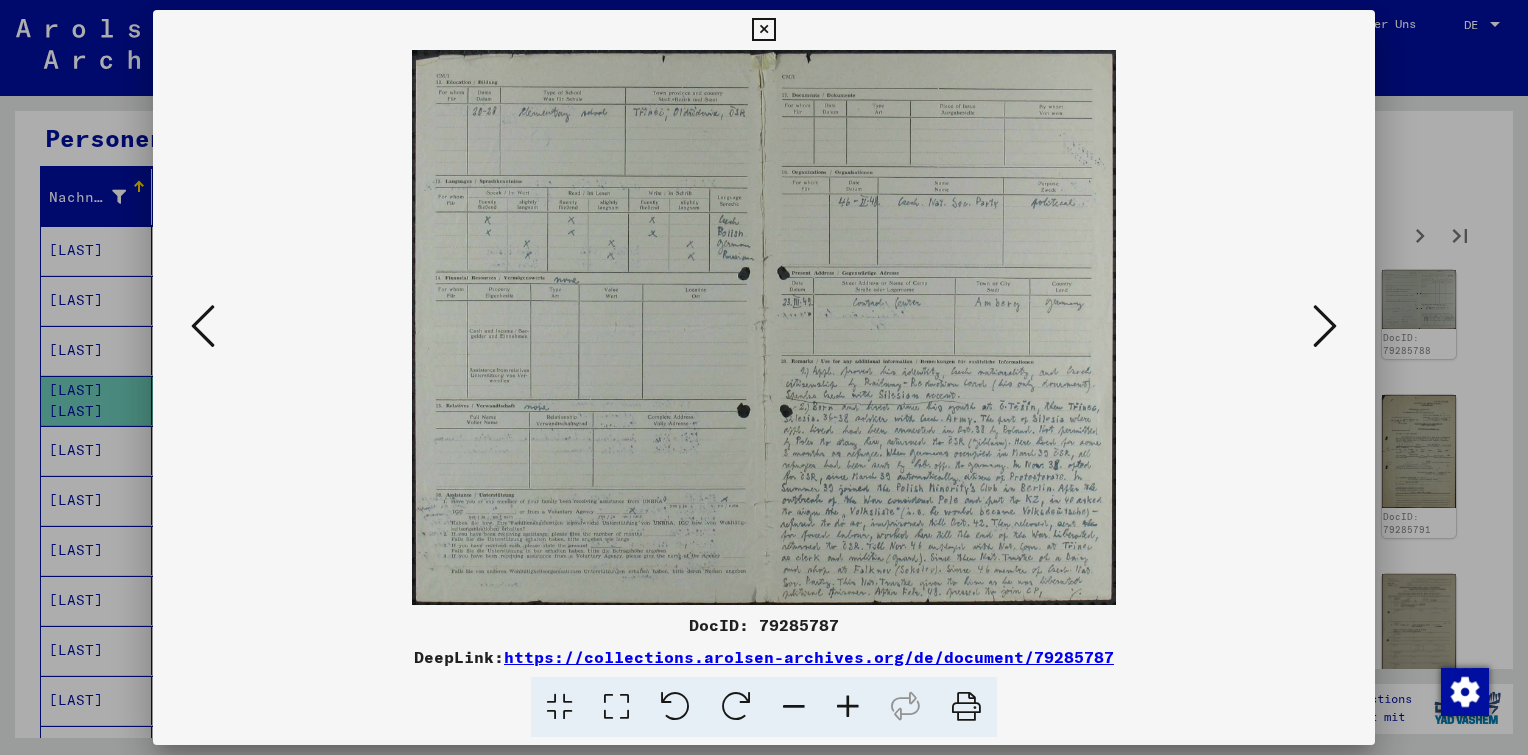 click at bounding box center (1325, 326) 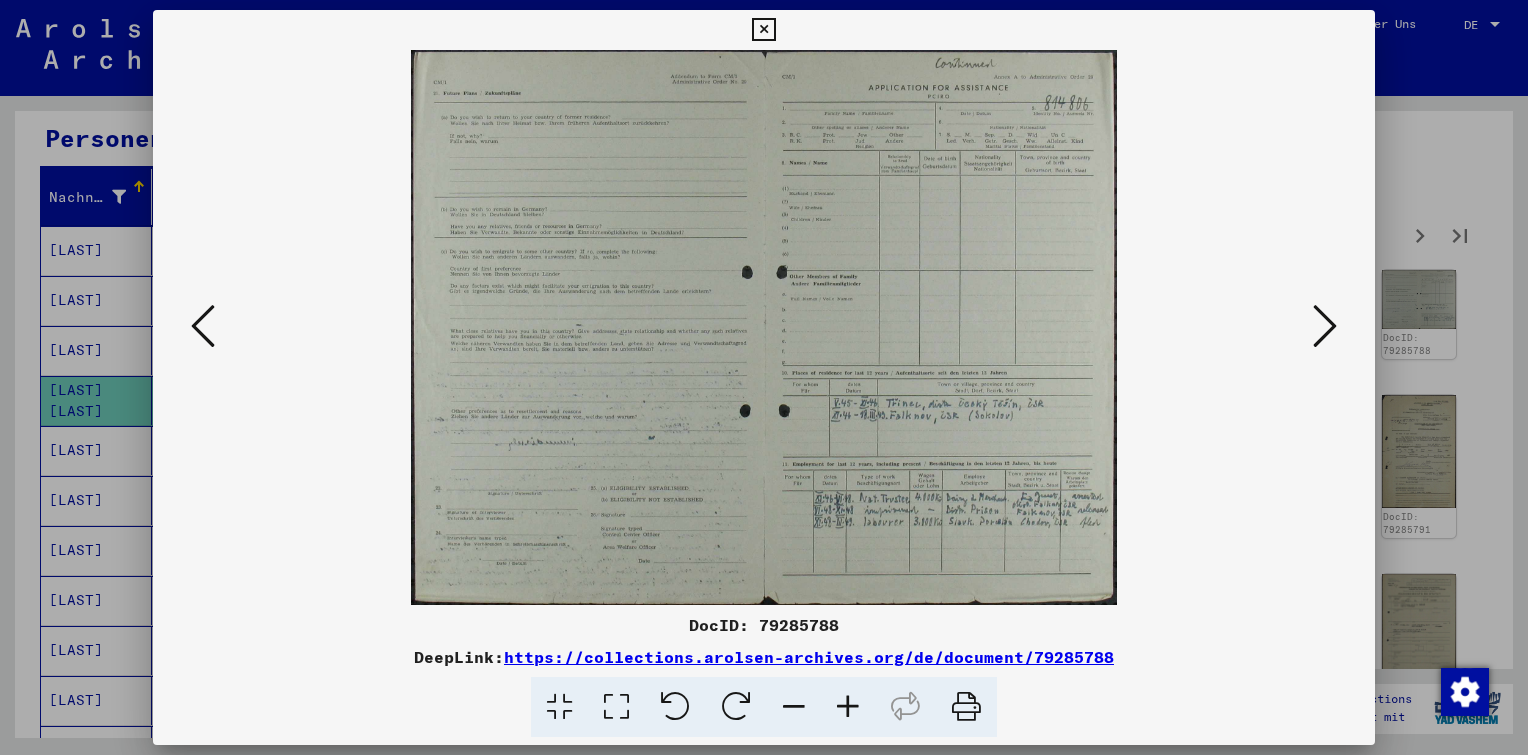 click at bounding box center [848, 707] 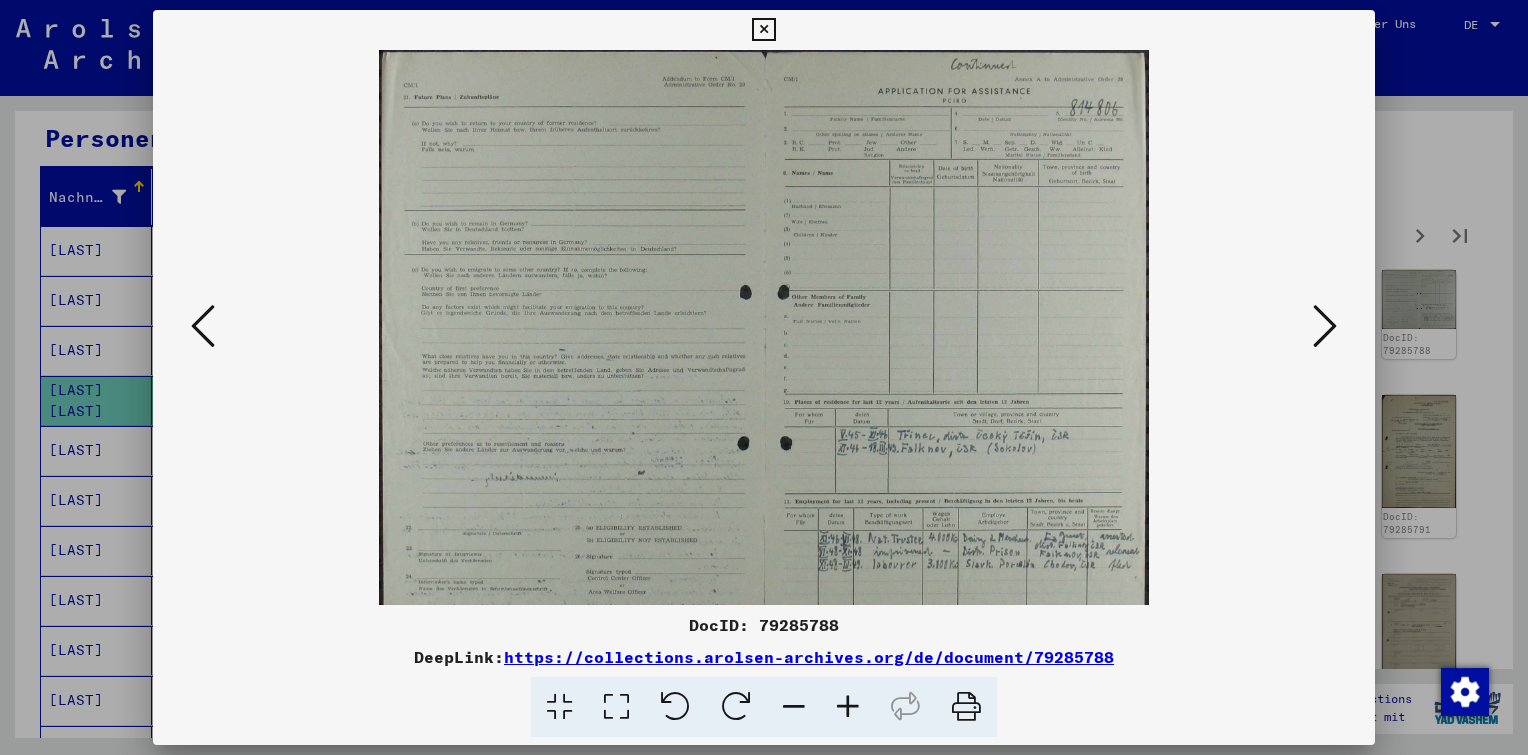 click at bounding box center (848, 707) 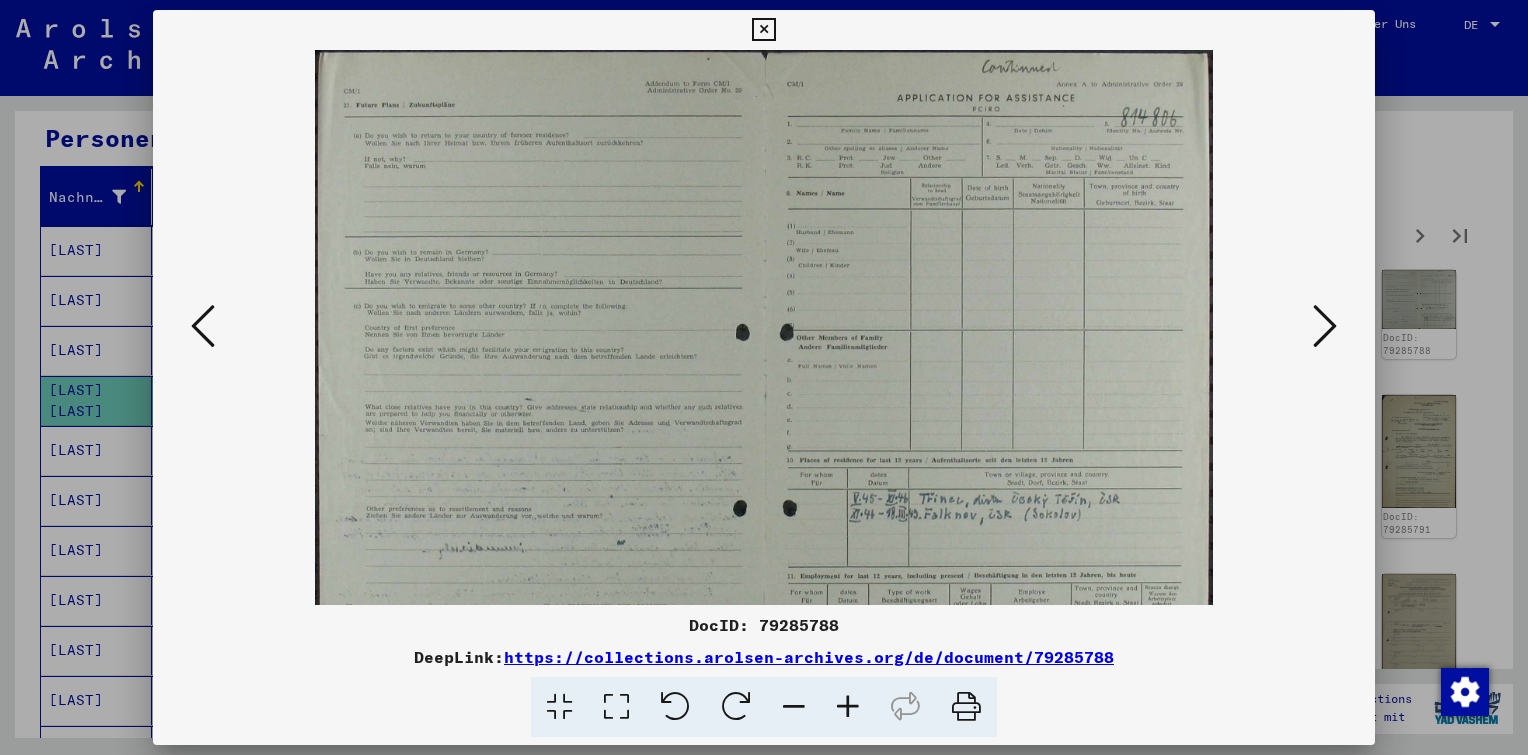 click at bounding box center [848, 707] 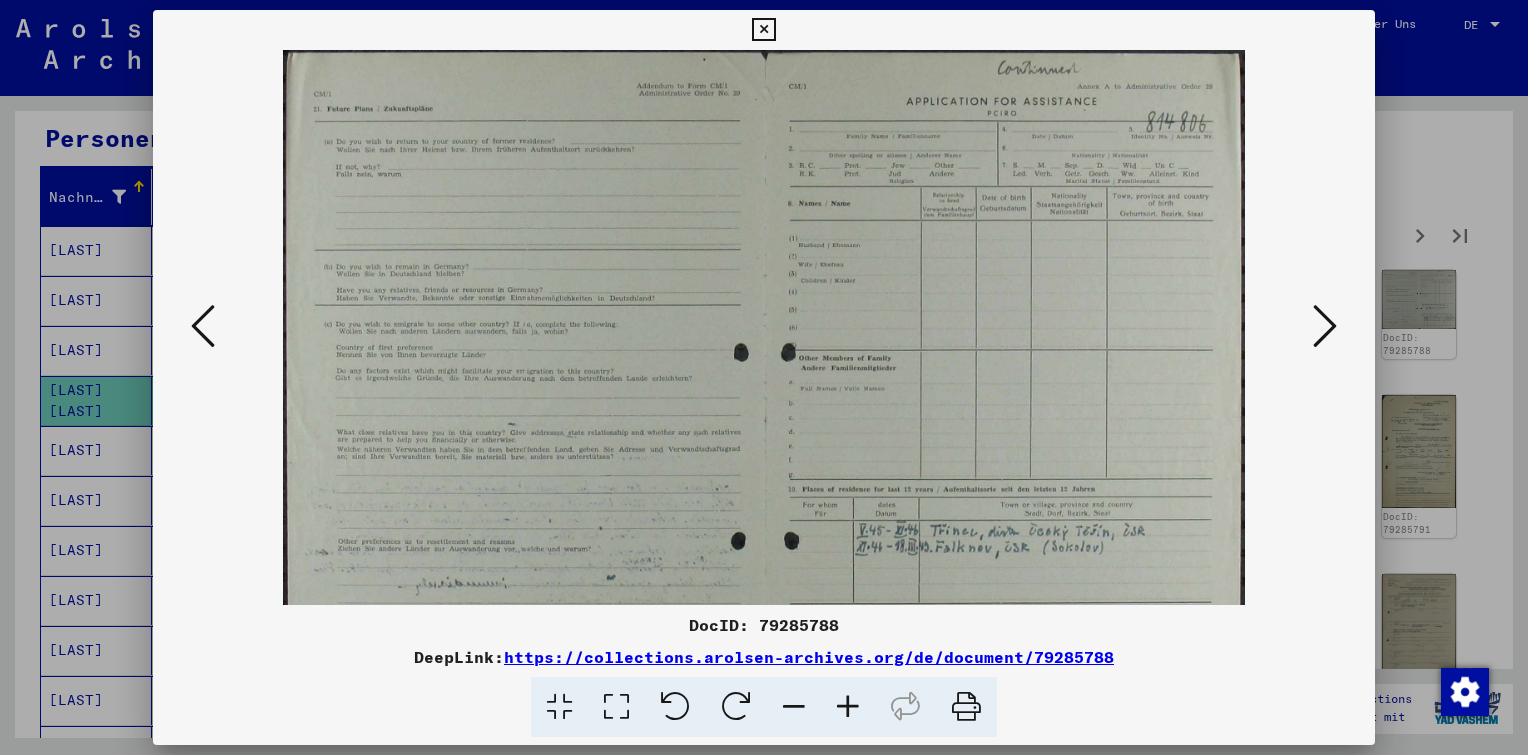 click at bounding box center [848, 707] 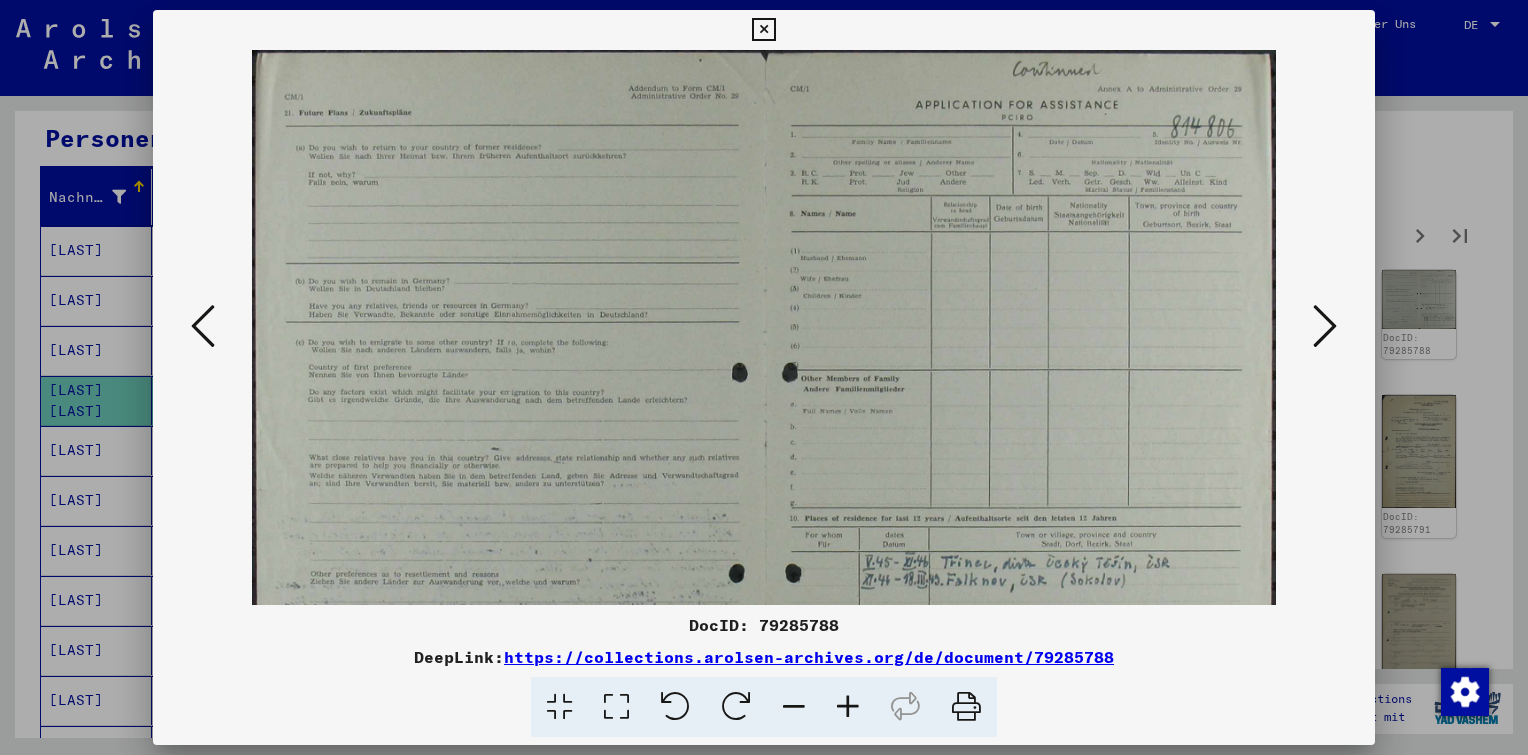 click at bounding box center (848, 707) 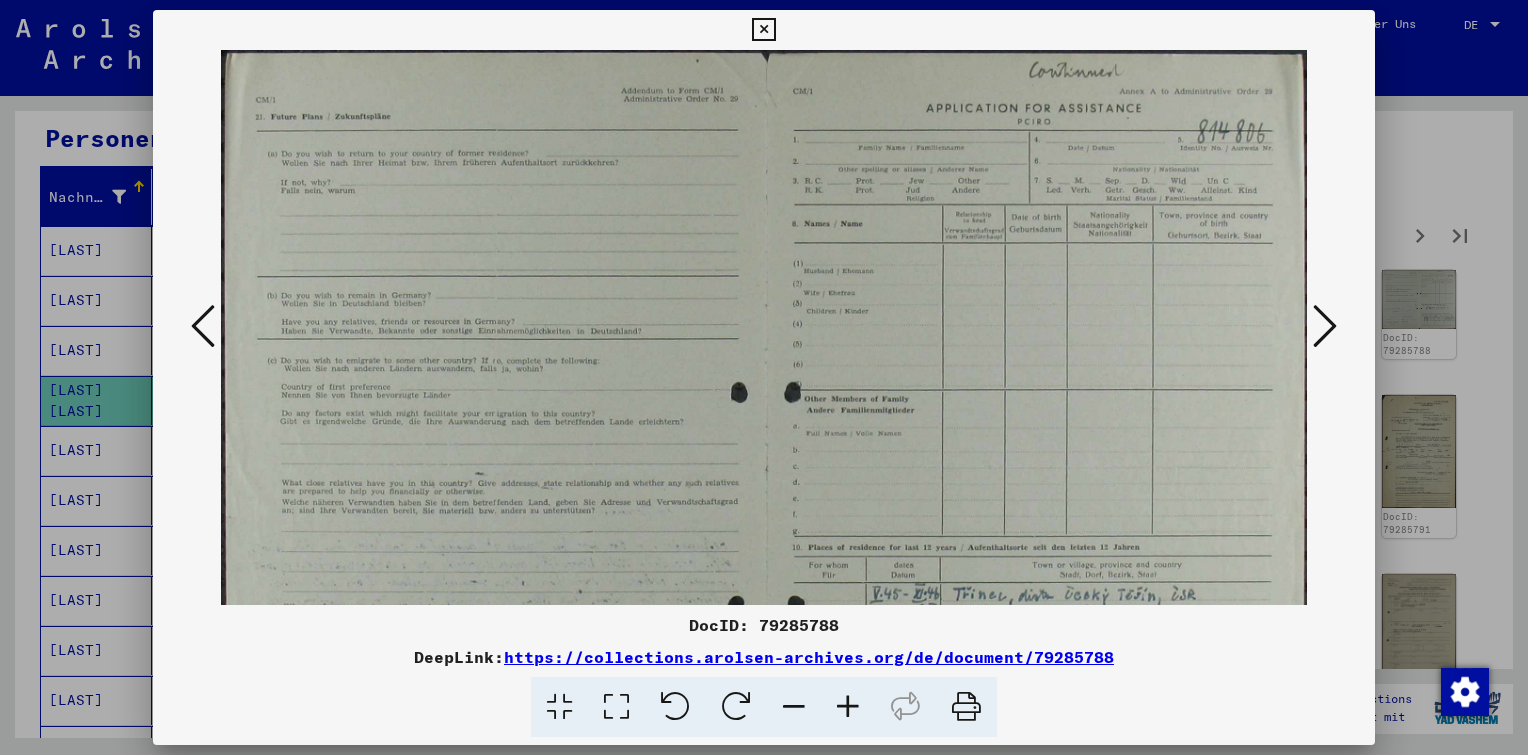 click at bounding box center [848, 707] 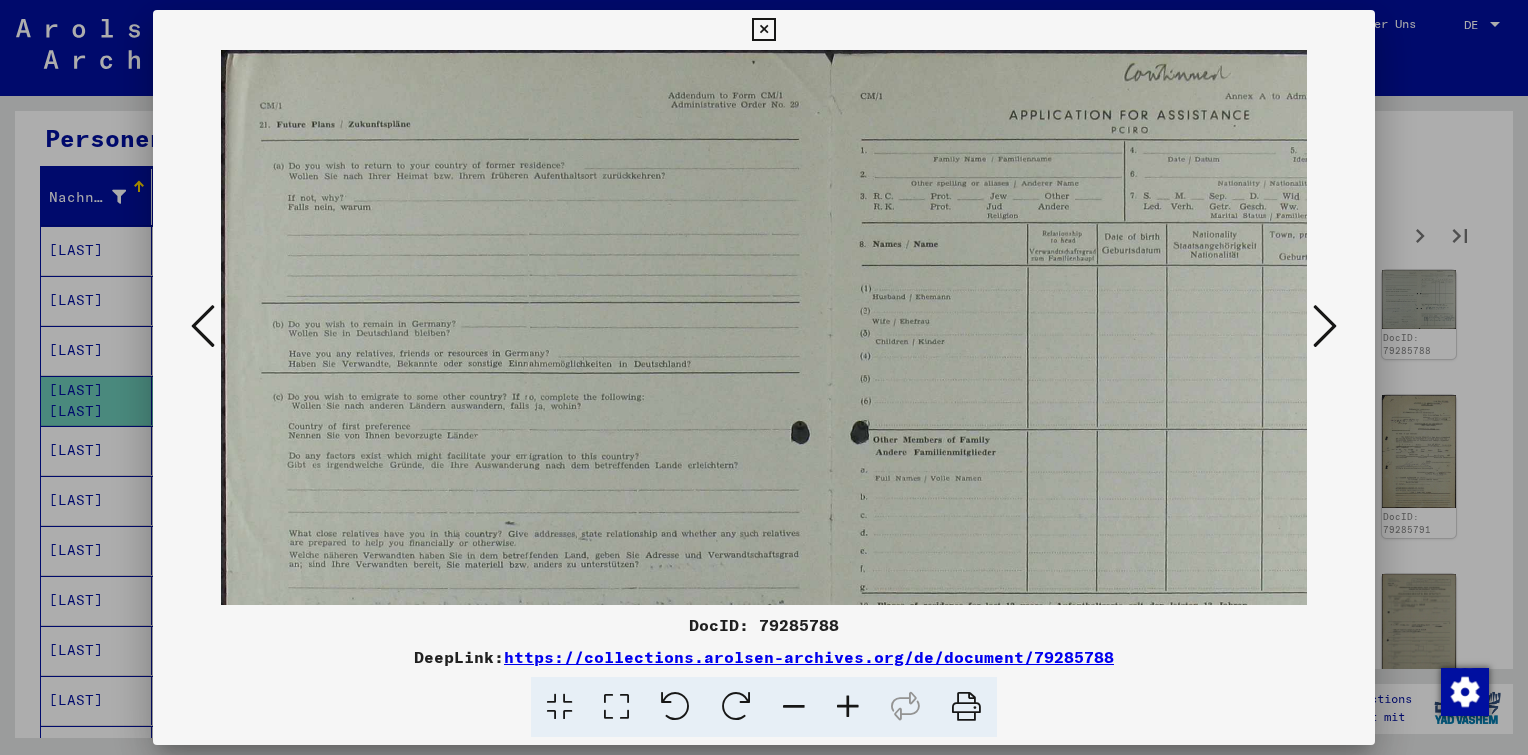 click at bounding box center [848, 707] 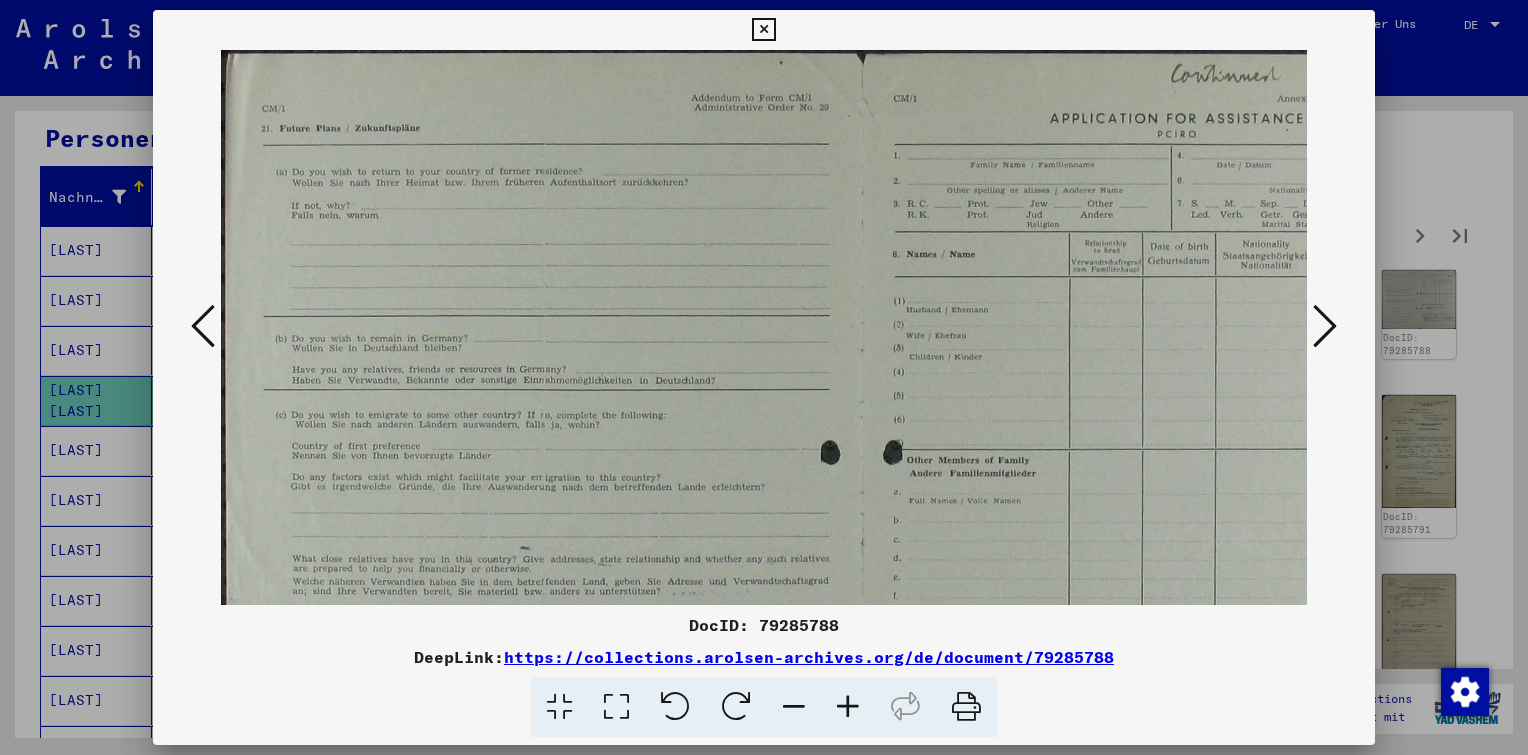 click at bounding box center [848, 707] 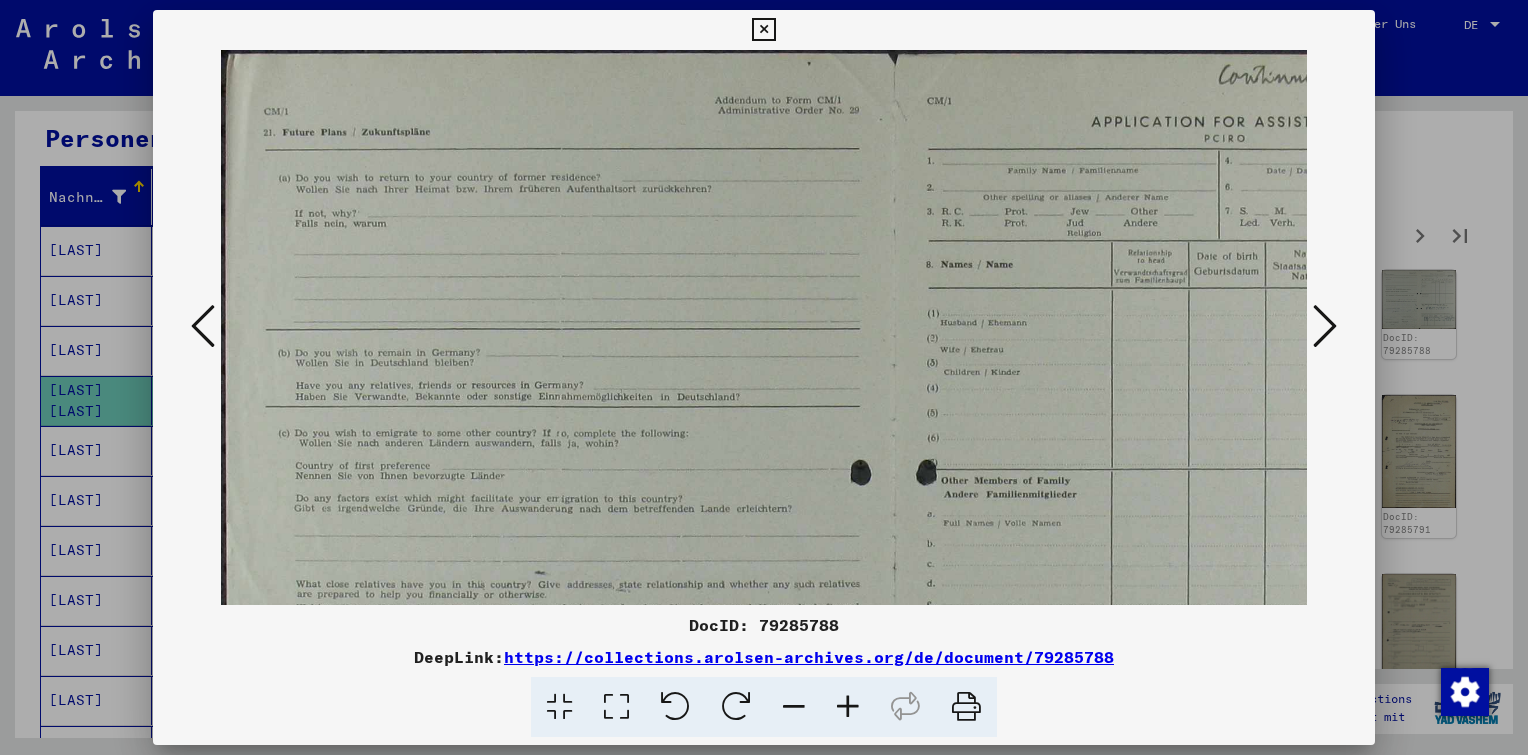 click at bounding box center [848, 707] 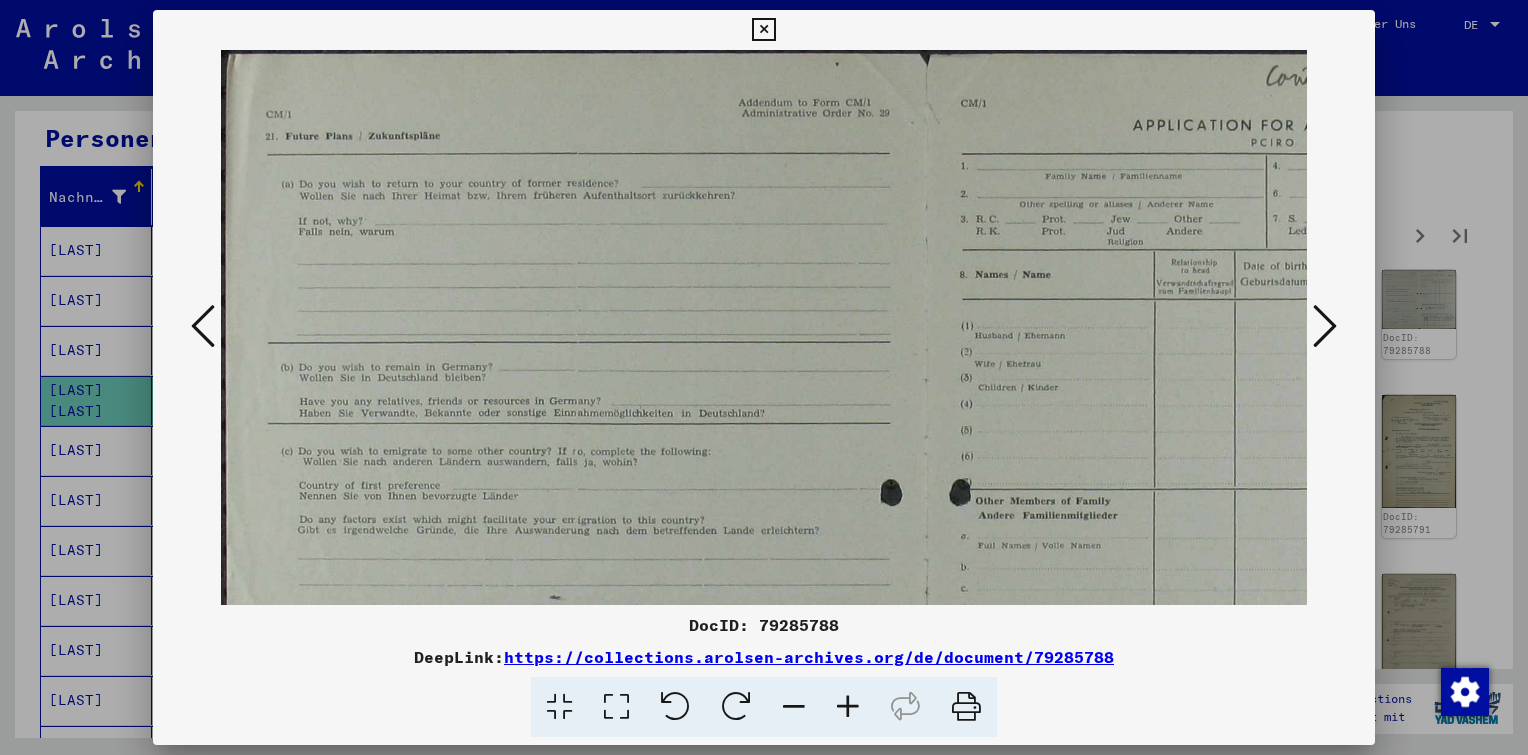 click at bounding box center [848, 707] 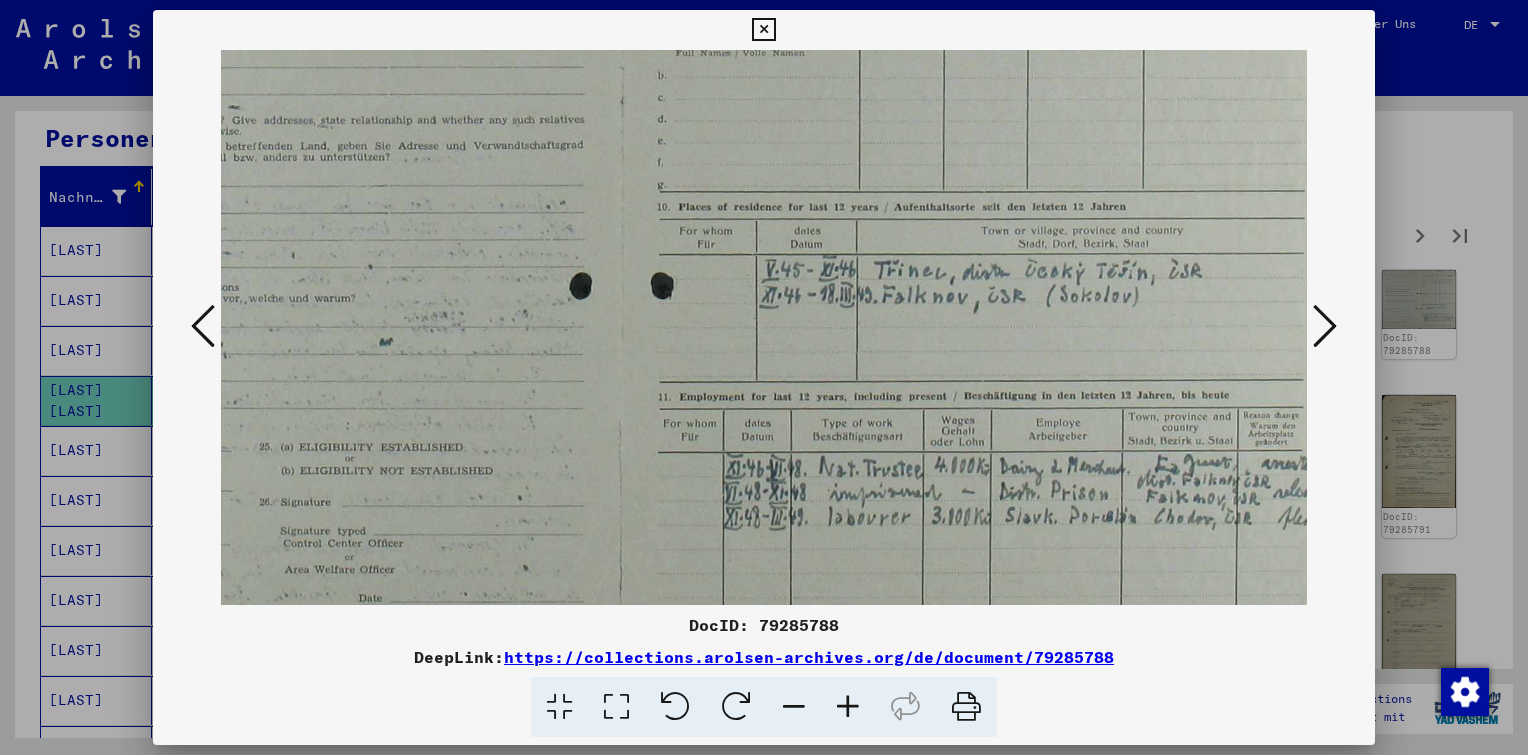 scroll, scrollTop: 564, scrollLeft: 384, axis: both 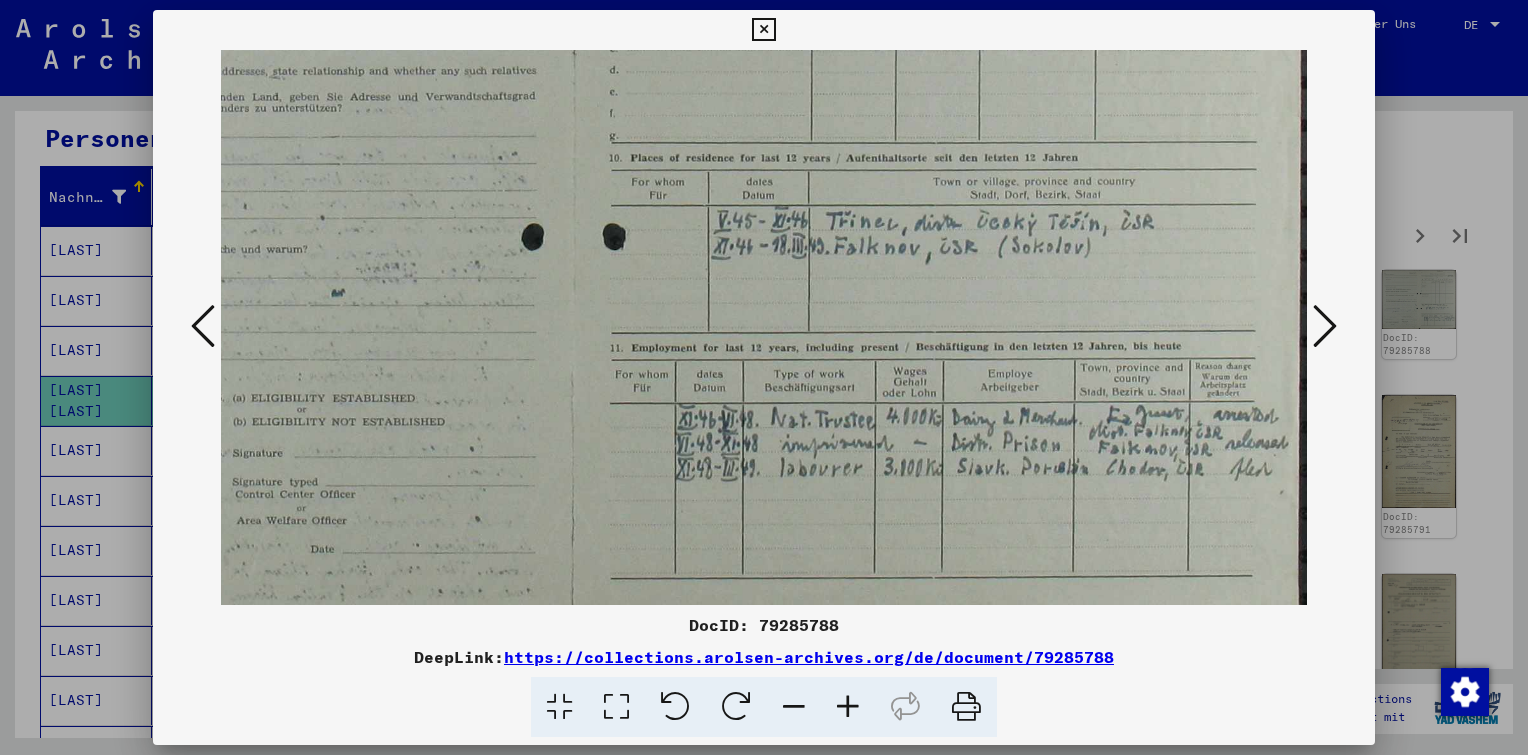 drag, startPoint x: 1059, startPoint y: 458, endPoint x: 552, endPoint y: -104, distance: 756.897 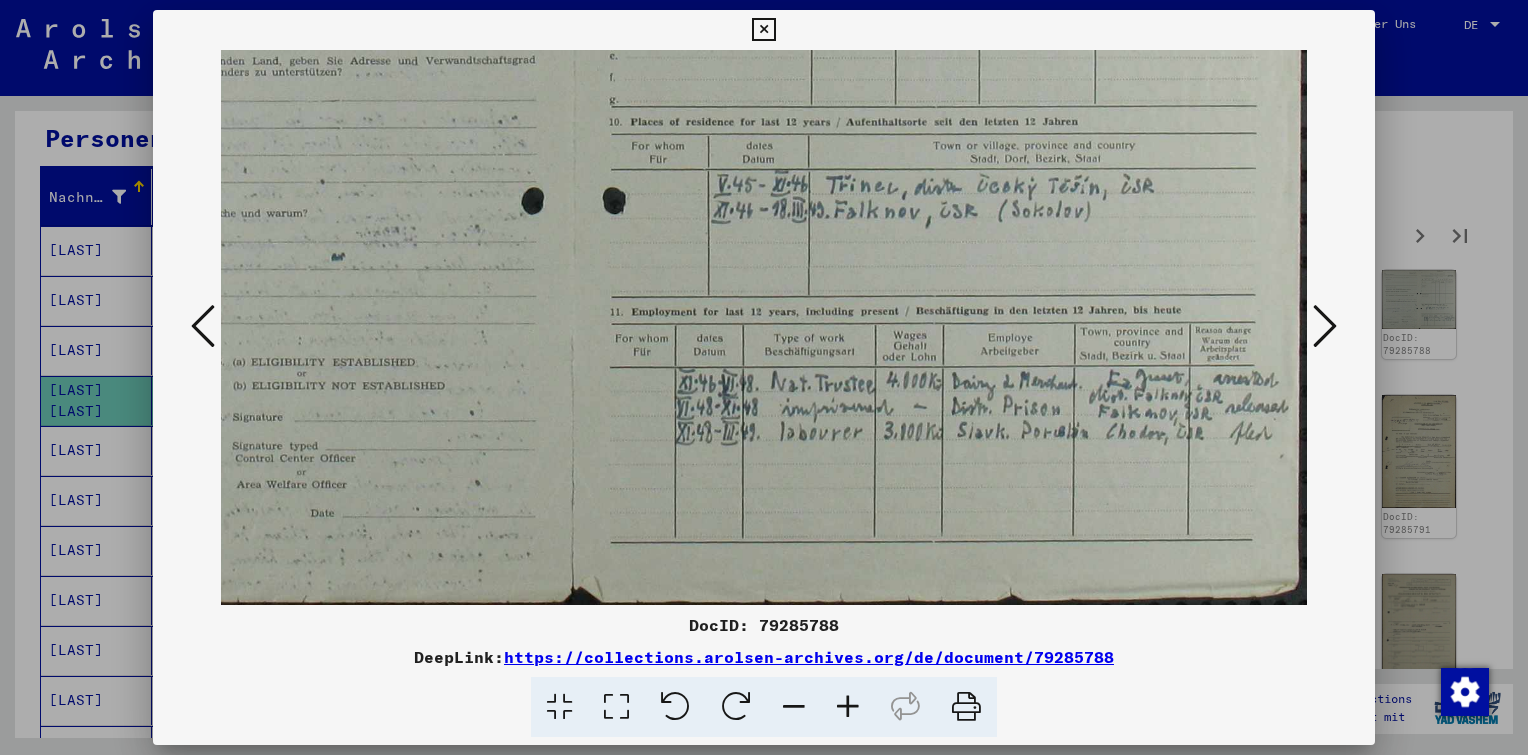 drag, startPoint x: 962, startPoint y: 264, endPoint x: 940, endPoint y: 218, distance: 50.990196 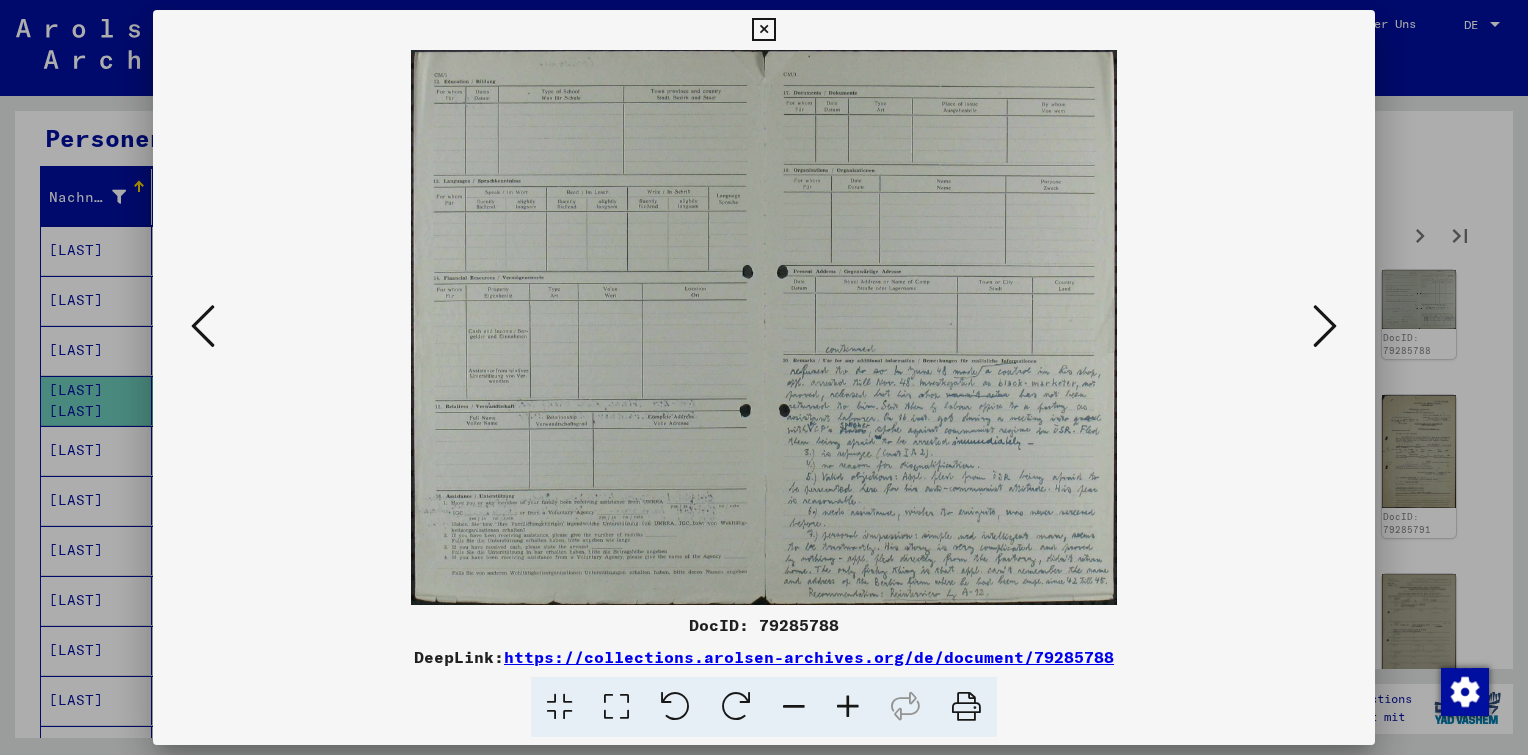 scroll, scrollTop: 0, scrollLeft: 0, axis: both 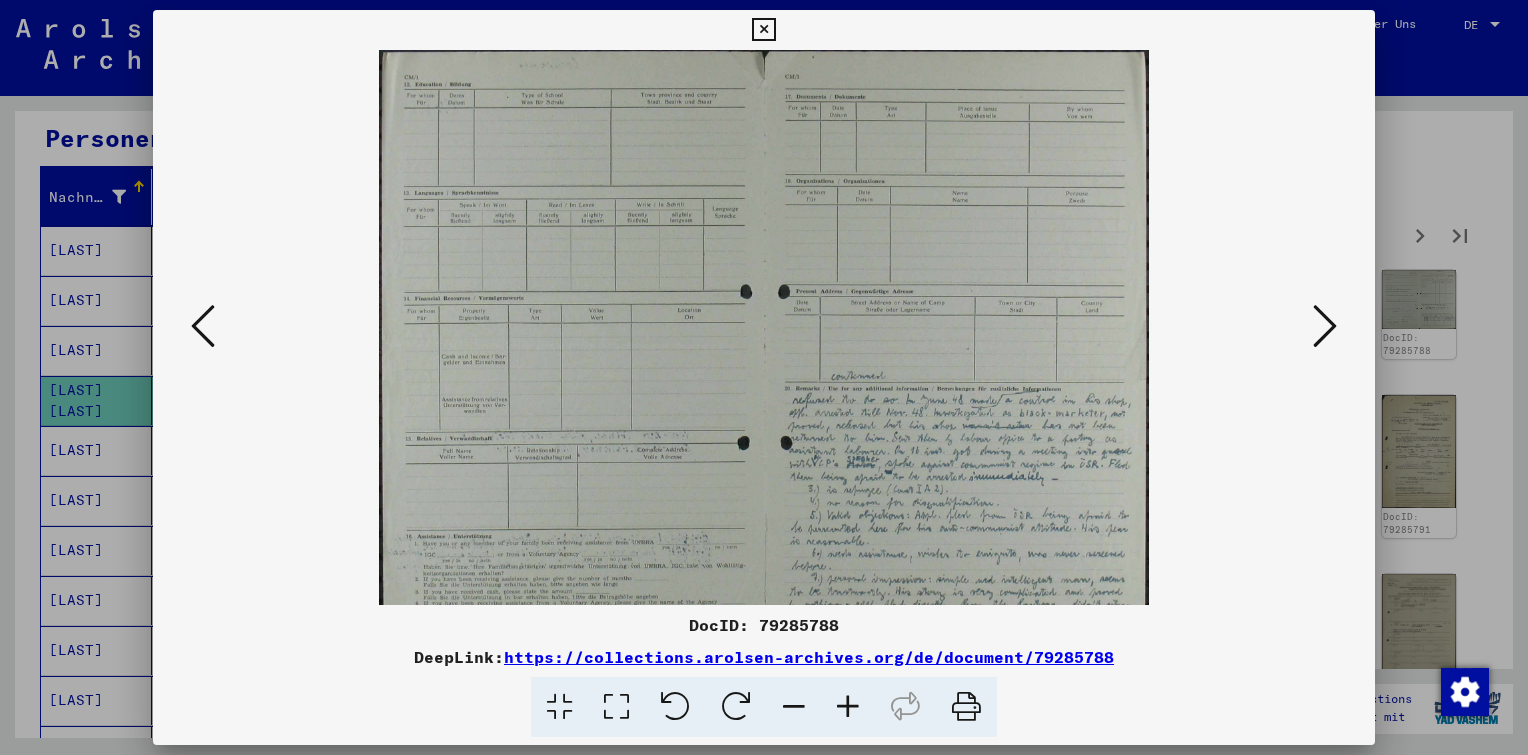 click at bounding box center [848, 707] 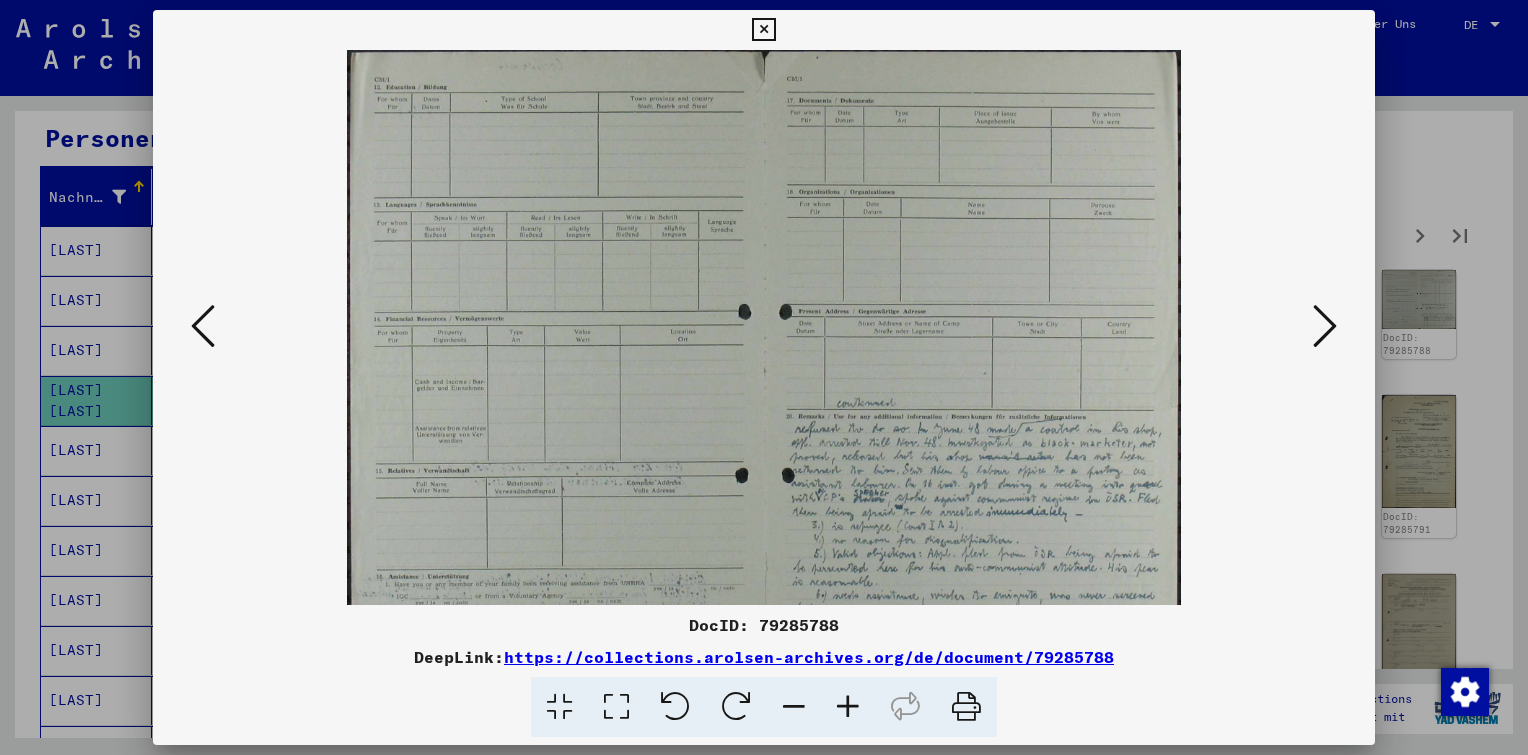 click at bounding box center [848, 707] 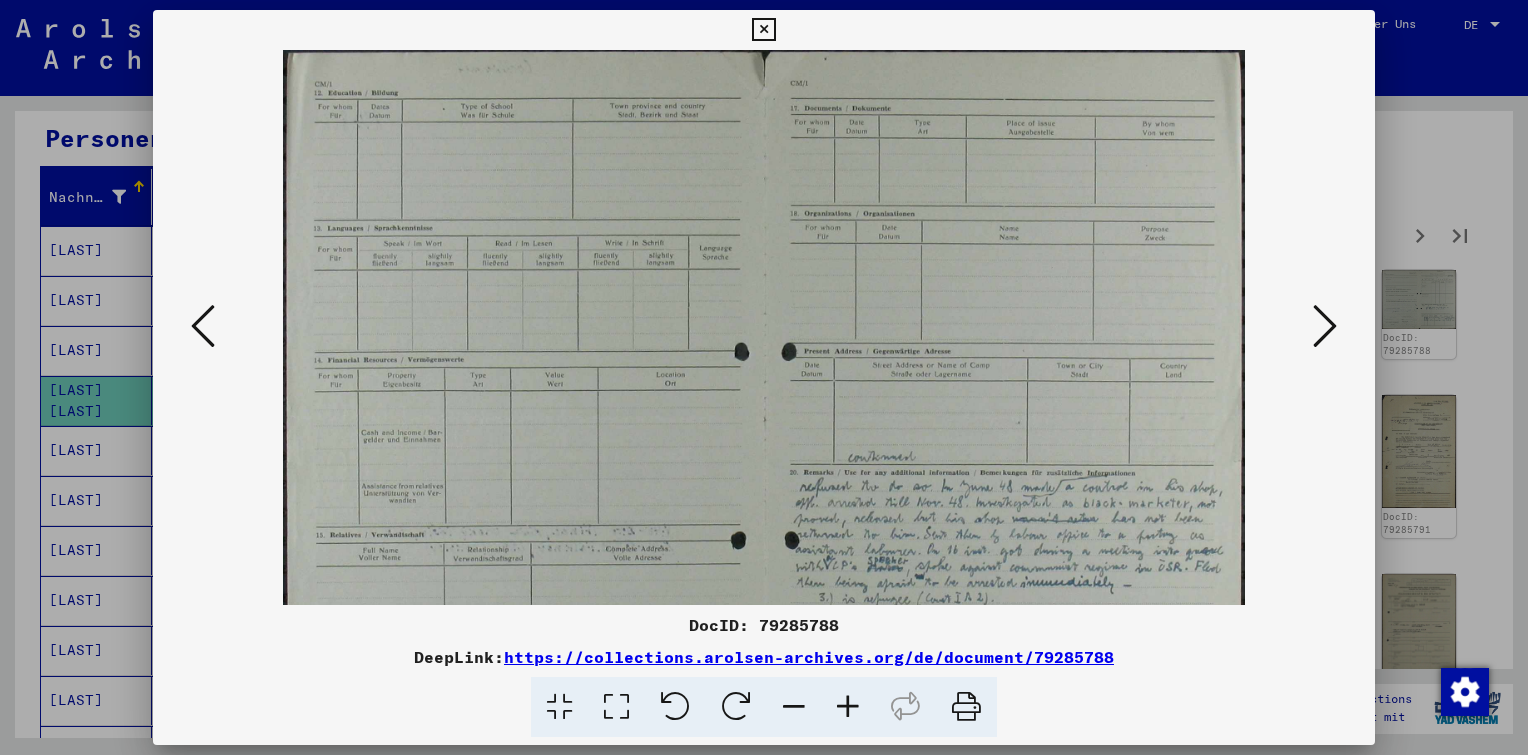 click at bounding box center (848, 707) 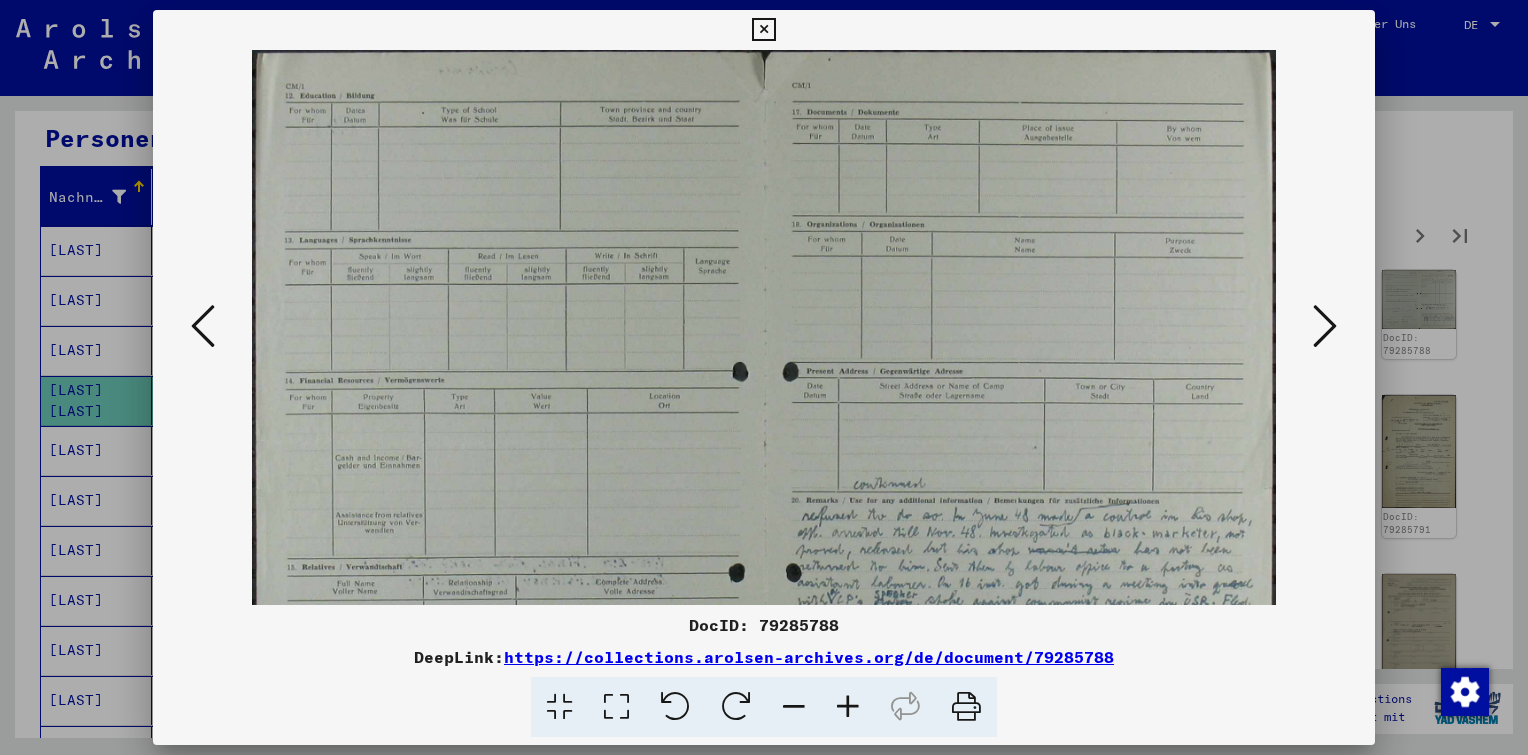 click at bounding box center (848, 707) 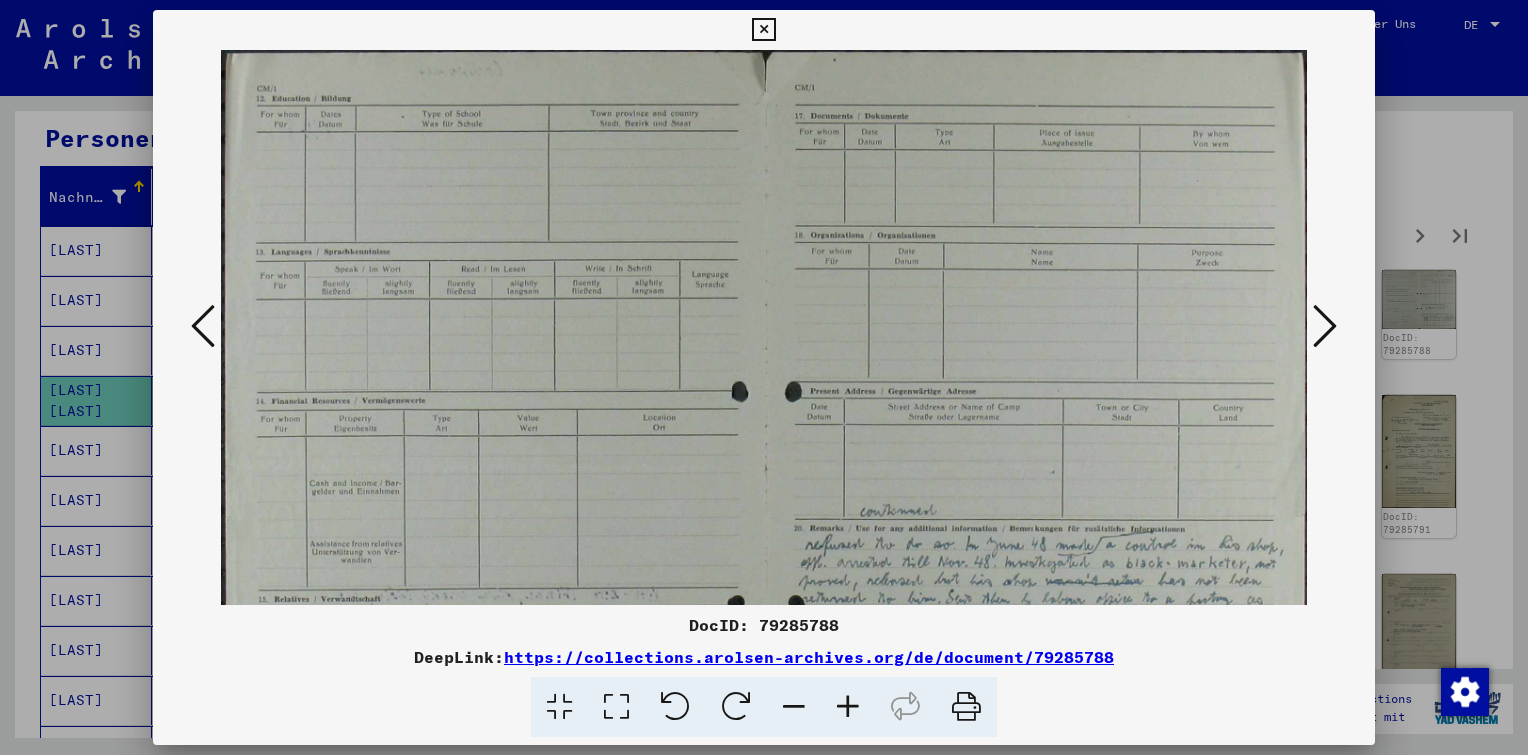 click at bounding box center (848, 707) 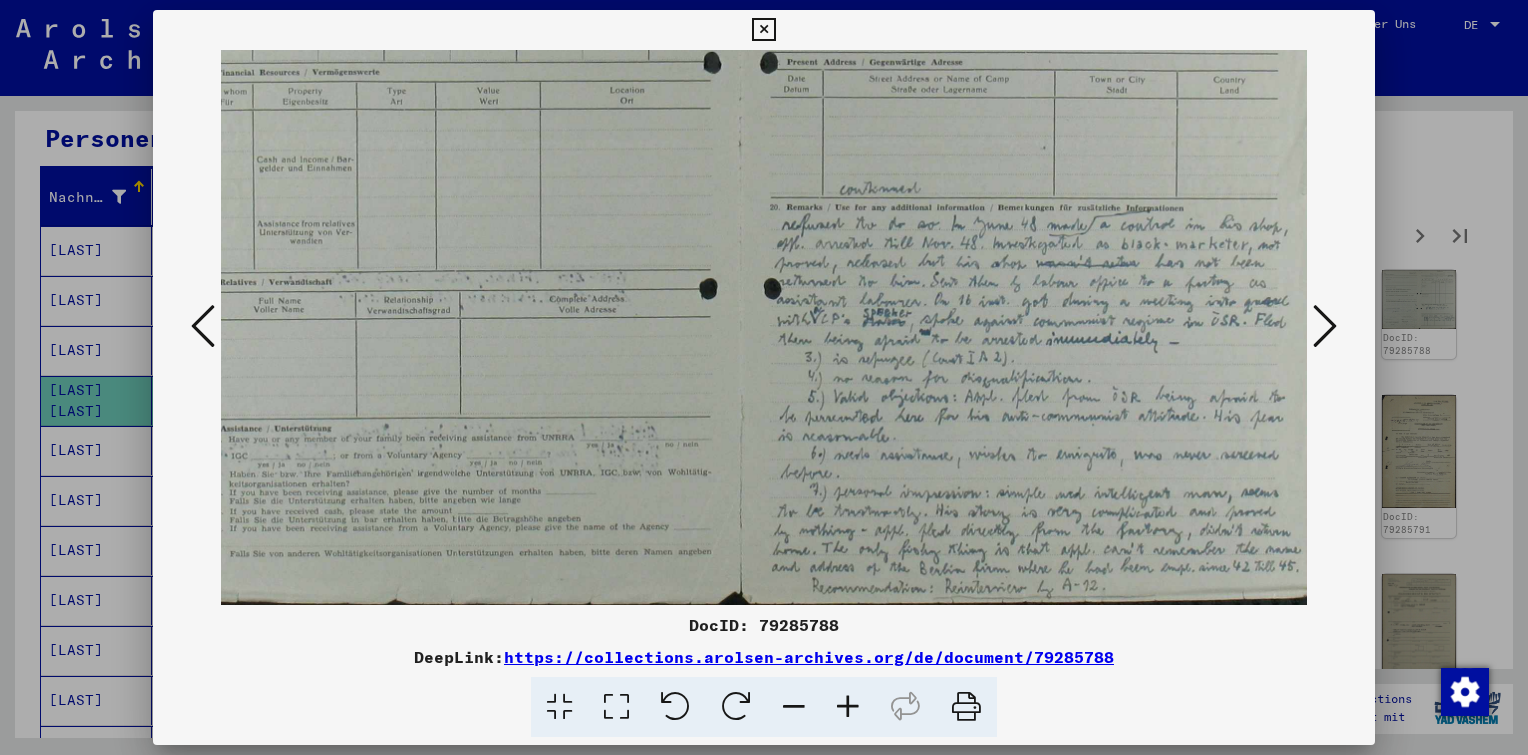scroll, scrollTop: 349, scrollLeft: 65, axis: both 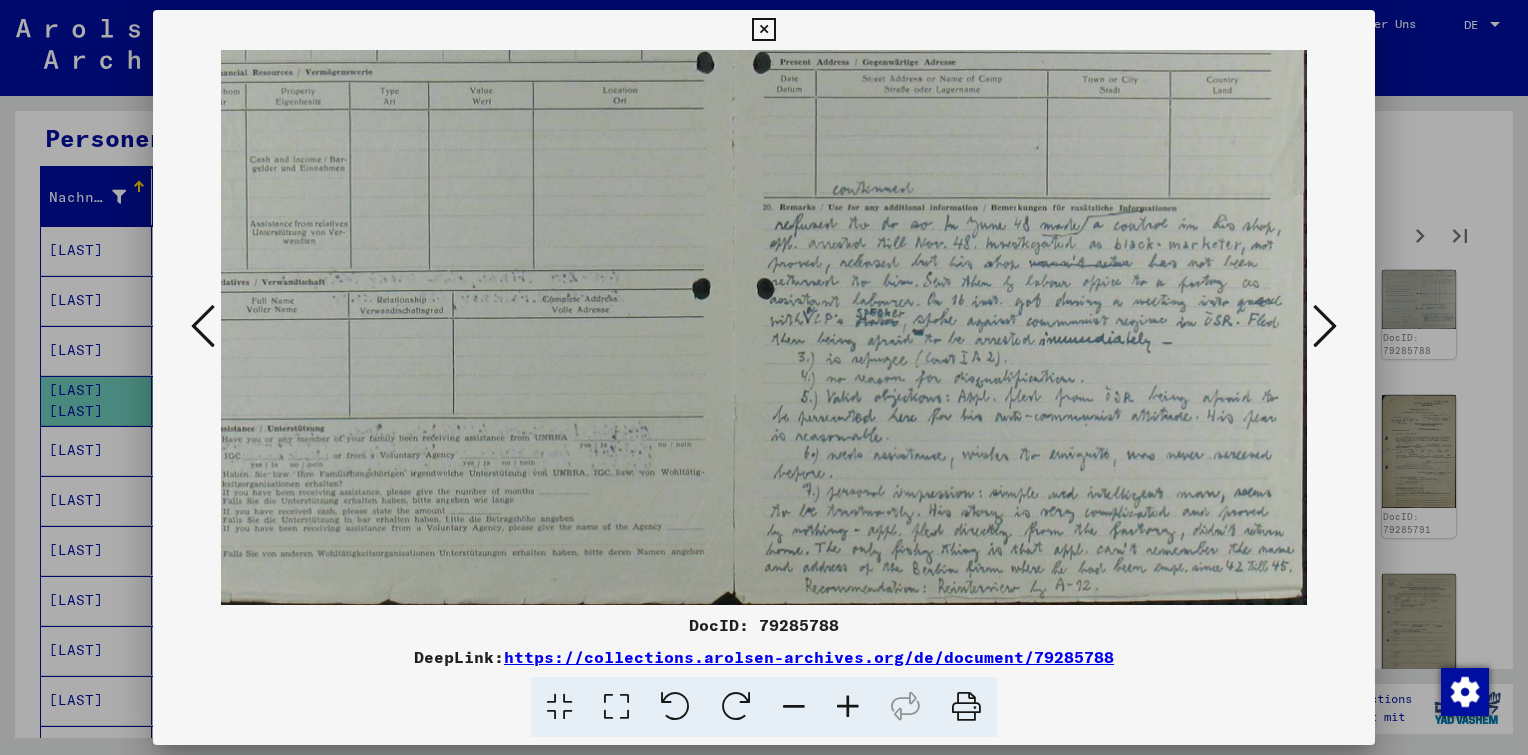 drag, startPoint x: 972, startPoint y: 504, endPoint x: 883, endPoint y: 45, distance: 467.54892 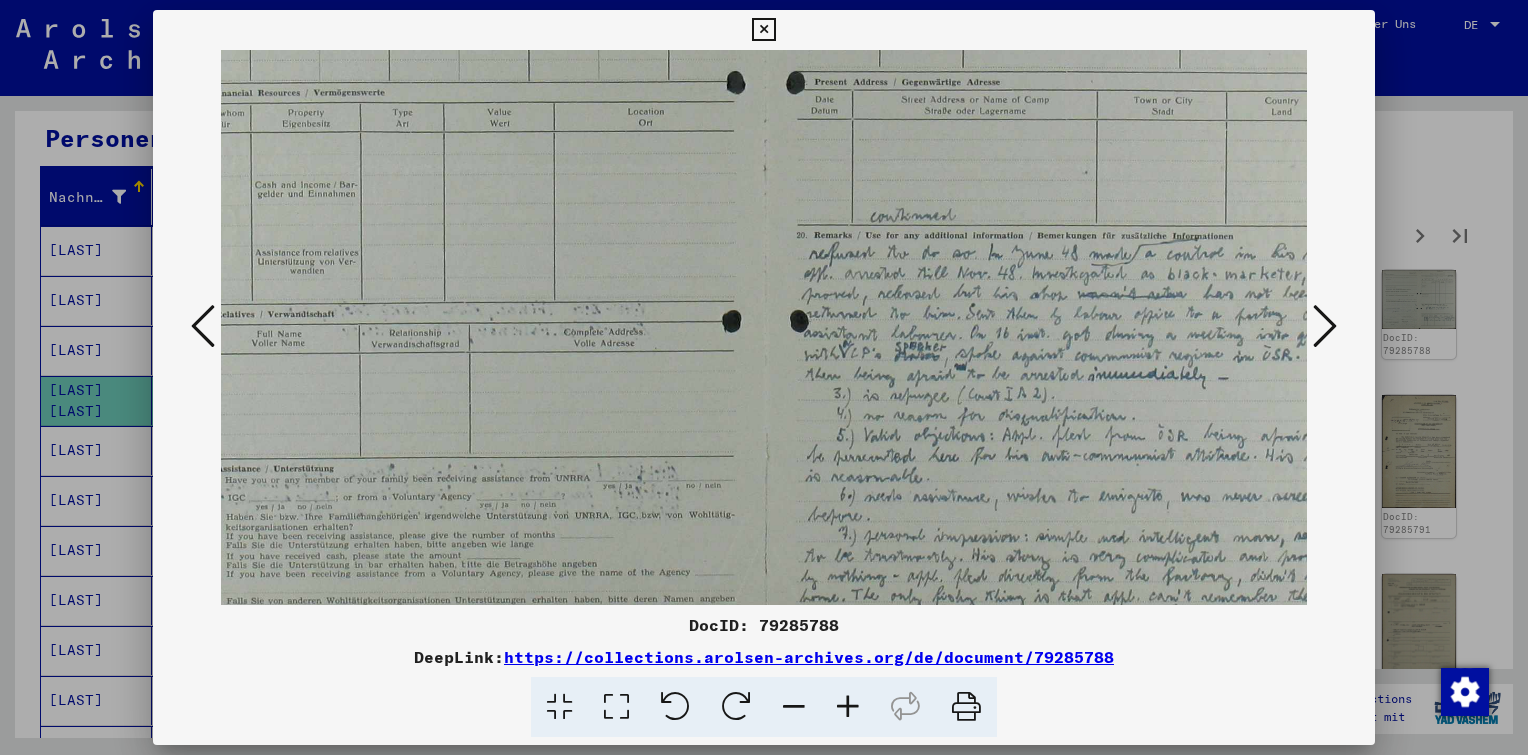 click at bounding box center [848, 707] 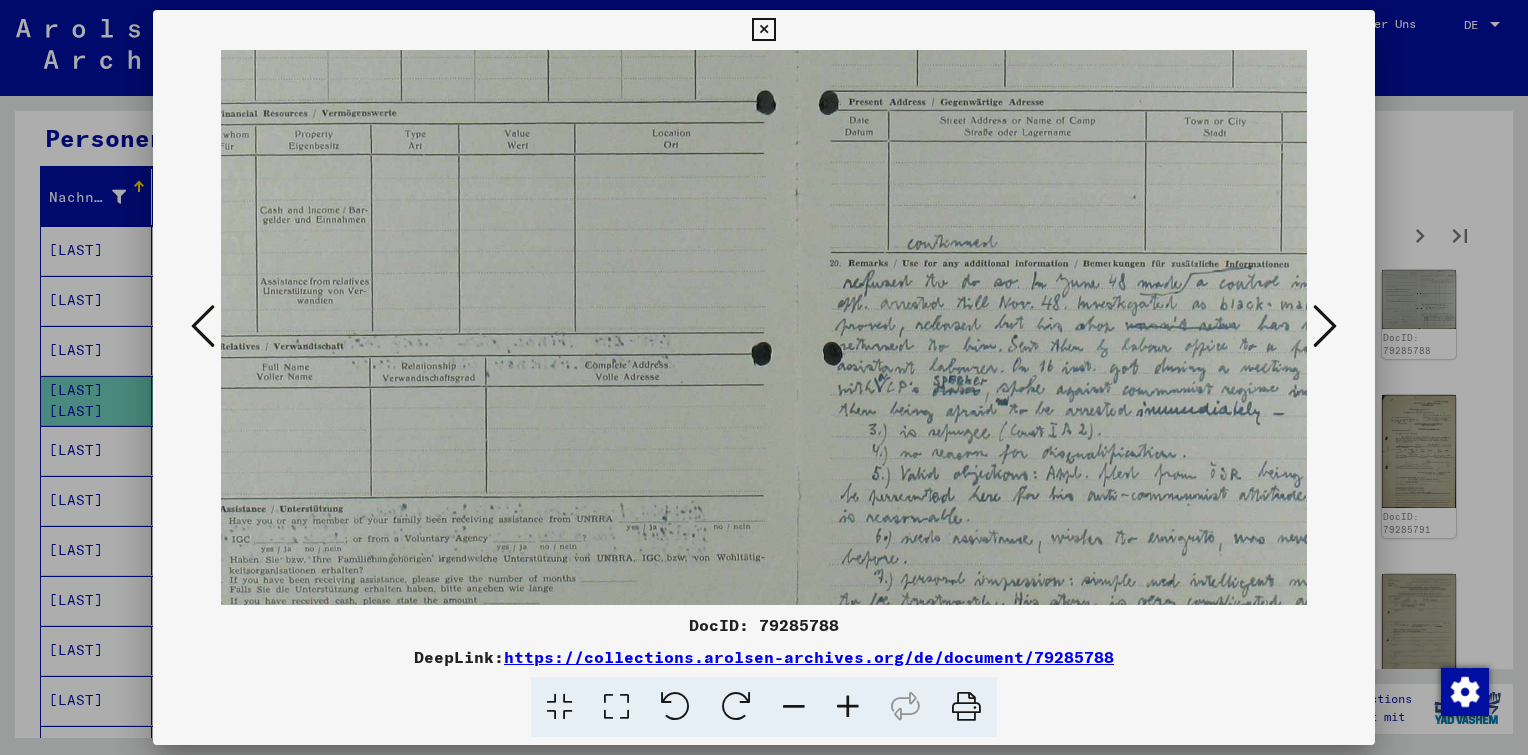 click at bounding box center (848, 707) 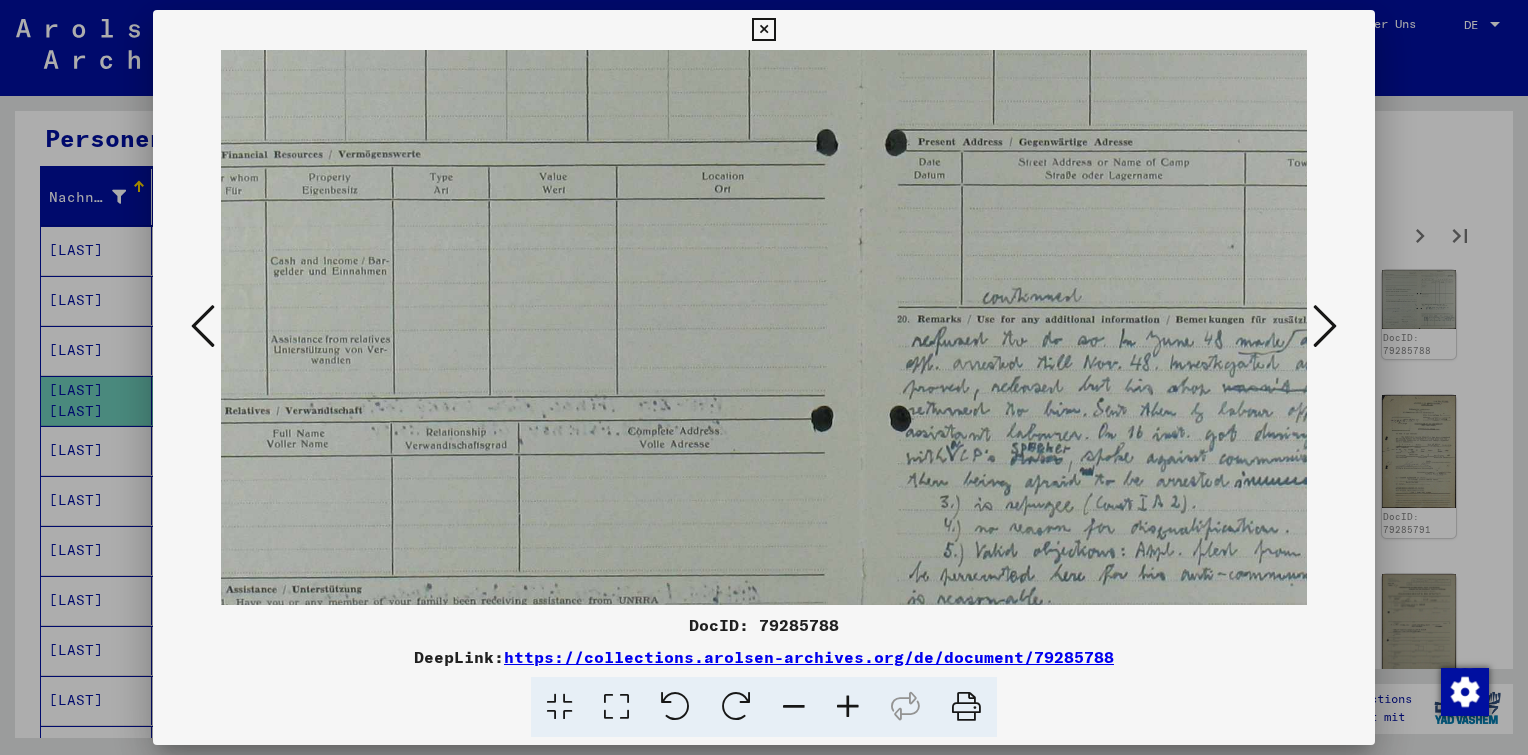 click at bounding box center (848, 707) 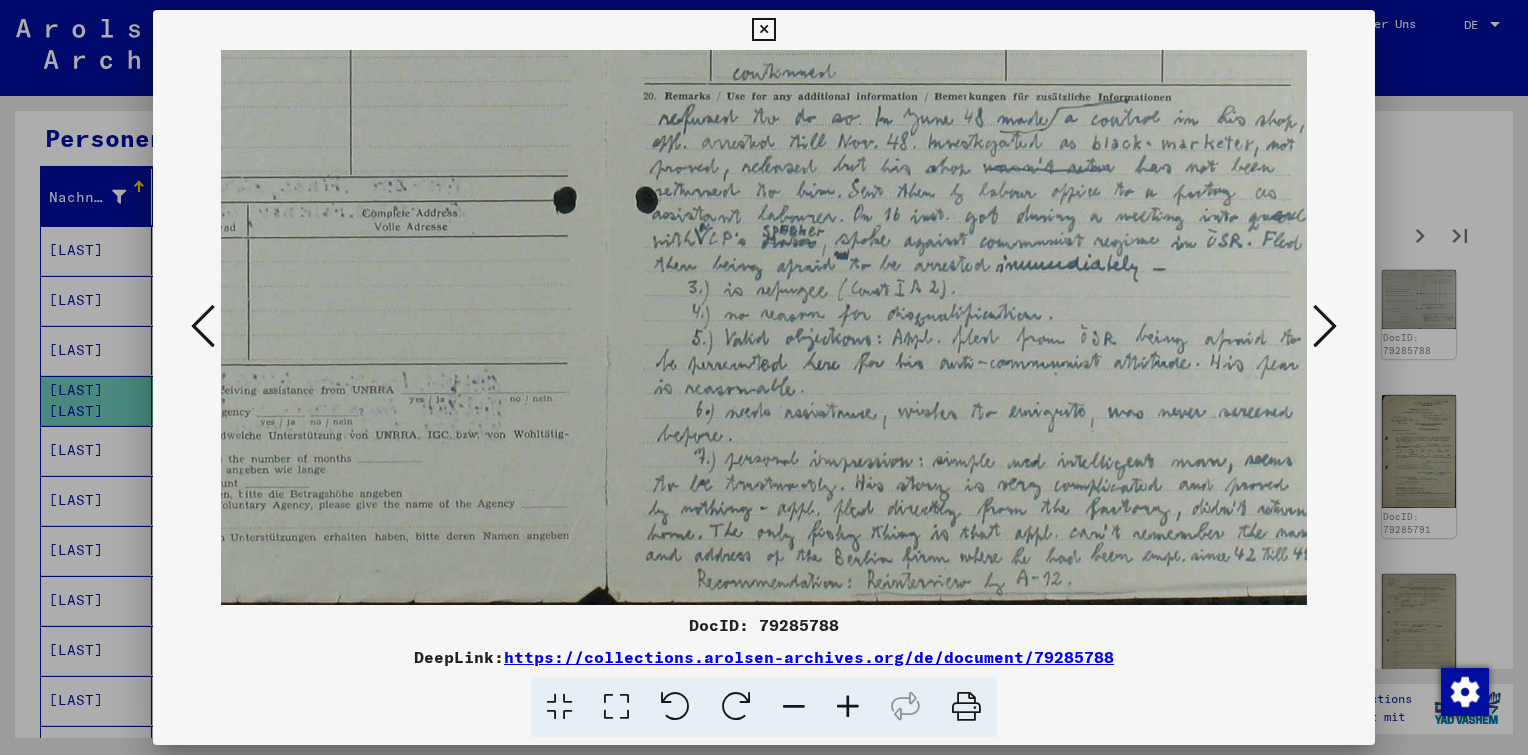 scroll, scrollTop: 600, scrollLeft: 350, axis: both 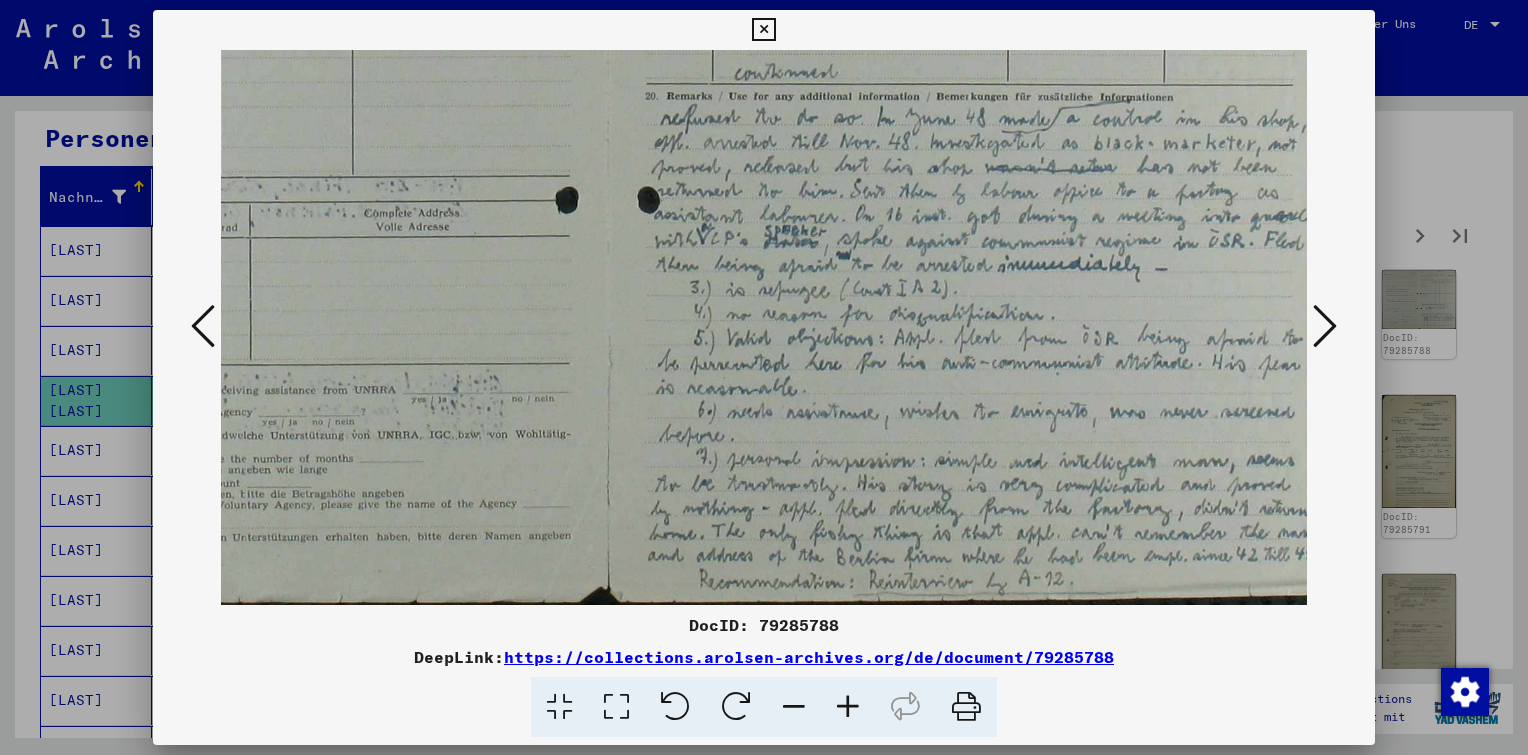 drag, startPoint x: 971, startPoint y: 483, endPoint x: 543, endPoint y: 60, distance: 601.75824 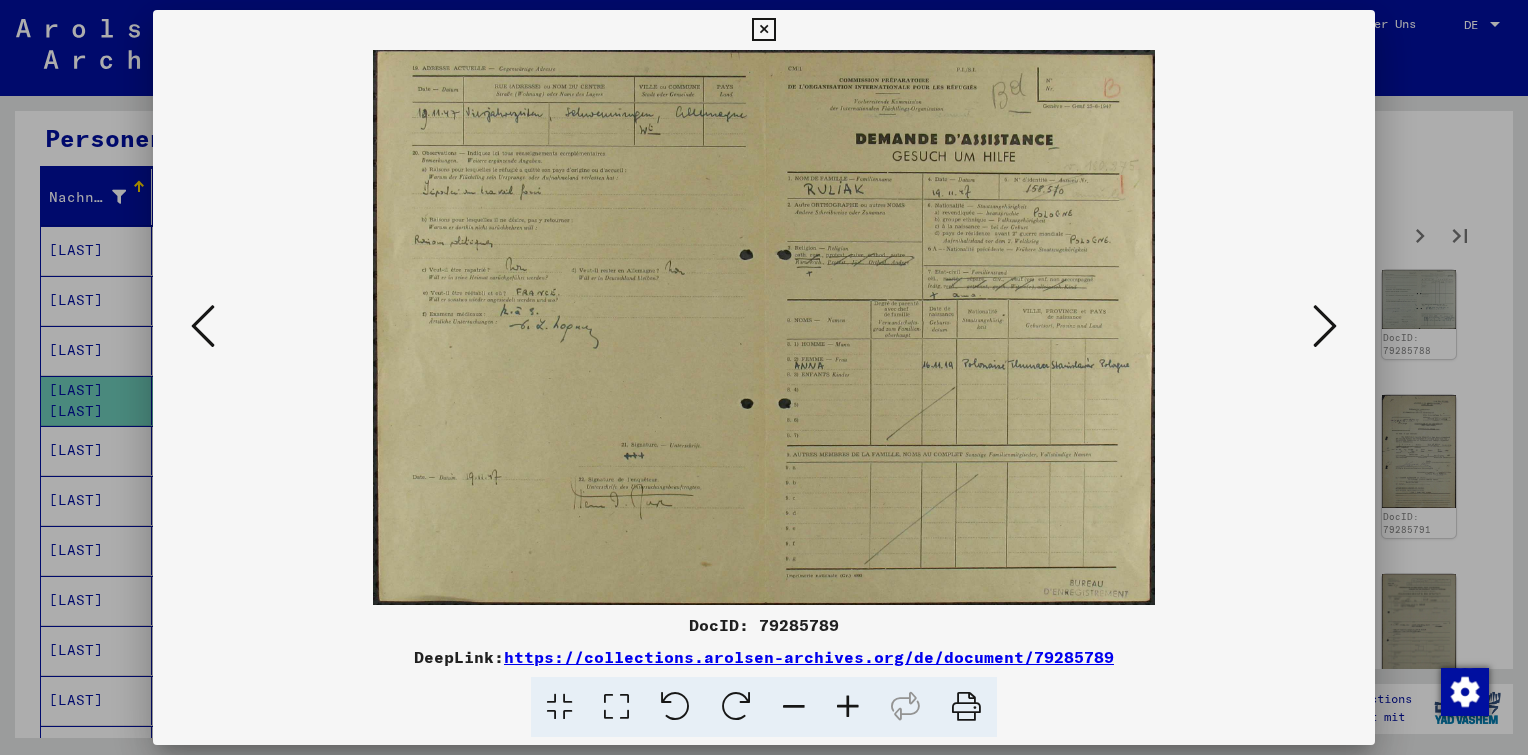 scroll, scrollTop: 0, scrollLeft: 0, axis: both 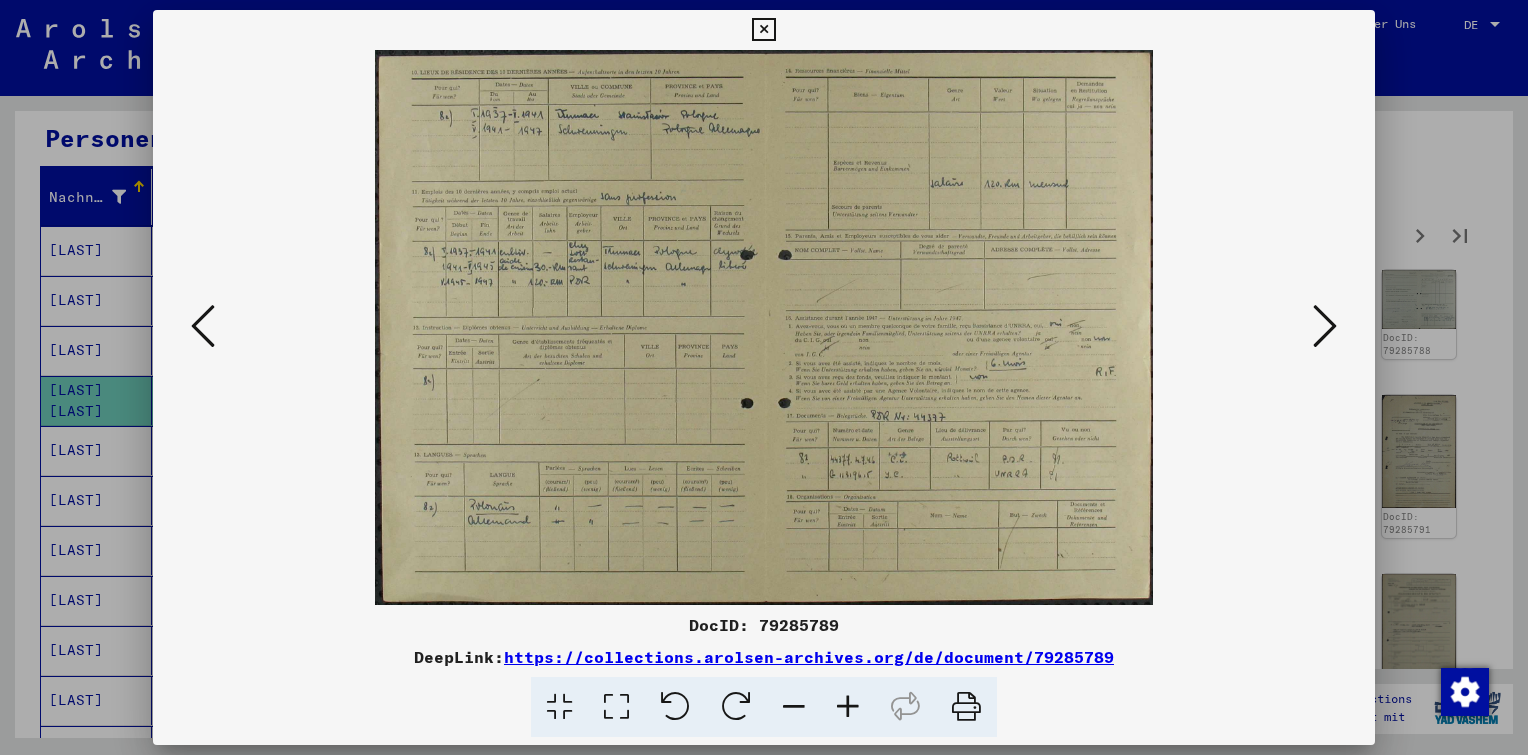 click at bounding box center (848, 707) 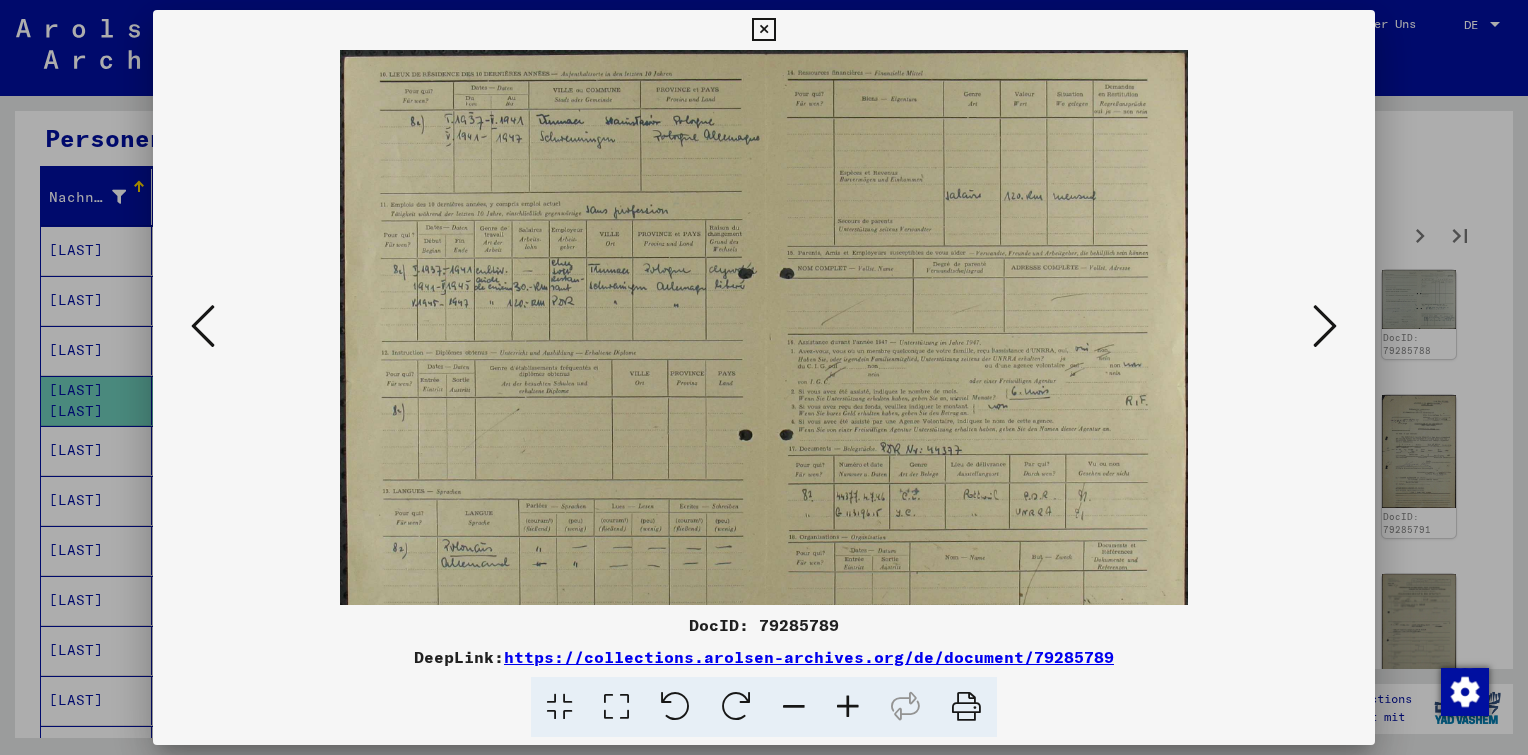 click at bounding box center [848, 707] 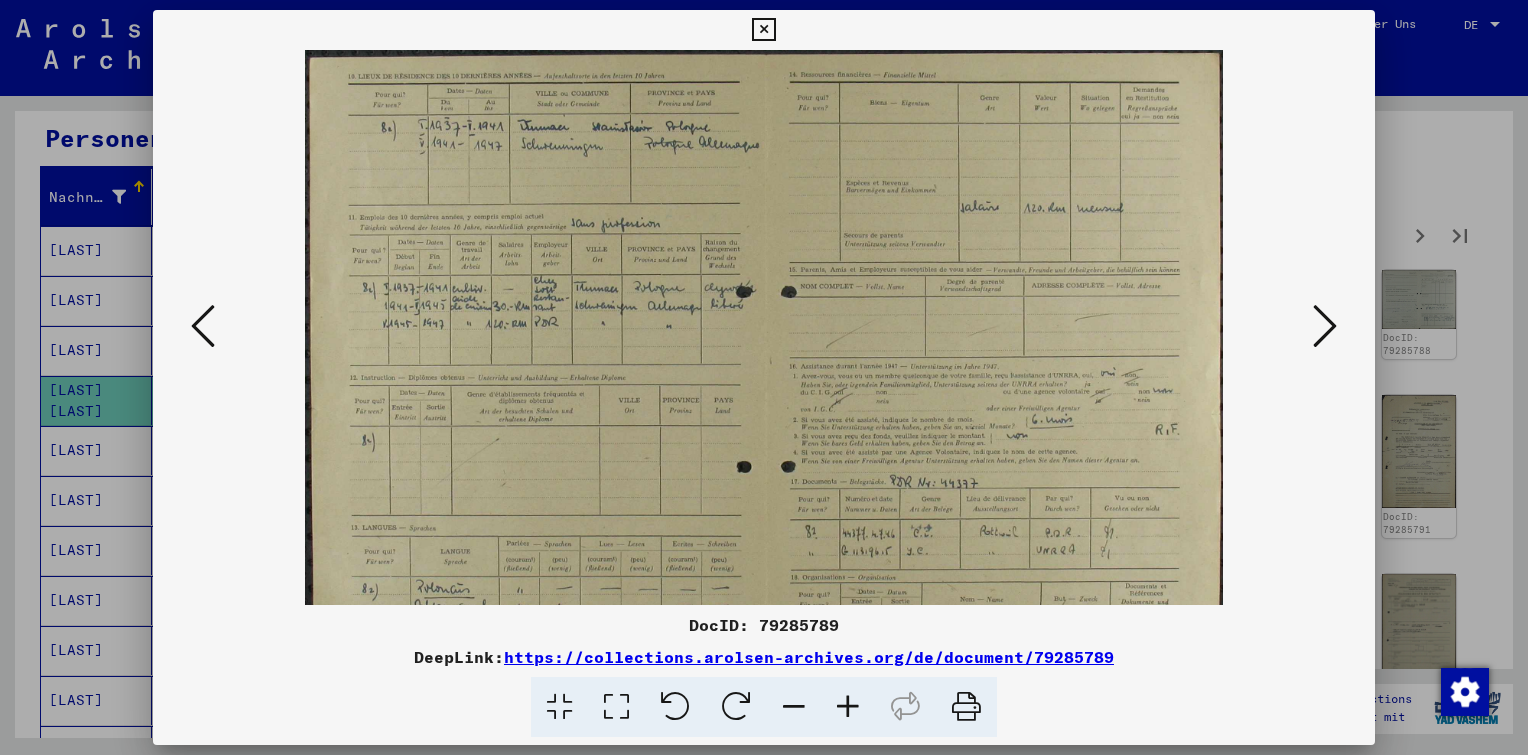 click at bounding box center [848, 707] 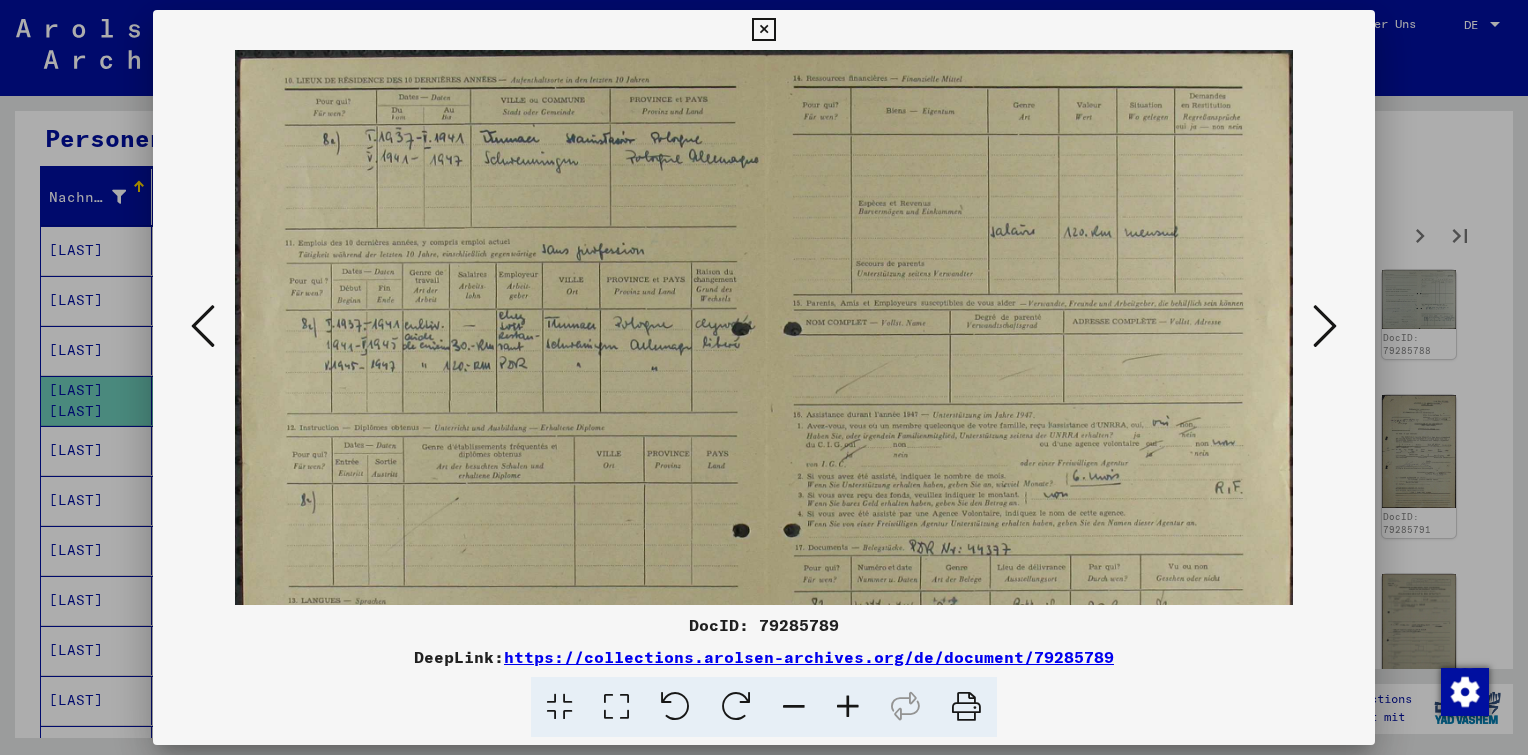 click at bounding box center [848, 707] 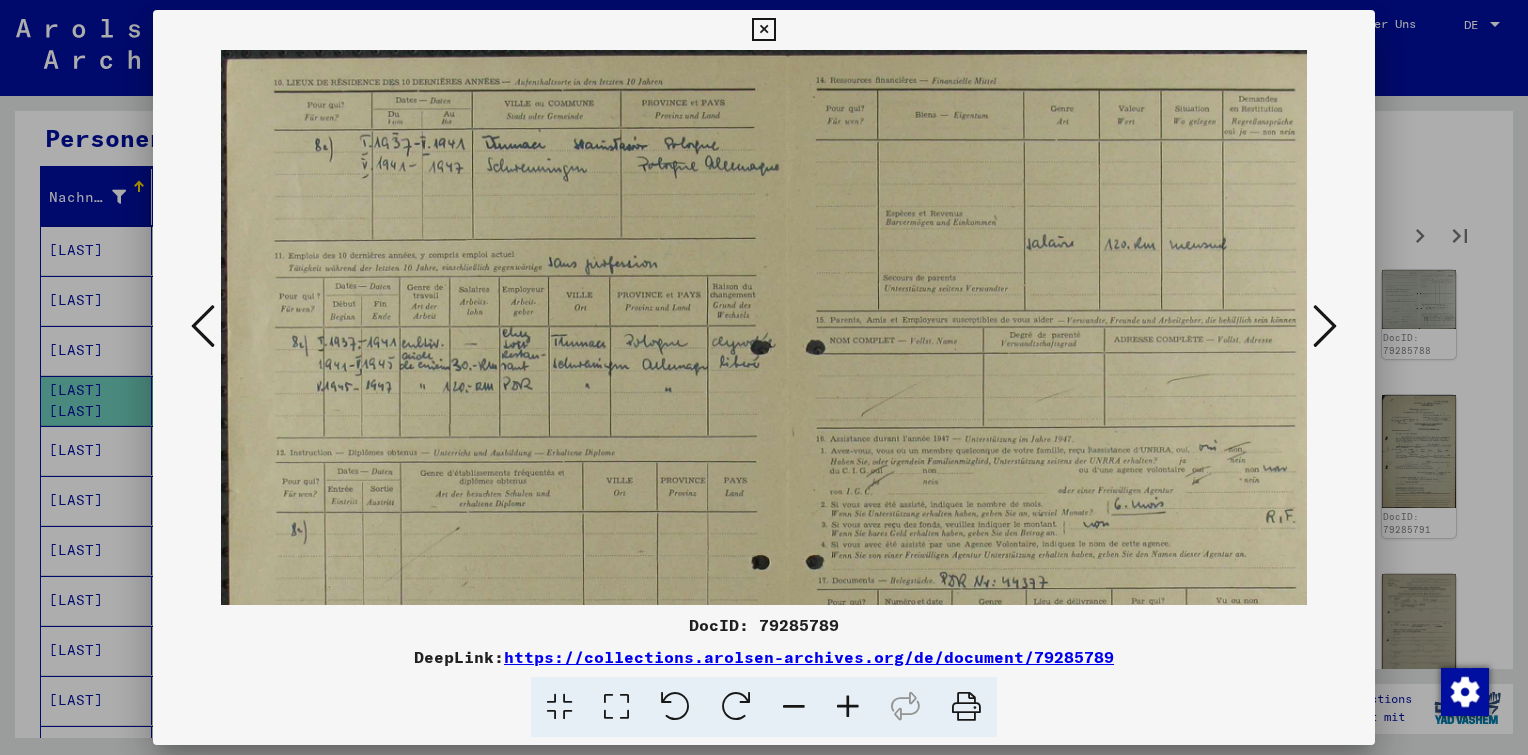 click at bounding box center [848, 707] 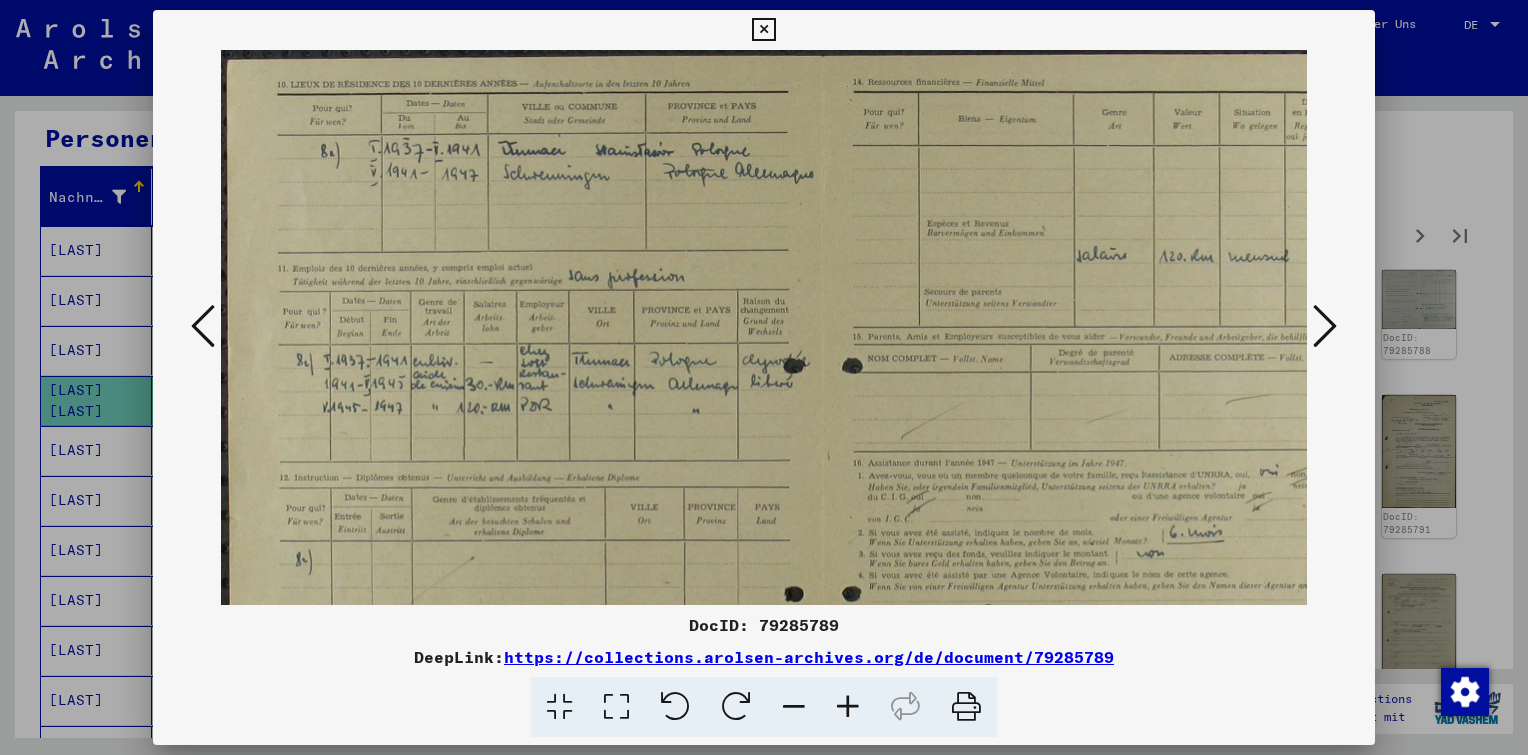 click at bounding box center [848, 707] 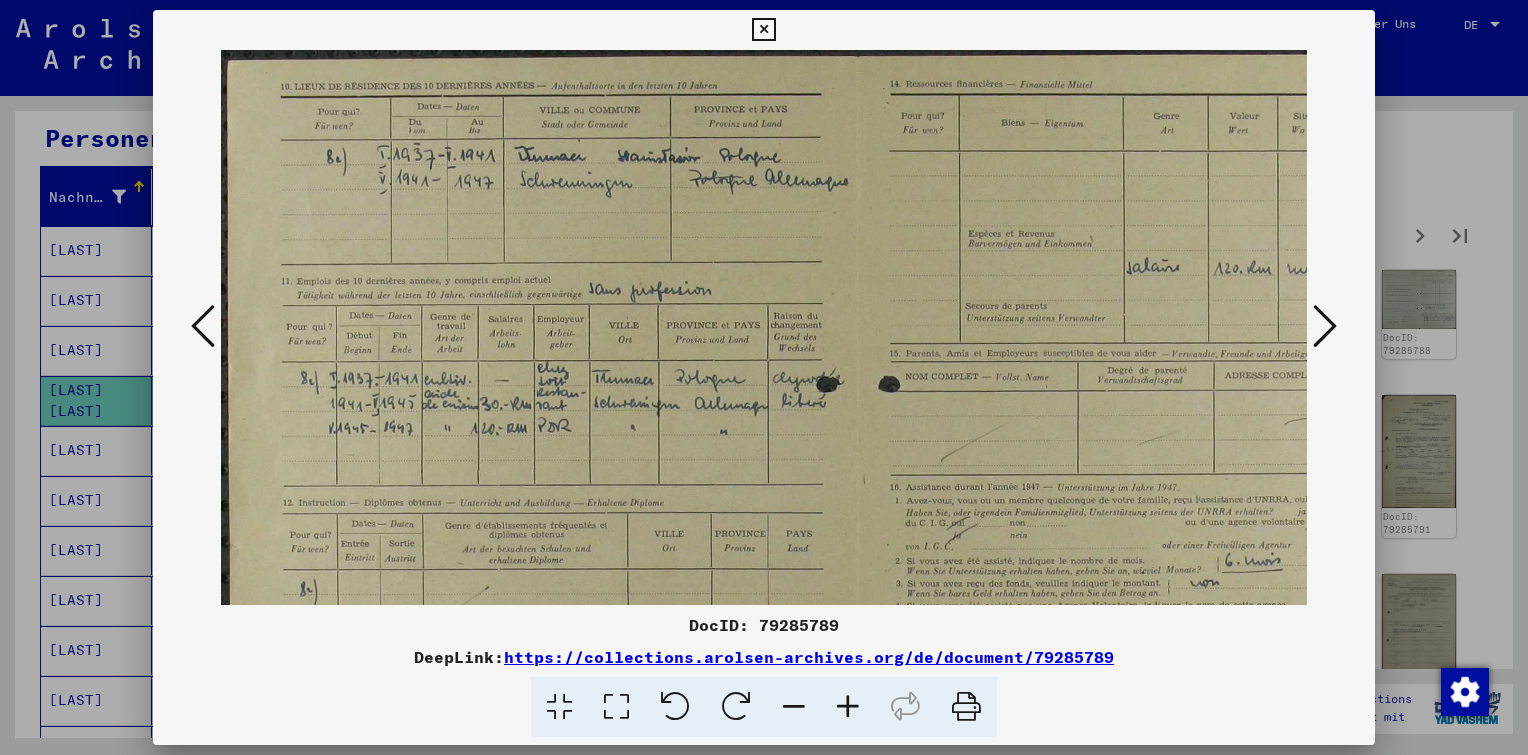click at bounding box center [848, 707] 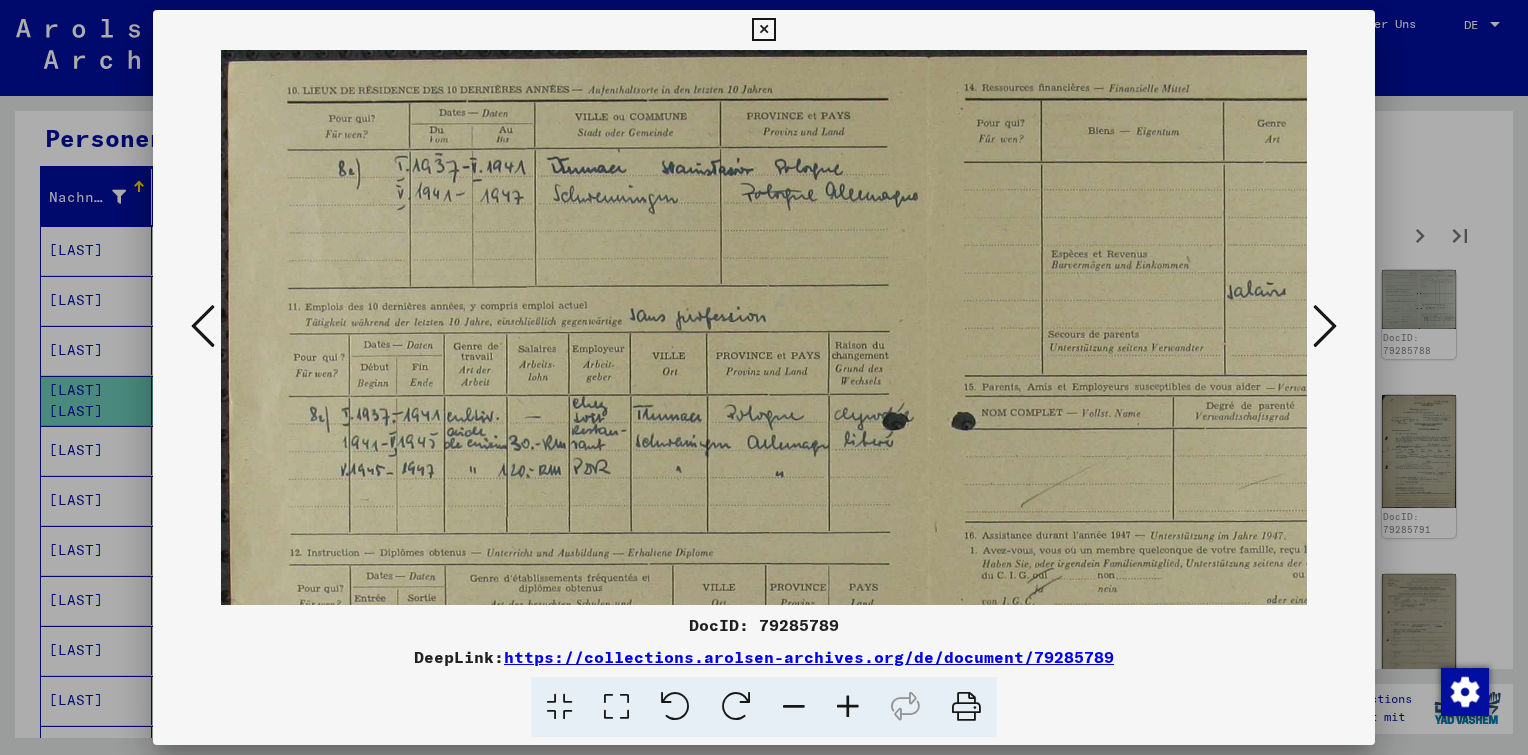 click at bounding box center (848, 707) 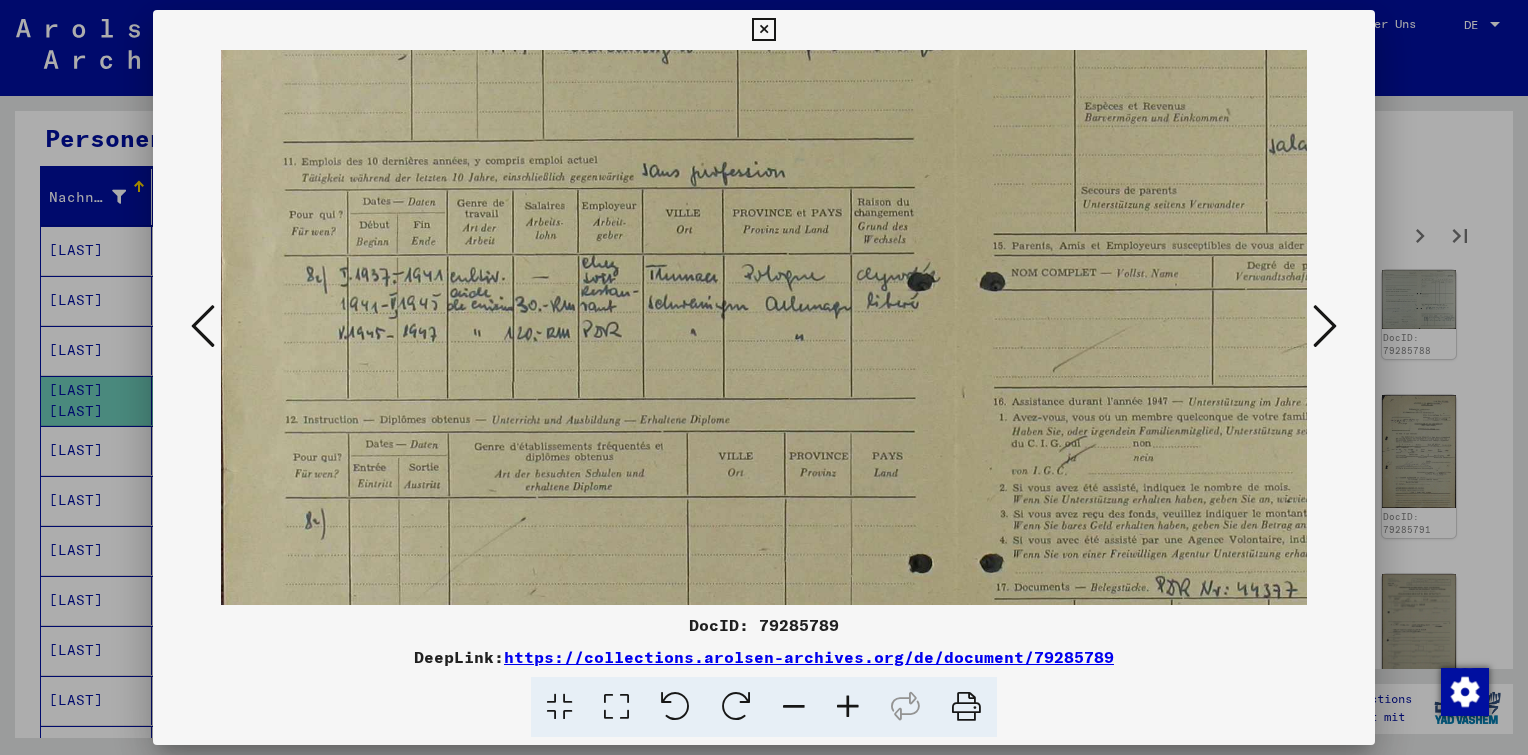 scroll, scrollTop: 155, scrollLeft: 8, axis: both 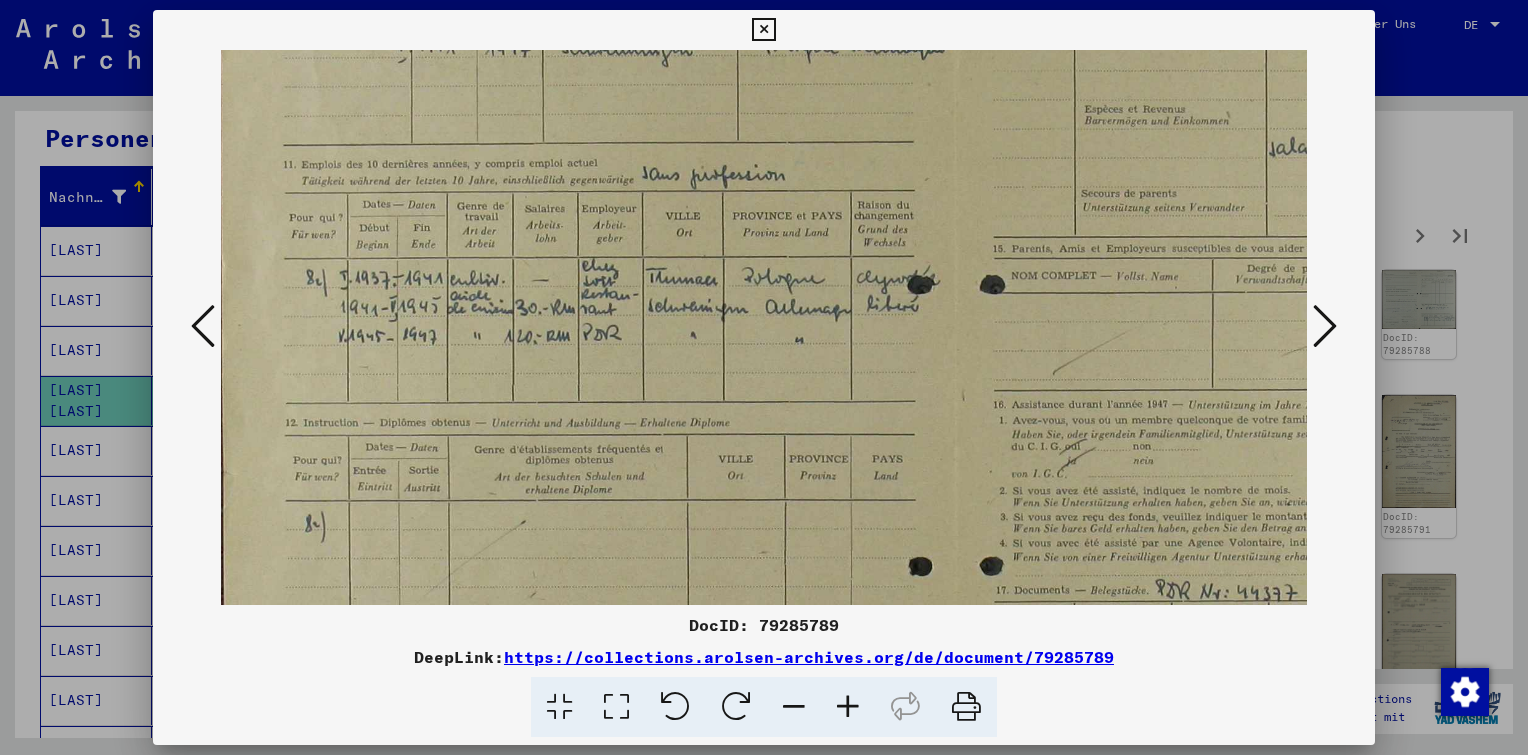 drag, startPoint x: 868, startPoint y: 335, endPoint x: 864, endPoint y: 183, distance: 152.05263 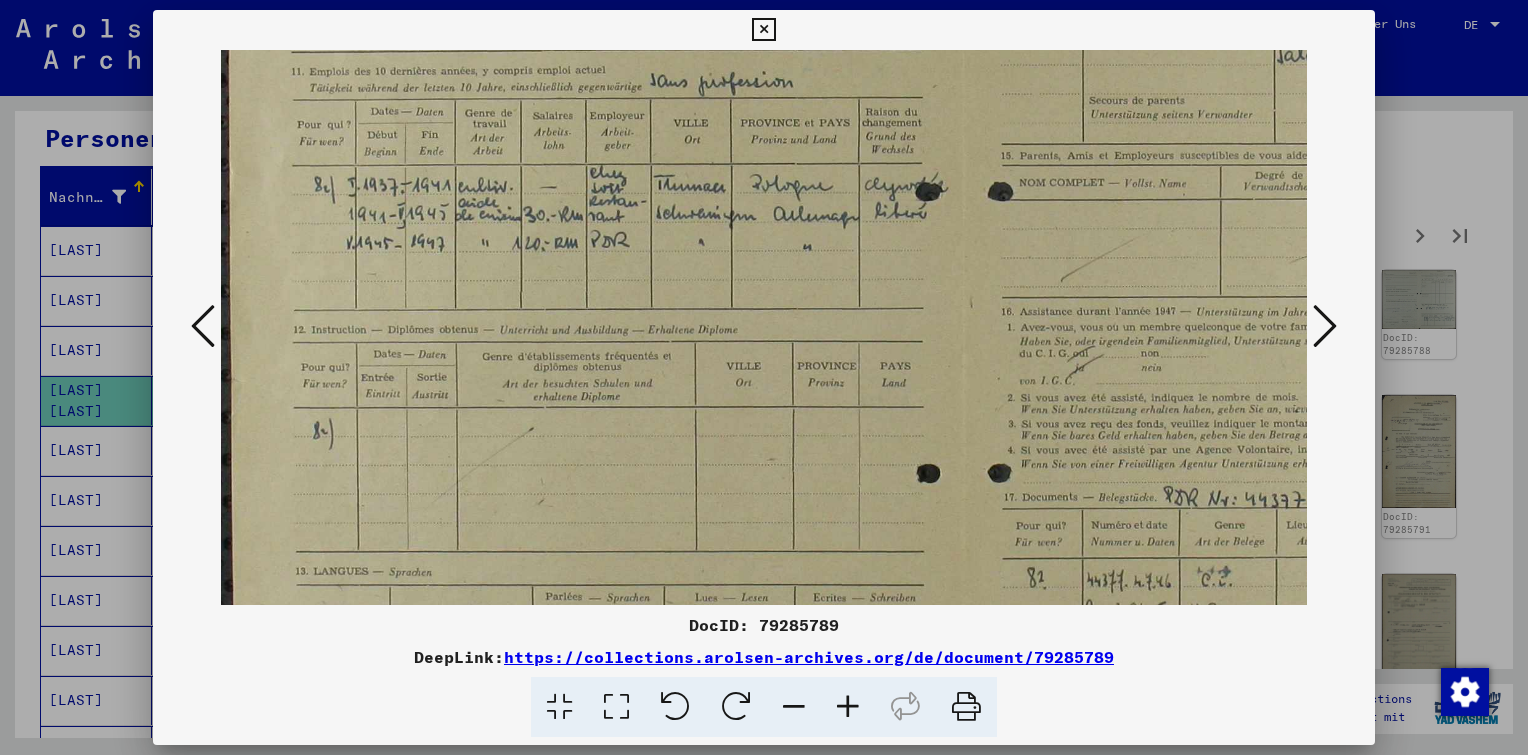 scroll, scrollTop: 248, scrollLeft: 1, axis: both 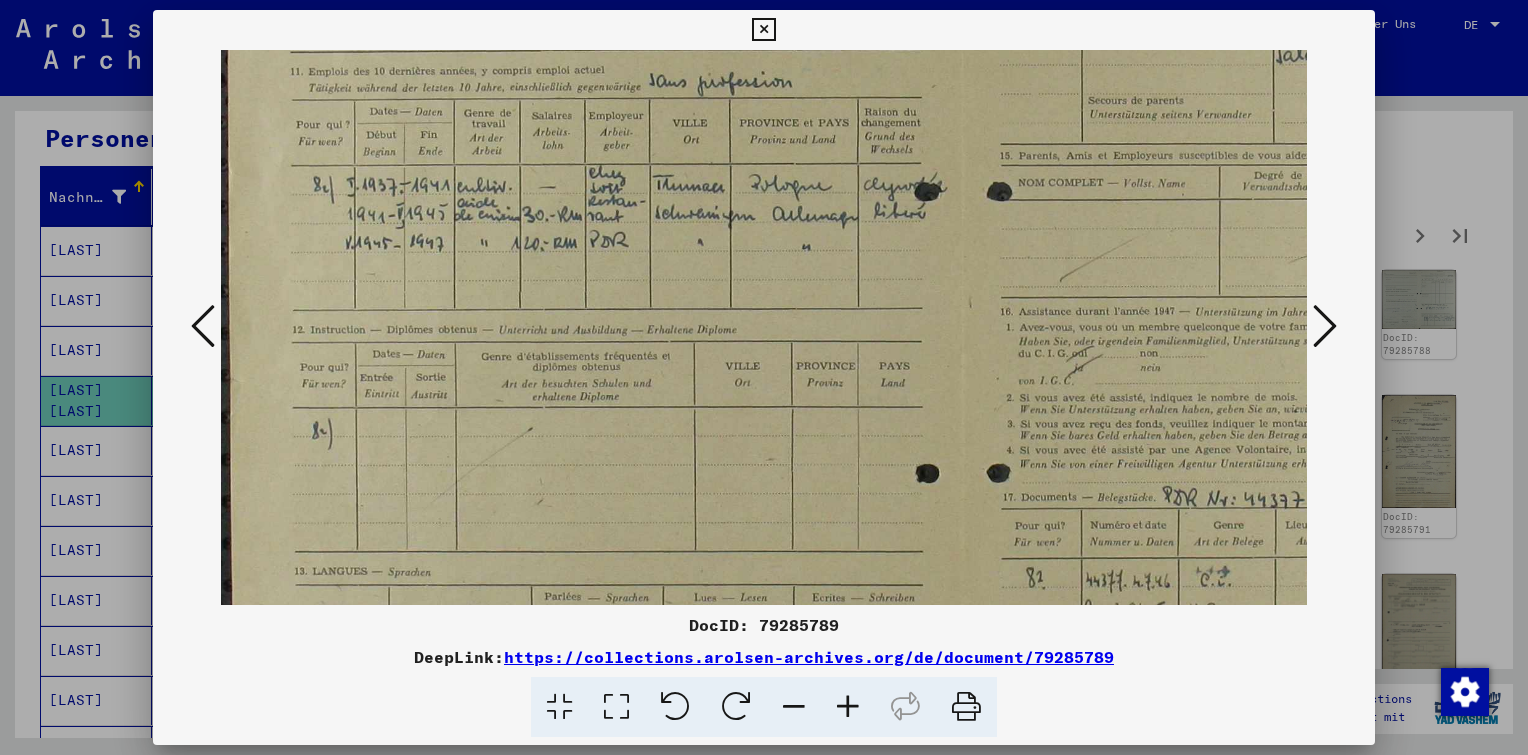 drag, startPoint x: 928, startPoint y: 389, endPoint x: 1212, endPoint y: 334, distance: 289.27667 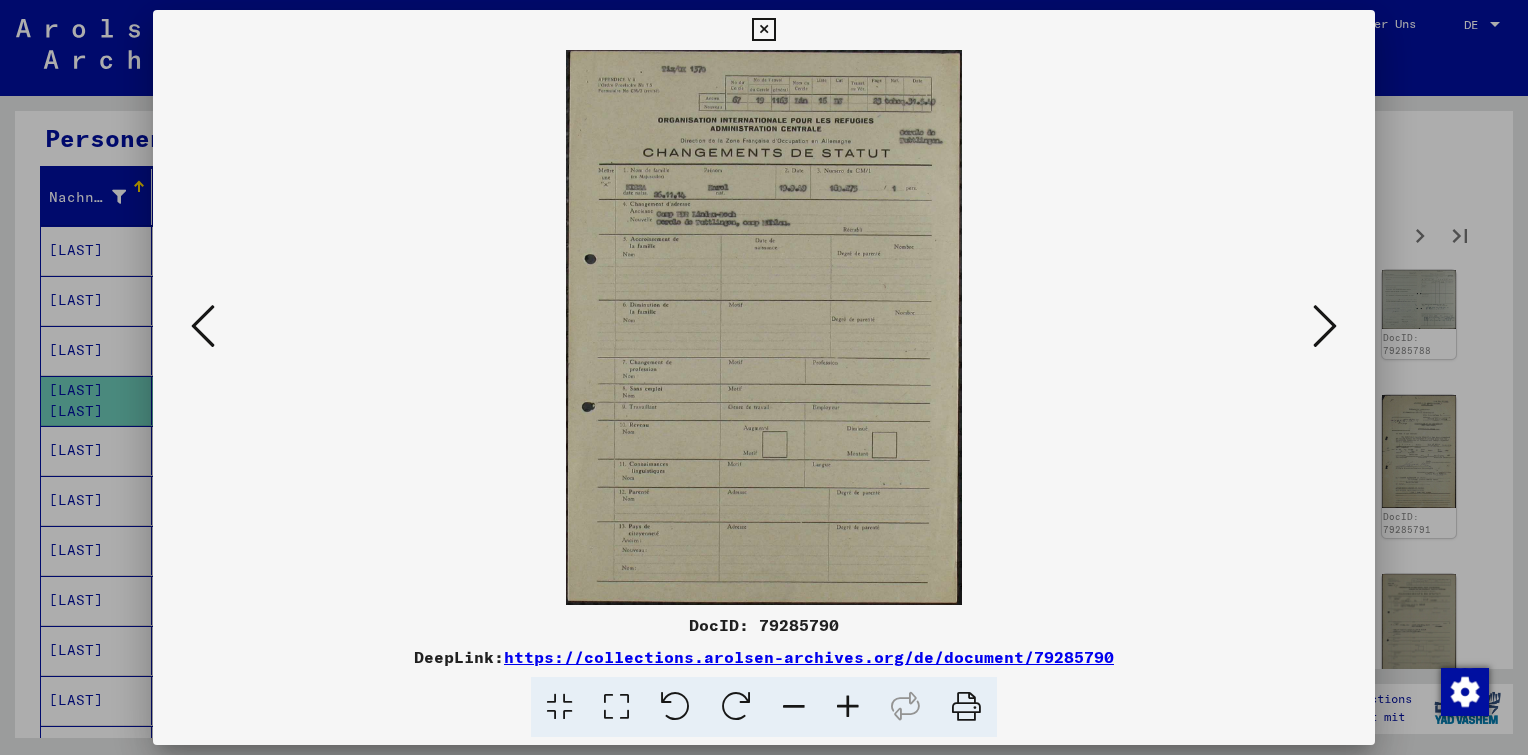 scroll, scrollTop: 0, scrollLeft: 0, axis: both 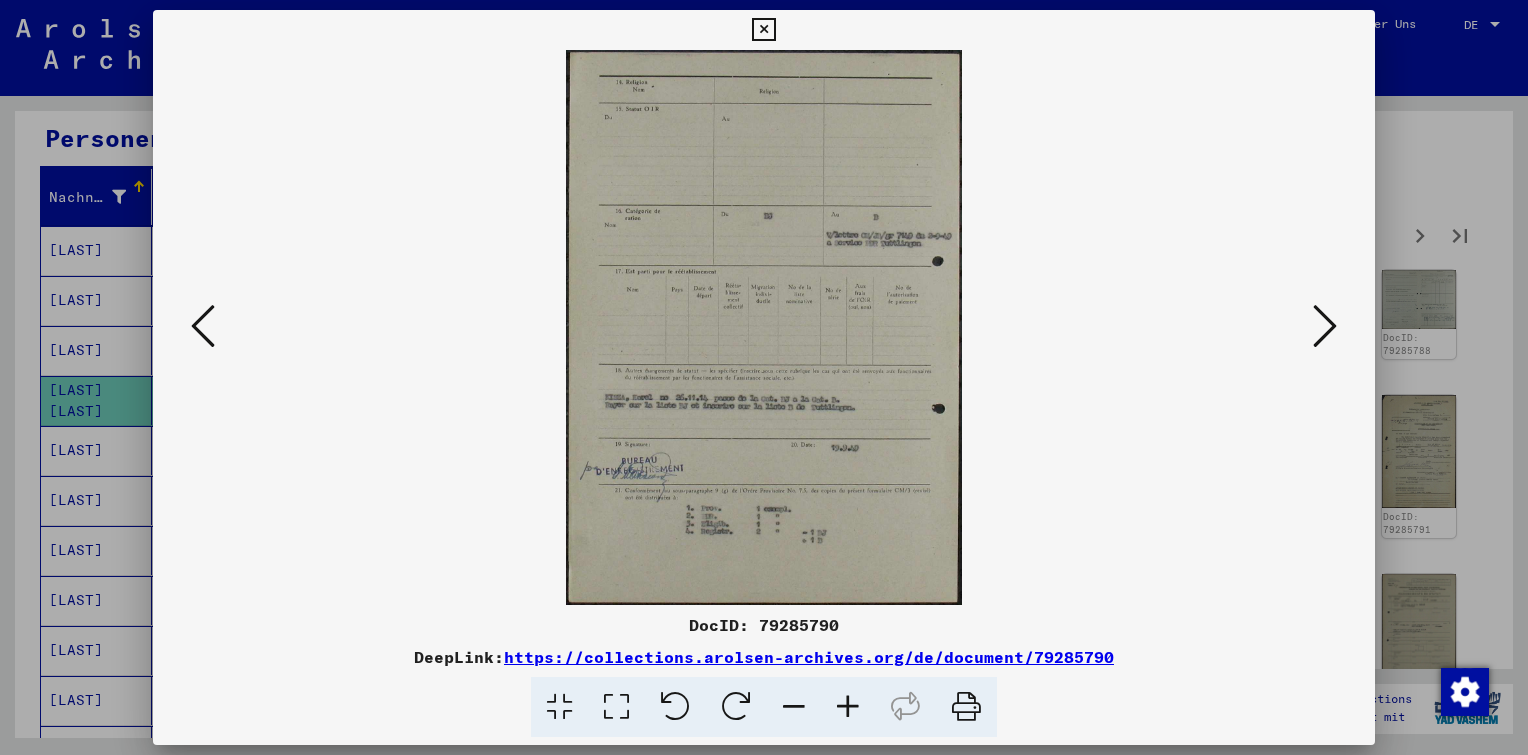 click at bounding box center (1325, 326) 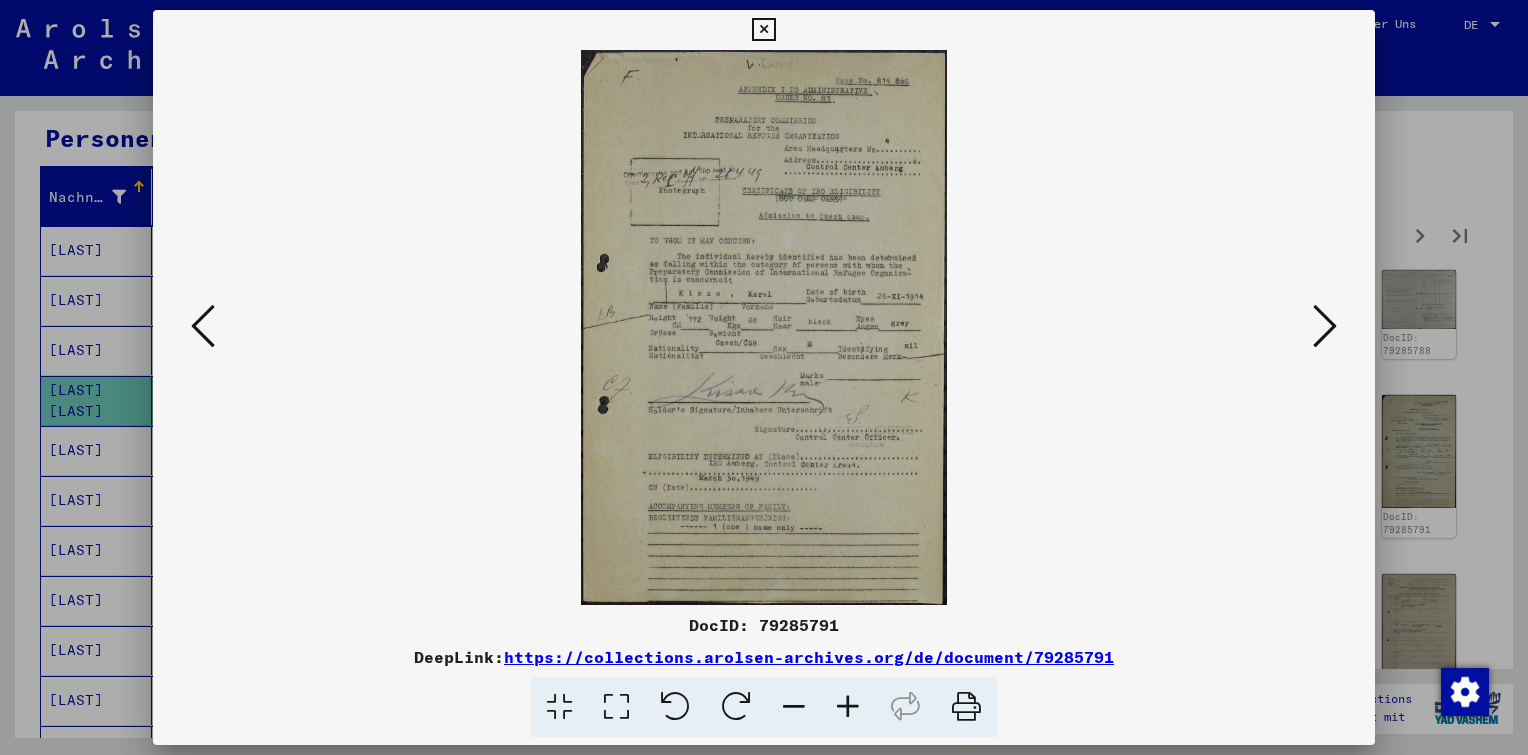 click at bounding box center [1325, 326] 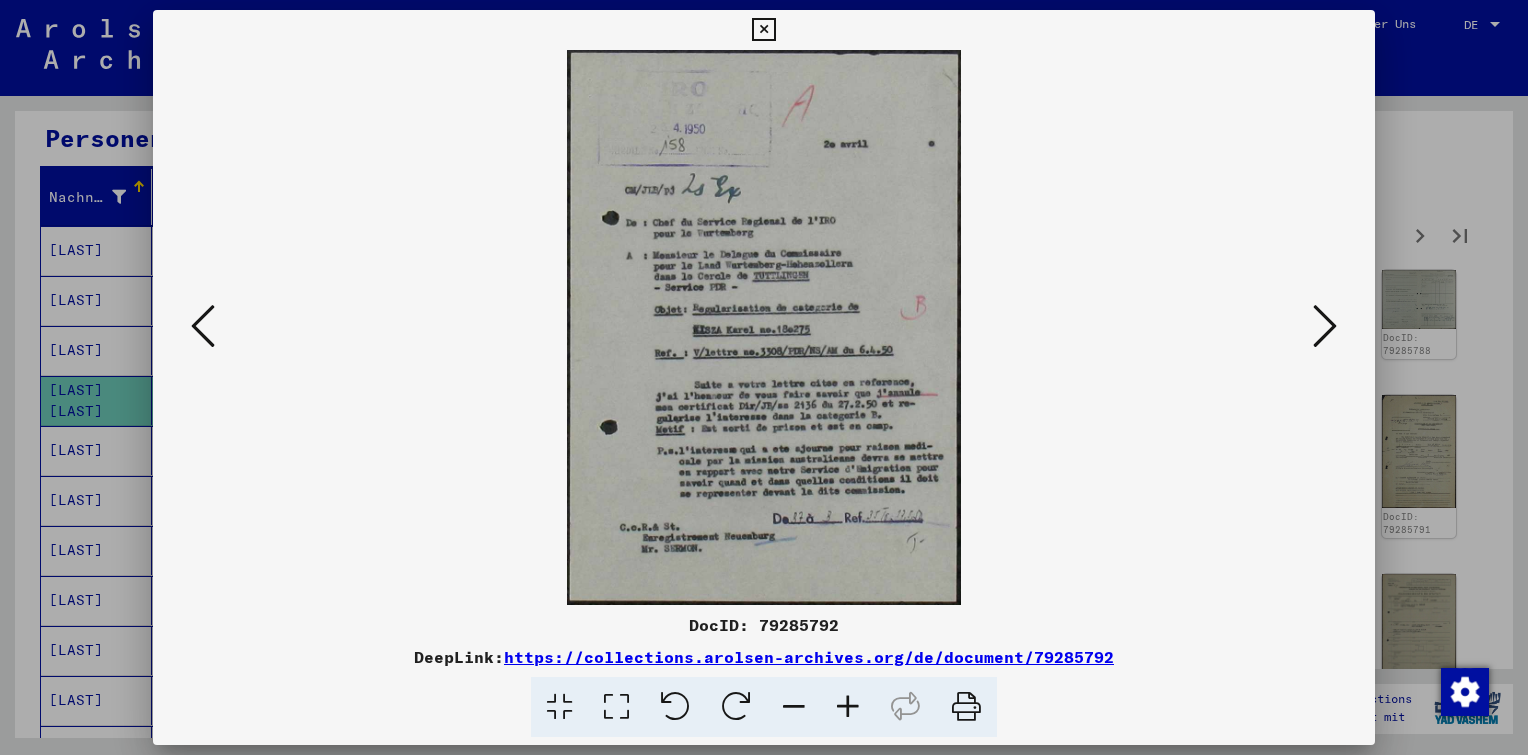 click at bounding box center (1325, 326) 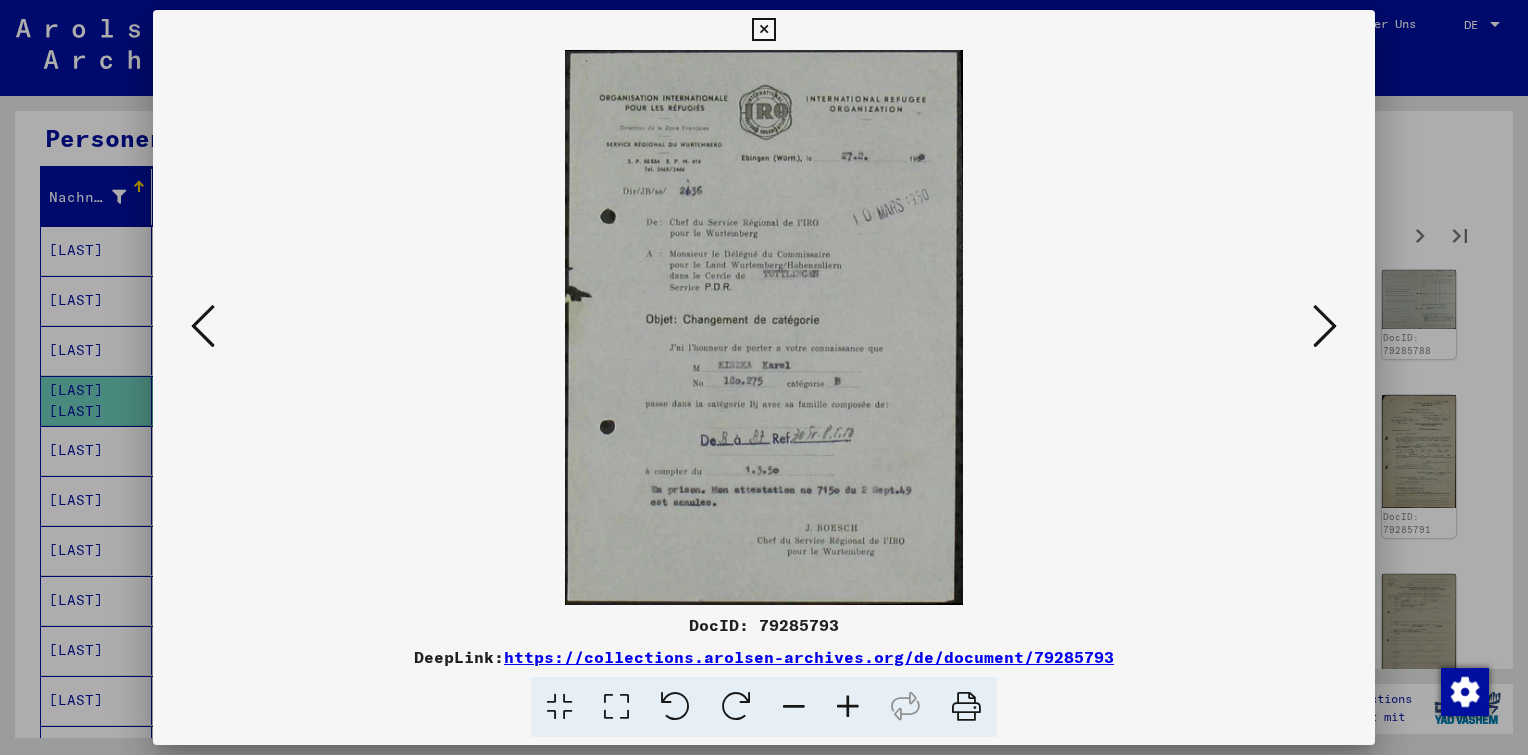 click at bounding box center (1325, 326) 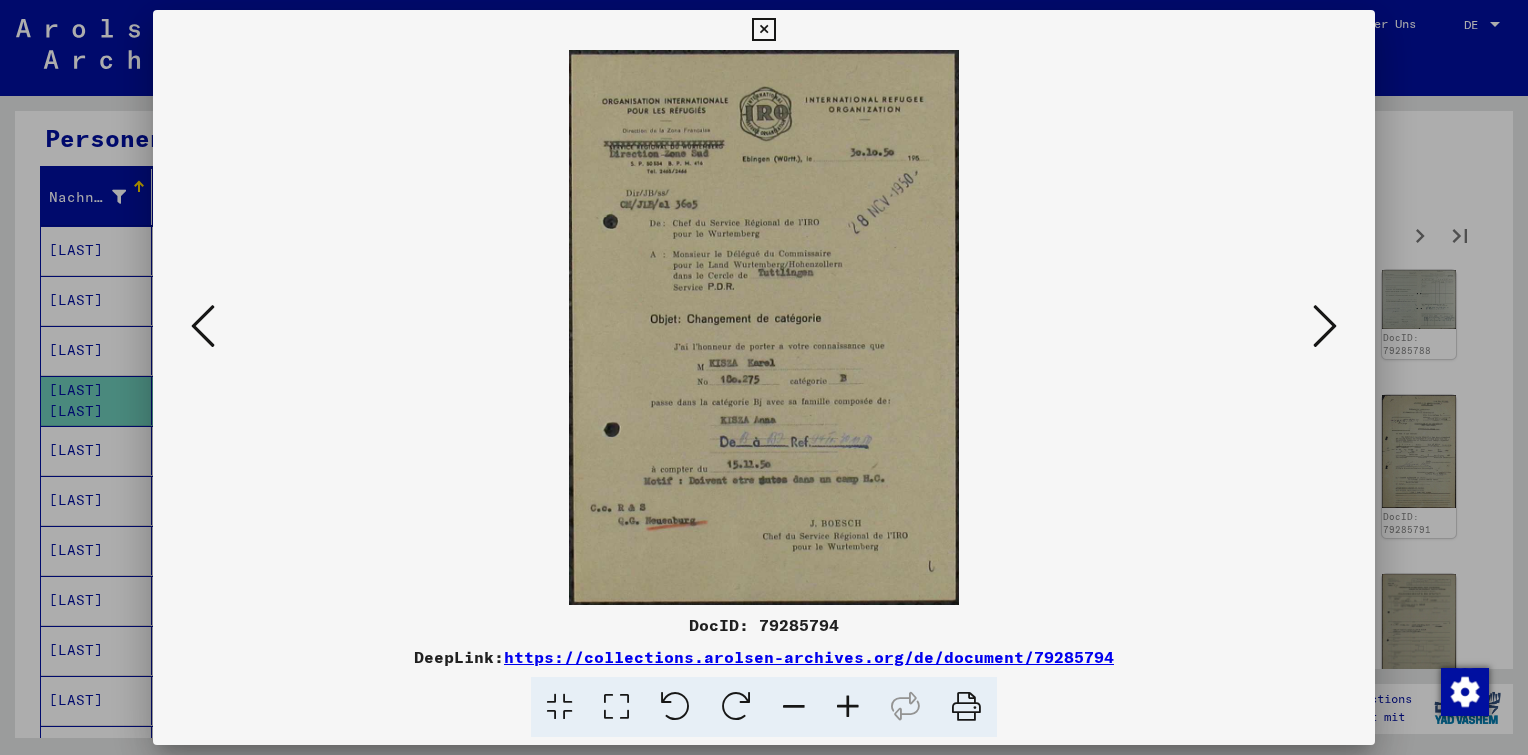 click at bounding box center (1325, 326) 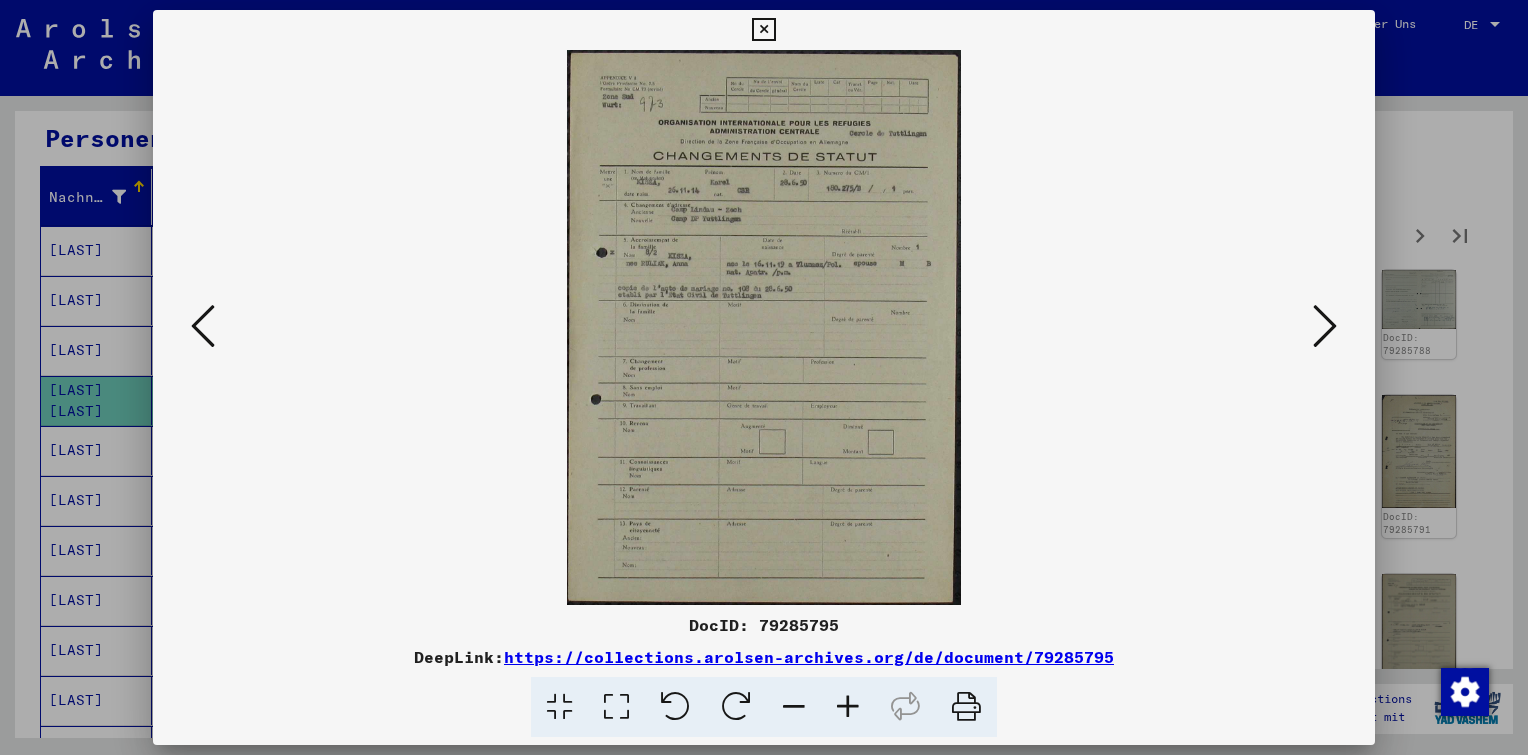 click at bounding box center [1325, 326] 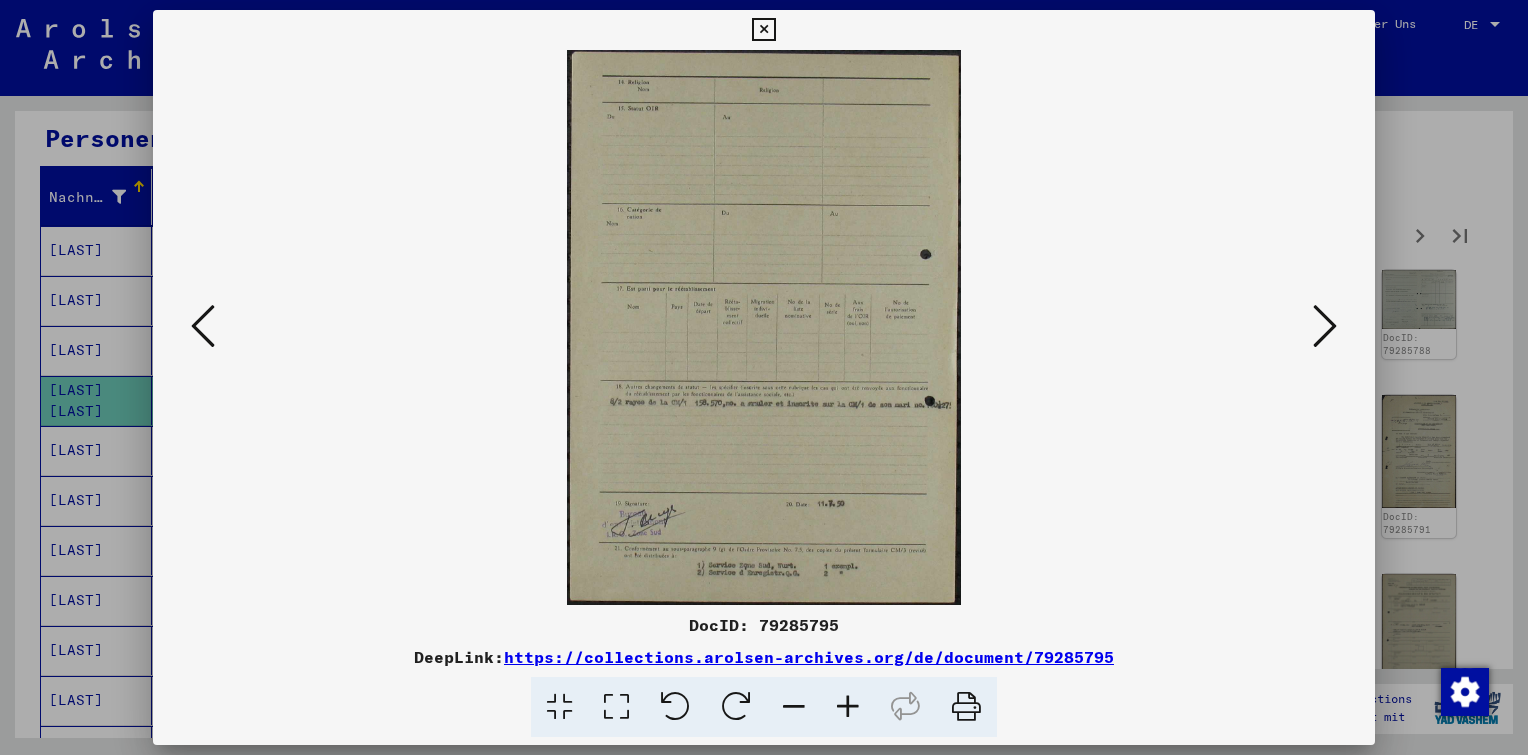 click at bounding box center [1325, 326] 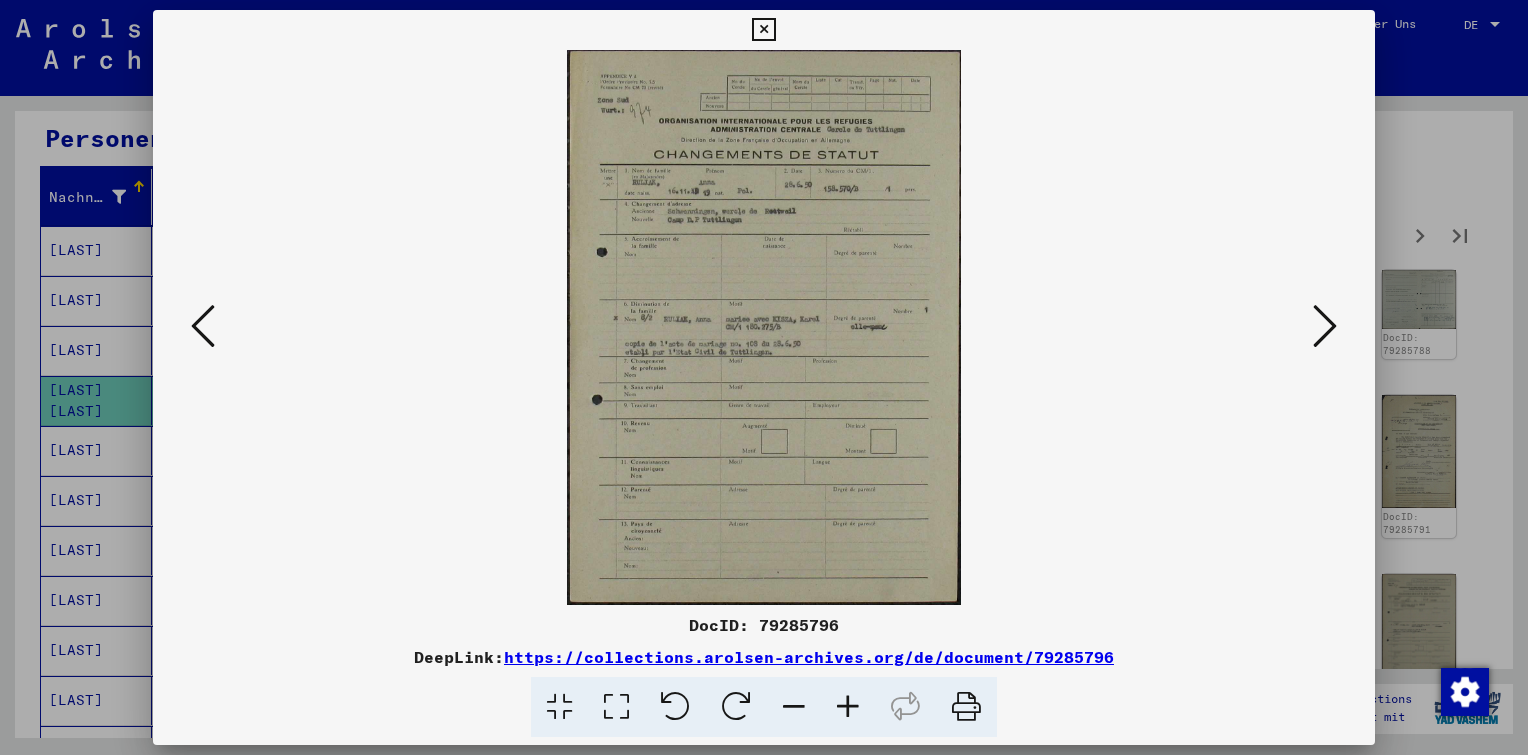 click at bounding box center [1325, 326] 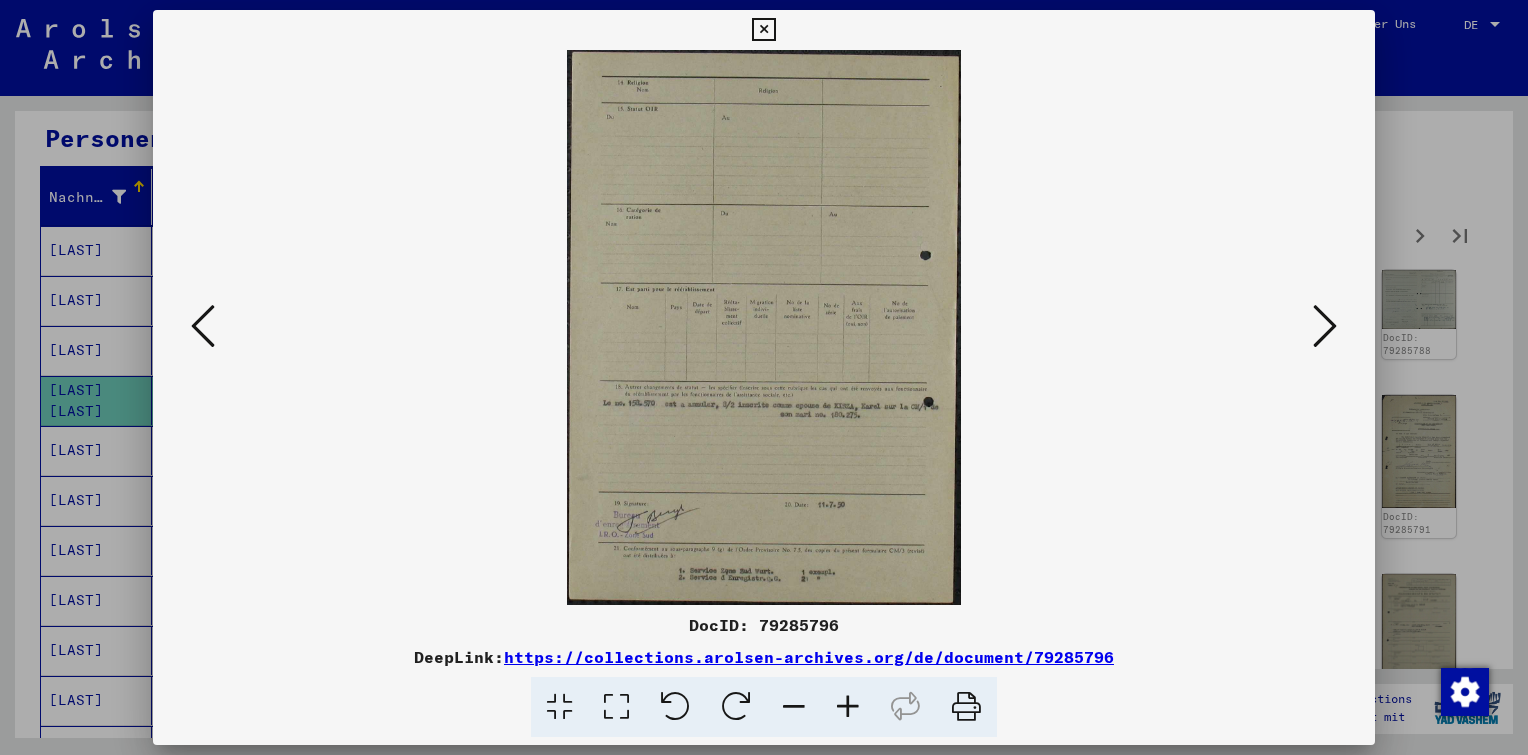 click at bounding box center [1325, 326] 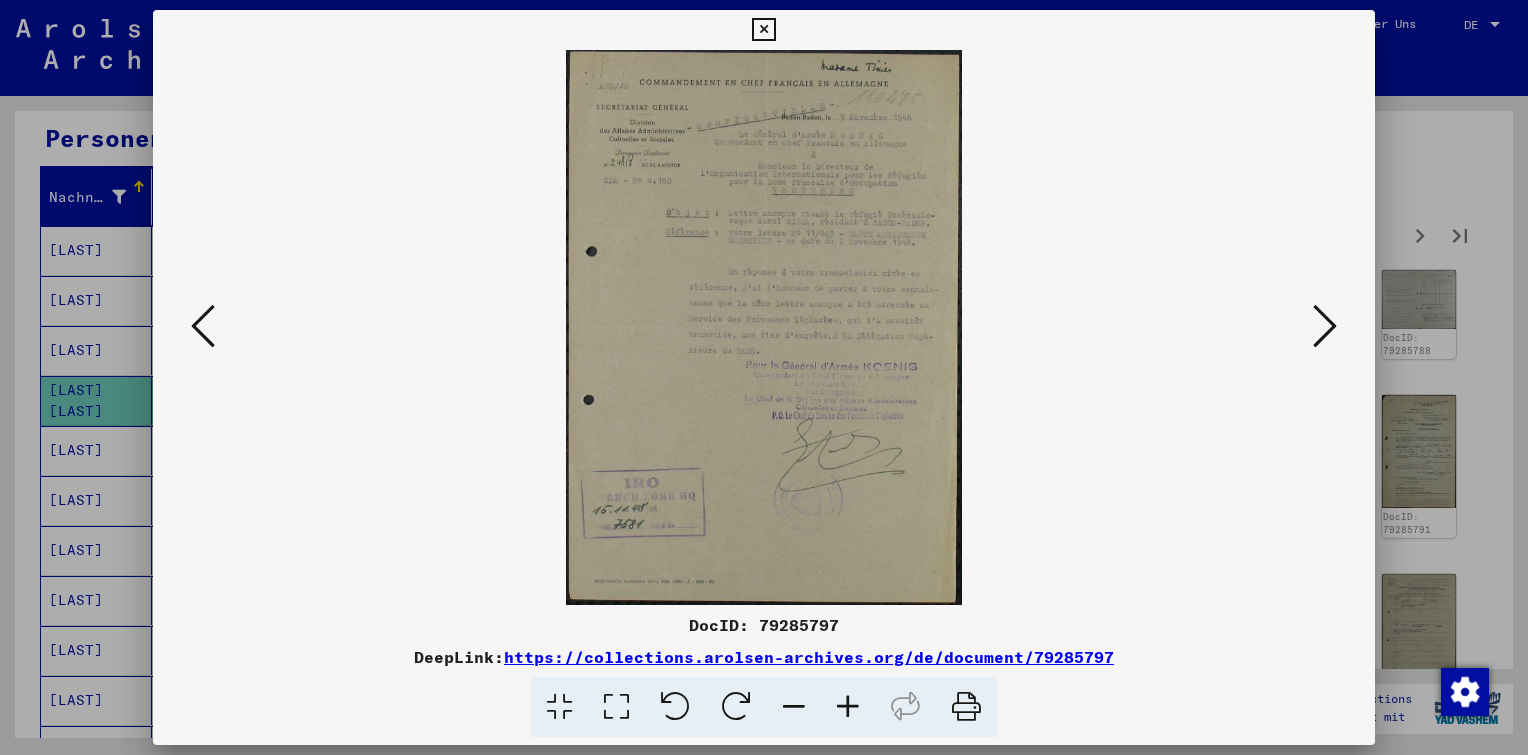 click at bounding box center (1325, 326) 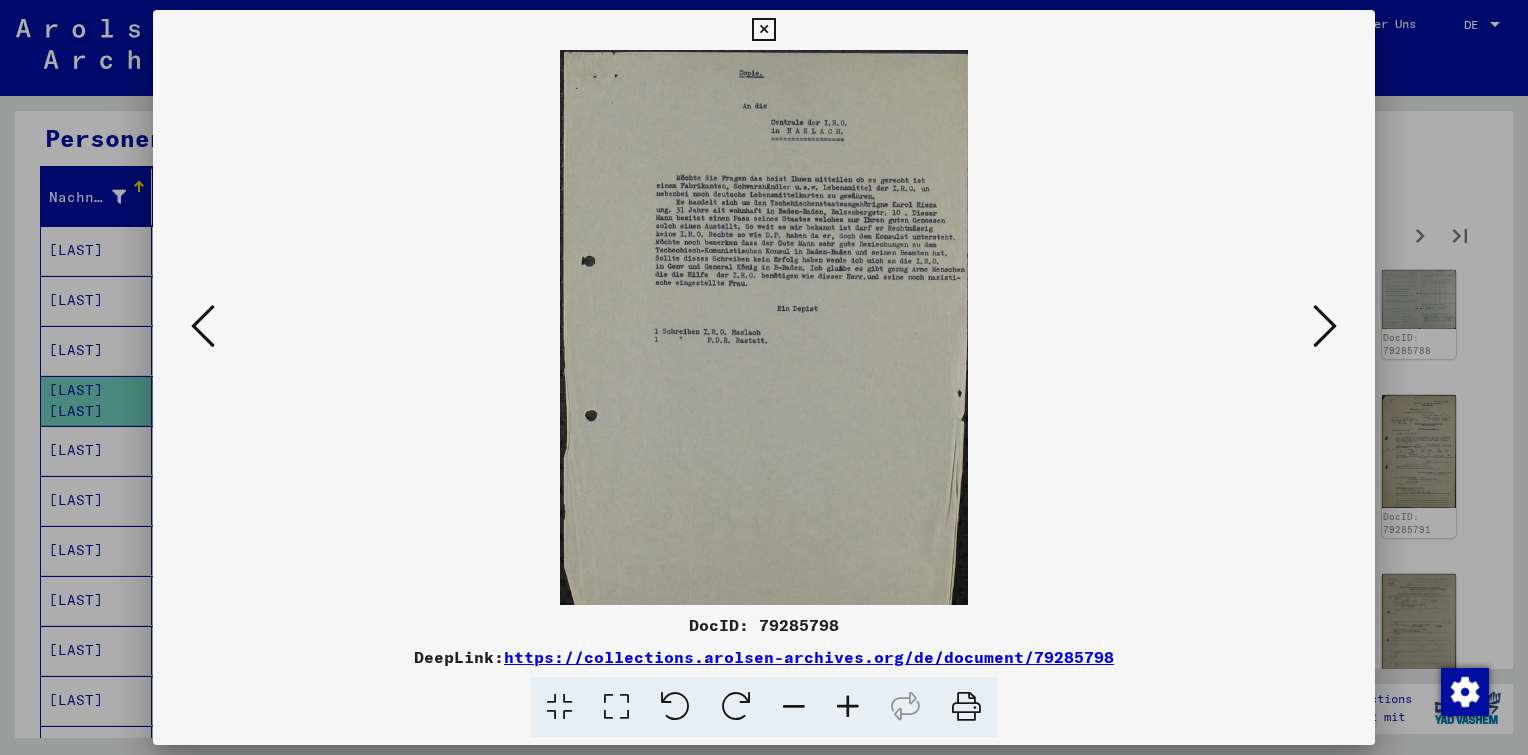 click at bounding box center (1325, 326) 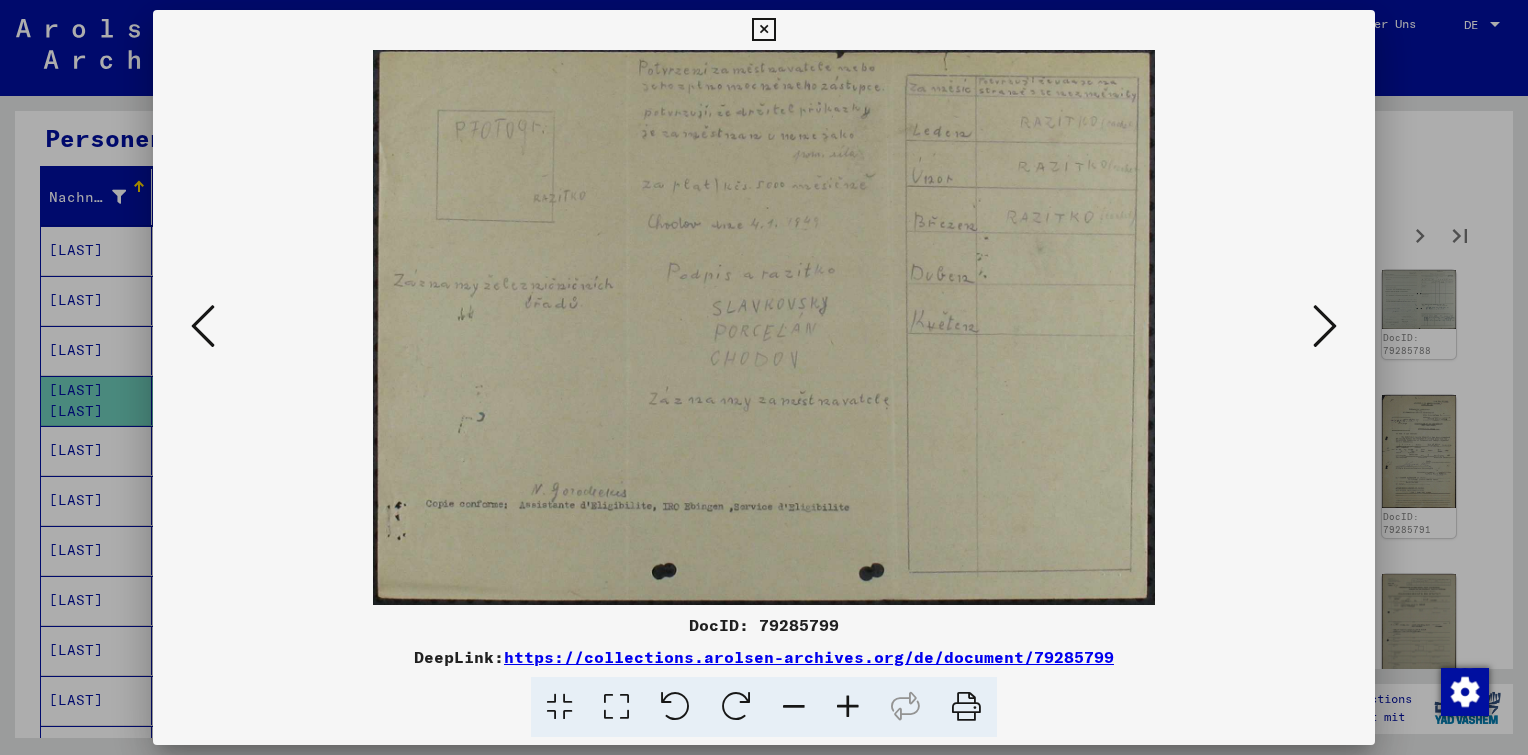 click at bounding box center (1325, 326) 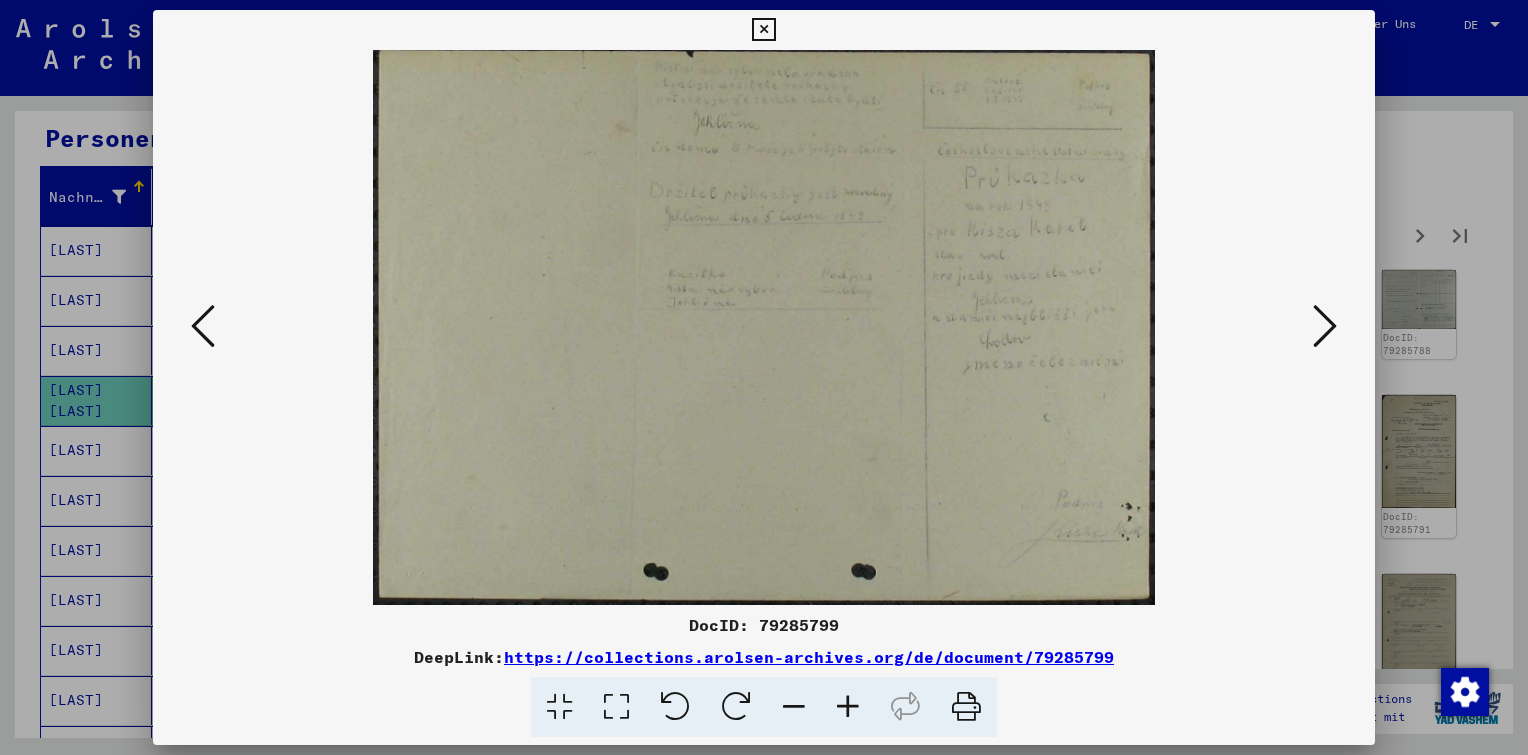 click at bounding box center (1325, 326) 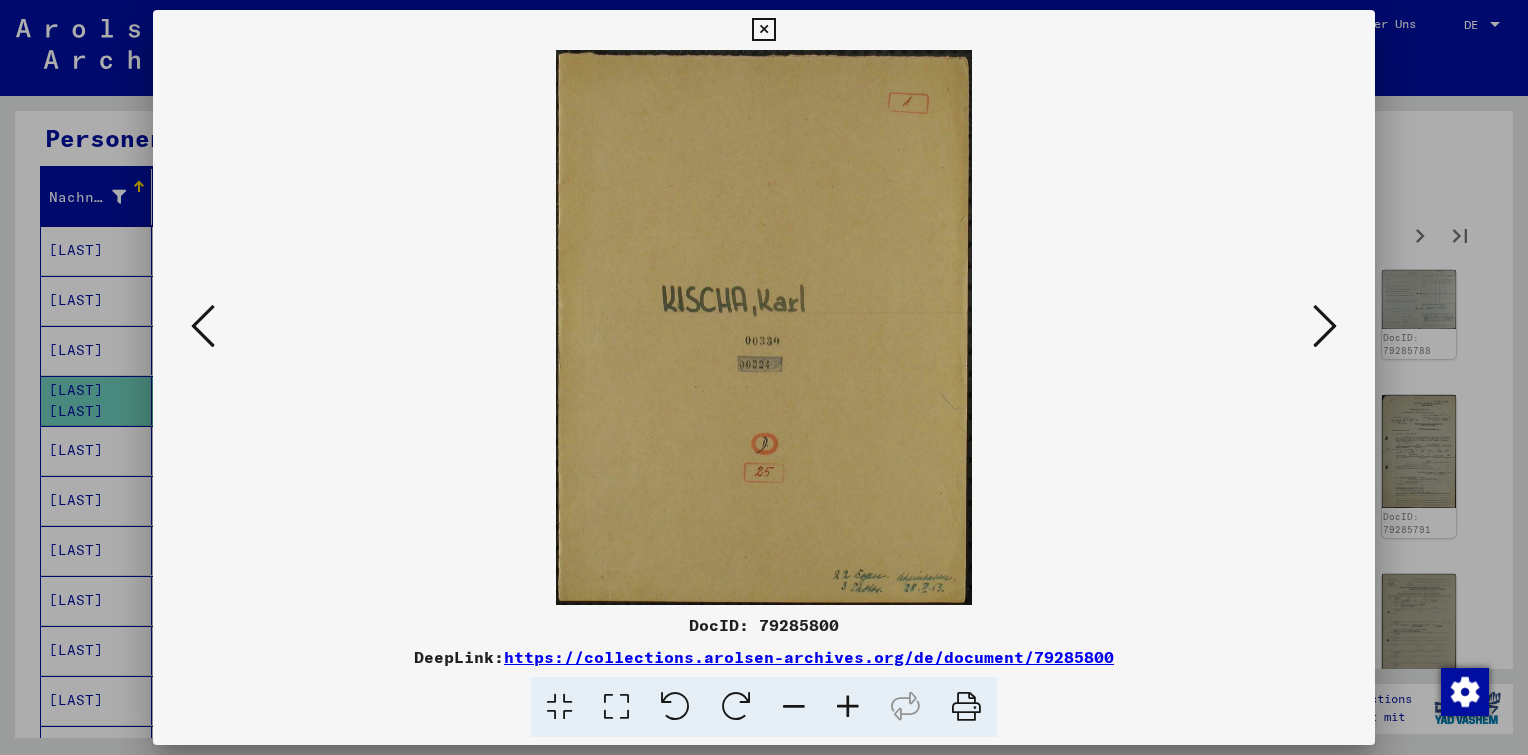 click at bounding box center [1325, 326] 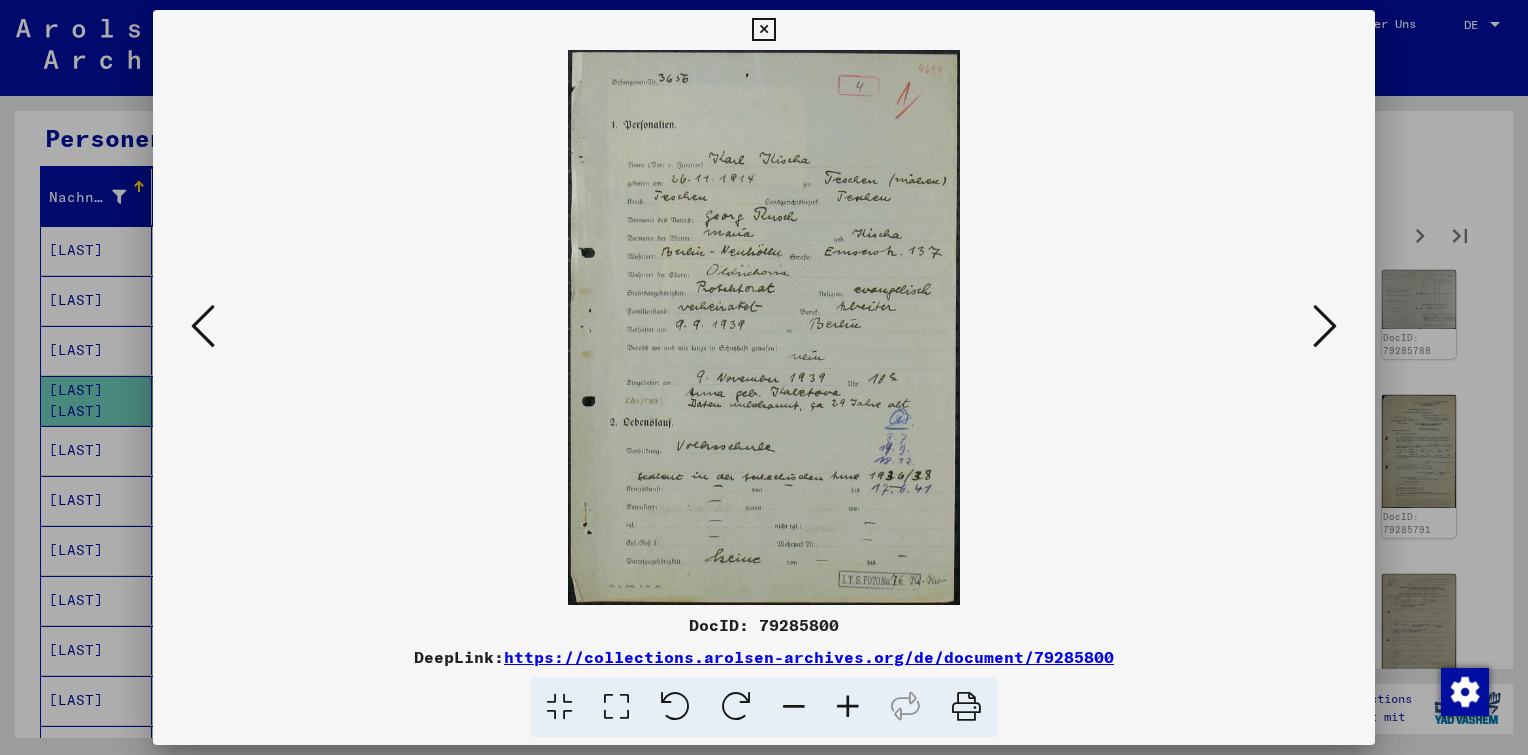 click at bounding box center [203, 326] 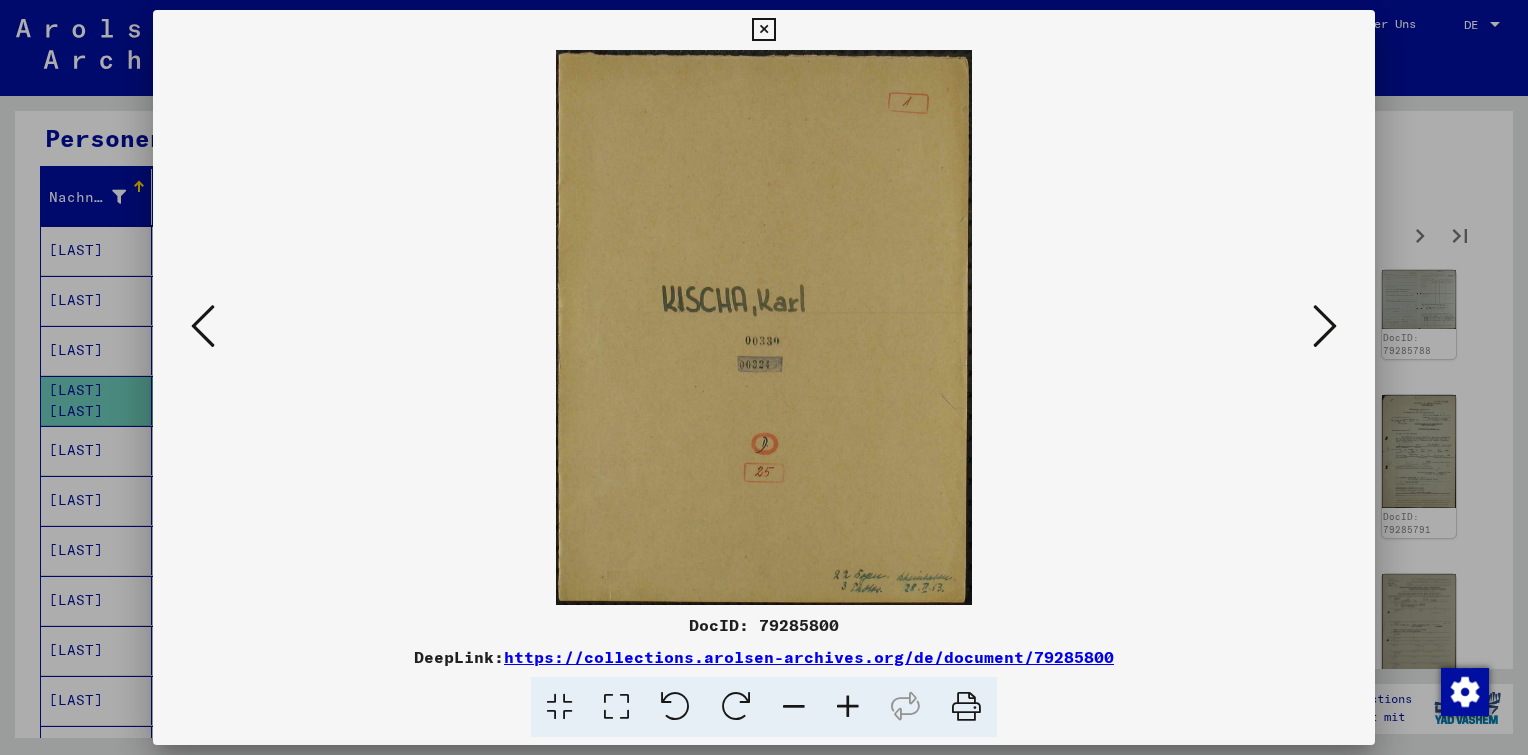 click at bounding box center (848, 707) 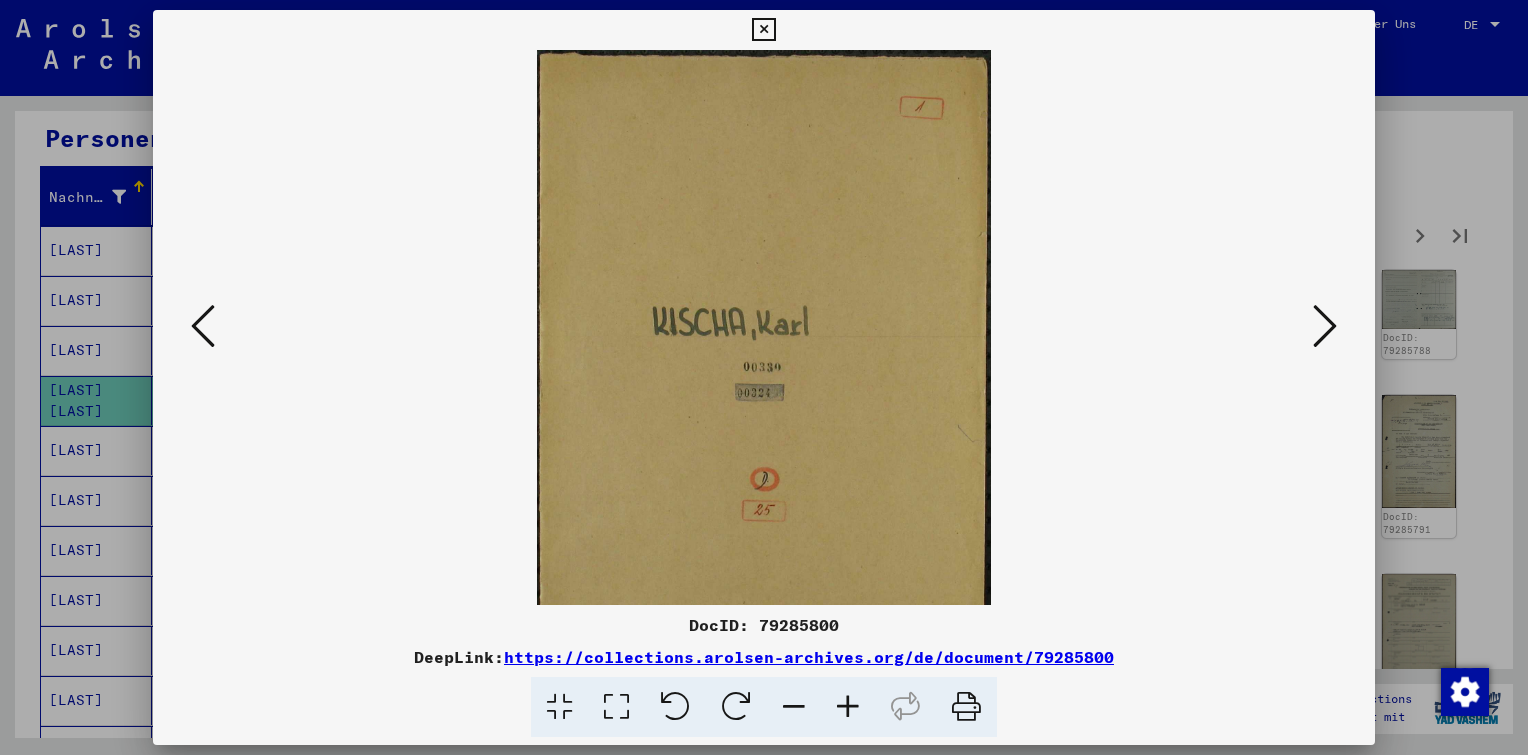 click at bounding box center [848, 707] 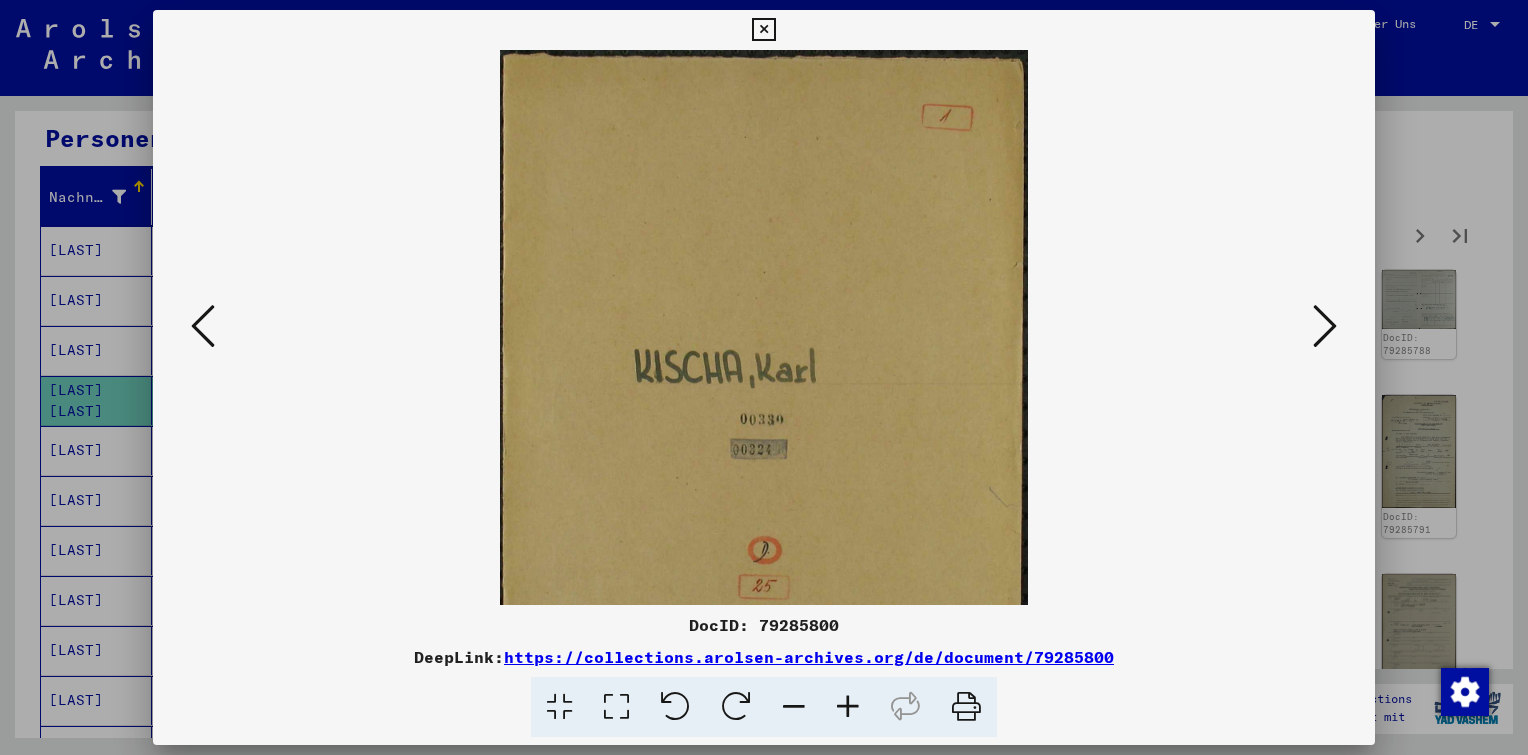 scroll, scrollTop: 149, scrollLeft: 0, axis: vertical 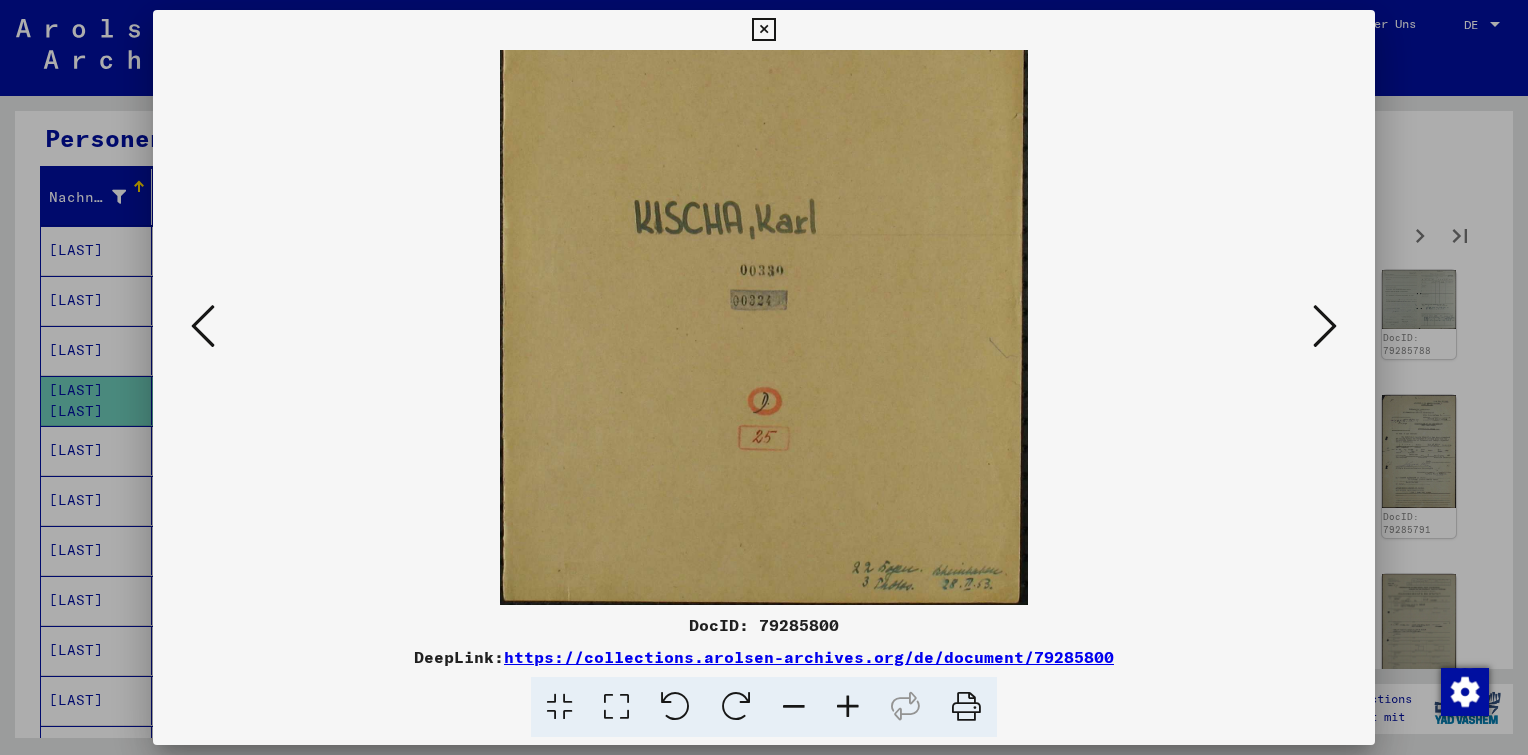 drag, startPoint x: 888, startPoint y: 447, endPoint x: 840, endPoint y: 110, distance: 340.40125 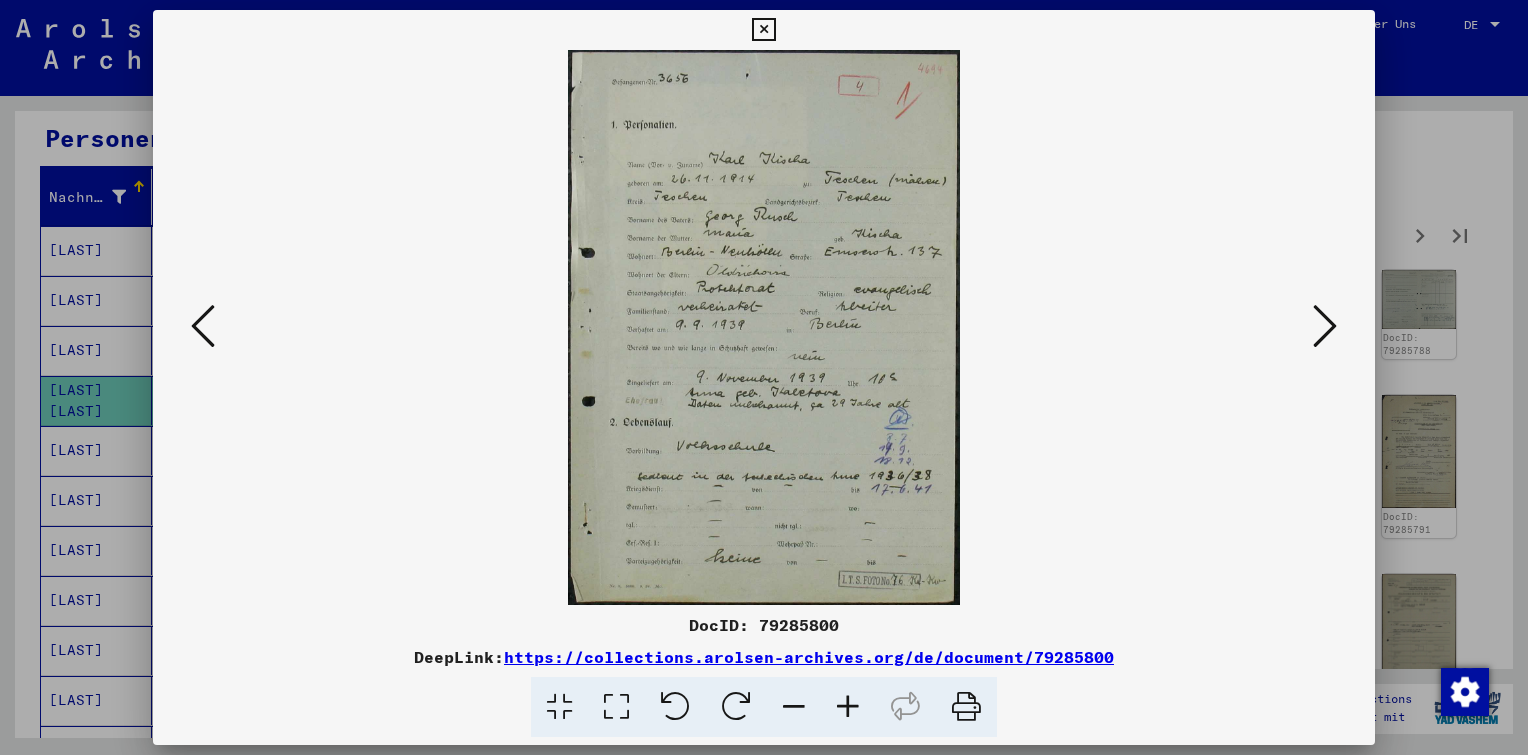 scroll, scrollTop: 0, scrollLeft: 0, axis: both 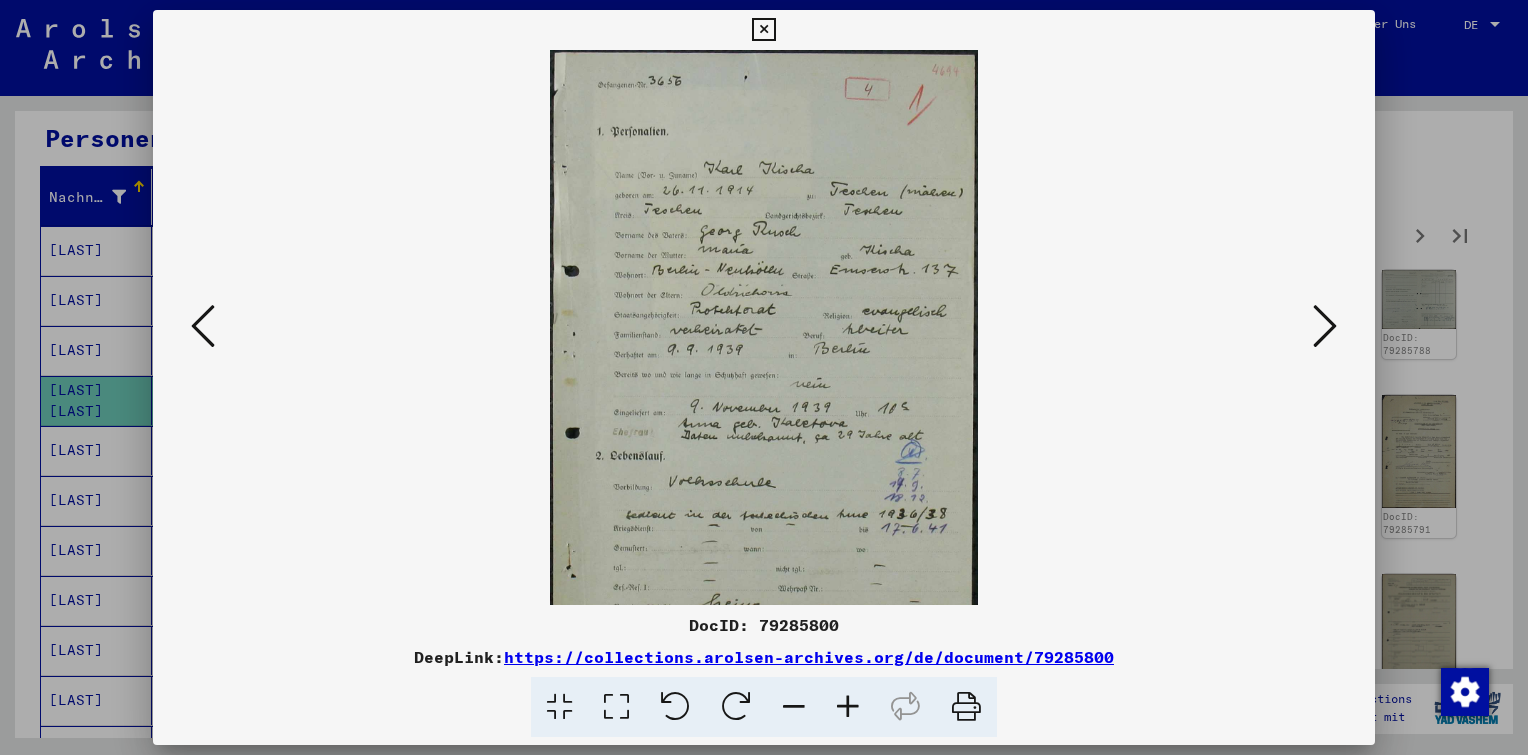 click at bounding box center [848, 707] 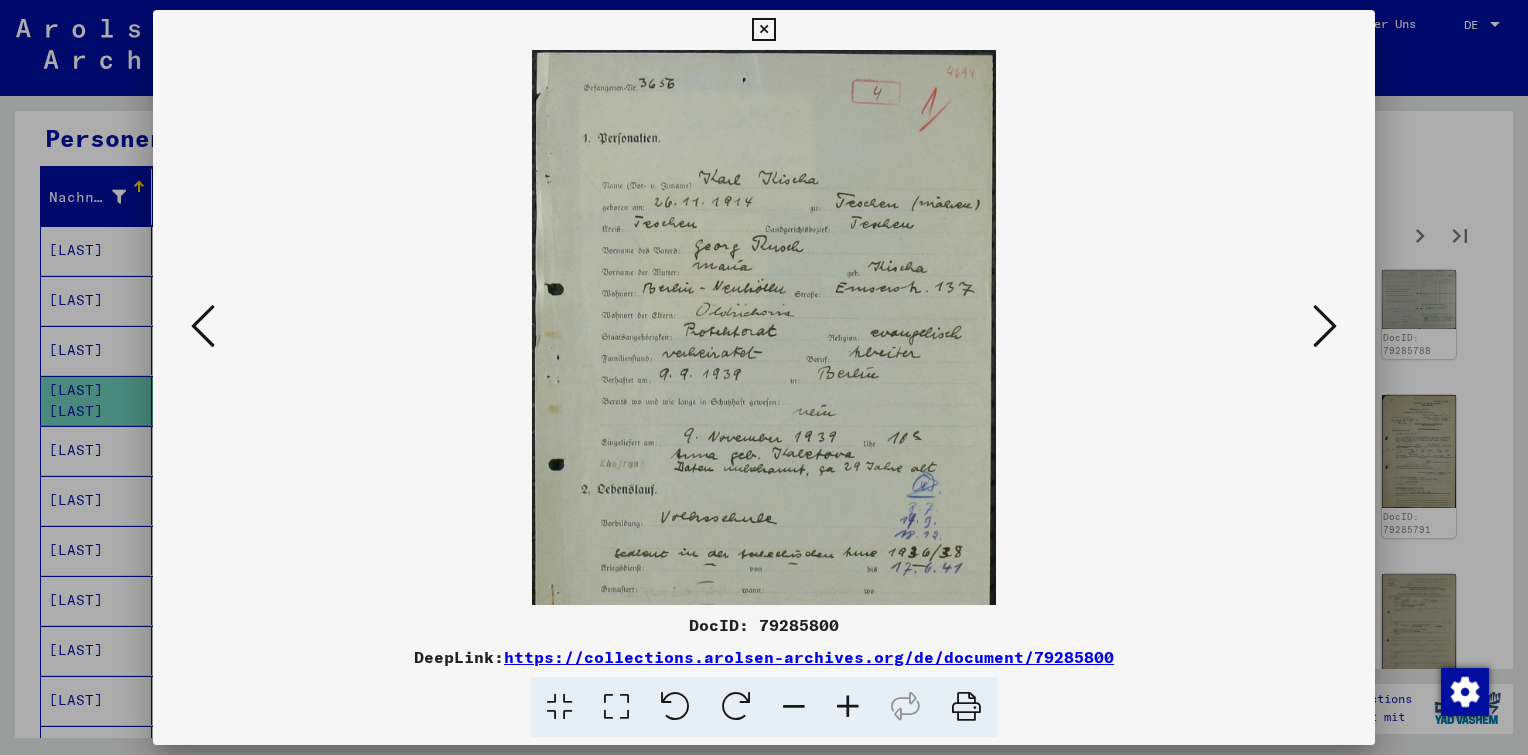 click at bounding box center [848, 707] 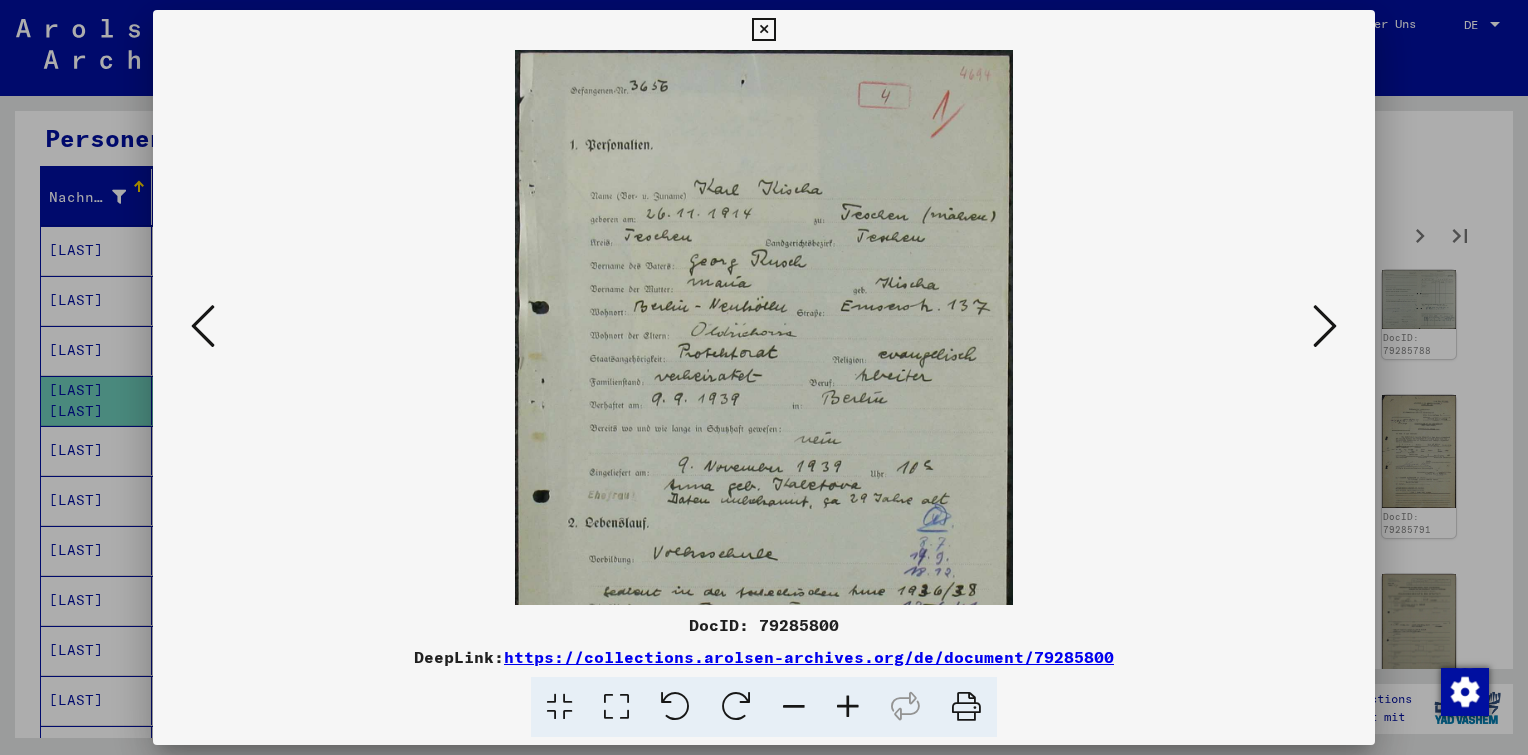 click at bounding box center (848, 707) 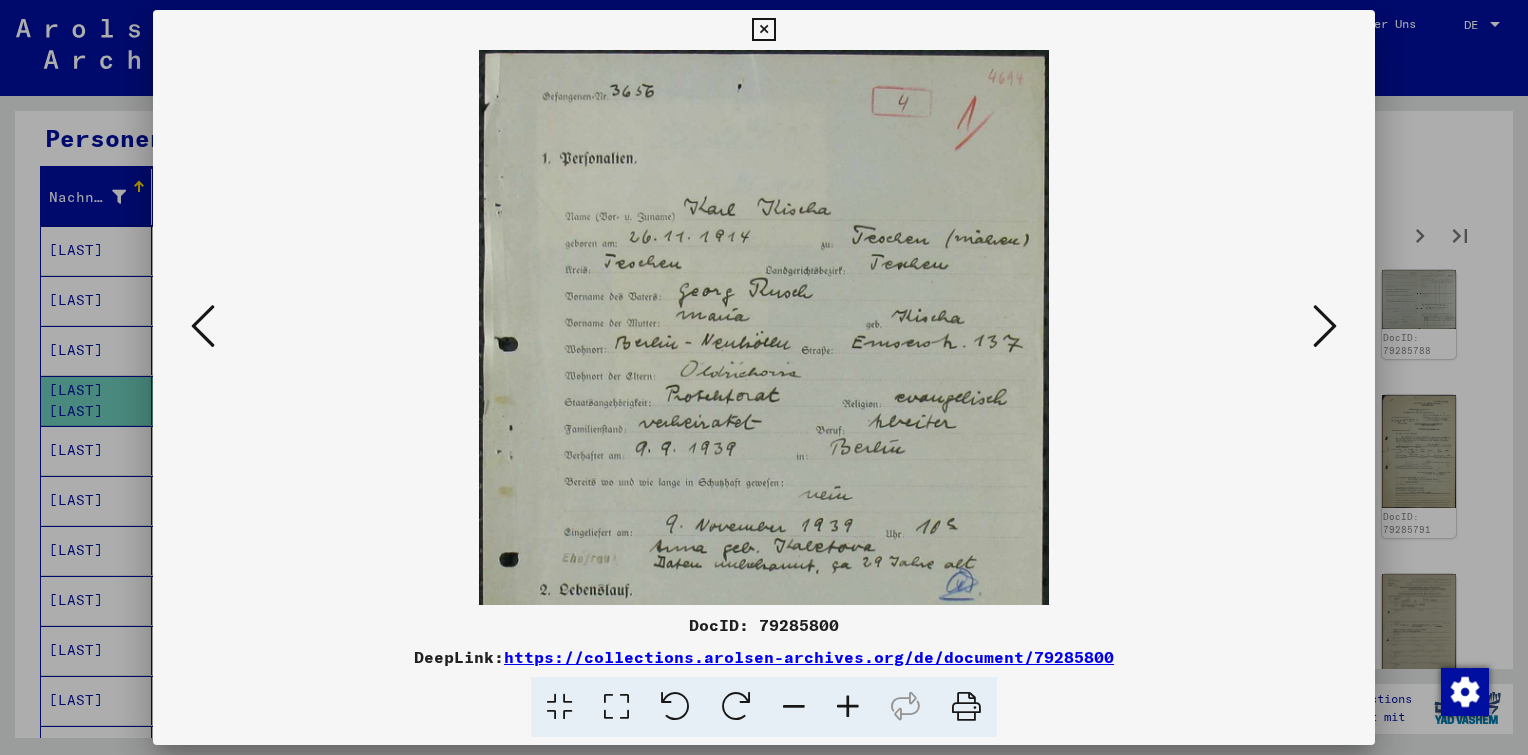 click at bounding box center (848, 707) 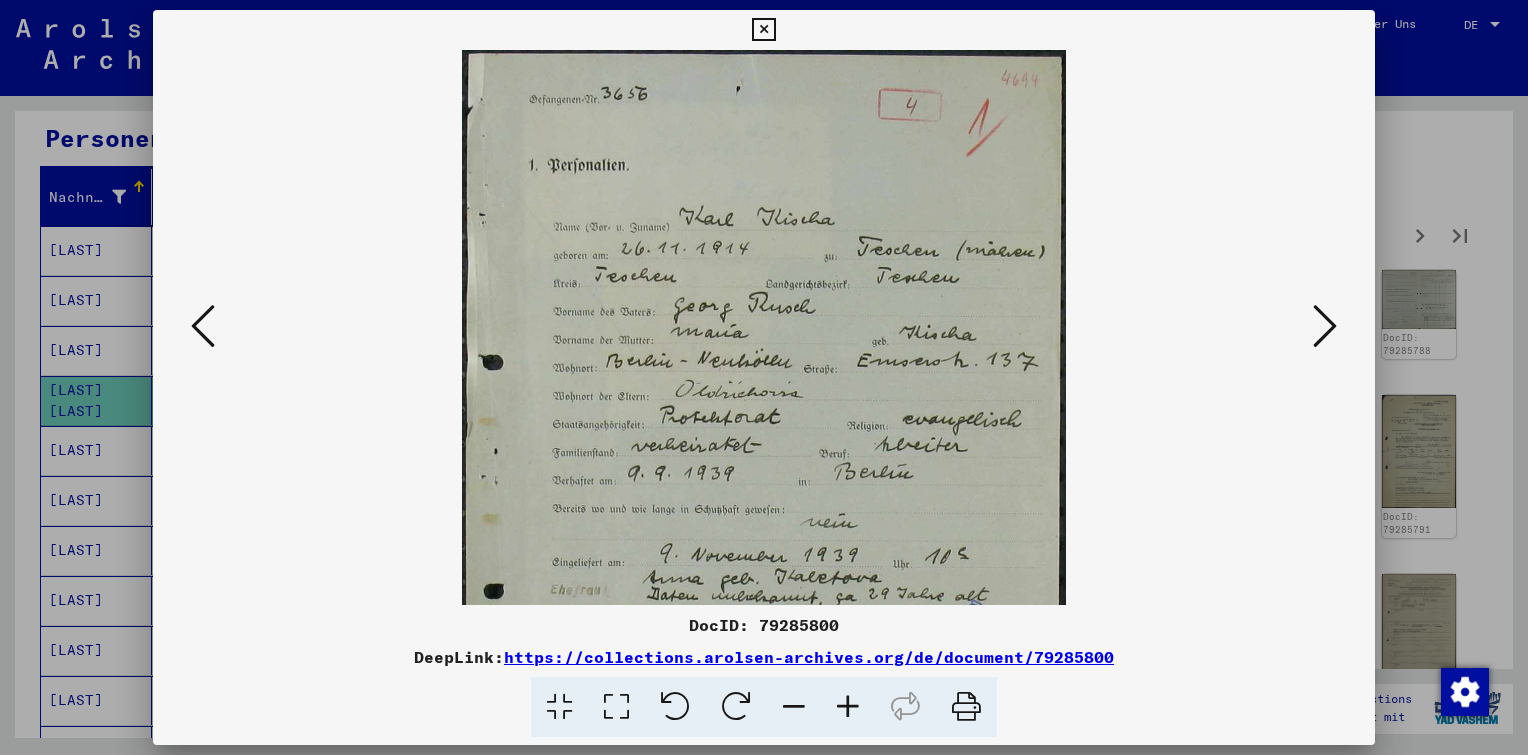 click at bounding box center [848, 707] 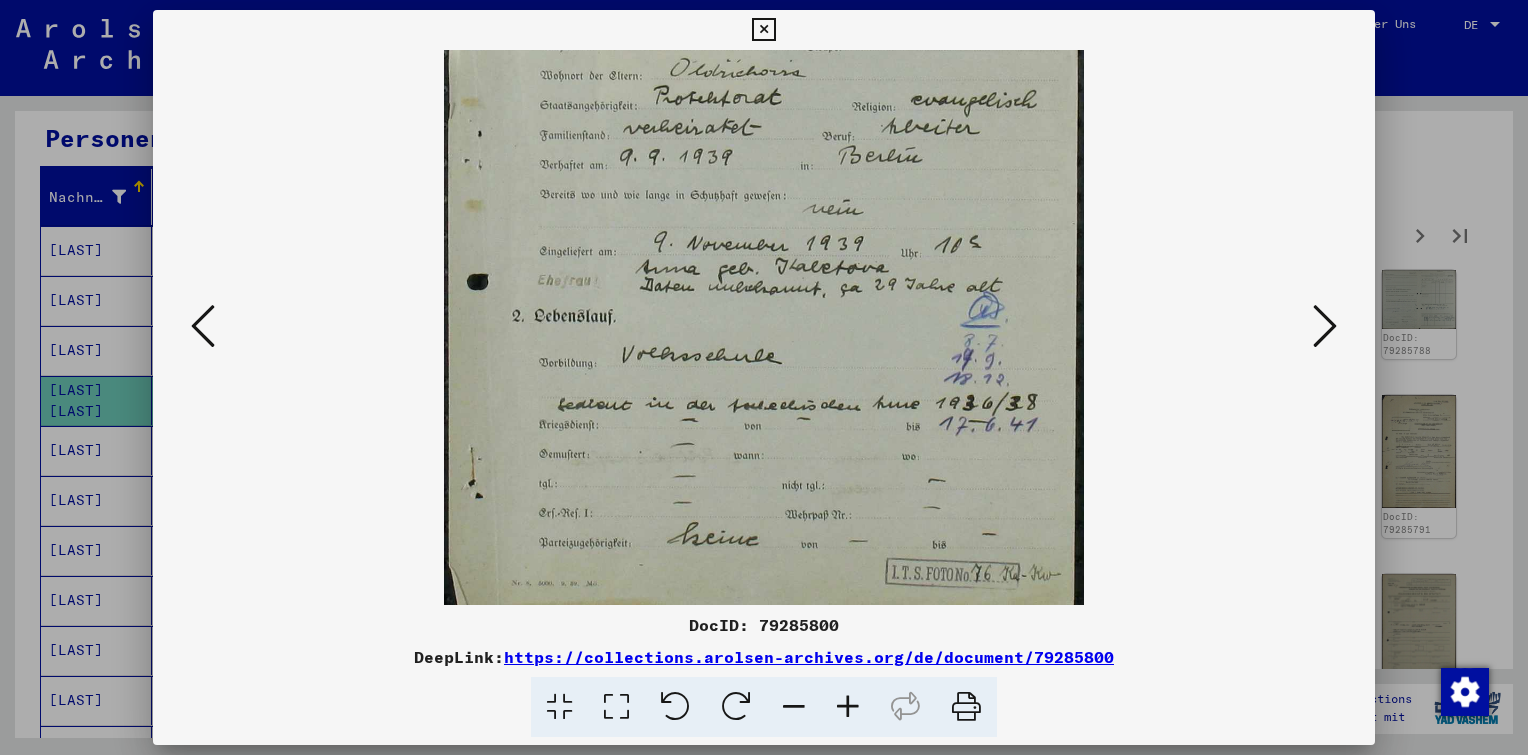 drag, startPoint x: 830, startPoint y: 408, endPoint x: 840, endPoint y: 120, distance: 288.17355 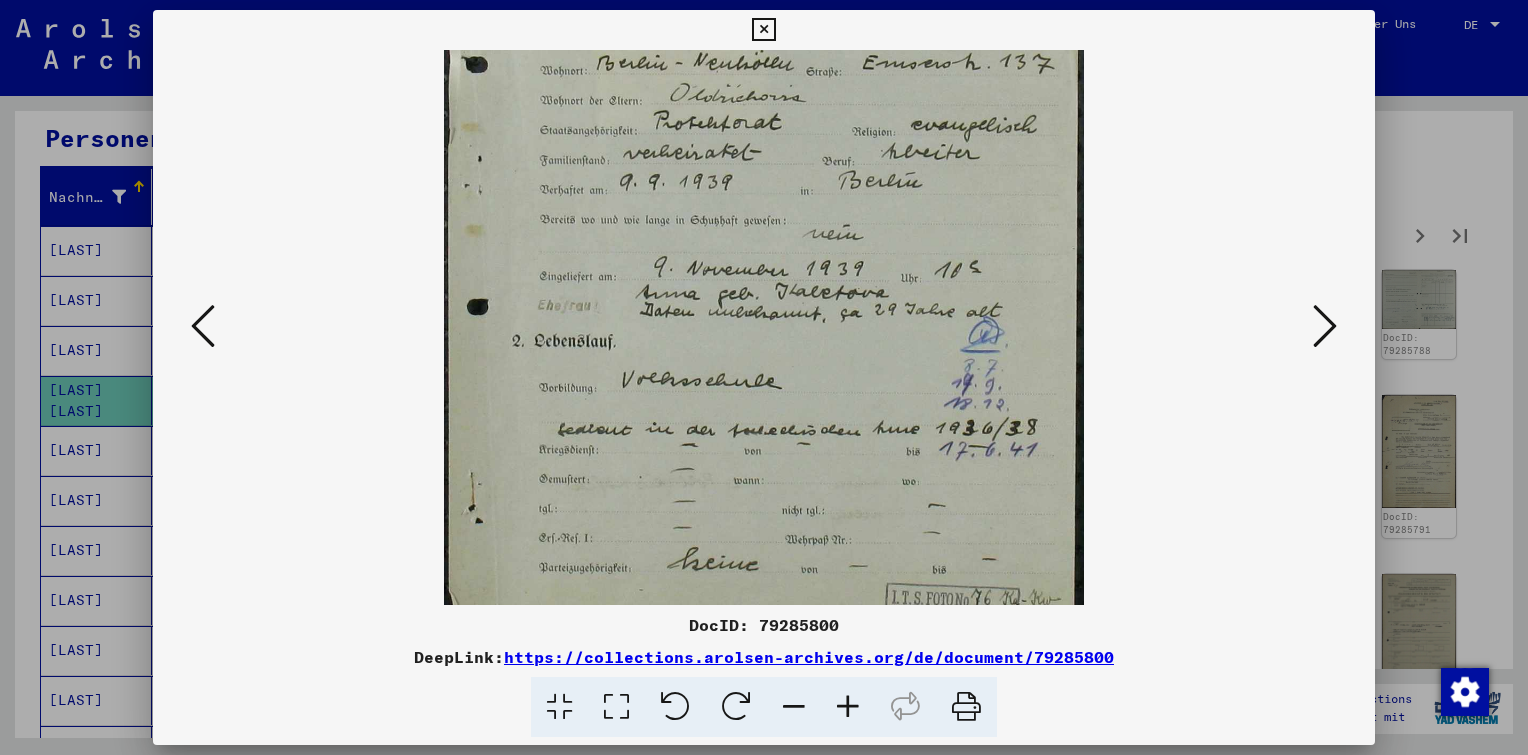 scroll, scrollTop: 349, scrollLeft: 0, axis: vertical 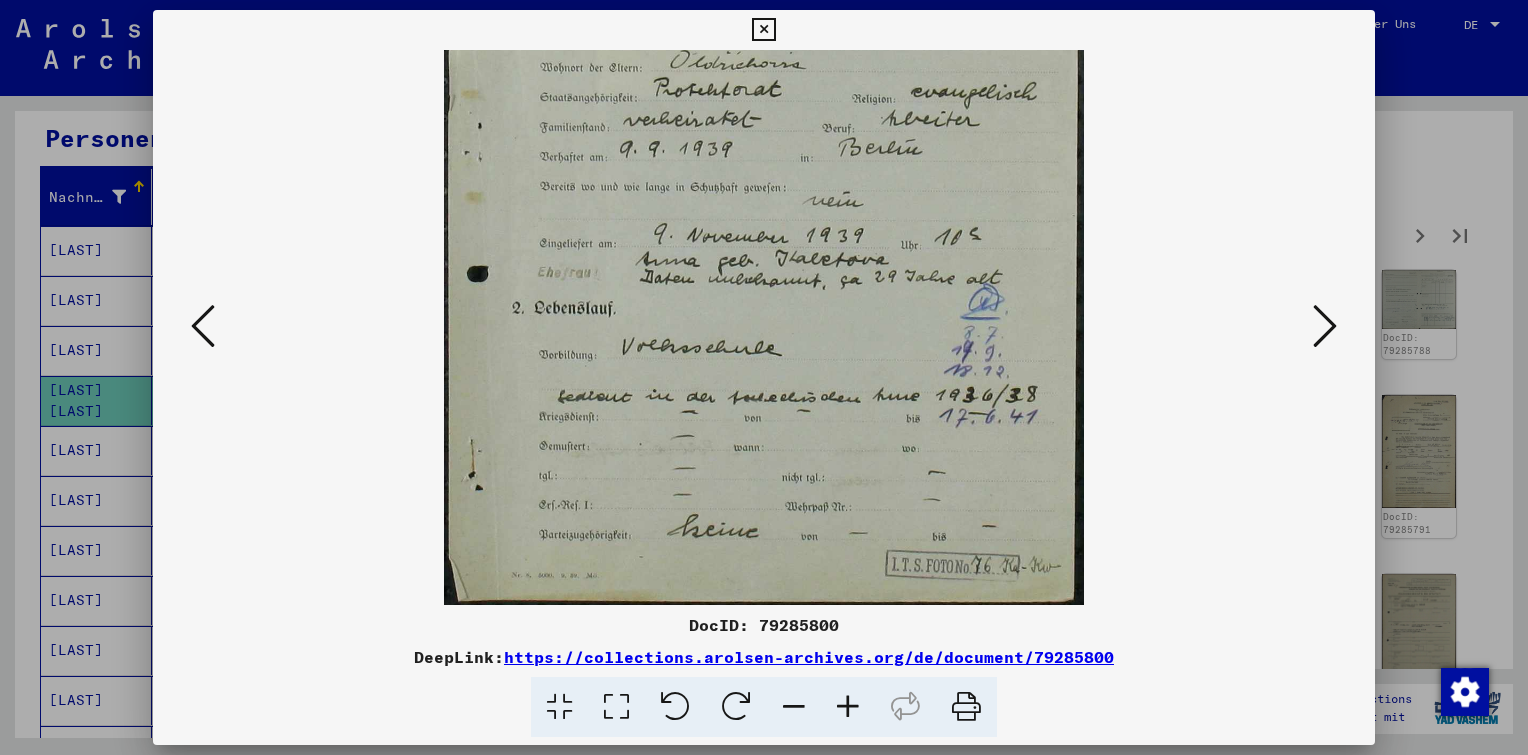 drag, startPoint x: 958, startPoint y: 148, endPoint x: 928, endPoint y: 137, distance: 31.95309 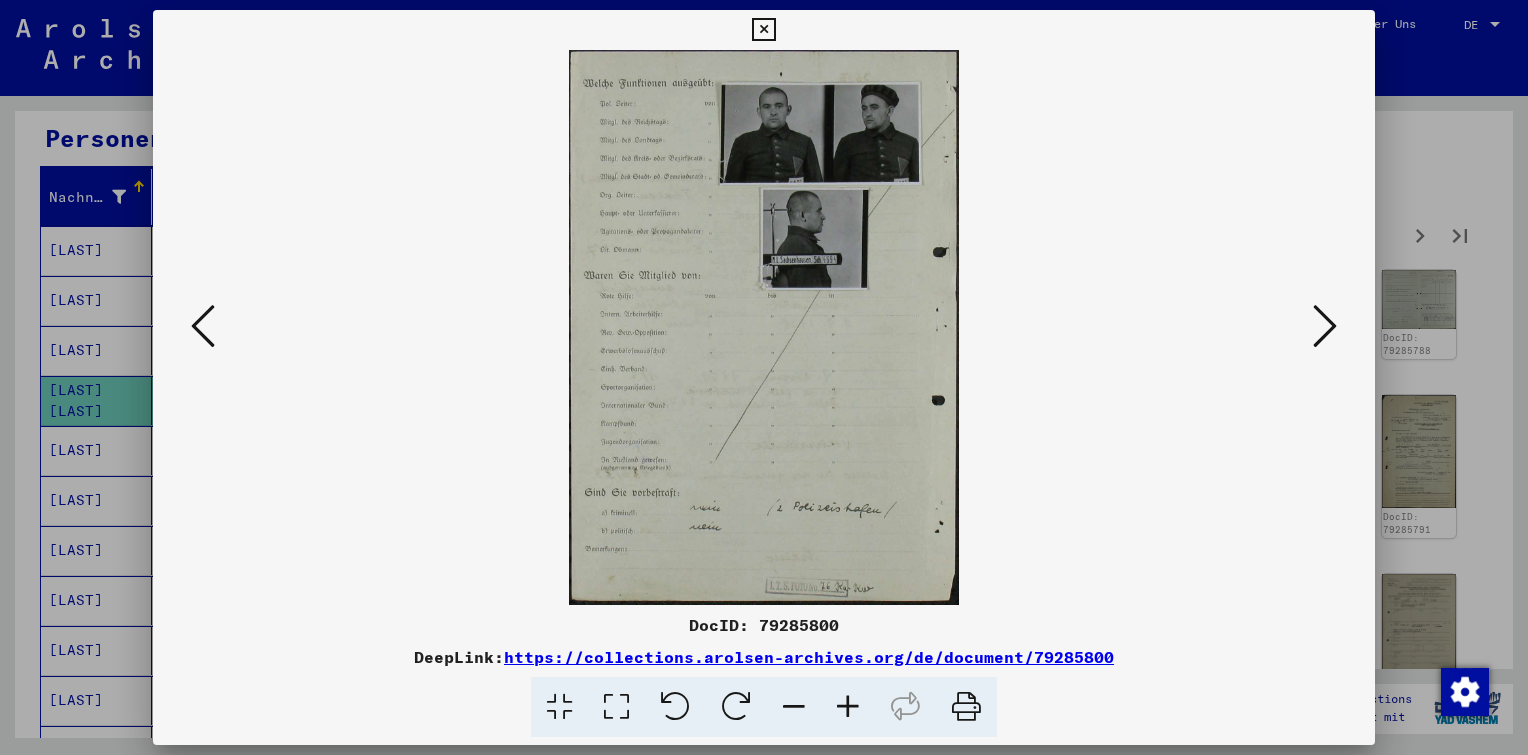 click at bounding box center [203, 326] 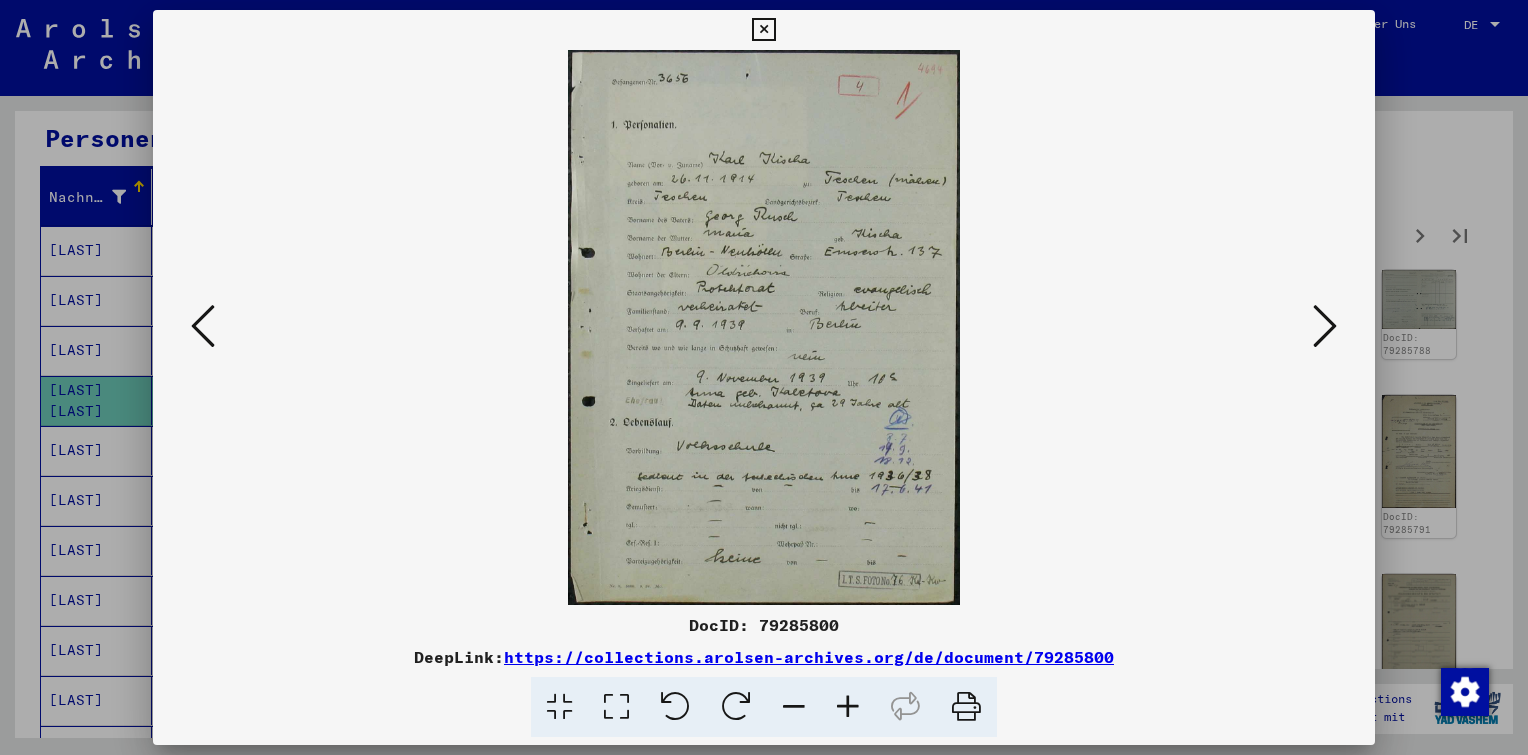 click at bounding box center [1325, 327] 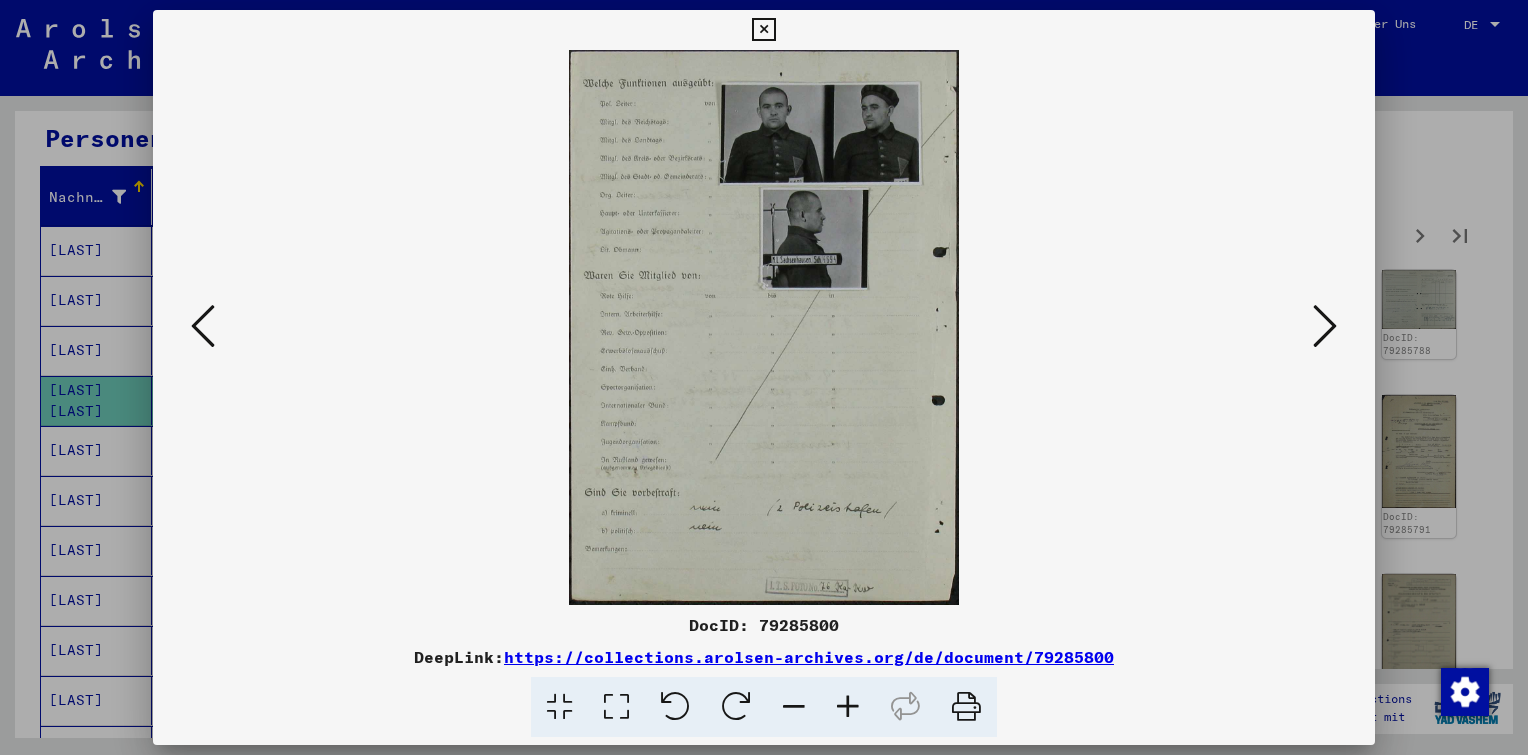click at bounding box center (1325, 326) 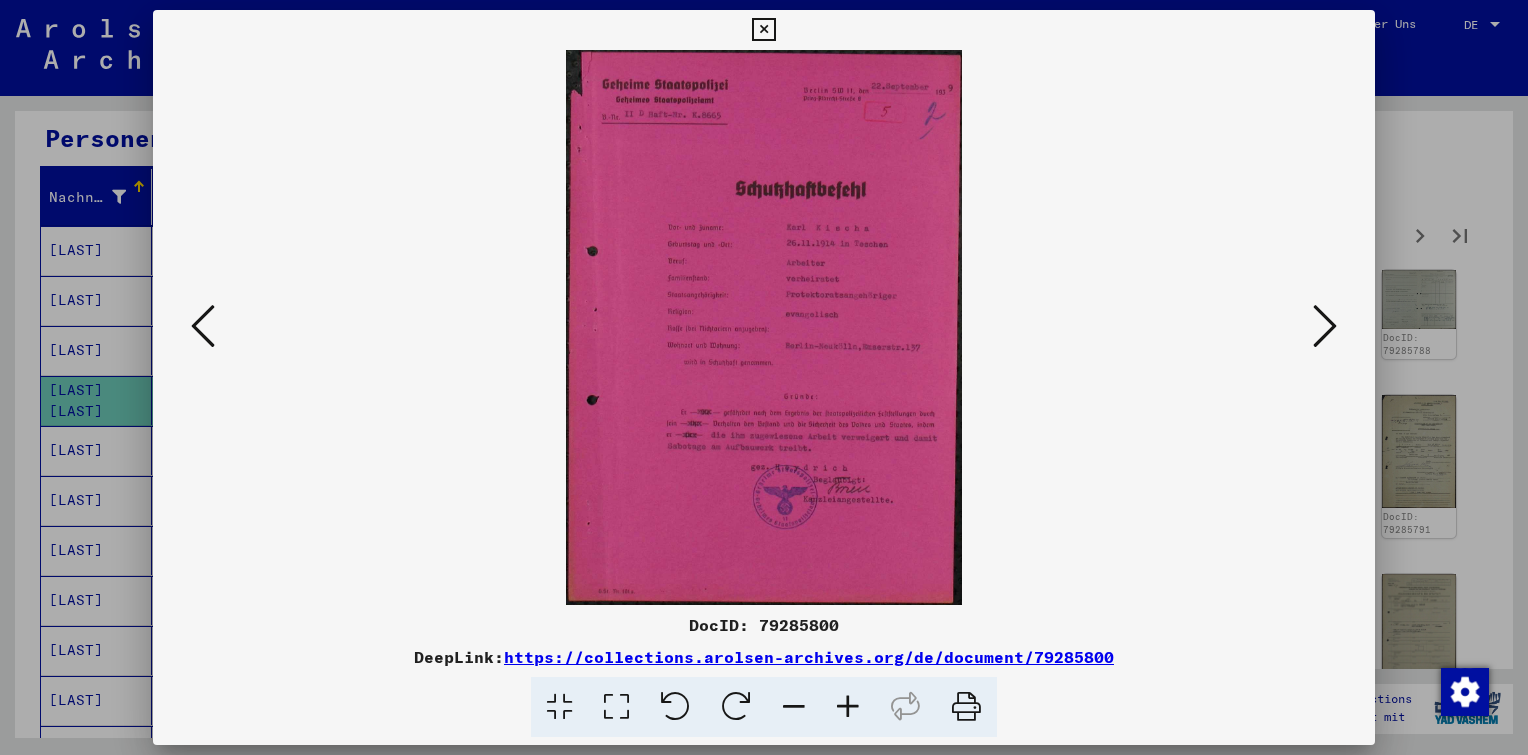 click at bounding box center [848, 707] 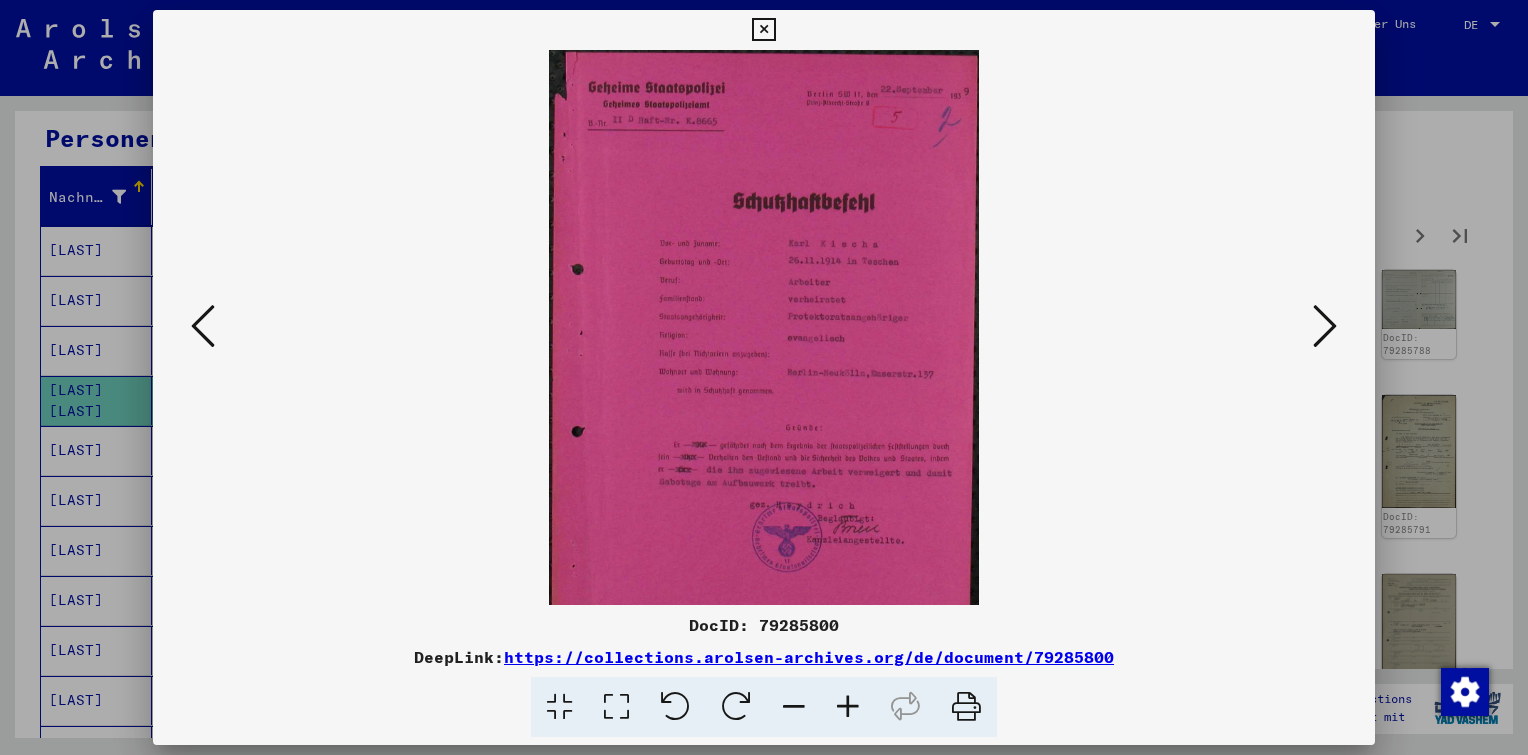 click at bounding box center [848, 707] 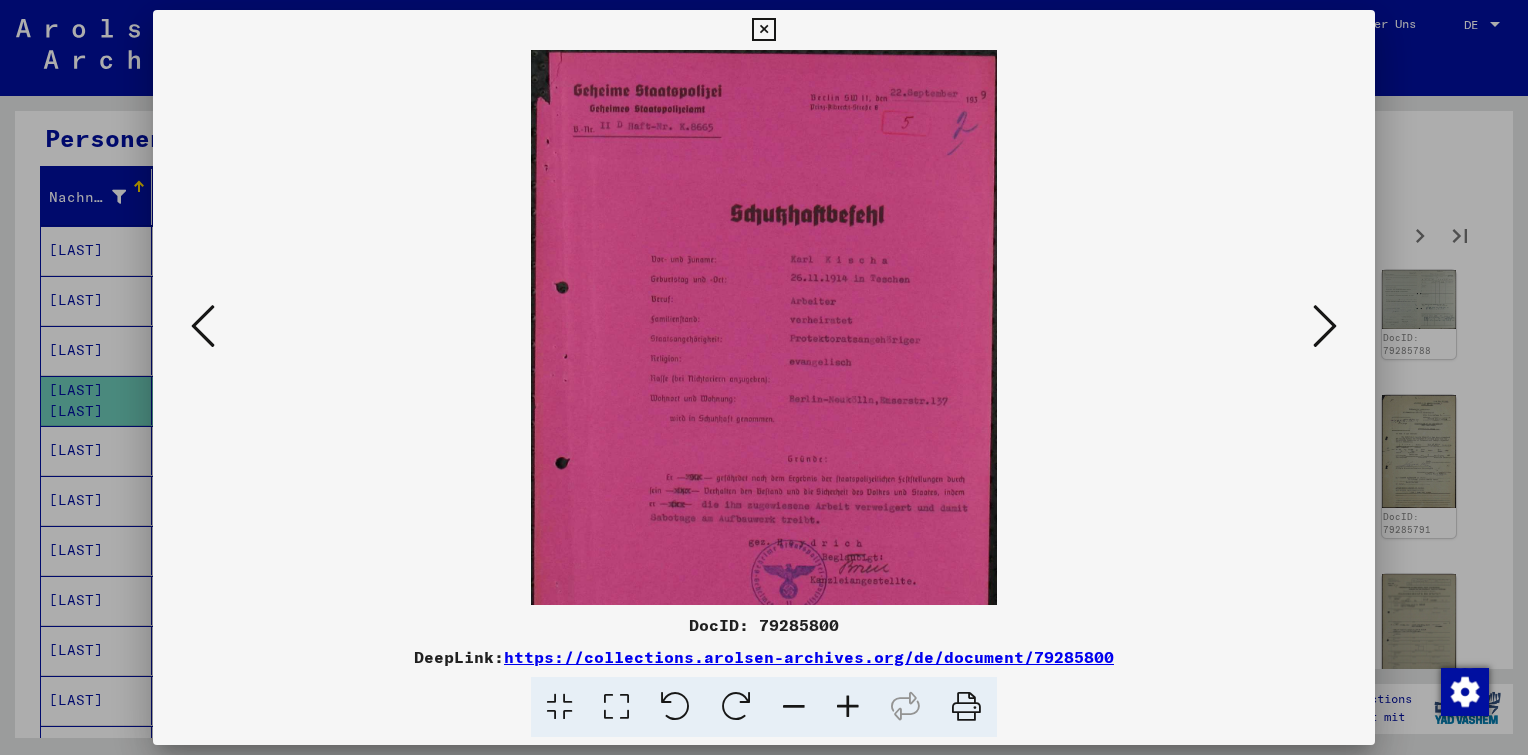 click at bounding box center [848, 707] 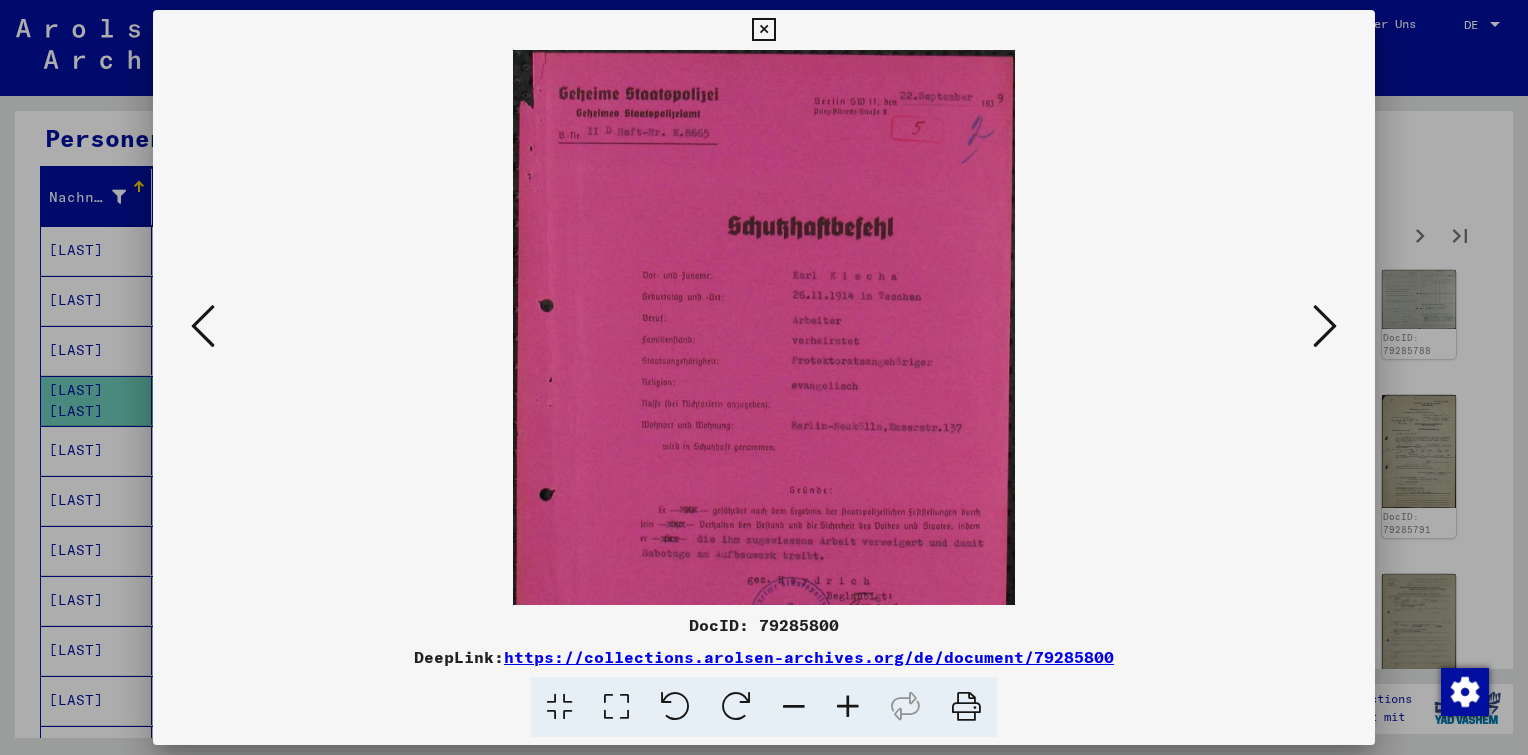 click at bounding box center (848, 707) 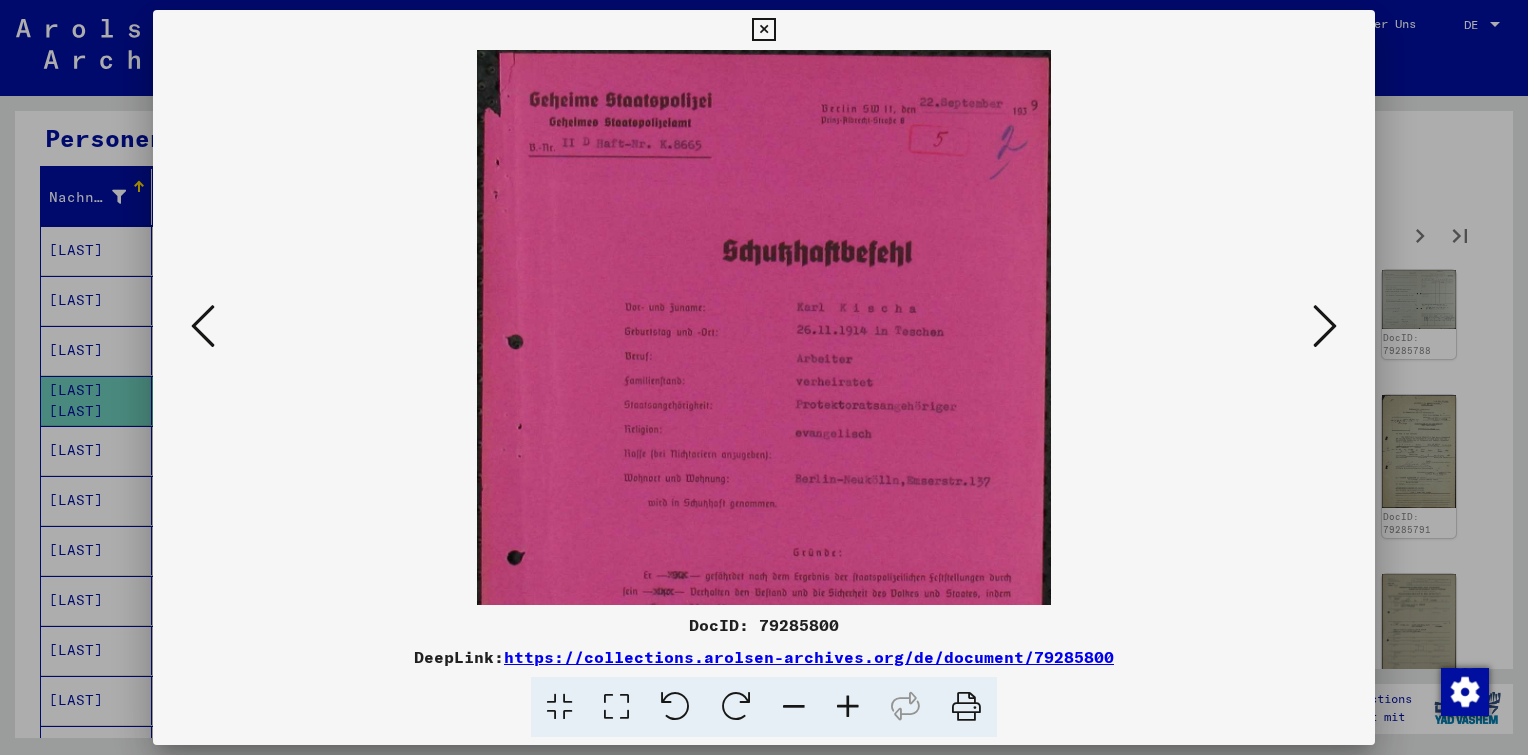 click at bounding box center [848, 707] 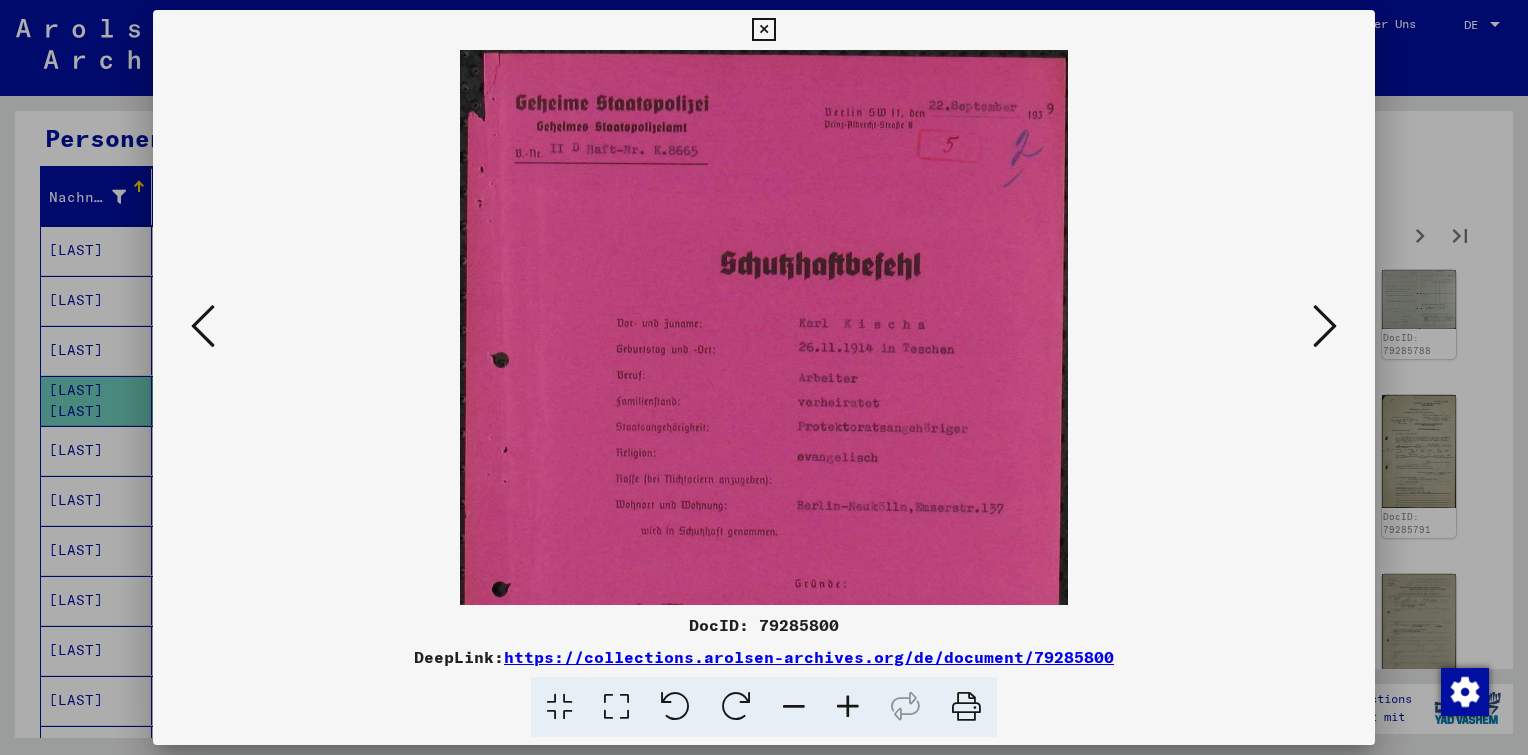 click at bounding box center (848, 707) 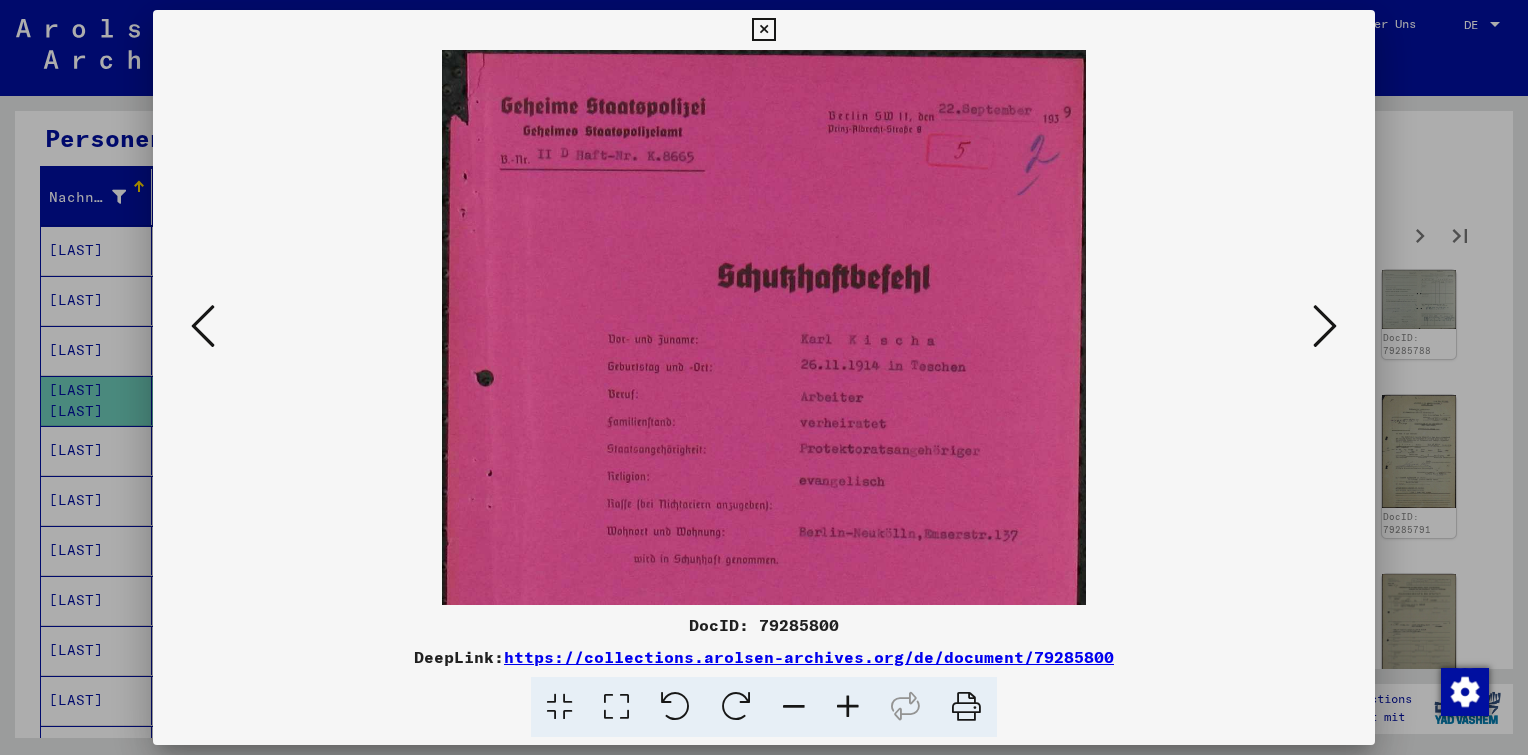 click at bounding box center (848, 707) 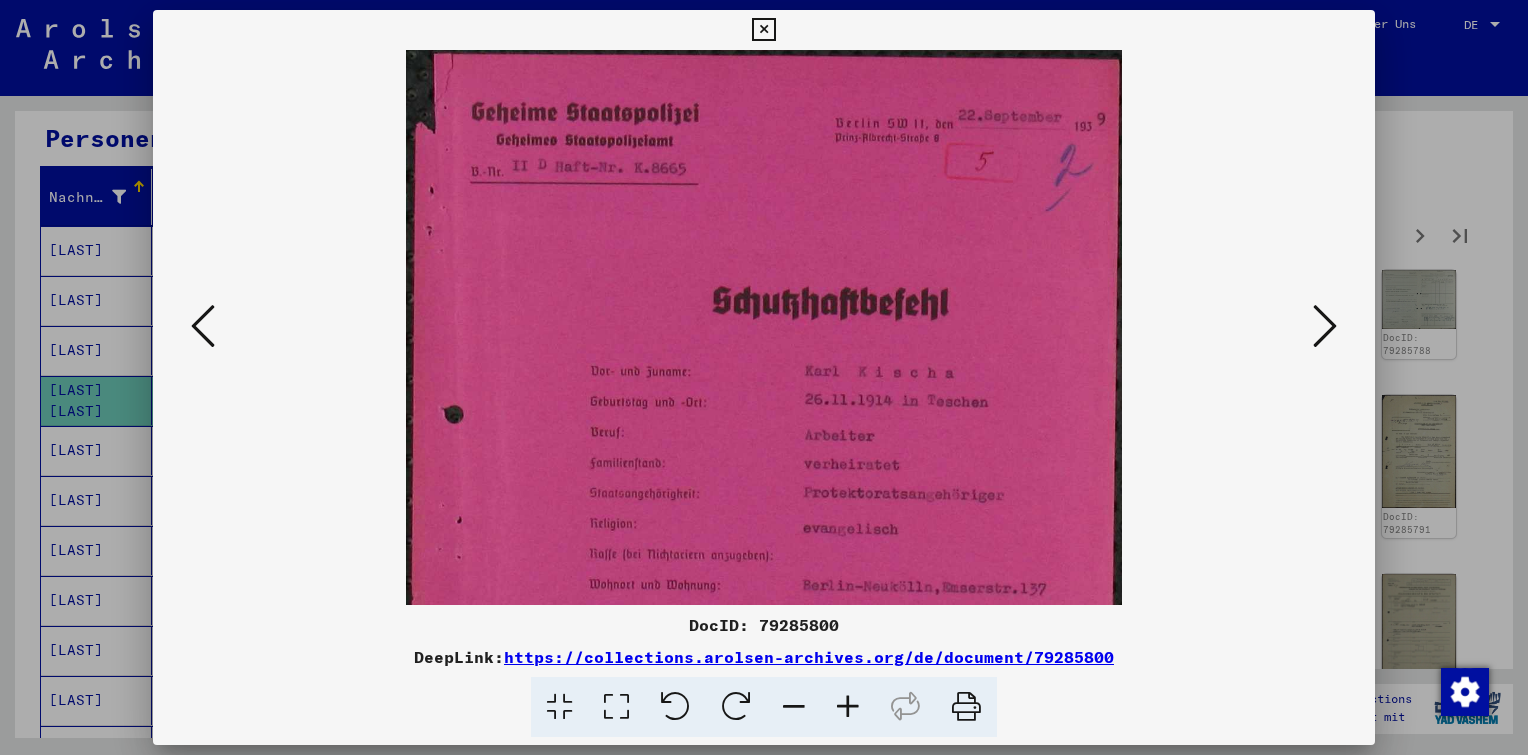 click at bounding box center (848, 707) 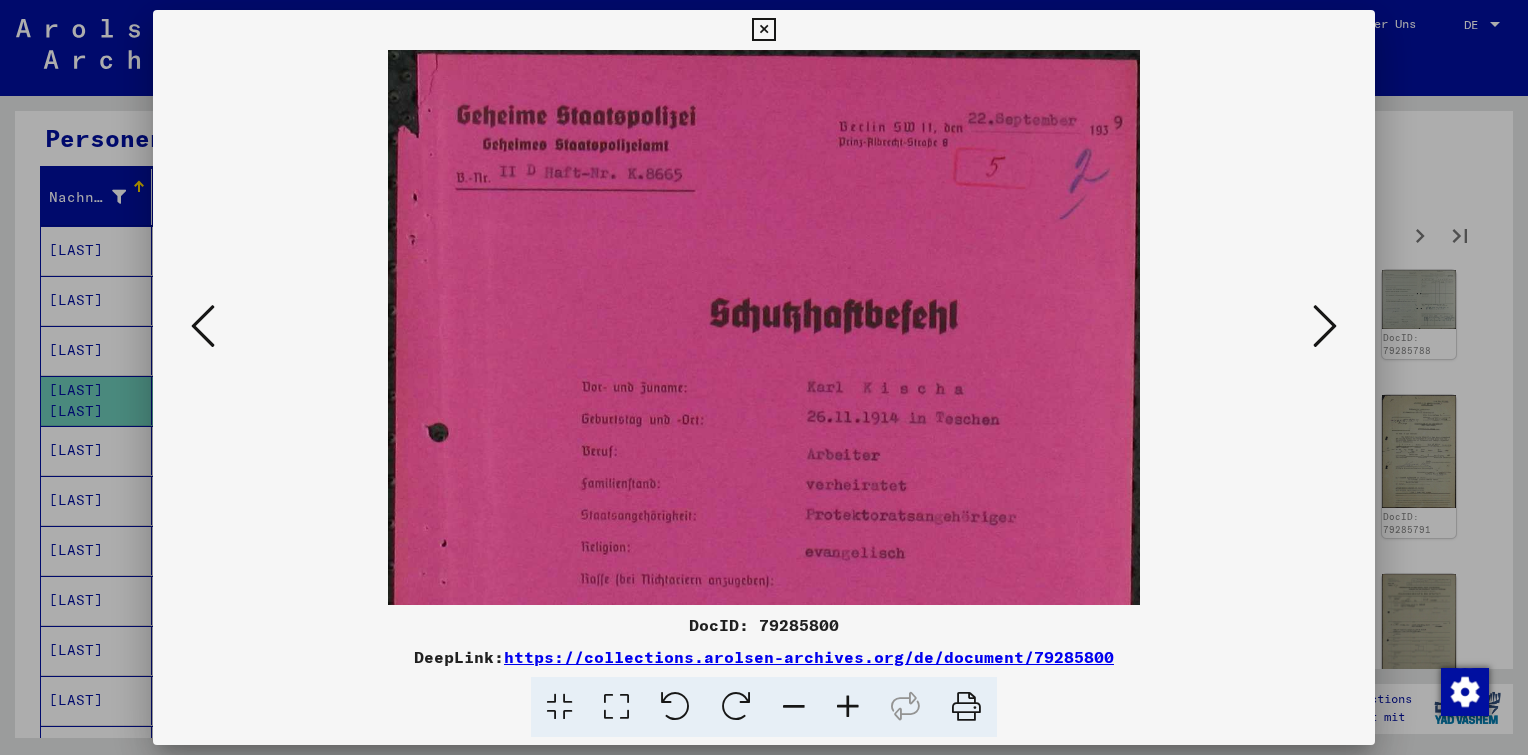 click at bounding box center [848, 707] 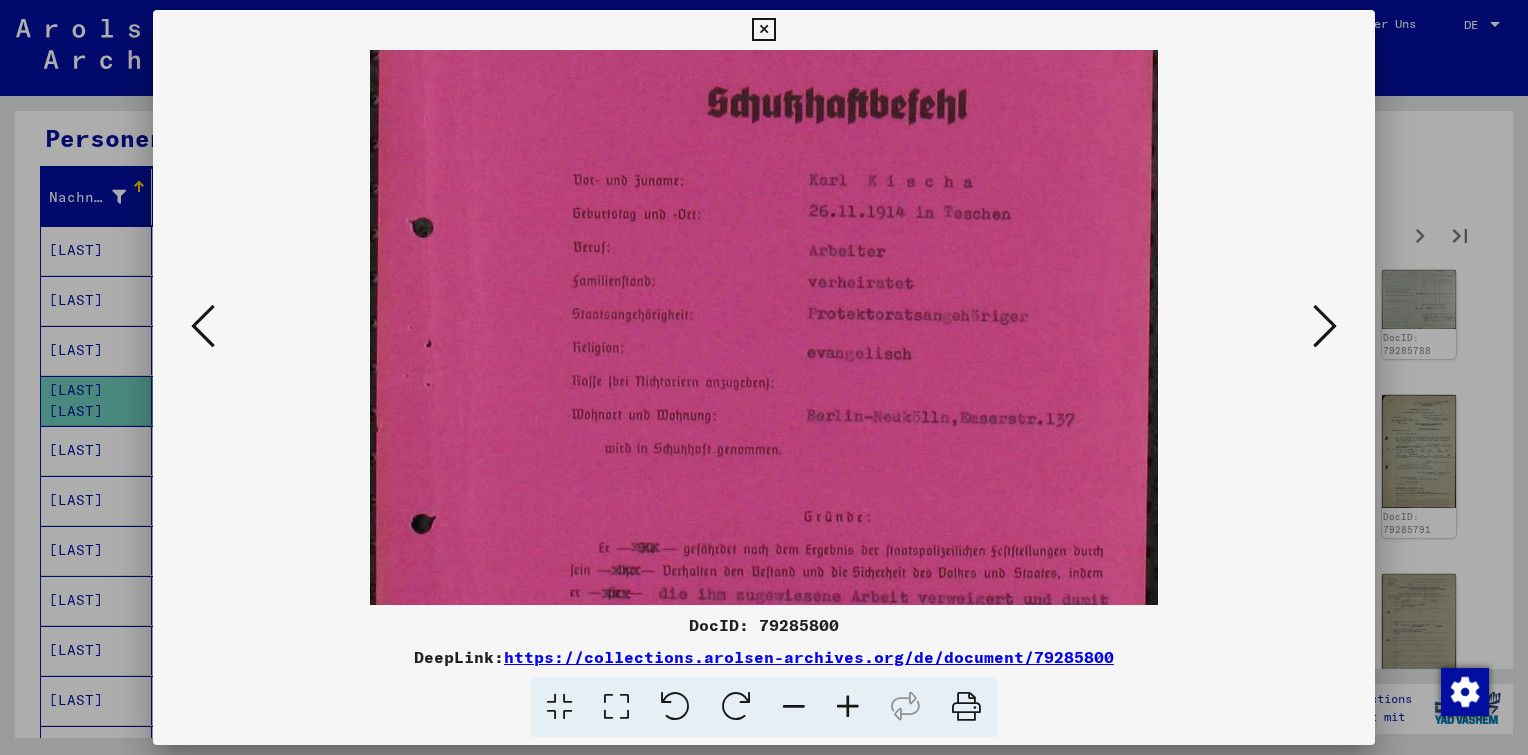 scroll, scrollTop: 240, scrollLeft: 0, axis: vertical 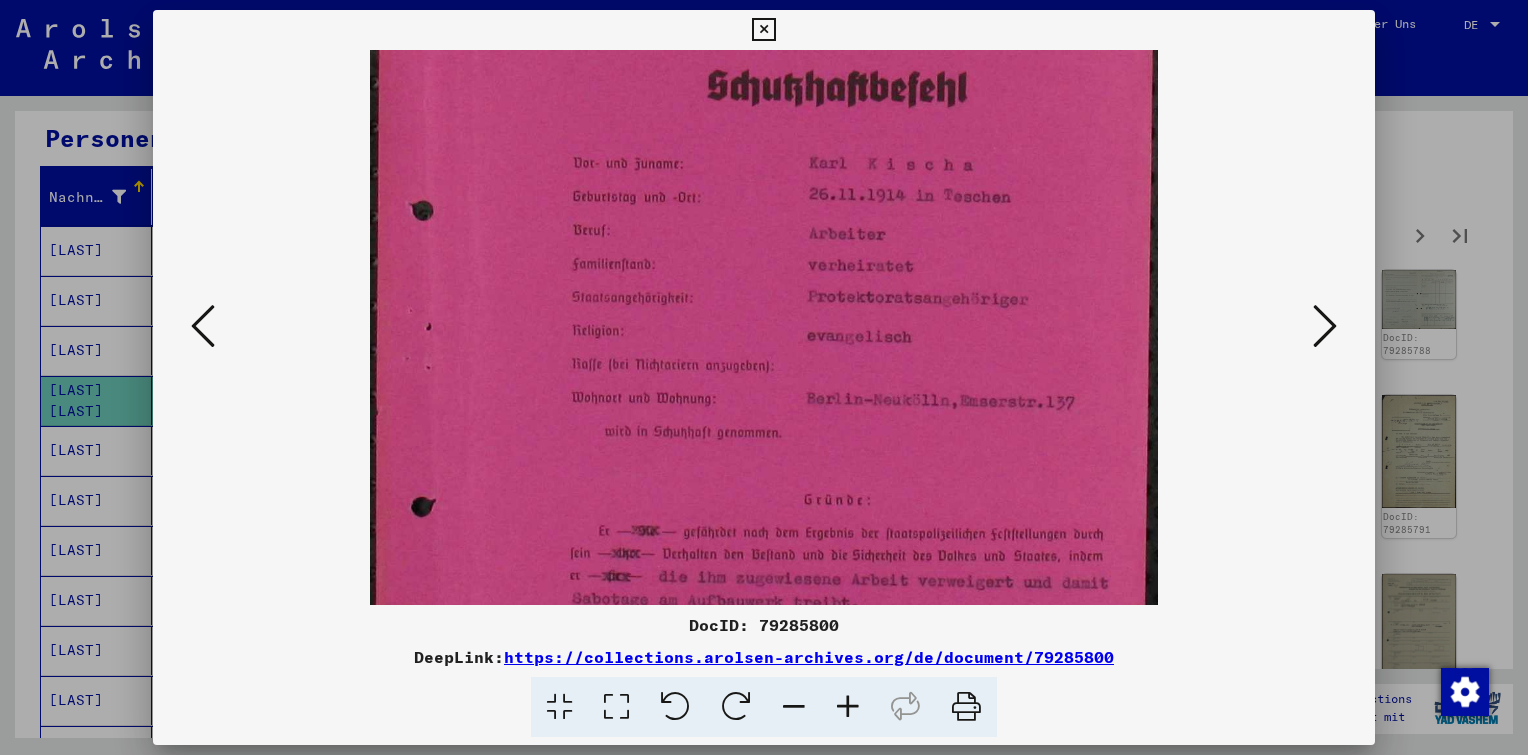 drag, startPoint x: 860, startPoint y: 488, endPoint x: 778, endPoint y: 252, distance: 249.83995 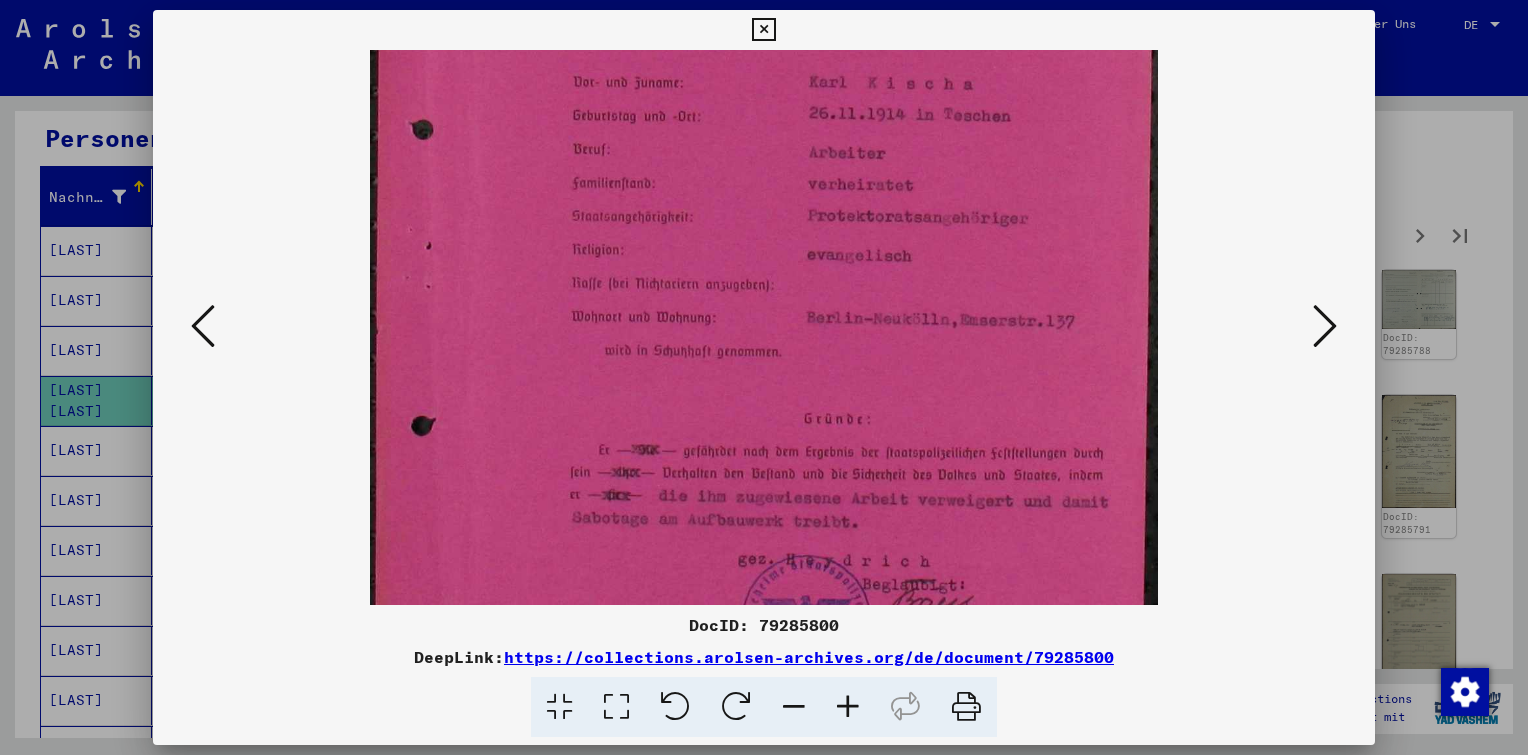 scroll, scrollTop: 324, scrollLeft: 0, axis: vertical 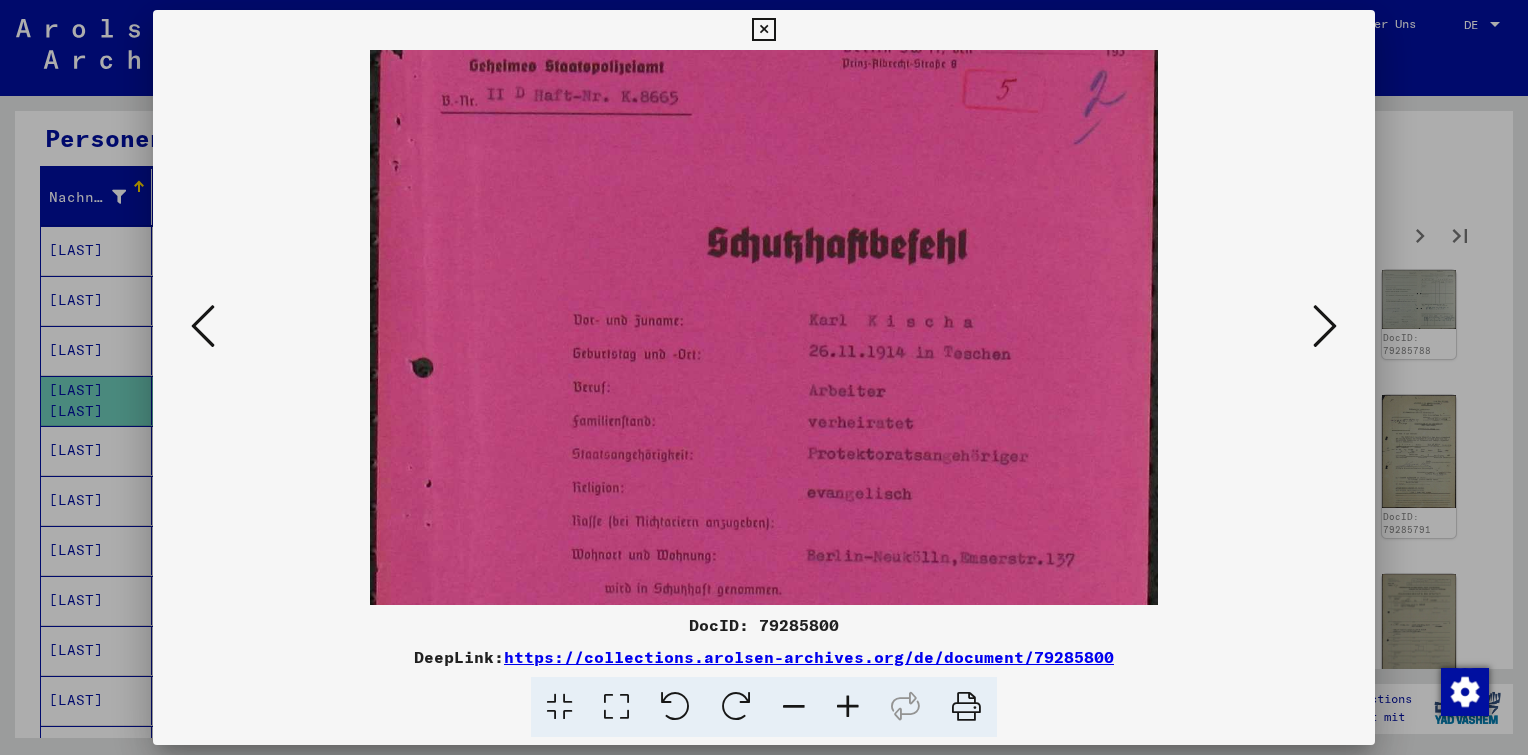 drag, startPoint x: 797, startPoint y: 287, endPoint x: 815, endPoint y: 448, distance: 162.00308 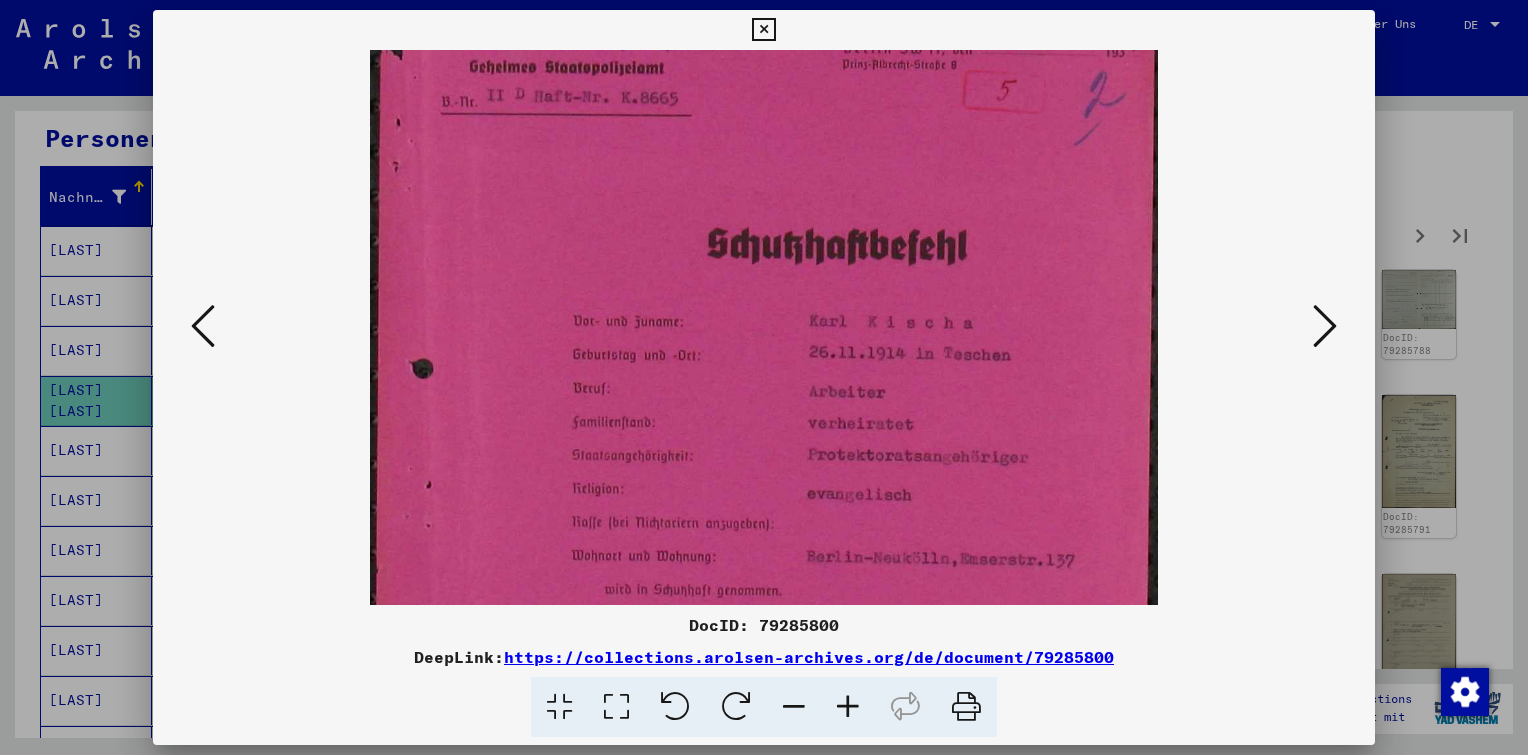 scroll, scrollTop: 0, scrollLeft: 0, axis: both 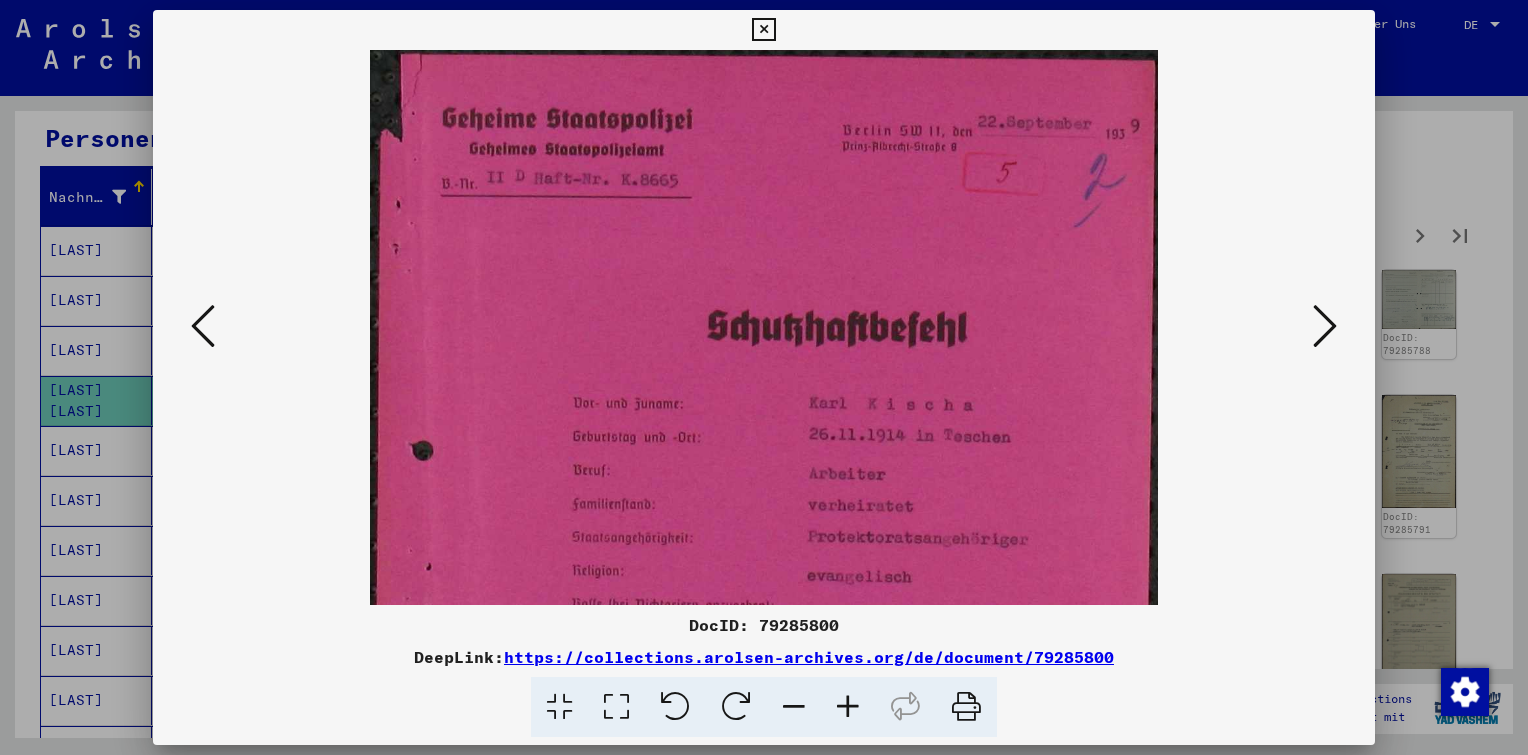 drag, startPoint x: 840, startPoint y: 210, endPoint x: 819, endPoint y: 357, distance: 148.49243 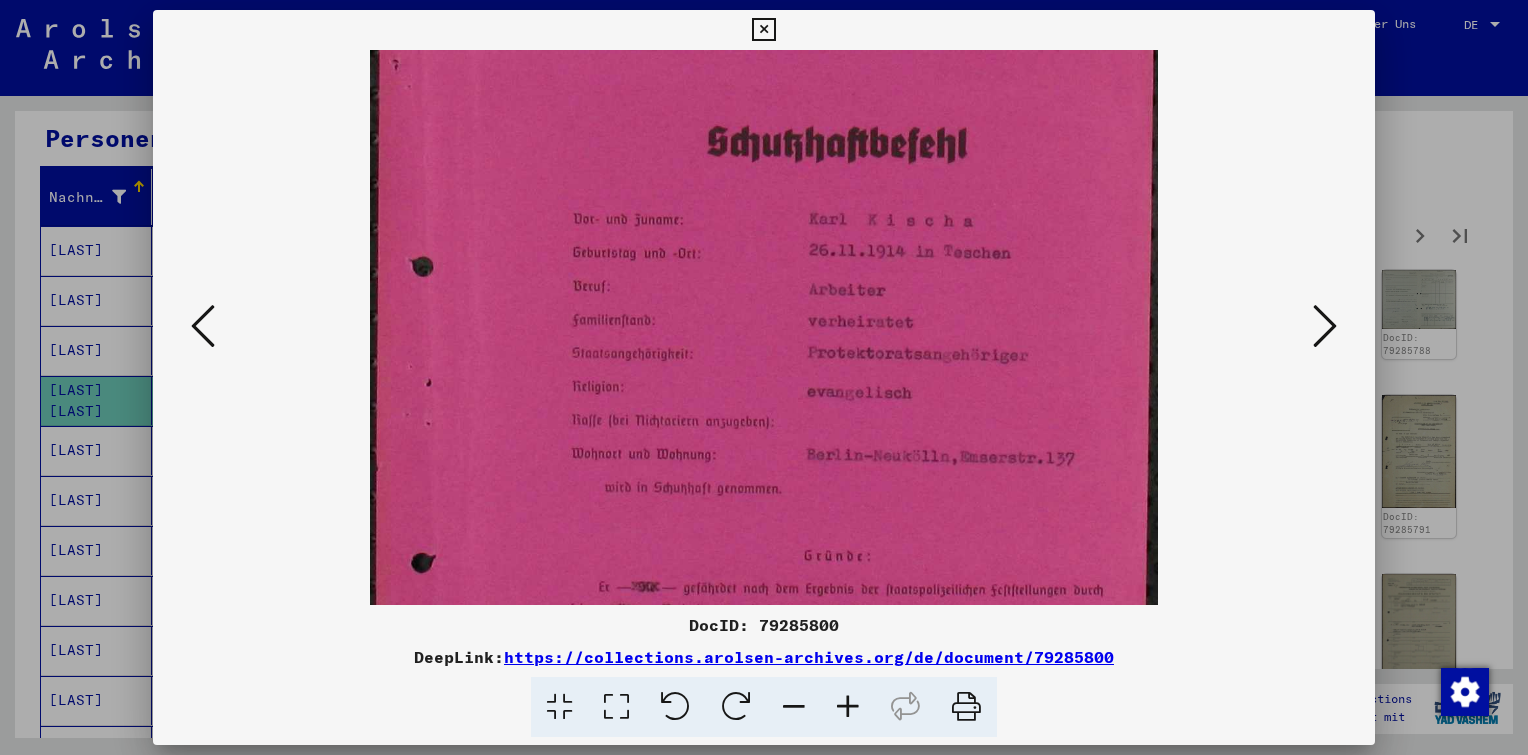 drag, startPoint x: 897, startPoint y: 364, endPoint x: 883, endPoint y: 175, distance: 189.5178 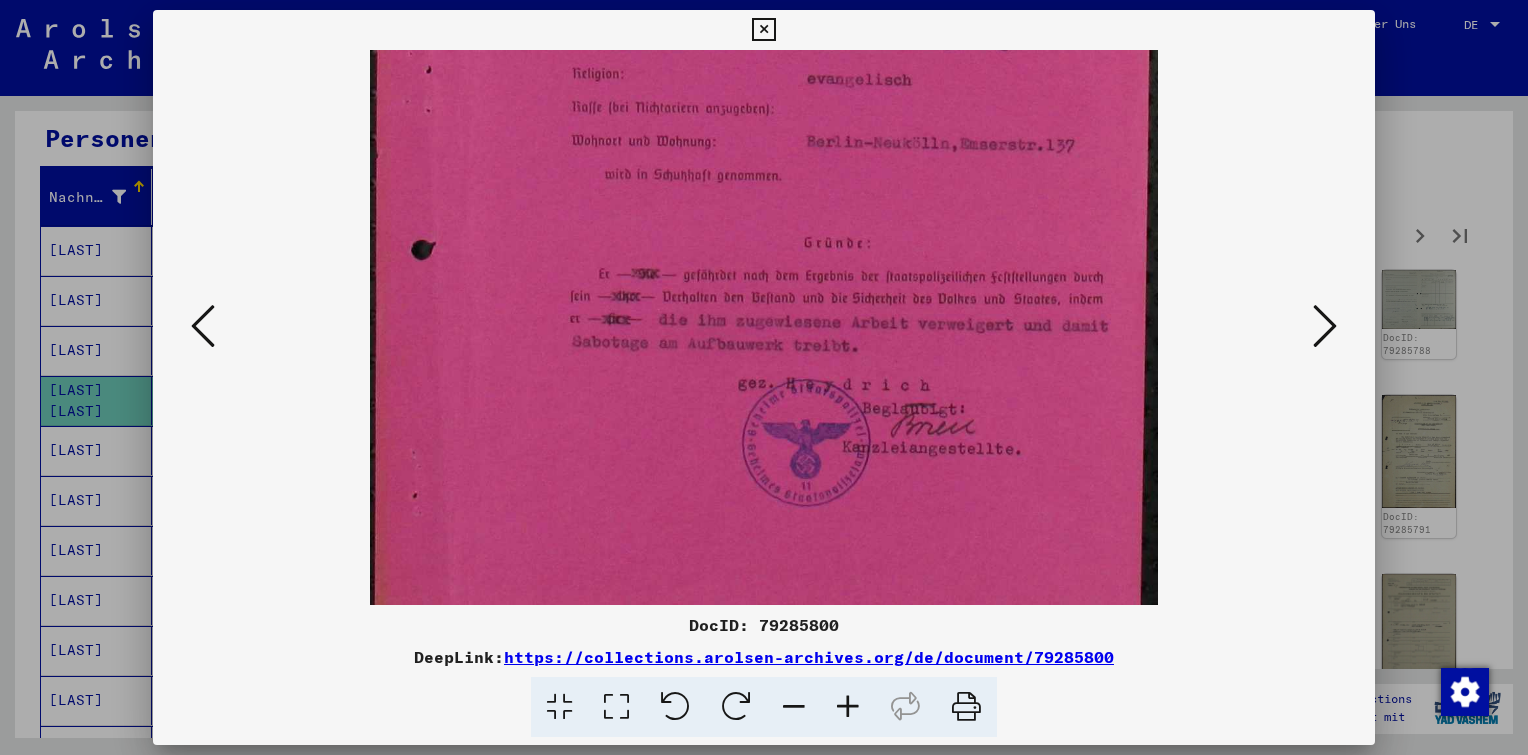 drag, startPoint x: 972, startPoint y: 431, endPoint x: 927, endPoint y: 125, distance: 309.29114 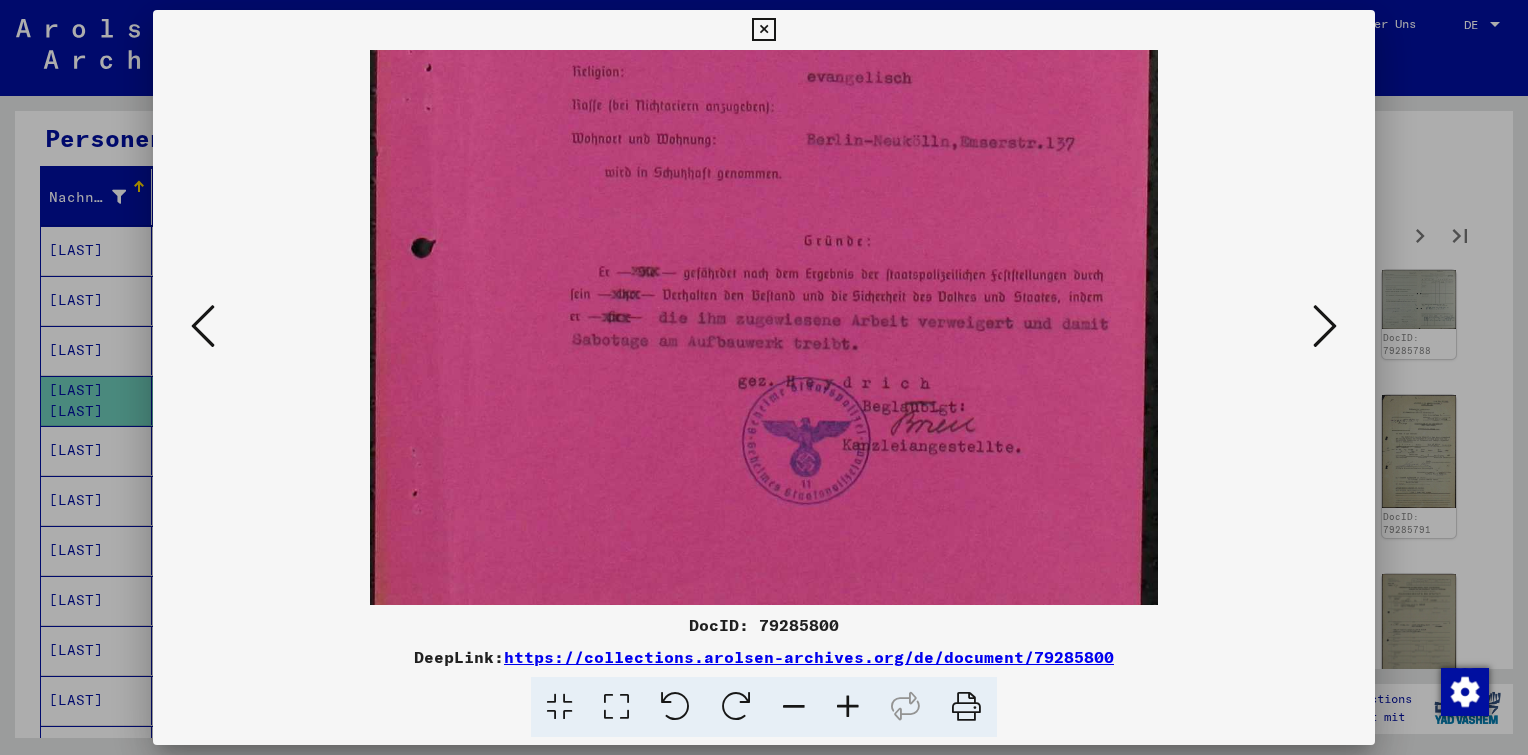click at bounding box center (1325, 326) 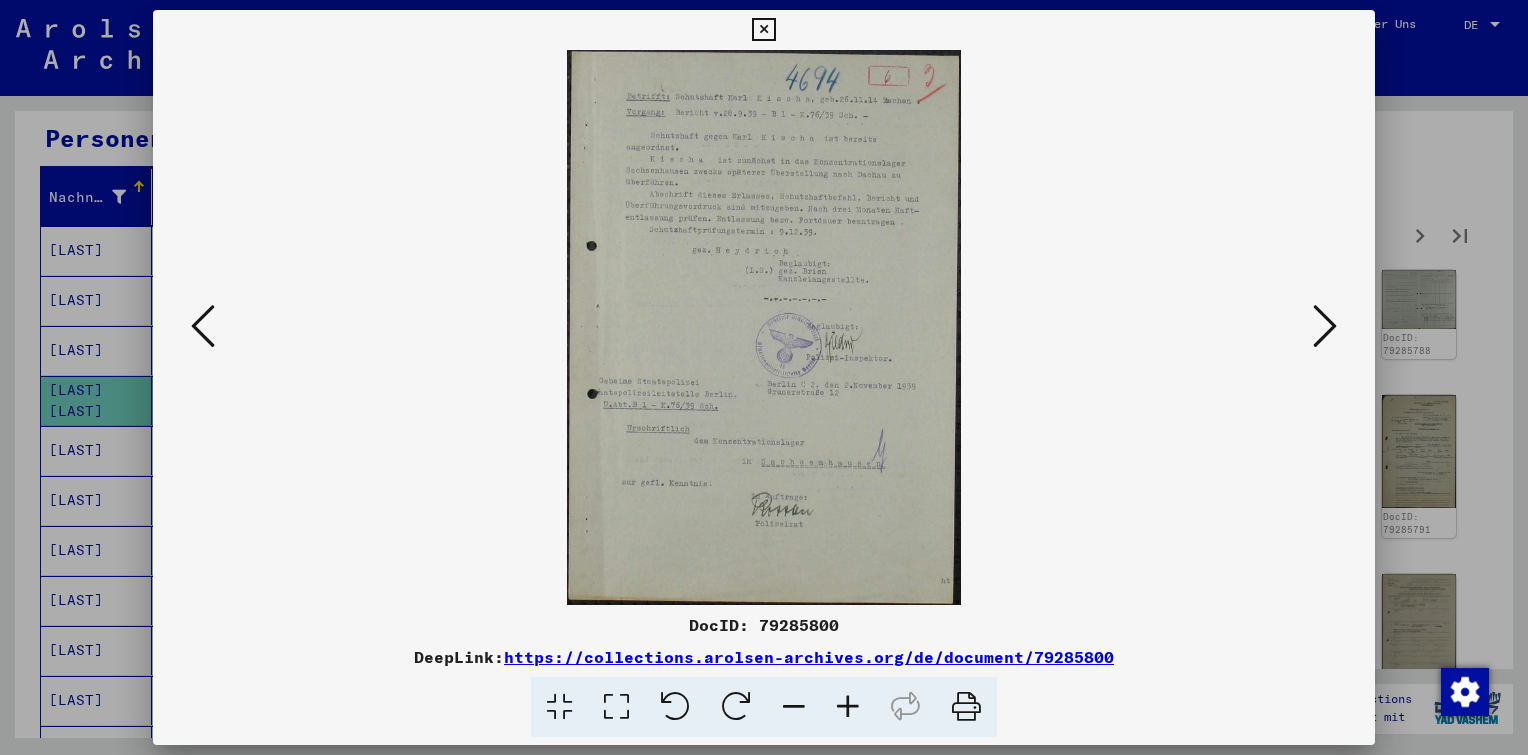 scroll, scrollTop: 0, scrollLeft: 0, axis: both 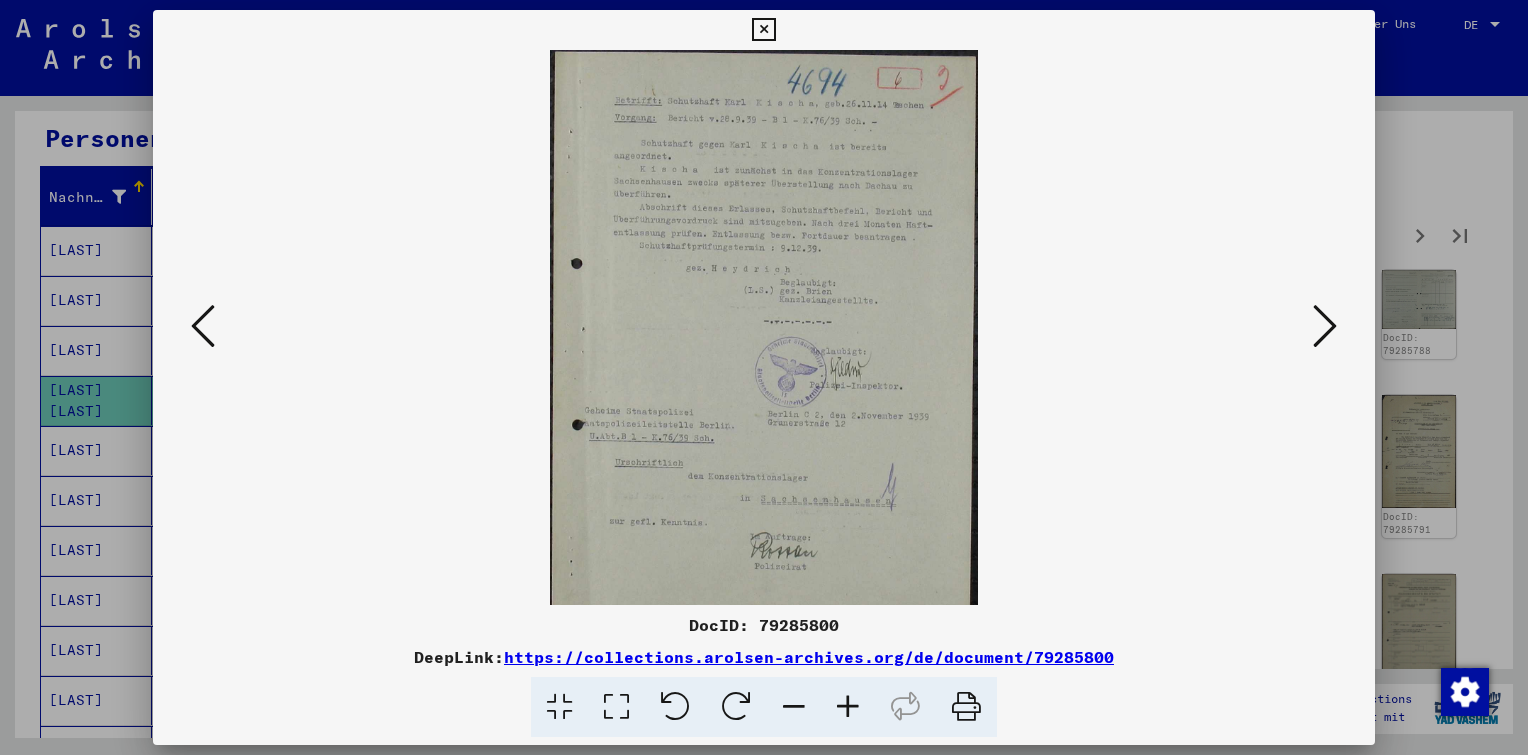 click at bounding box center [848, 707] 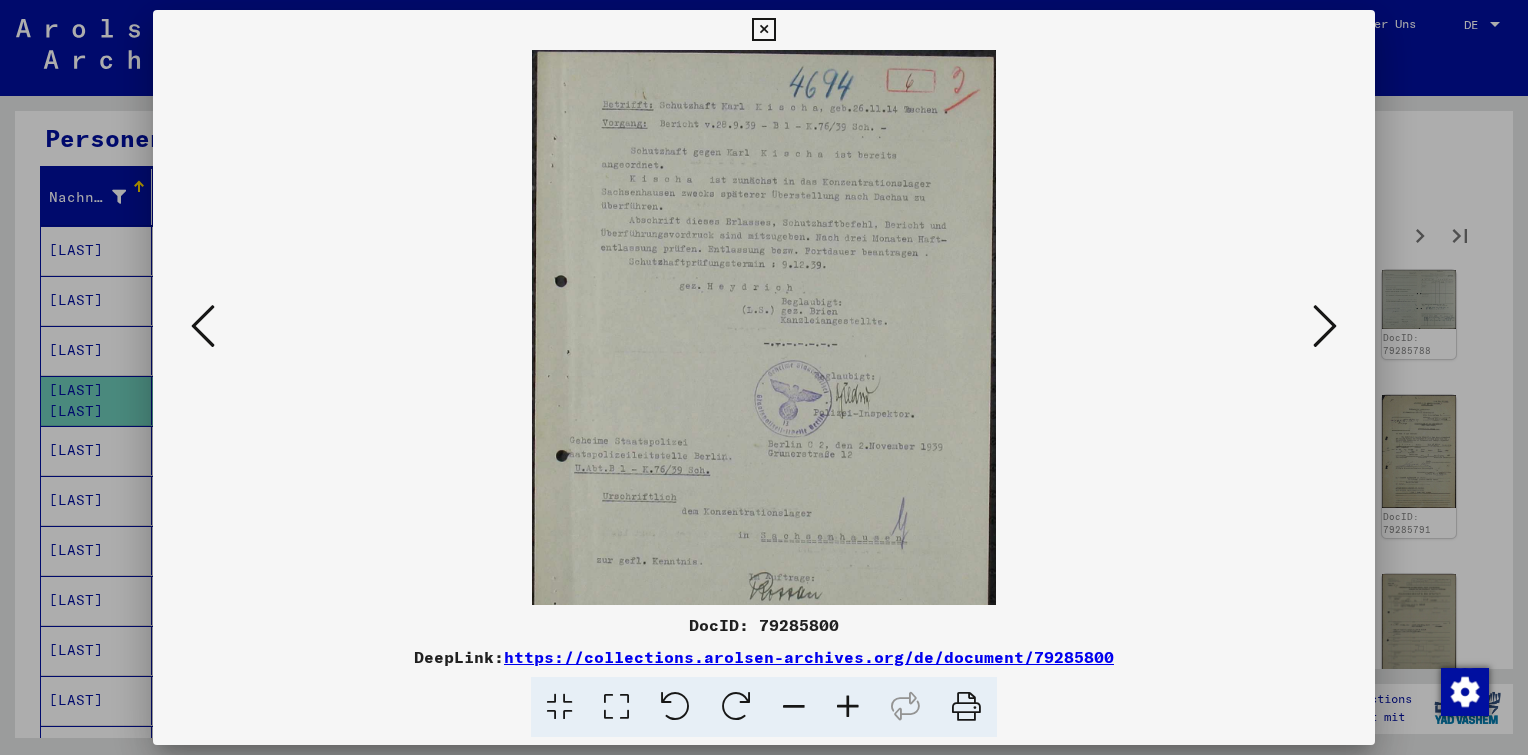 click at bounding box center [848, 707] 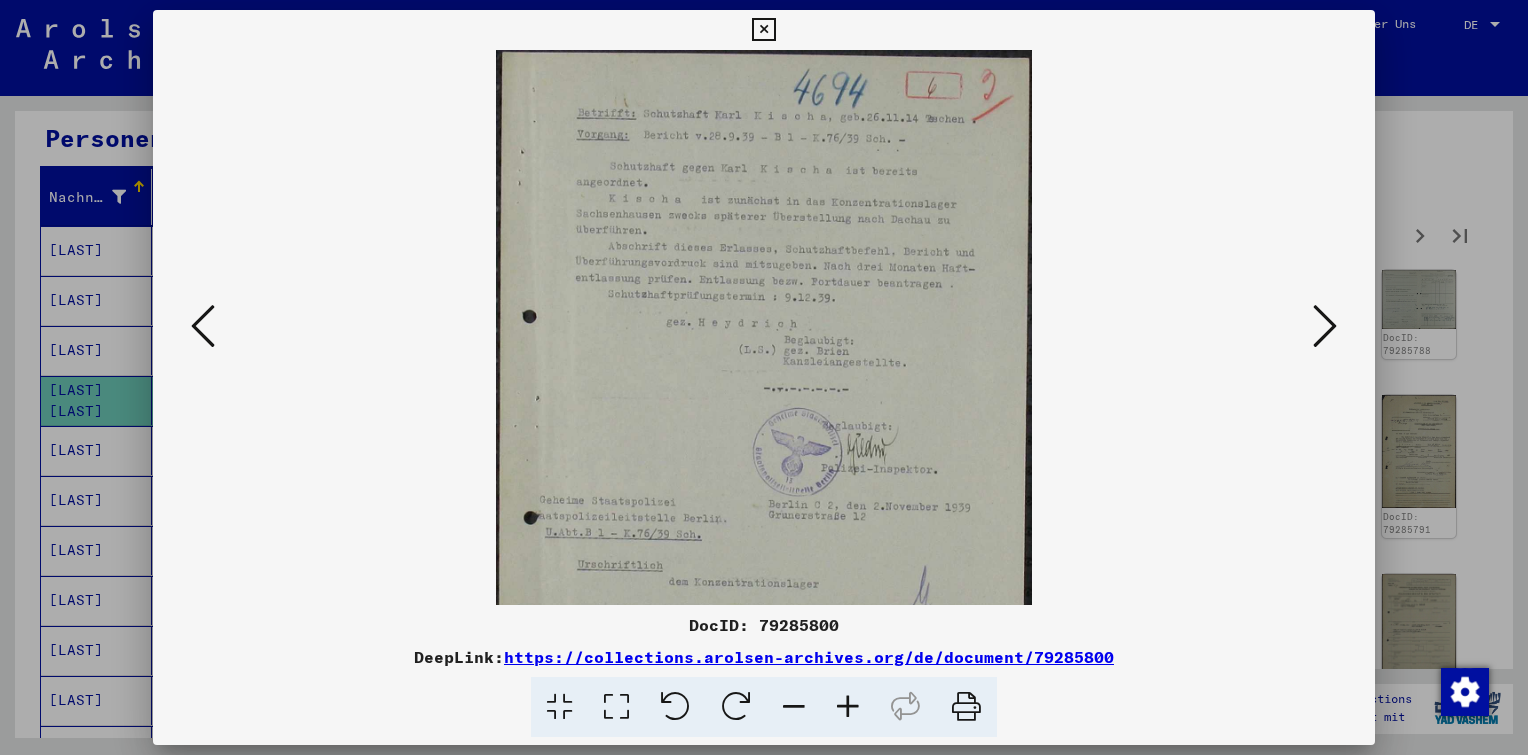 click at bounding box center [848, 707] 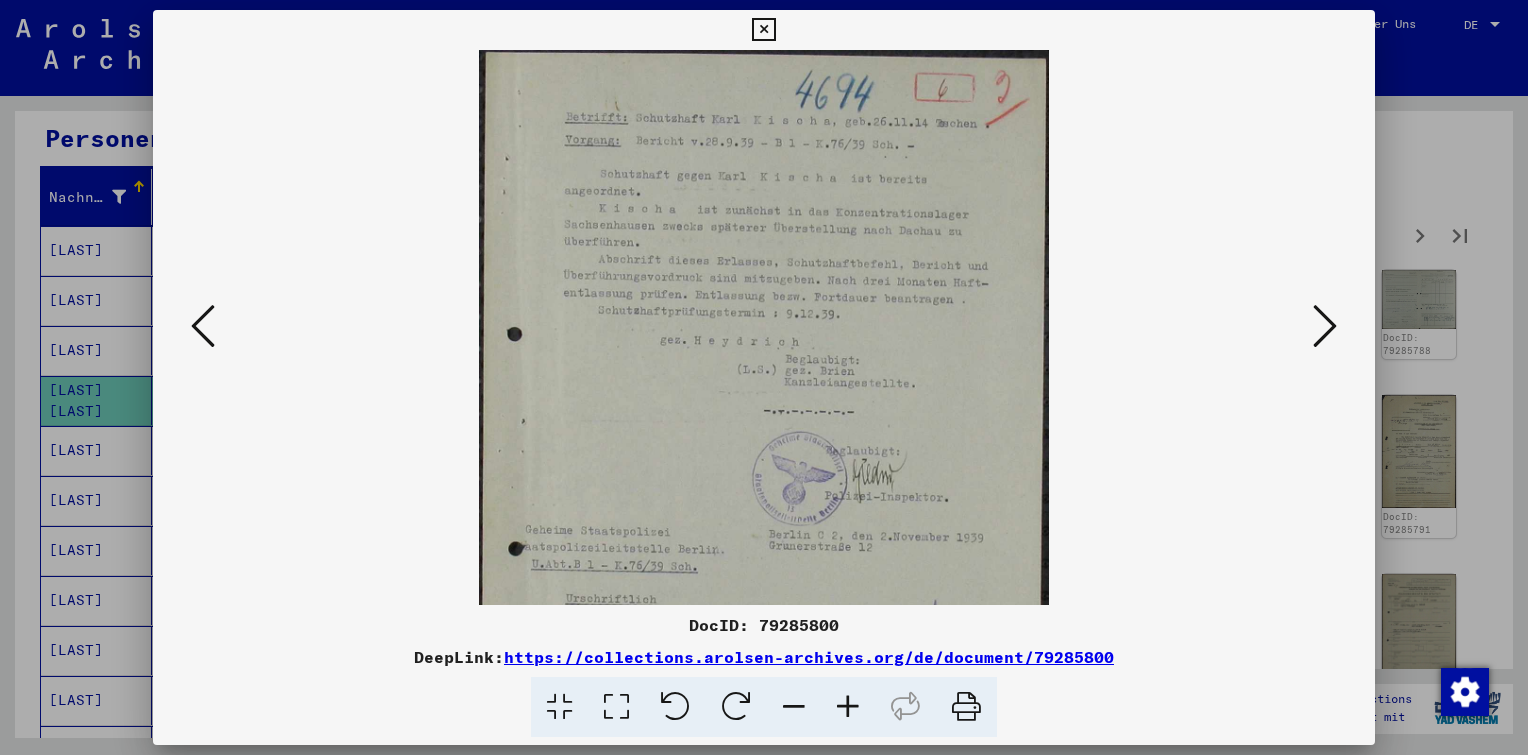 click at bounding box center (848, 707) 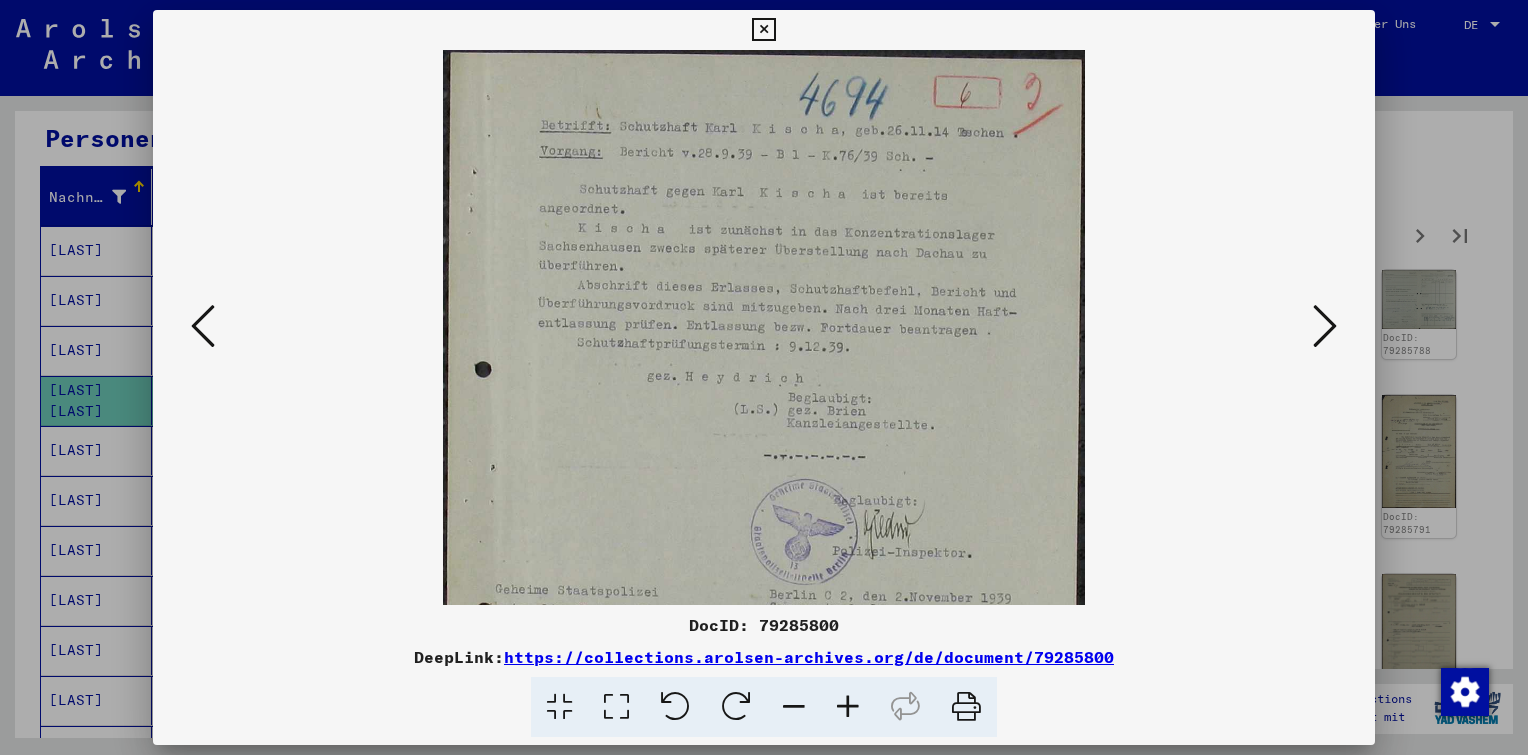 click at bounding box center (848, 707) 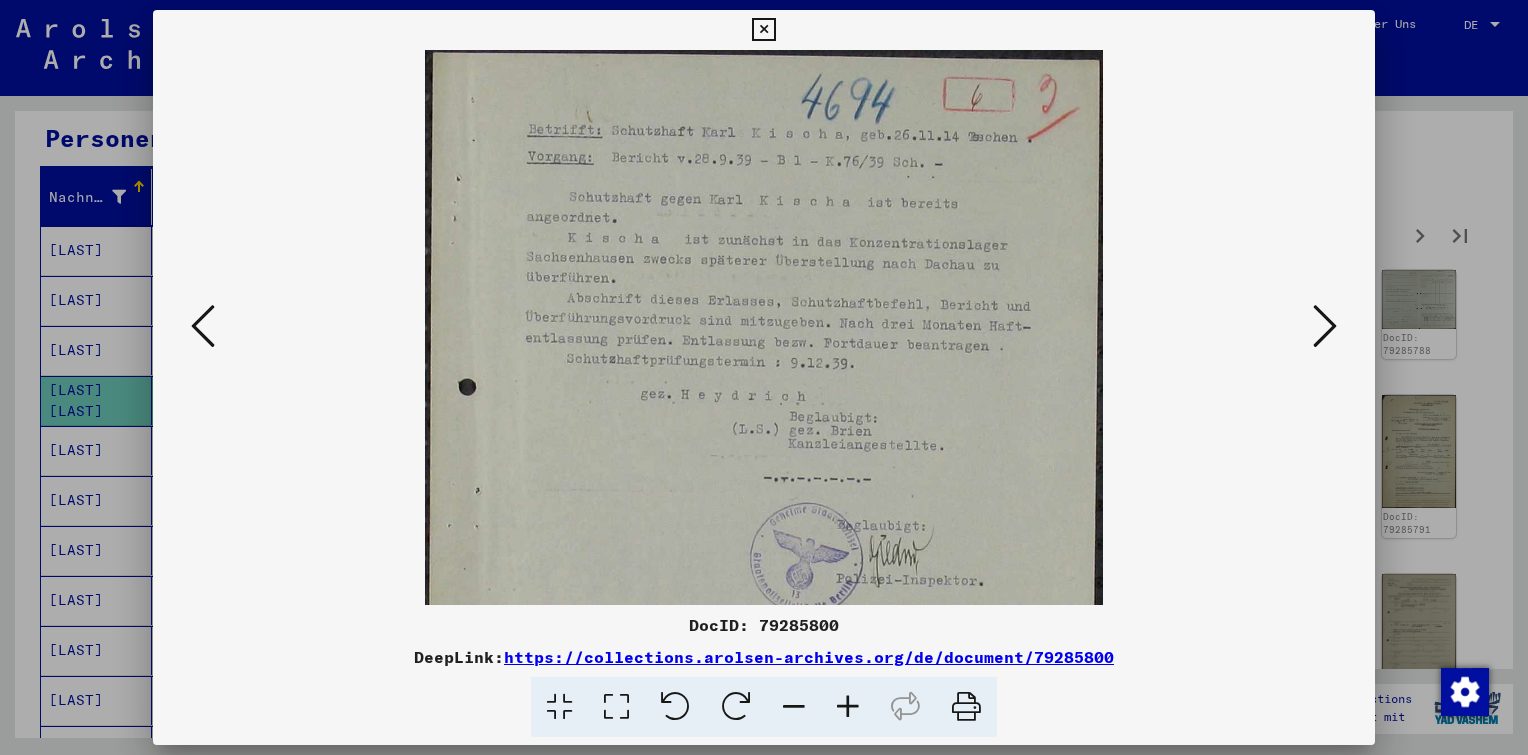 click at bounding box center [848, 707] 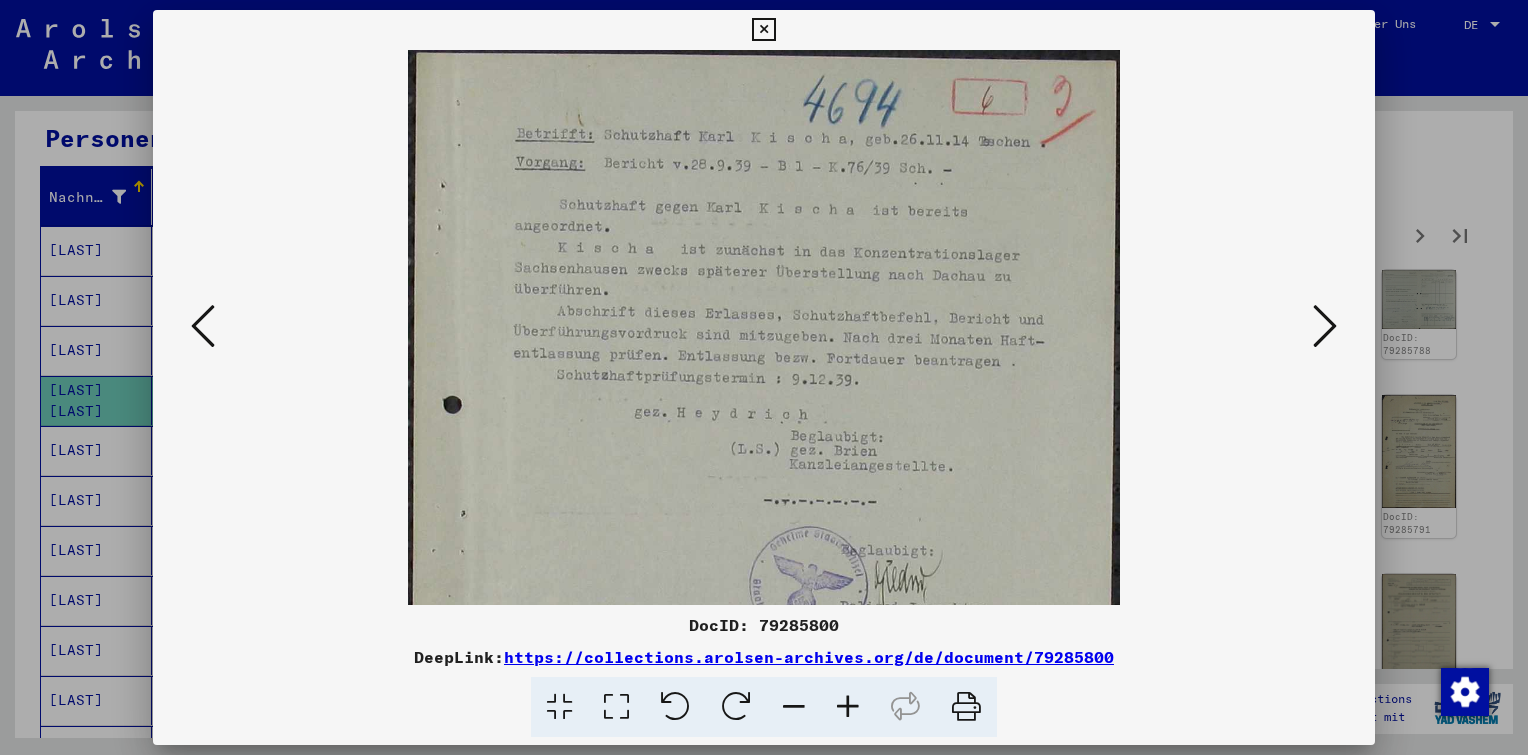 click at bounding box center [848, 707] 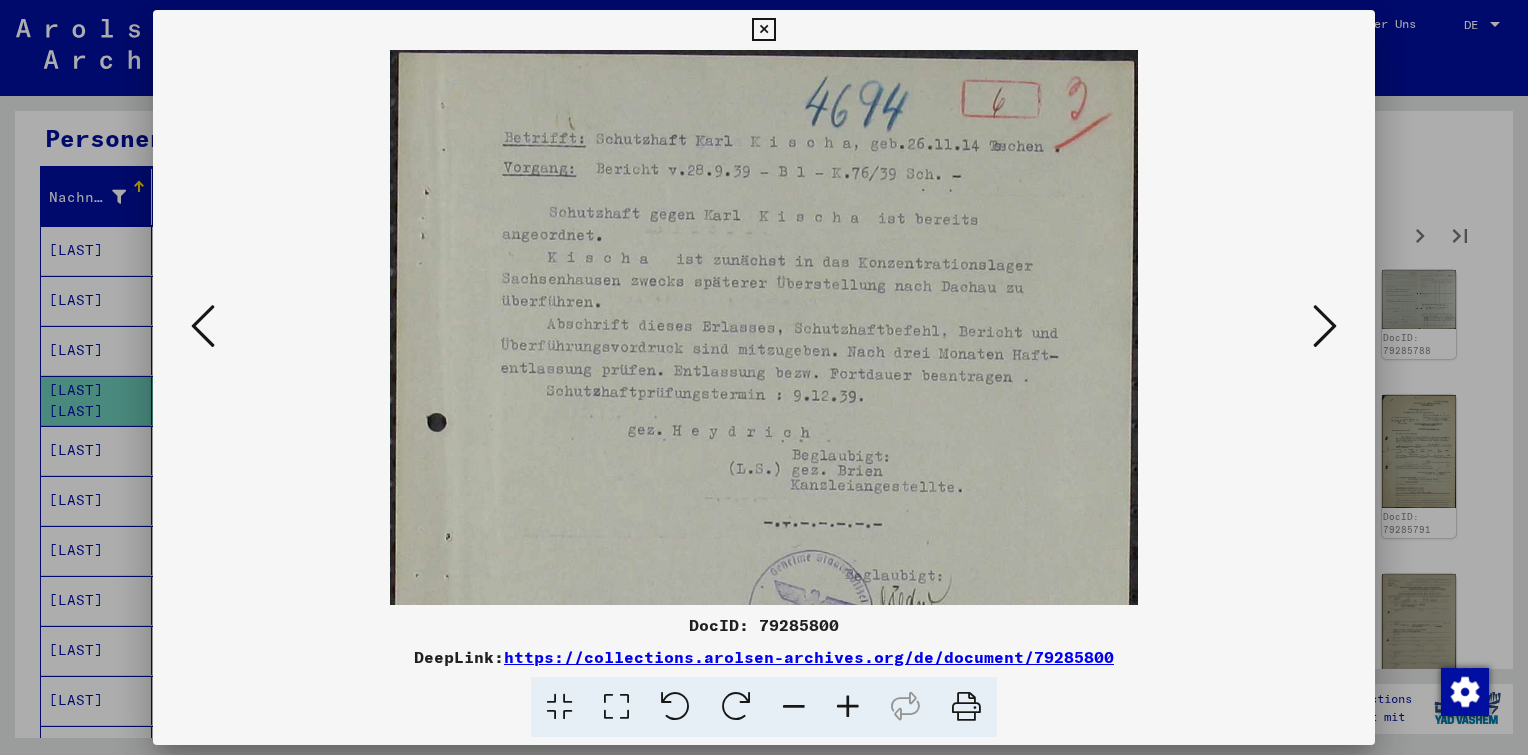 click at bounding box center (848, 707) 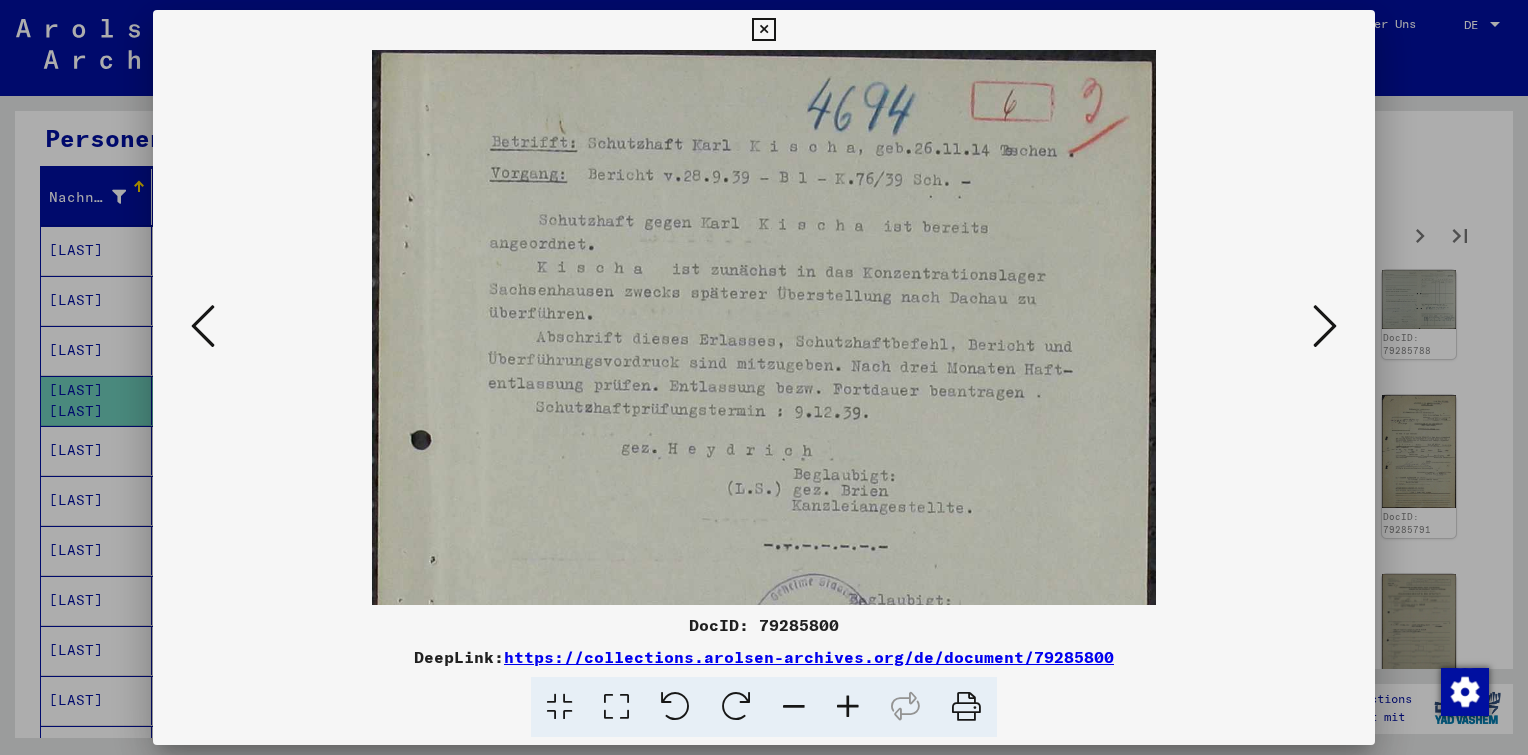 click at bounding box center [848, 707] 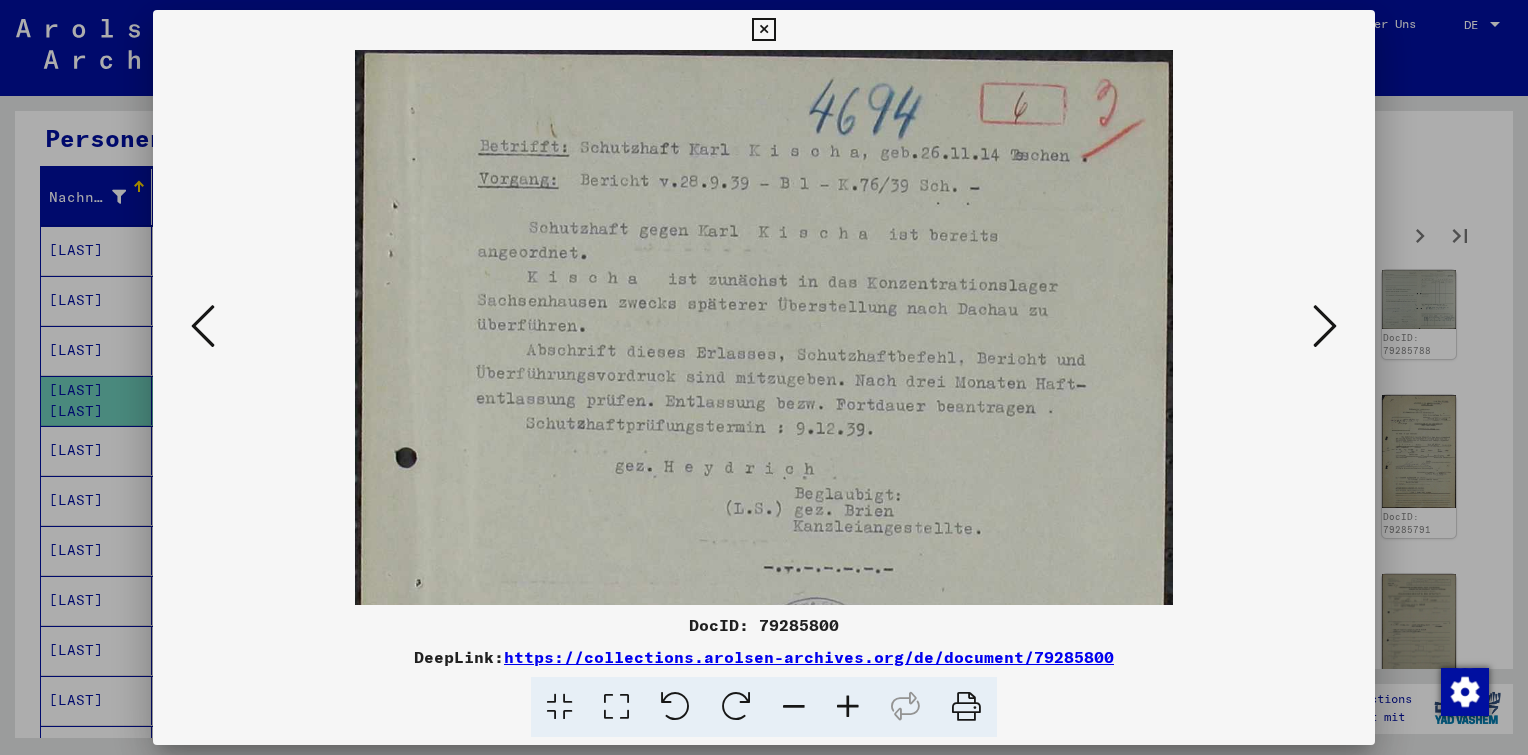 click at bounding box center (848, 707) 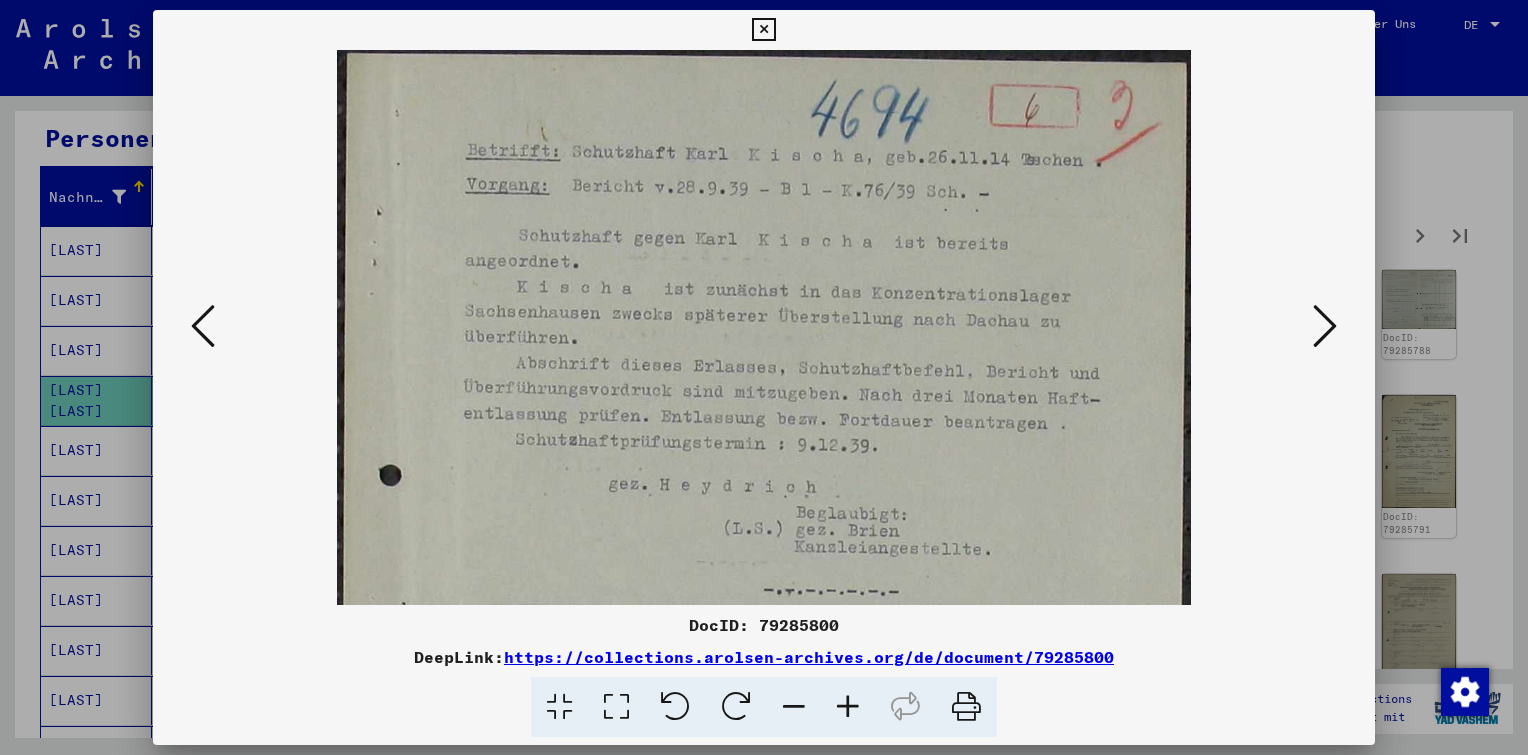 click at bounding box center [848, 707] 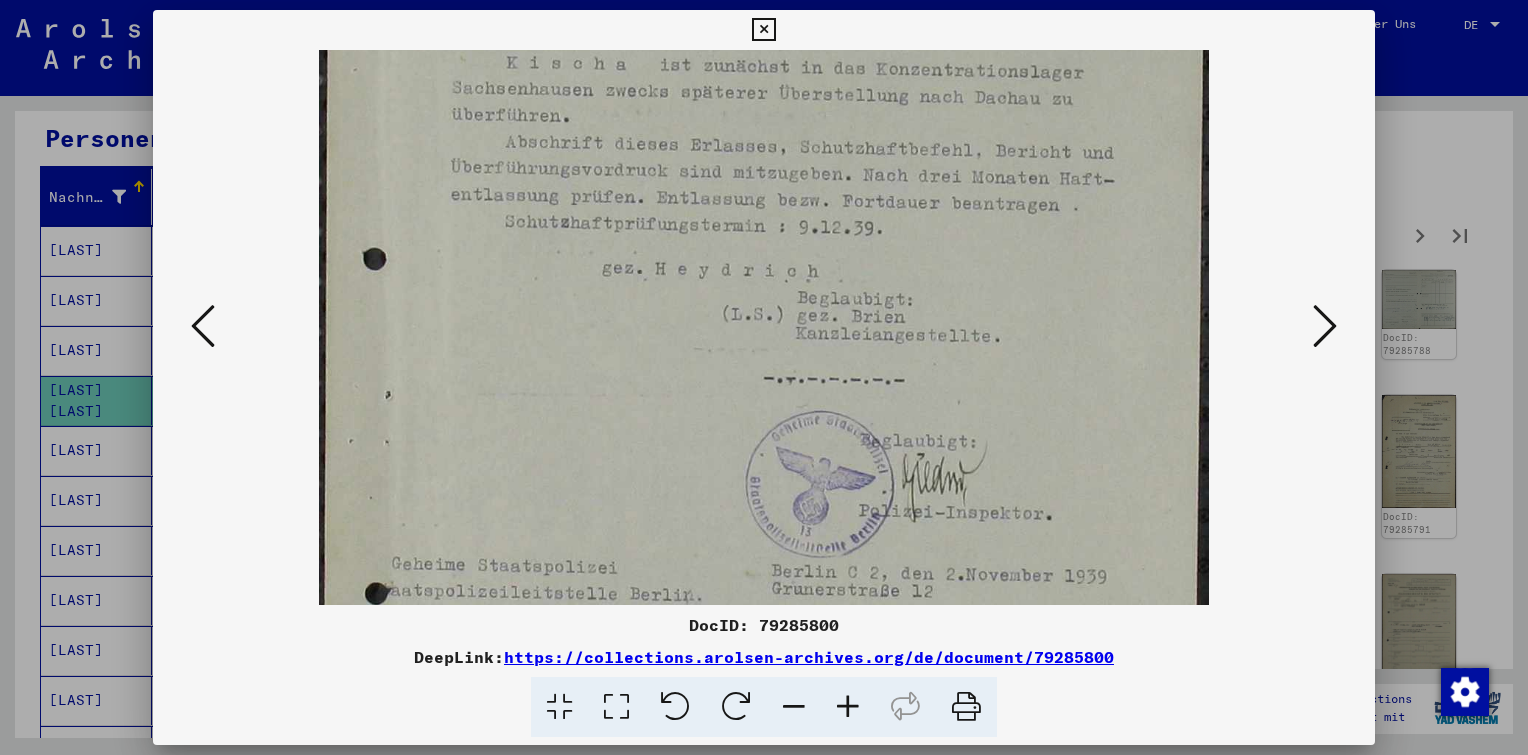 drag, startPoint x: 840, startPoint y: 484, endPoint x: 867, endPoint y: 251, distance: 234.55916 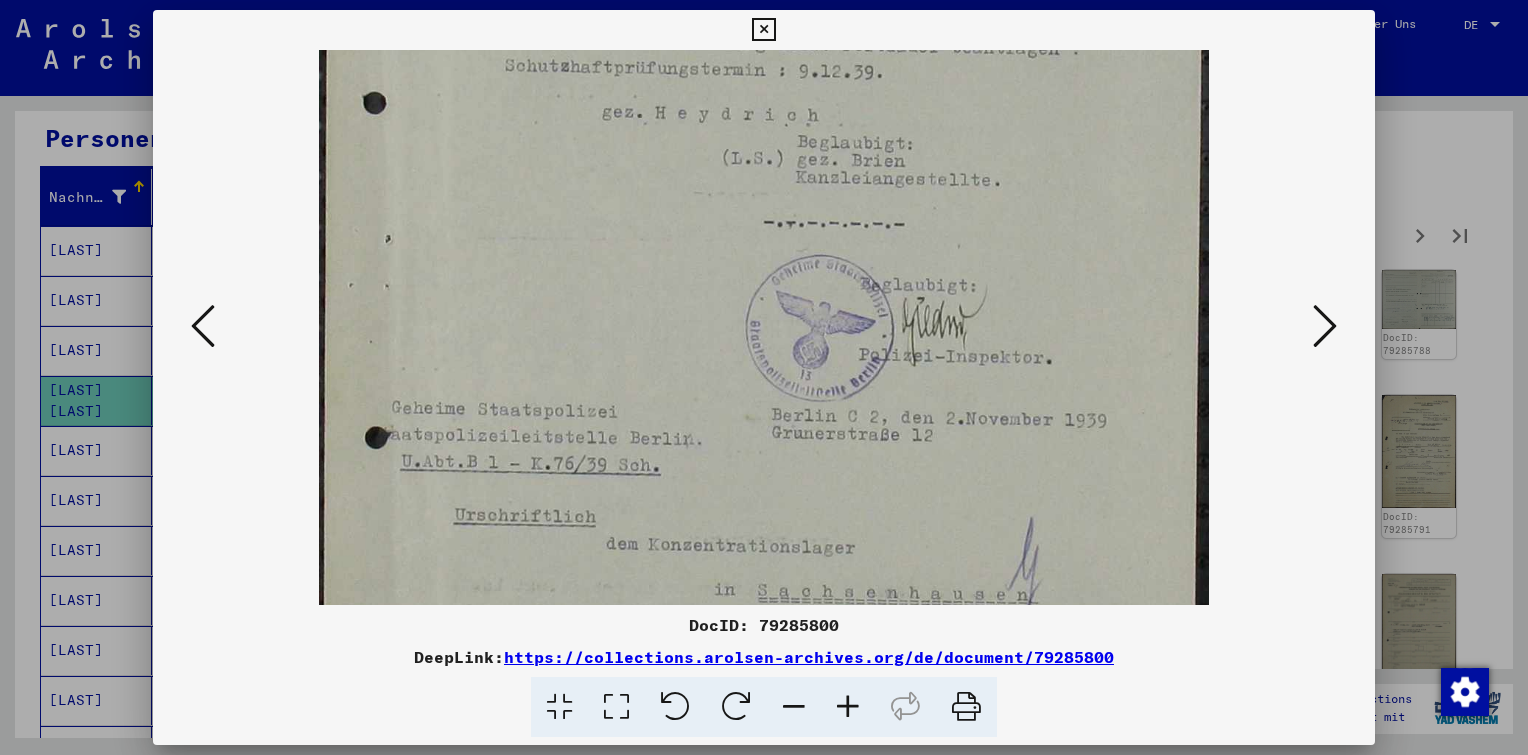 scroll, scrollTop: 391, scrollLeft: 0, axis: vertical 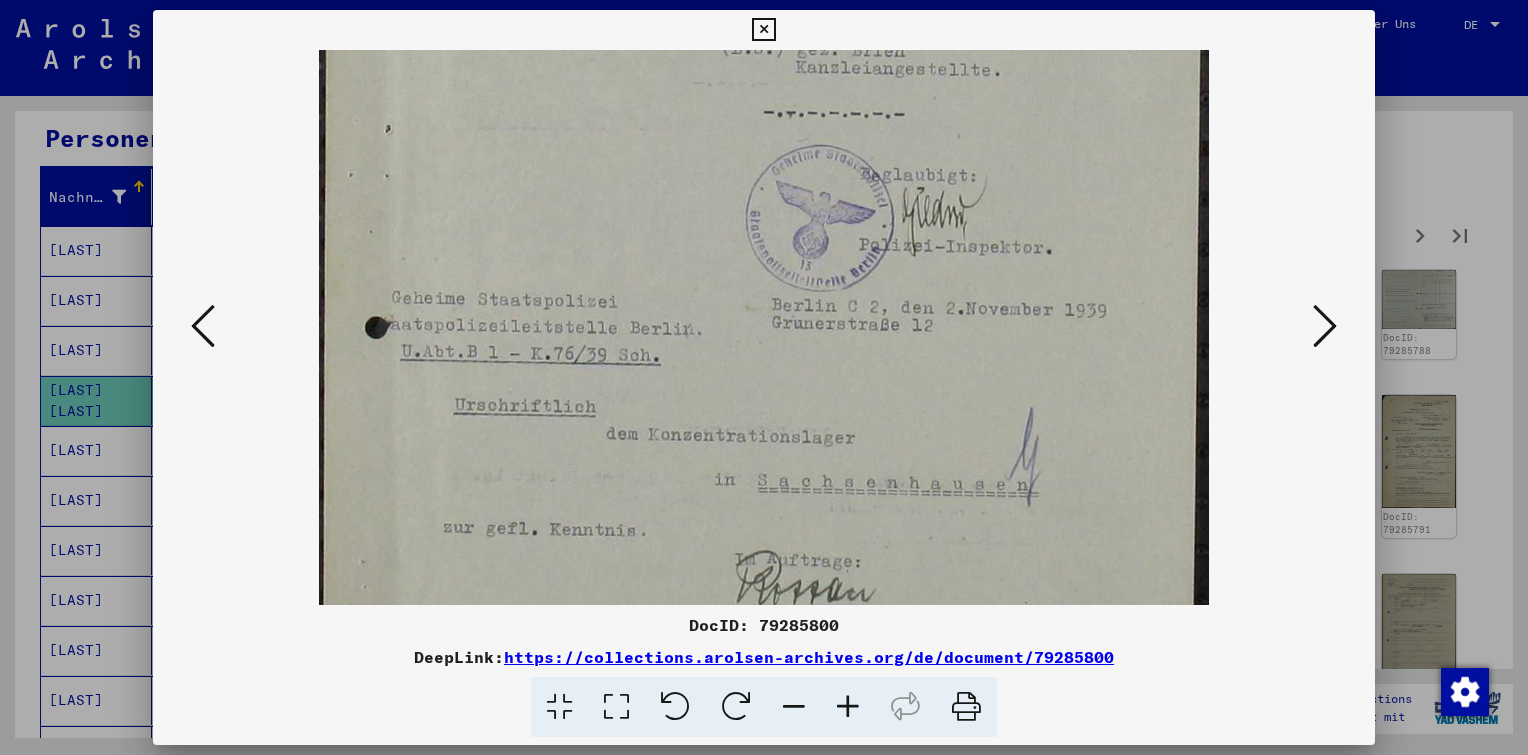 drag, startPoint x: 918, startPoint y: 336, endPoint x: 916, endPoint y: 73, distance: 263.0076 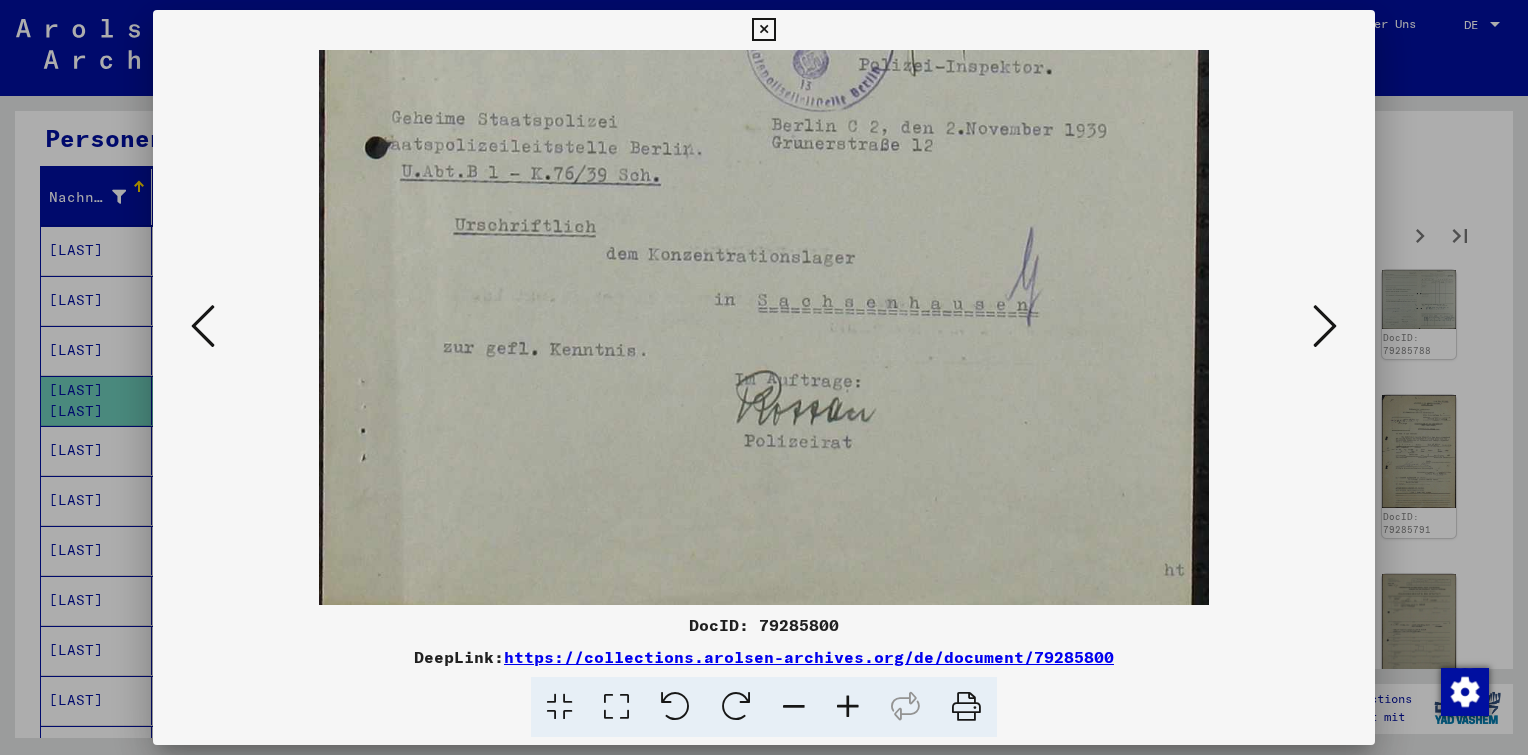 drag, startPoint x: 930, startPoint y: 294, endPoint x: 915, endPoint y: 159, distance: 135.83078 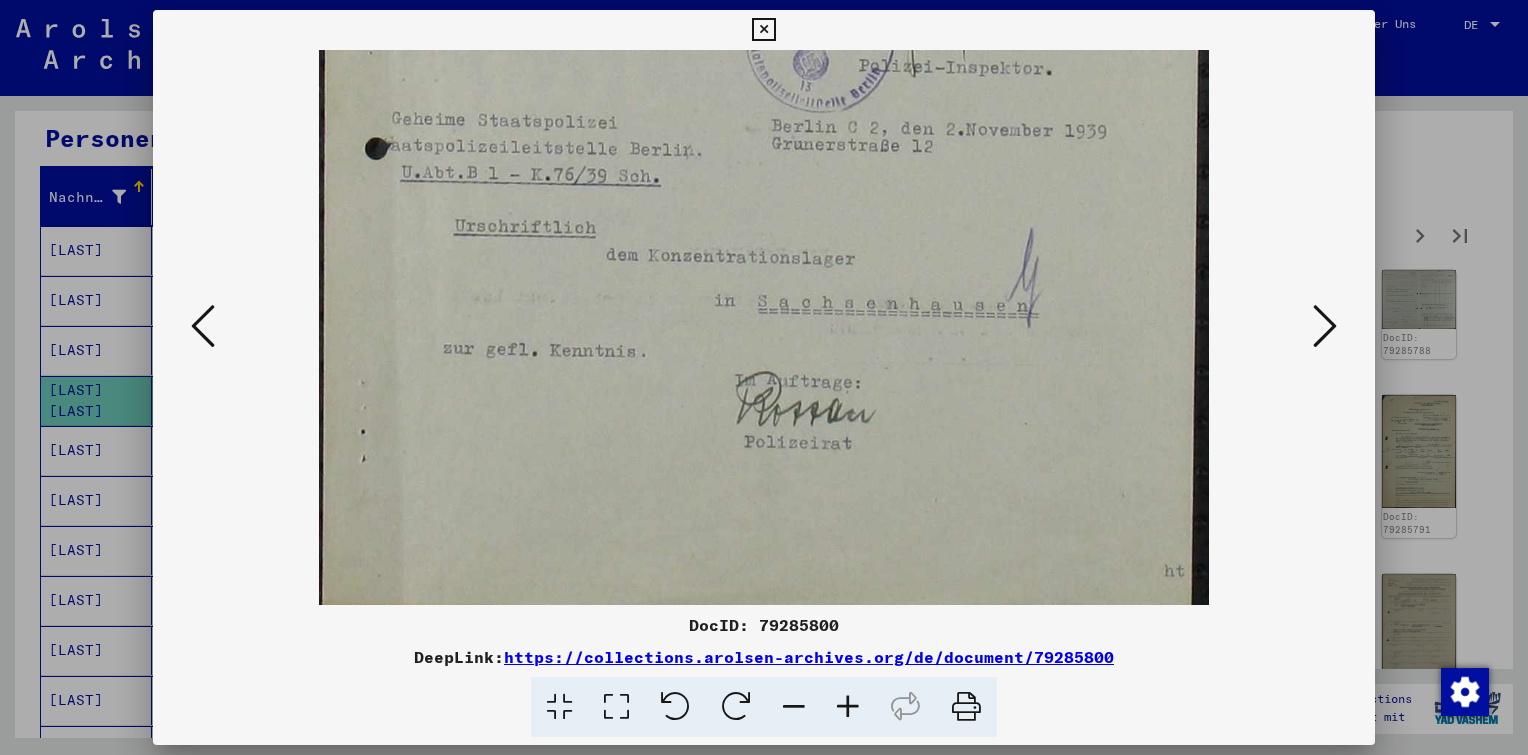 click at bounding box center (1325, 326) 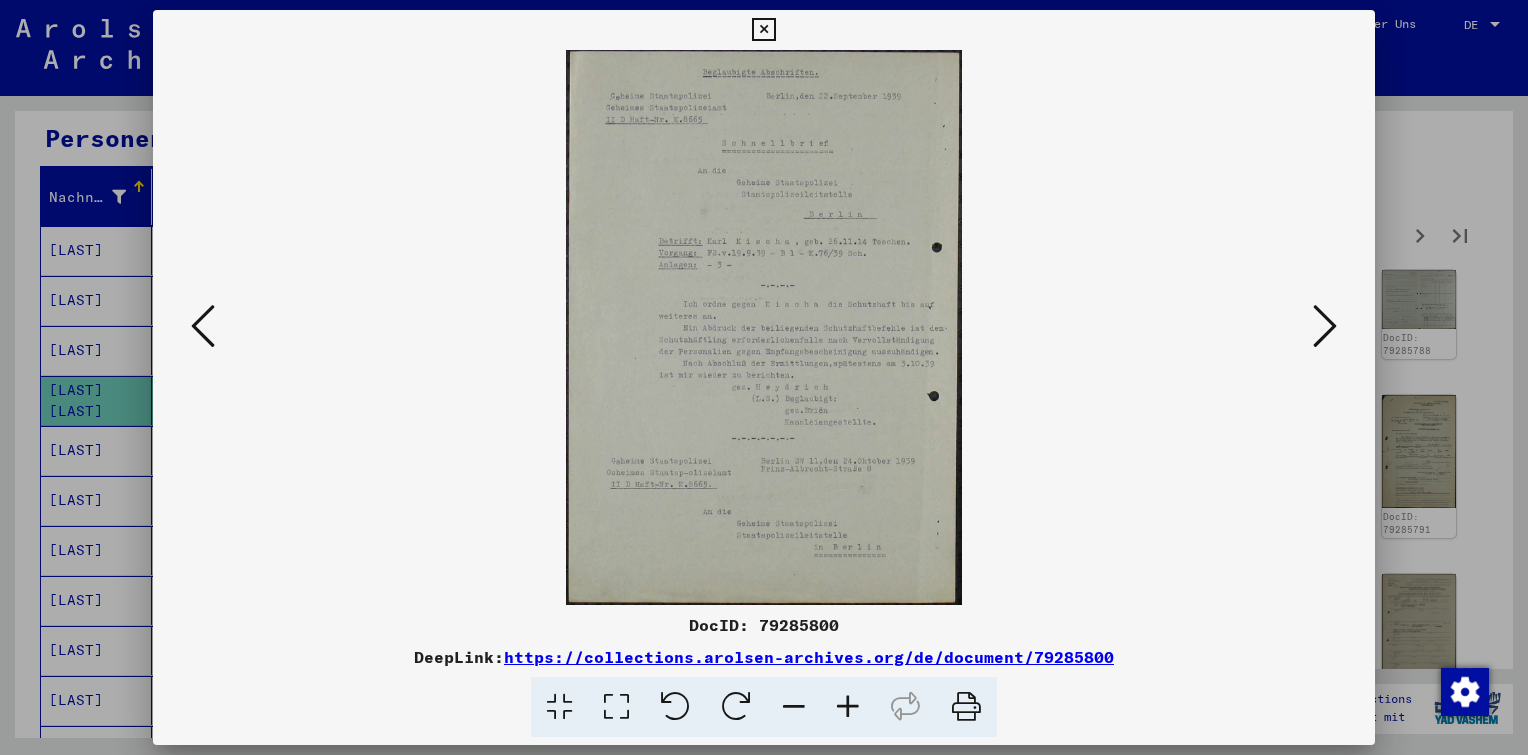 click at bounding box center [848, 707] 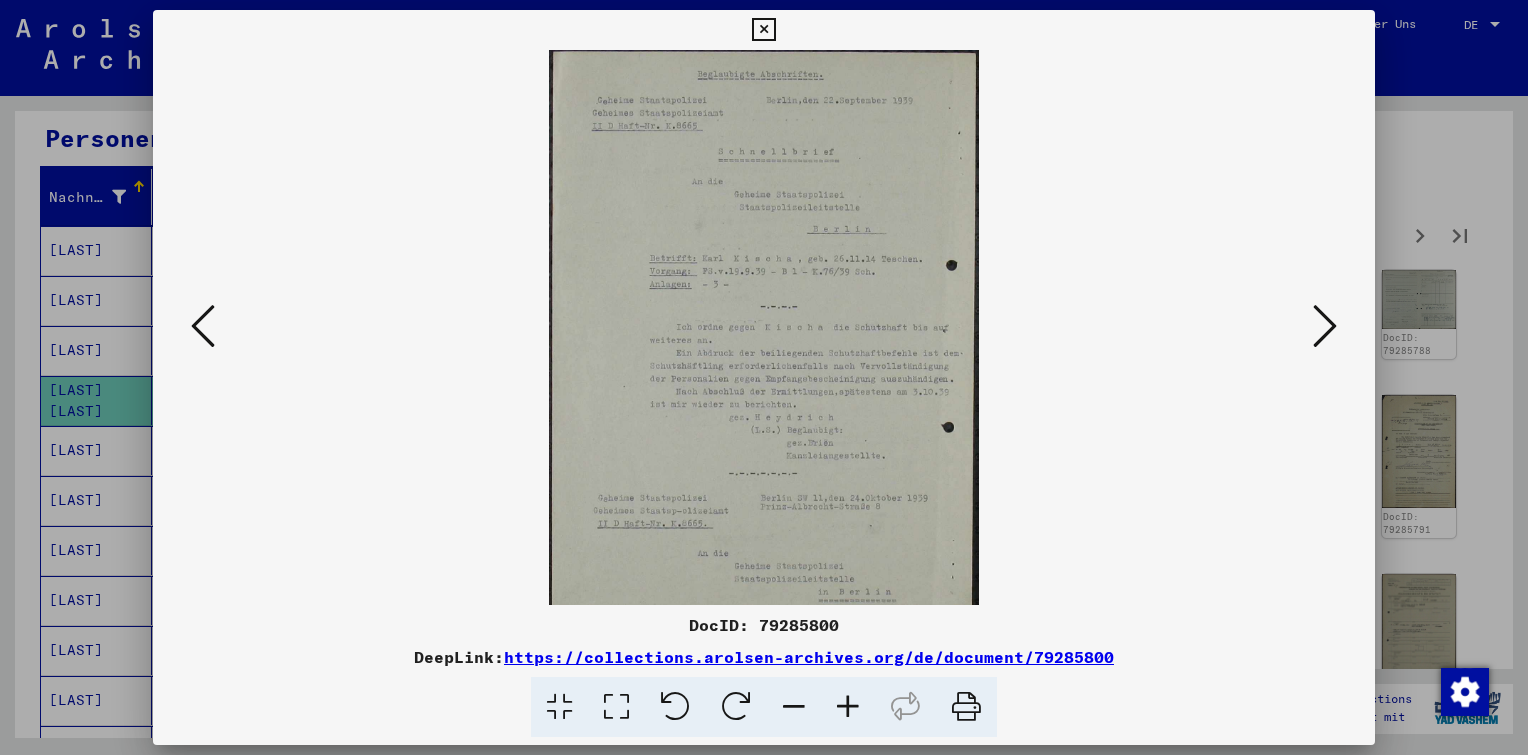 click at bounding box center (848, 707) 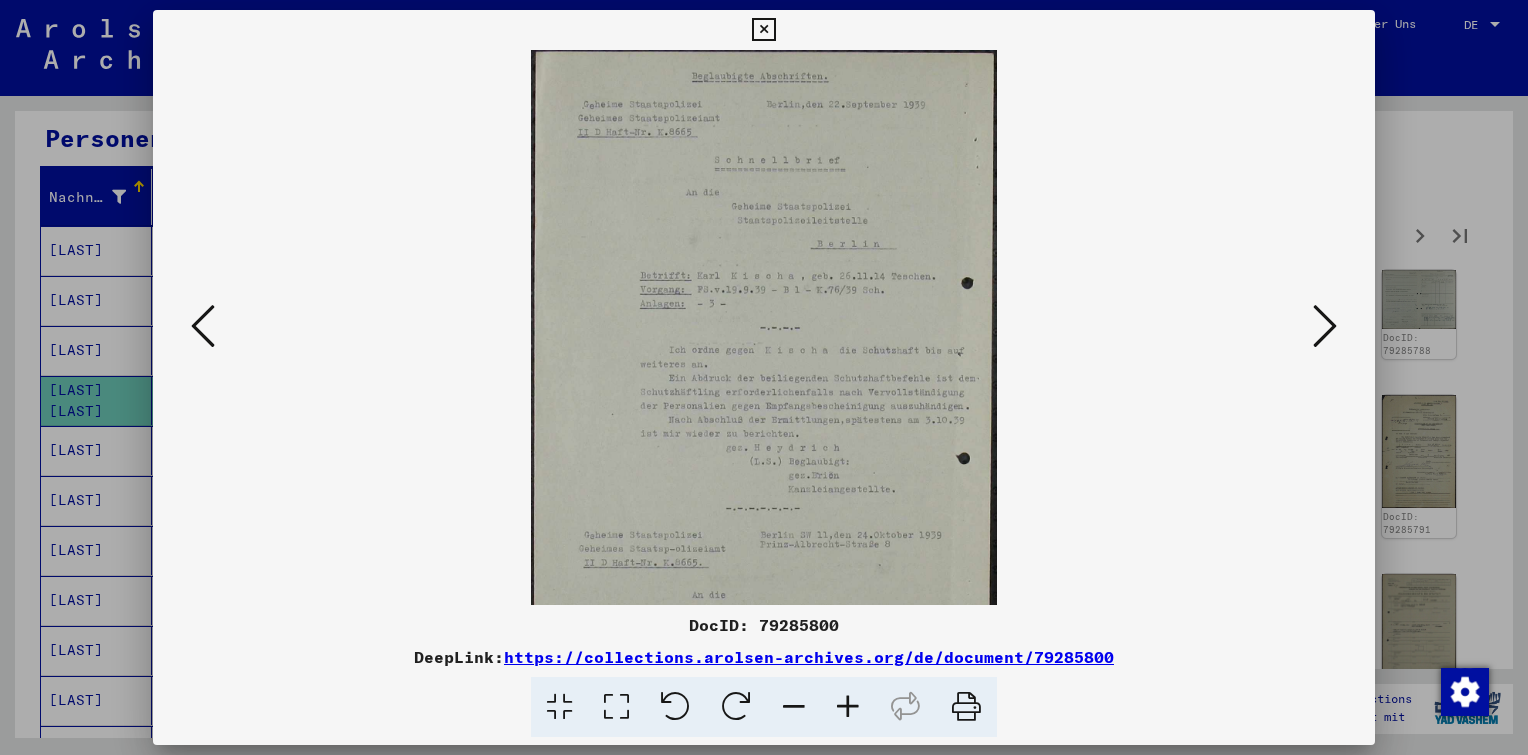 click at bounding box center [848, 707] 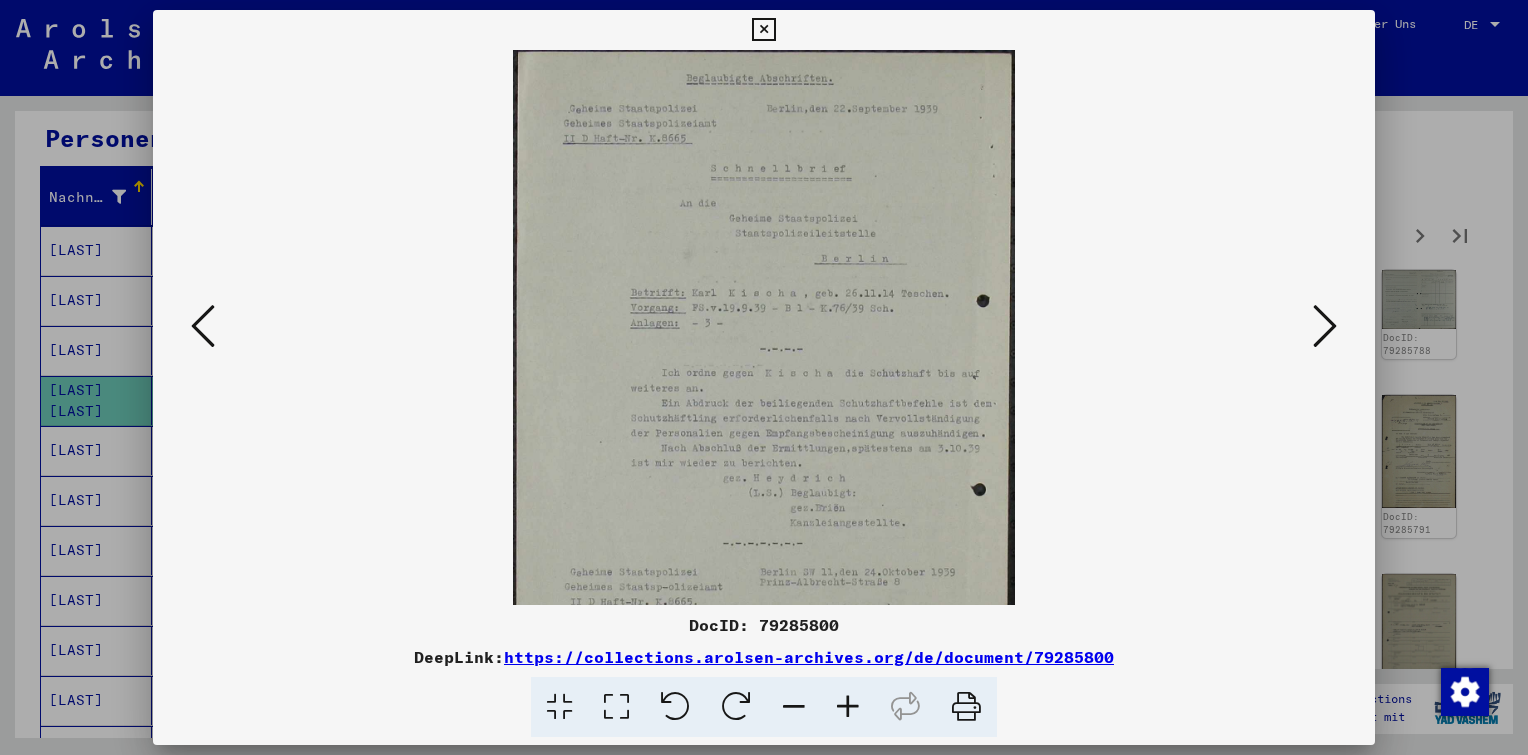 click at bounding box center (848, 707) 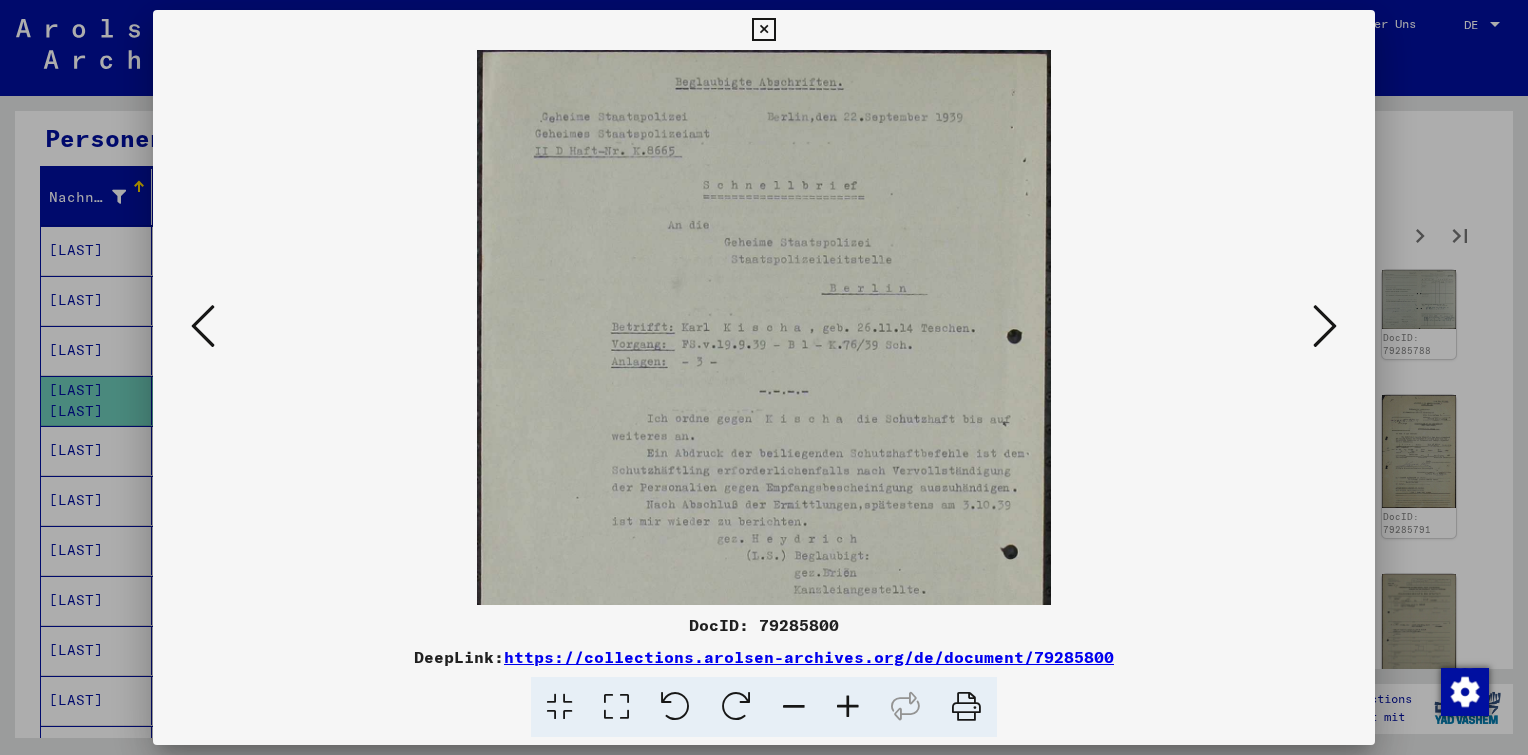click at bounding box center (848, 707) 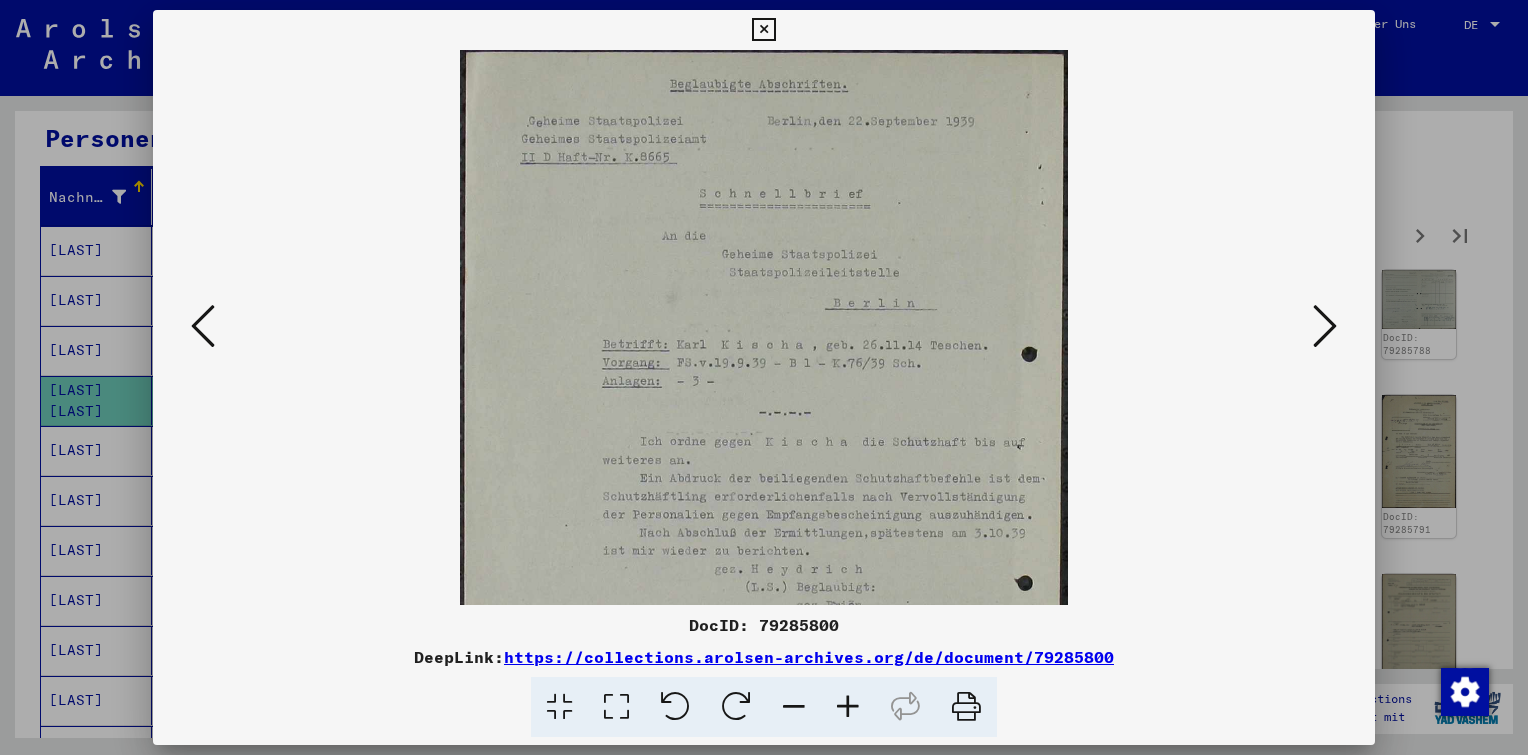 click at bounding box center [848, 707] 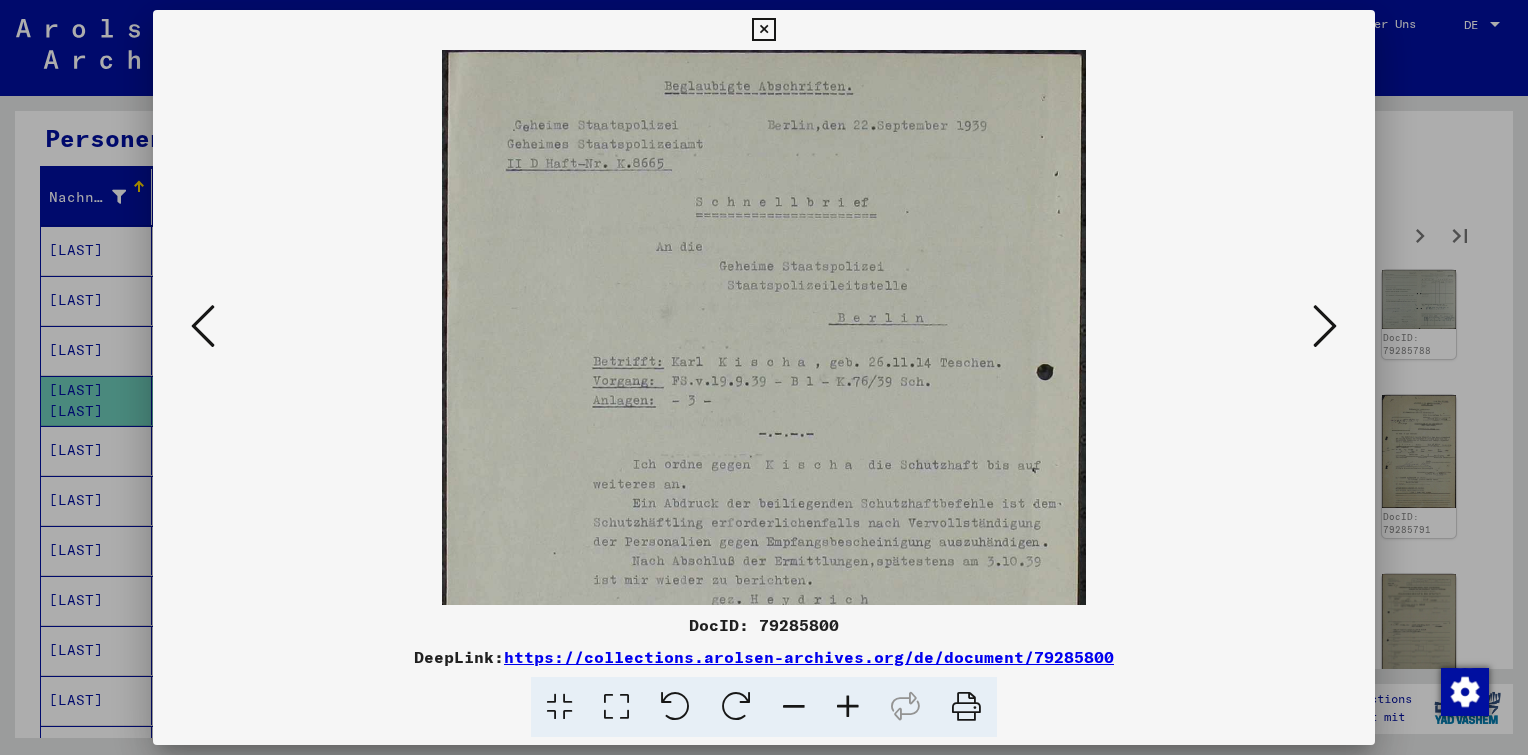click at bounding box center (848, 707) 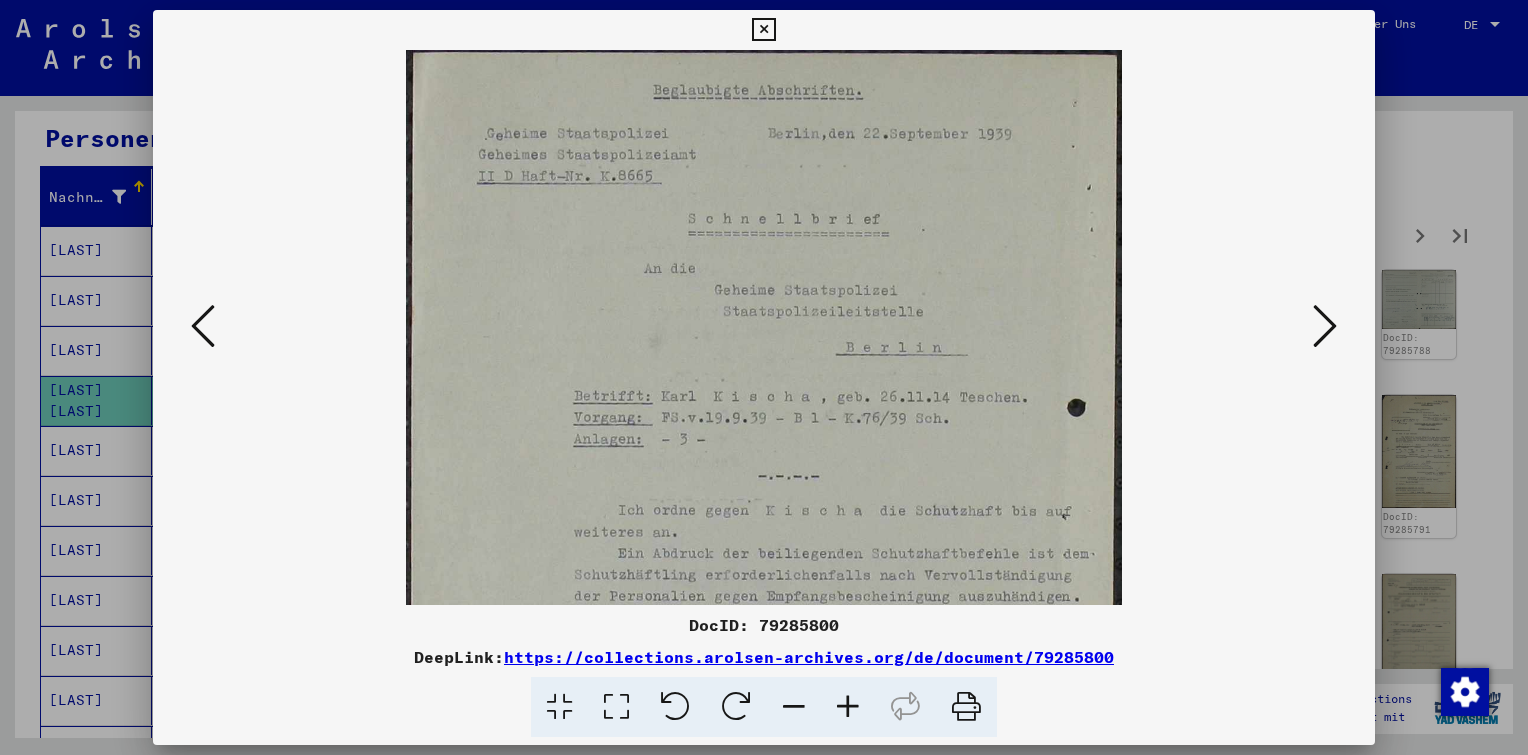 click at bounding box center [848, 707] 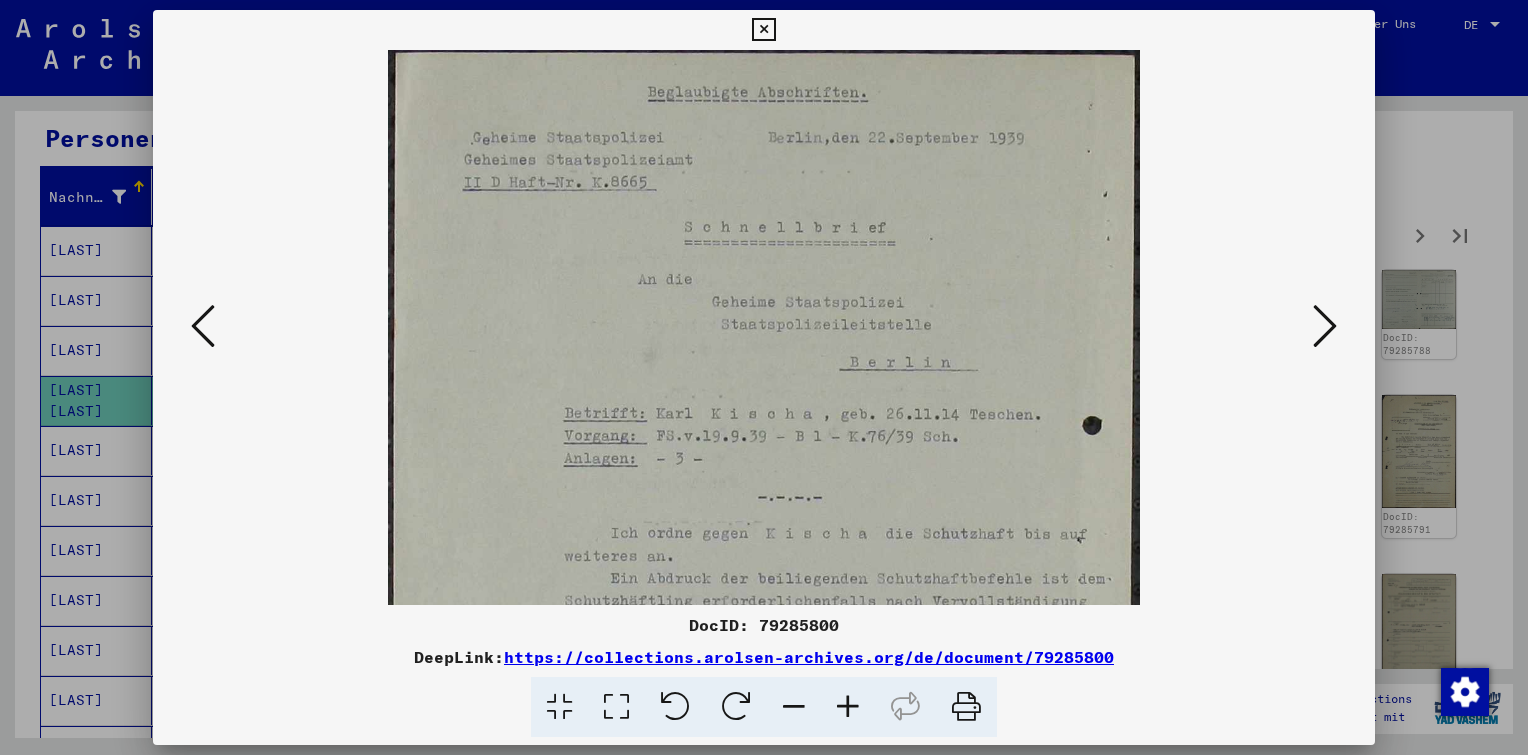 click at bounding box center [848, 707] 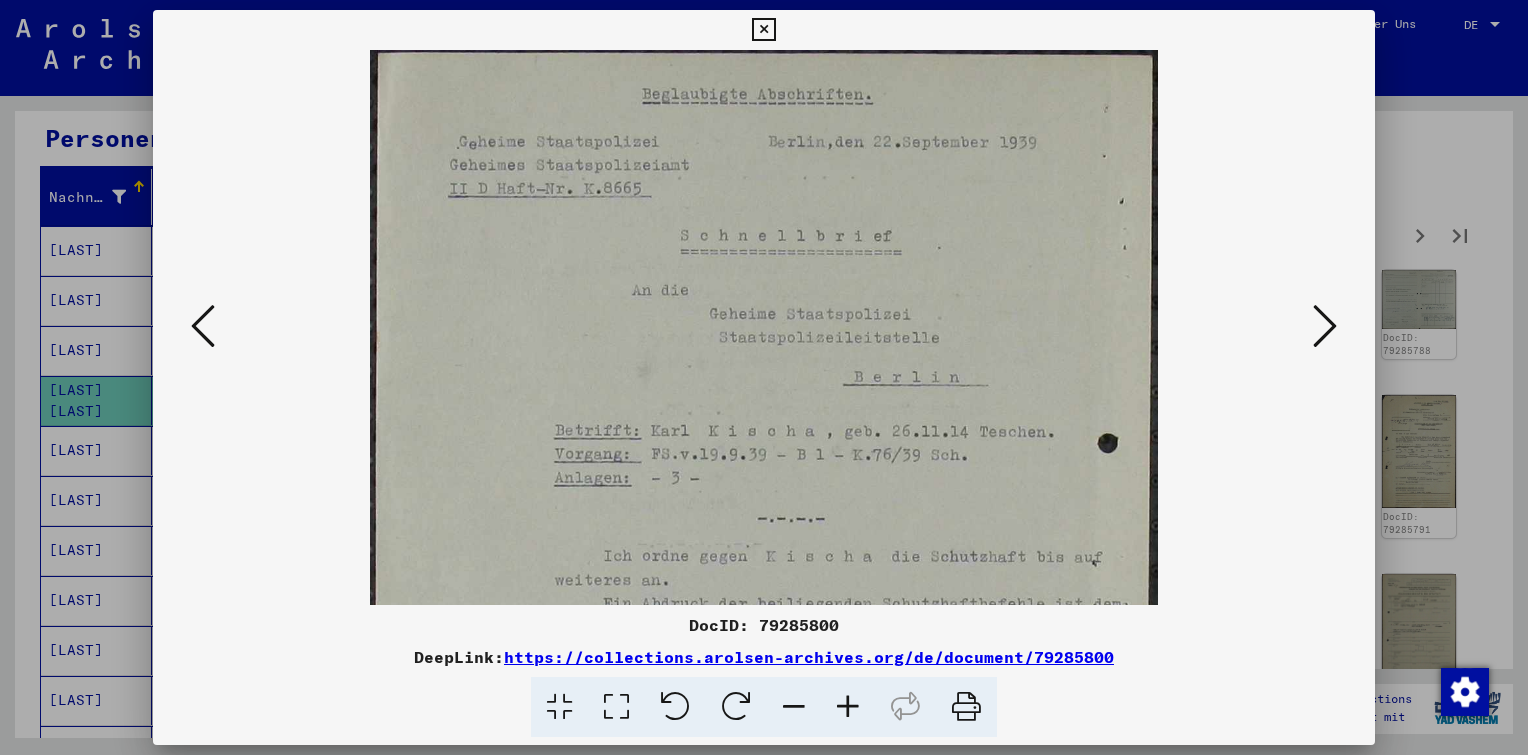 click at bounding box center (848, 707) 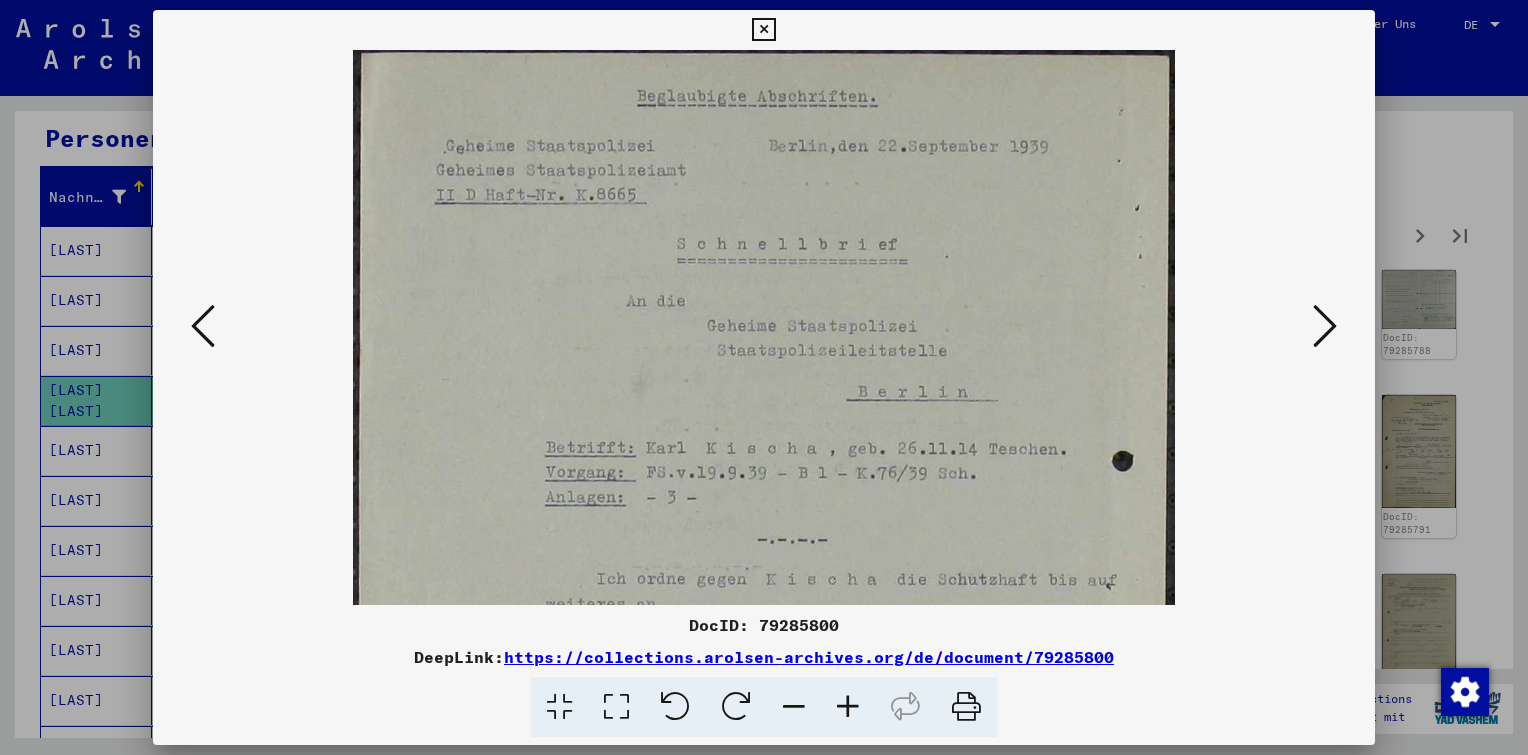 click at bounding box center [848, 707] 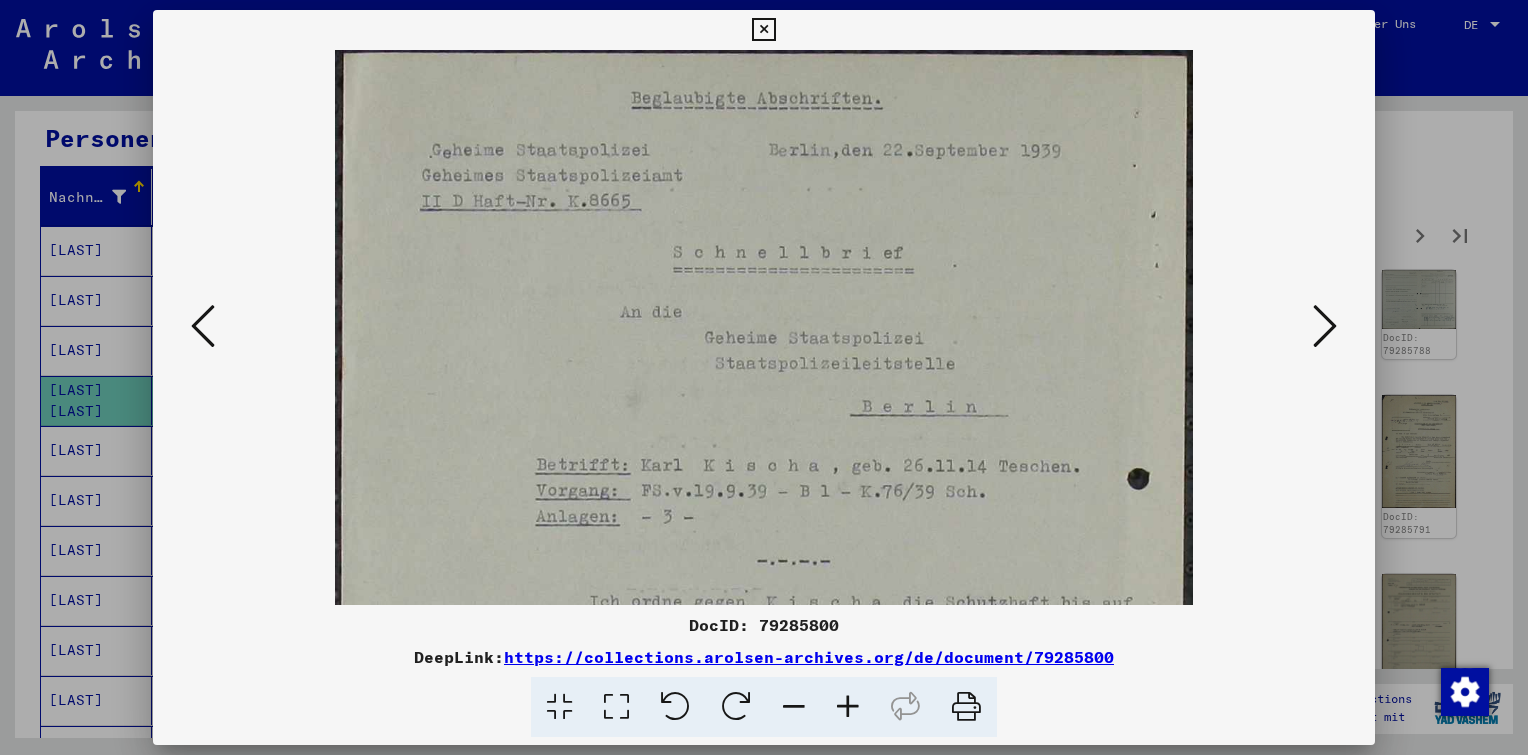click at bounding box center [848, 707] 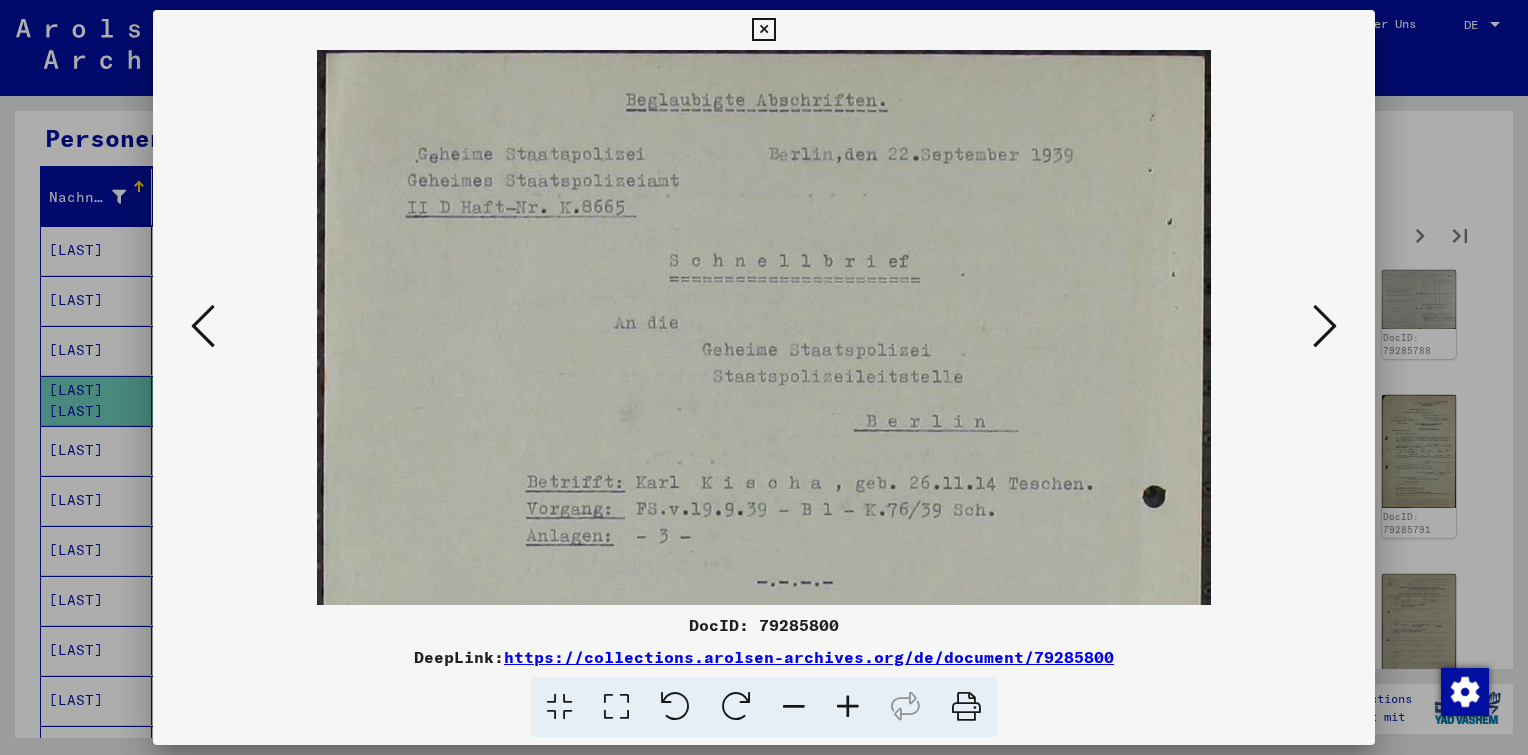 drag, startPoint x: 834, startPoint y: 706, endPoint x: 839, endPoint y: 683, distance: 23.537205 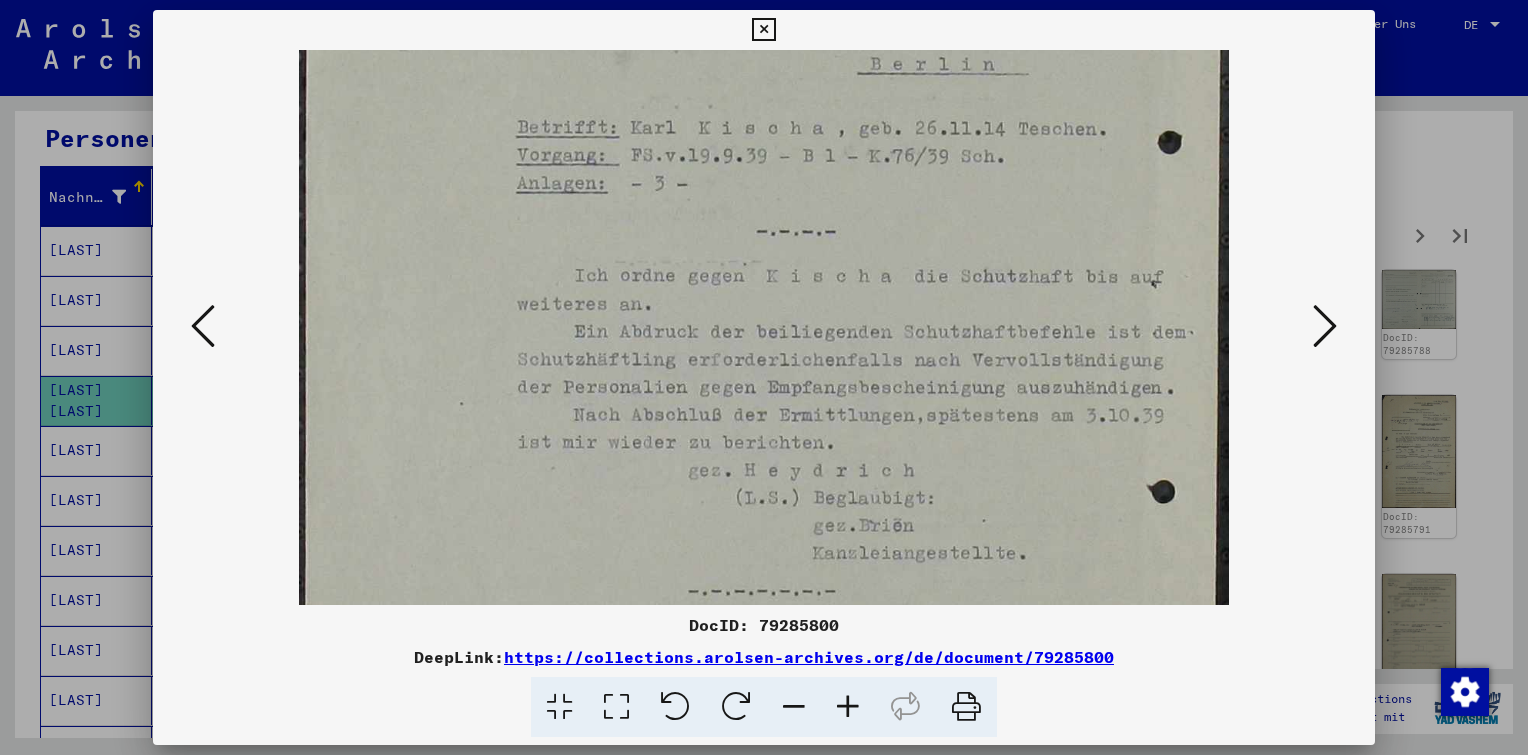 drag, startPoint x: 854, startPoint y: 485, endPoint x: 811, endPoint y: 112, distance: 375.47037 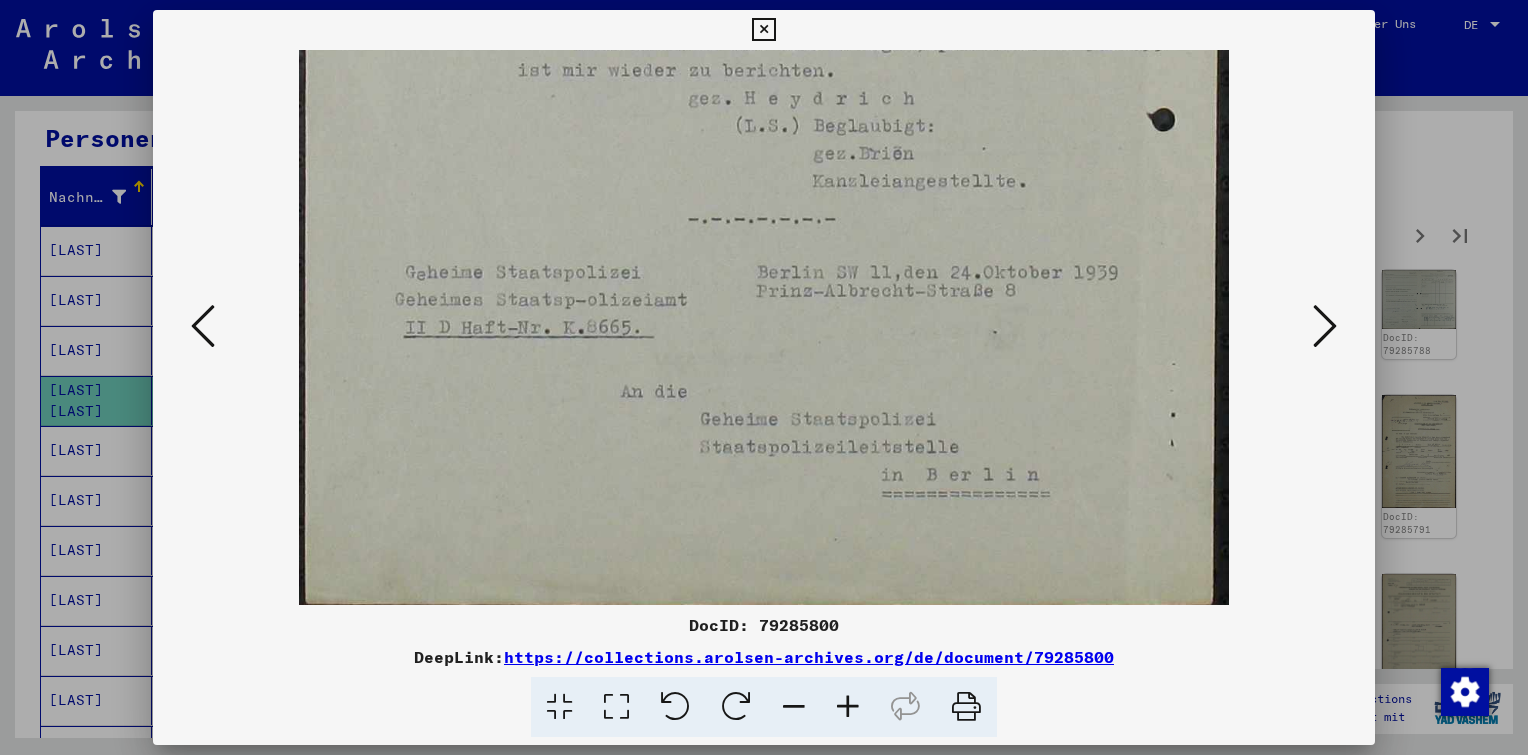 scroll, scrollTop: 749, scrollLeft: 0, axis: vertical 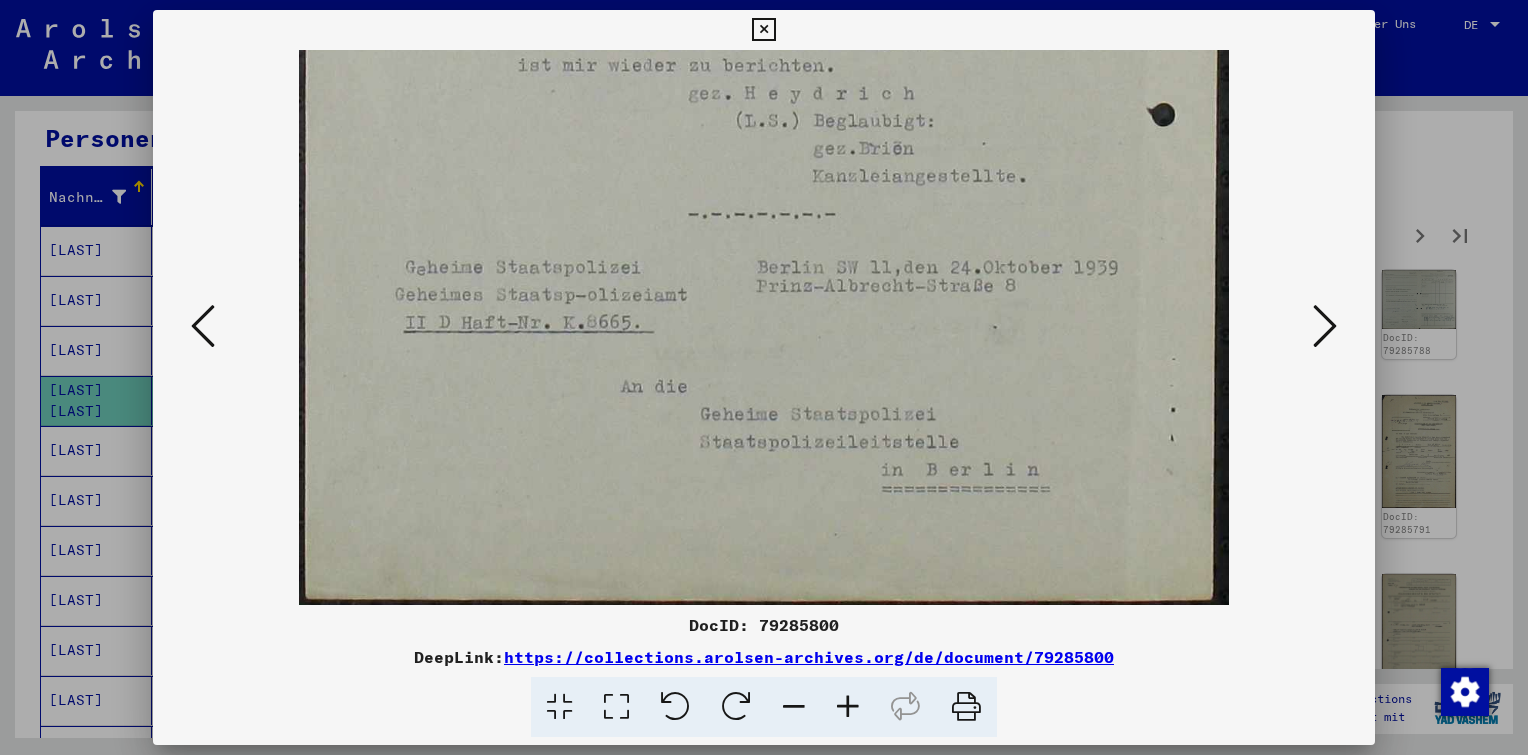 drag, startPoint x: 912, startPoint y: 440, endPoint x: 884, endPoint y: 60, distance: 381.03018 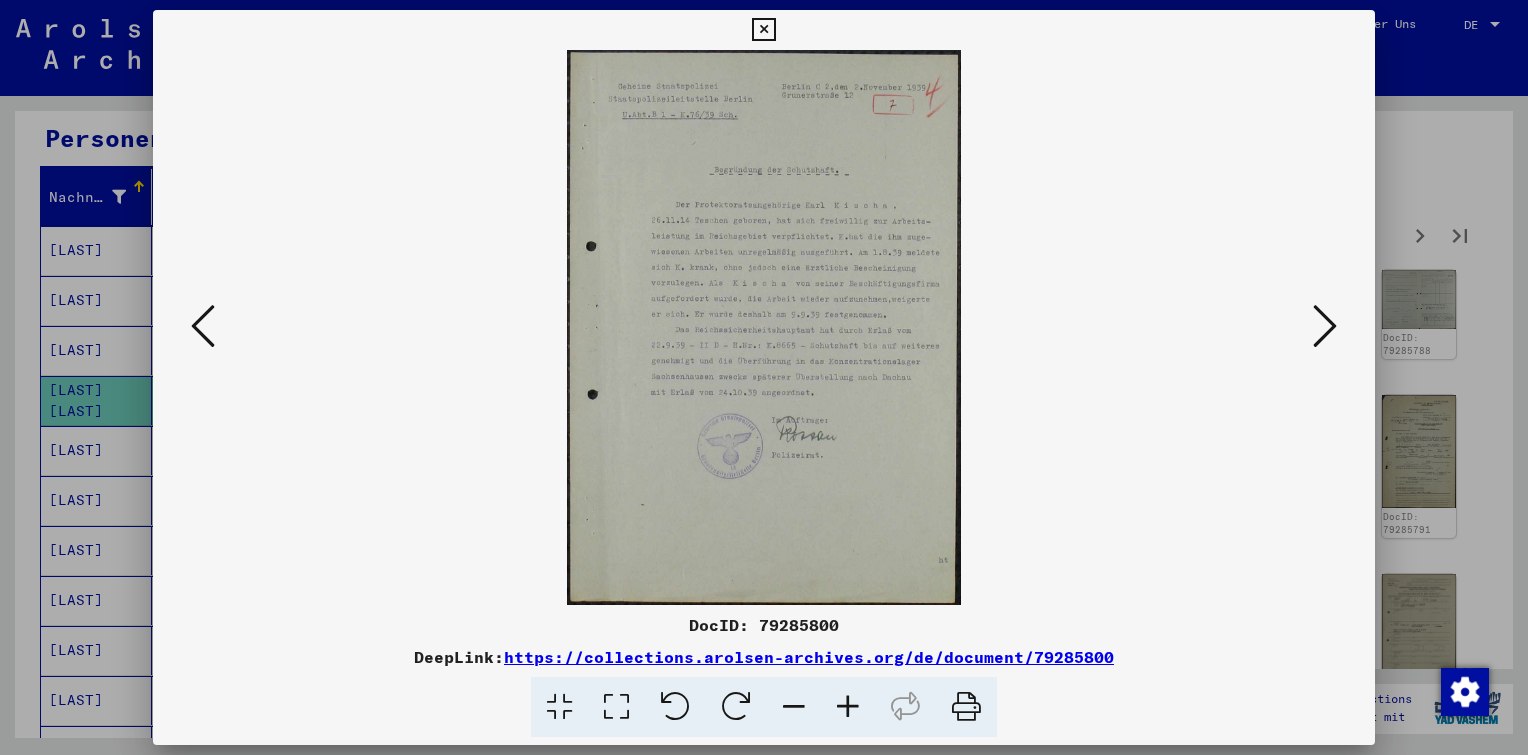 click at bounding box center [848, 707] 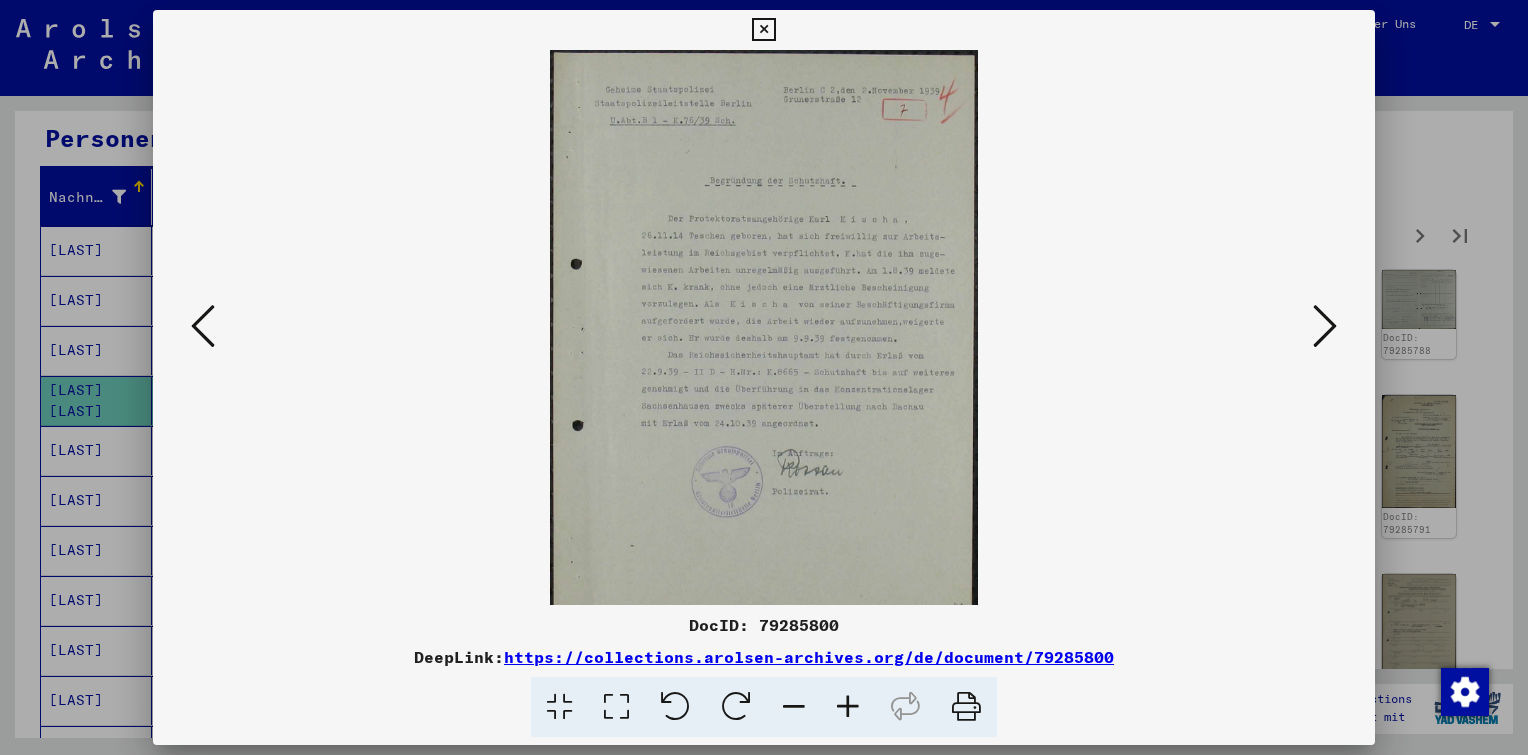 click at bounding box center (848, 707) 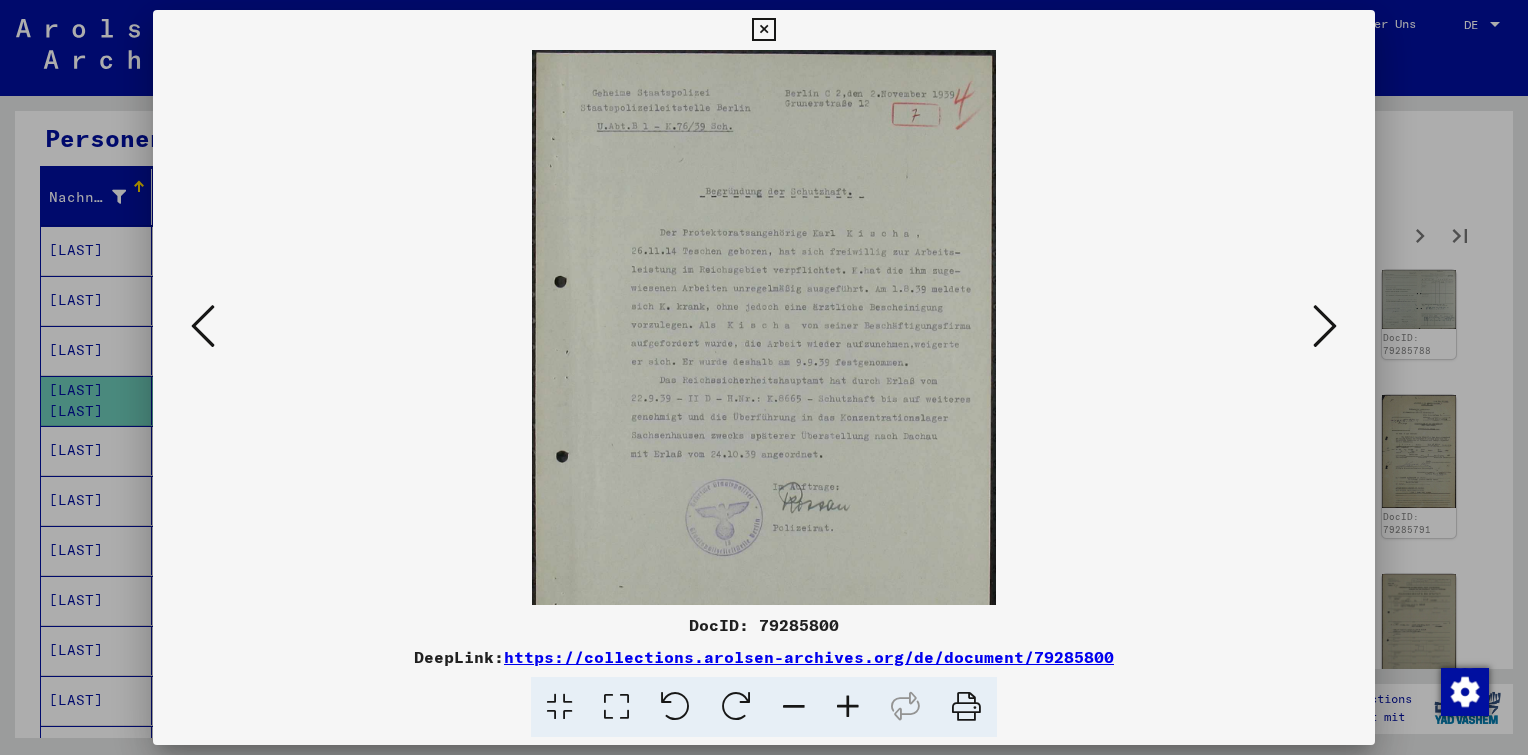 click at bounding box center (848, 707) 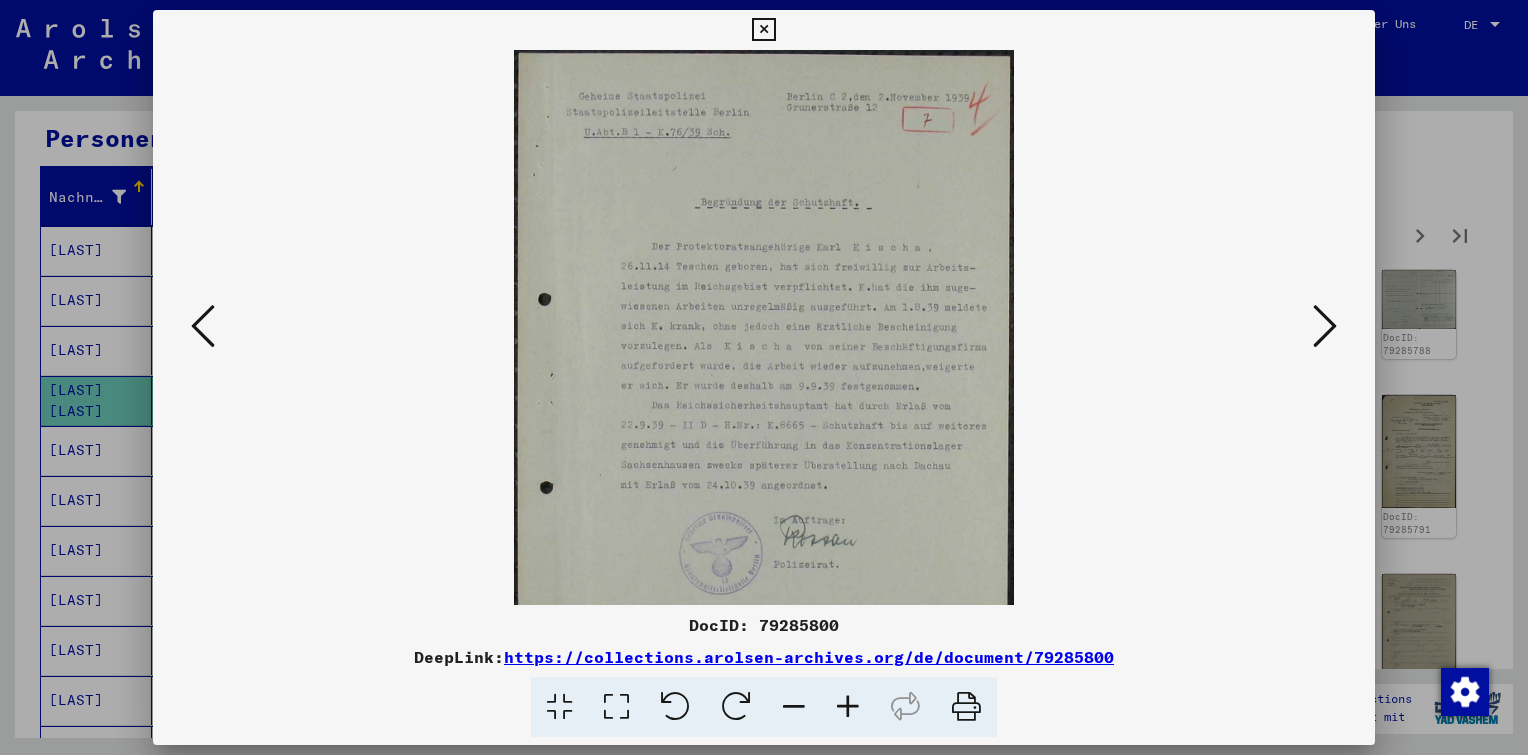 click at bounding box center (848, 707) 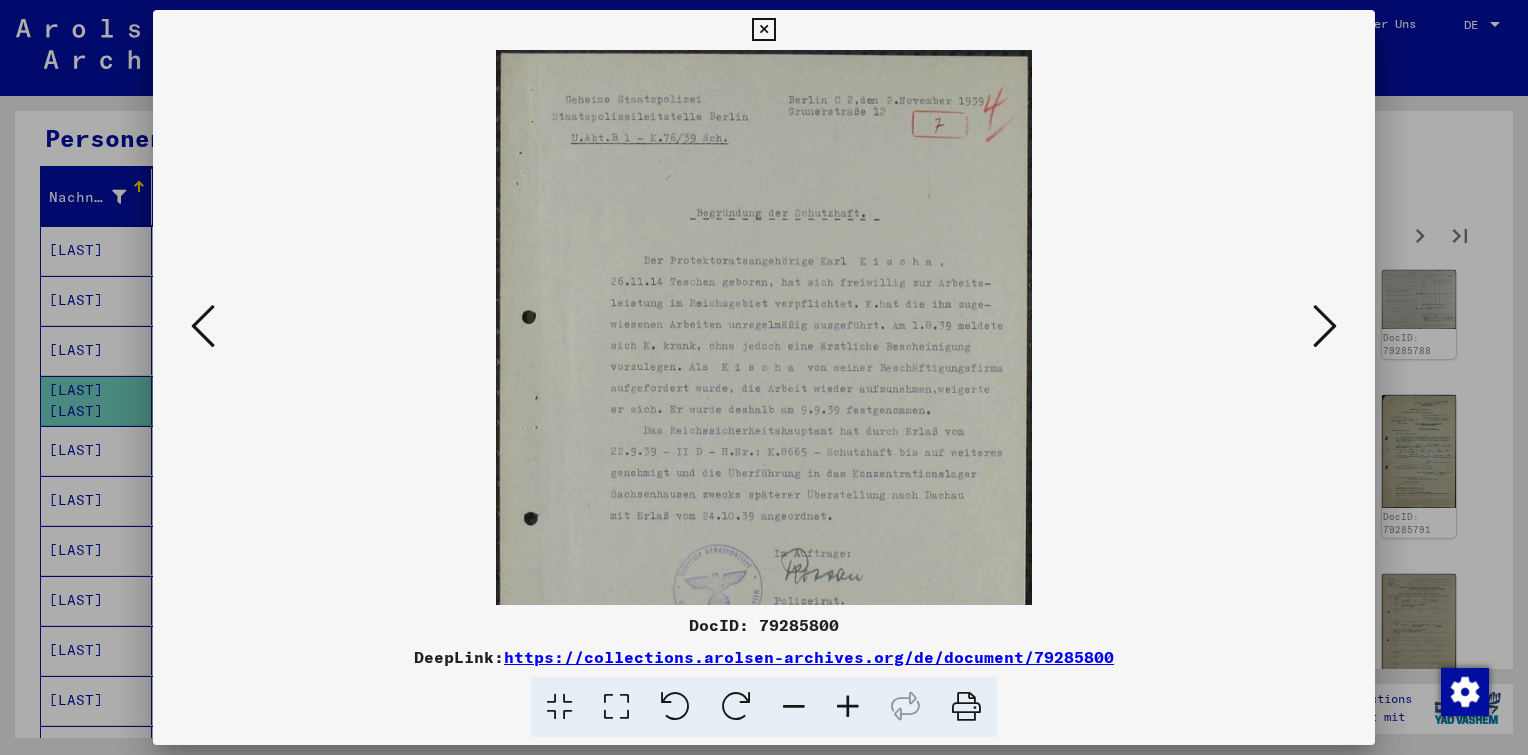 click at bounding box center (848, 707) 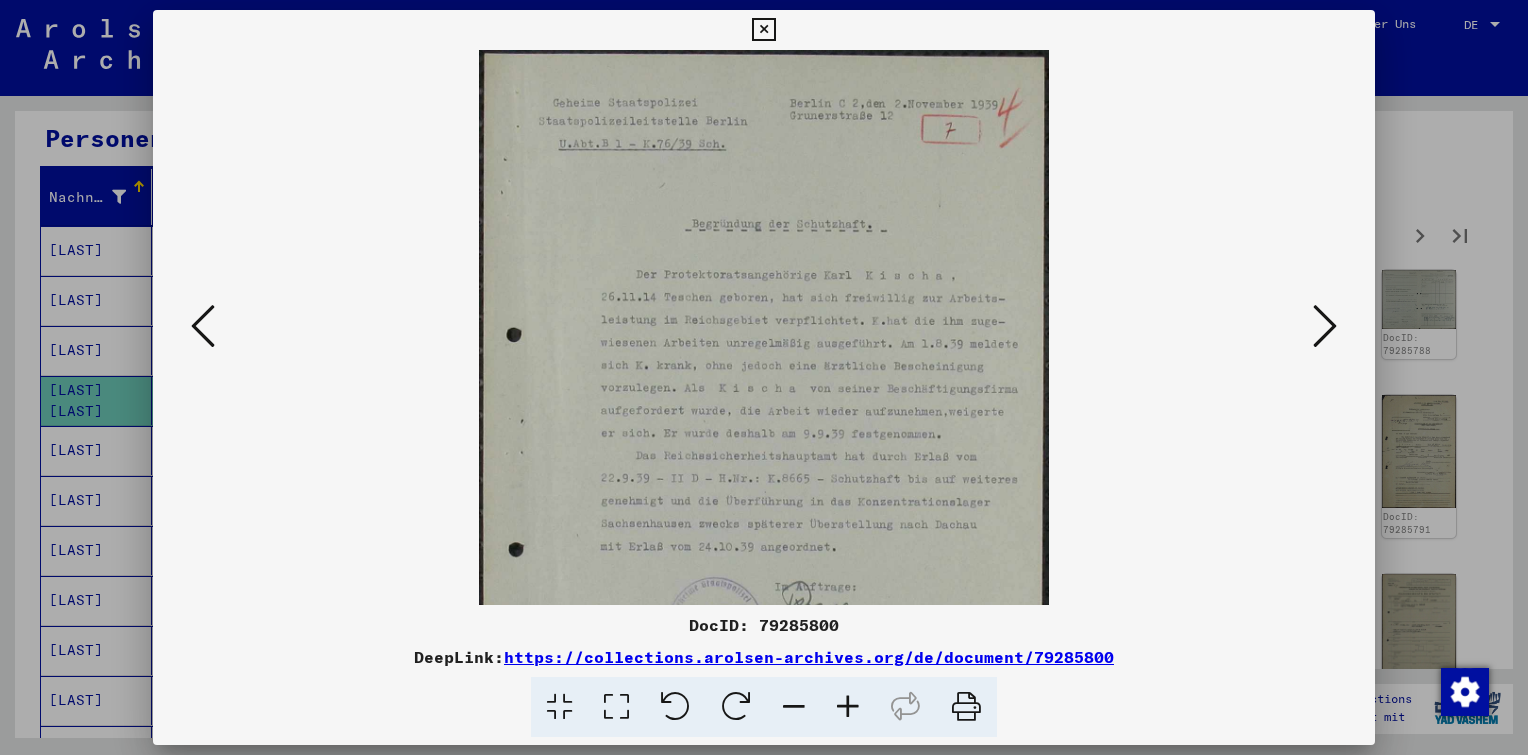click at bounding box center (848, 707) 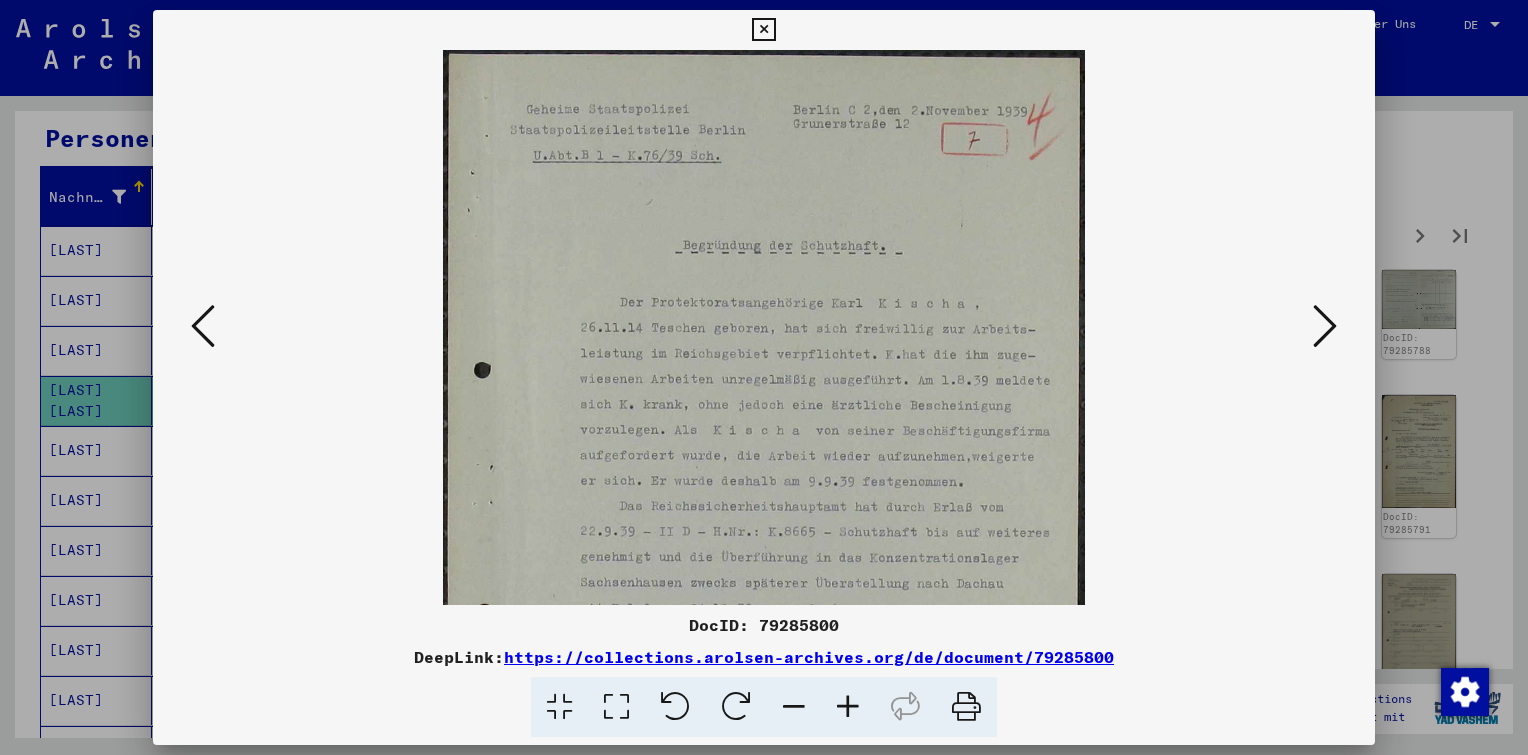 click at bounding box center (848, 707) 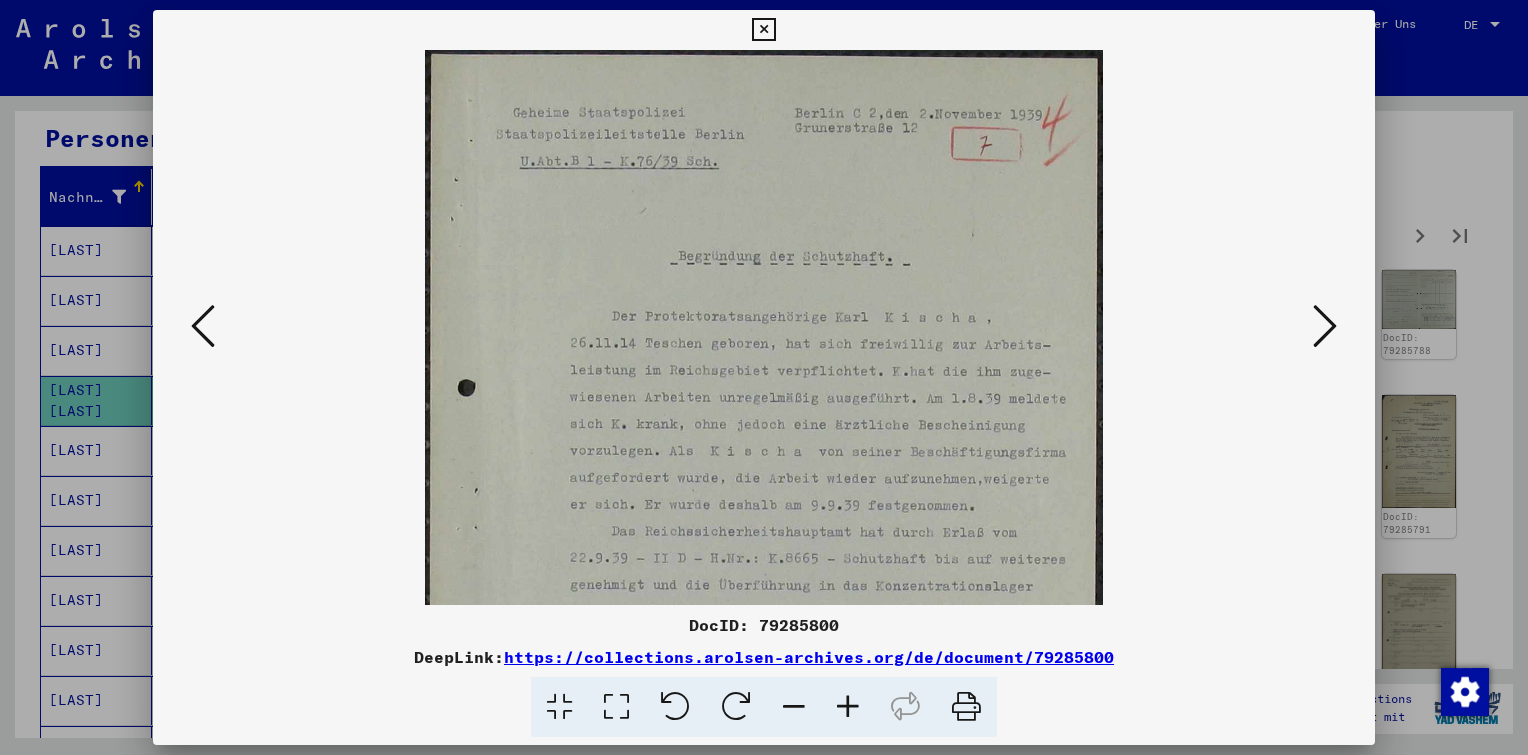 click at bounding box center (848, 707) 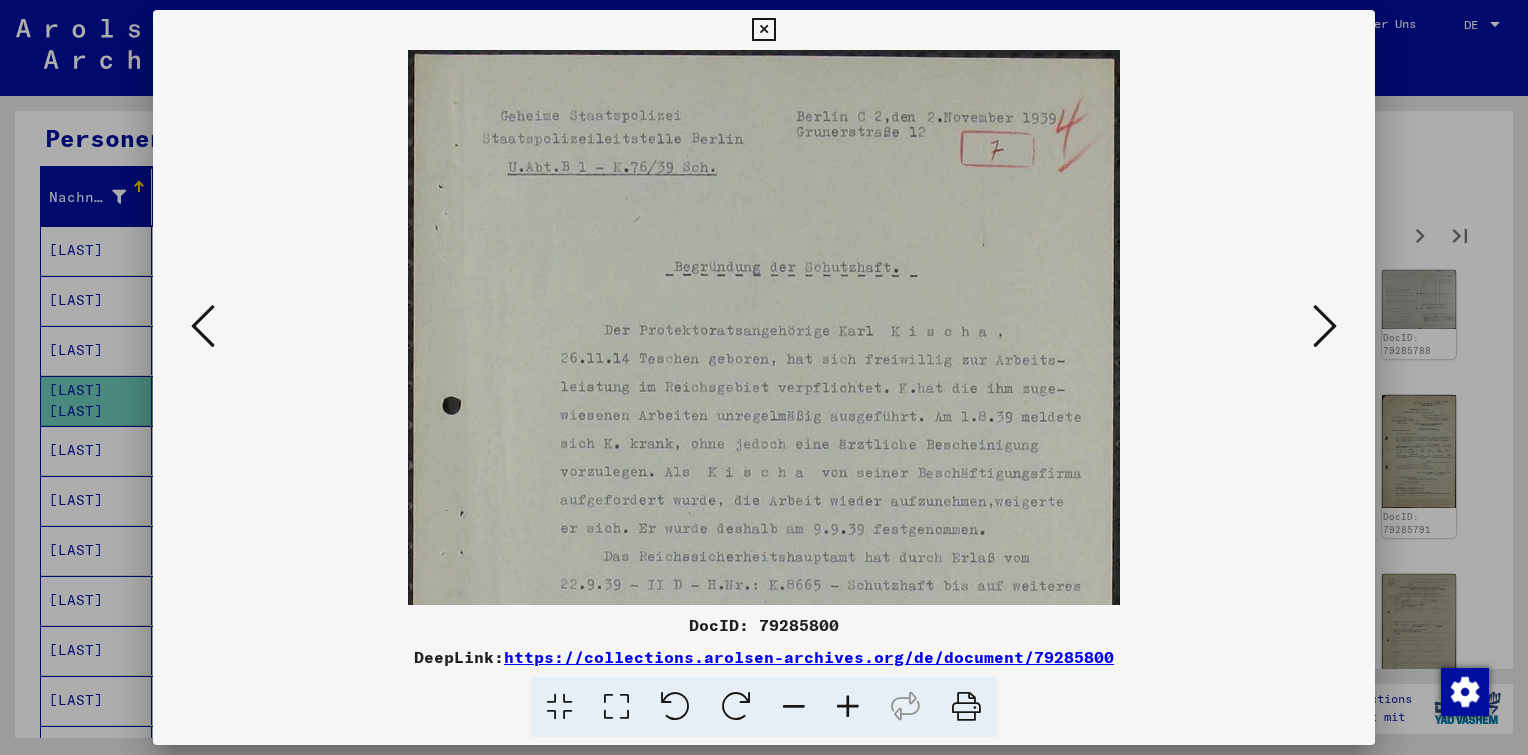 click at bounding box center [848, 707] 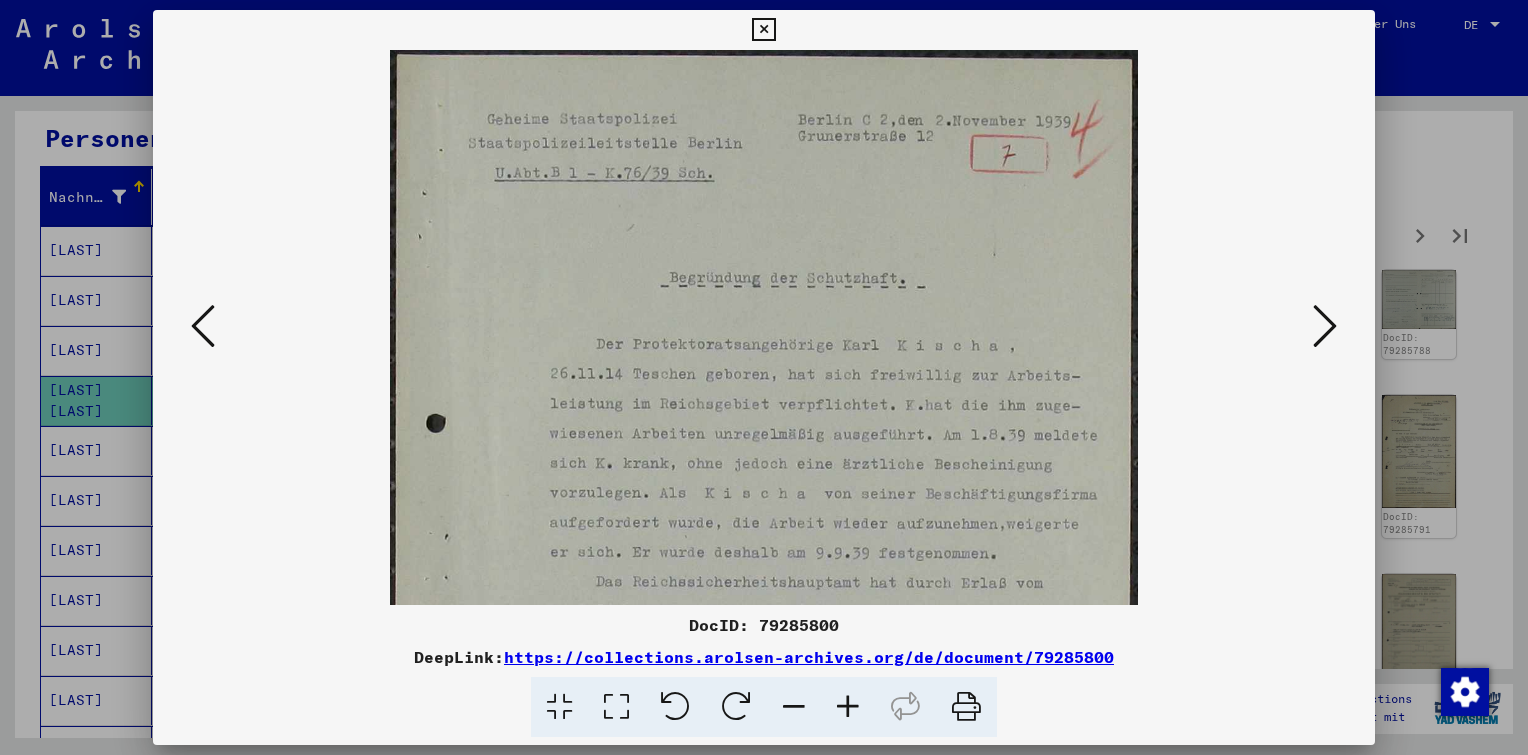 click at bounding box center (848, 707) 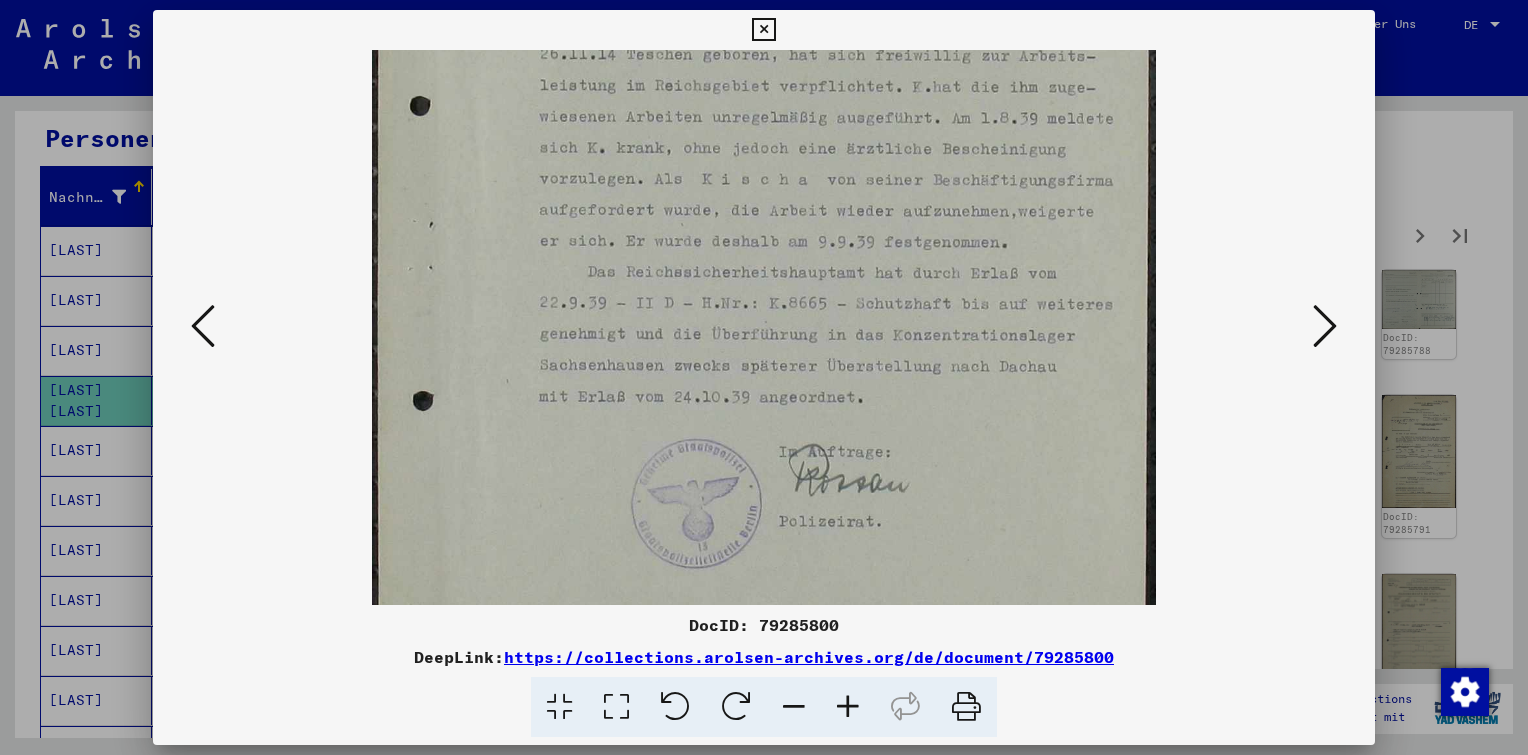 scroll, scrollTop: 336, scrollLeft: 0, axis: vertical 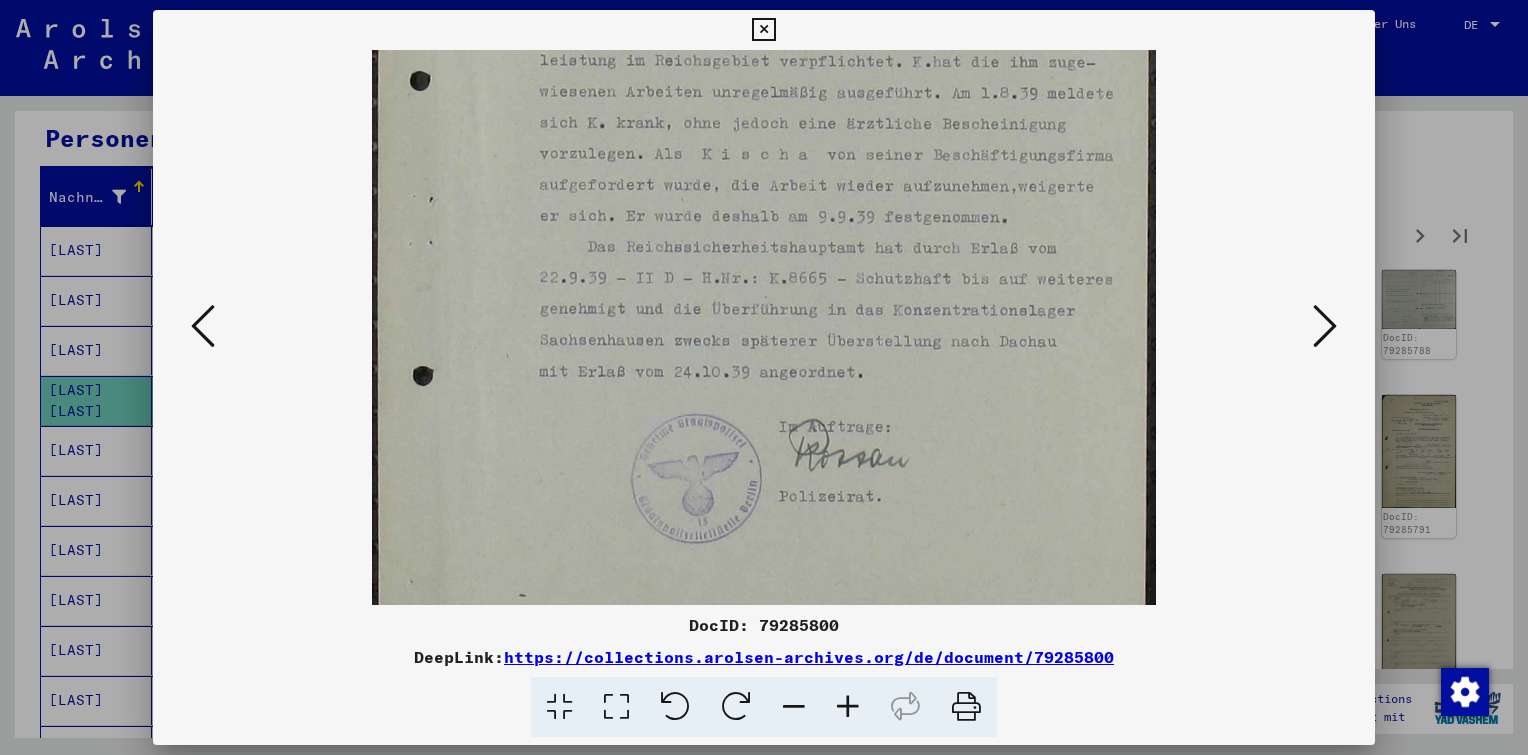 drag, startPoint x: 890, startPoint y: 476, endPoint x: 897, endPoint y: 120, distance: 356.06882 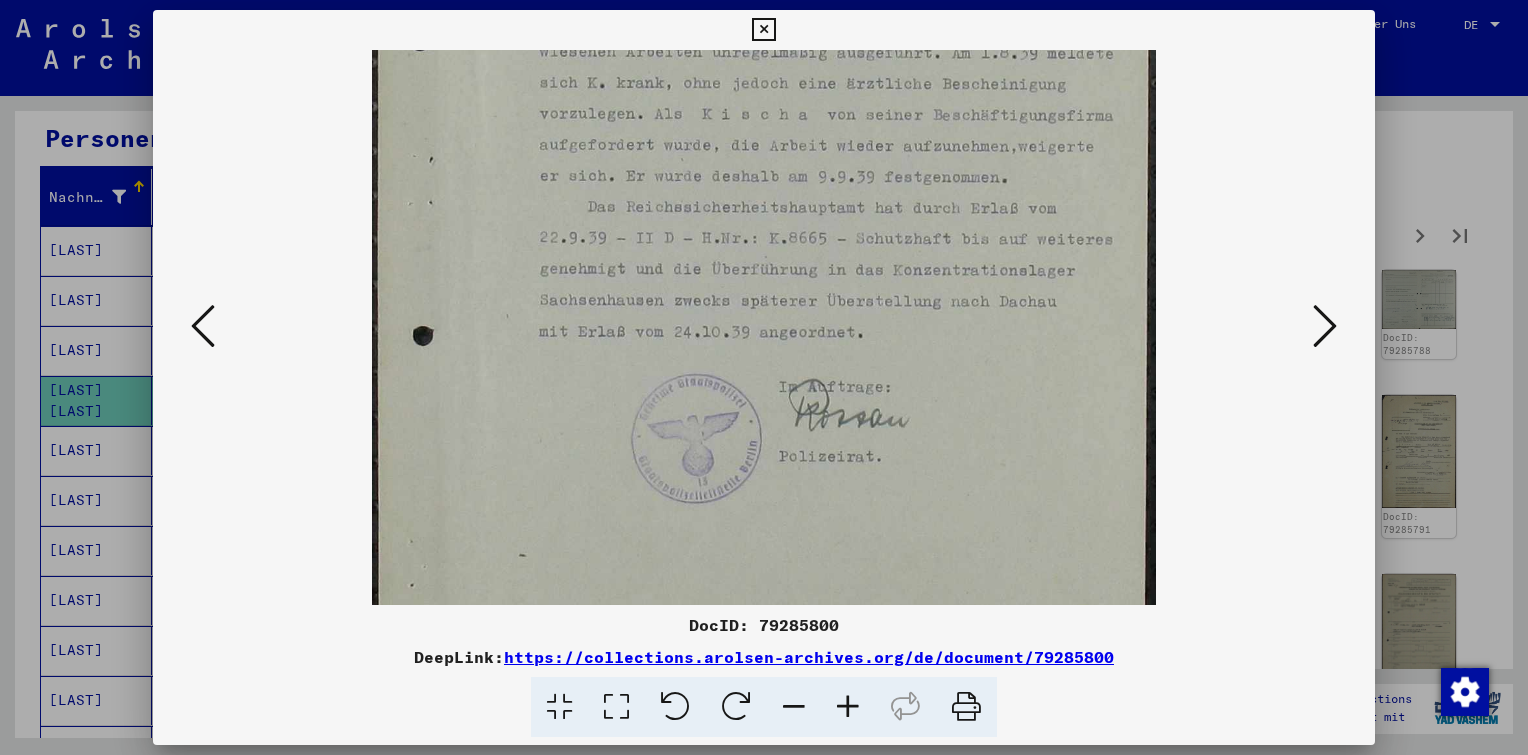 scroll, scrollTop: 439, scrollLeft: 0, axis: vertical 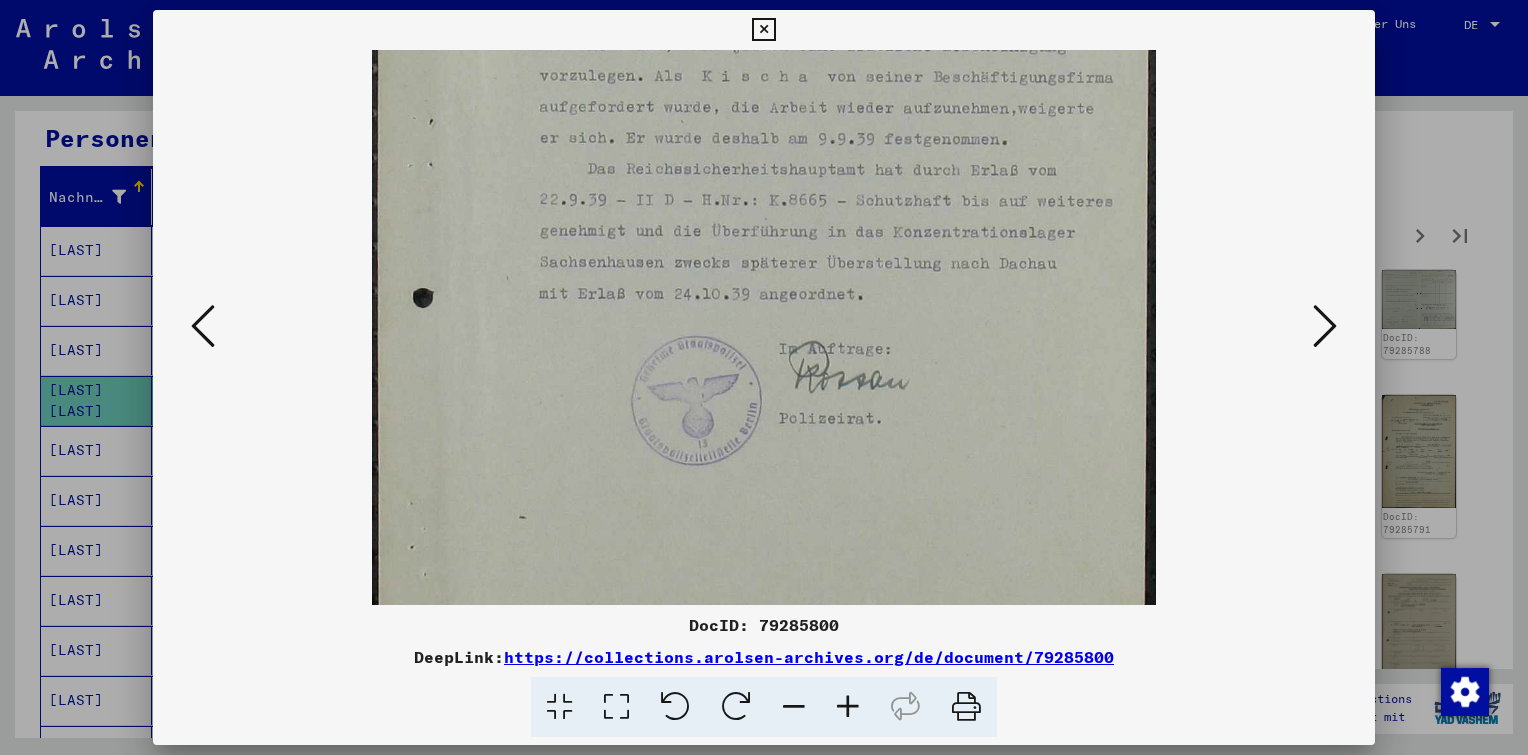 drag, startPoint x: 902, startPoint y: 284, endPoint x: 900, endPoint y: 204, distance: 80.024994 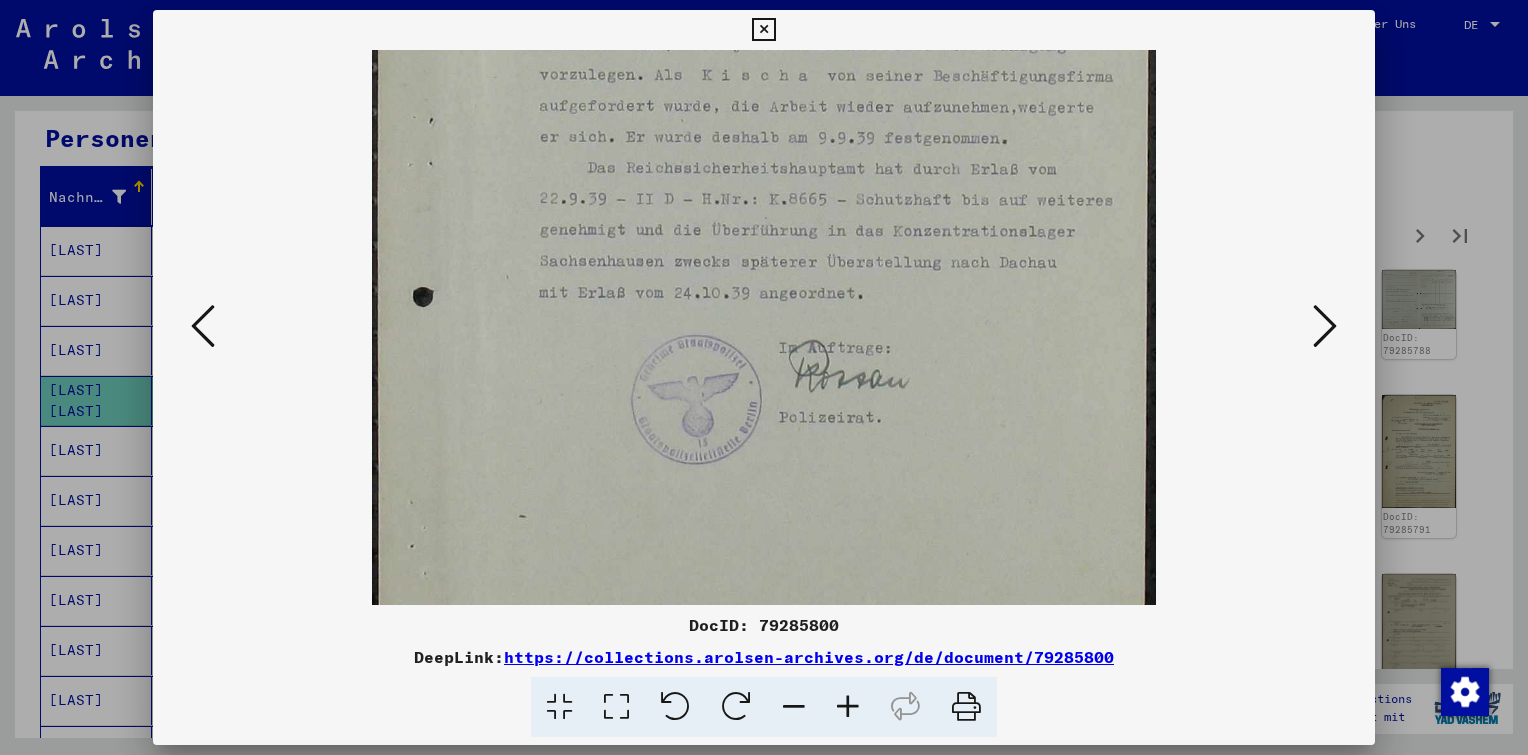 click at bounding box center (1325, 326) 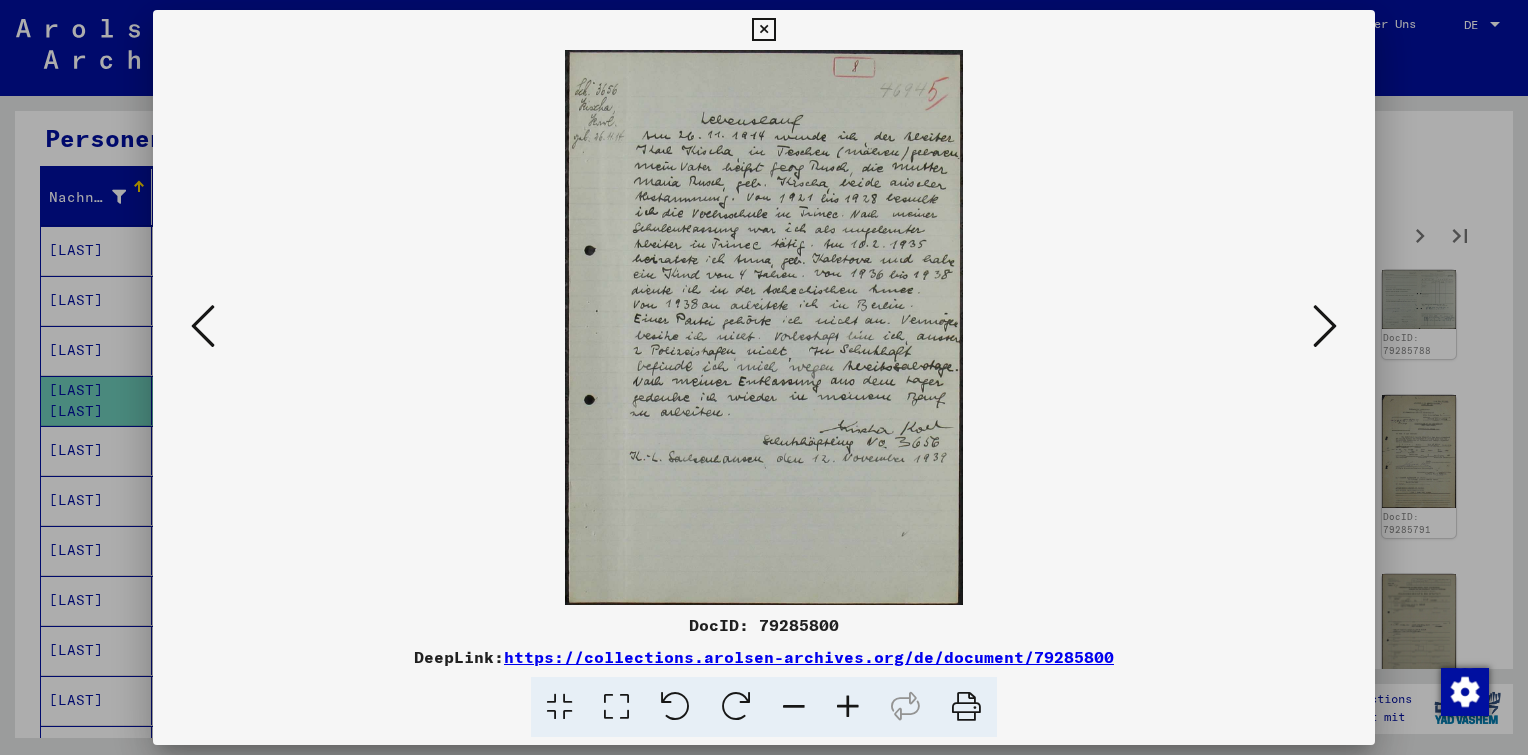 scroll, scrollTop: 0, scrollLeft: 0, axis: both 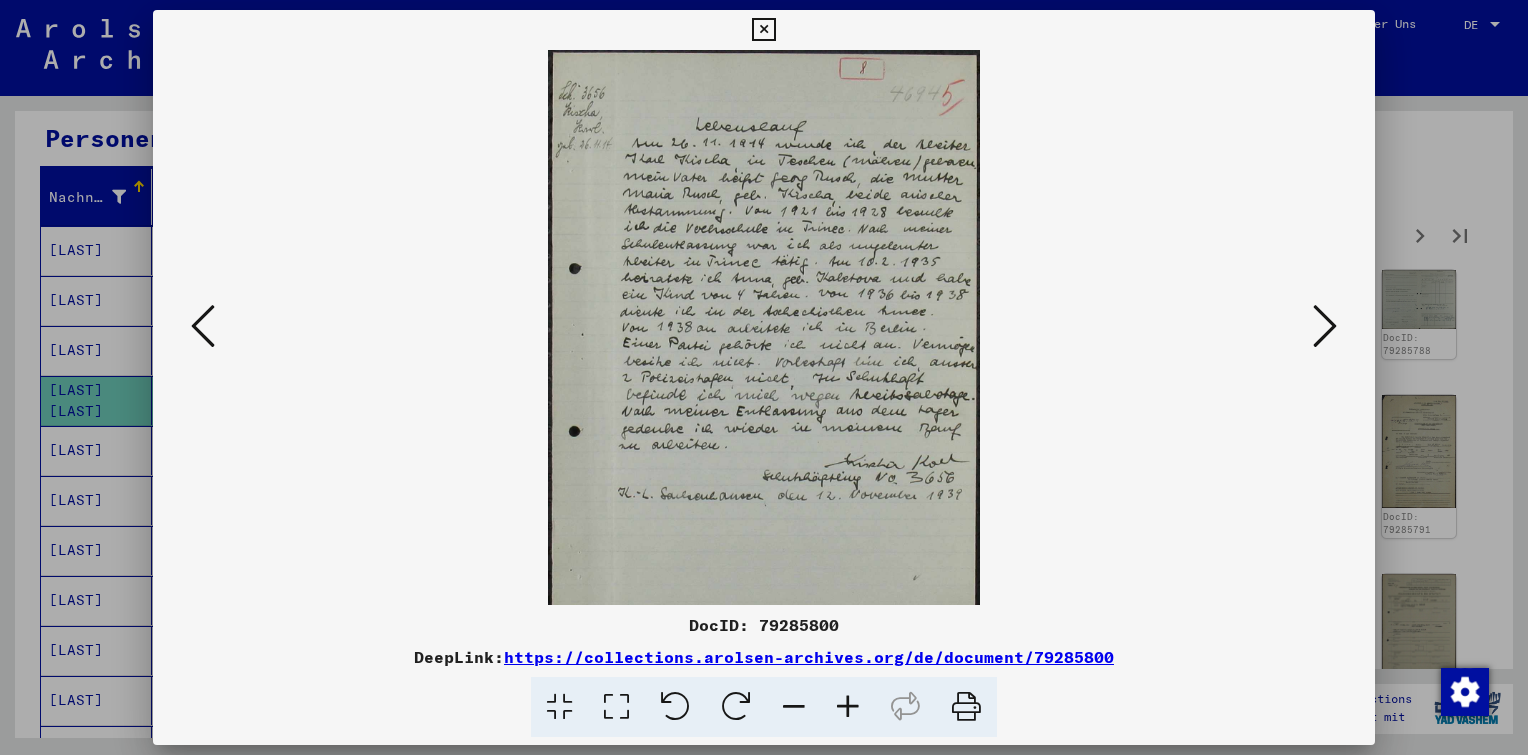 click at bounding box center (848, 707) 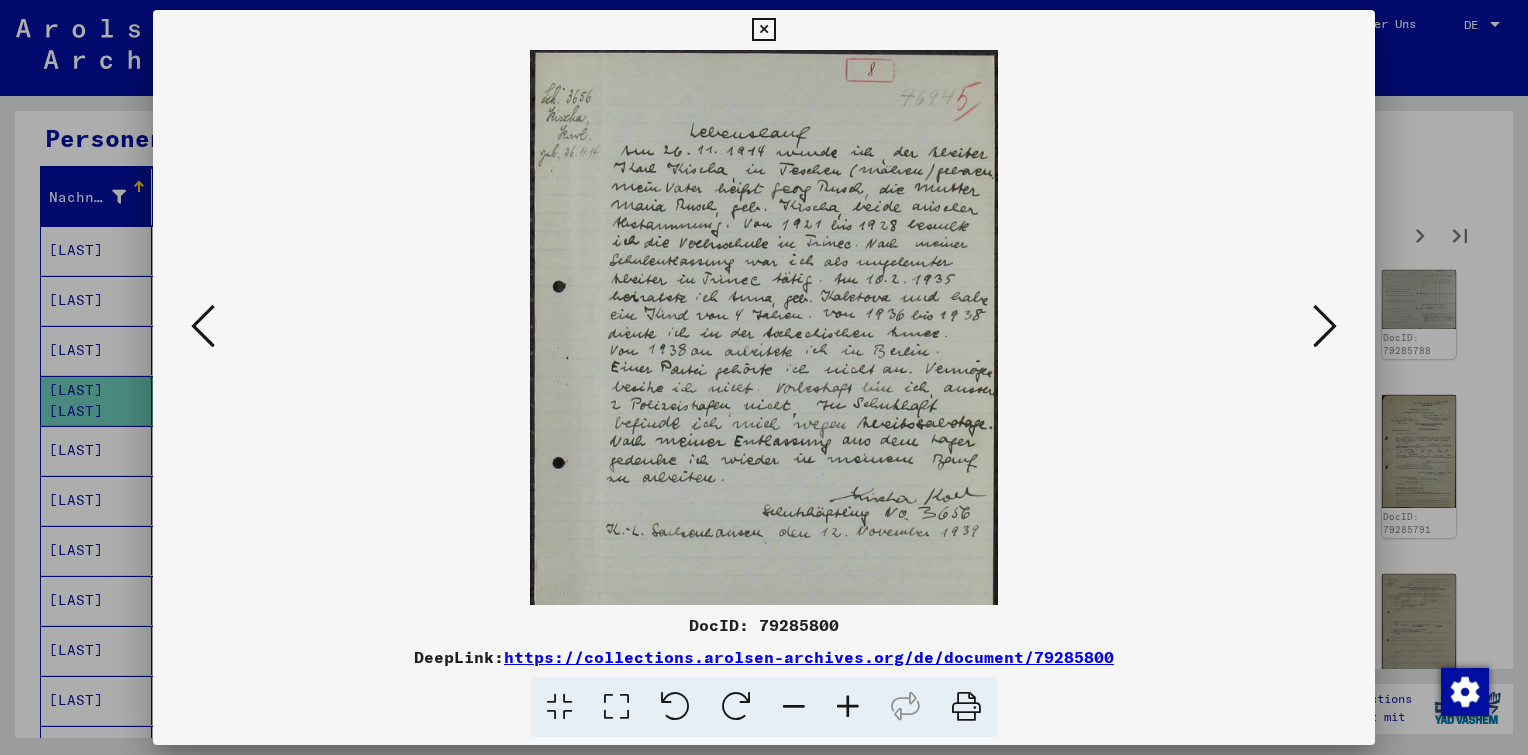 click at bounding box center [848, 707] 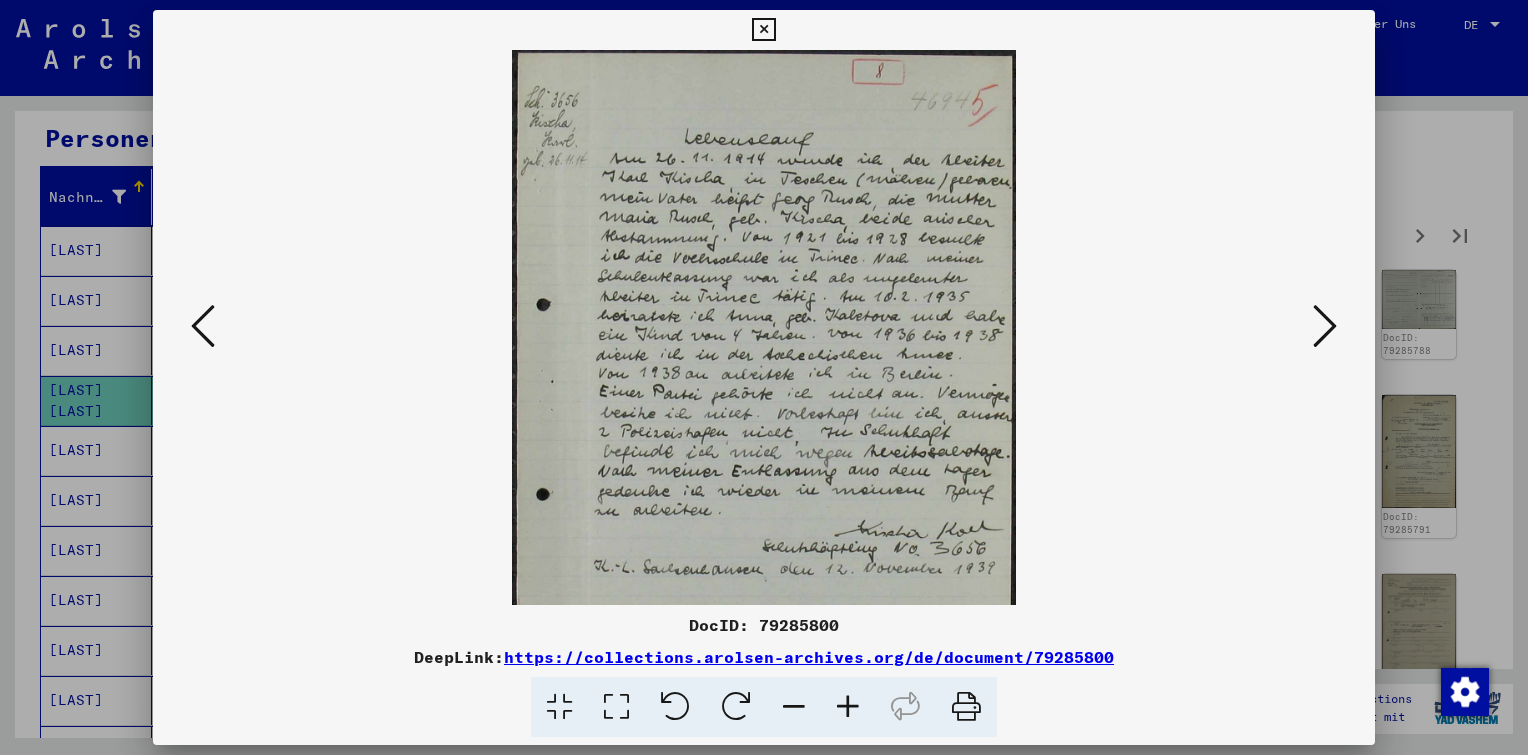 click at bounding box center [848, 707] 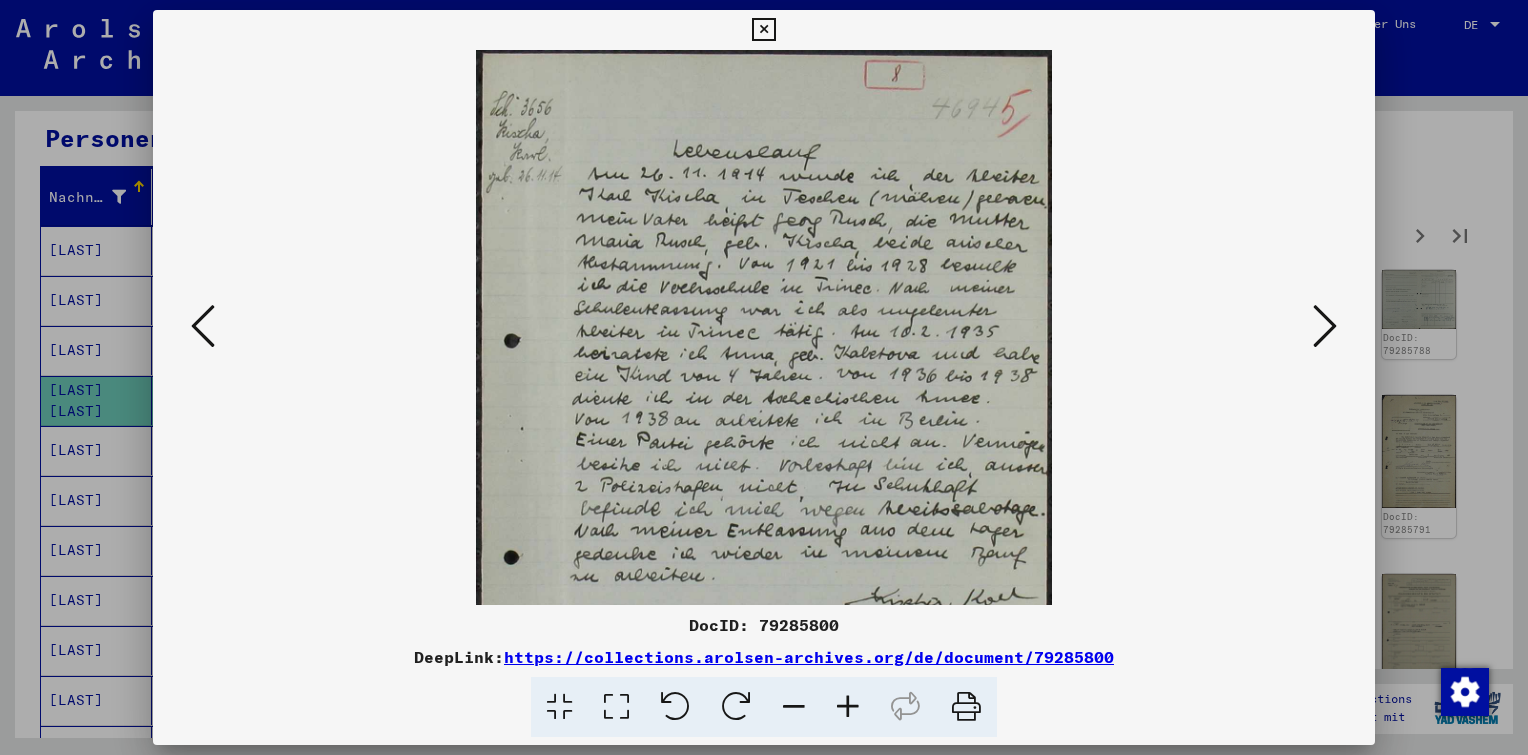 click at bounding box center [848, 707] 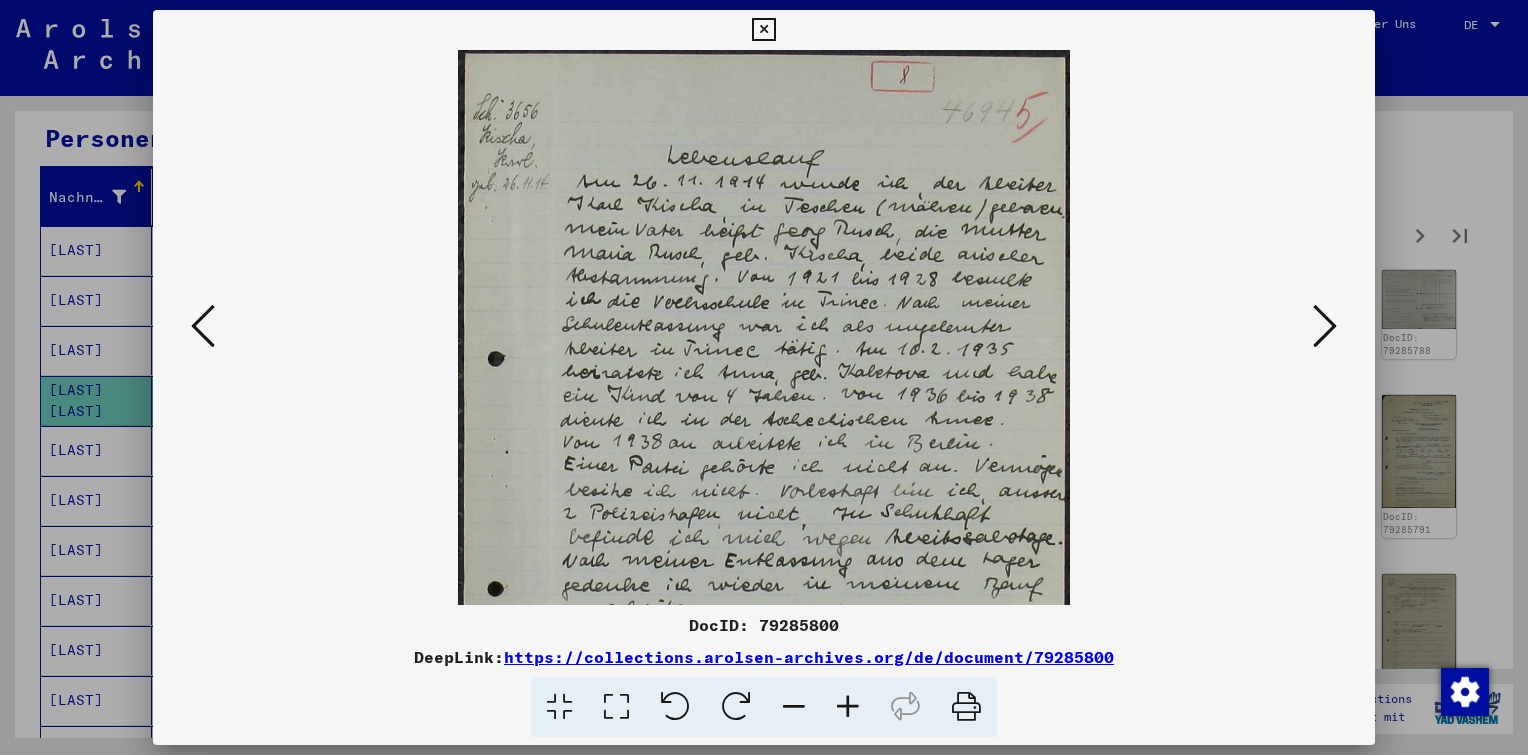 click at bounding box center [848, 707] 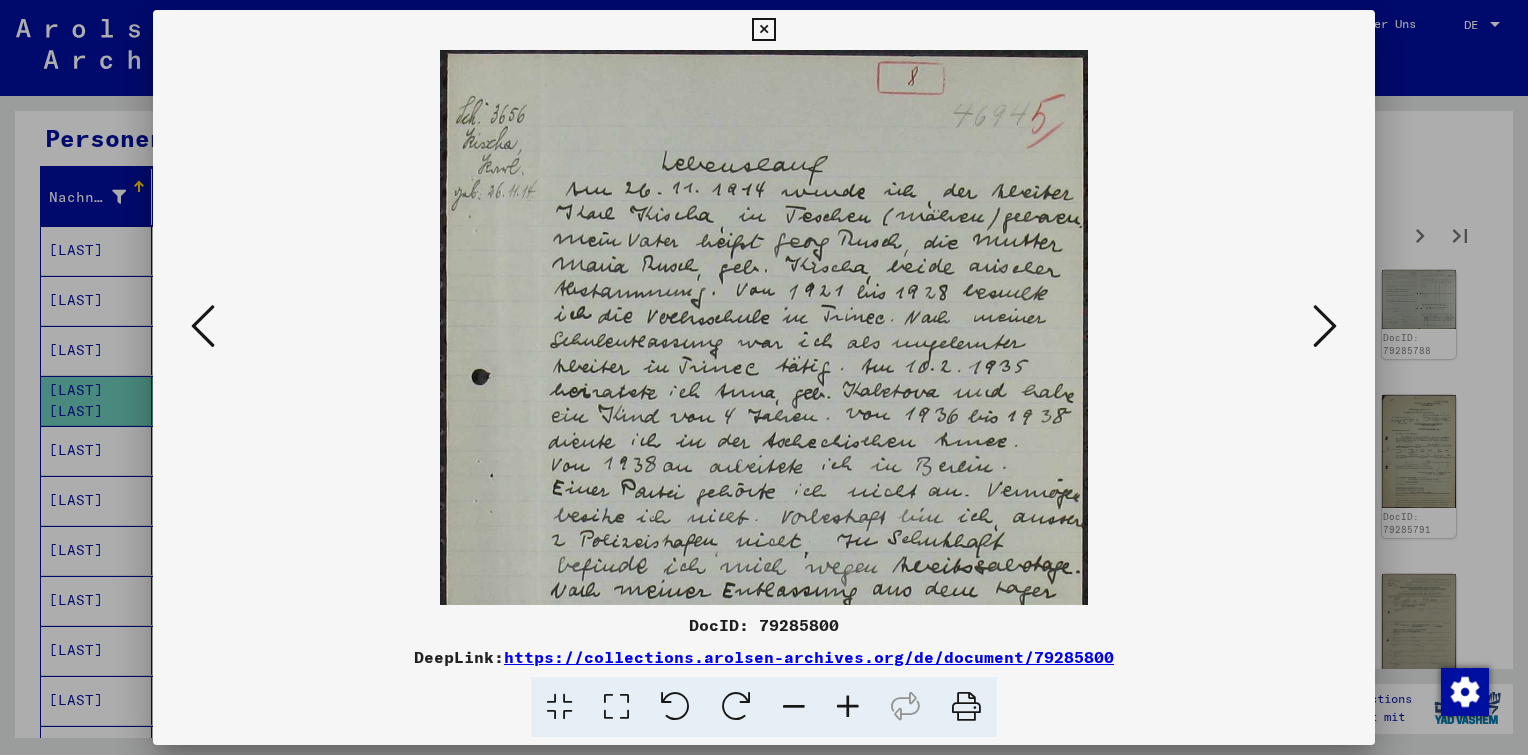 click at bounding box center [848, 707] 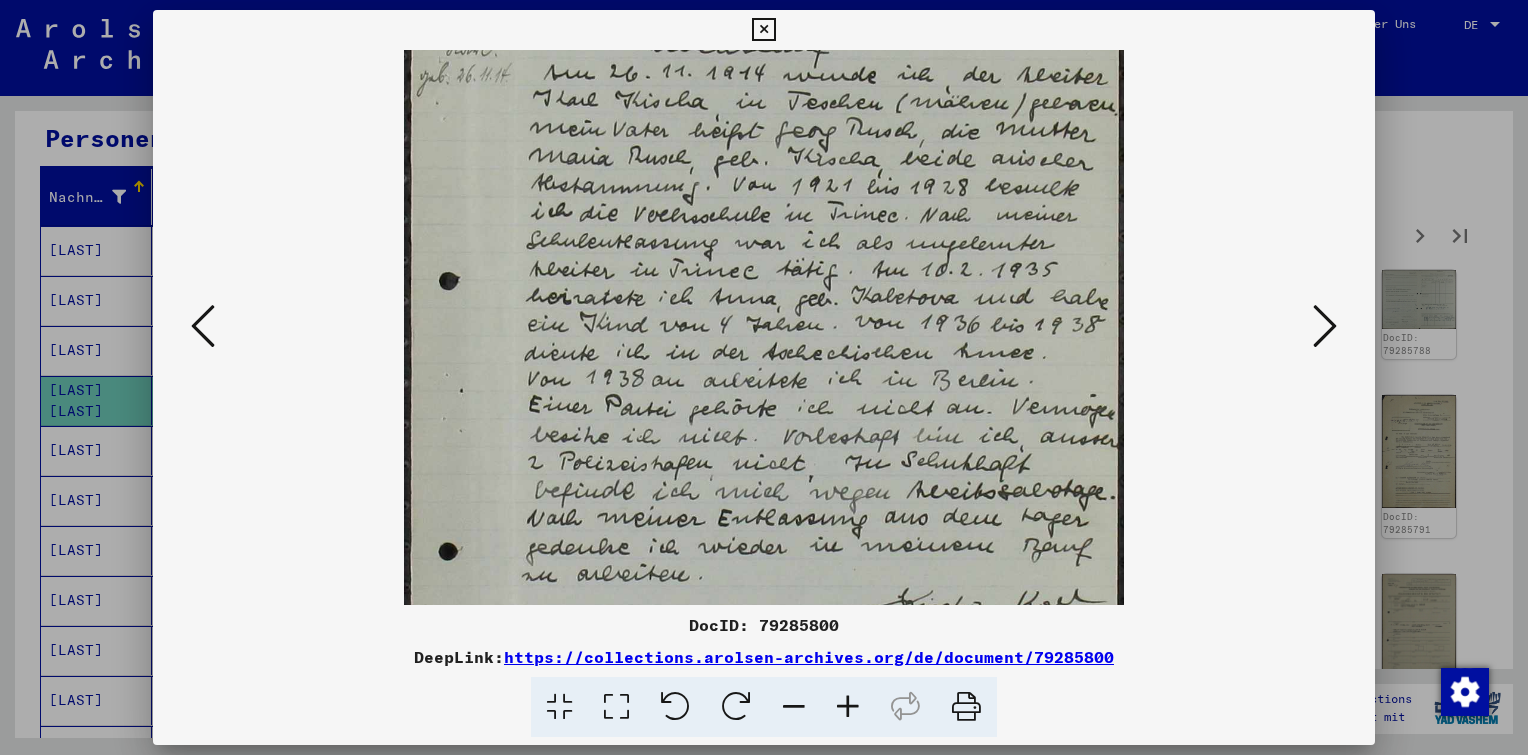 drag, startPoint x: 908, startPoint y: 275, endPoint x: 858, endPoint y: 142, distance: 142.088 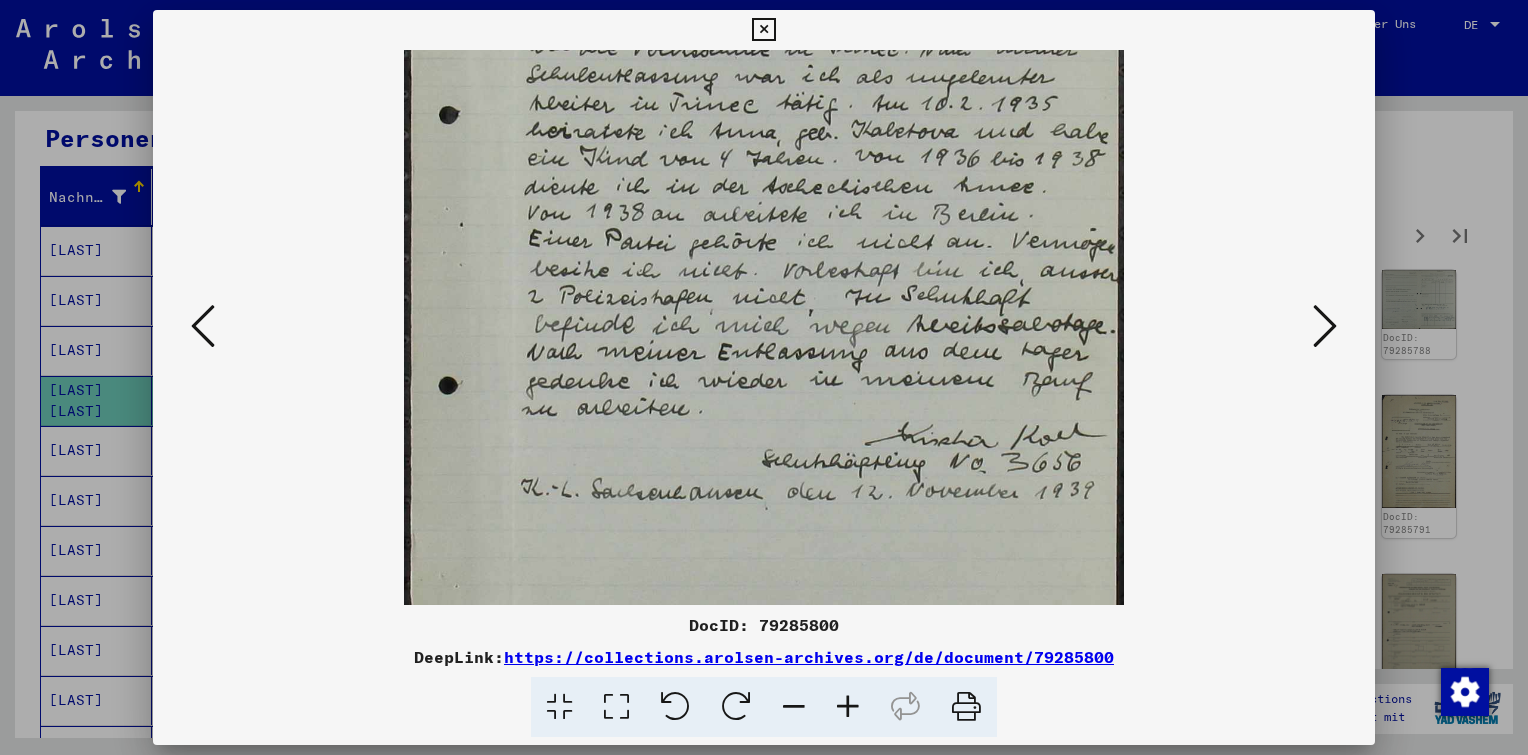 scroll, scrollTop: 300, scrollLeft: 0, axis: vertical 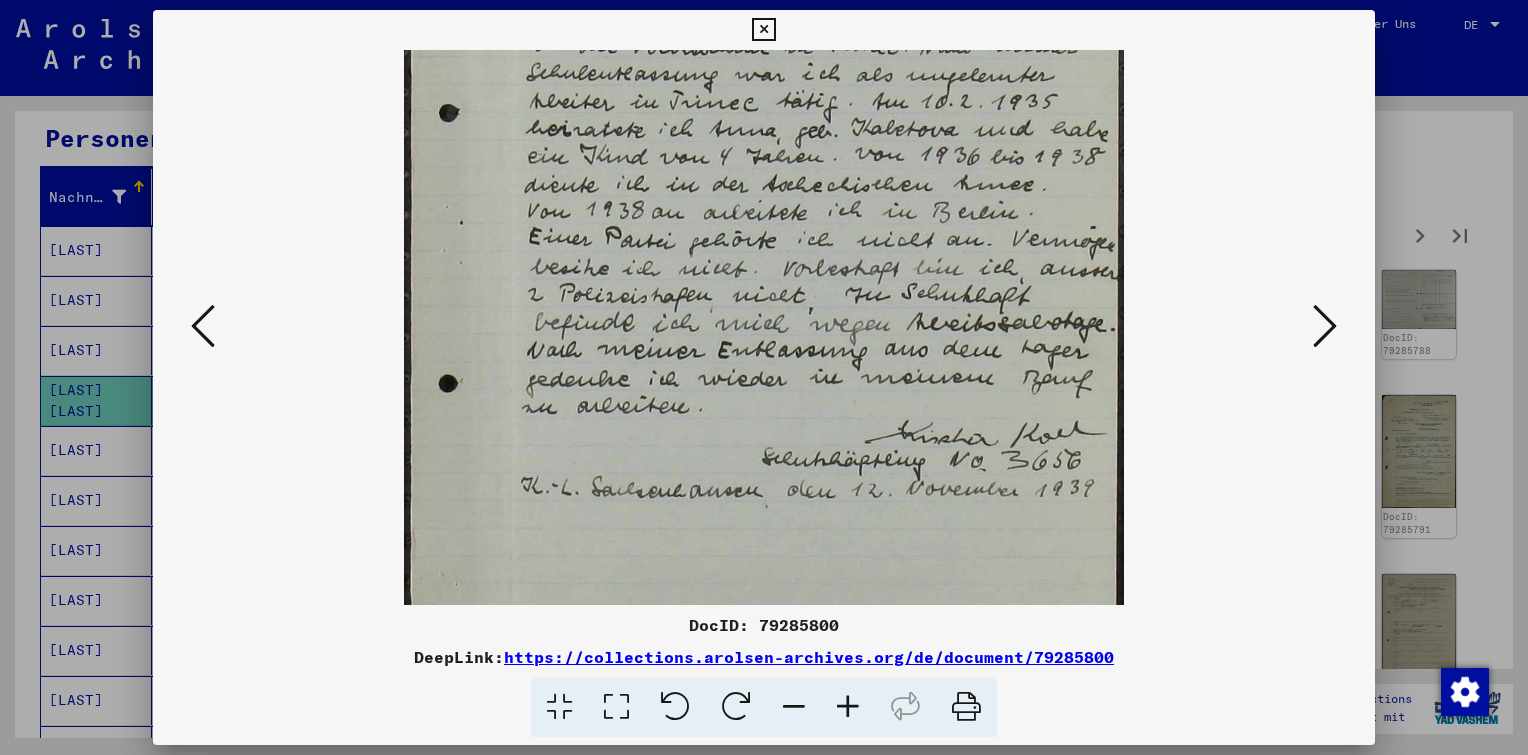 drag, startPoint x: 935, startPoint y: 364, endPoint x: 937, endPoint y: 193, distance: 171.01169 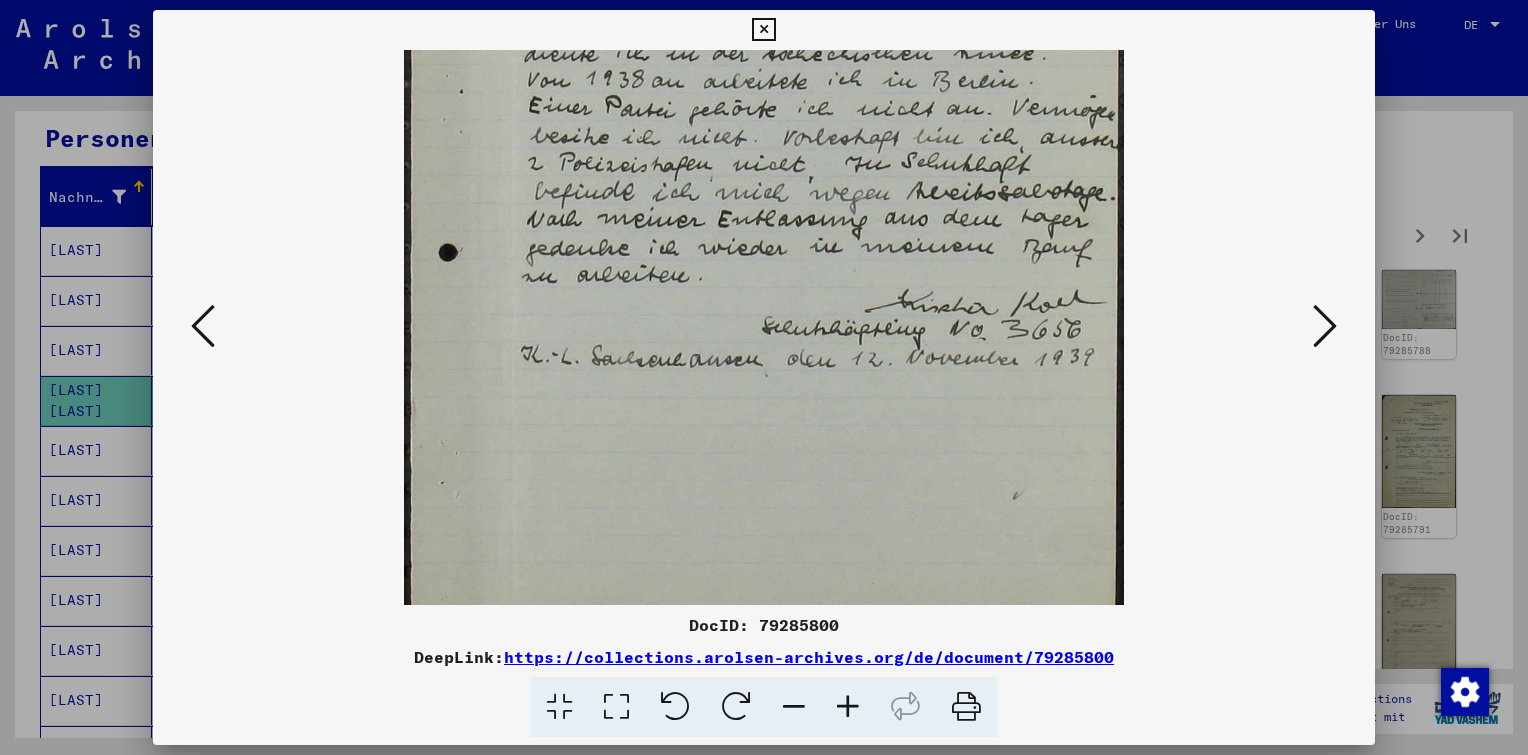 scroll, scrollTop: 433, scrollLeft: 0, axis: vertical 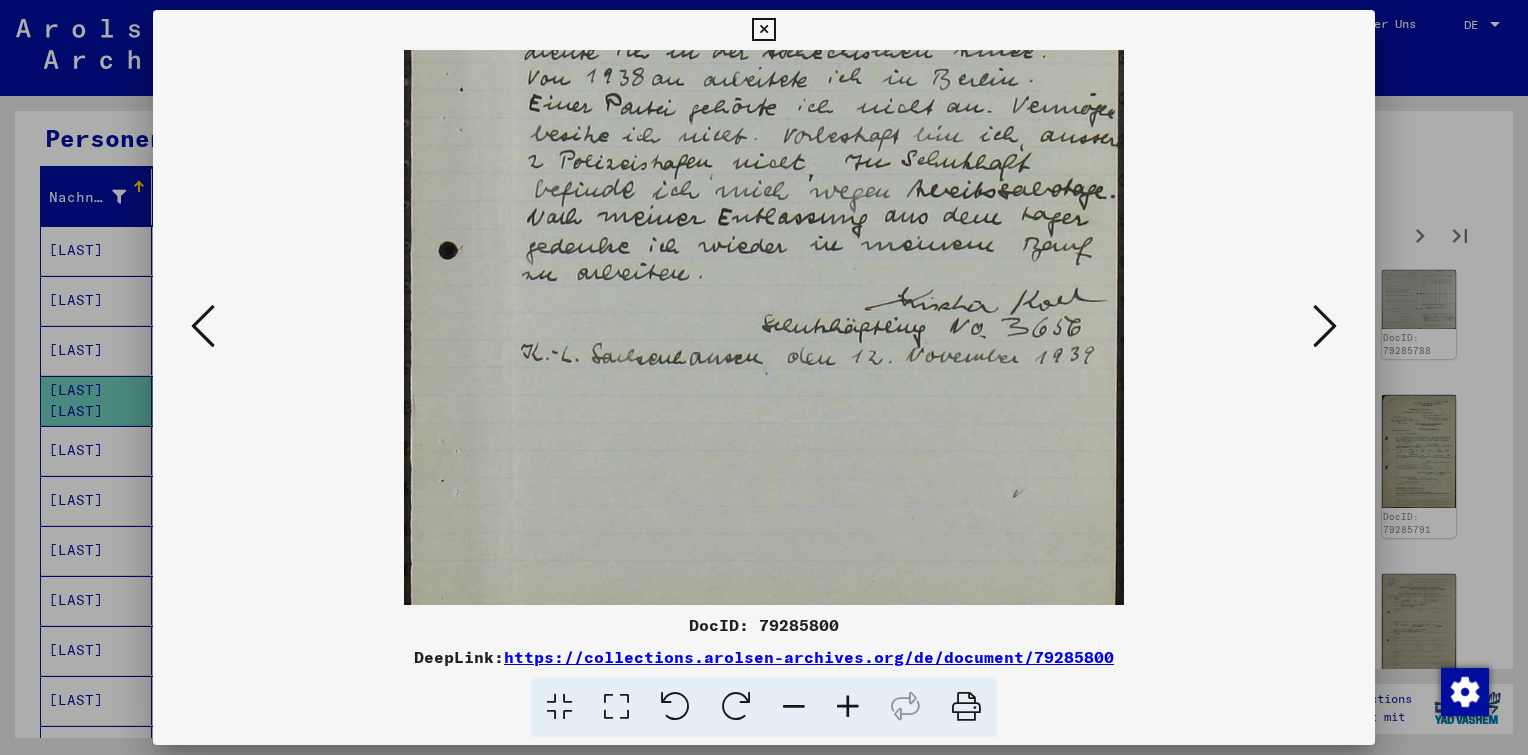 drag, startPoint x: 944, startPoint y: 388, endPoint x: 940, endPoint y: 244, distance: 144.05554 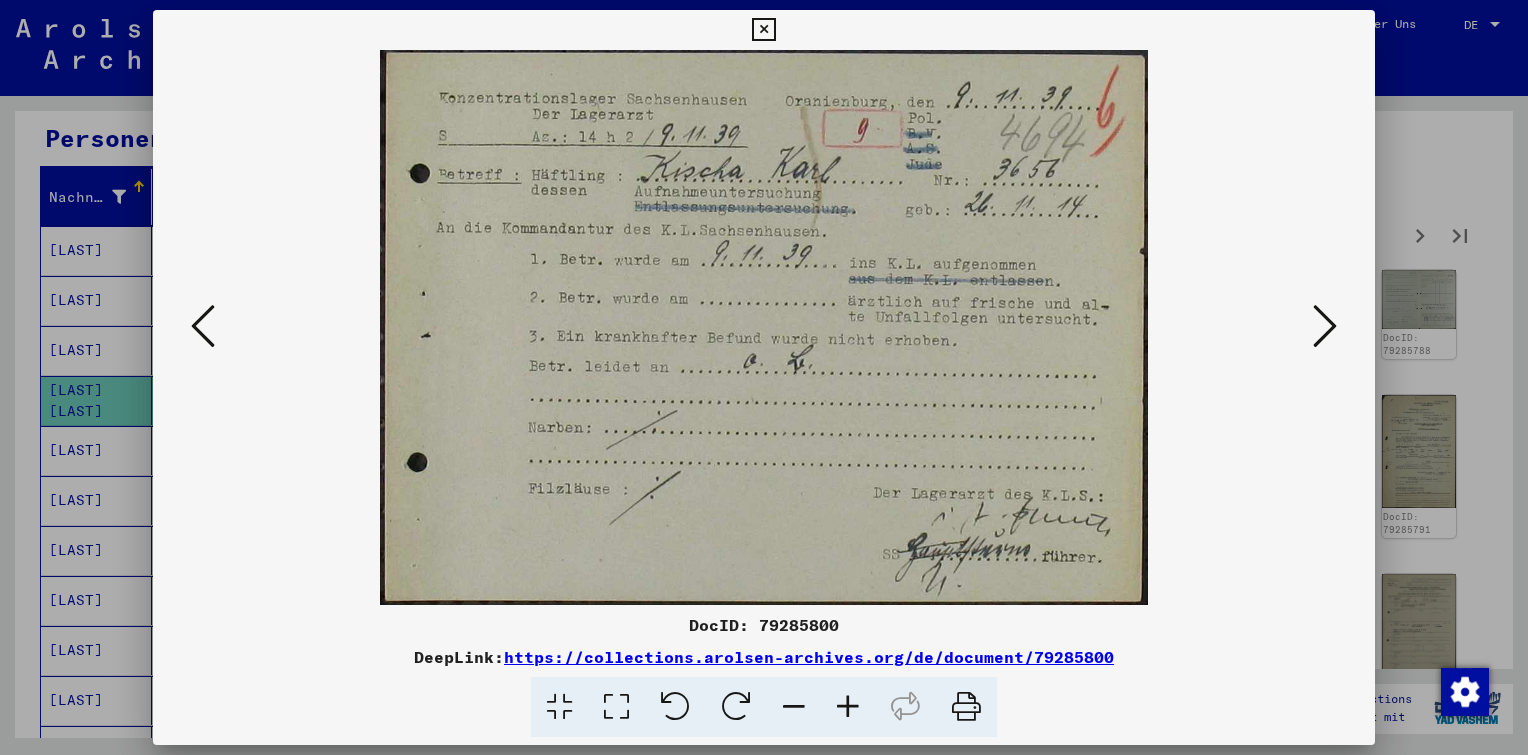 click at bounding box center [1325, 326] 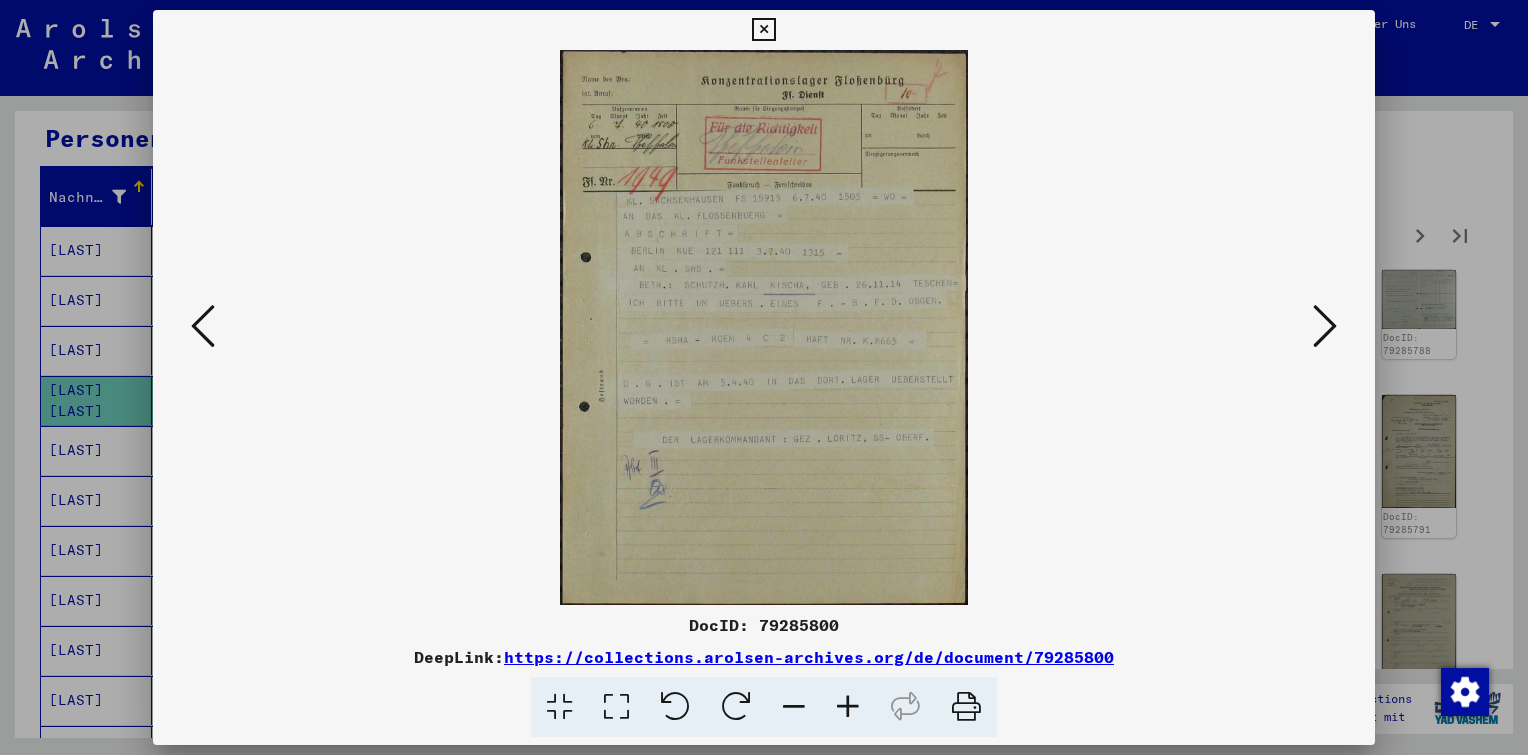 click at bounding box center (1325, 326) 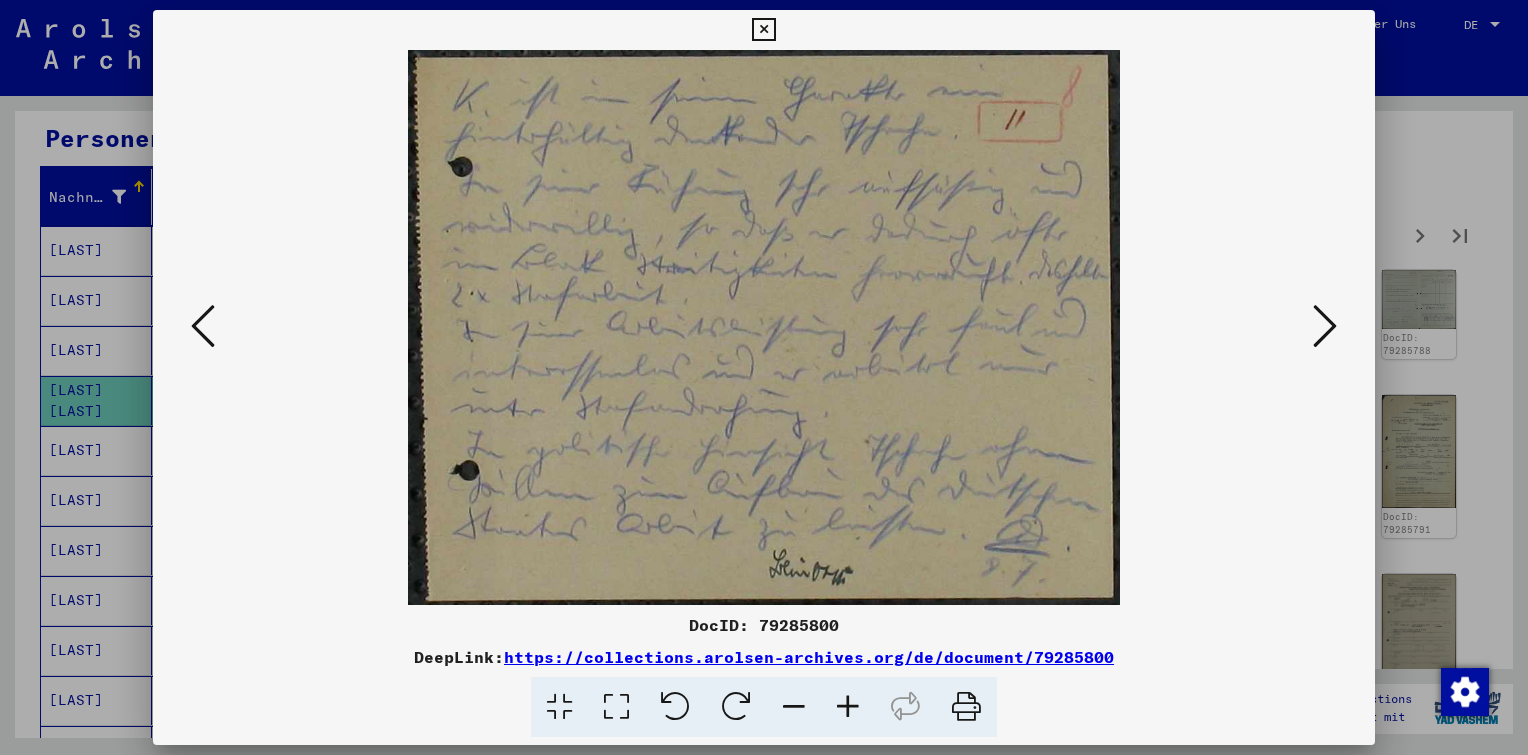 click at bounding box center (1325, 326) 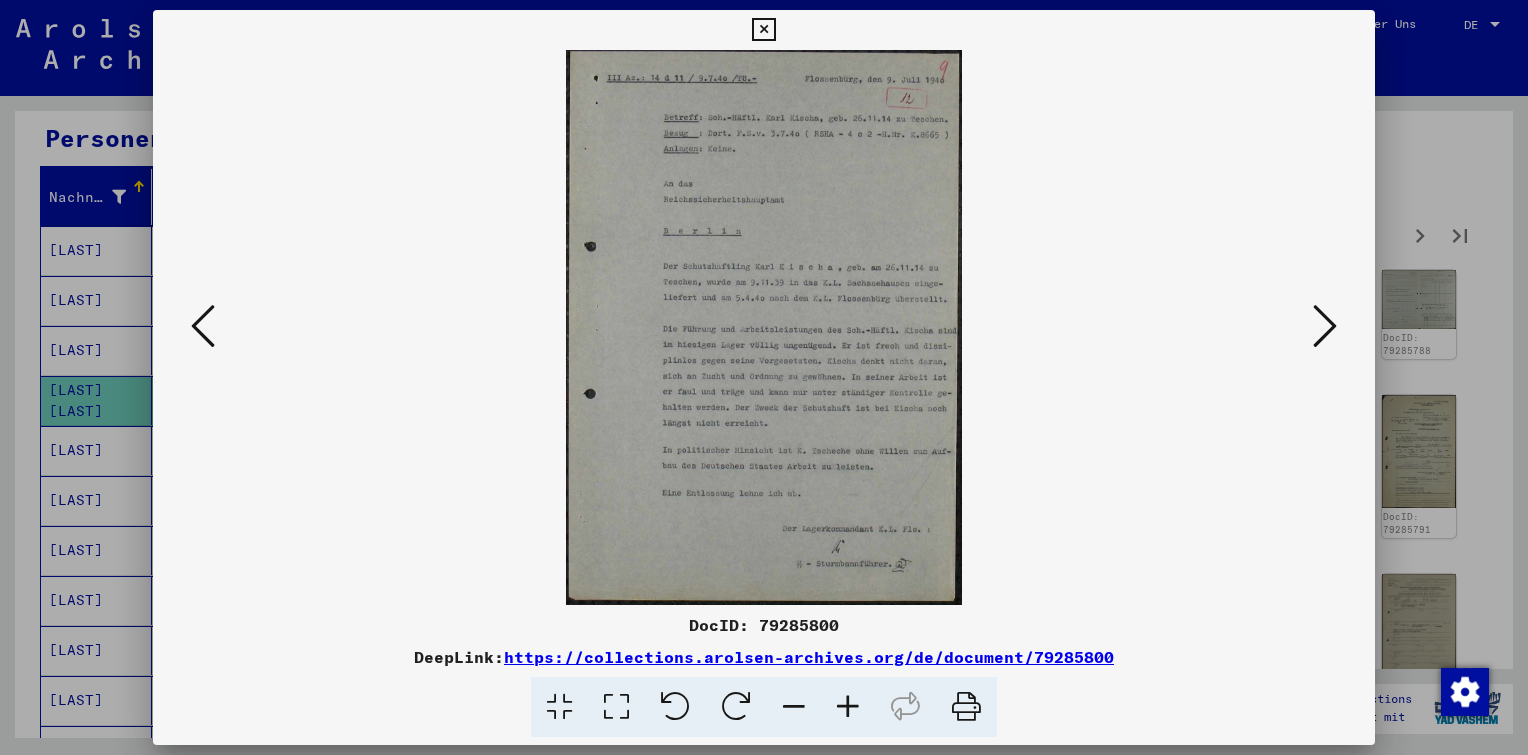 click at bounding box center [848, 707] 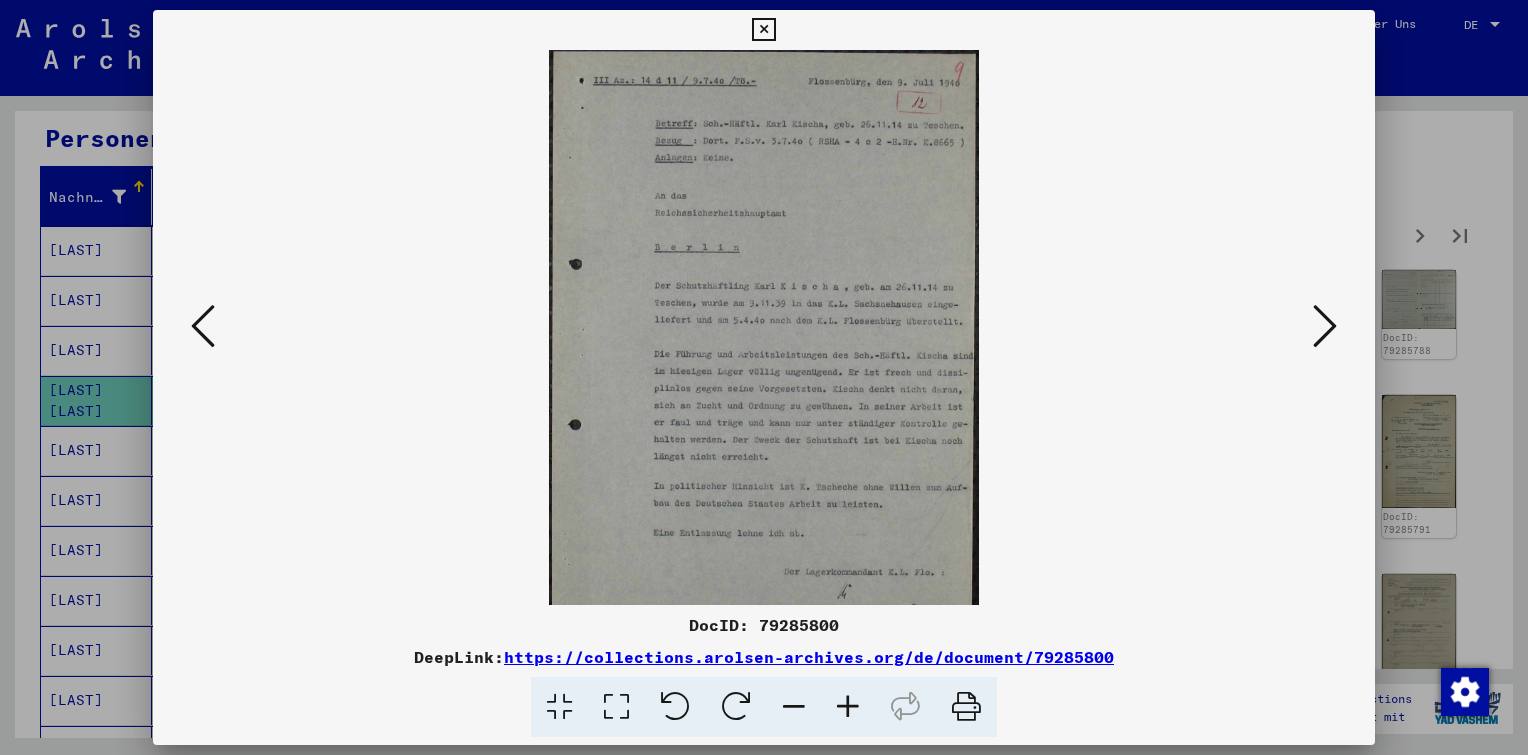 click at bounding box center (848, 707) 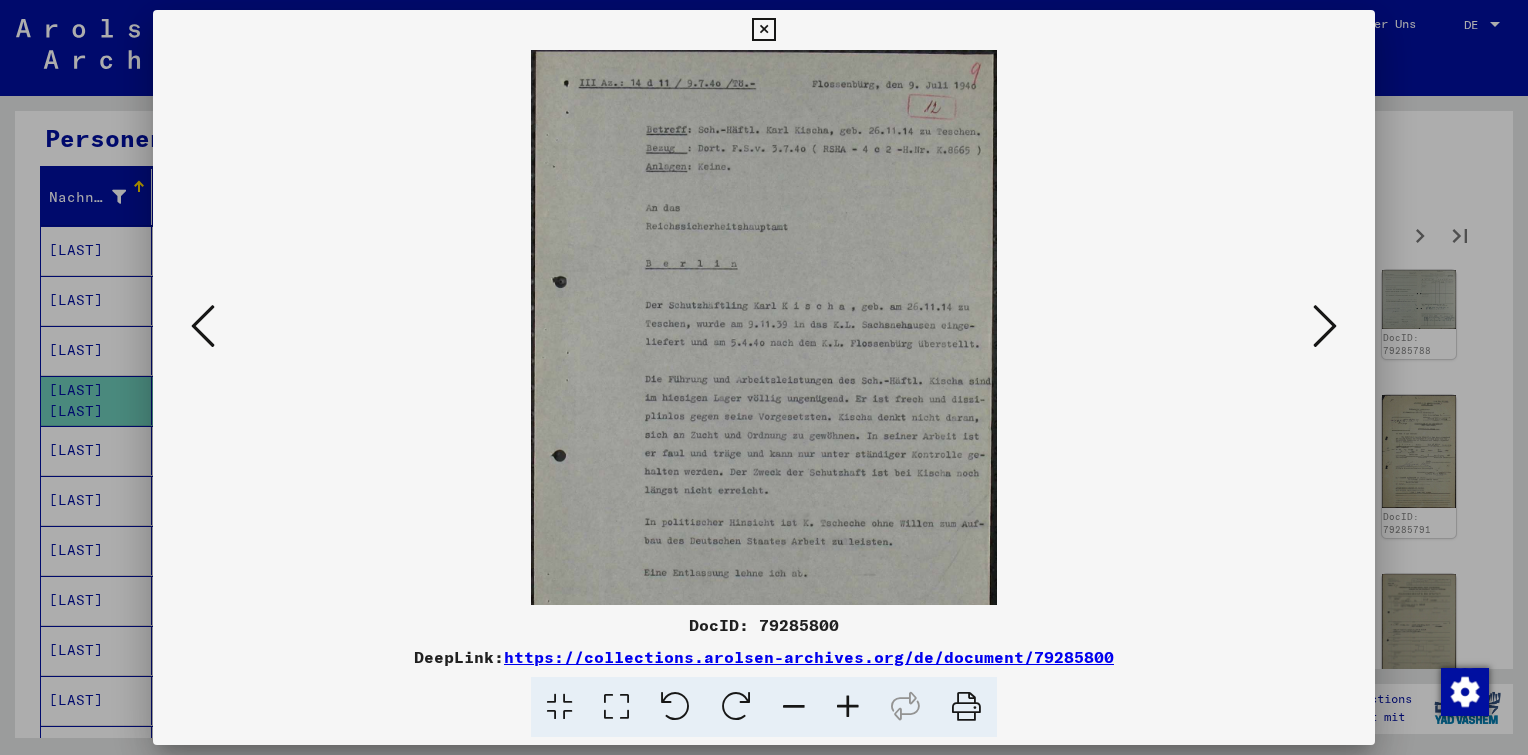 click at bounding box center [848, 707] 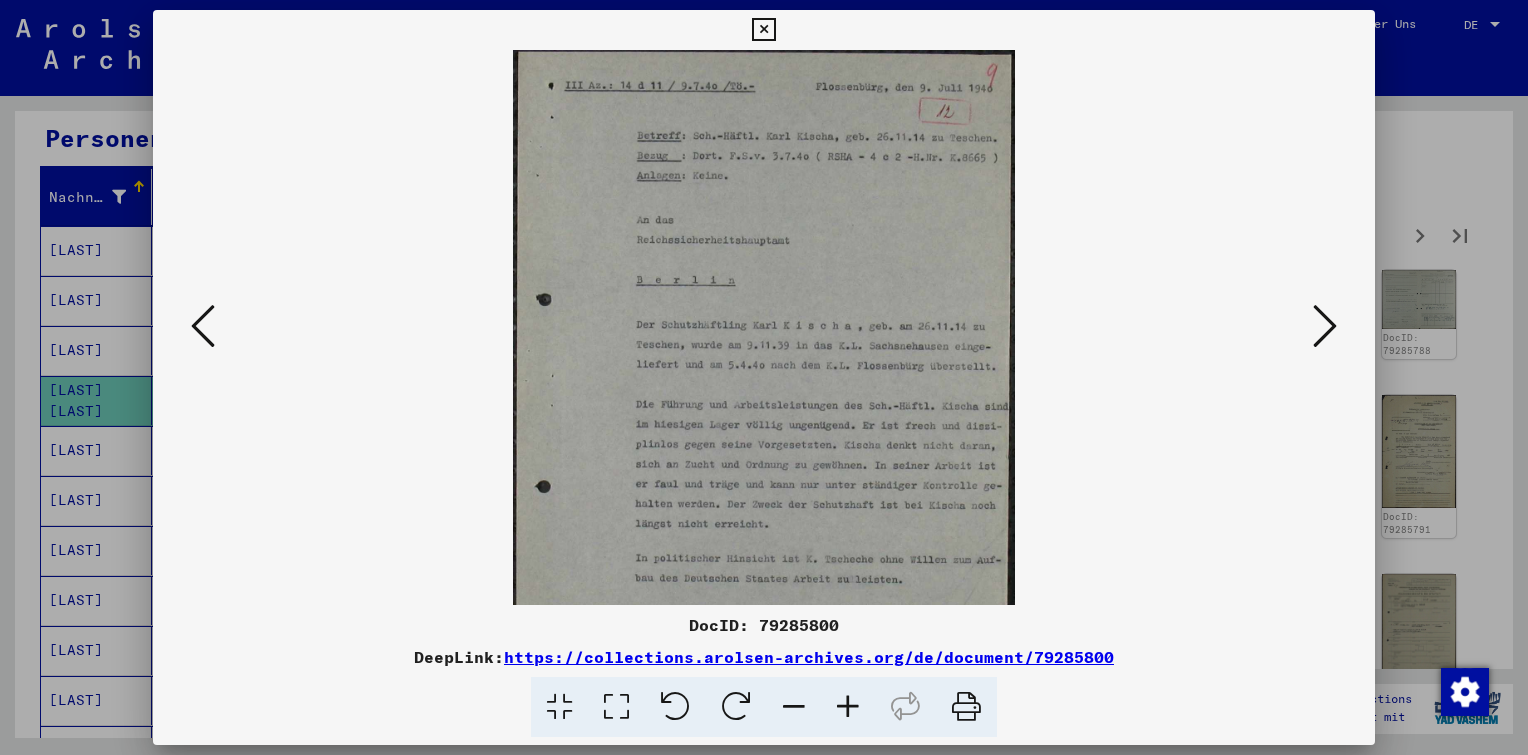 click at bounding box center (848, 707) 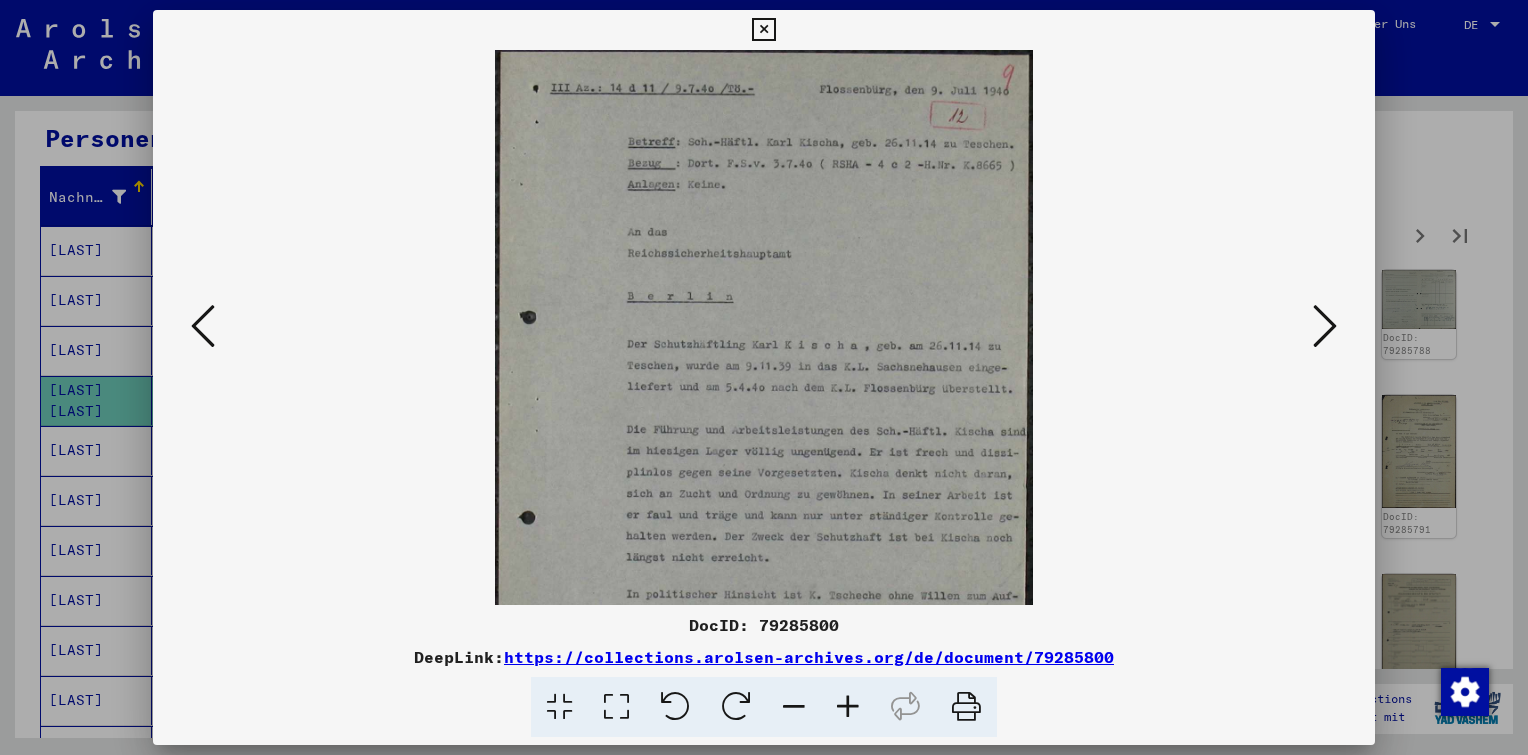 click at bounding box center (848, 707) 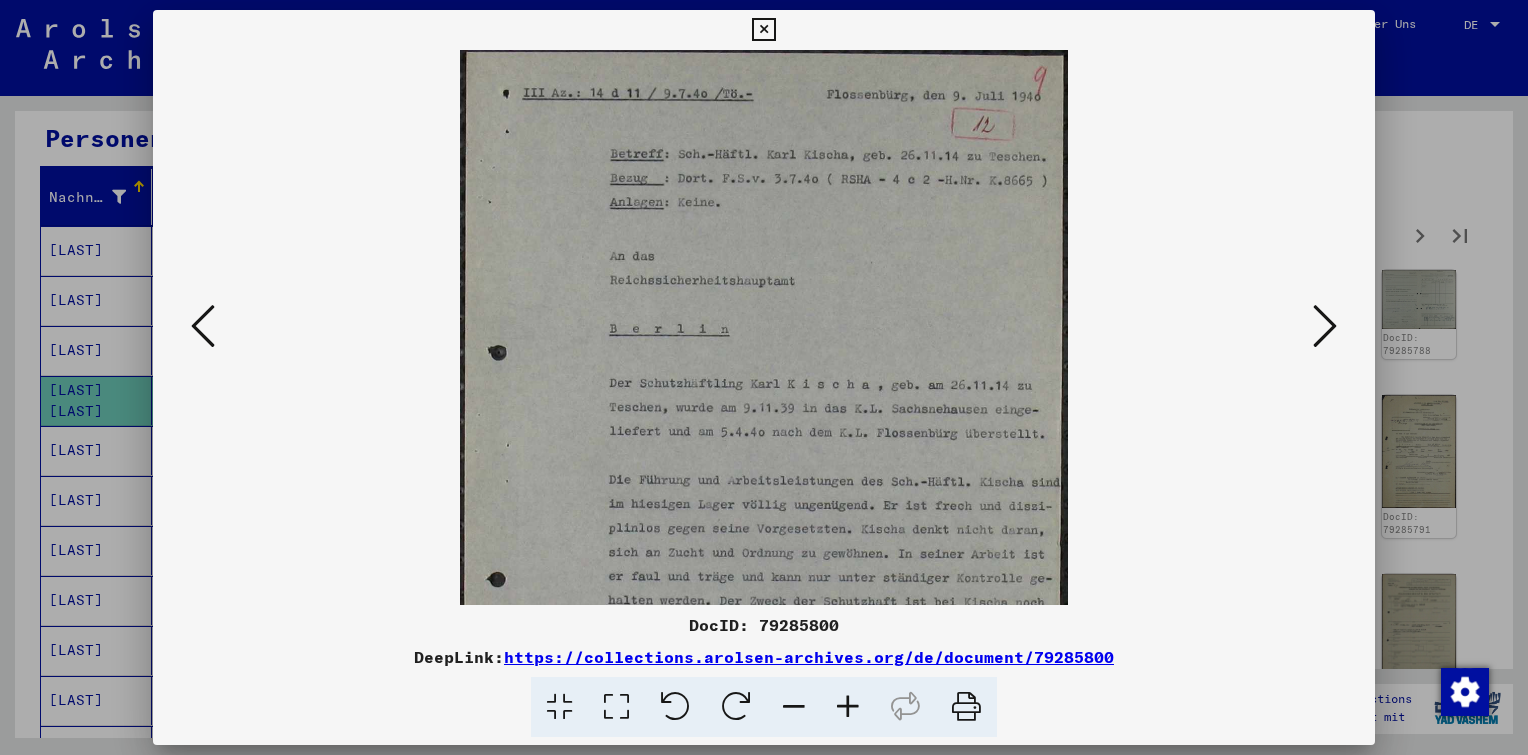 click at bounding box center [848, 707] 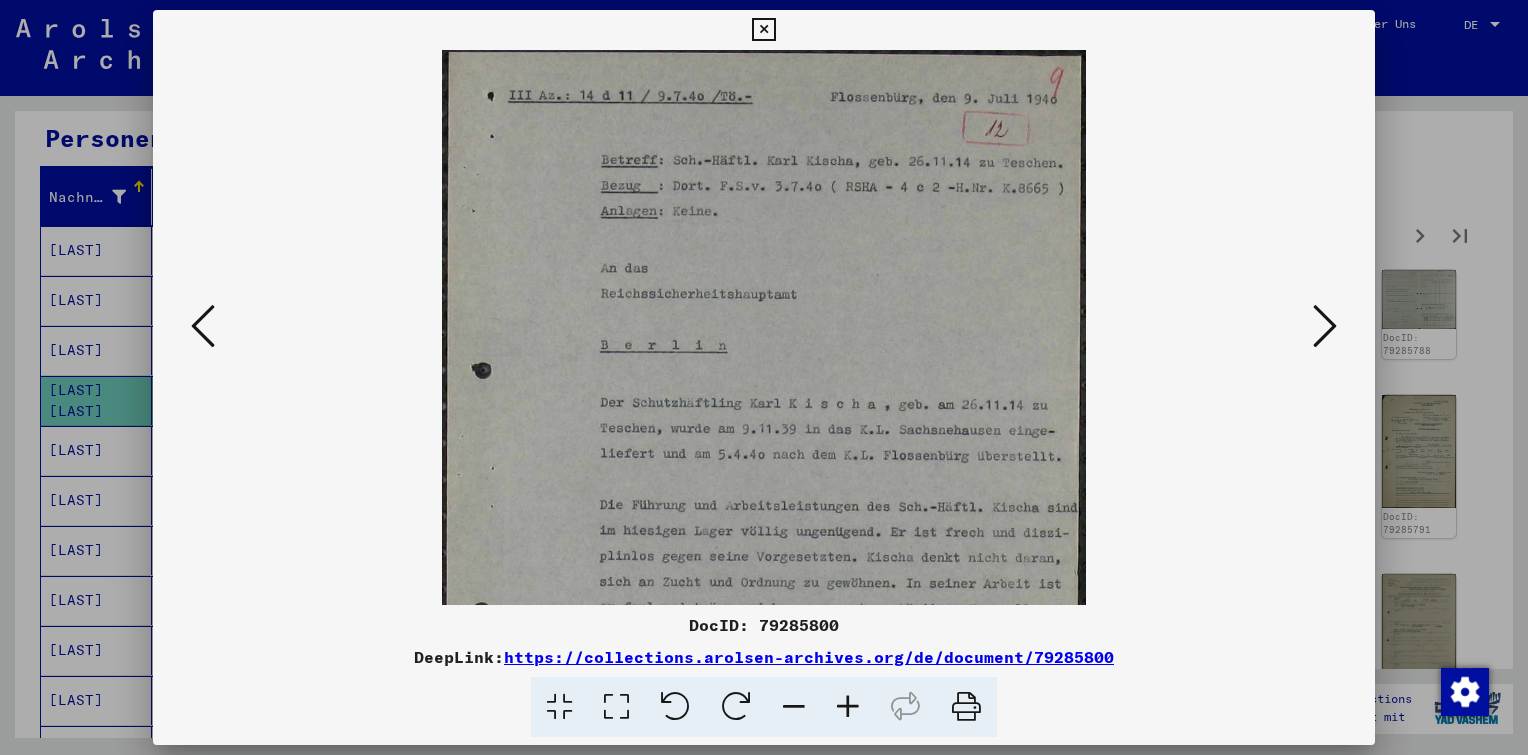 click at bounding box center (848, 707) 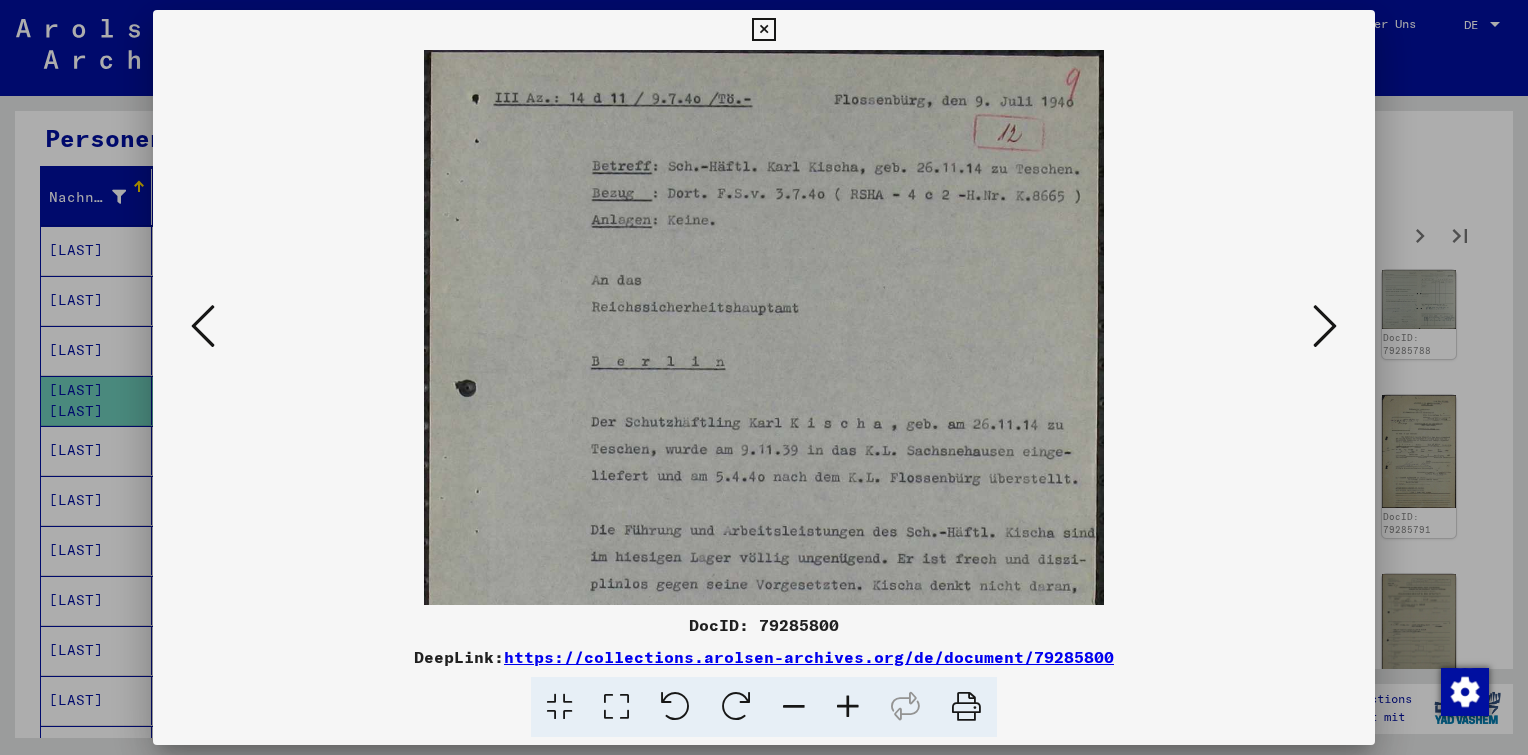 click at bounding box center (848, 707) 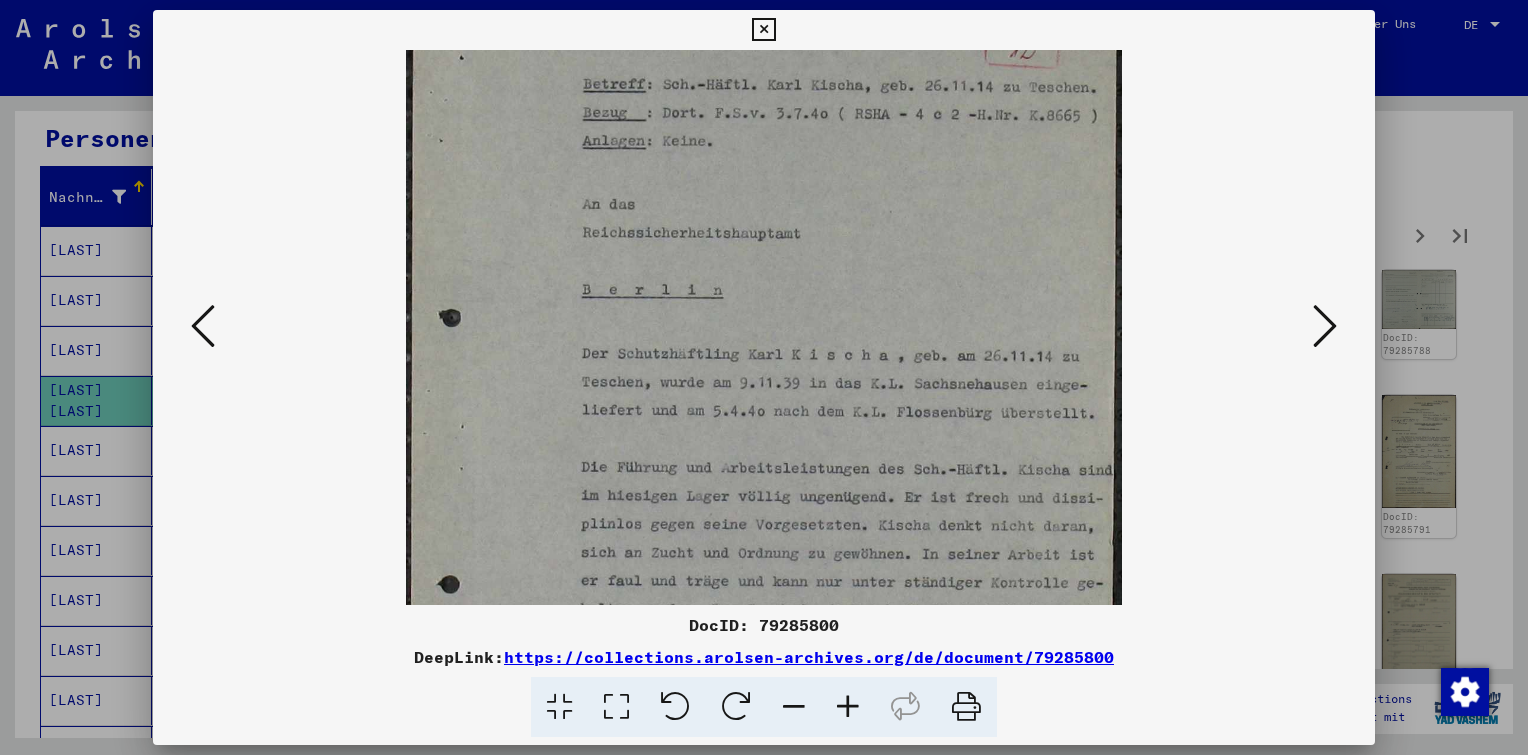 scroll, scrollTop: 266, scrollLeft: 0, axis: vertical 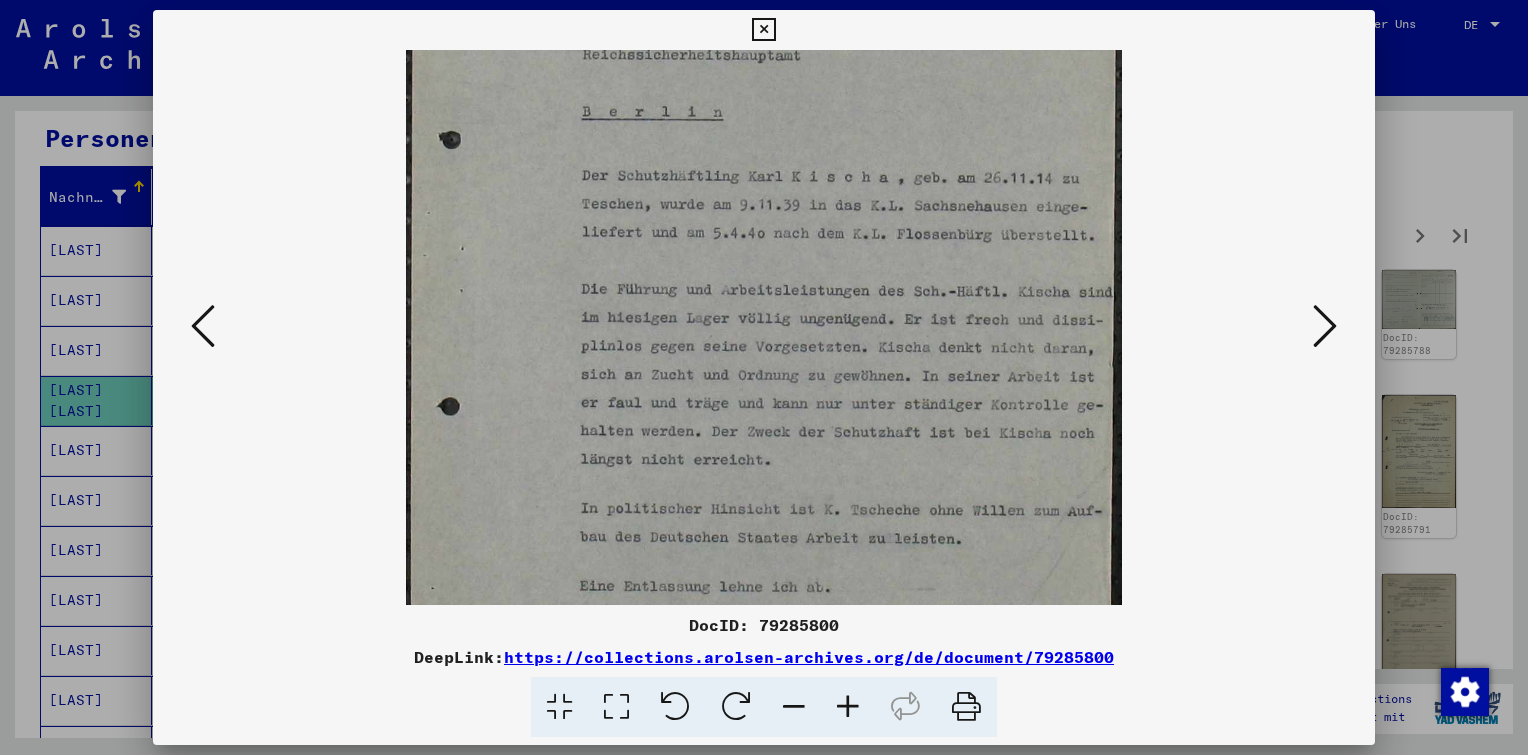 drag, startPoint x: 903, startPoint y: 525, endPoint x: 896, endPoint y: 264, distance: 261.09384 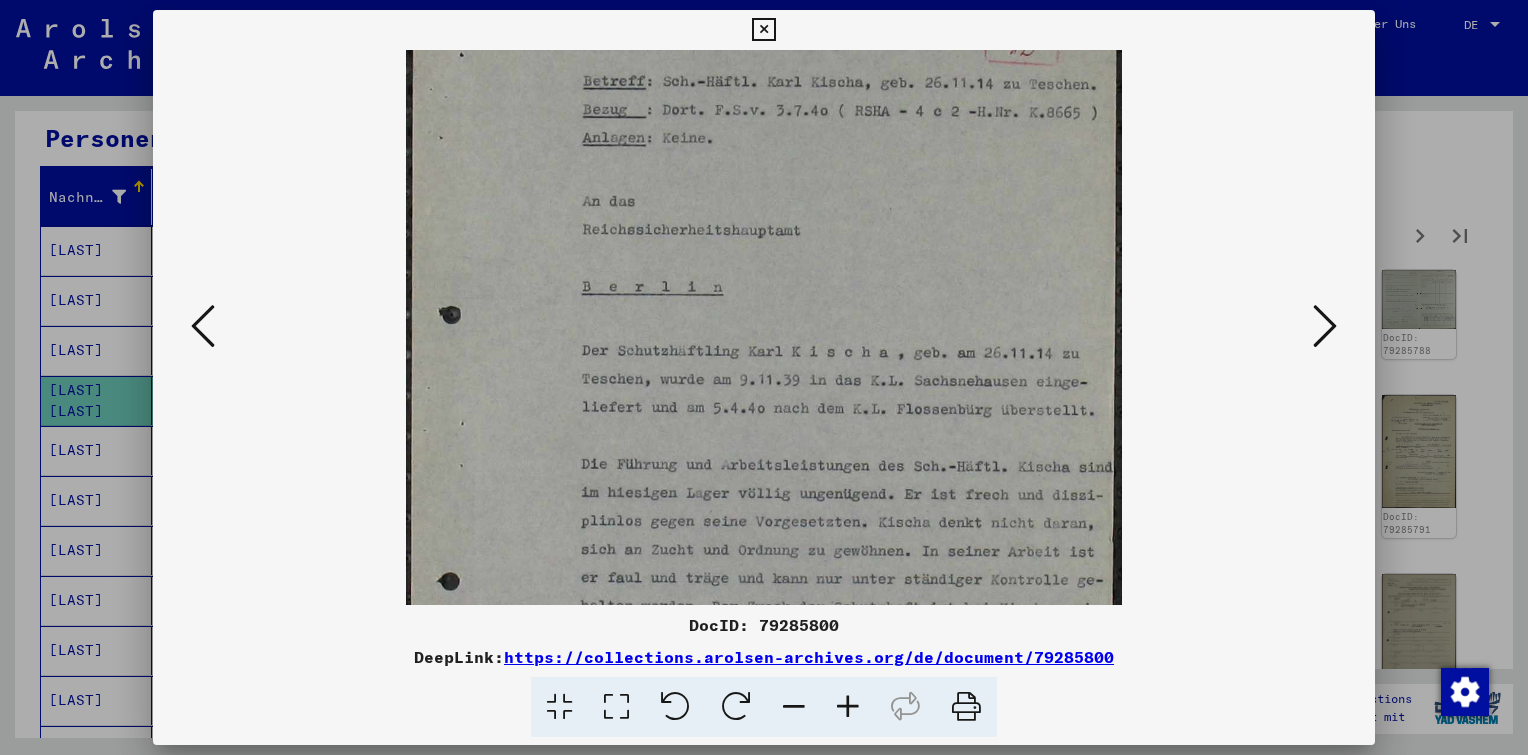 scroll, scrollTop: 89, scrollLeft: 0, axis: vertical 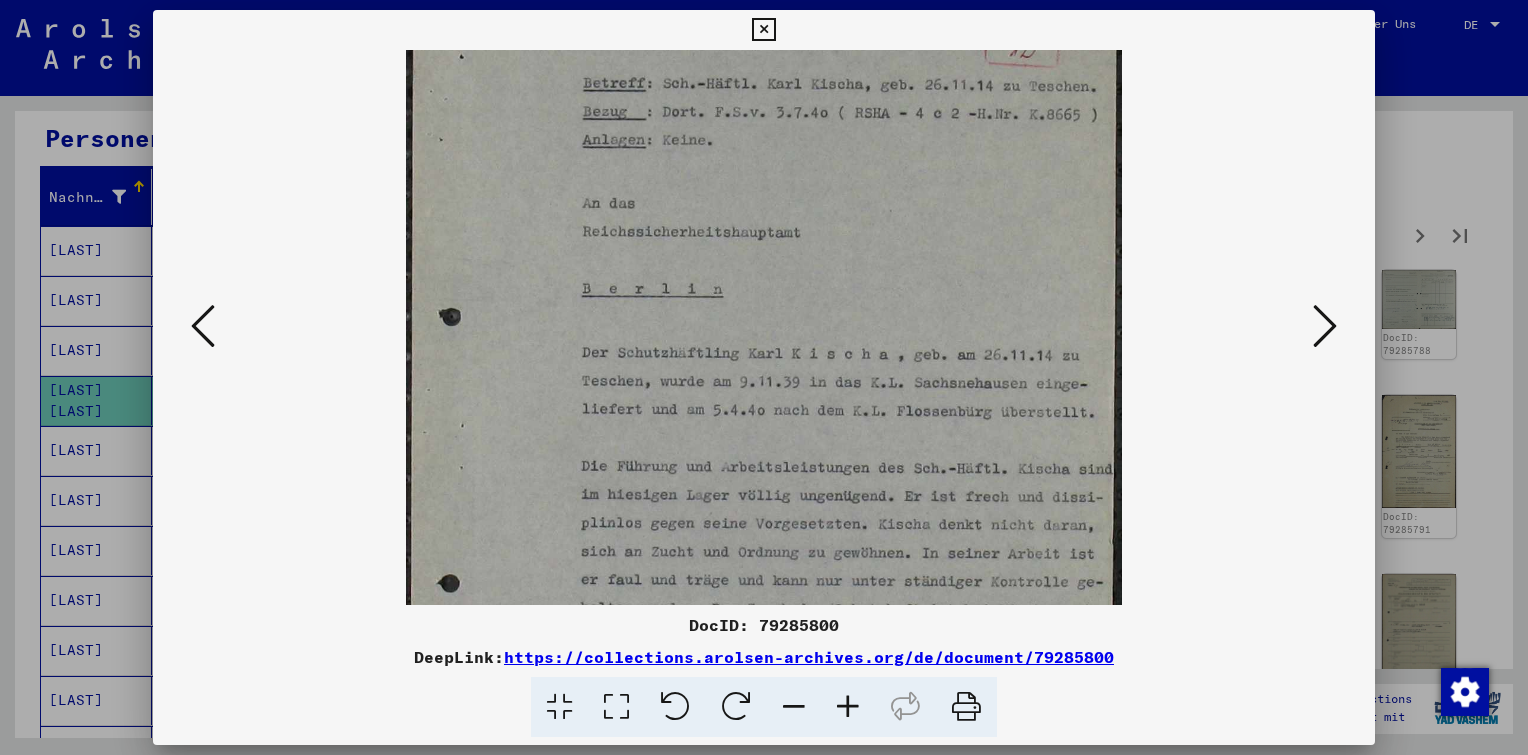 drag, startPoint x: 937, startPoint y: 375, endPoint x: 828, endPoint y: 556, distance: 211.28653 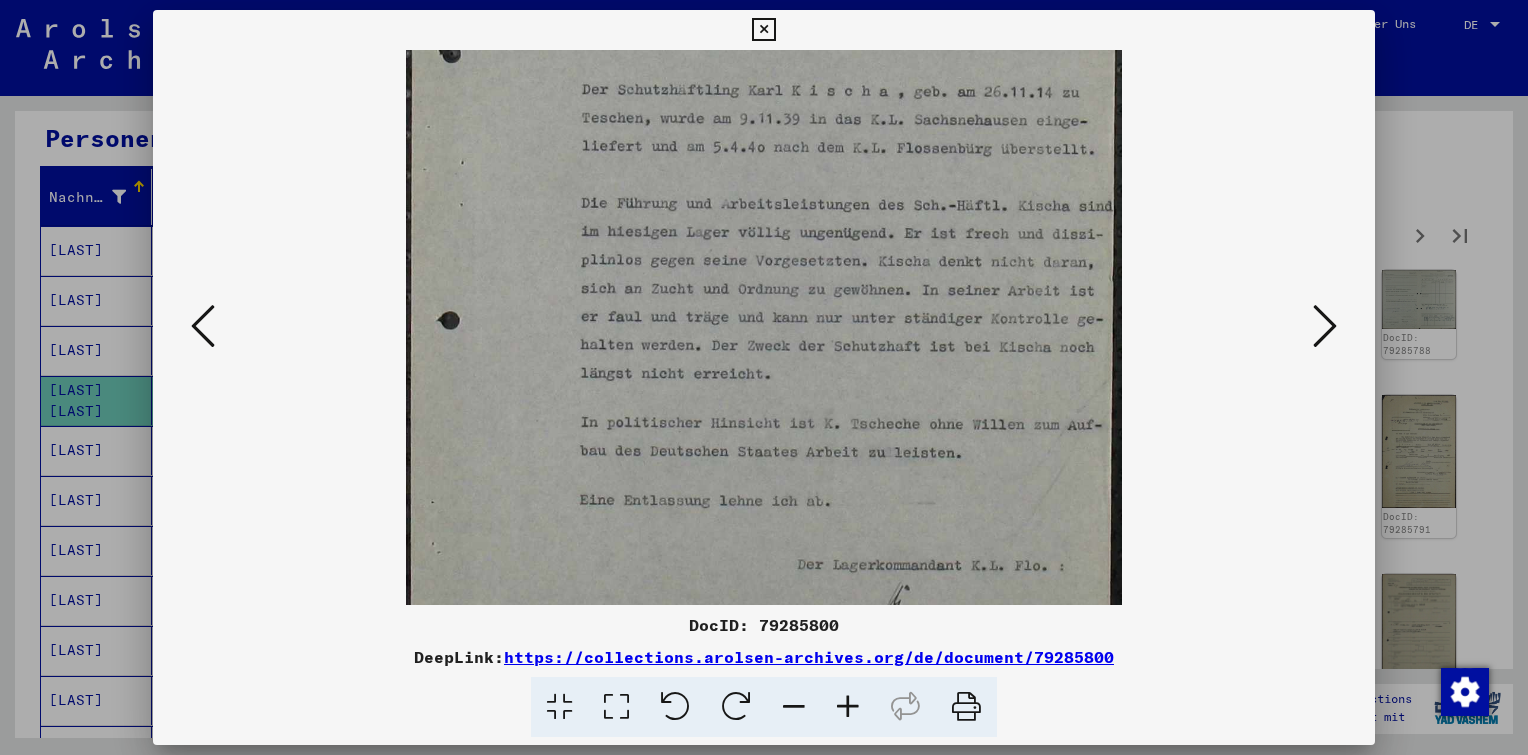 drag, startPoint x: 837, startPoint y: 295, endPoint x: 868, endPoint y: 39, distance: 257.87012 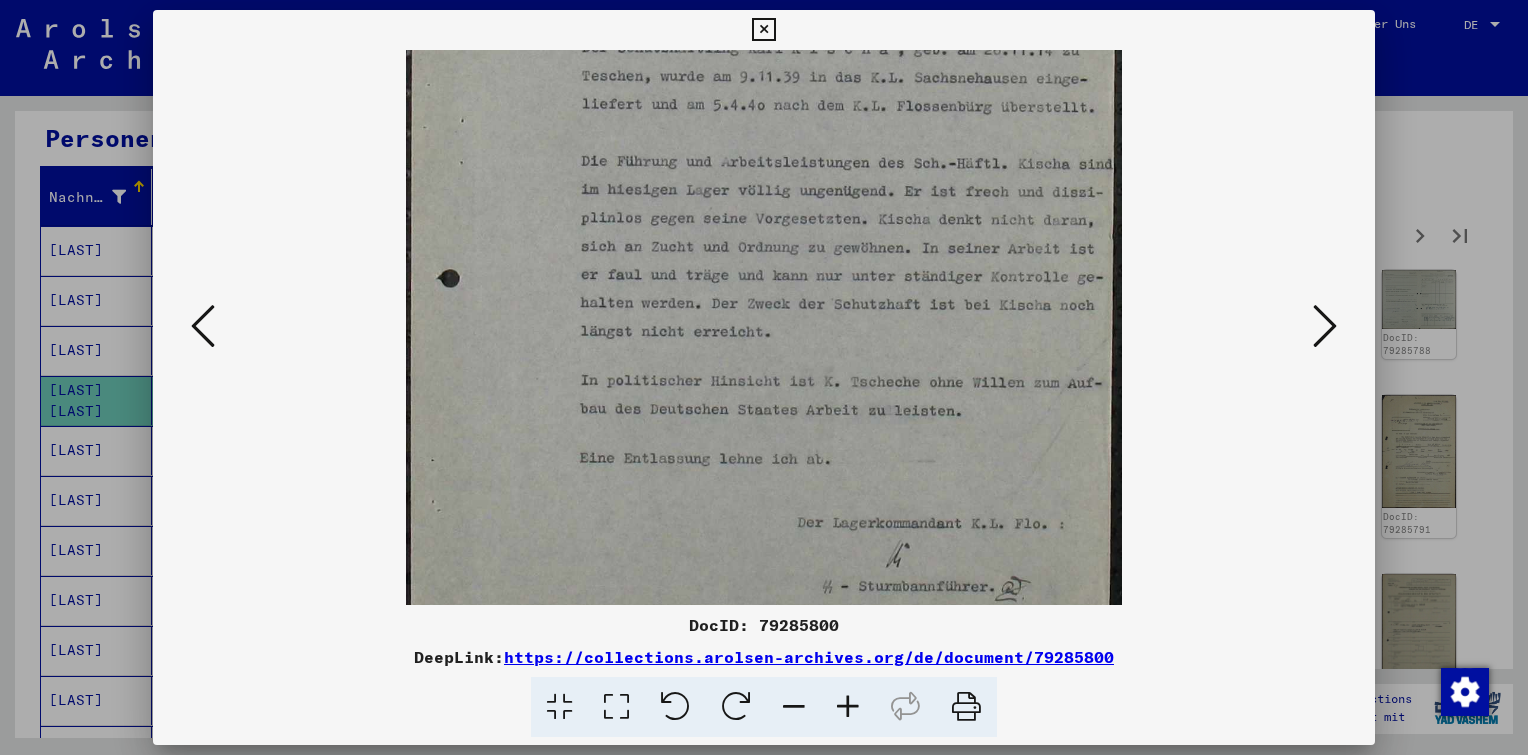 click at bounding box center (1325, 326) 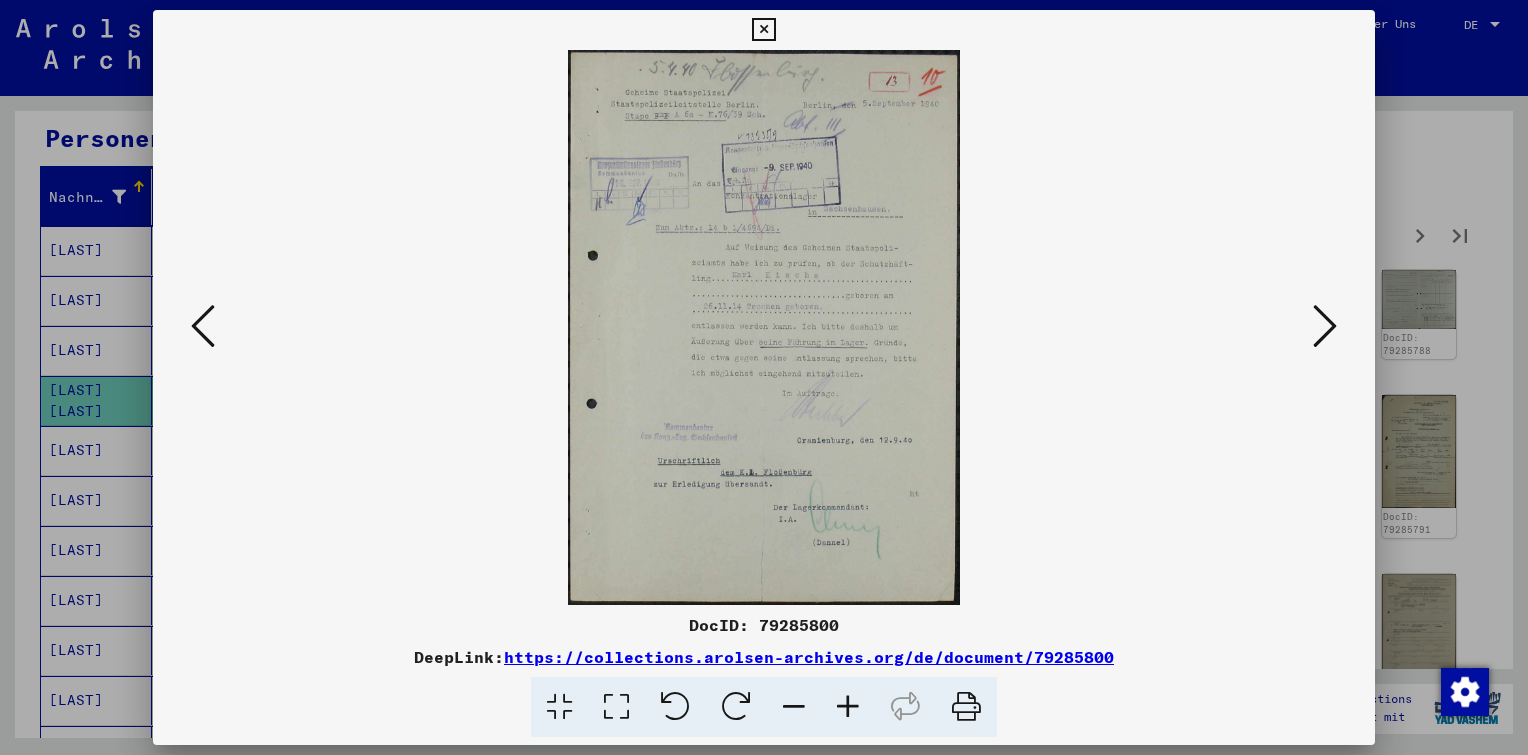 scroll, scrollTop: 0, scrollLeft: 0, axis: both 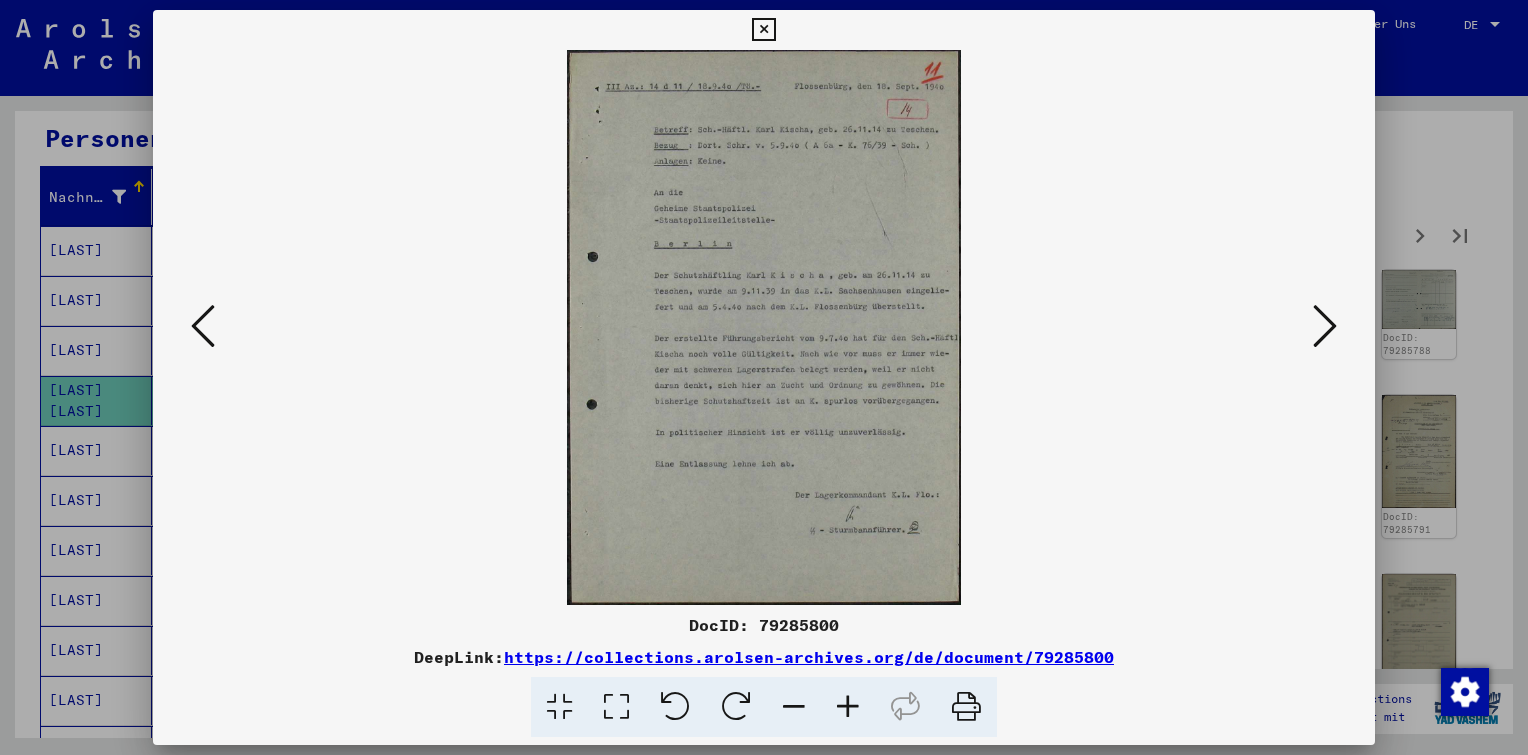 click at bounding box center (848, 707) 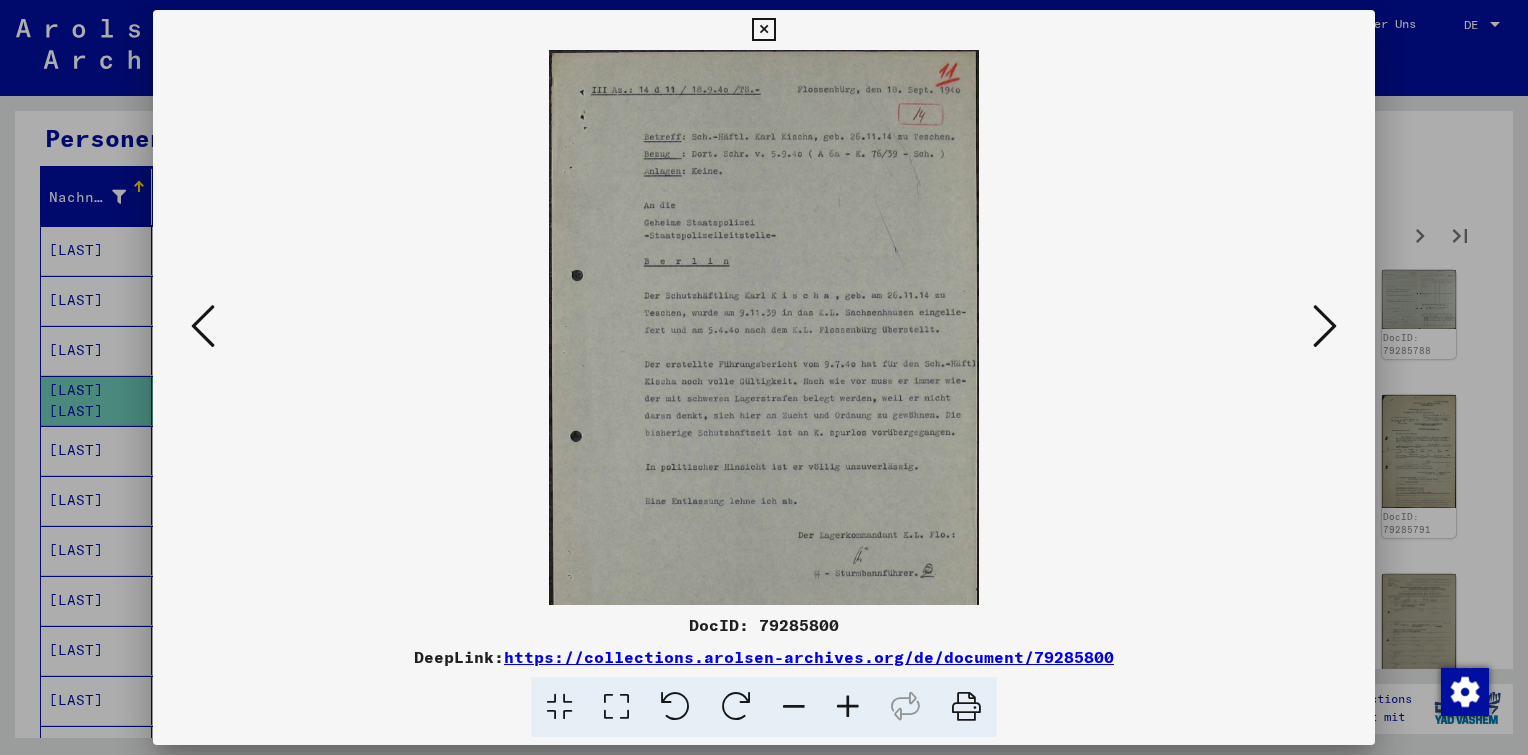 click at bounding box center (848, 707) 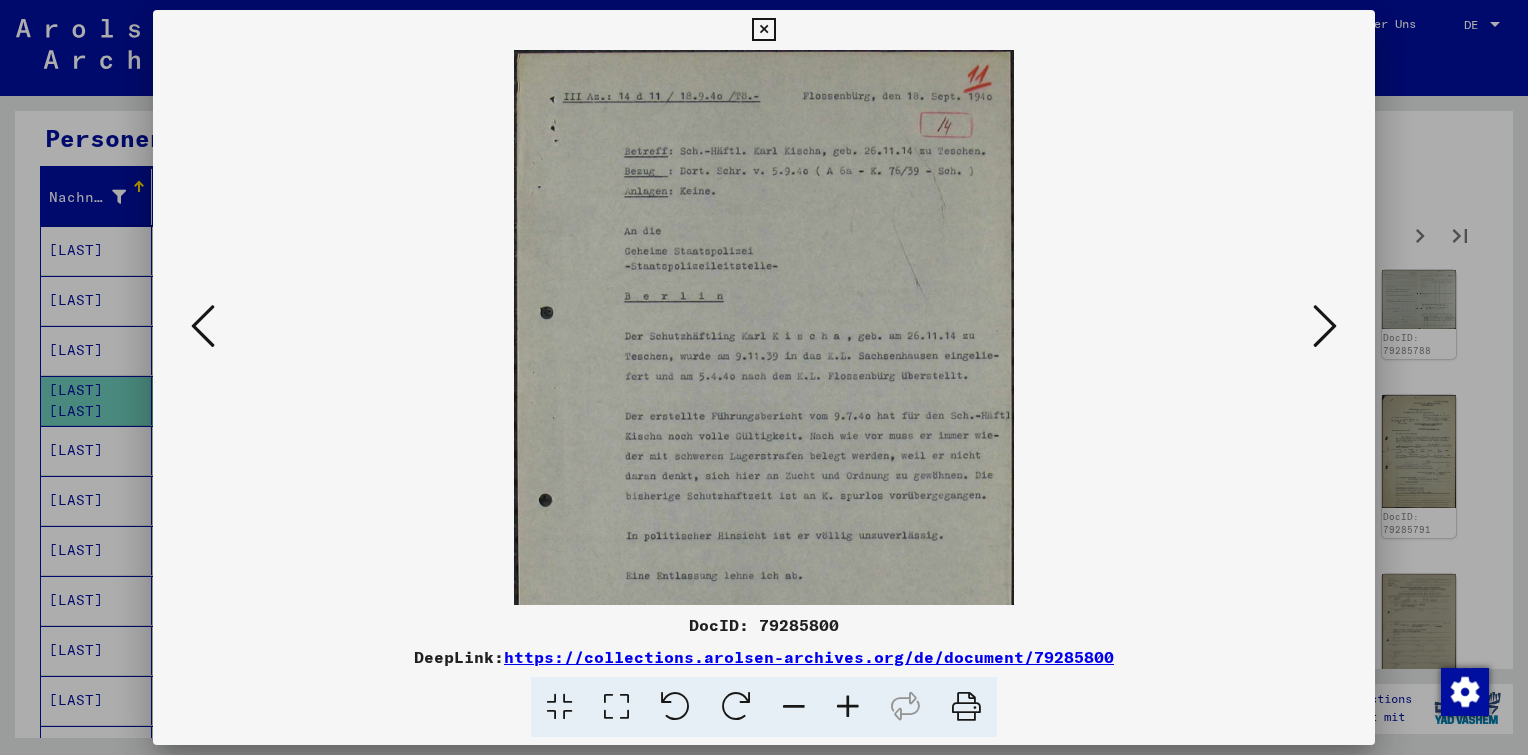 click at bounding box center [848, 707] 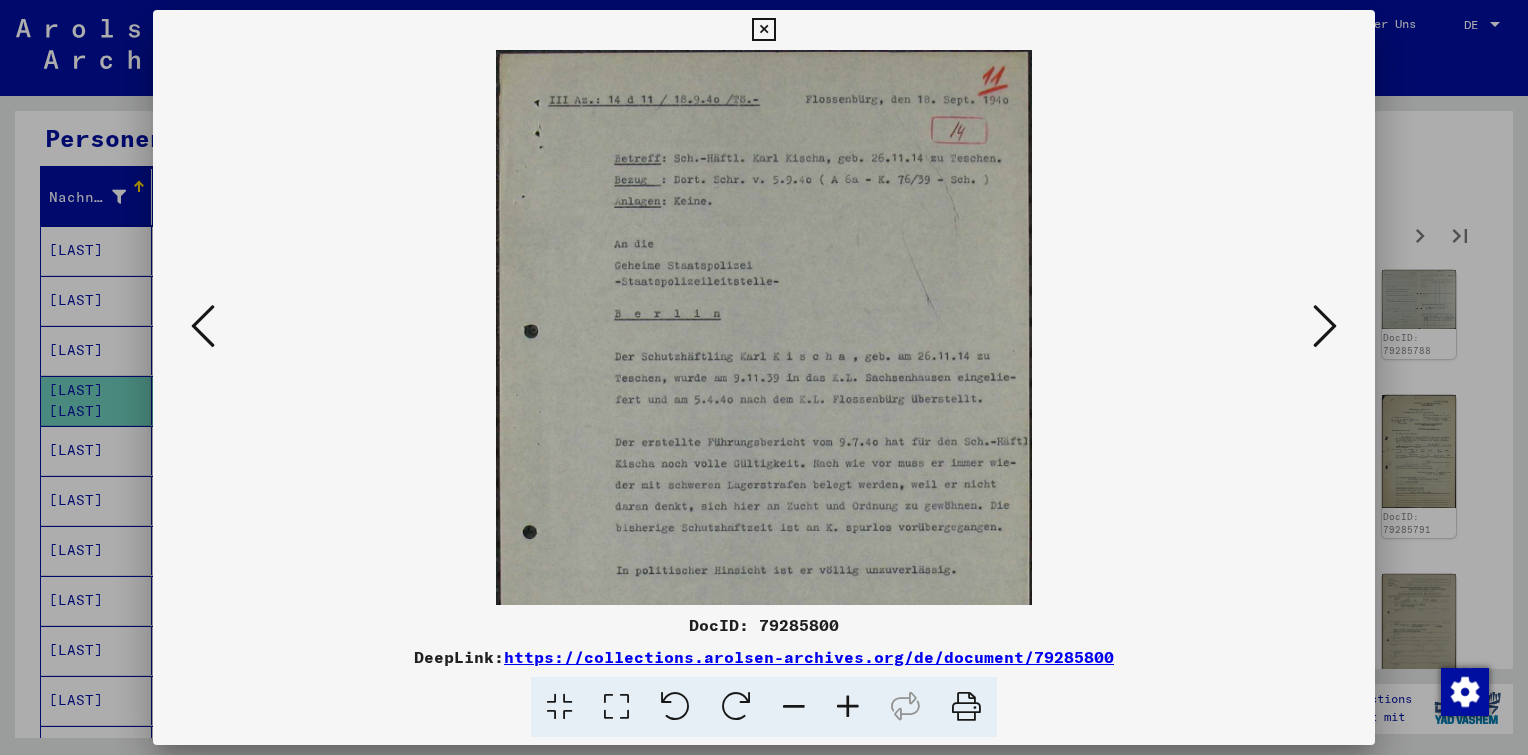 click at bounding box center [848, 707] 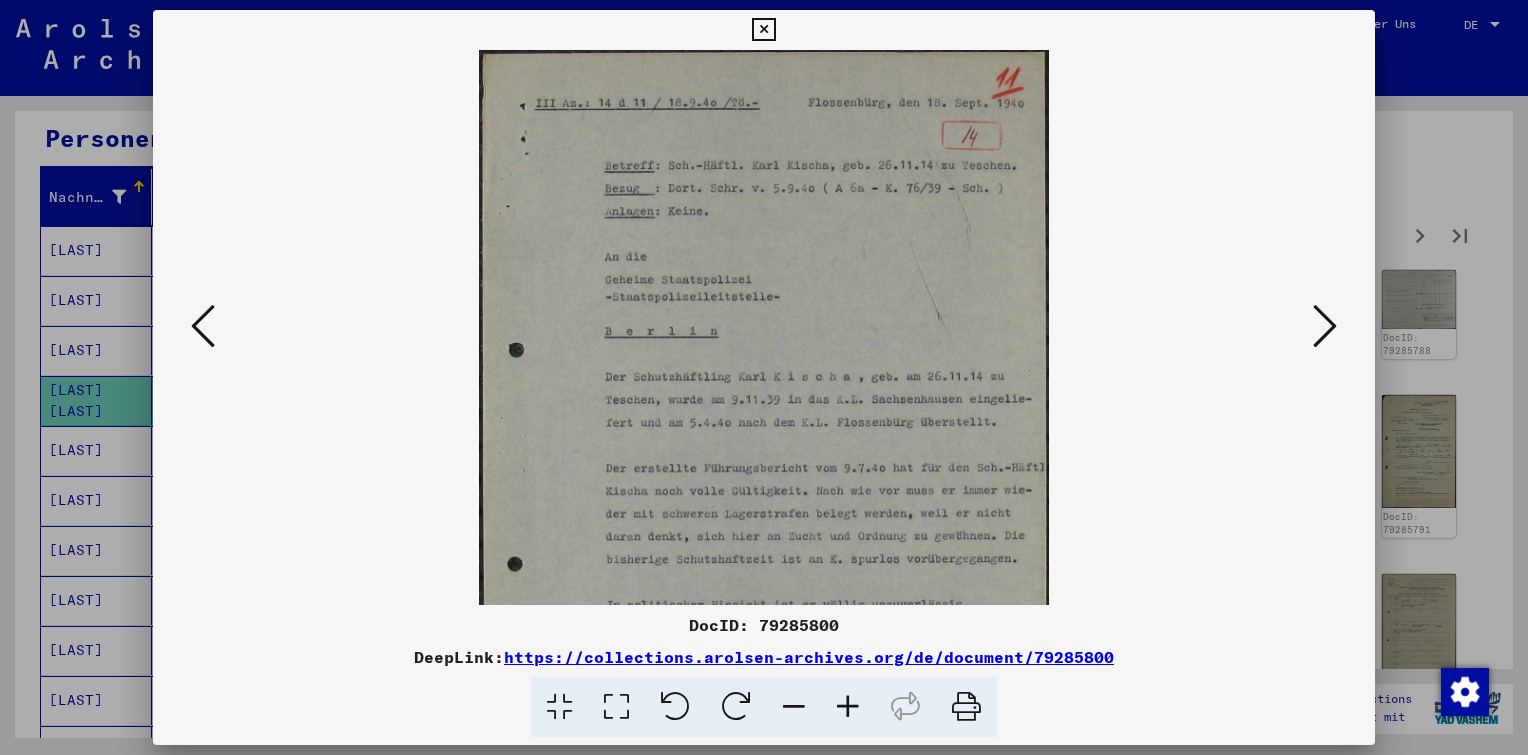 click at bounding box center (848, 707) 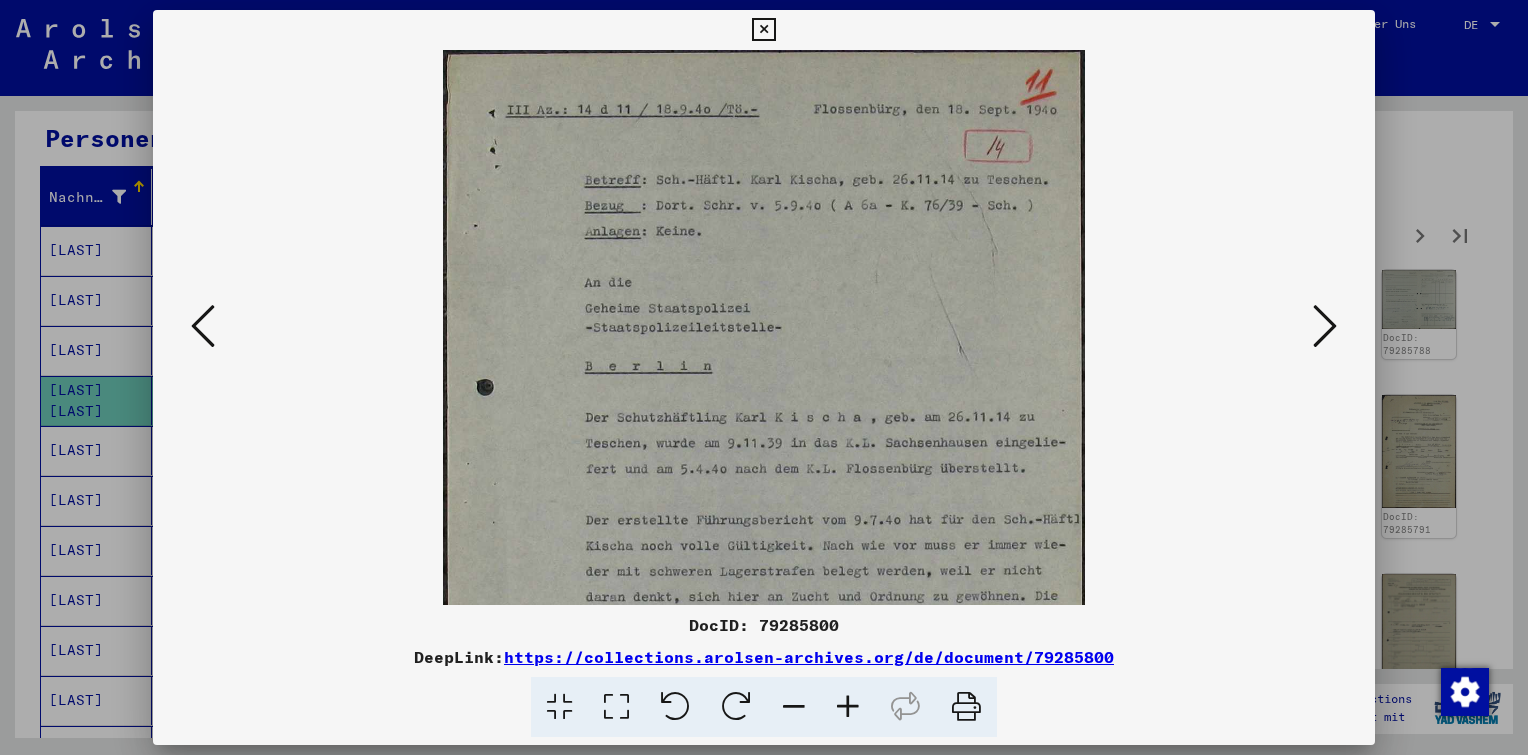 click at bounding box center (848, 707) 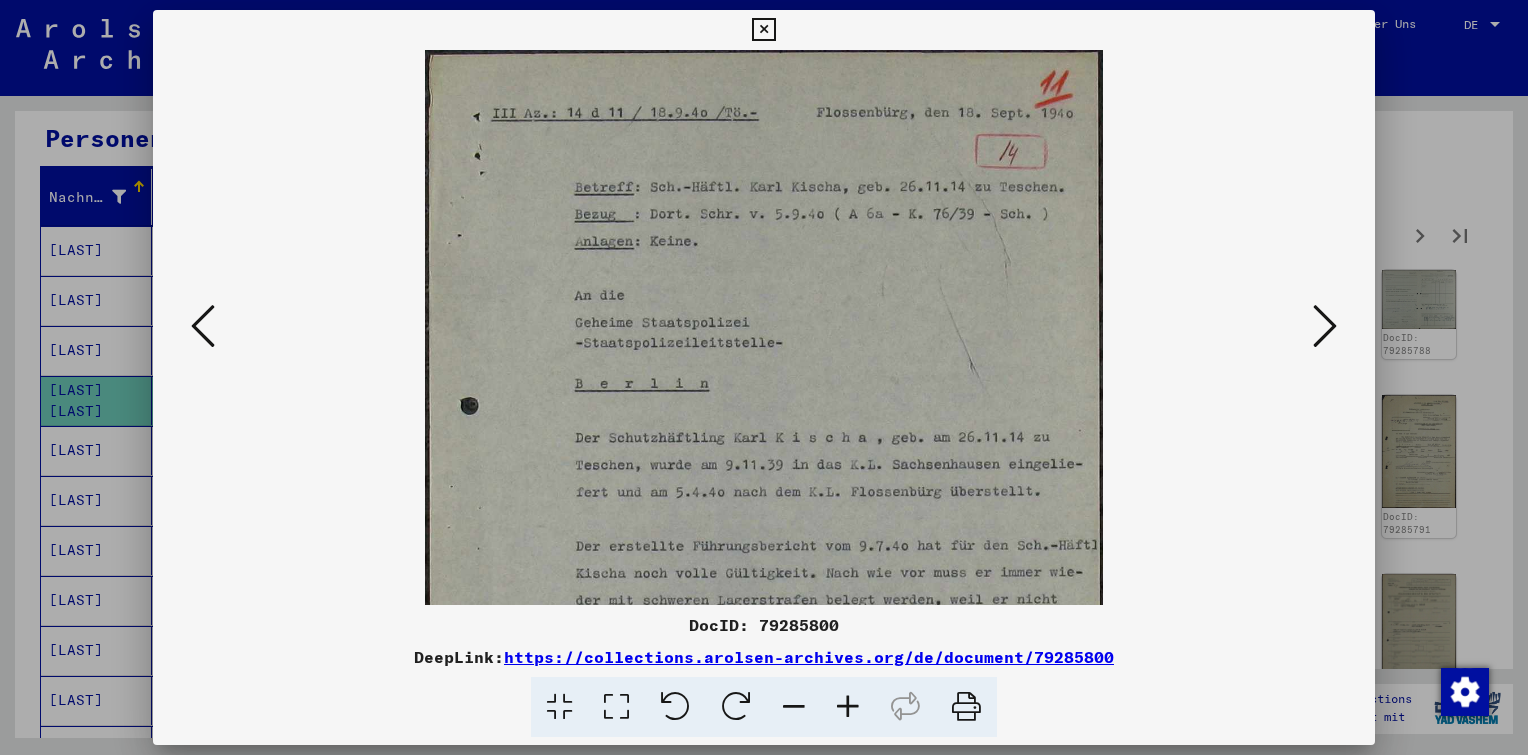click at bounding box center (848, 707) 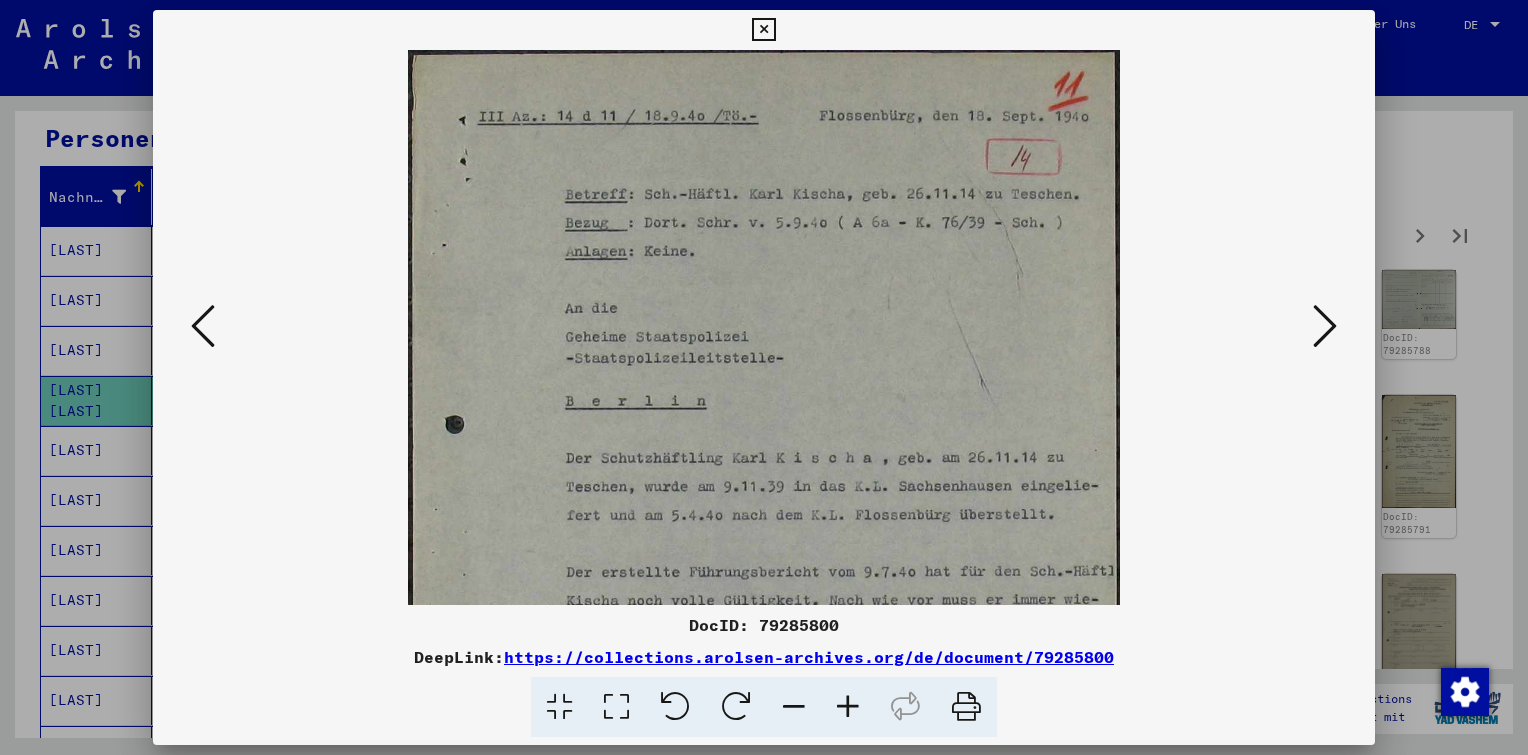 click at bounding box center [848, 707] 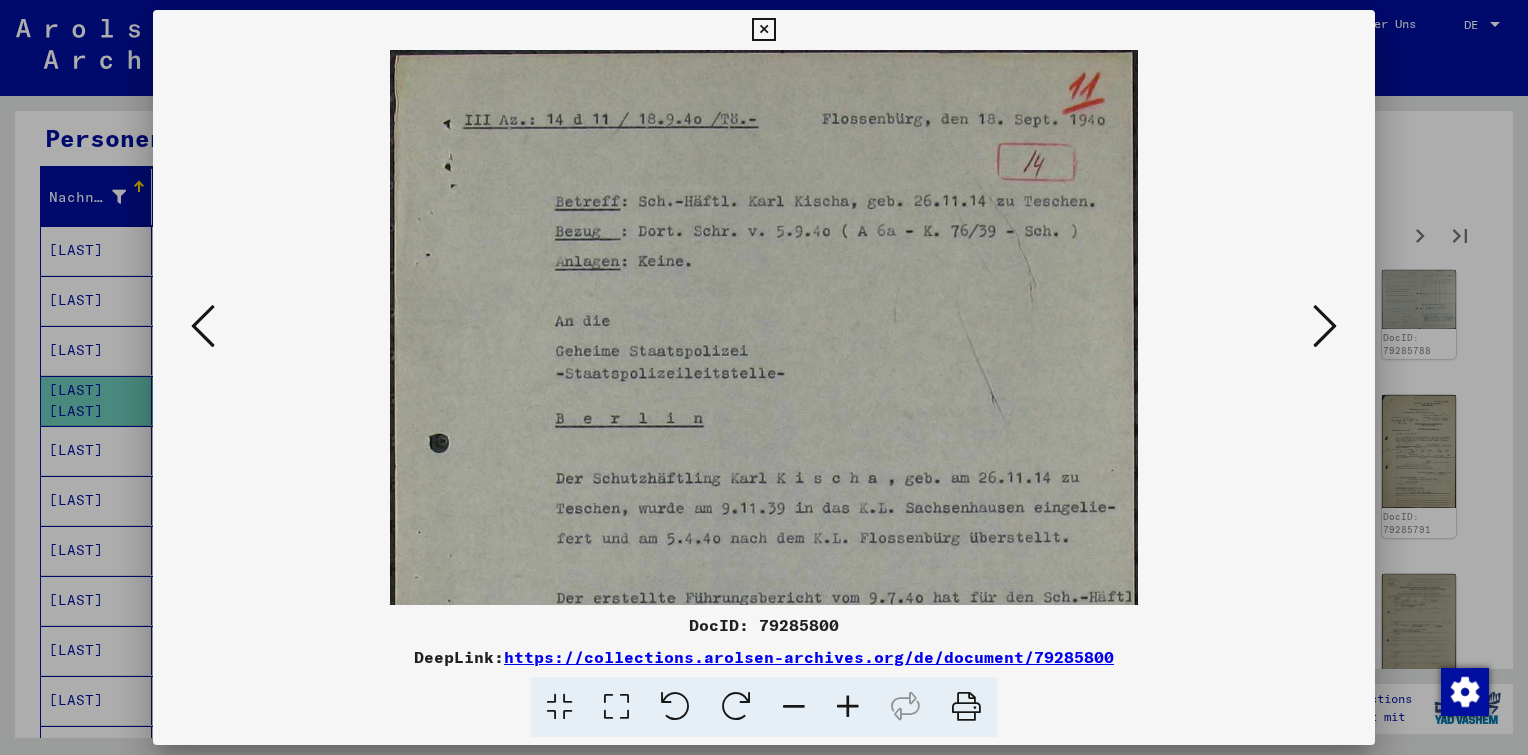 click at bounding box center (848, 707) 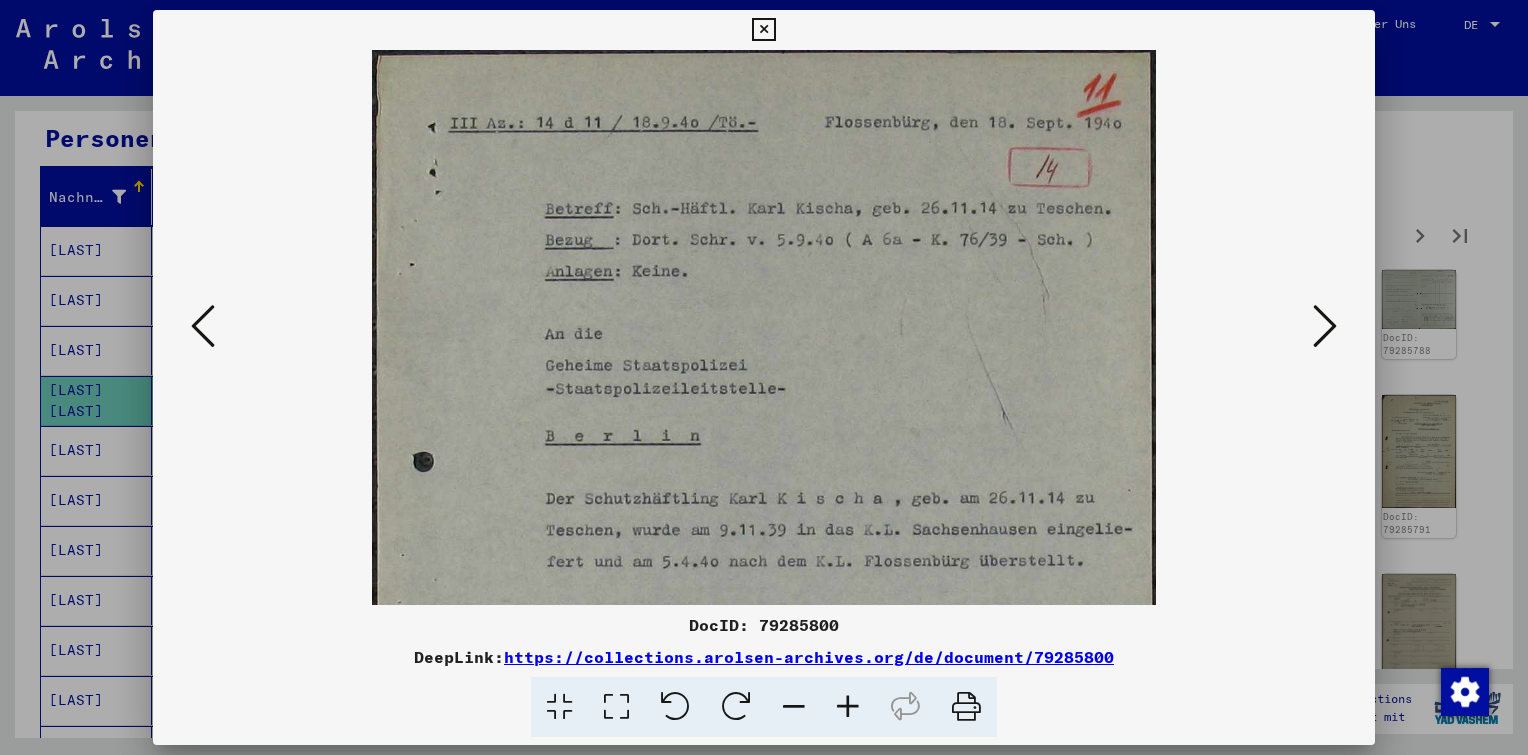click at bounding box center [848, 707] 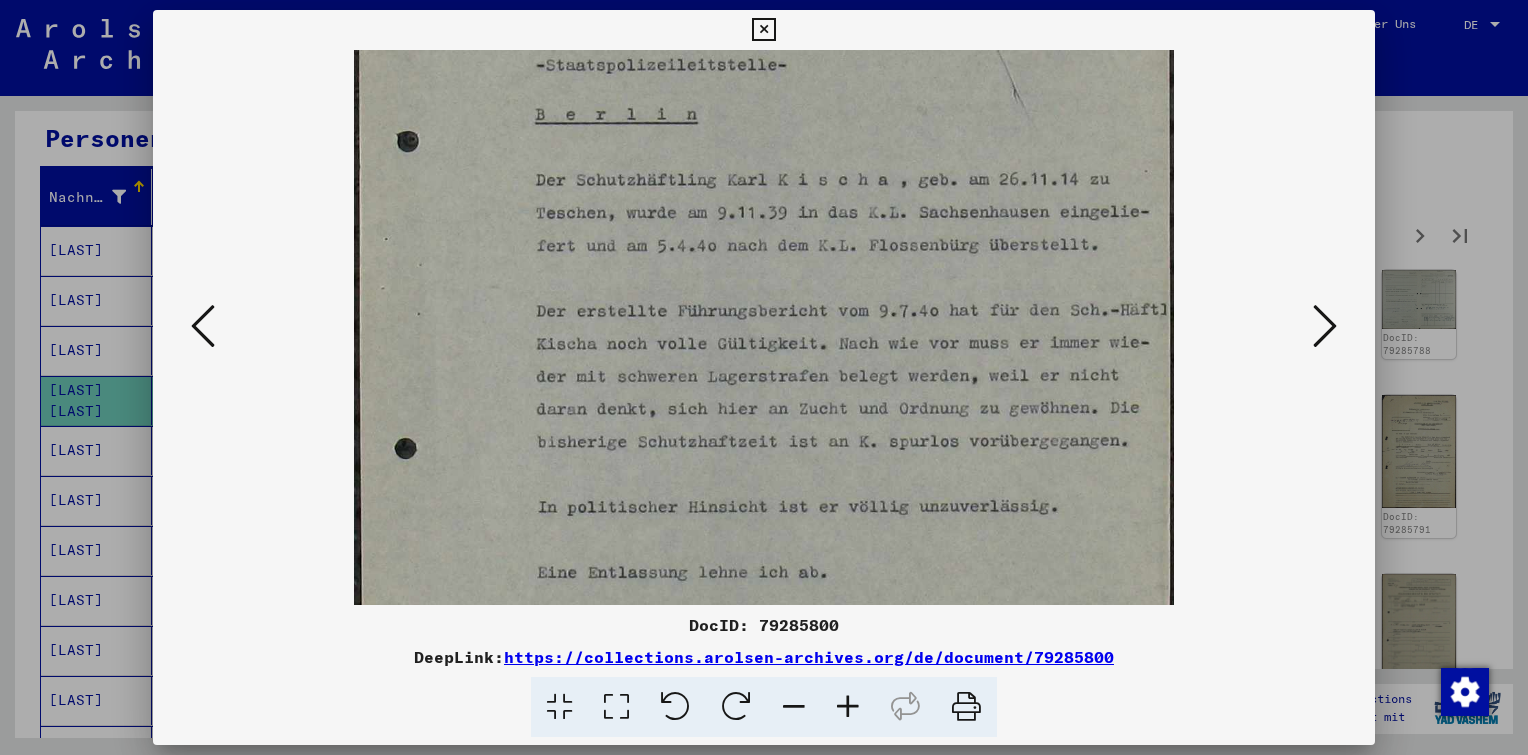 drag, startPoint x: 907, startPoint y: 509, endPoint x: 916, endPoint y: 164, distance: 345.11737 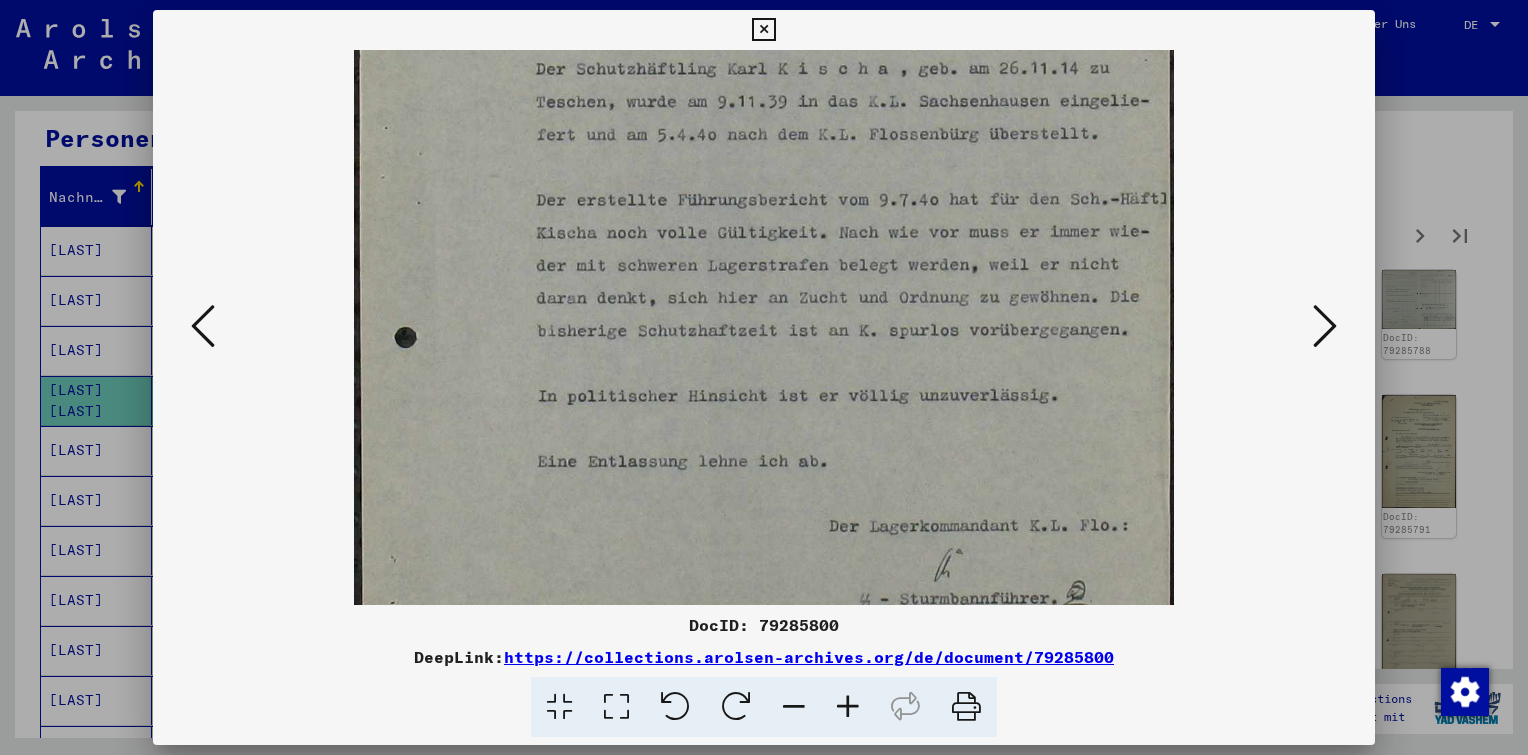 scroll, scrollTop: 488, scrollLeft: 0, axis: vertical 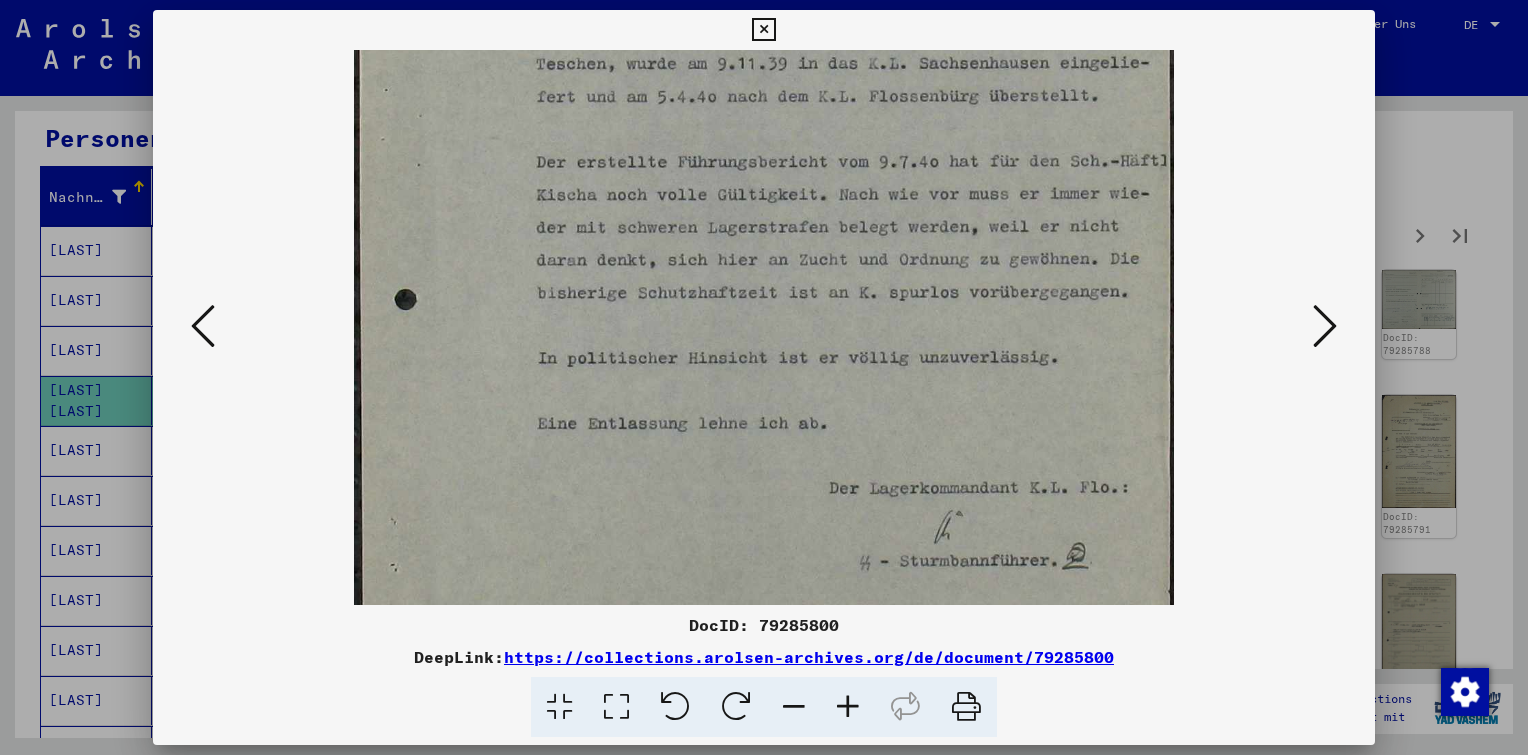 drag, startPoint x: 960, startPoint y: 396, endPoint x: 945, endPoint y: 256, distance: 140.80128 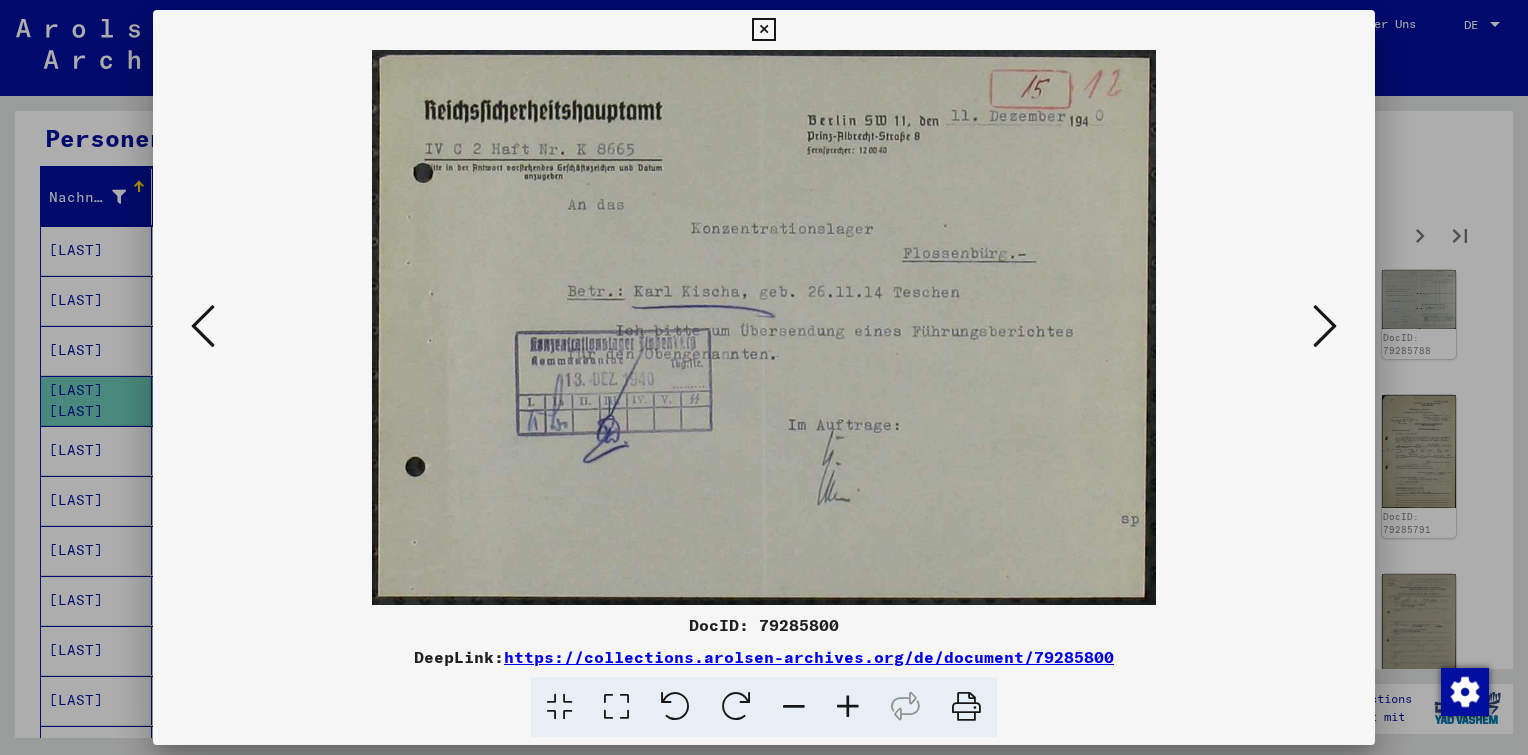 click at bounding box center [1325, 326] 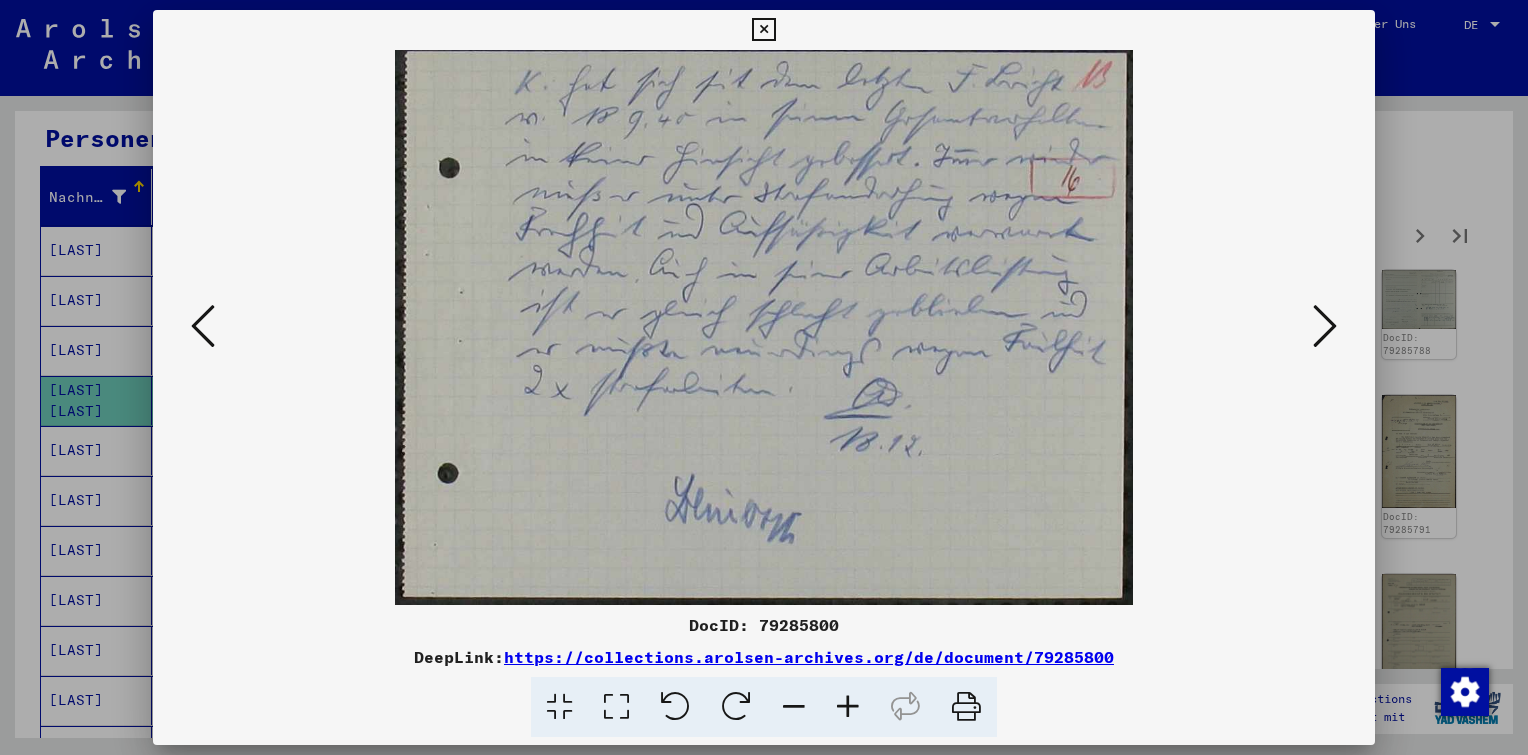 click at bounding box center (1325, 326) 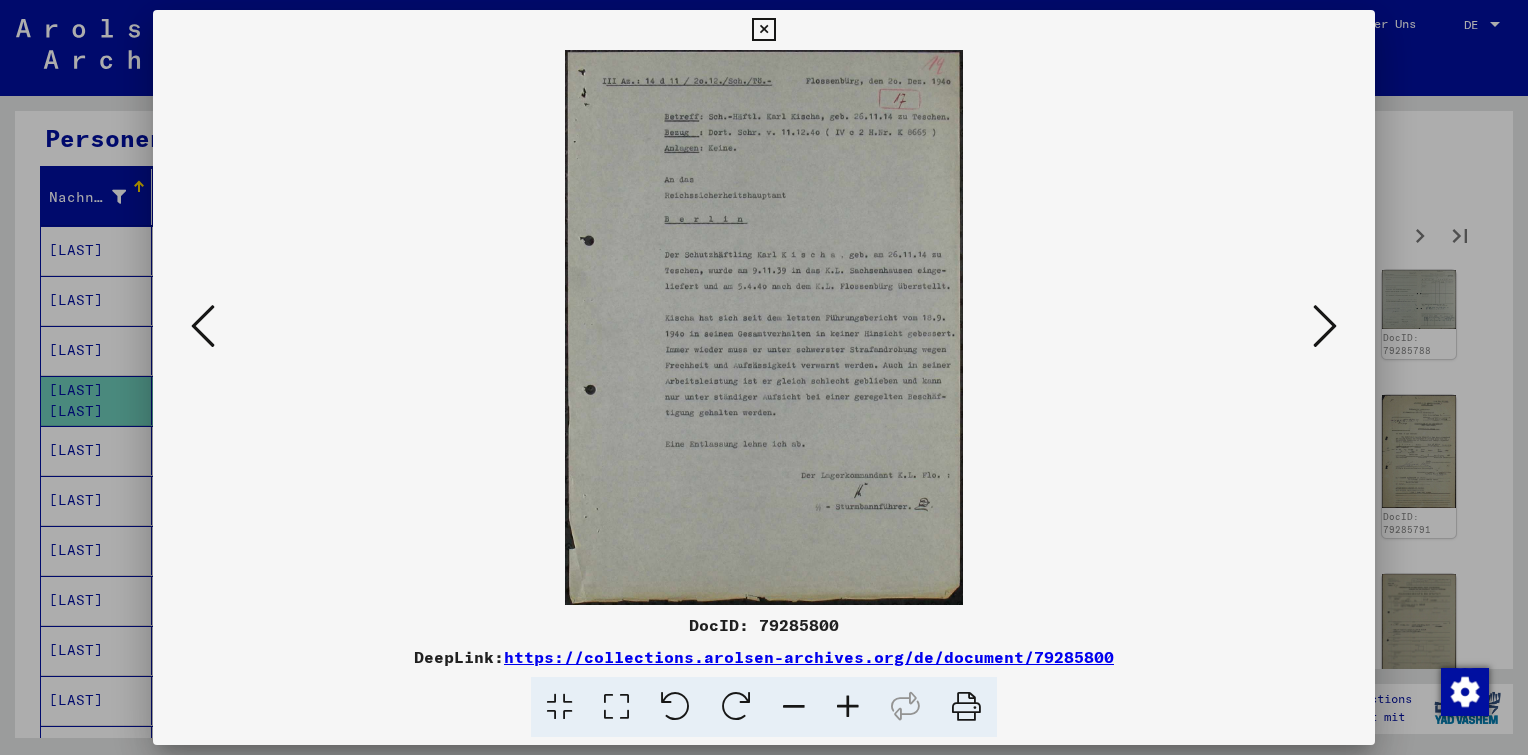 click at bounding box center (848, 707) 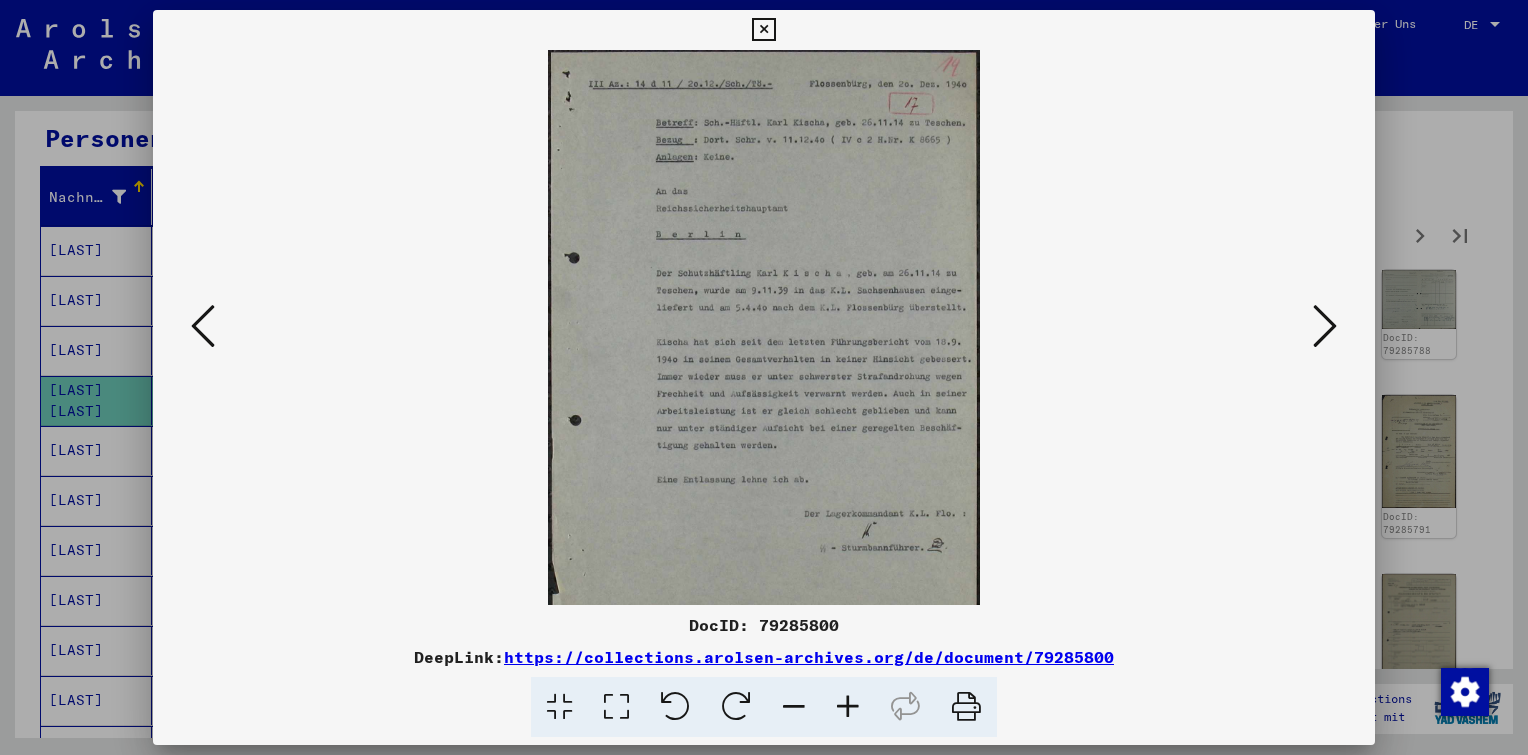 click at bounding box center (848, 707) 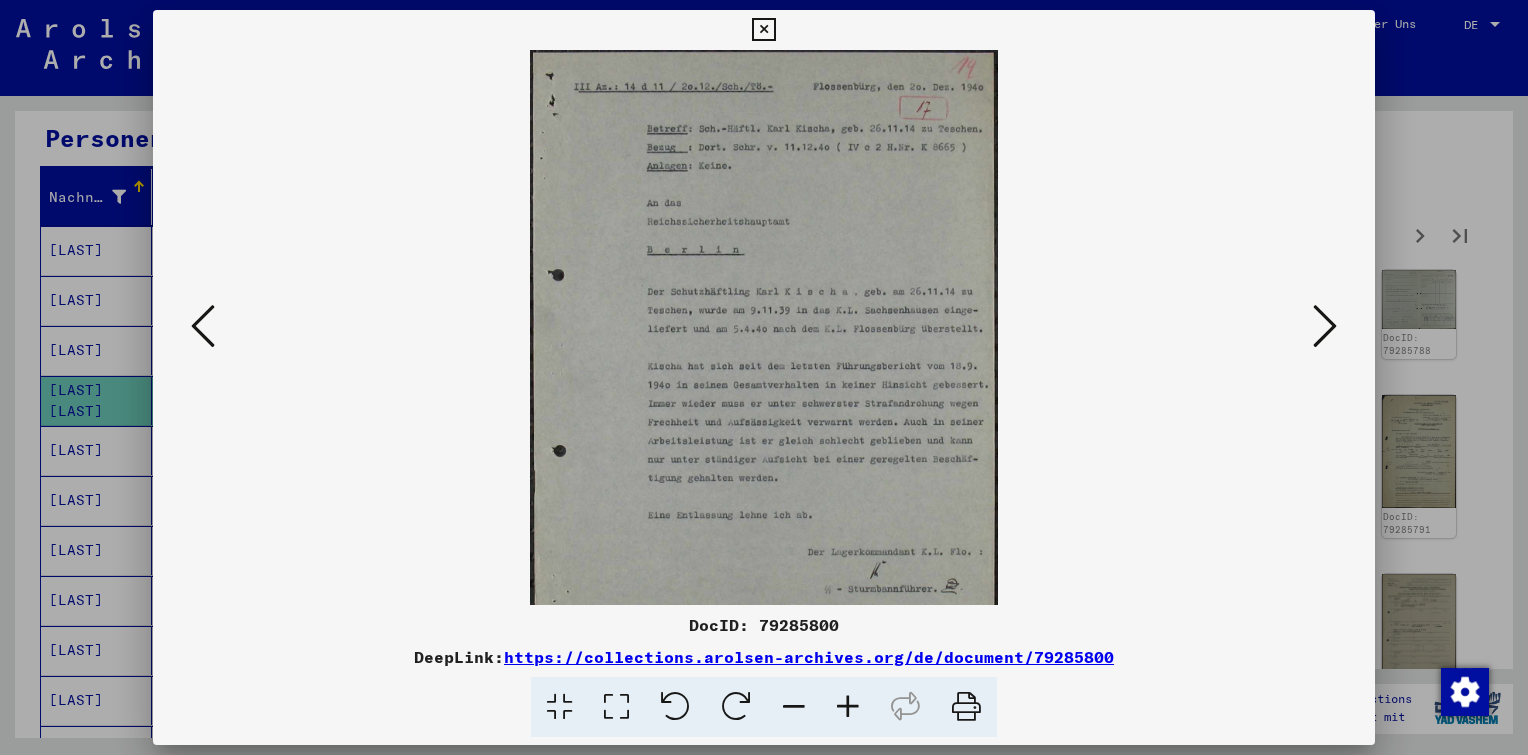 click at bounding box center (848, 707) 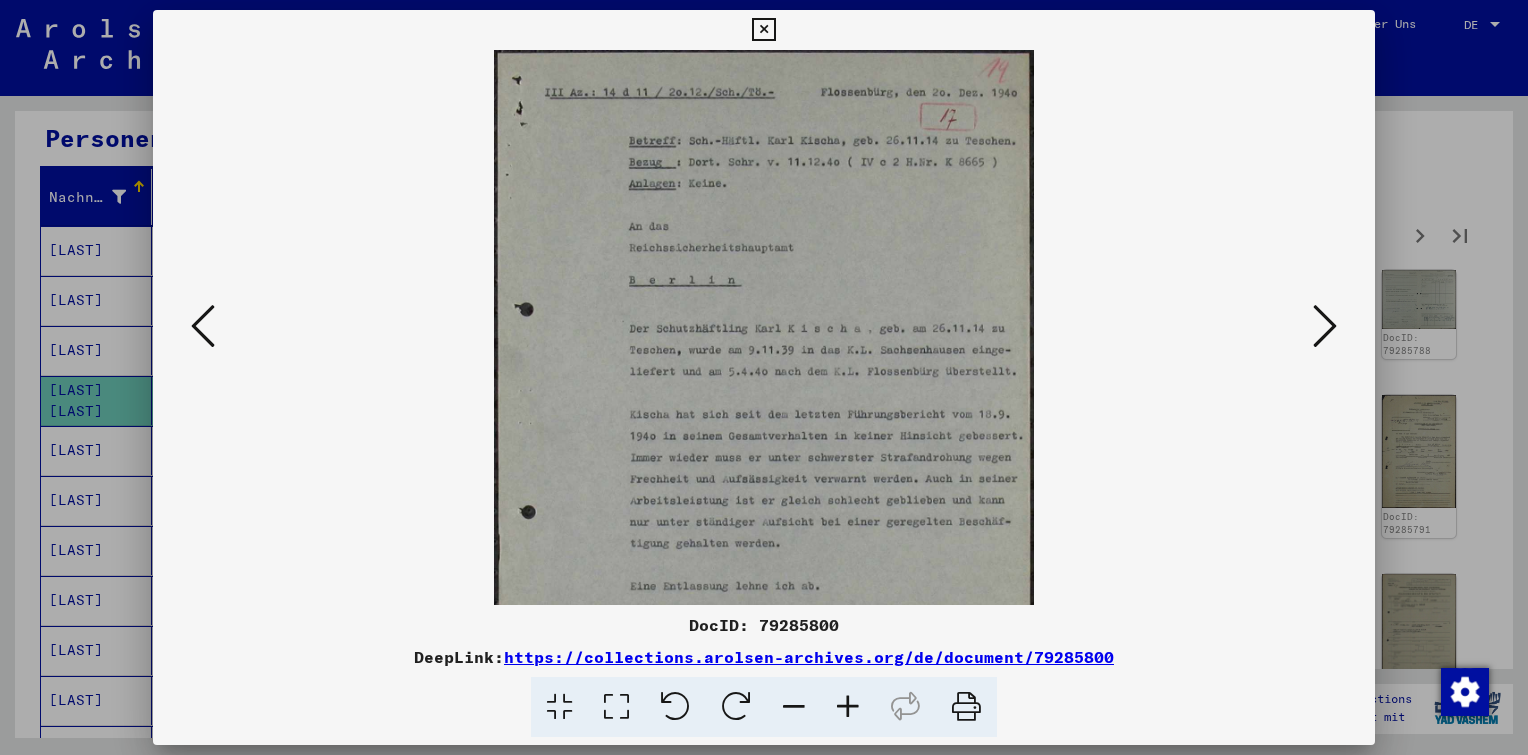 click at bounding box center [848, 707] 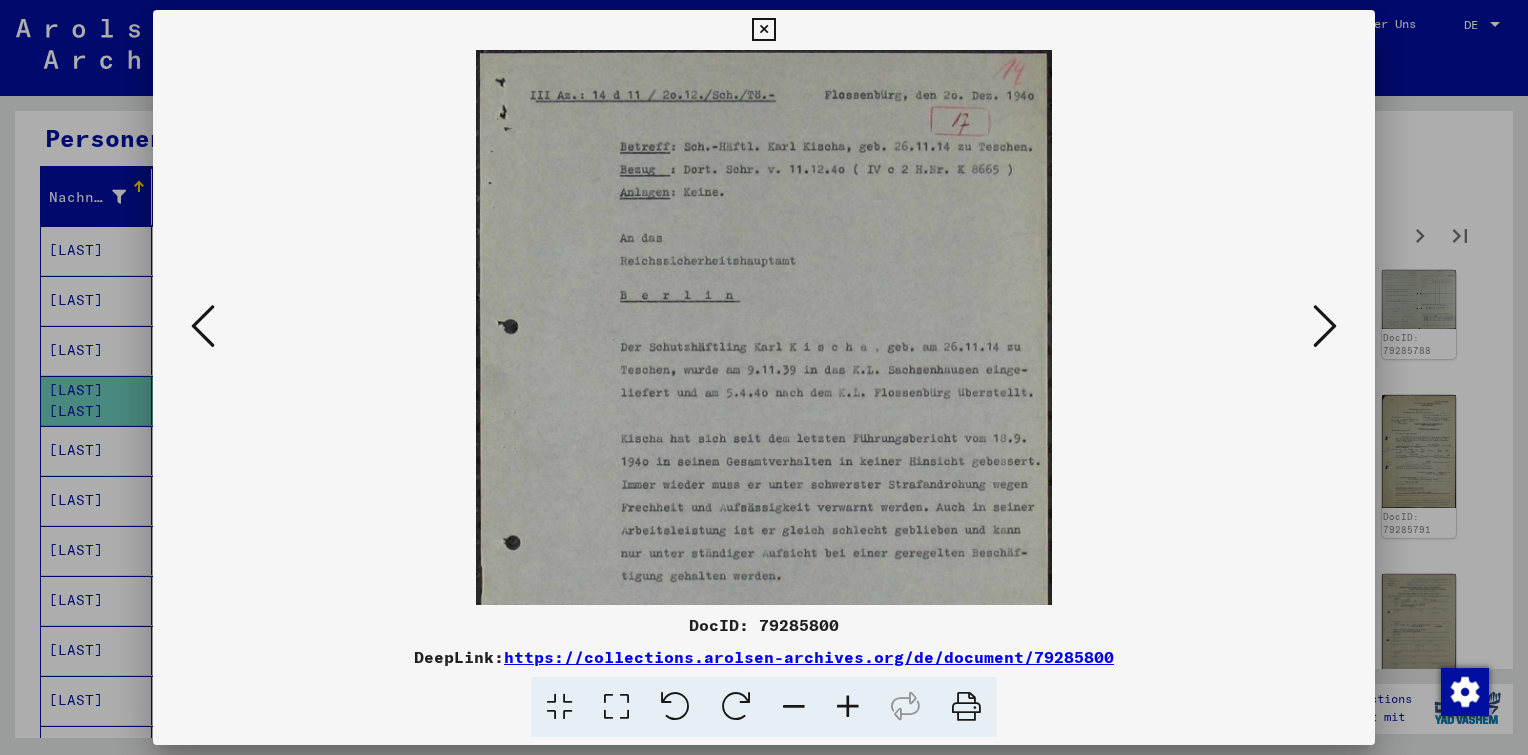 click at bounding box center (848, 707) 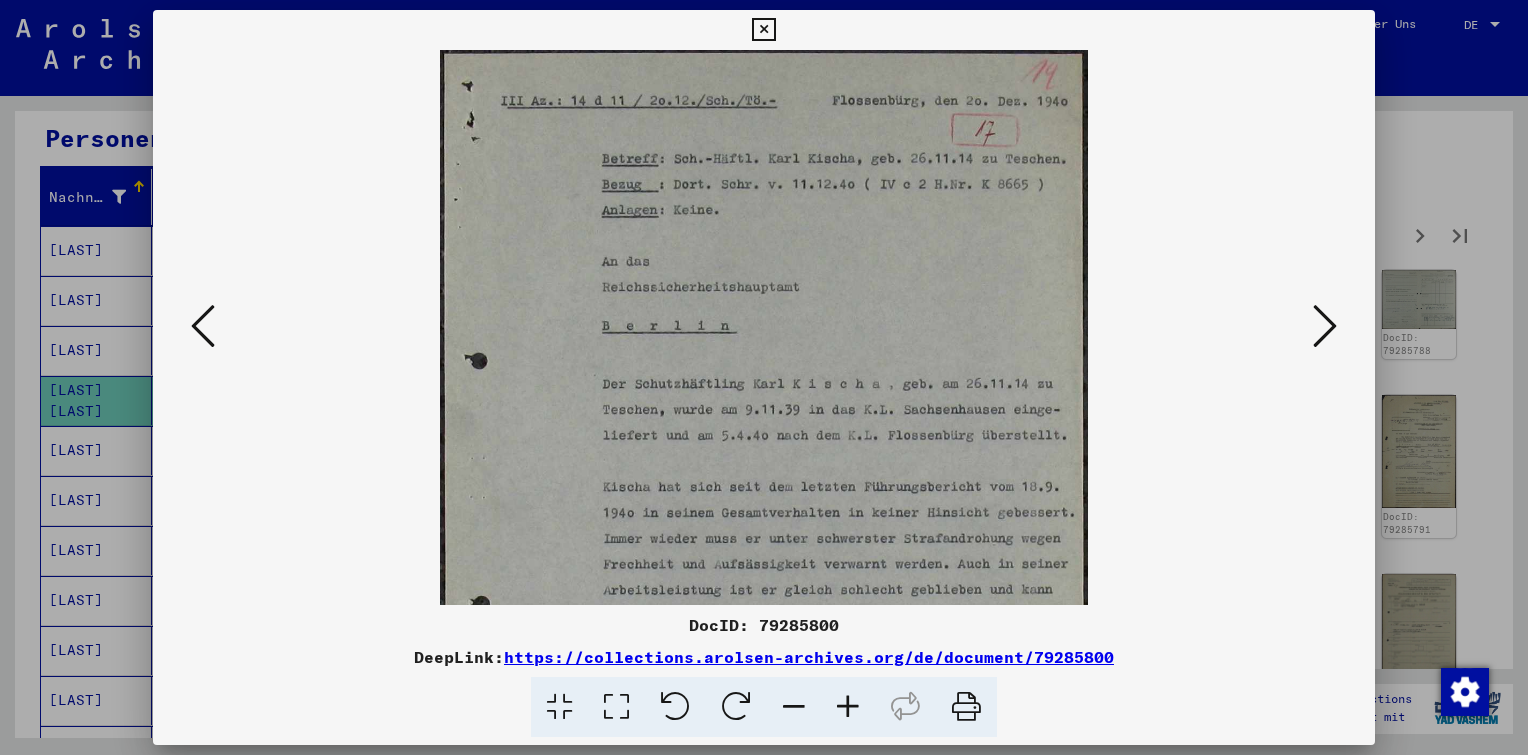 click at bounding box center [848, 707] 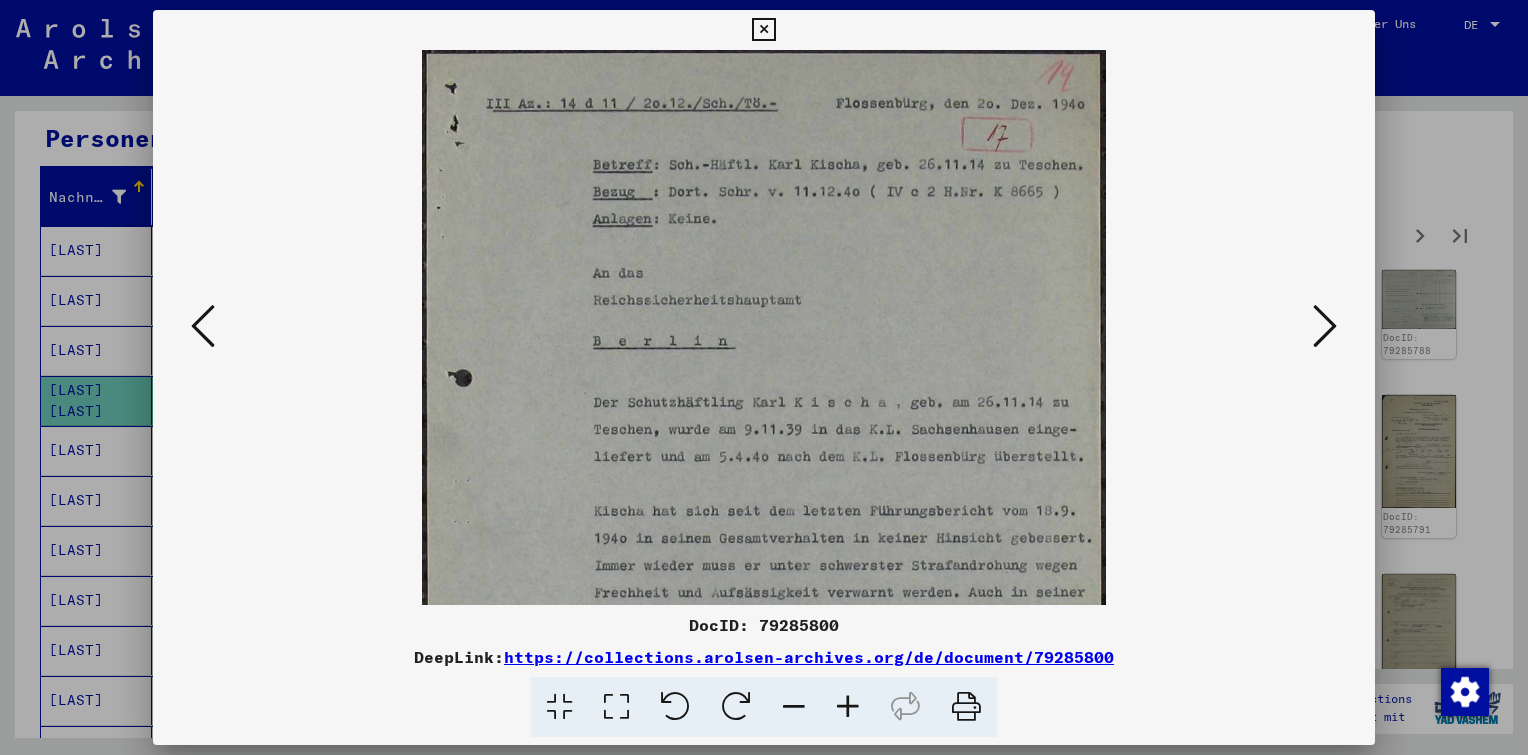 click at bounding box center [848, 707] 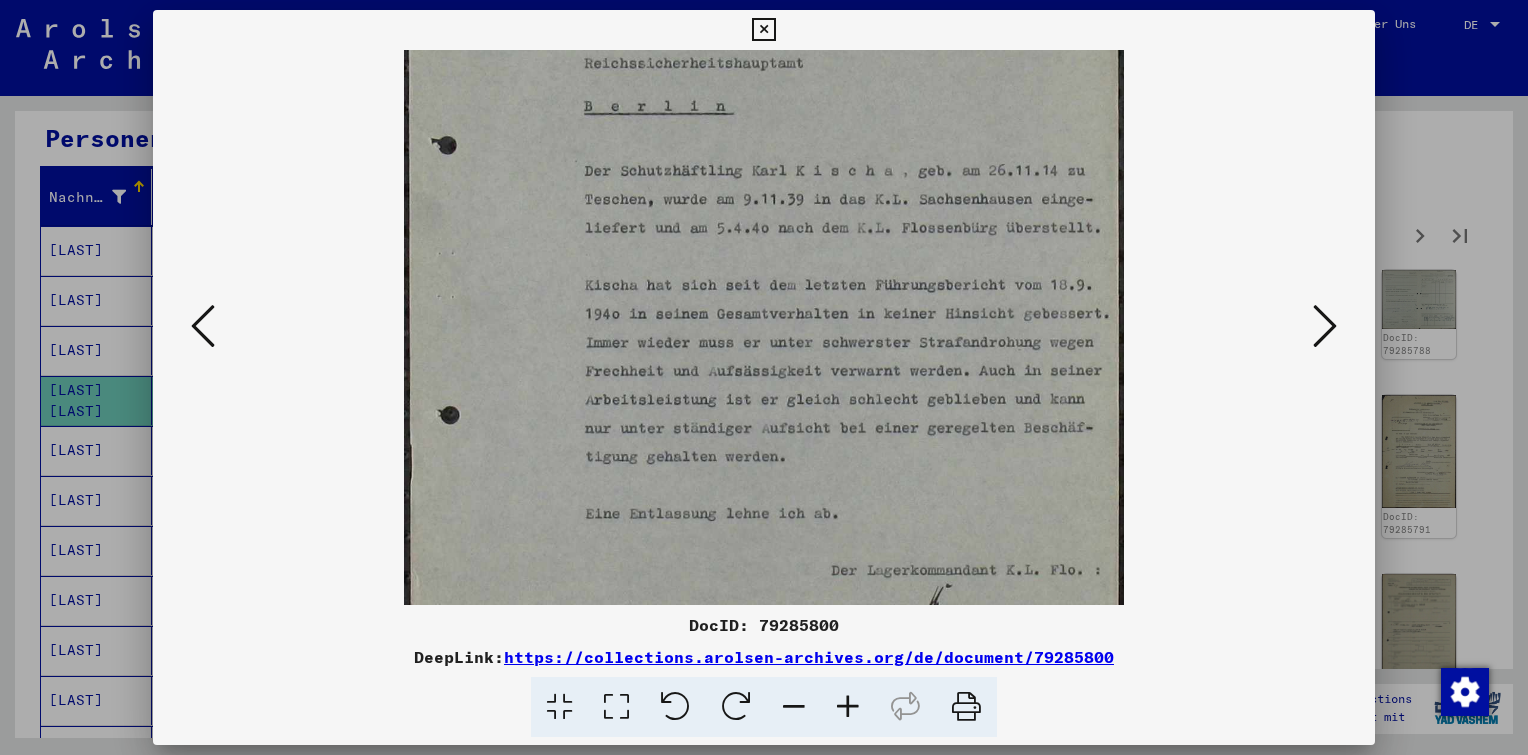 drag, startPoint x: 900, startPoint y: 484, endPoint x: 892, endPoint y: 228, distance: 256.12497 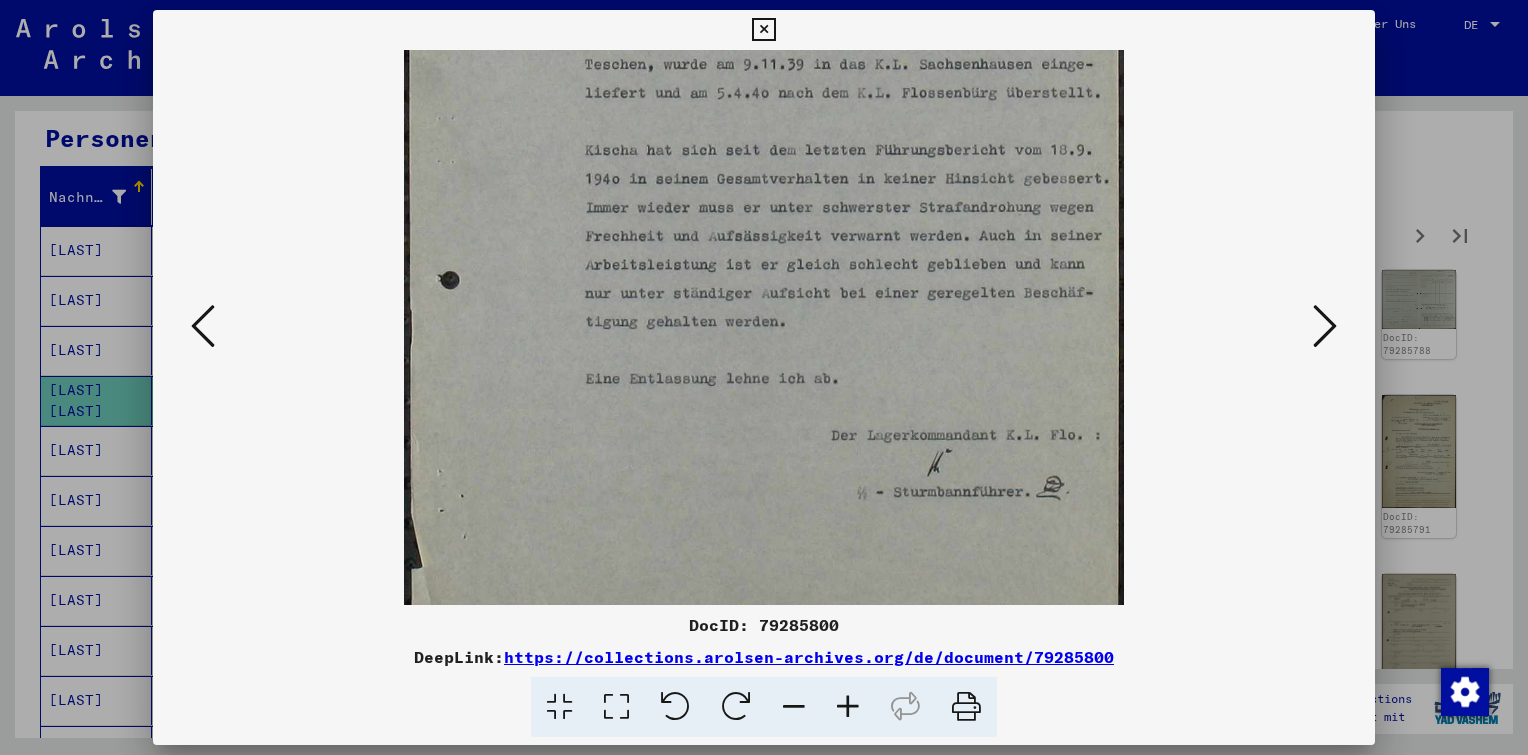 drag, startPoint x: 984, startPoint y: 371, endPoint x: 956, endPoint y: 228, distance: 145.71547 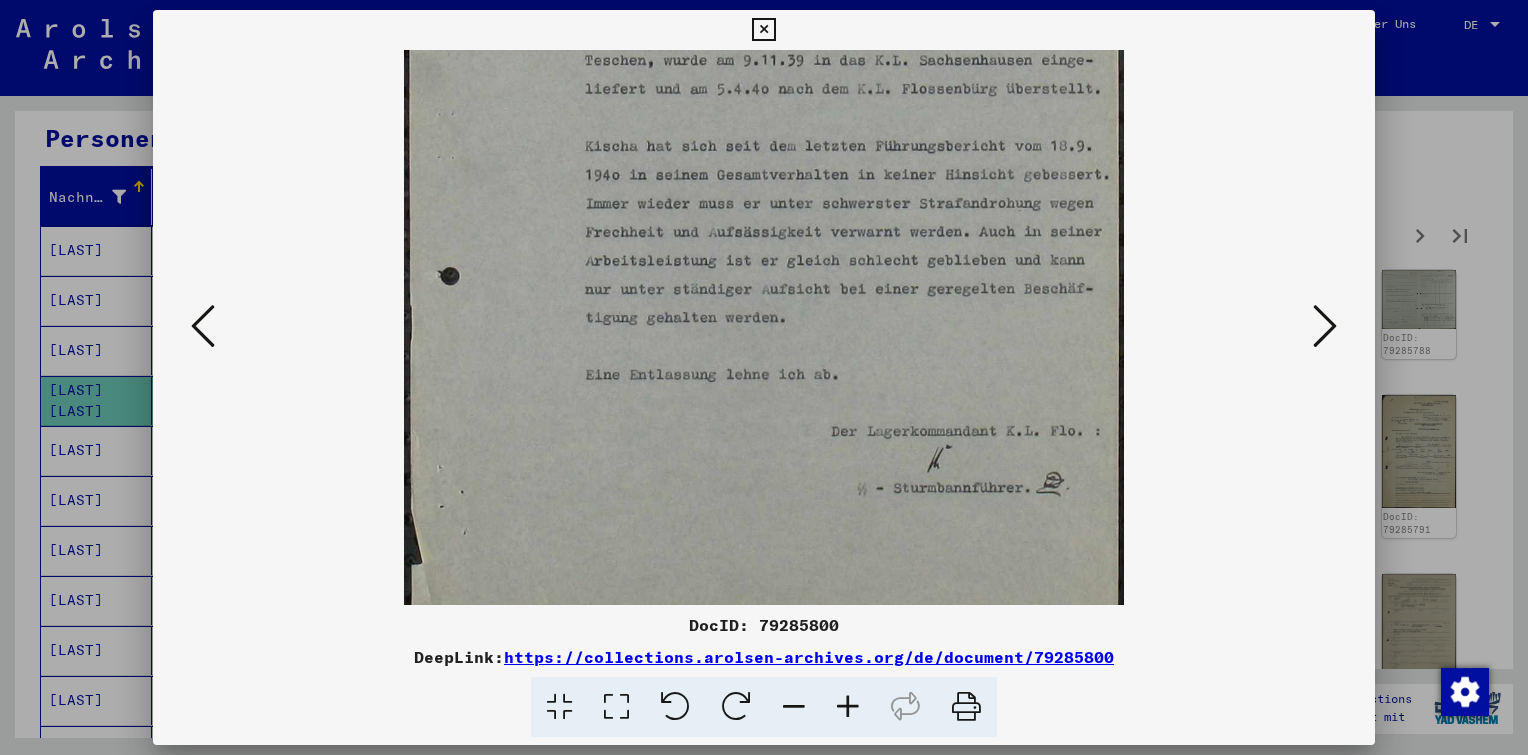 click at bounding box center (1325, 326) 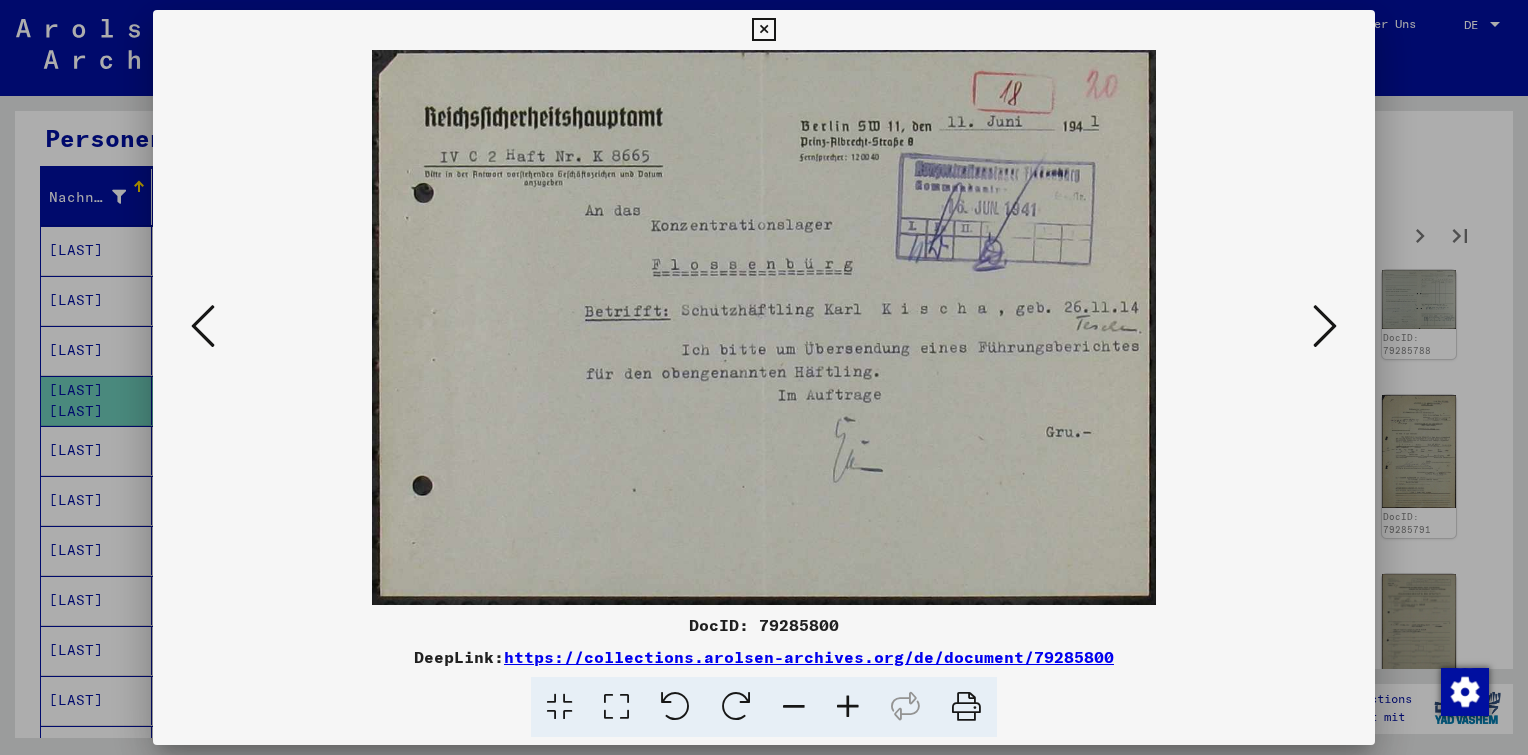 click at bounding box center (1325, 326) 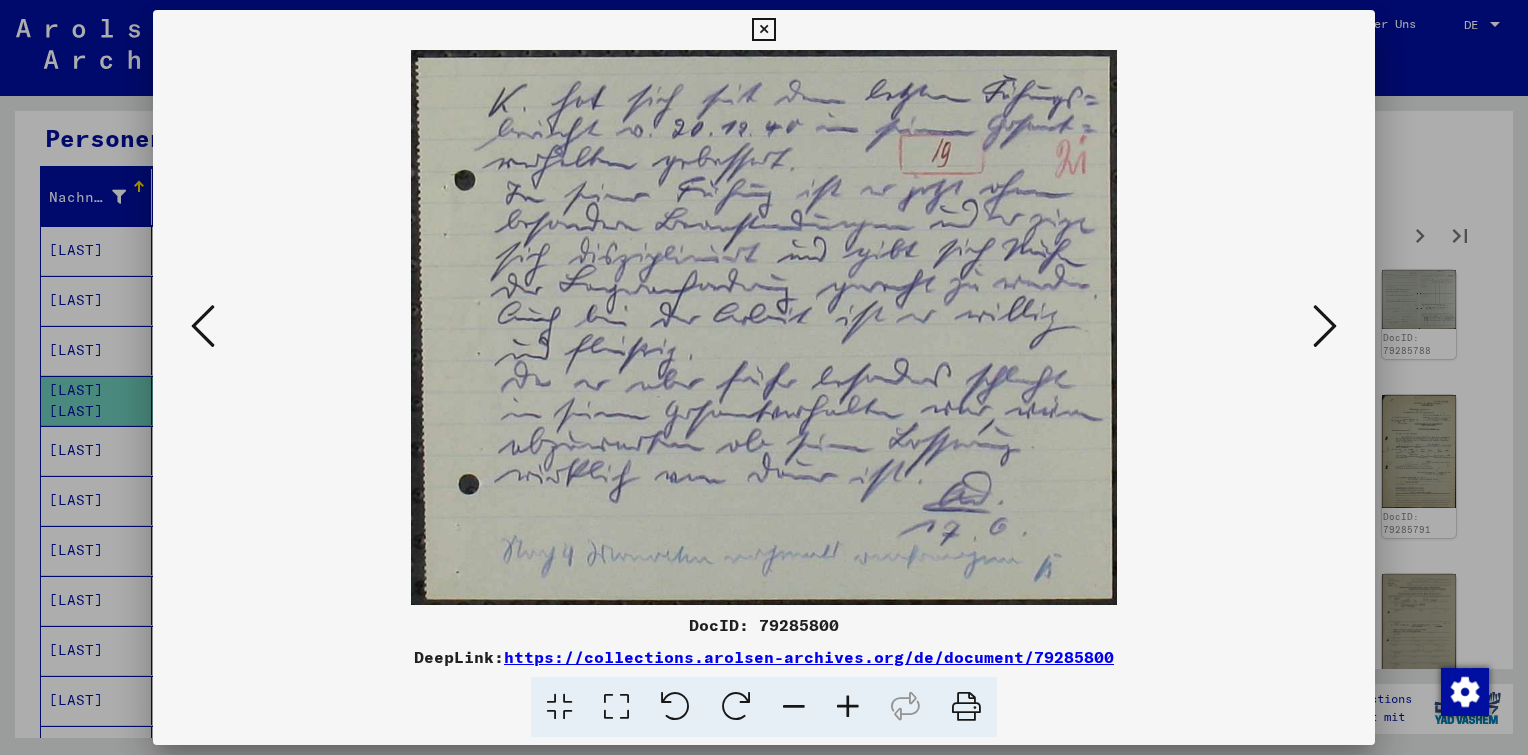 click at bounding box center [1325, 326] 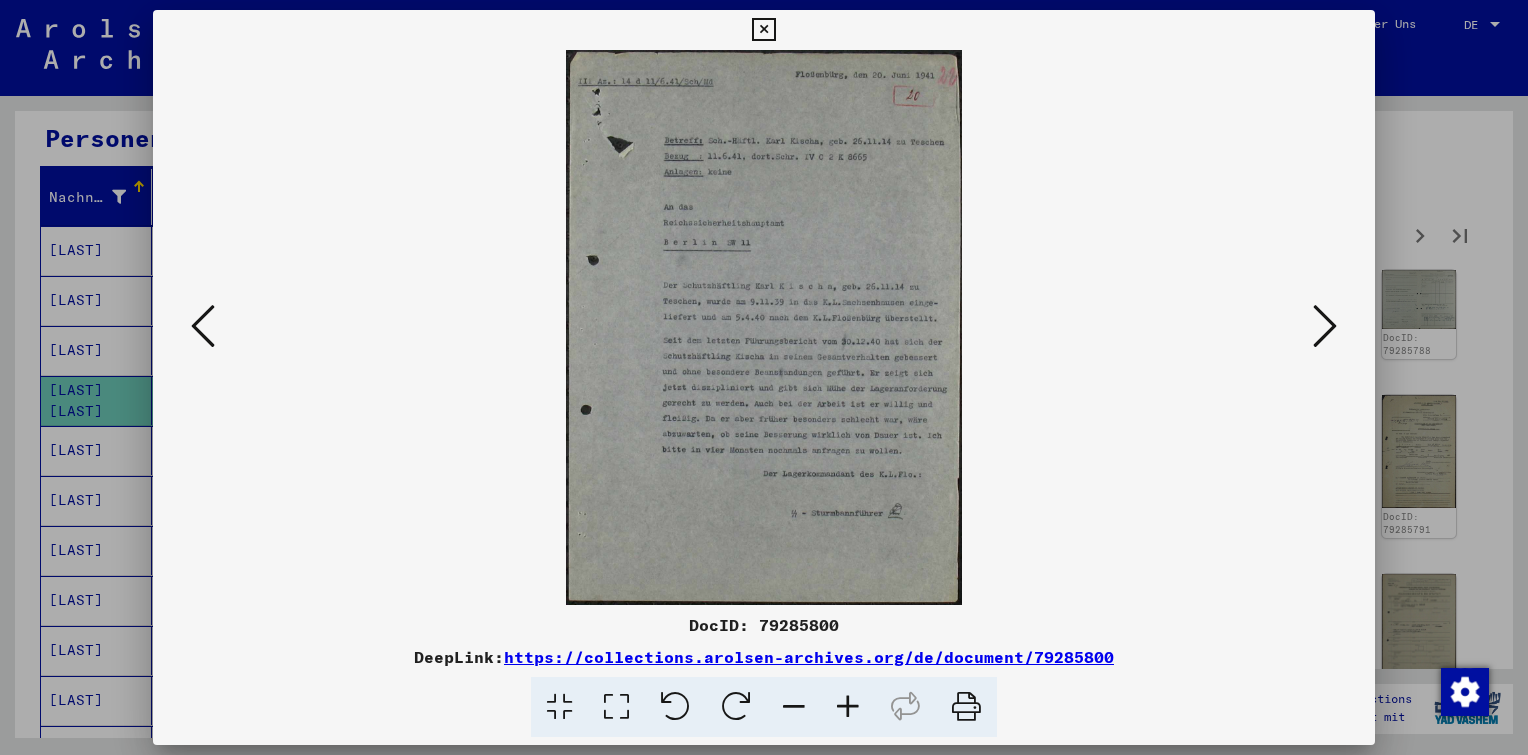 click at bounding box center [848, 707] 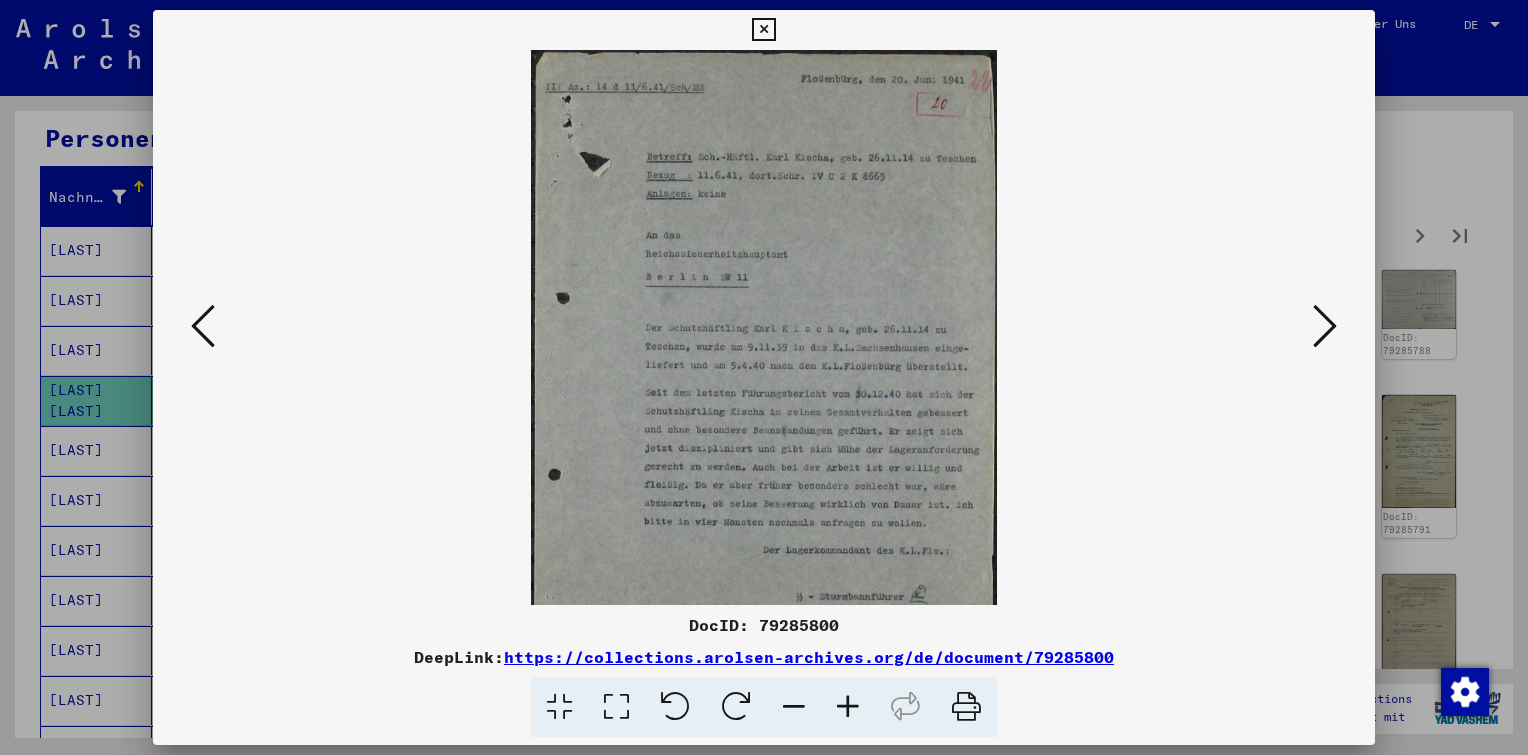 click at bounding box center [848, 707] 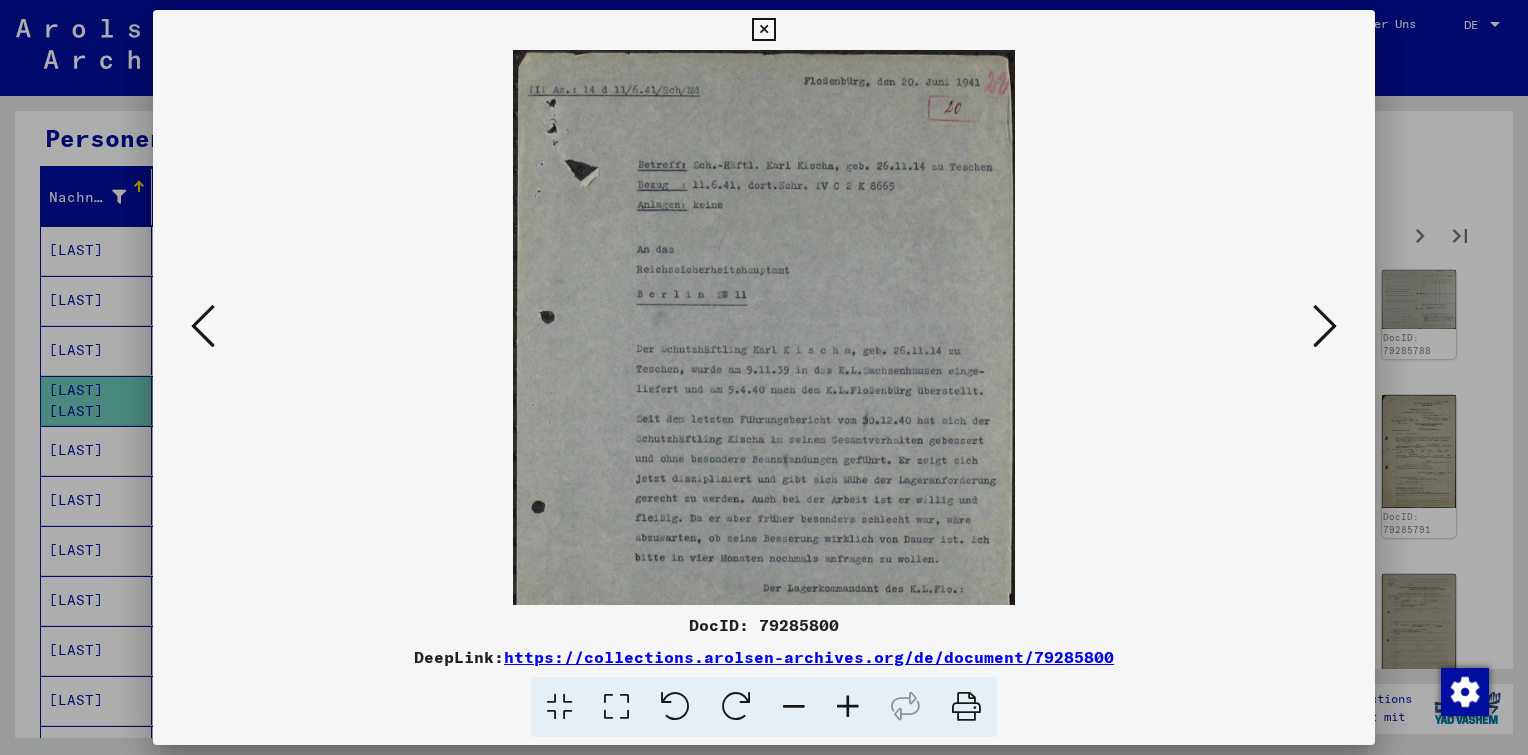 click at bounding box center (848, 707) 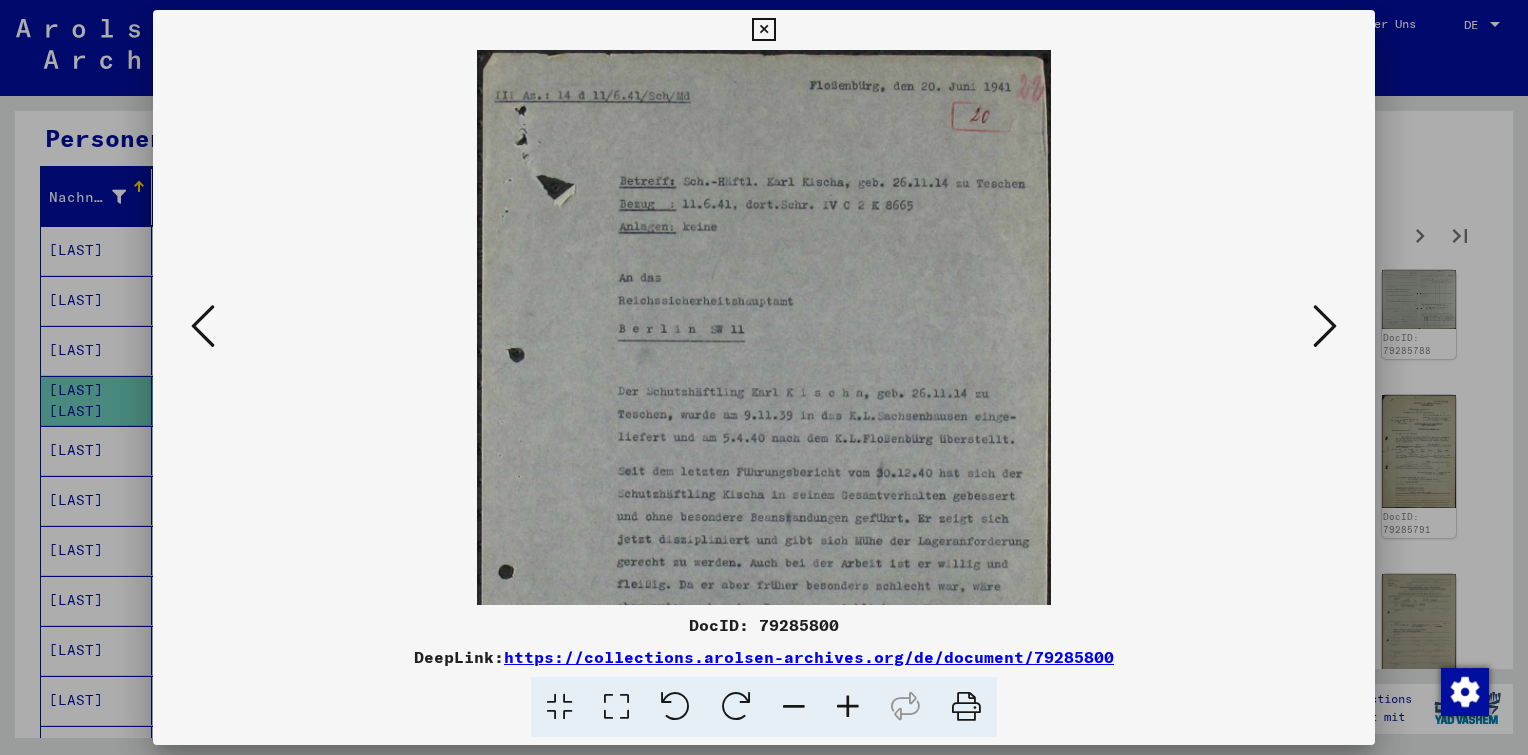 click at bounding box center (848, 707) 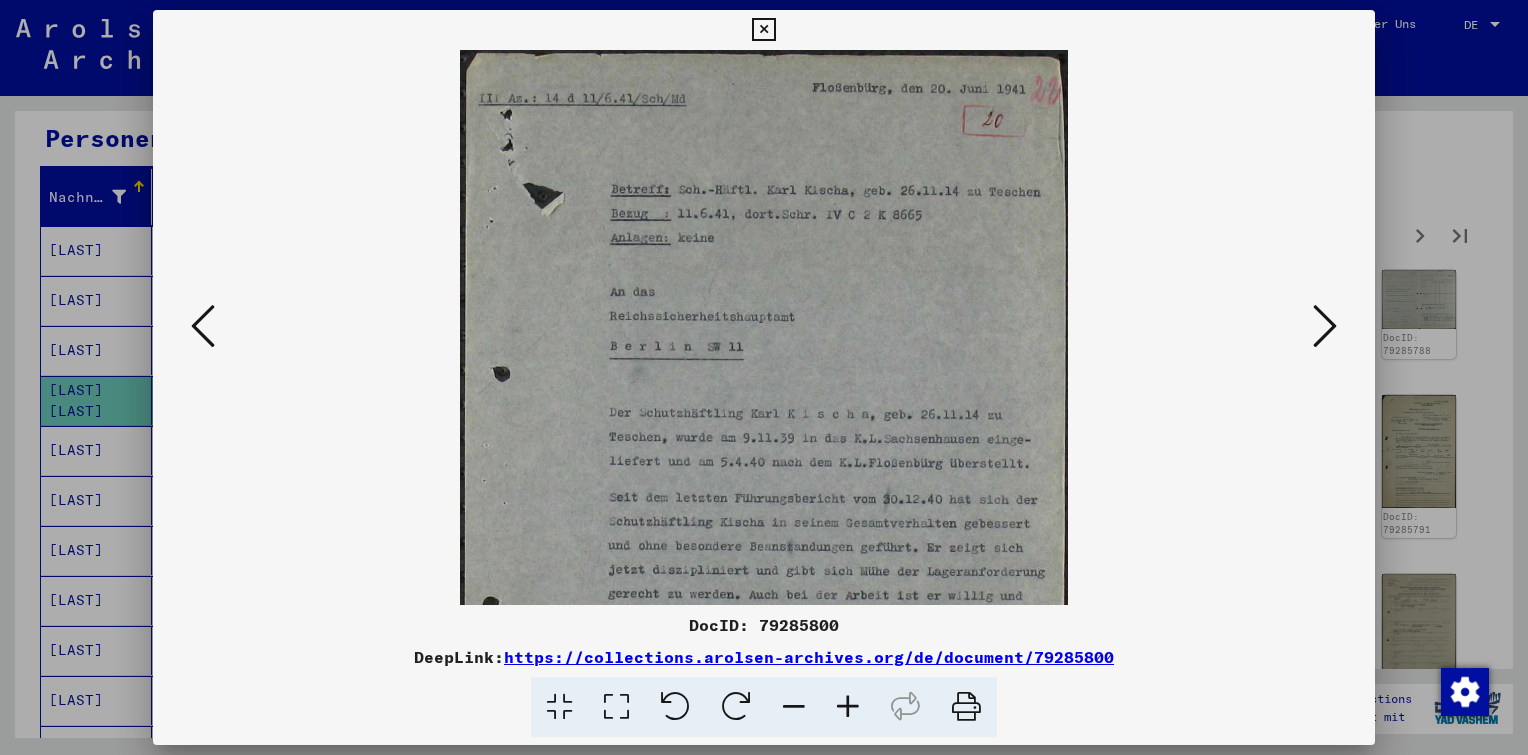 click at bounding box center (848, 707) 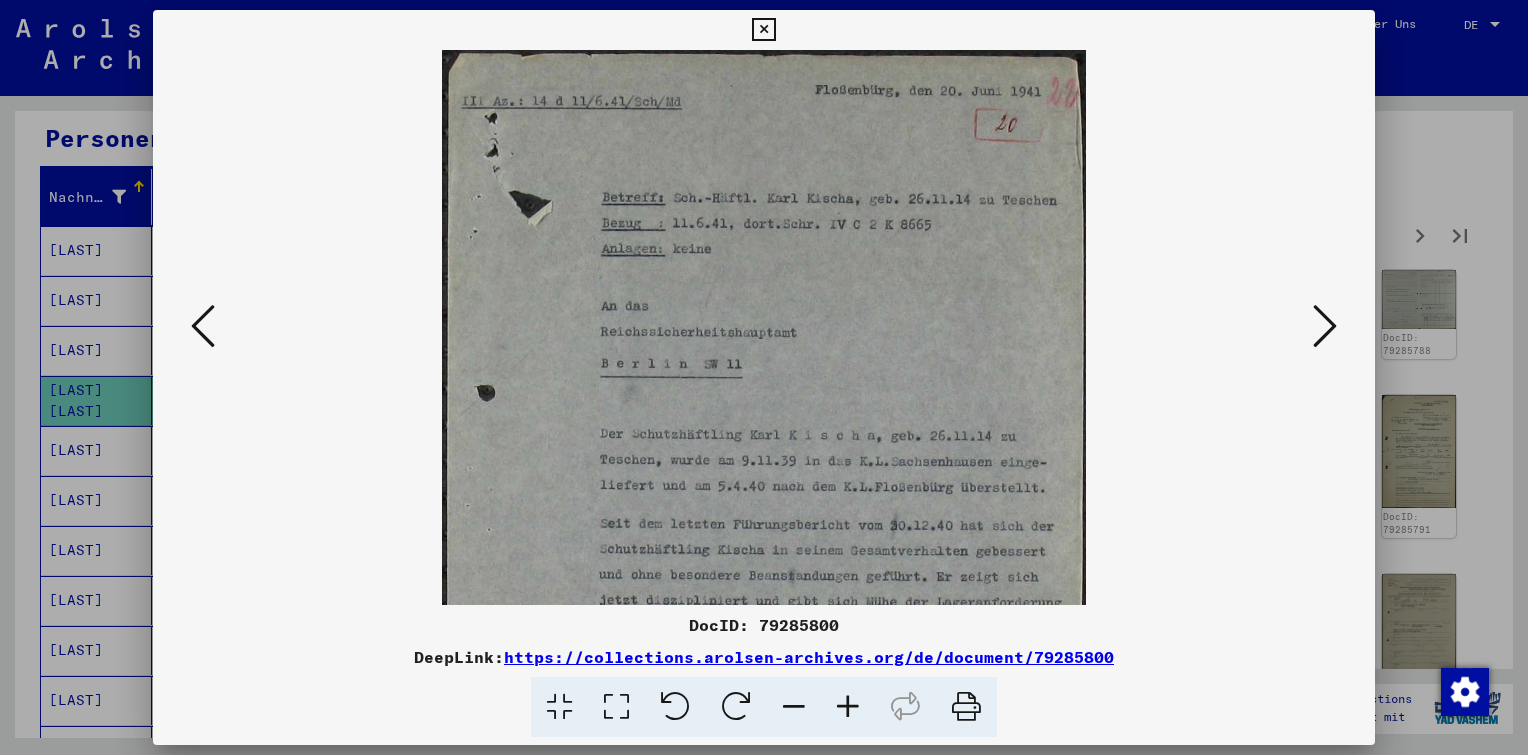 click at bounding box center [848, 707] 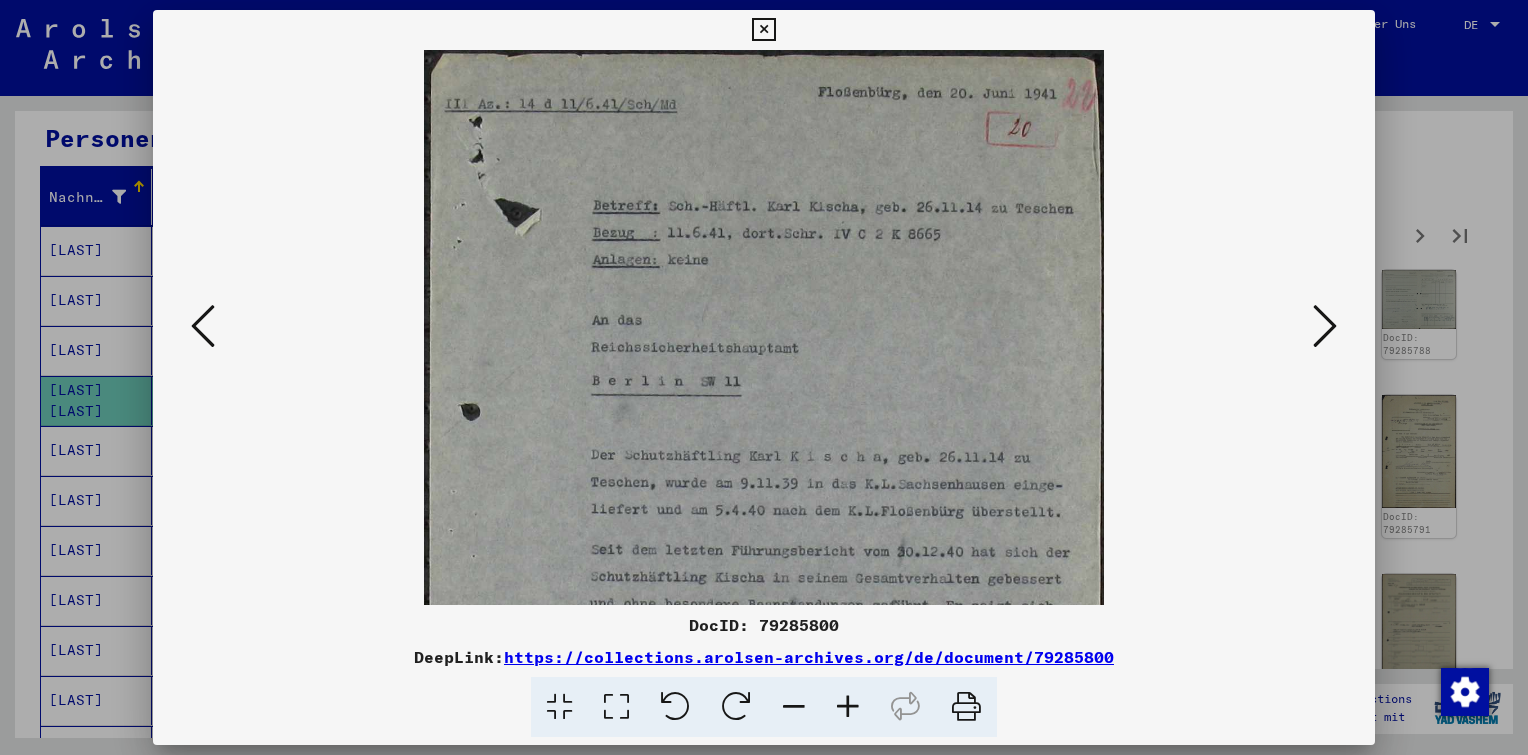 click at bounding box center (848, 707) 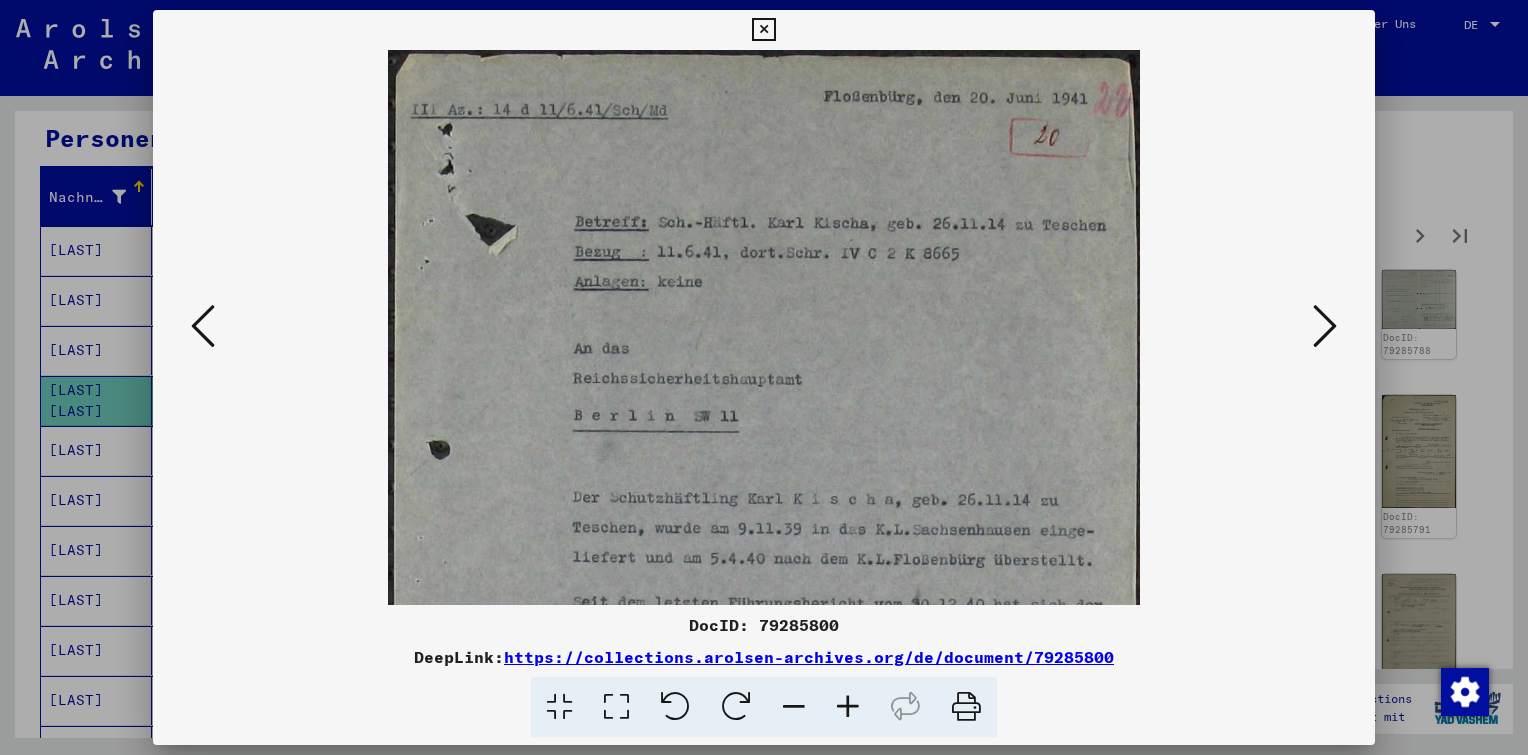 click at bounding box center (848, 707) 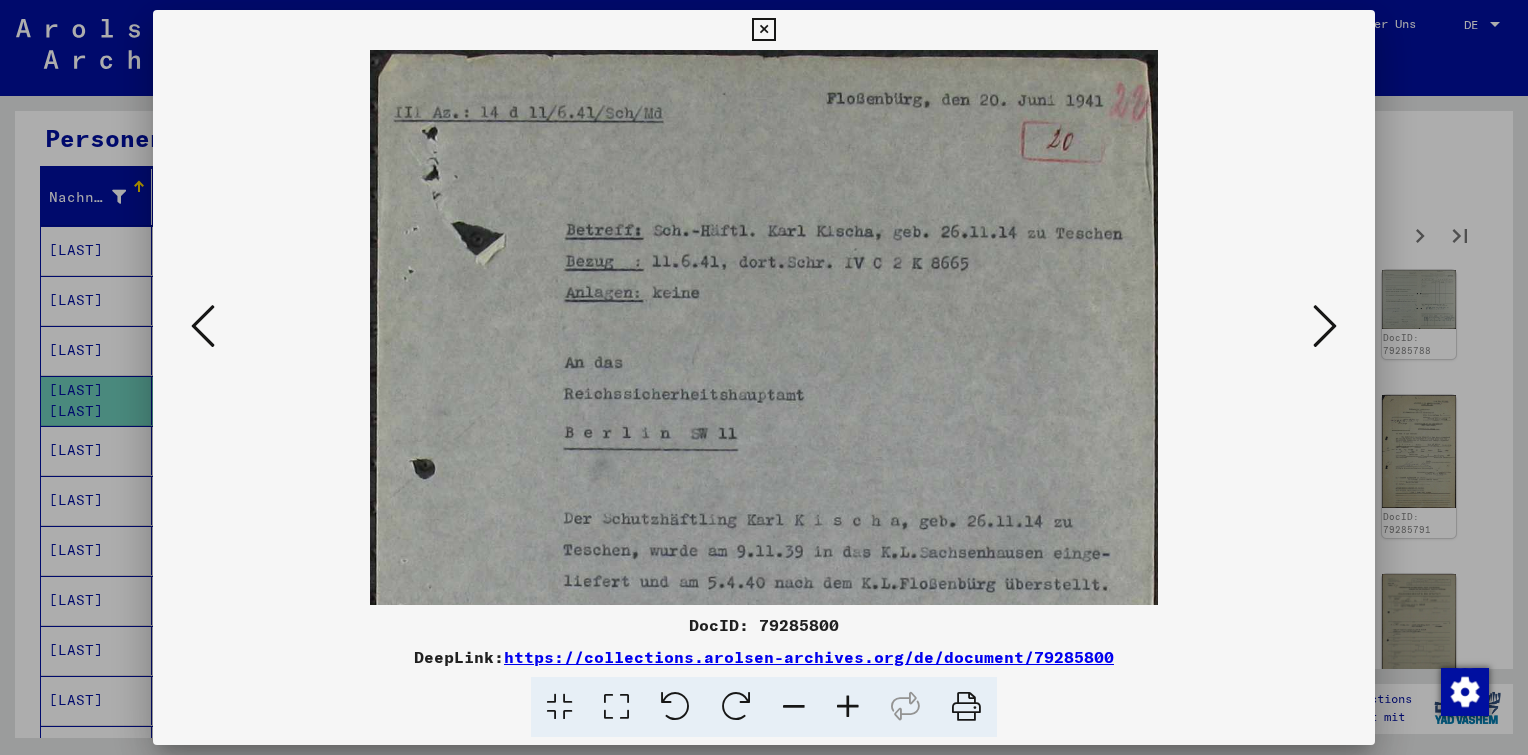 click at bounding box center [848, 707] 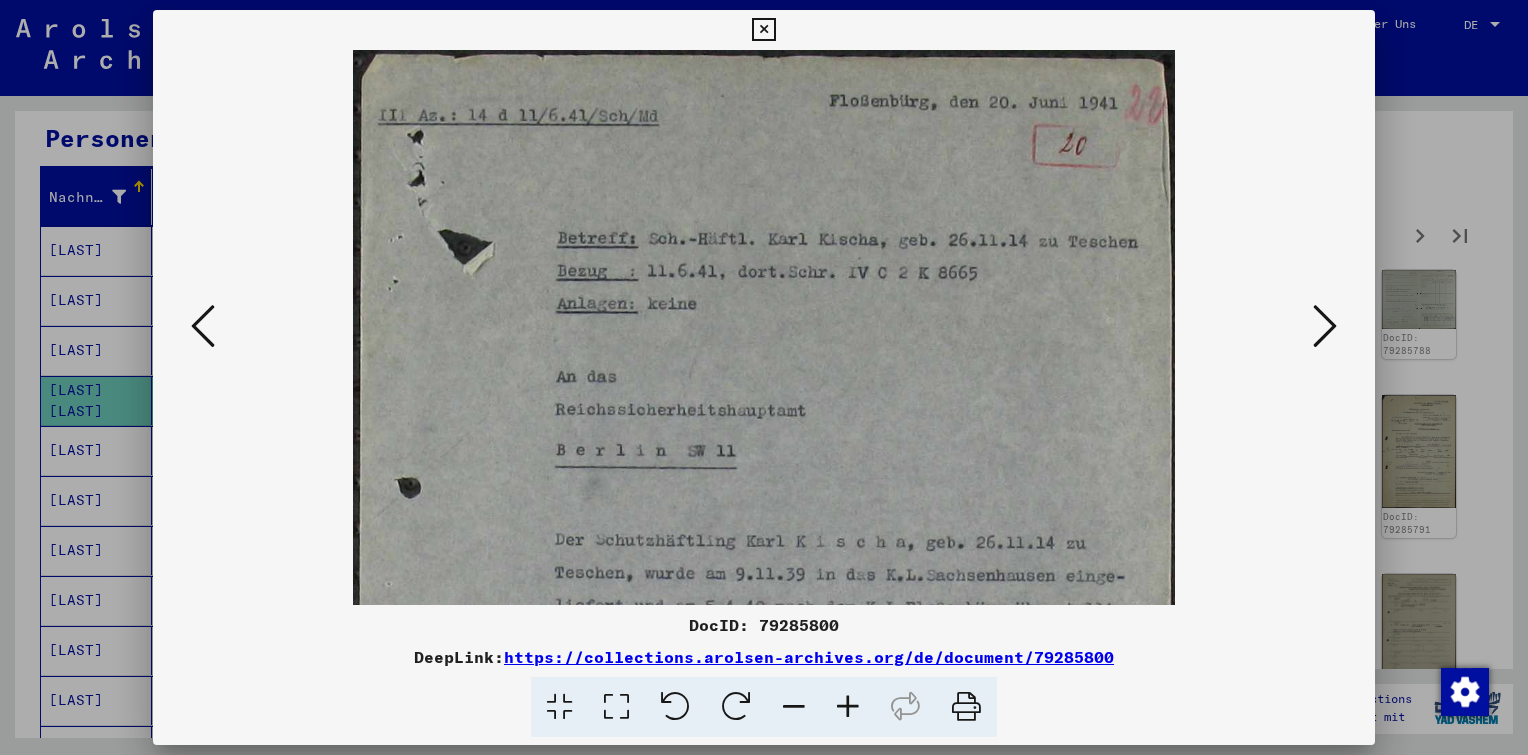 click at bounding box center [848, 707] 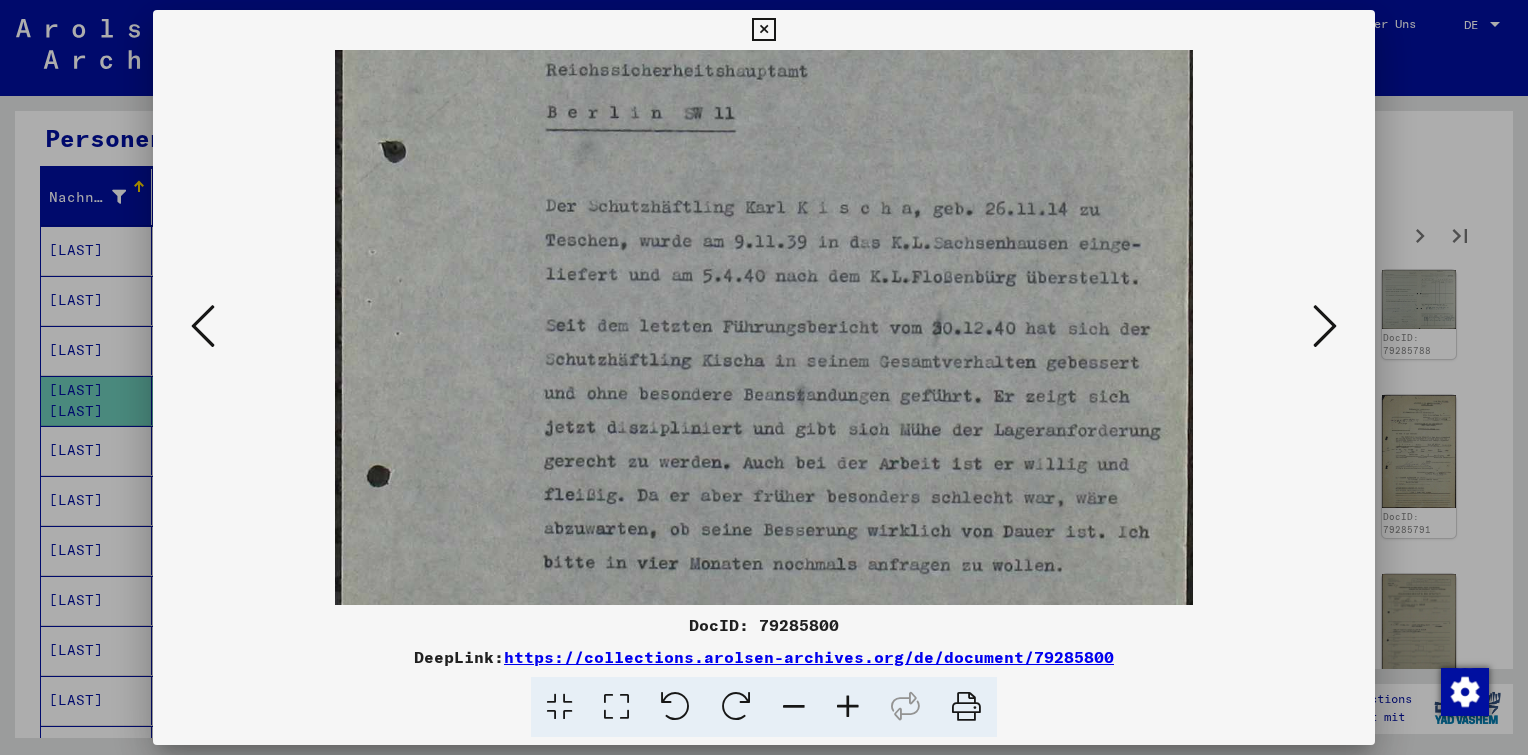scroll, scrollTop: 360, scrollLeft: 0, axis: vertical 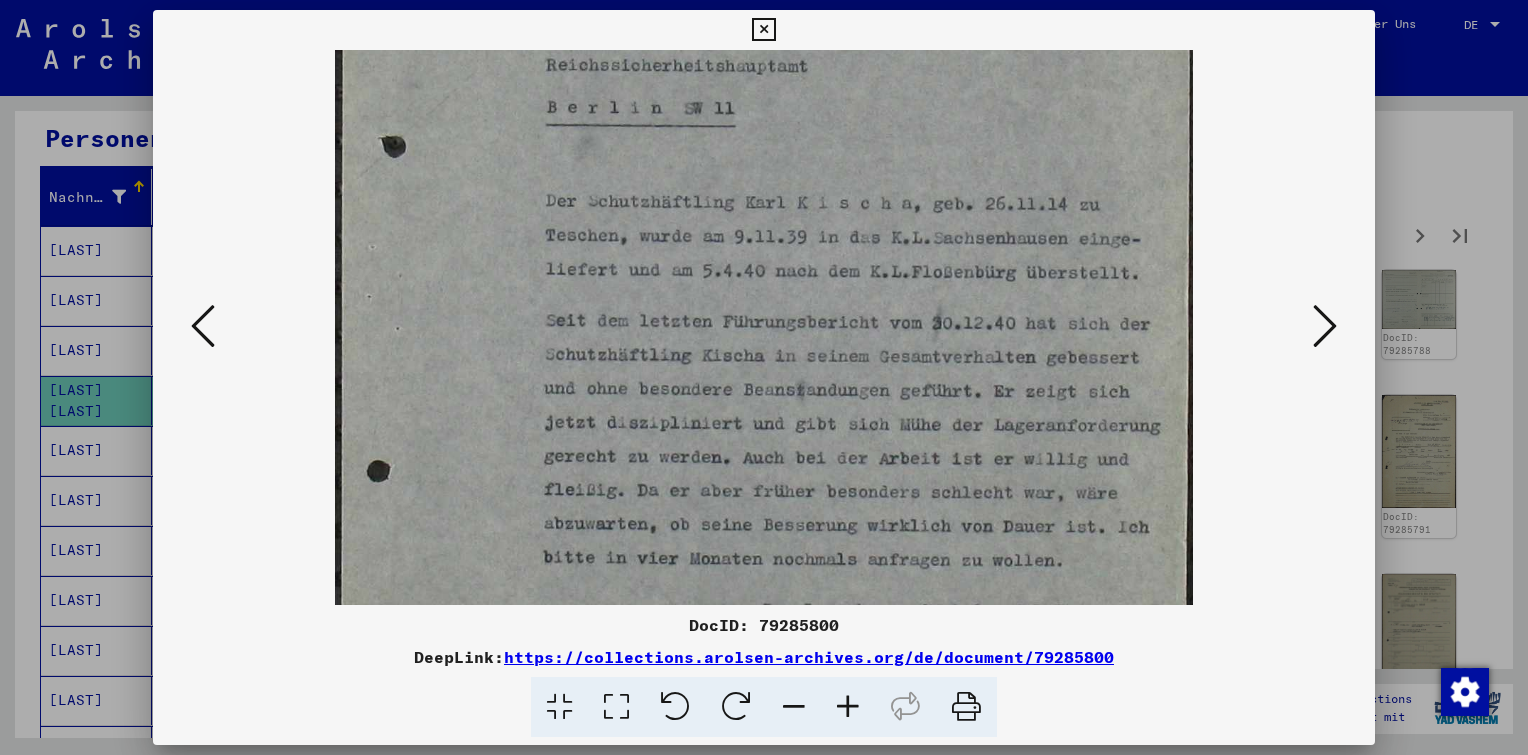 drag, startPoint x: 820, startPoint y: 522, endPoint x: 860, endPoint y: 175, distance: 349.29788 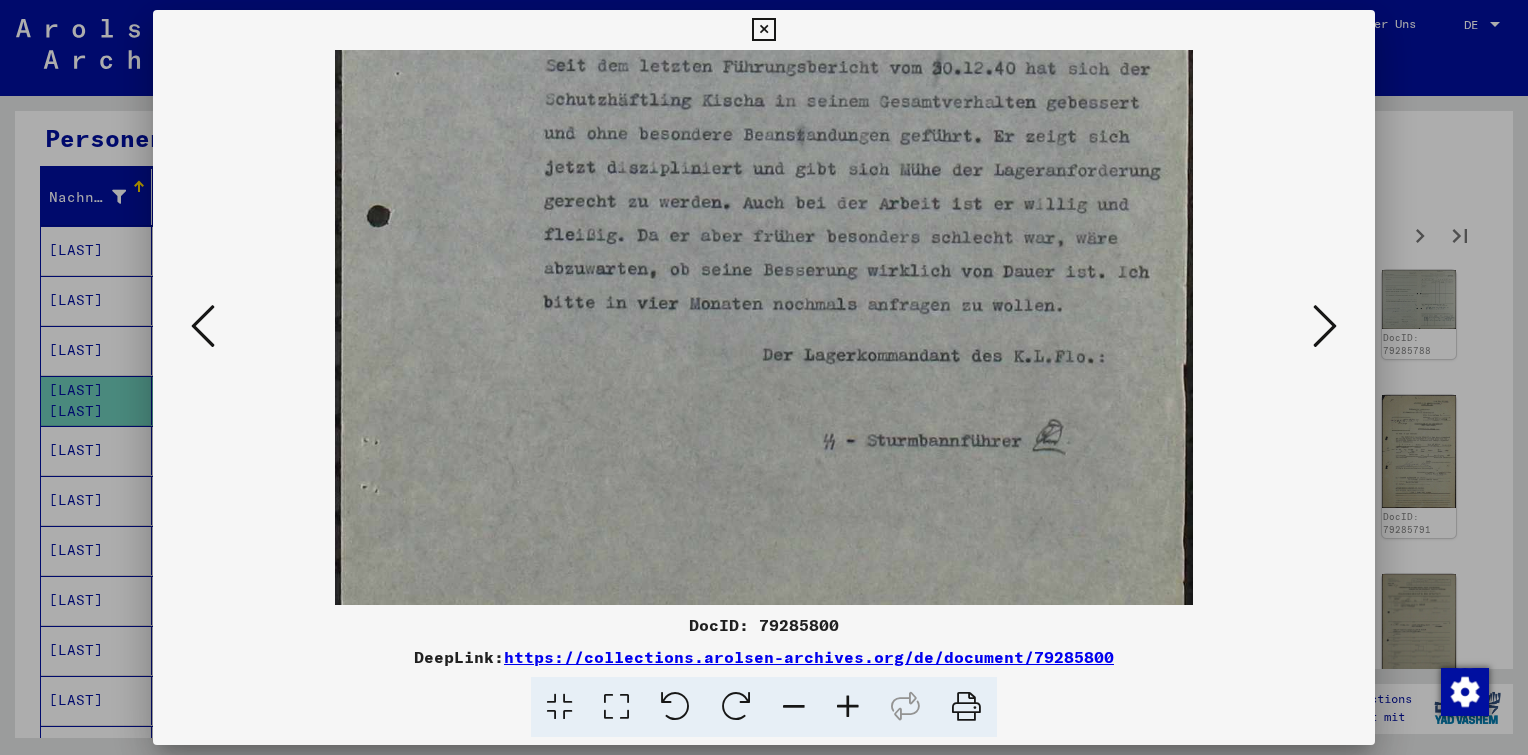 scroll, scrollTop: 616, scrollLeft: 0, axis: vertical 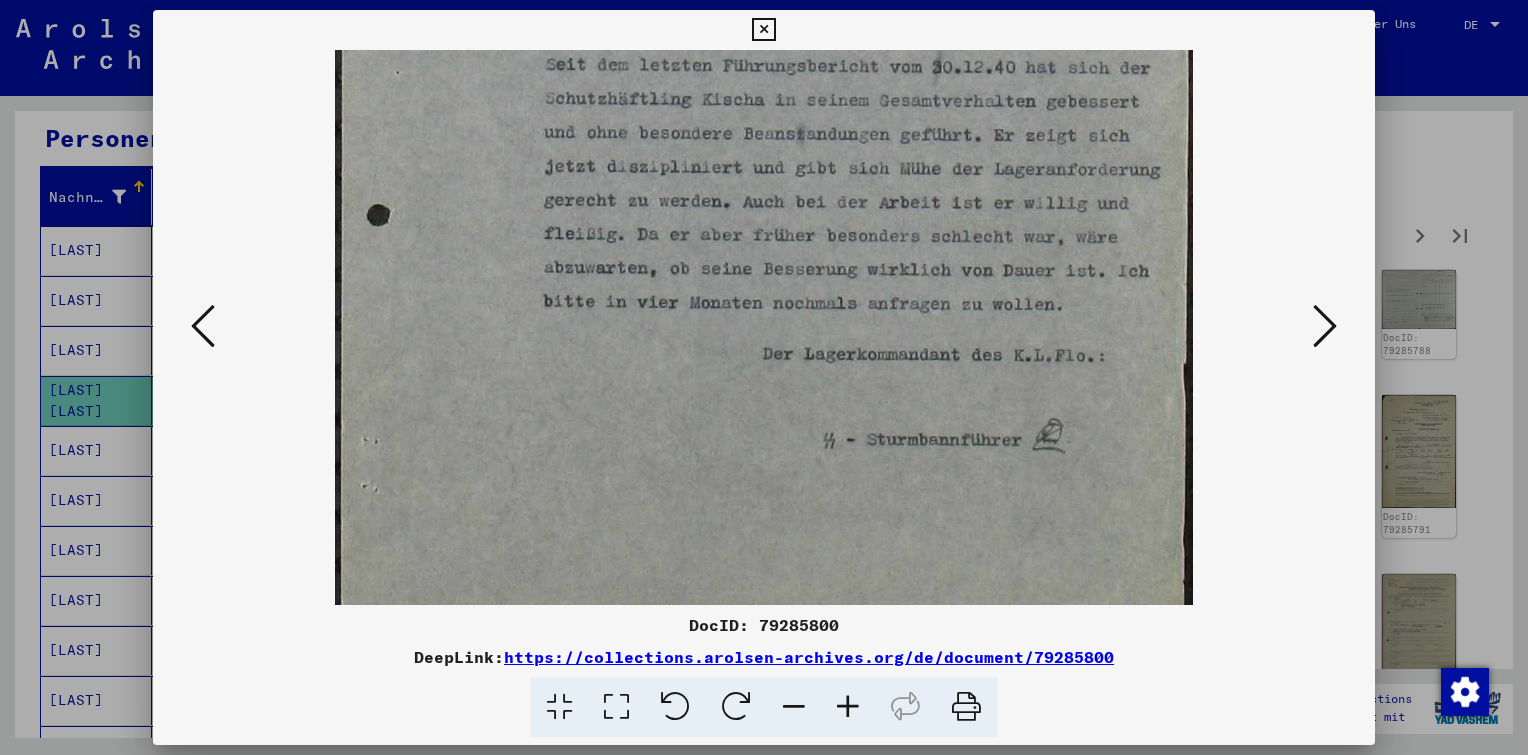 drag, startPoint x: 930, startPoint y: 378, endPoint x: 950, endPoint y: 117, distance: 261.76517 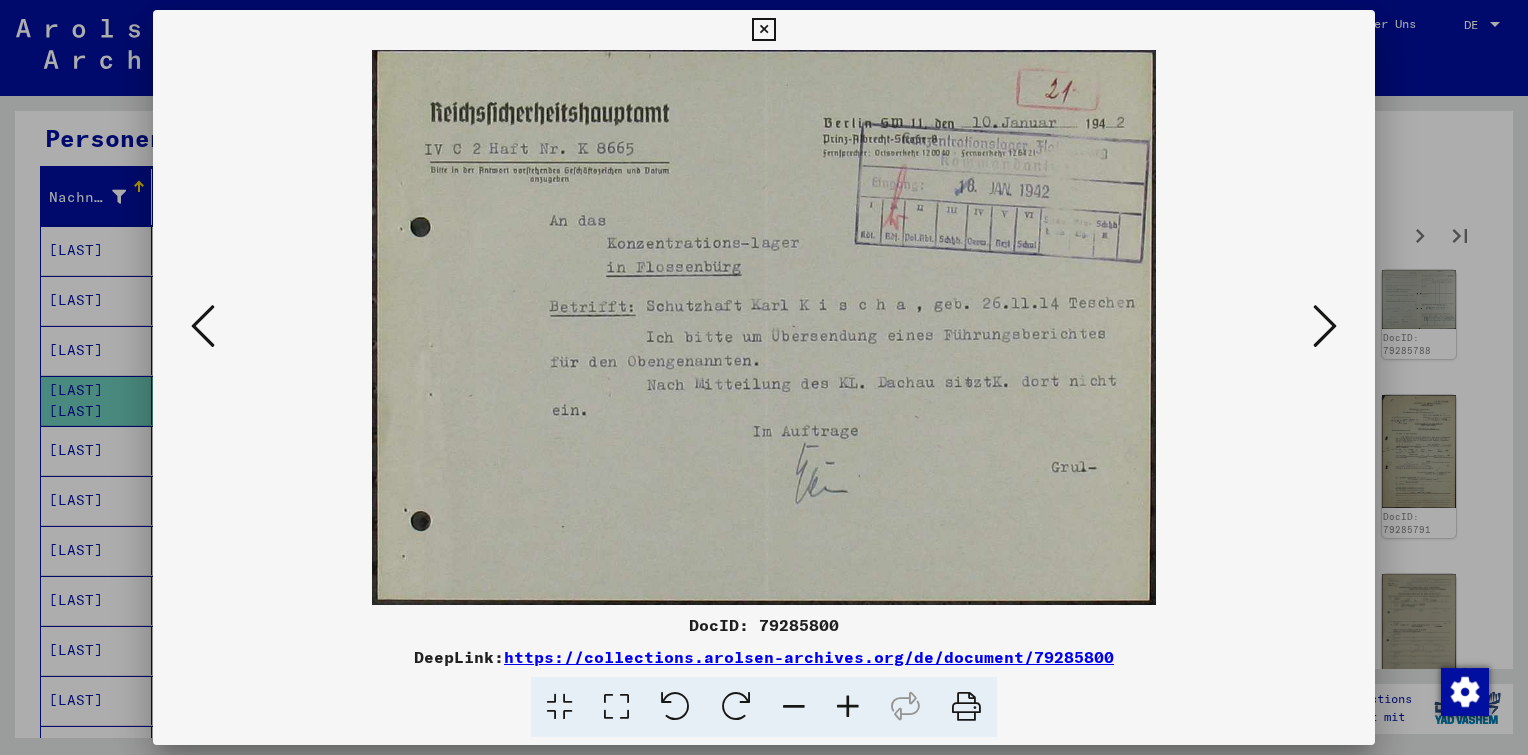 click at bounding box center [1325, 326] 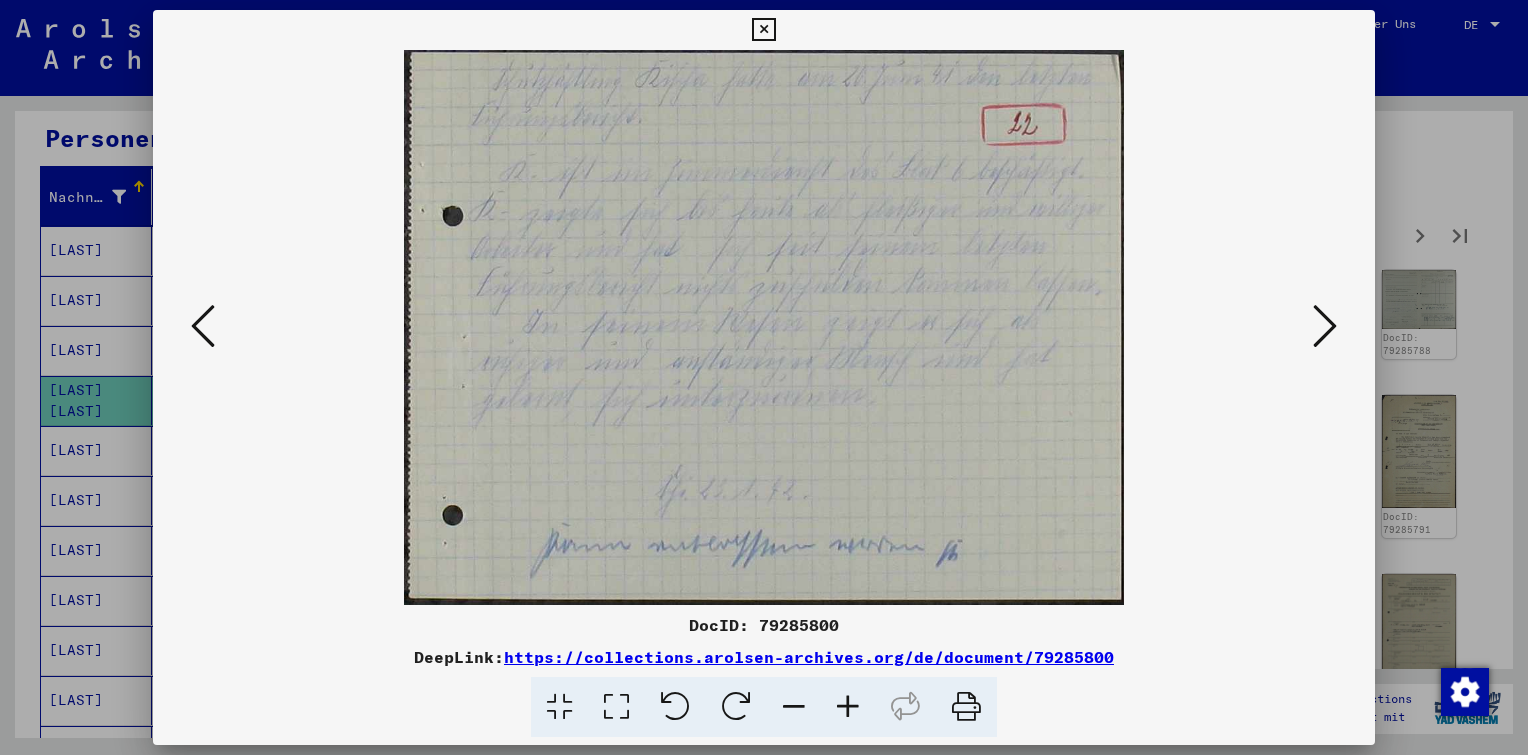click at bounding box center [1325, 326] 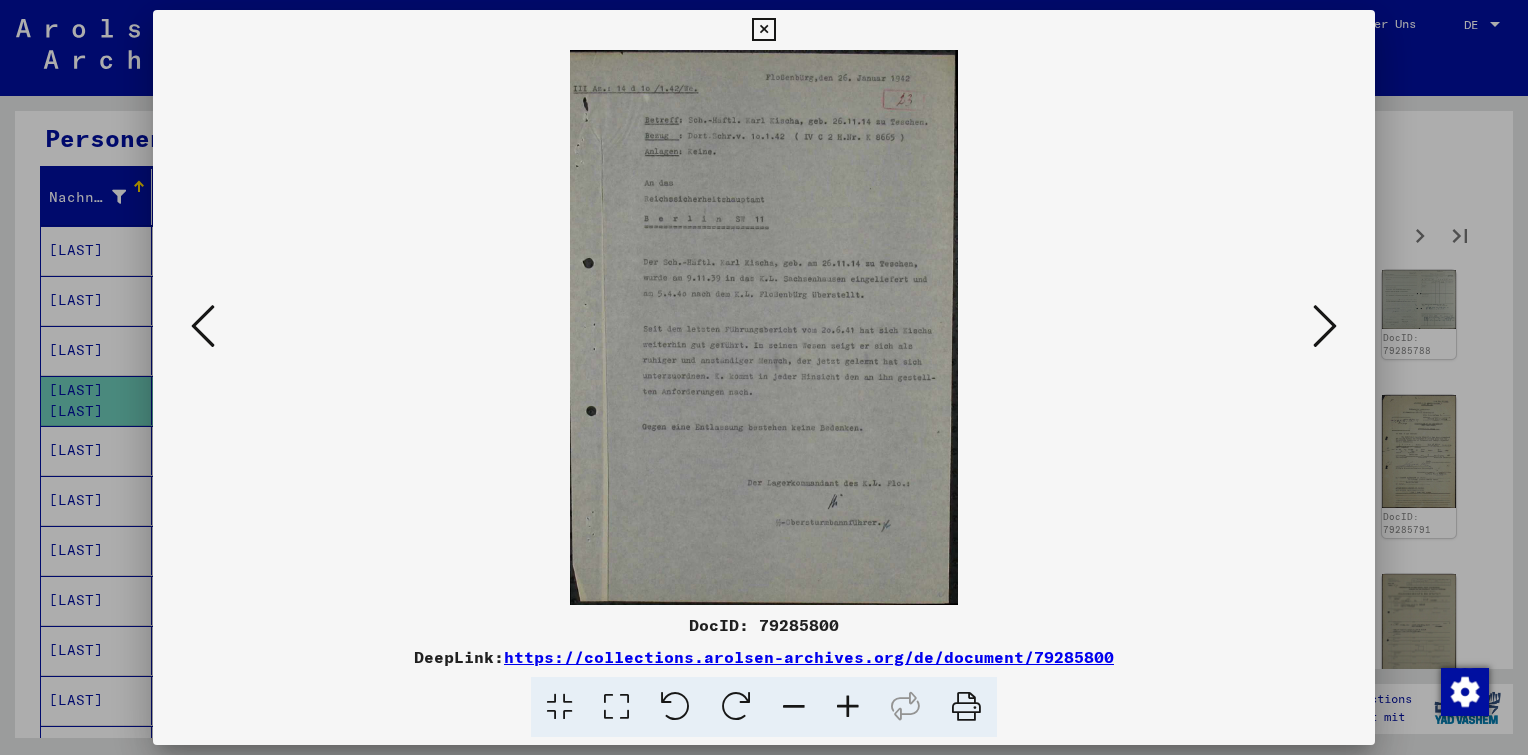 click at bounding box center (1325, 326) 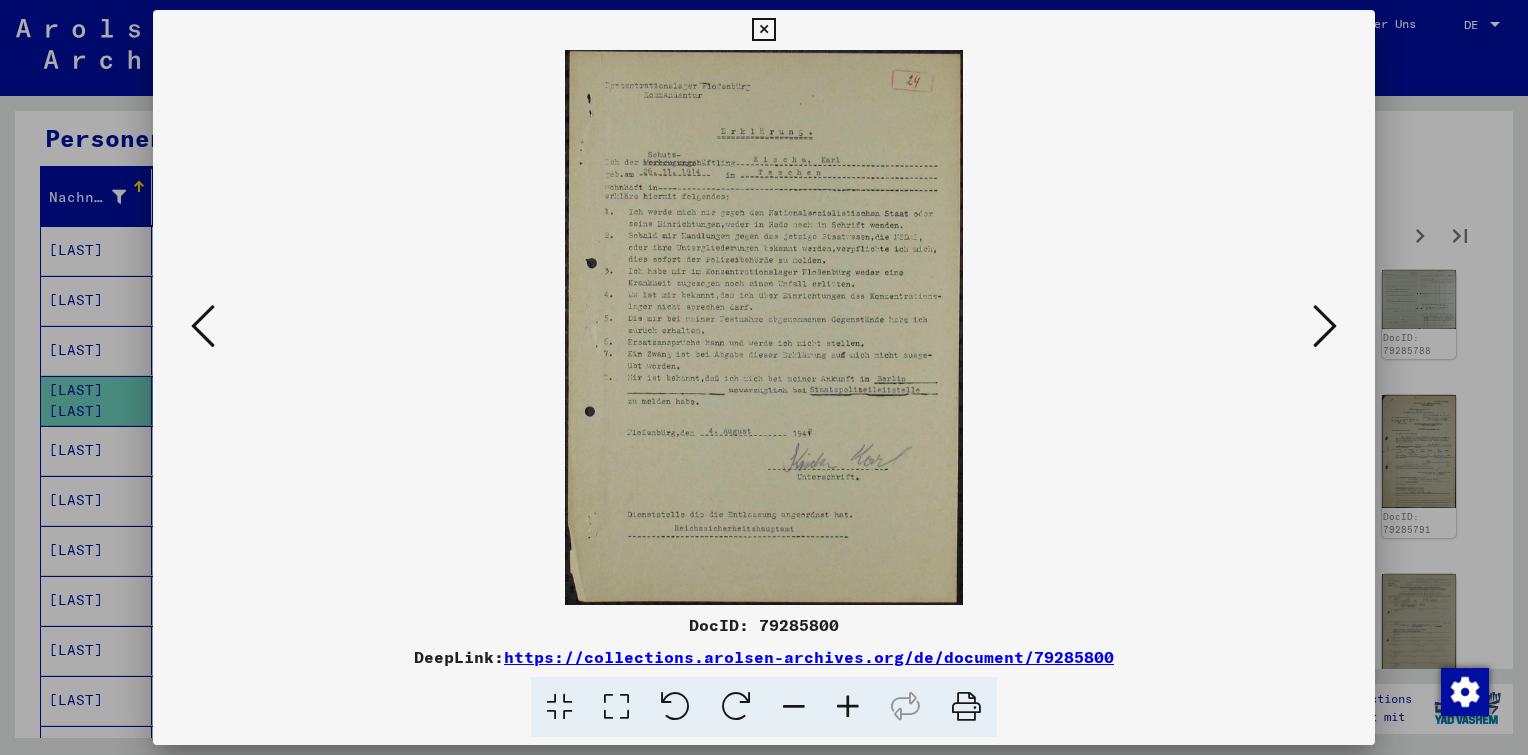 drag, startPoint x: 212, startPoint y: 344, endPoint x: 227, endPoint y: 346, distance: 15.132746 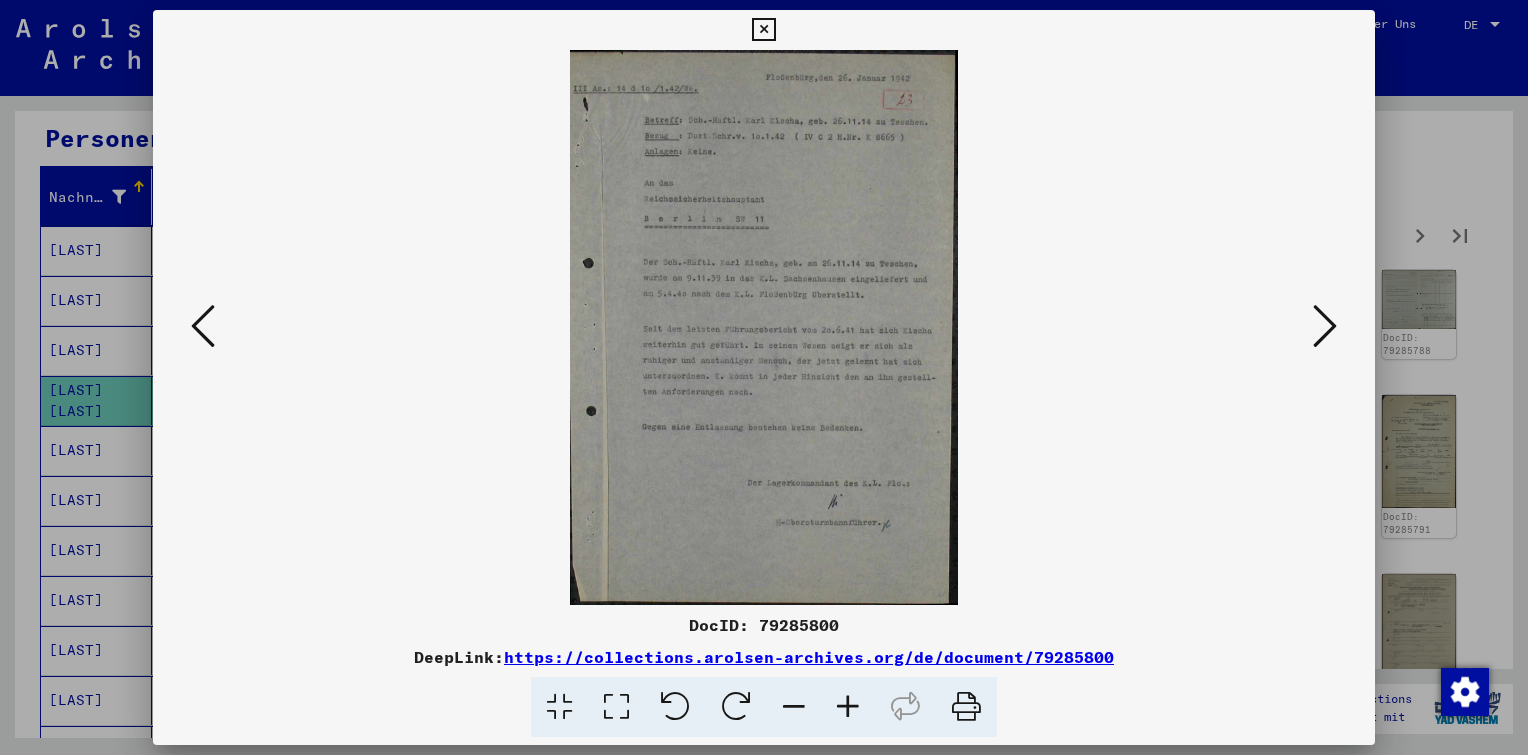 click at bounding box center [848, 707] 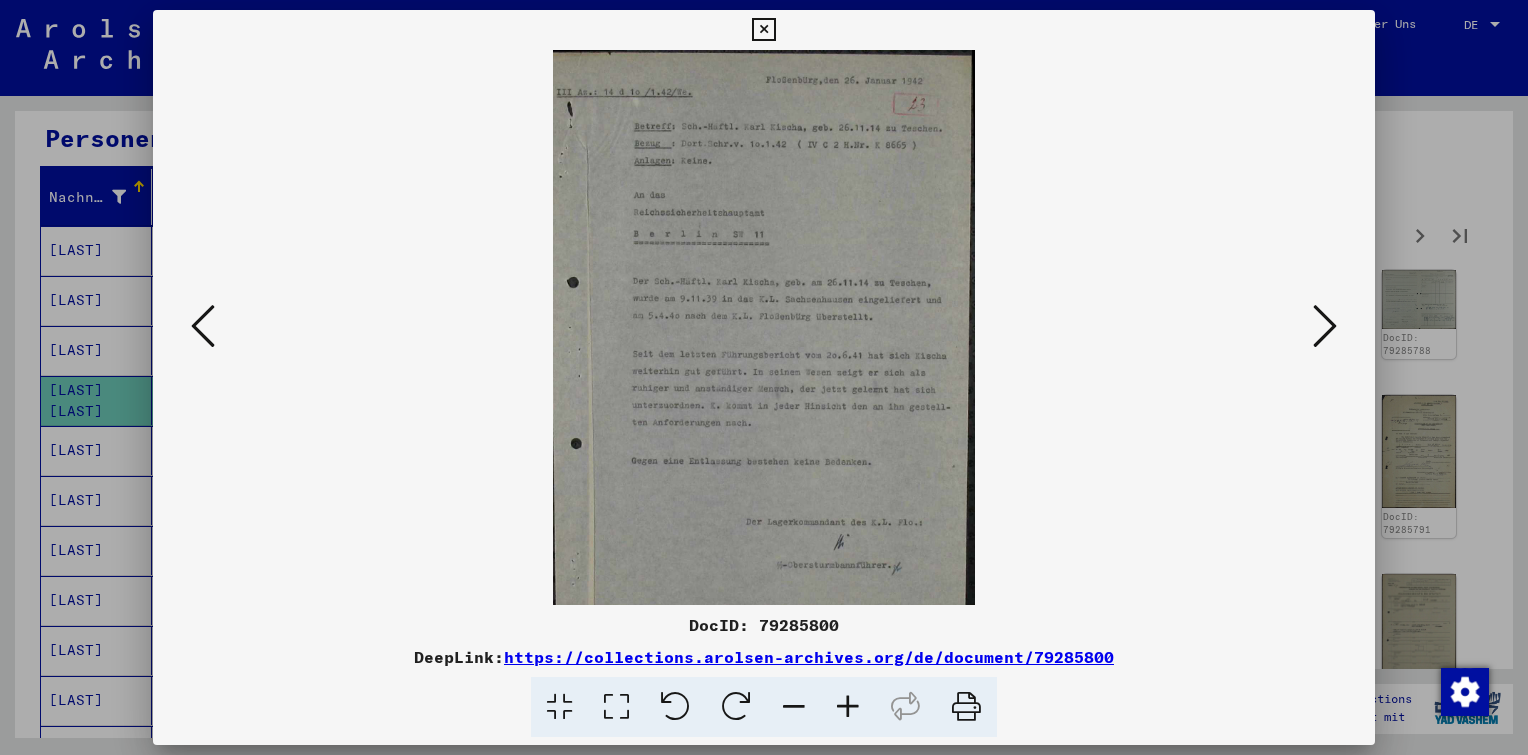 click at bounding box center (848, 707) 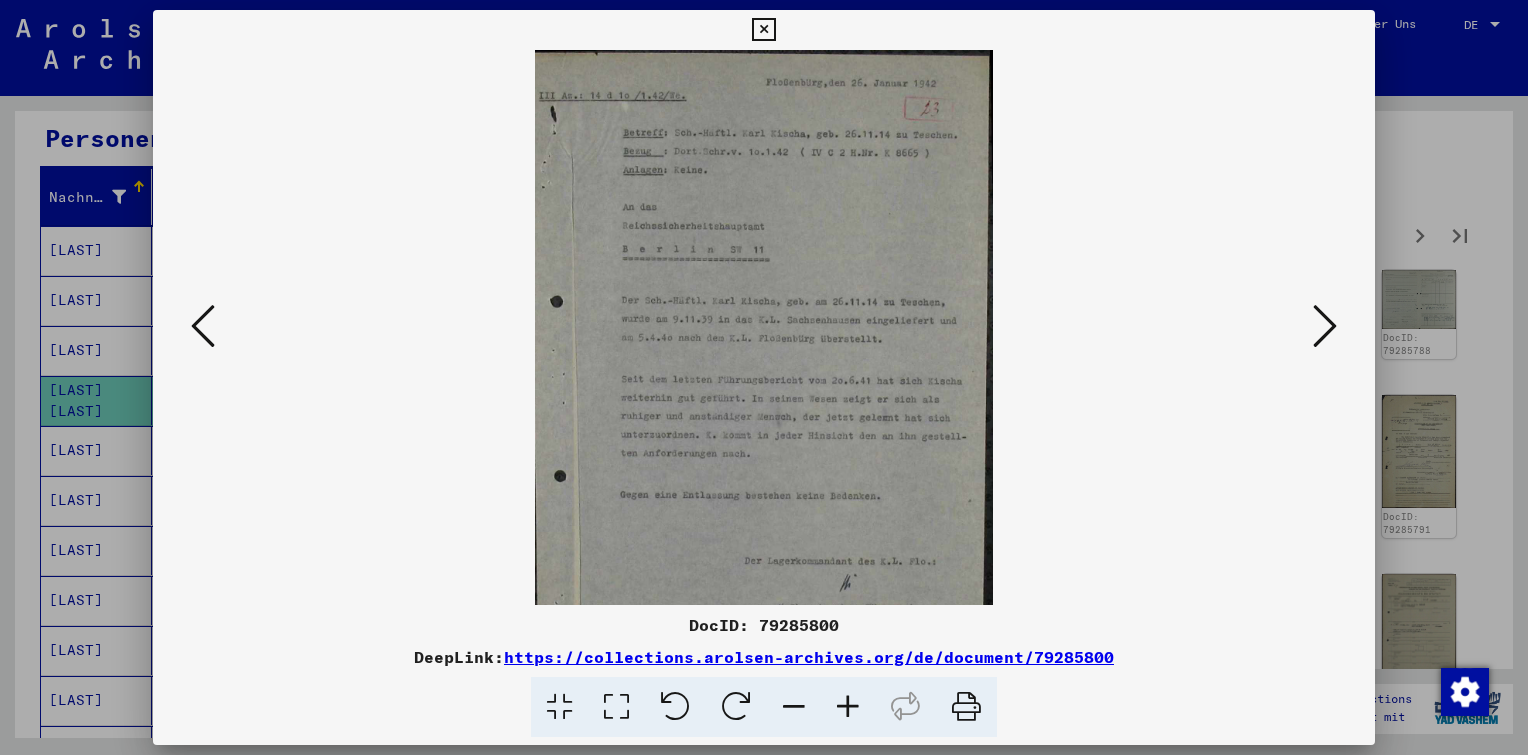 click at bounding box center [848, 707] 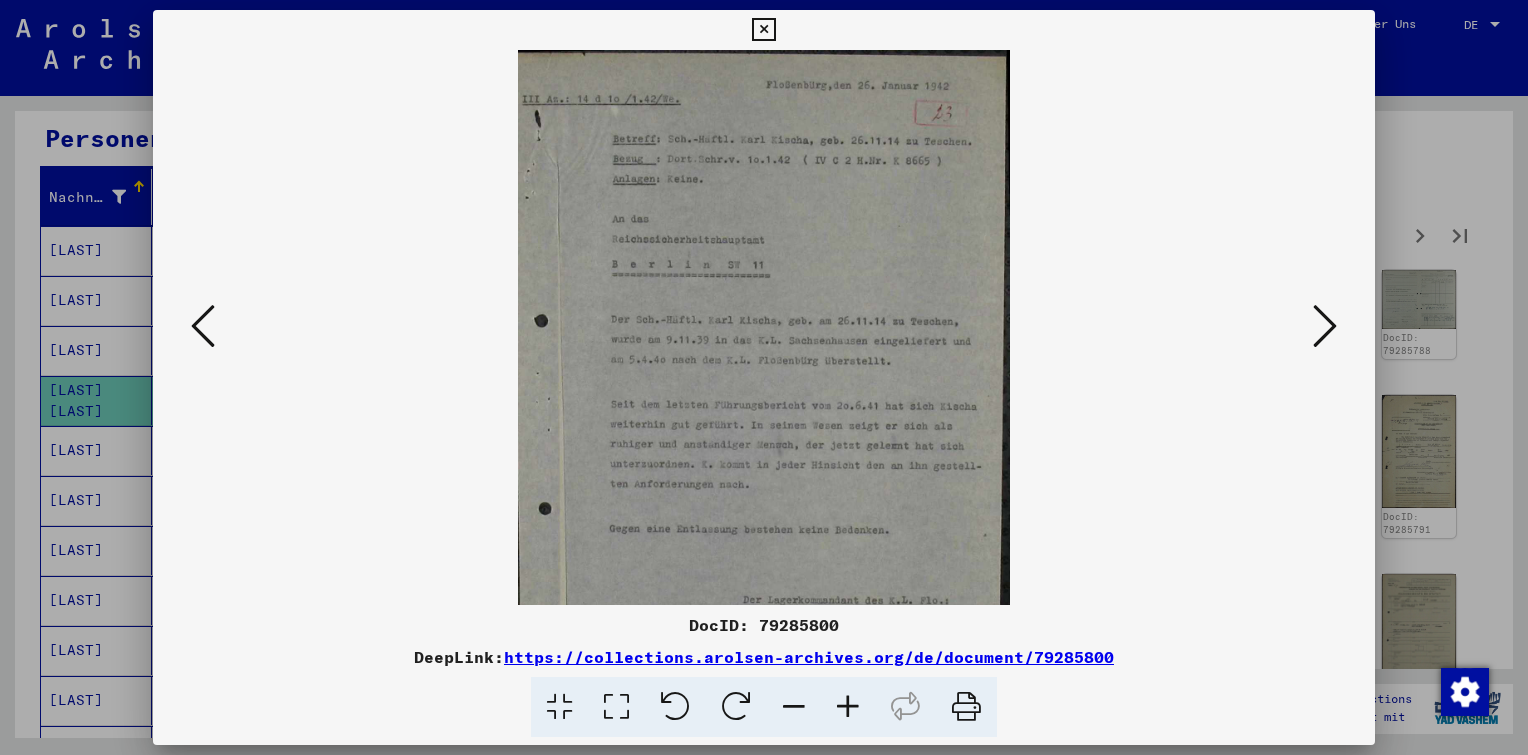 click at bounding box center (848, 707) 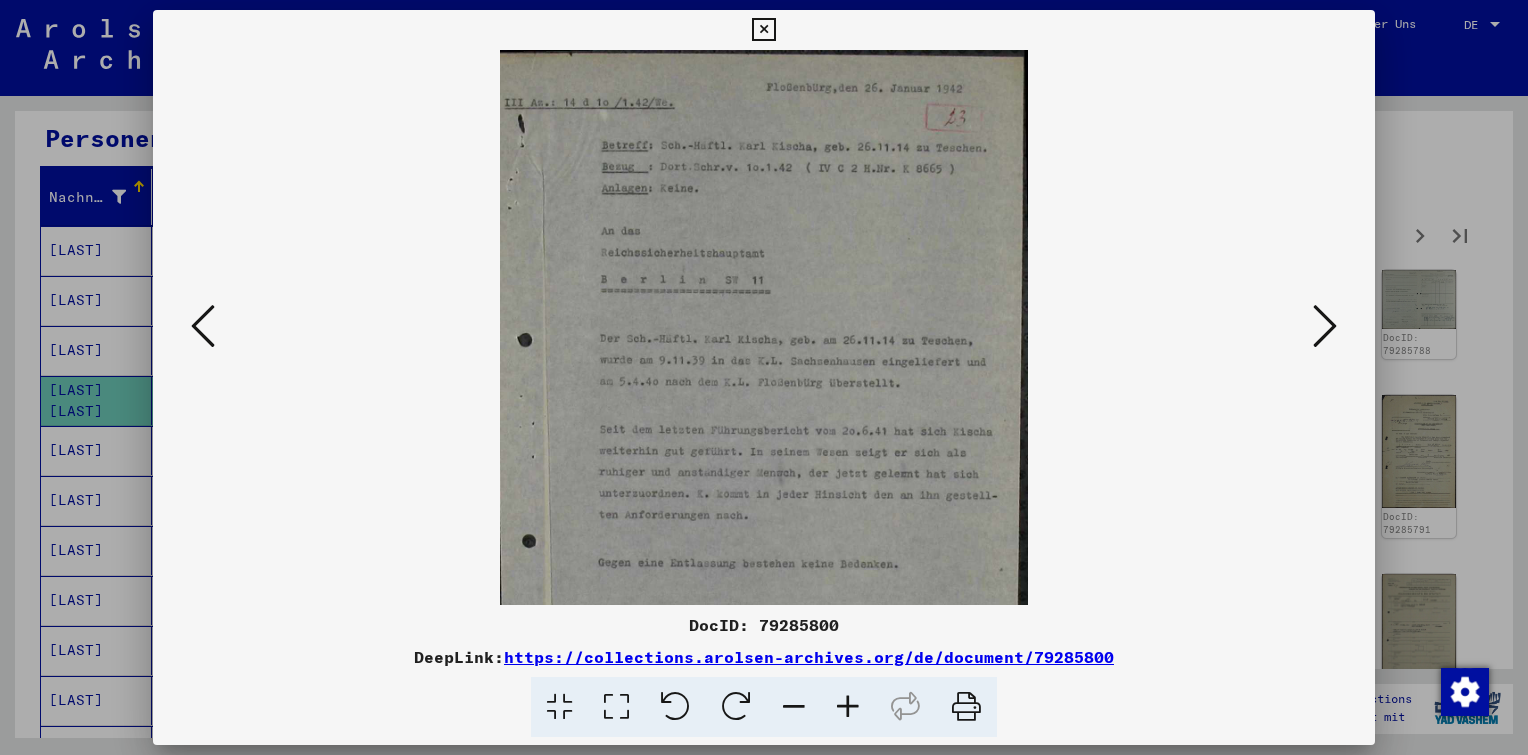 click at bounding box center (848, 707) 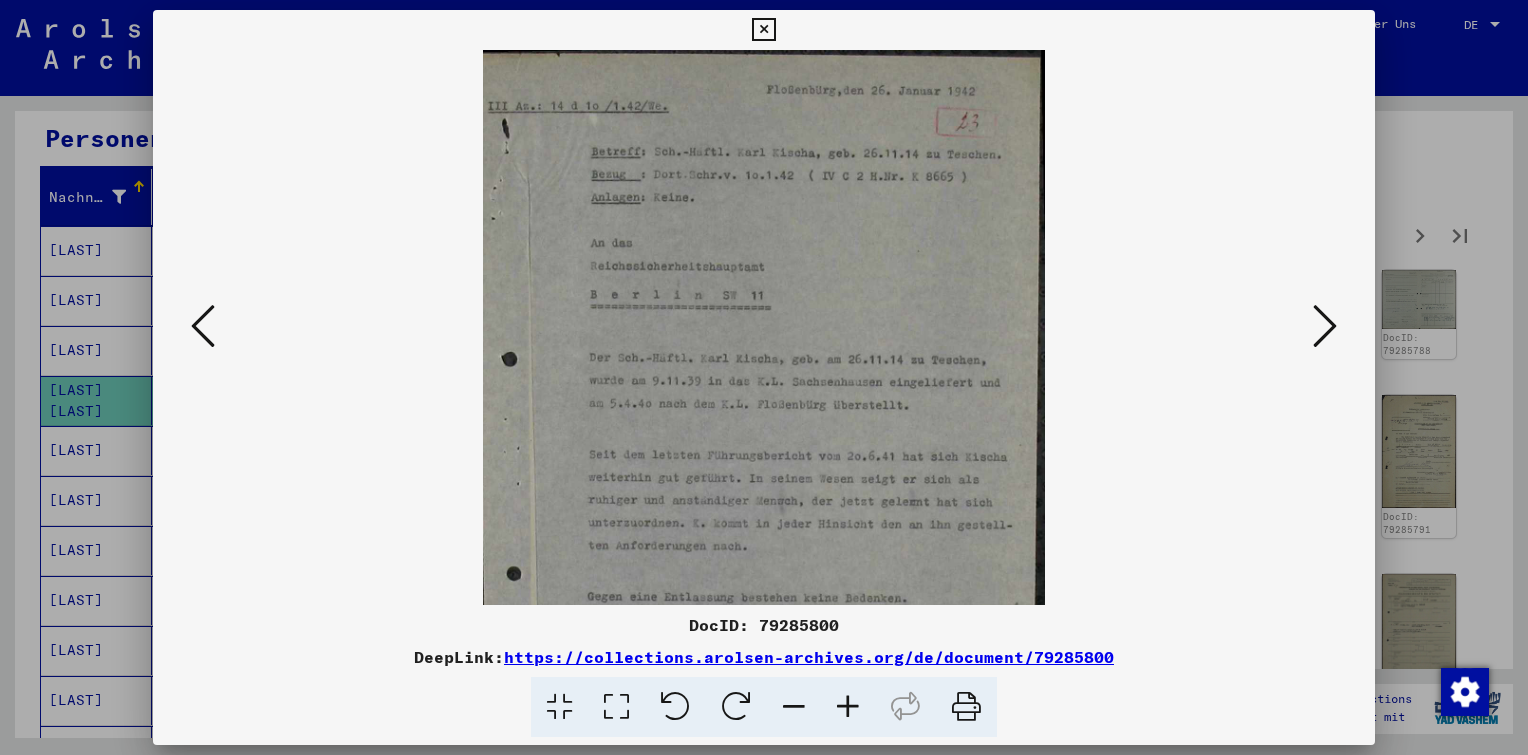 click at bounding box center [848, 707] 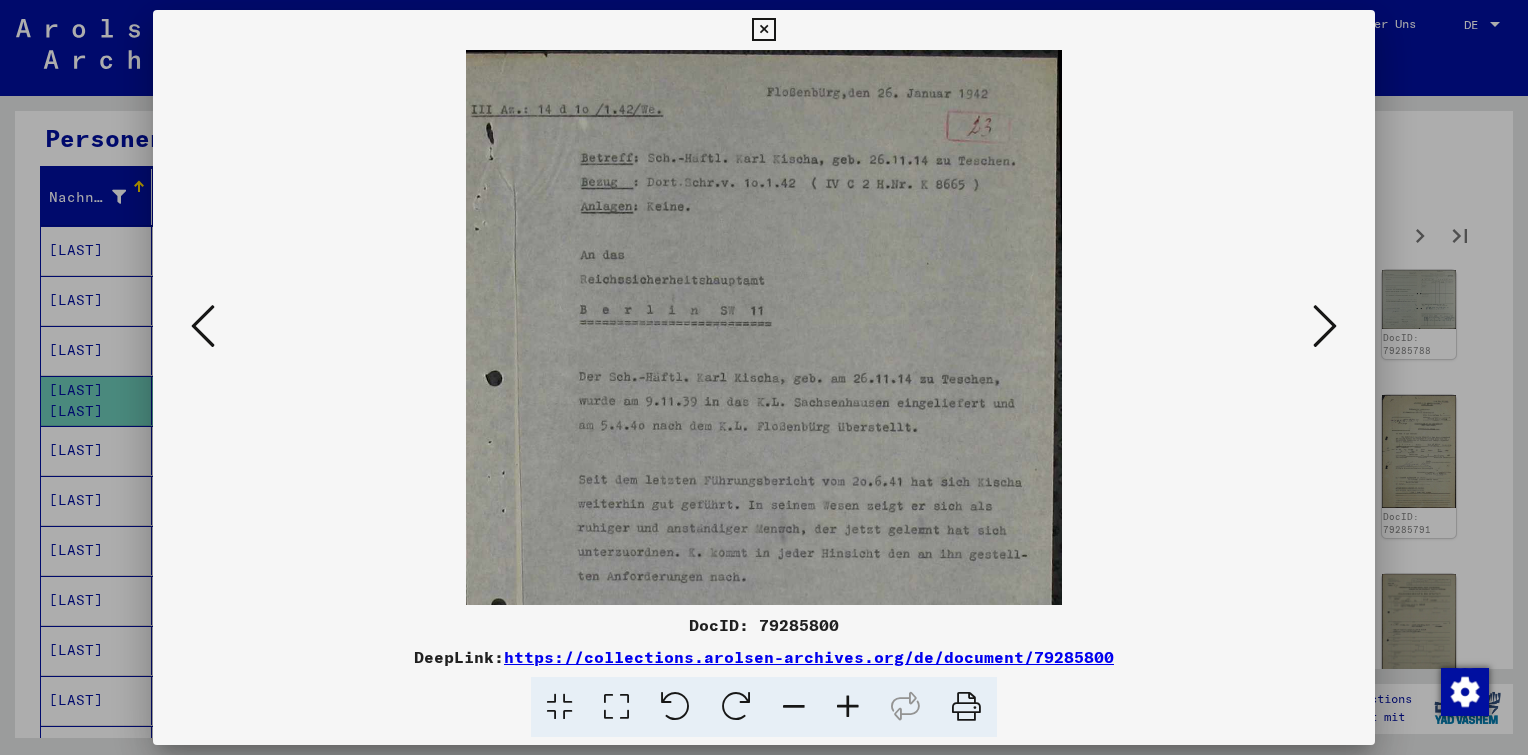 click at bounding box center [848, 707] 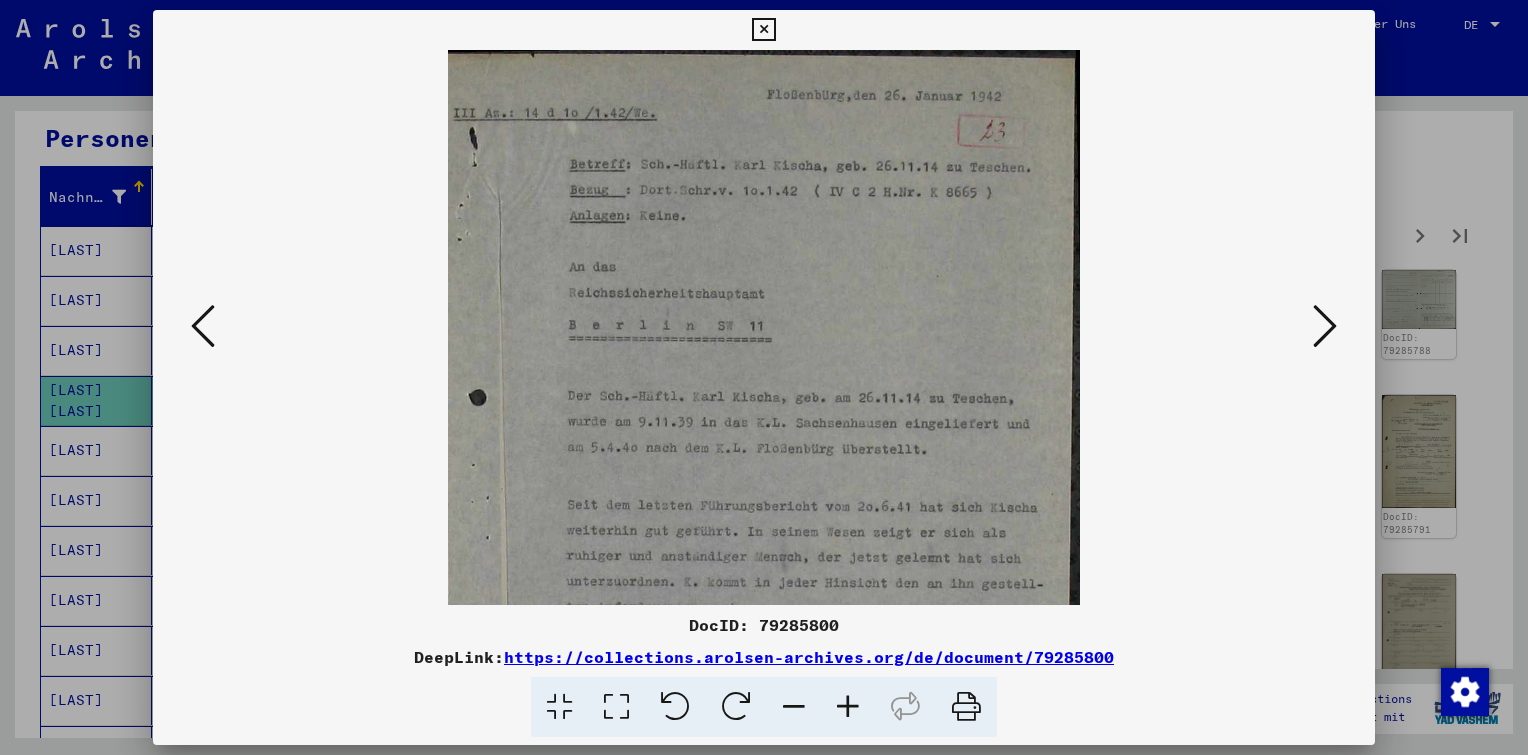 click at bounding box center (848, 707) 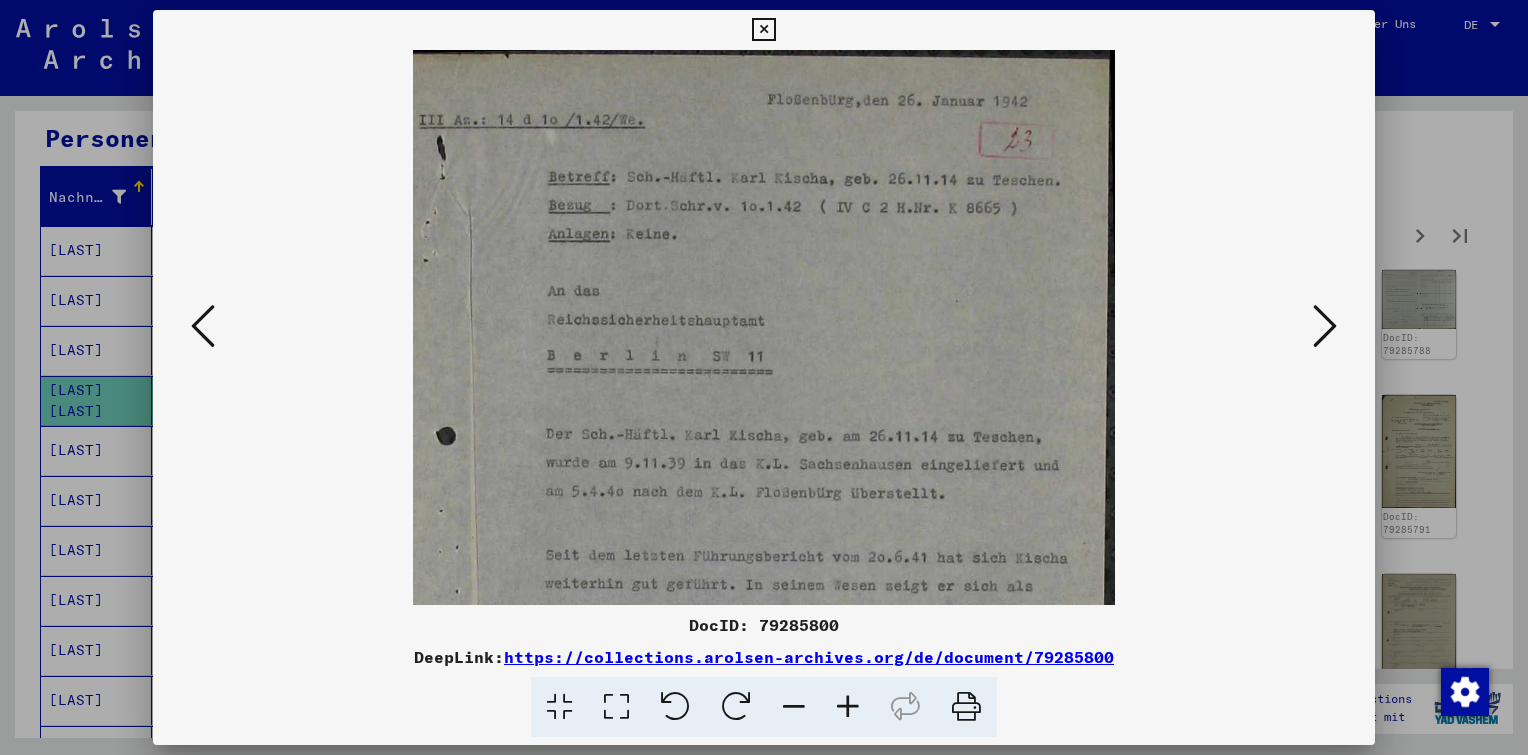 click at bounding box center [848, 707] 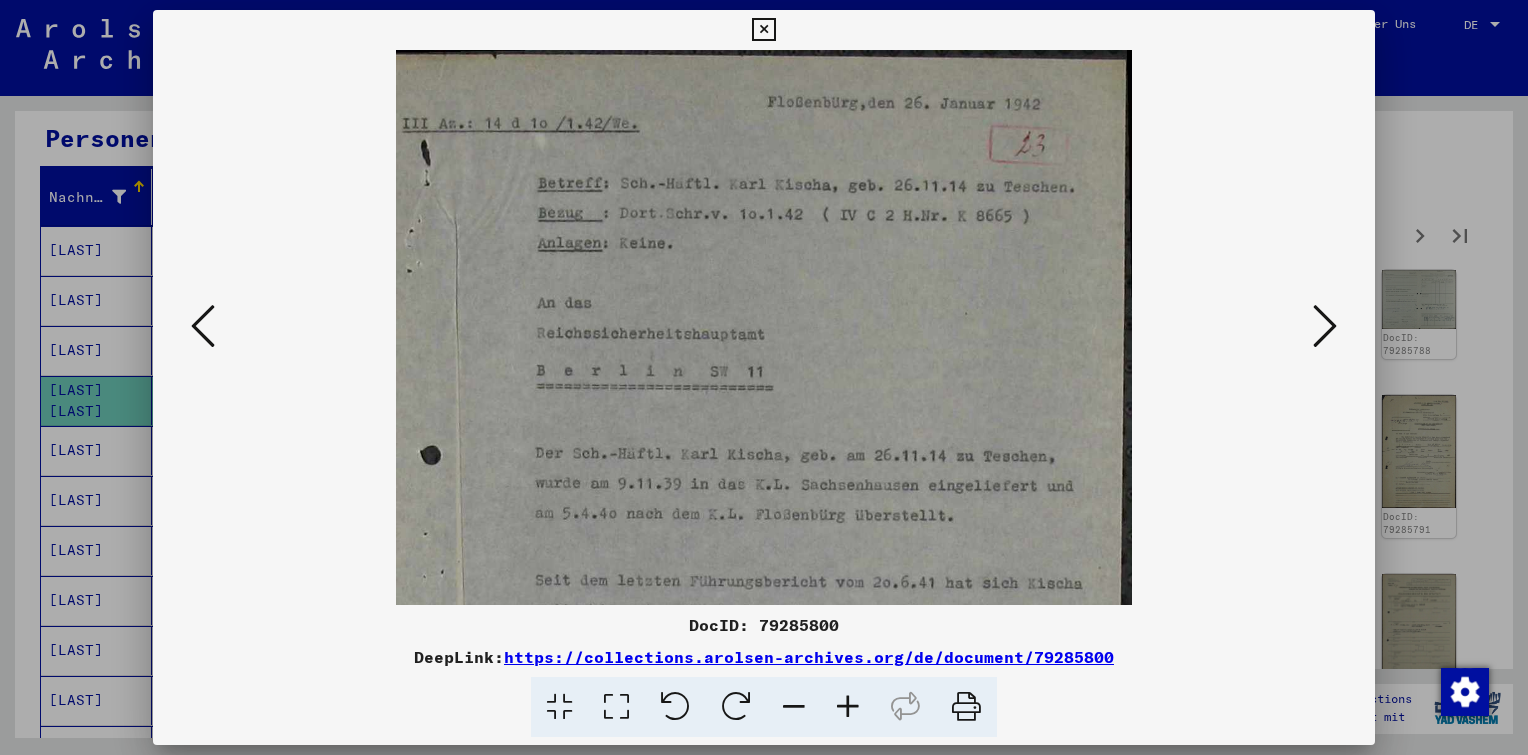 click at bounding box center [848, 707] 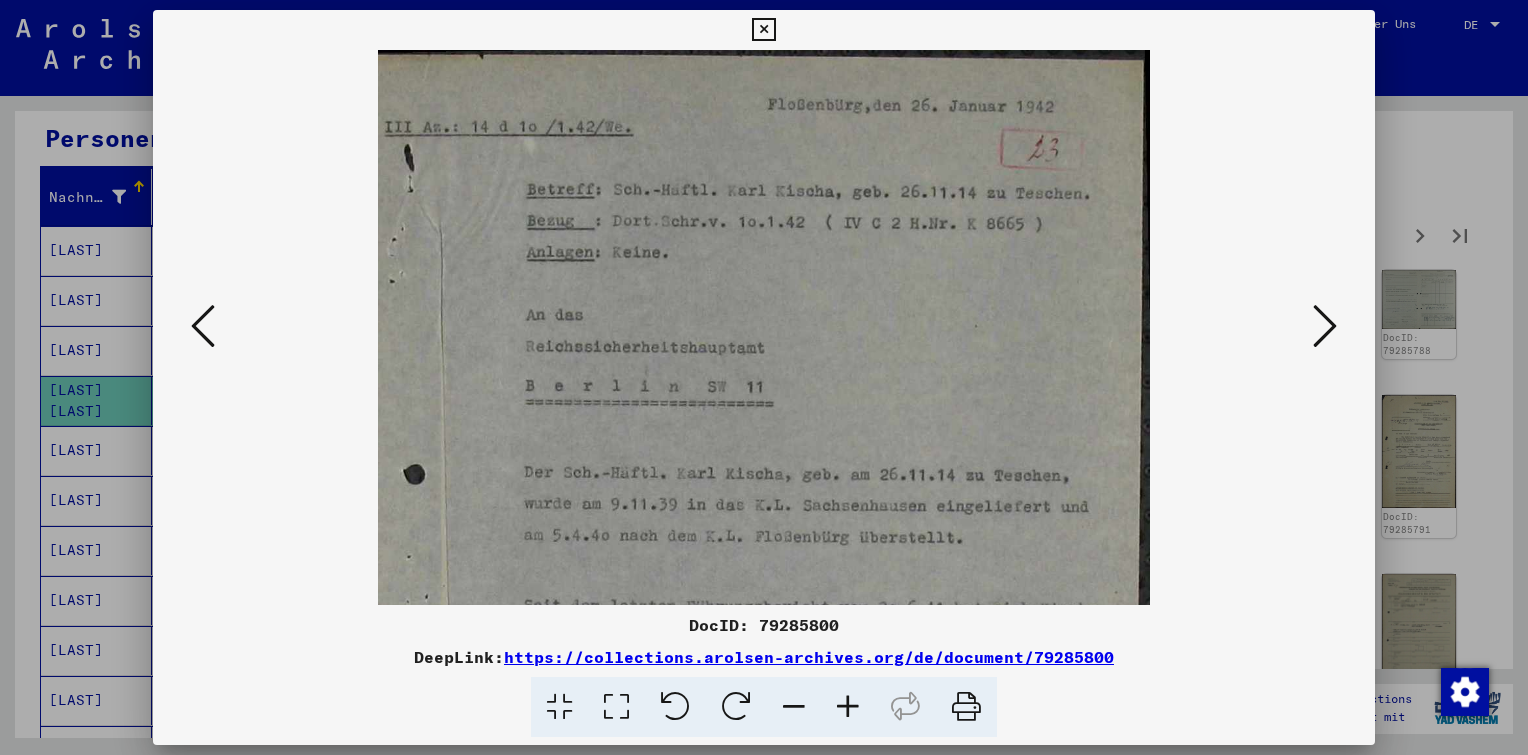 click at bounding box center [848, 707] 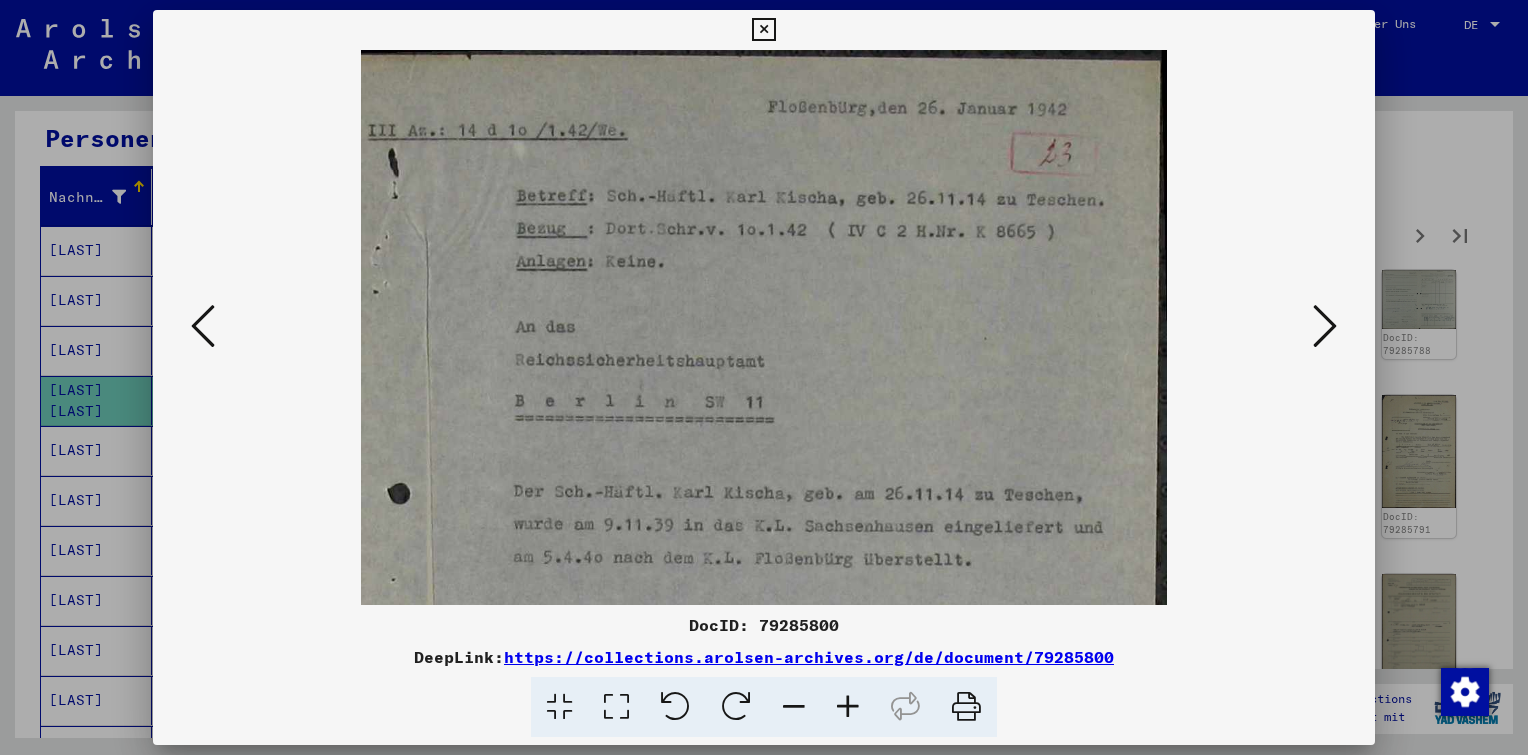 drag, startPoint x: 844, startPoint y: 707, endPoint x: 842, endPoint y: 693, distance: 14.142136 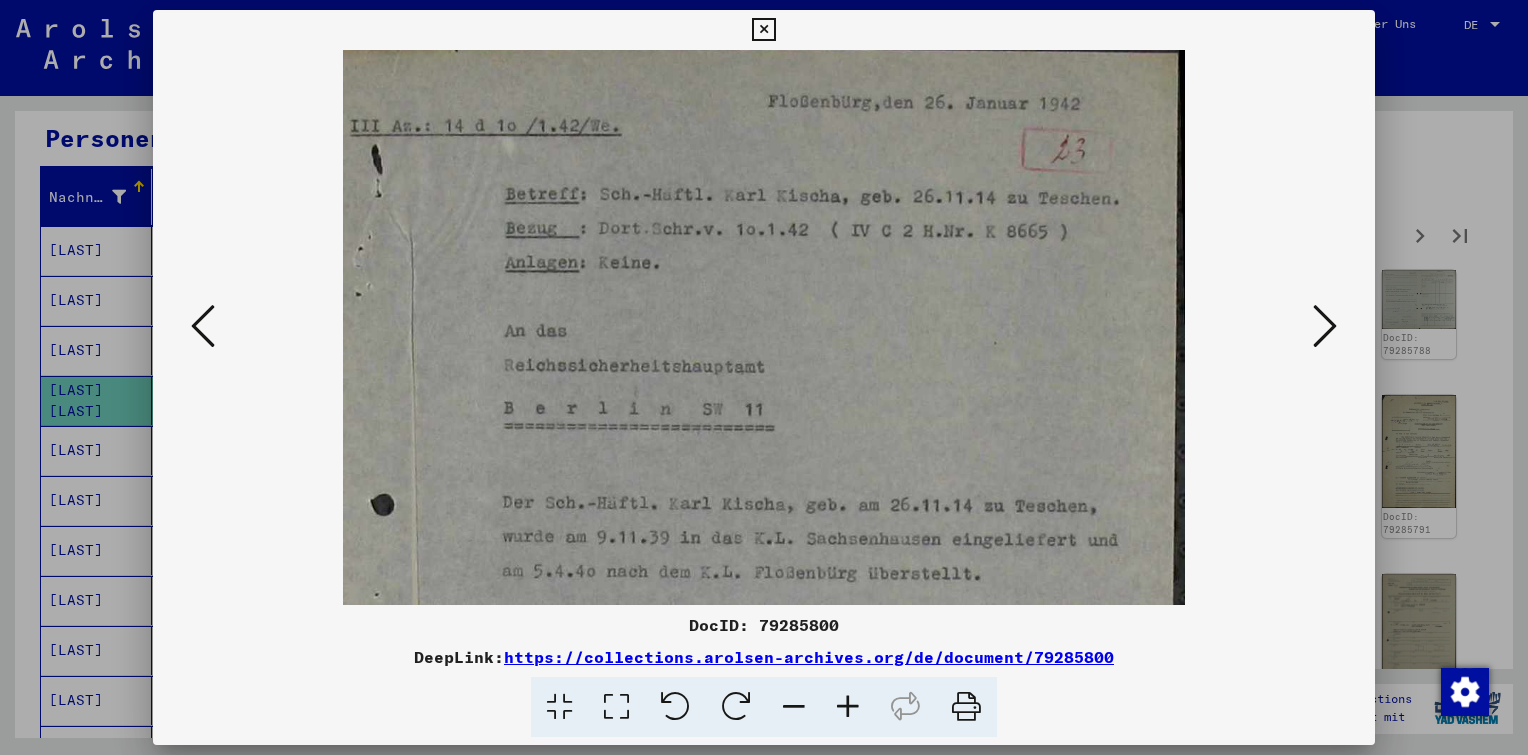 scroll, scrollTop: 0, scrollLeft: 0, axis: both 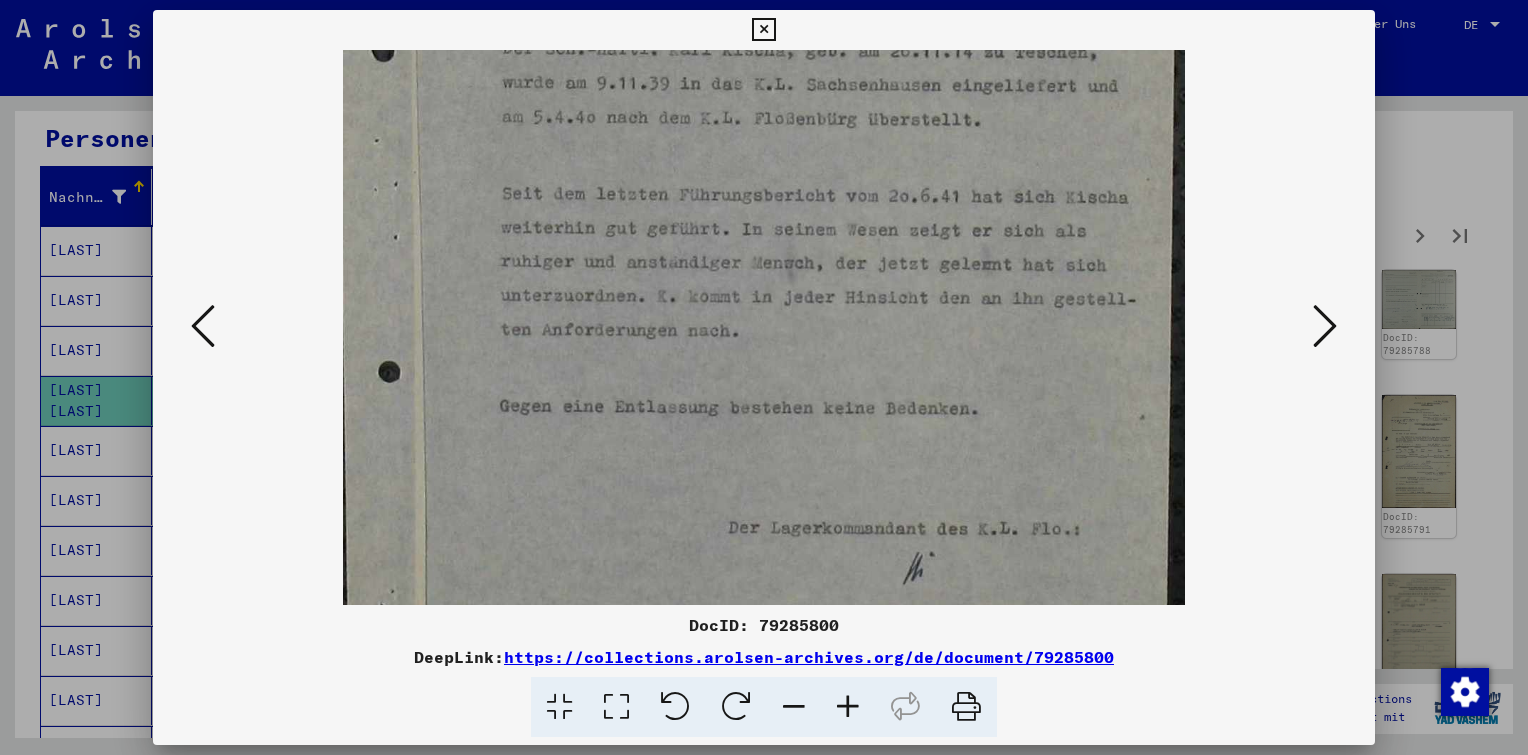 drag, startPoint x: 820, startPoint y: 455, endPoint x: 856, endPoint y: 81, distance: 375.72864 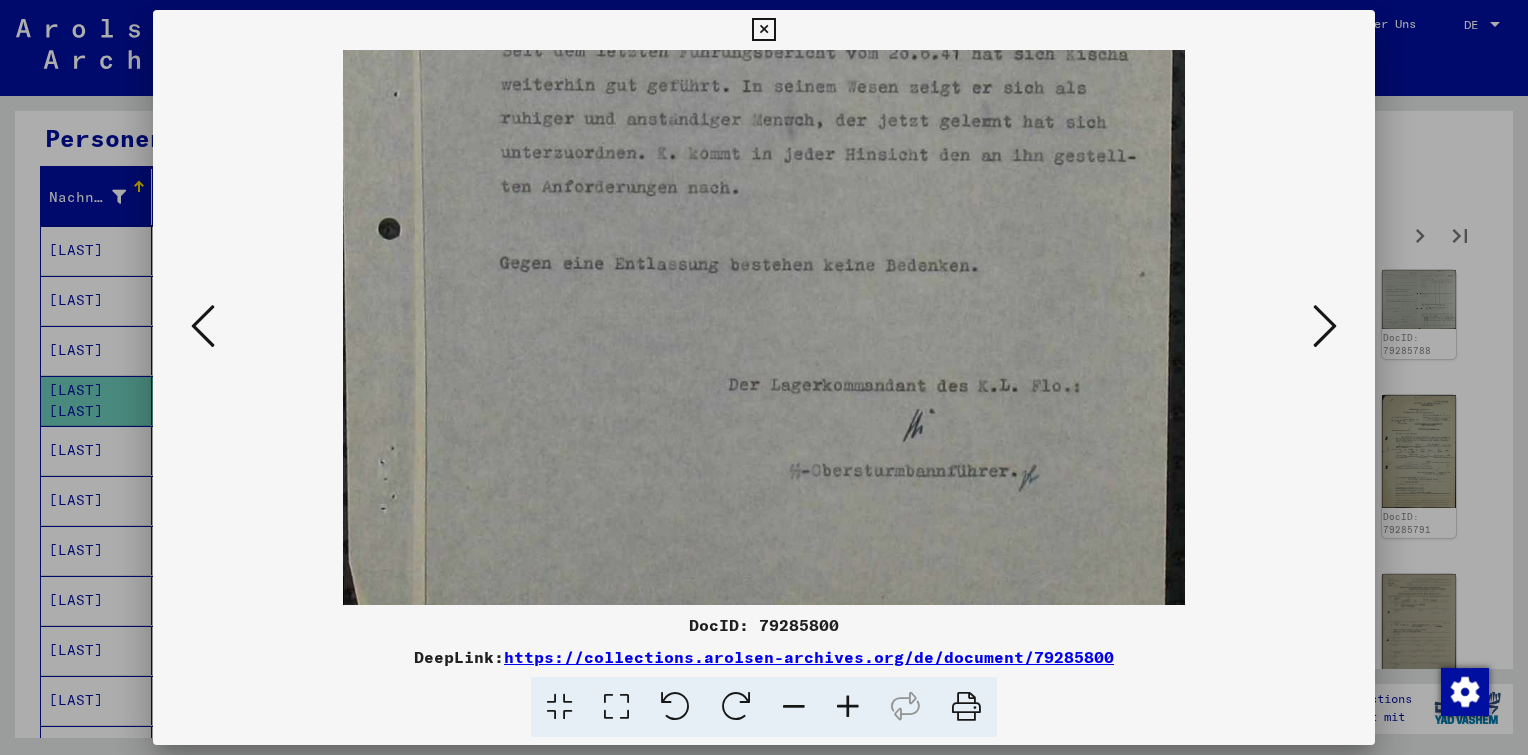 scroll, scrollTop: 649, scrollLeft: 0, axis: vertical 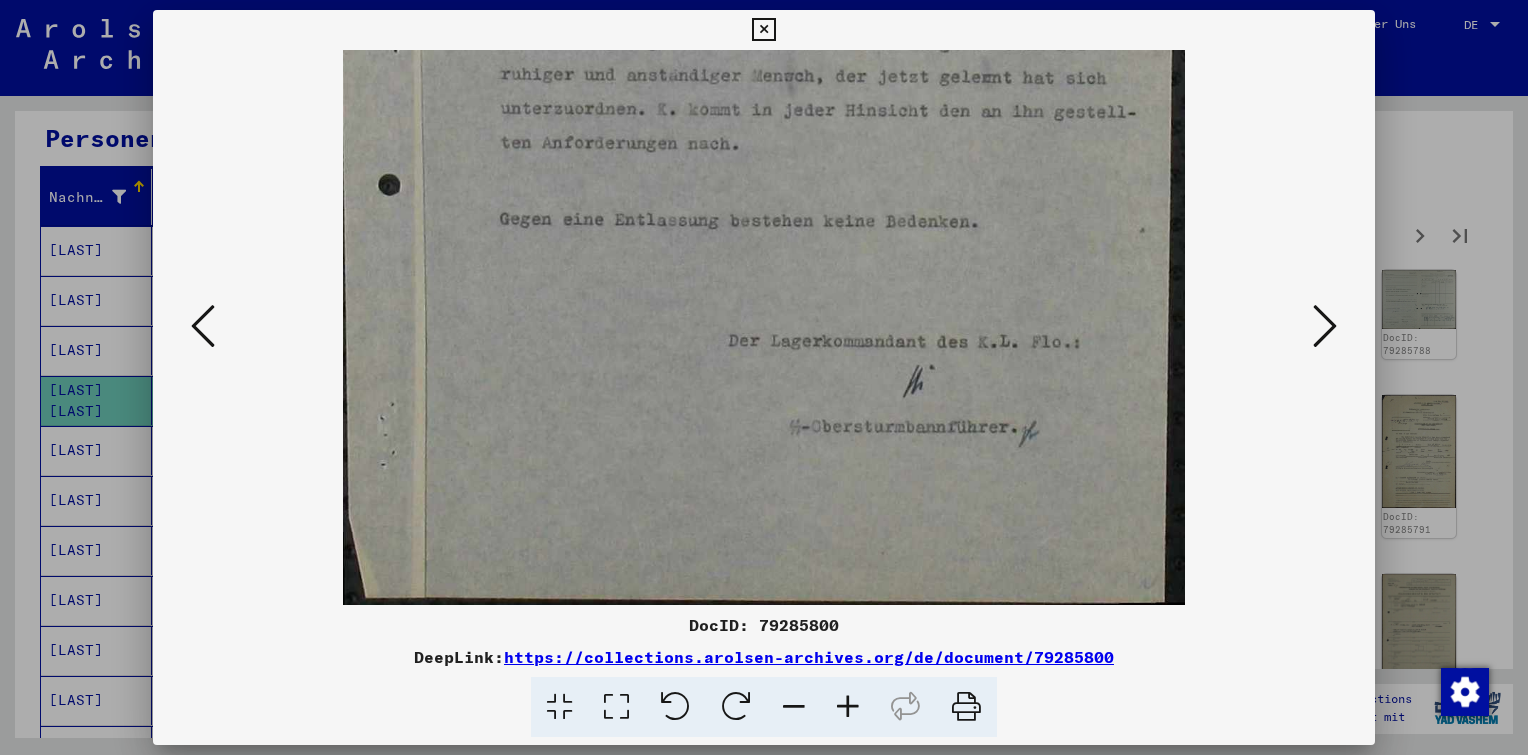 drag, startPoint x: 930, startPoint y: 354, endPoint x: 912, endPoint y: 188, distance: 166.97305 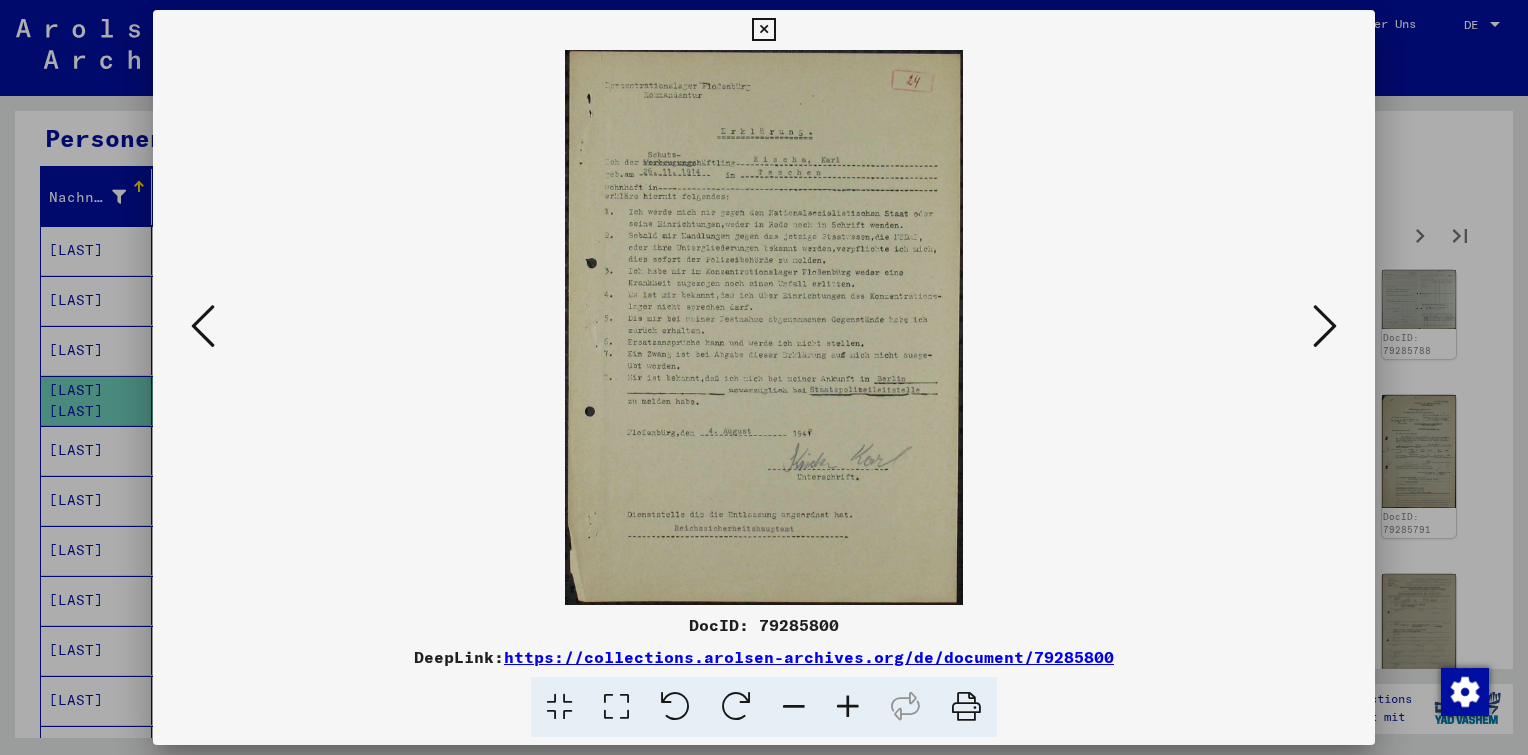 click at bounding box center (848, 707) 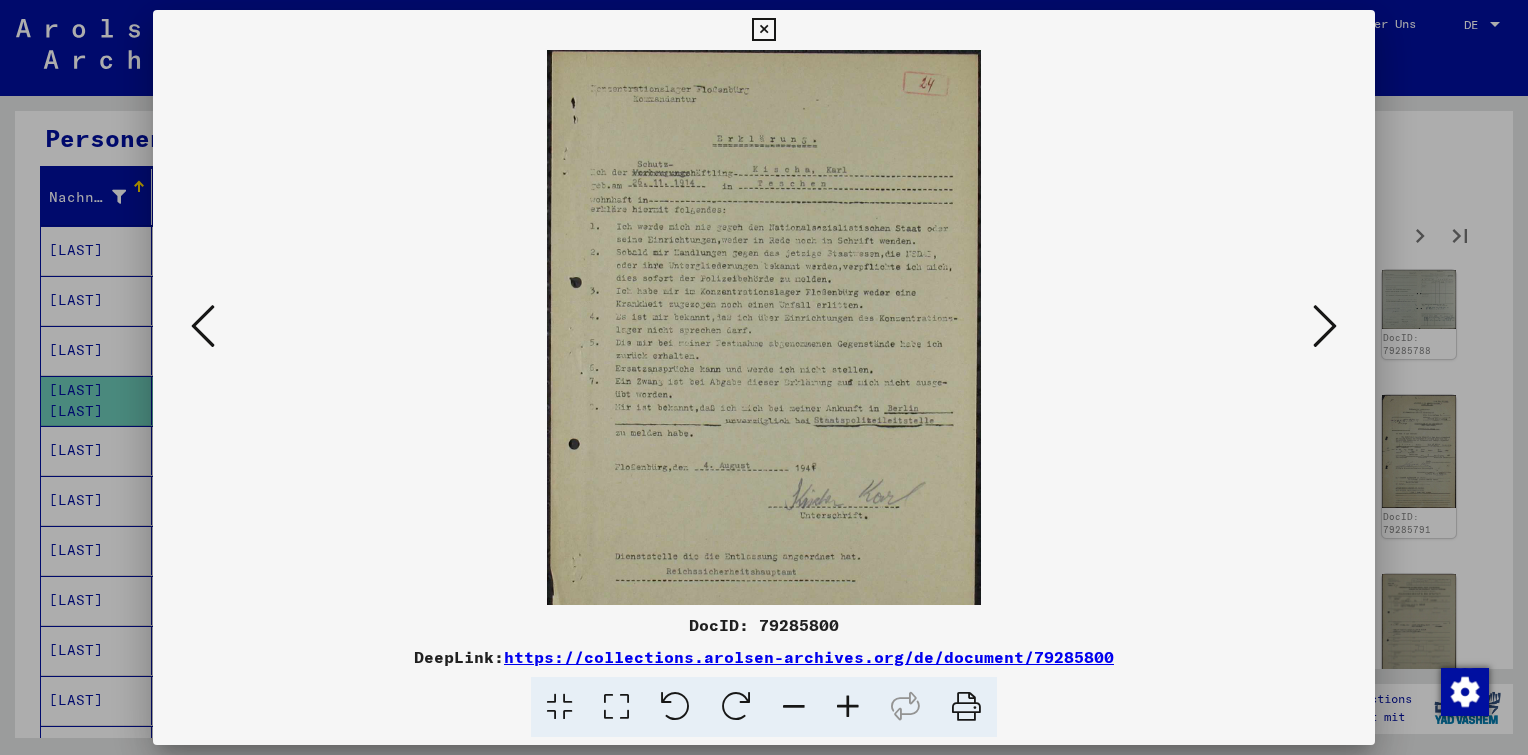 click at bounding box center (848, 707) 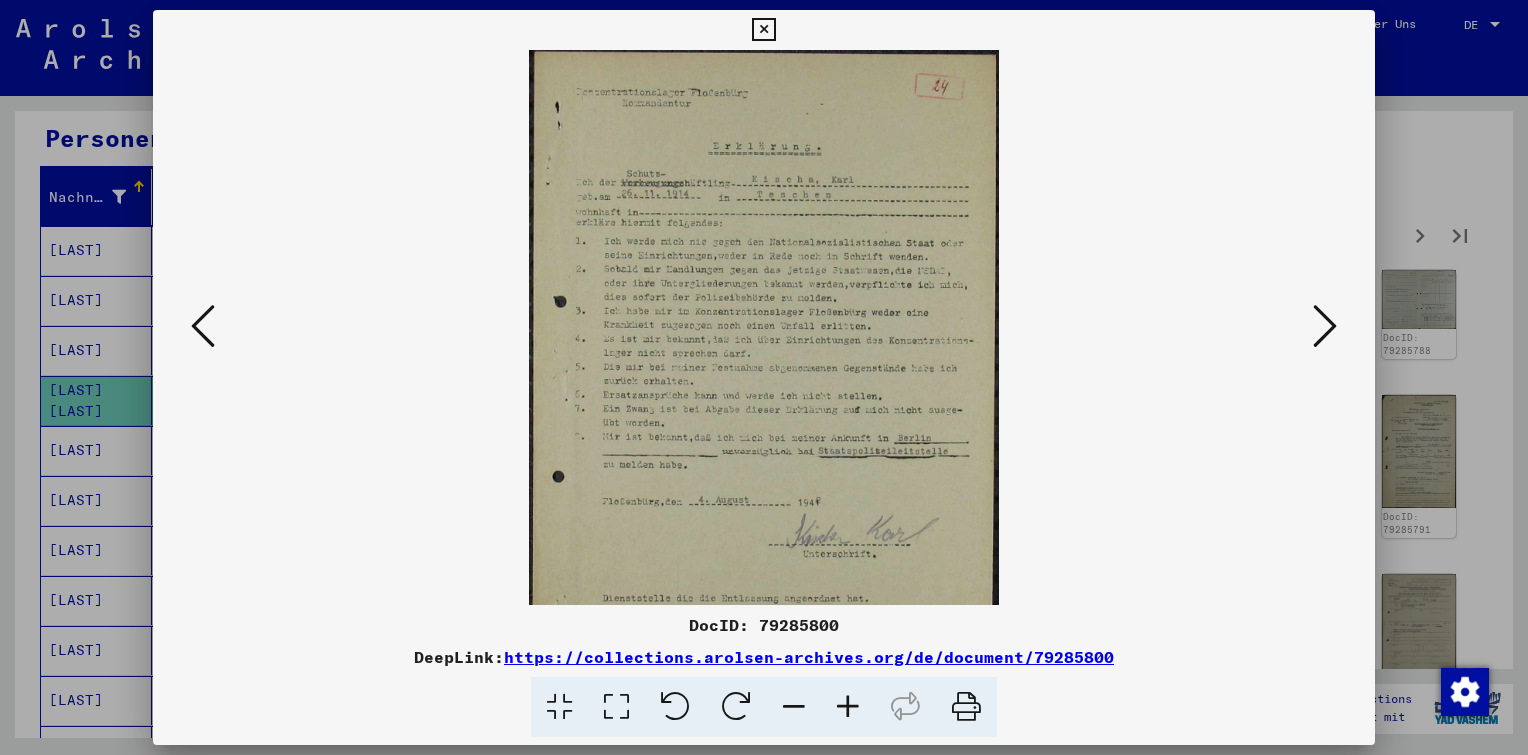 click at bounding box center [848, 707] 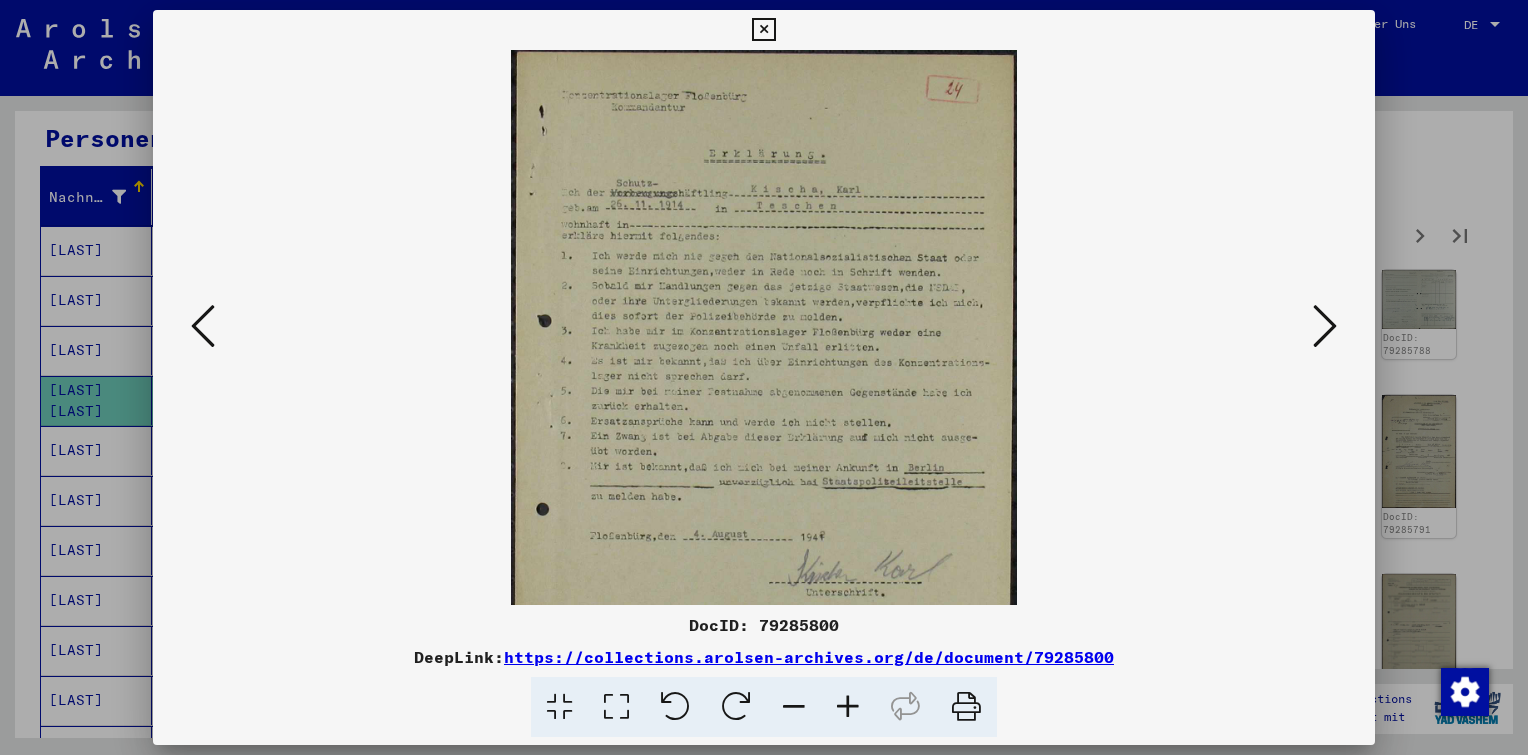 click at bounding box center [848, 707] 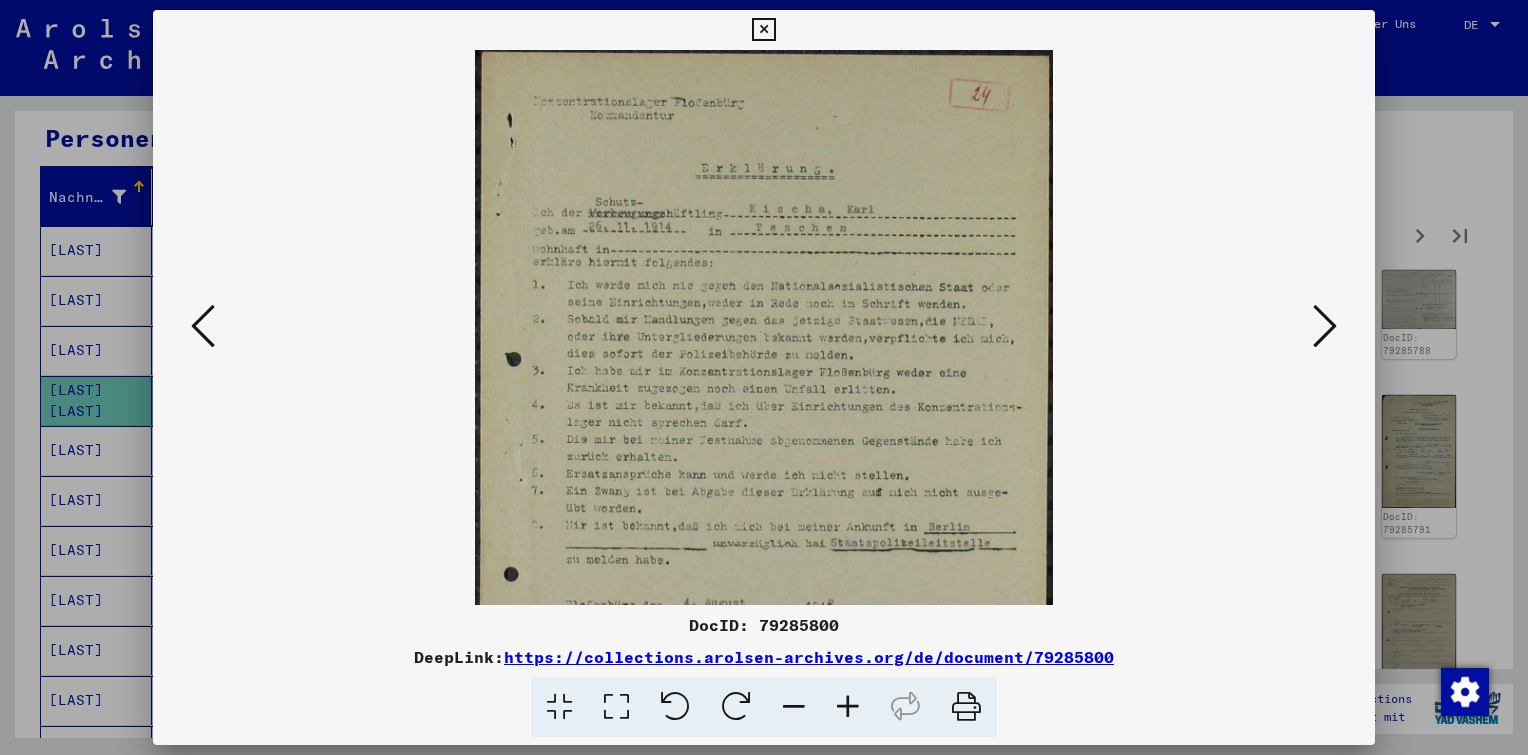 click at bounding box center [848, 707] 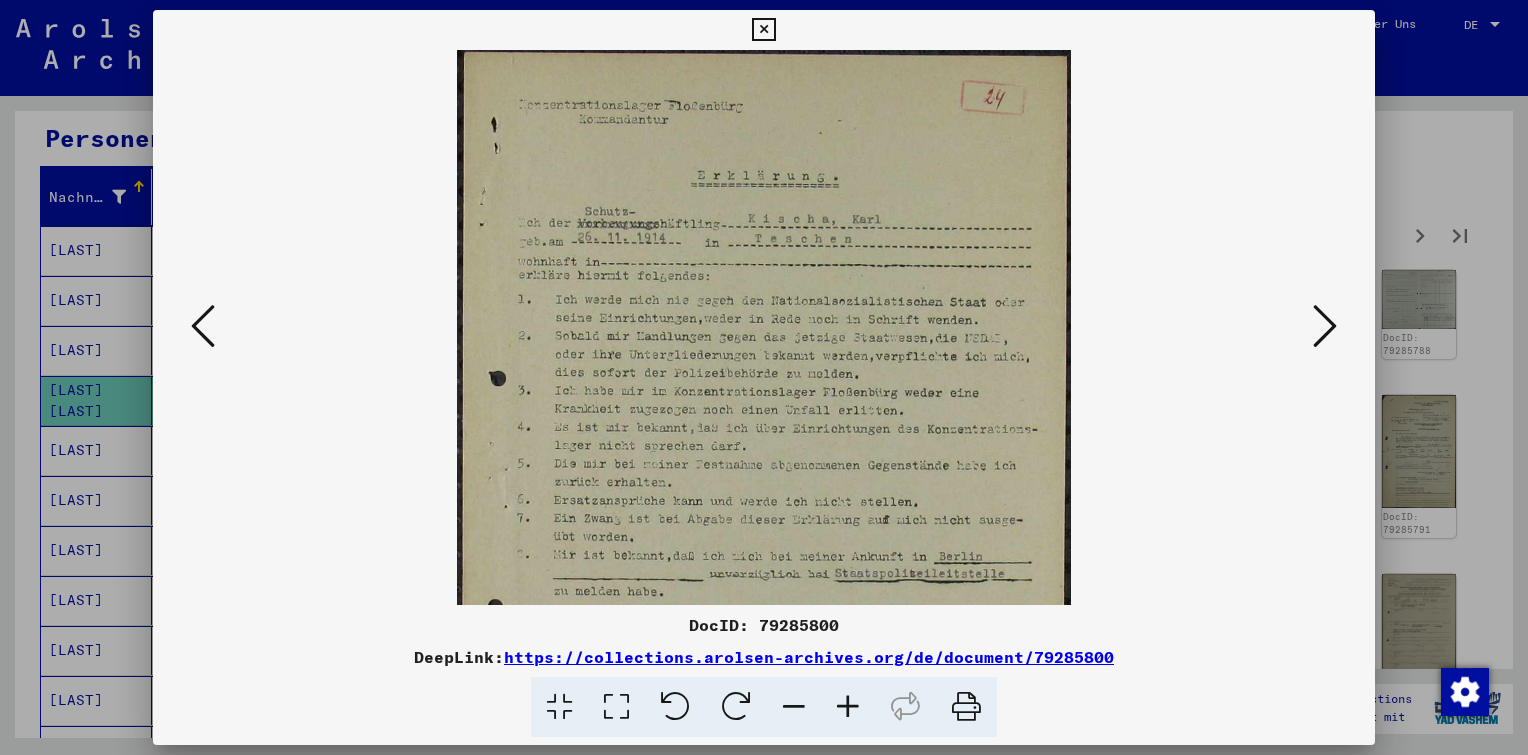 click at bounding box center [848, 707] 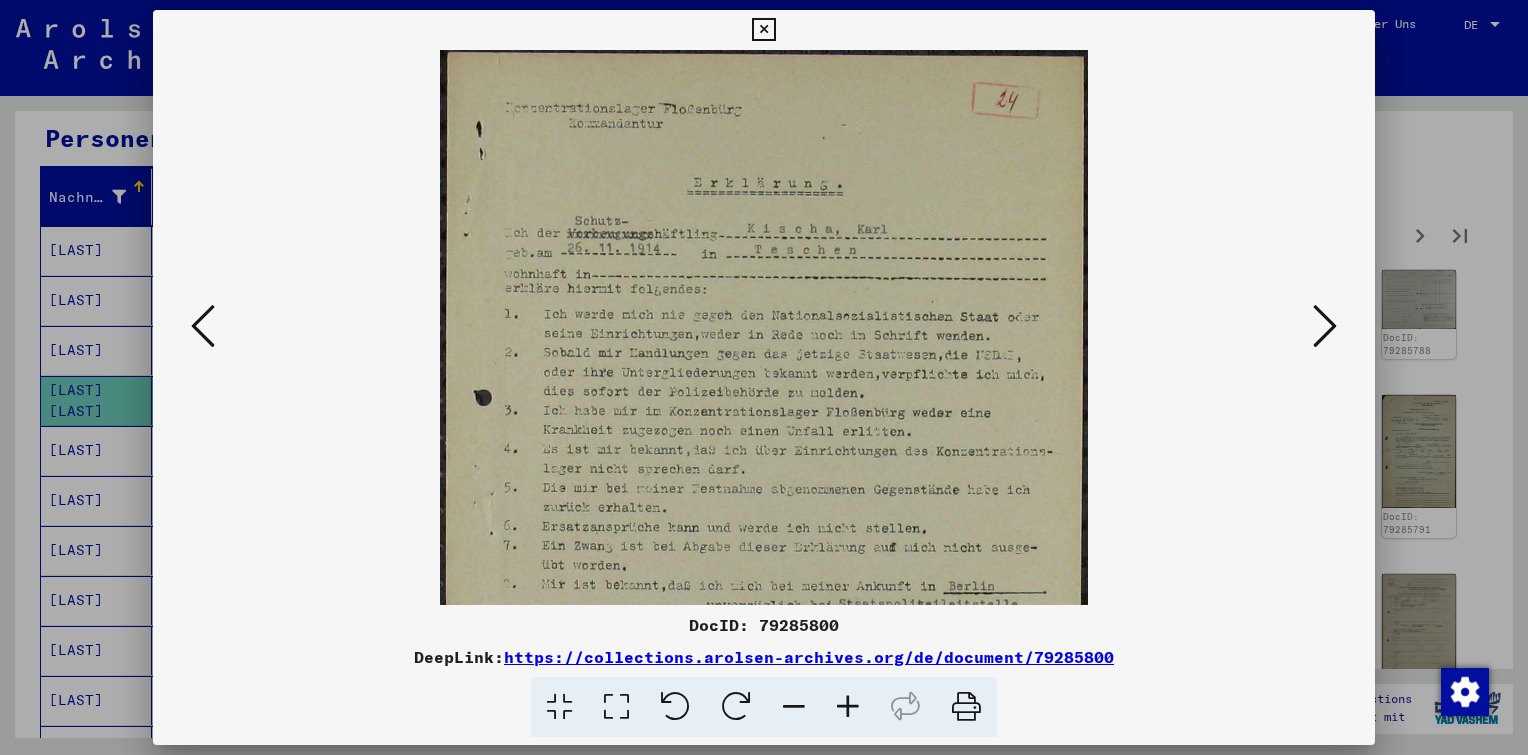 click at bounding box center (848, 707) 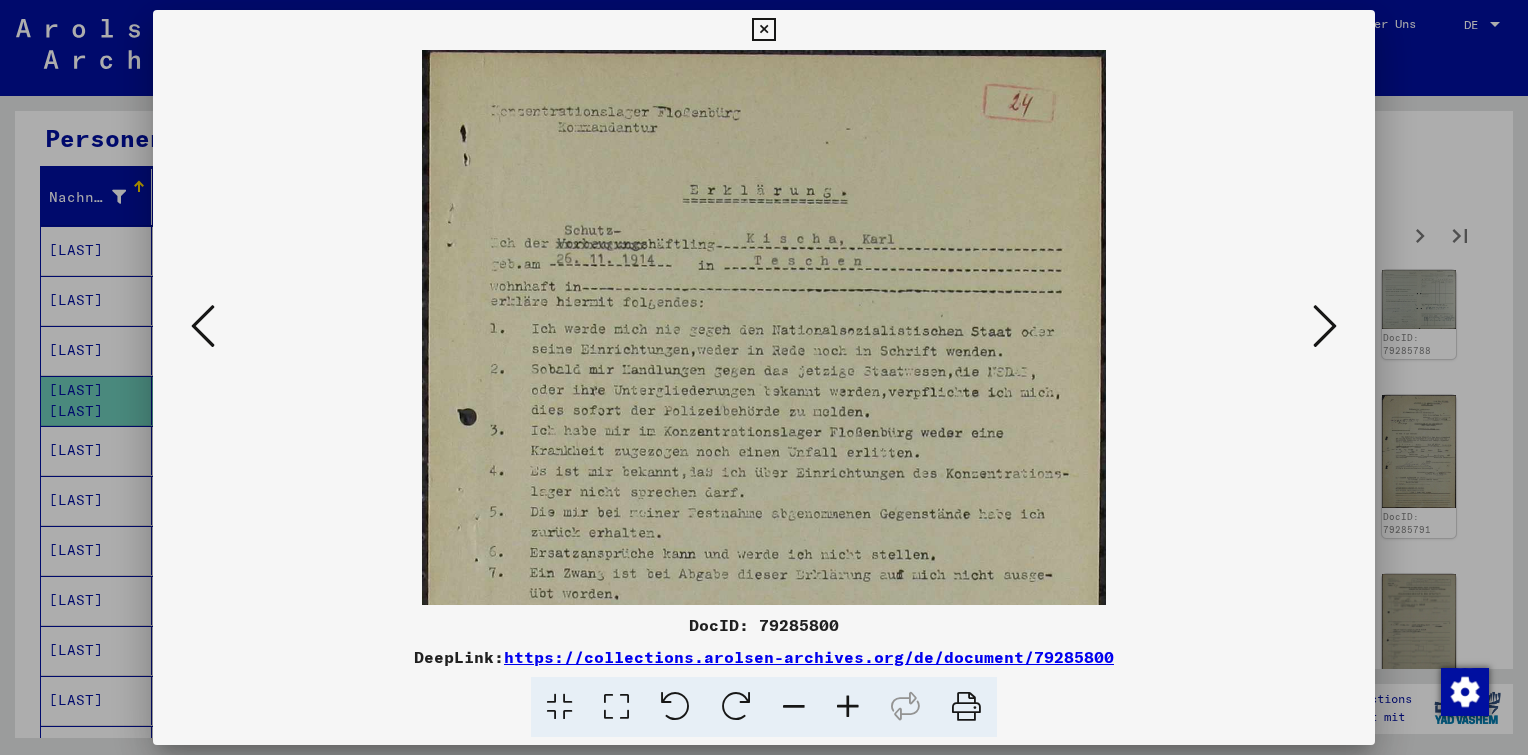 click at bounding box center [848, 707] 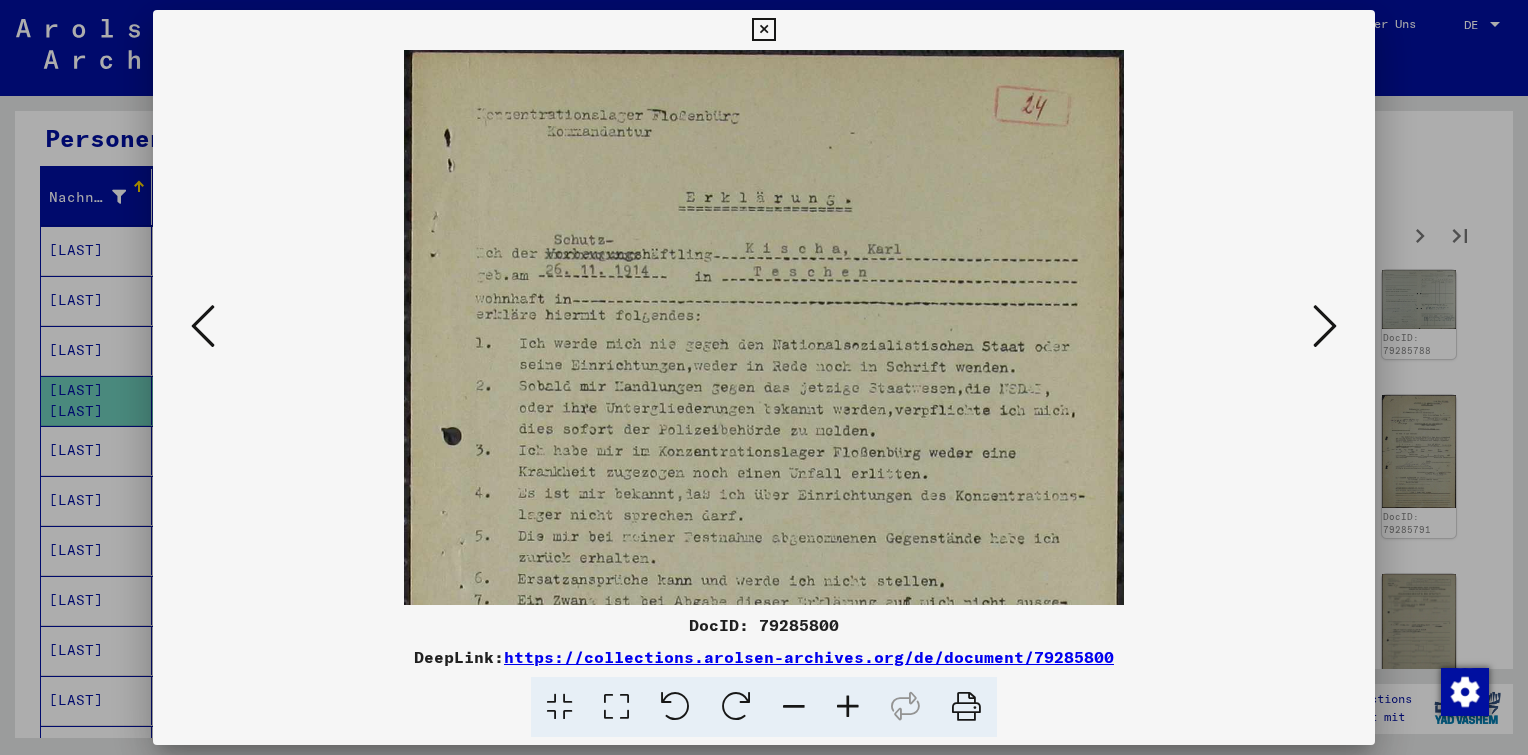 click at bounding box center [848, 707] 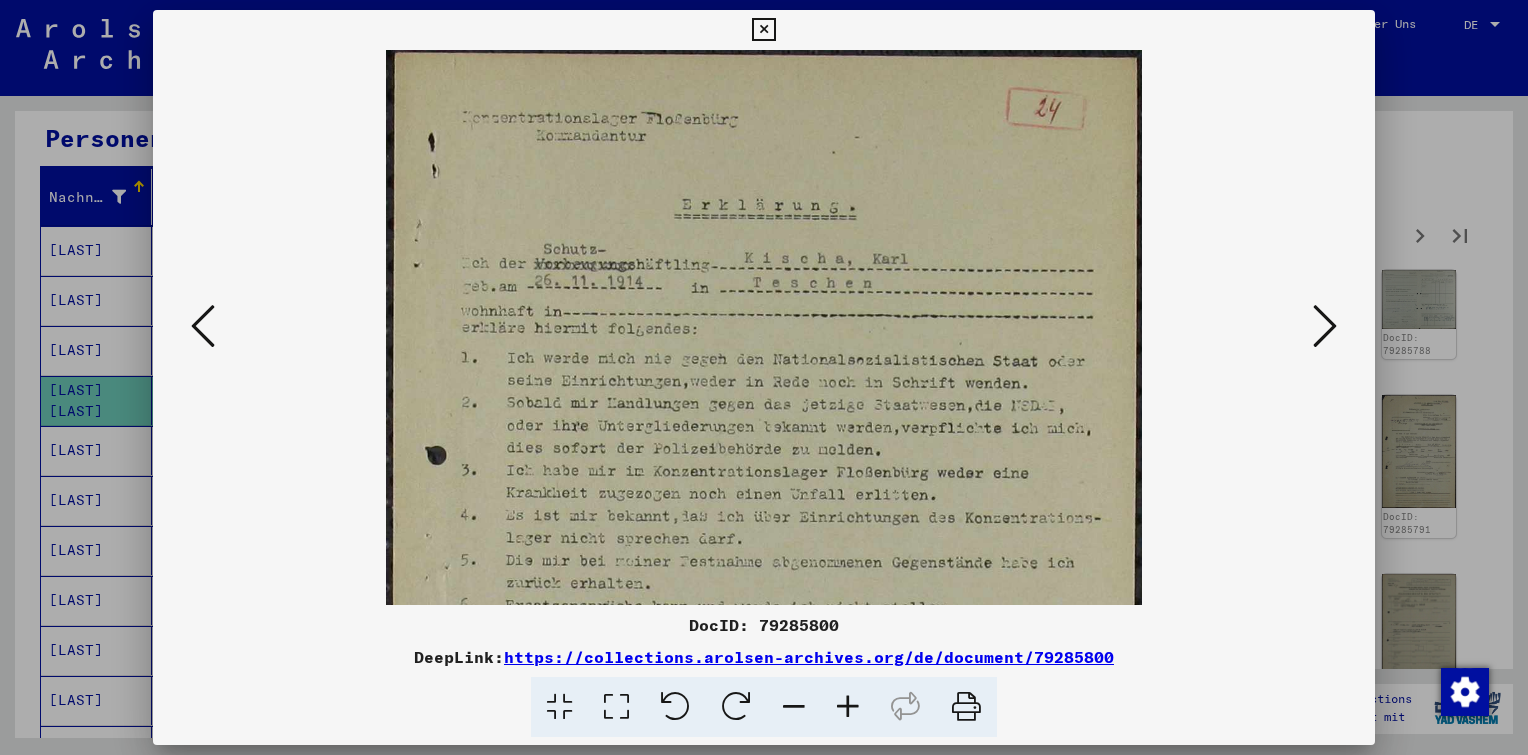 click at bounding box center [848, 707] 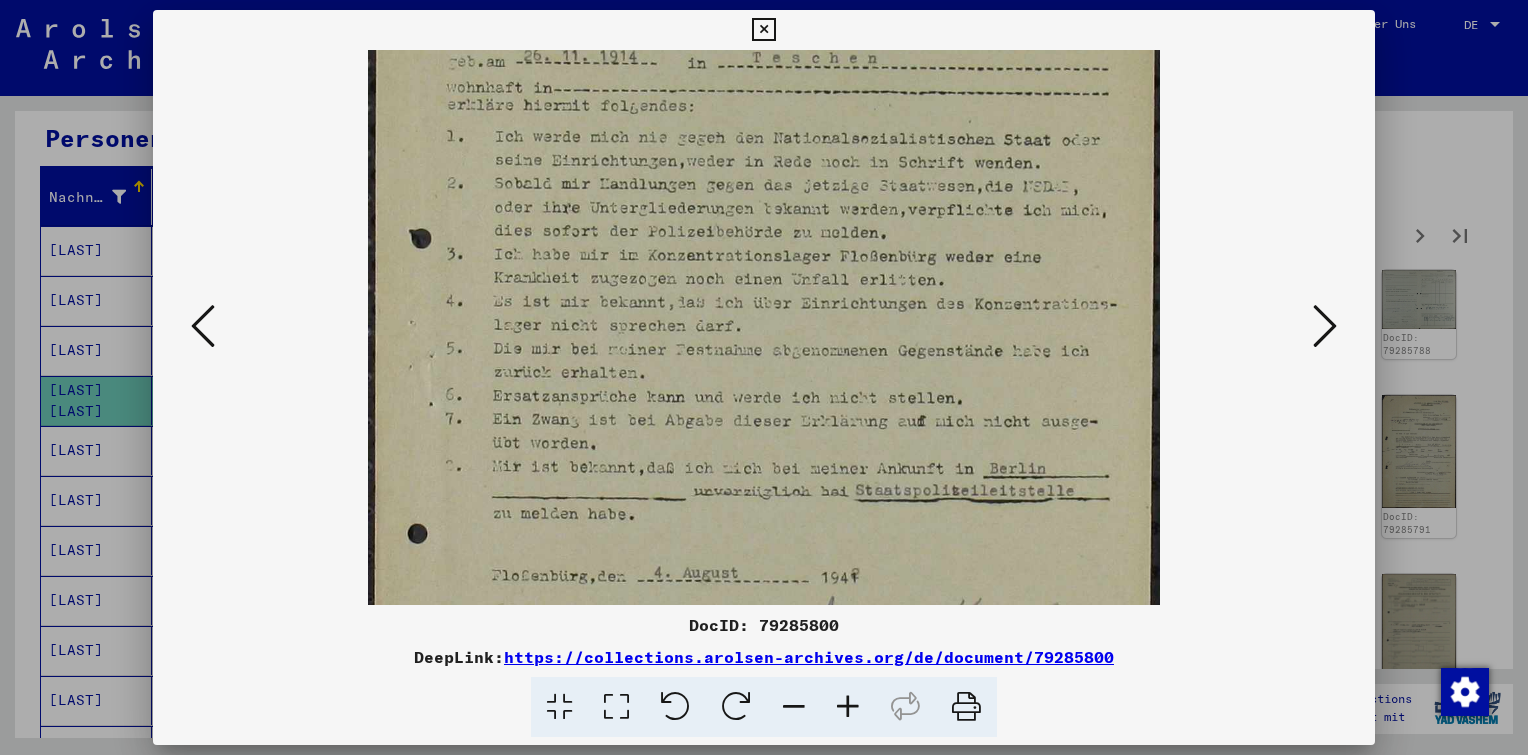 drag, startPoint x: 777, startPoint y: 569, endPoint x: 752, endPoint y: 339, distance: 231.3547 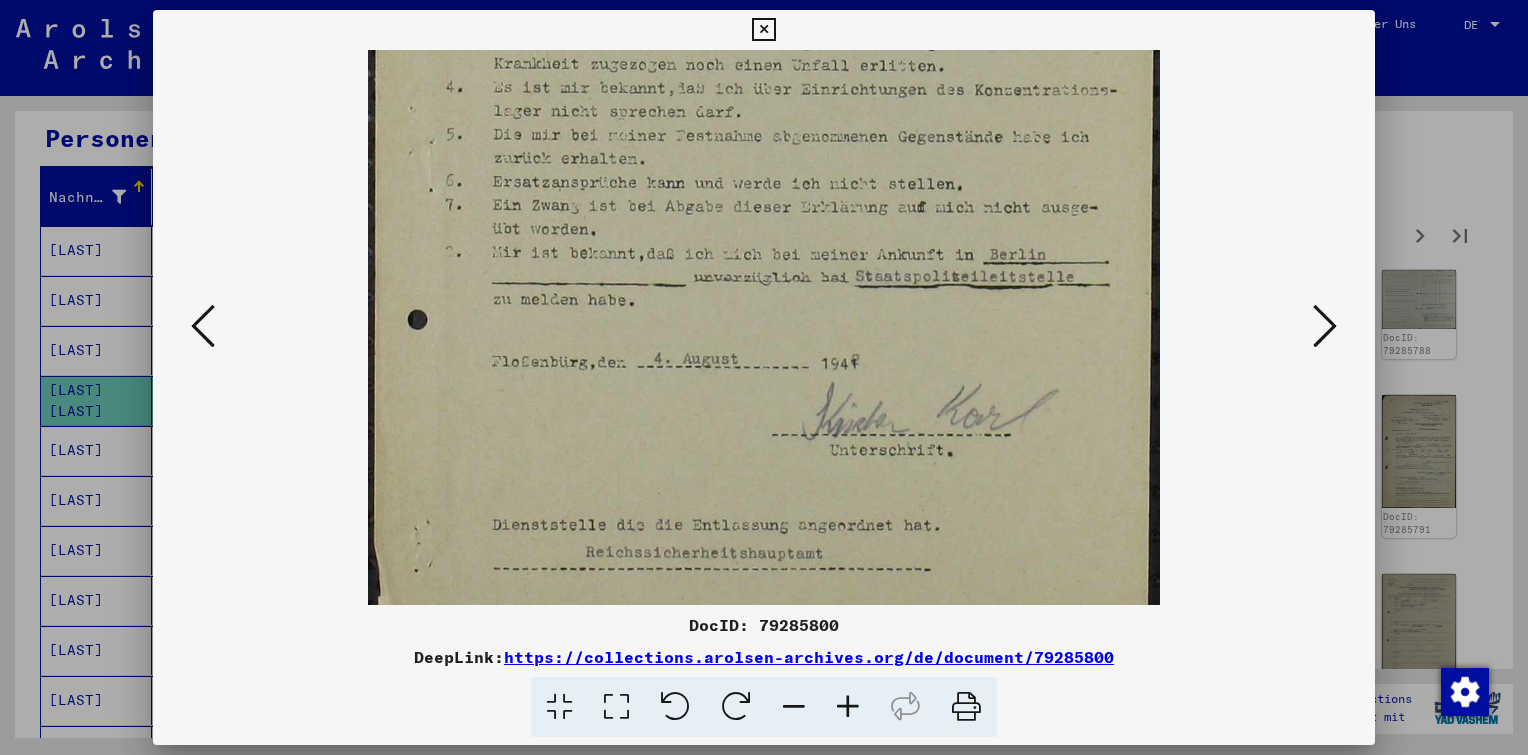 drag, startPoint x: 804, startPoint y: 441, endPoint x: 784, endPoint y: 203, distance: 238.83885 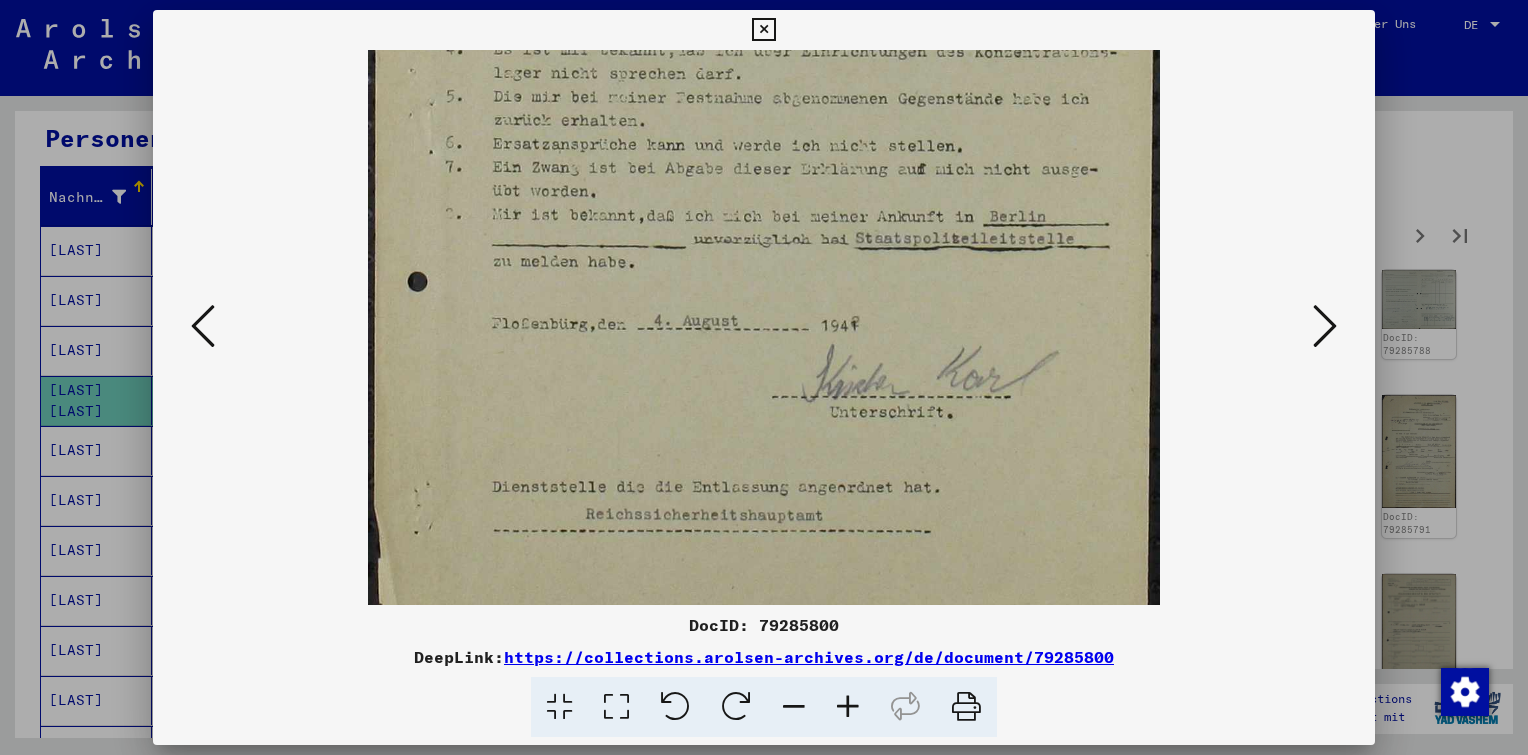 scroll, scrollTop: 549, scrollLeft: 0, axis: vertical 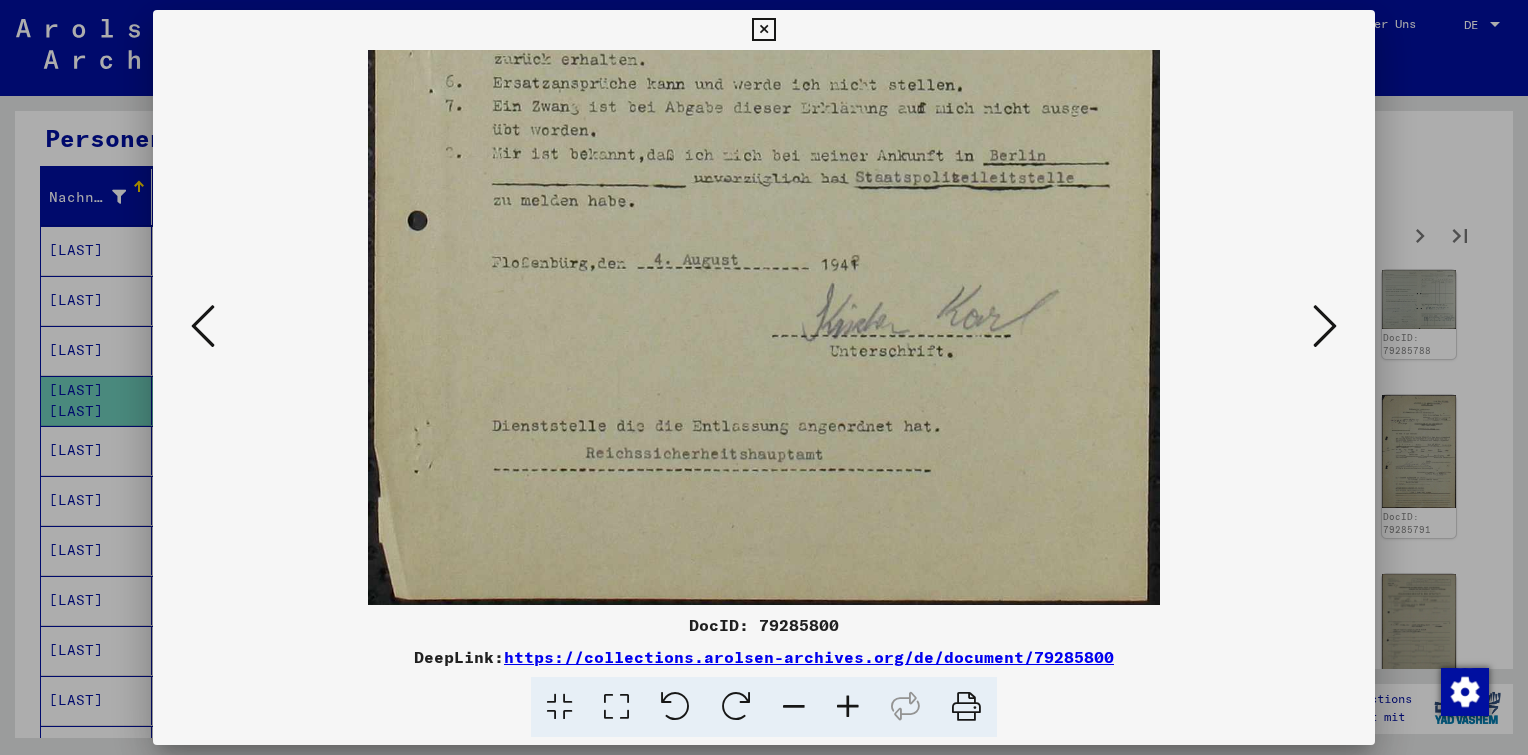 drag, startPoint x: 920, startPoint y: 277, endPoint x: 921, endPoint y: 187, distance: 90.005554 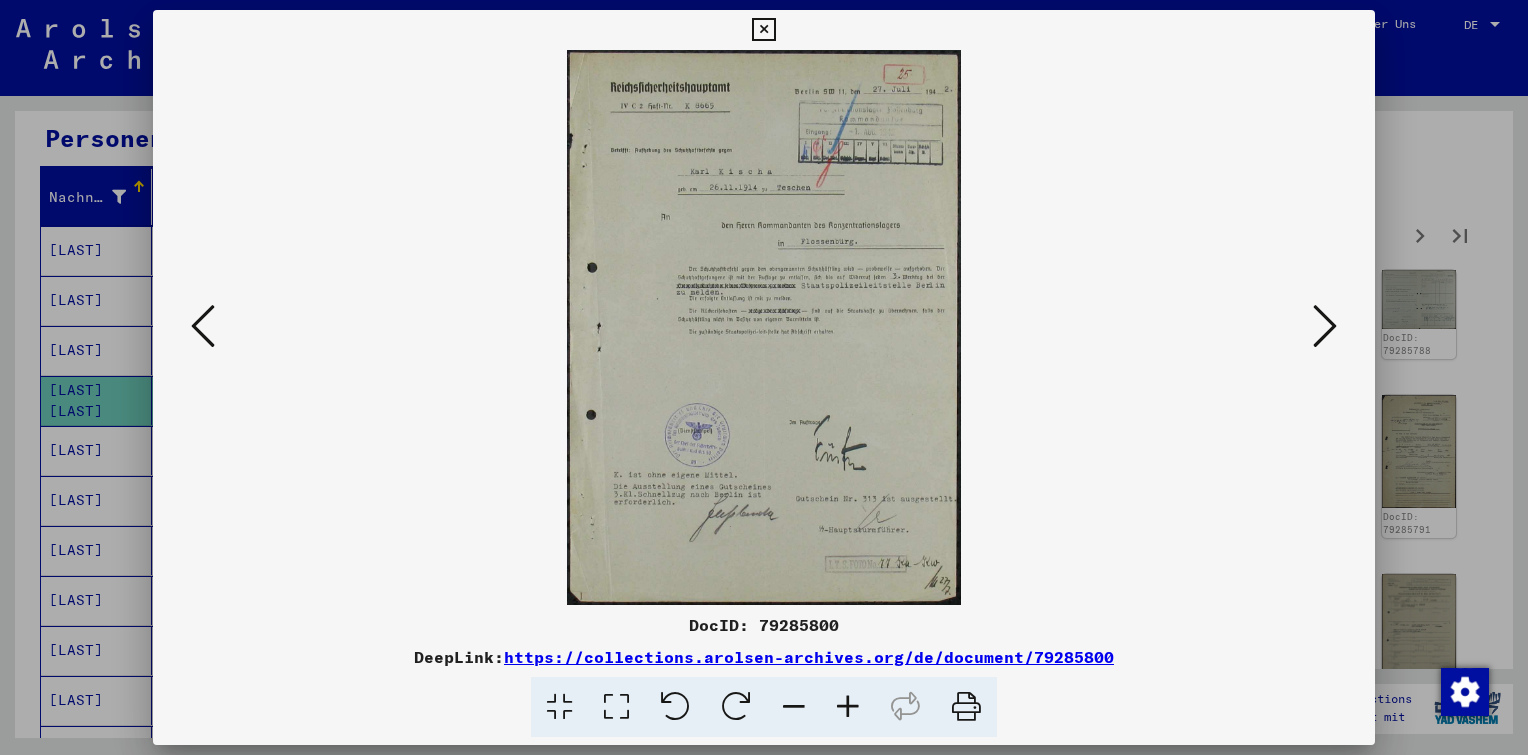 click at bounding box center [848, 707] 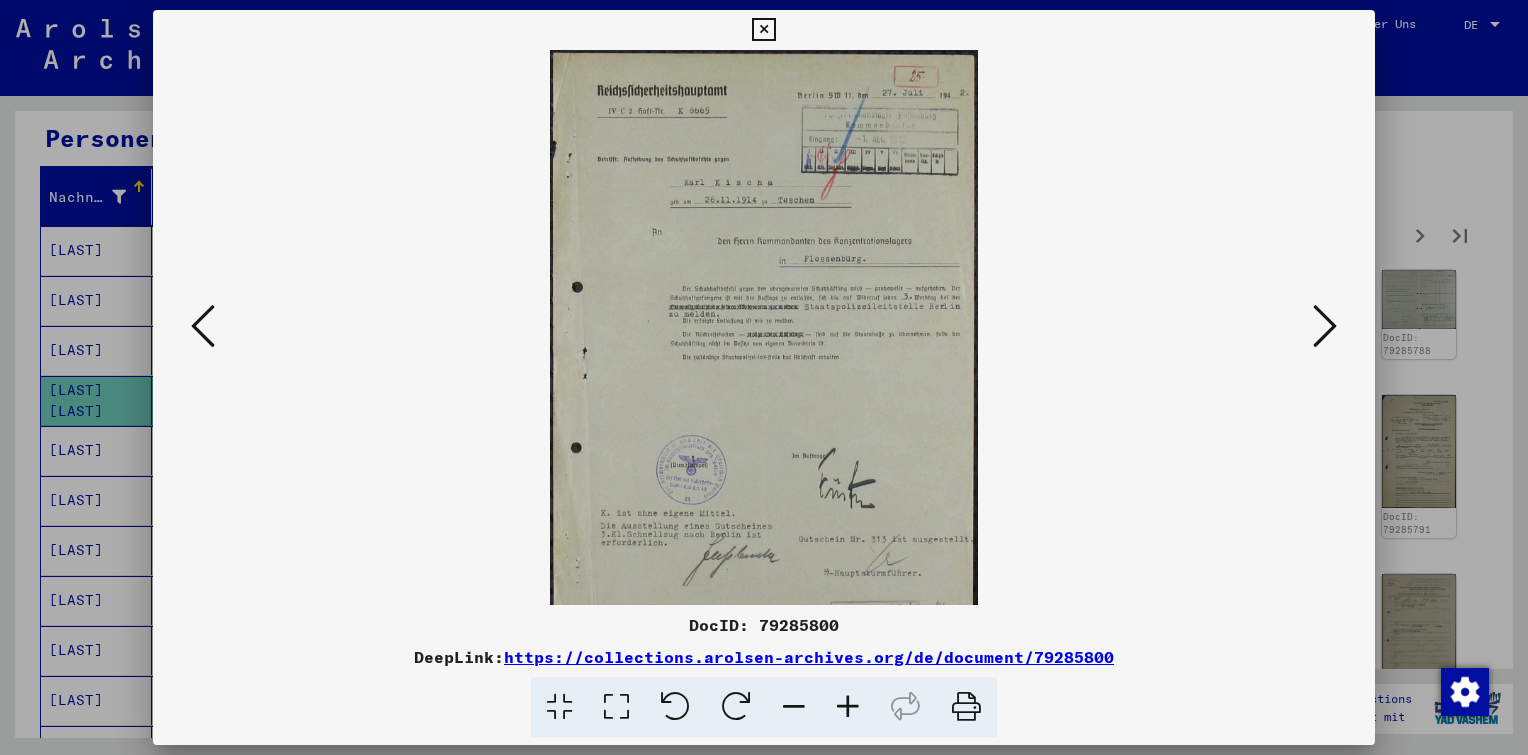 click at bounding box center [848, 707] 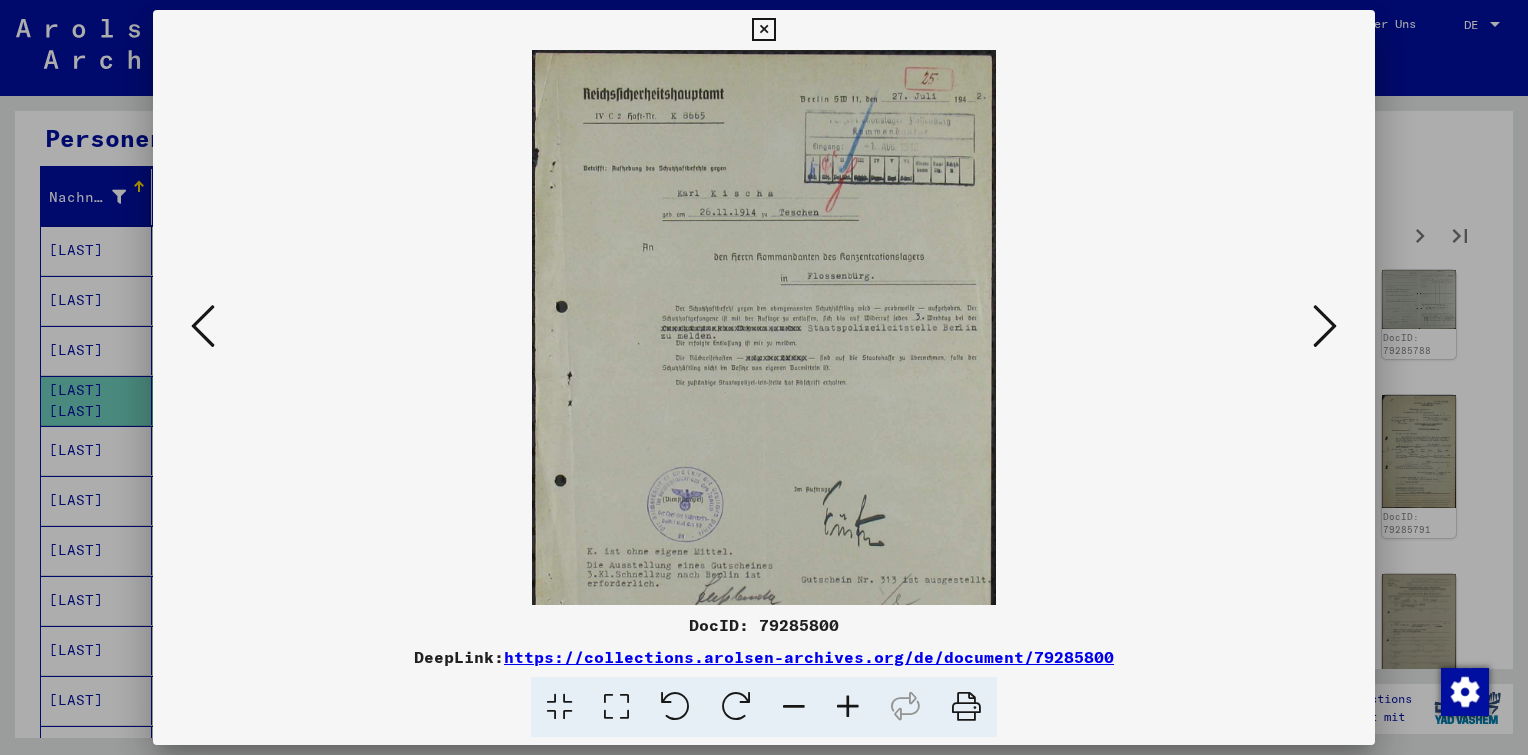 click at bounding box center [848, 707] 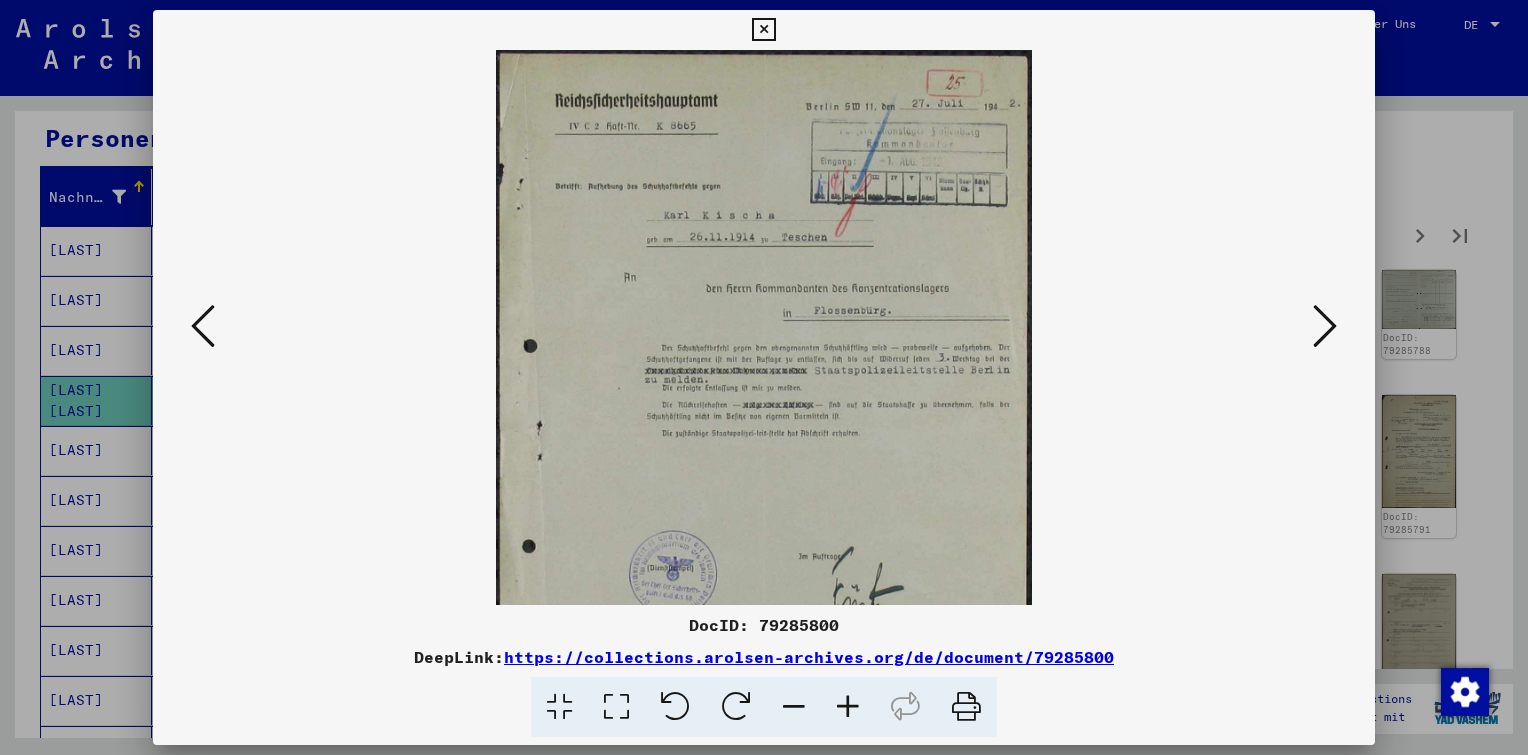 click at bounding box center [848, 707] 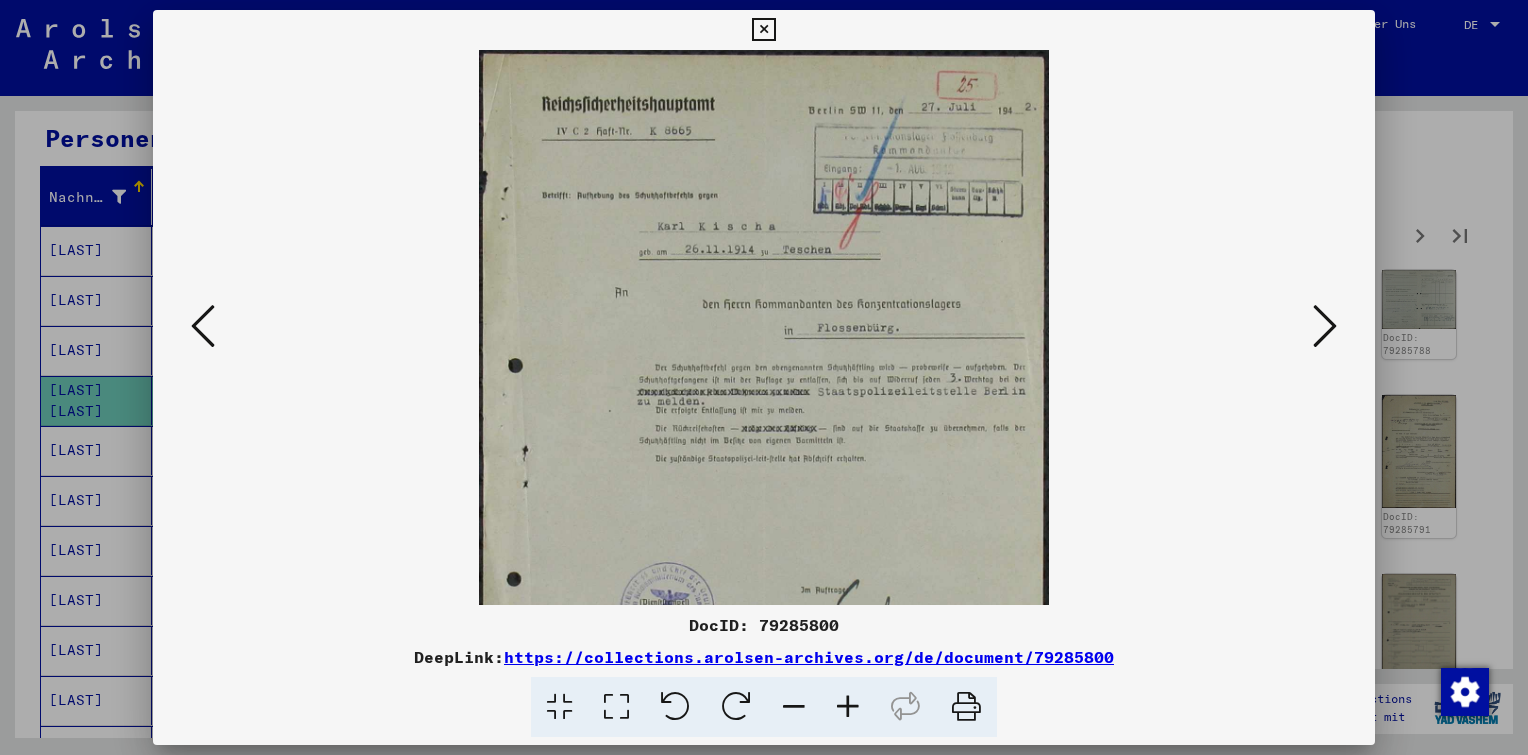 click at bounding box center [848, 707] 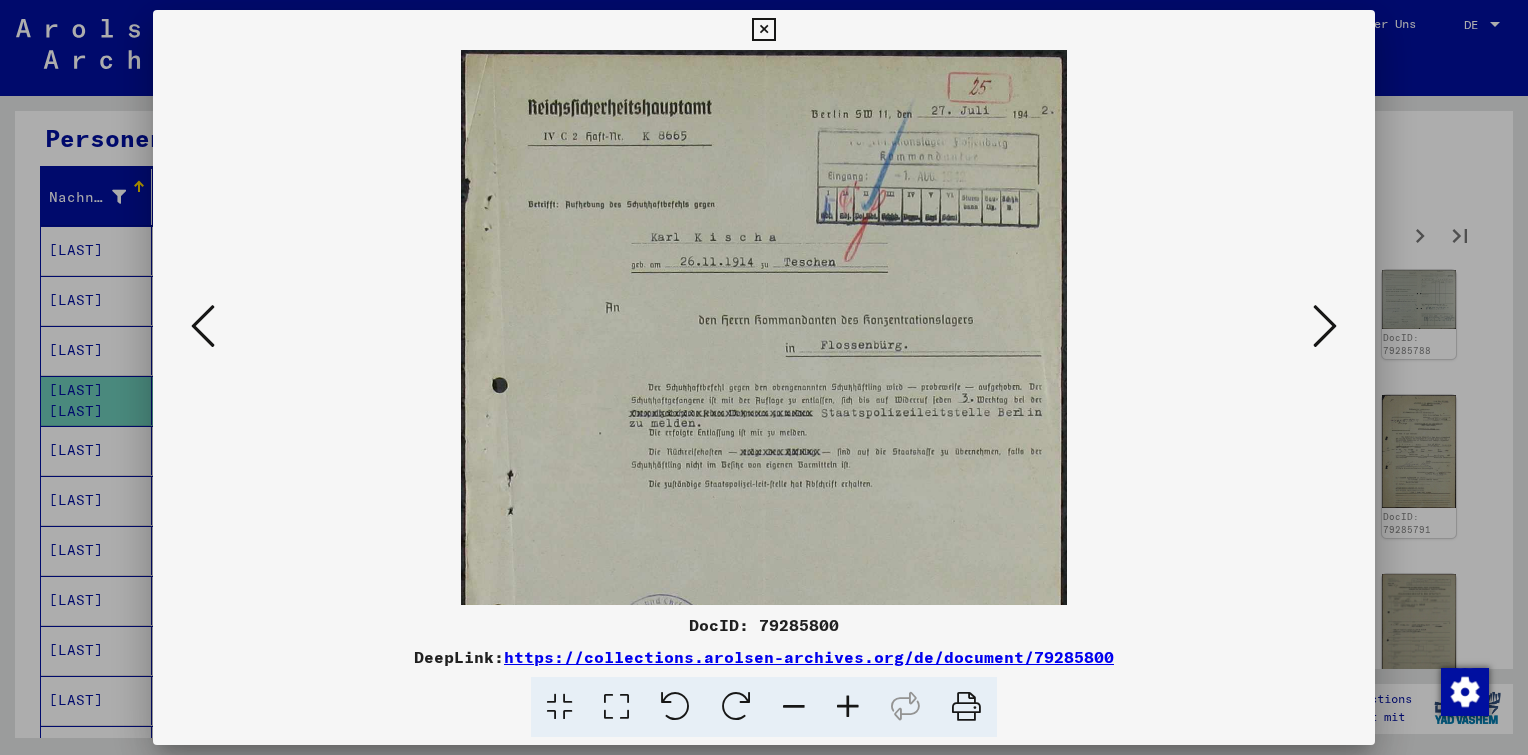 click at bounding box center (848, 707) 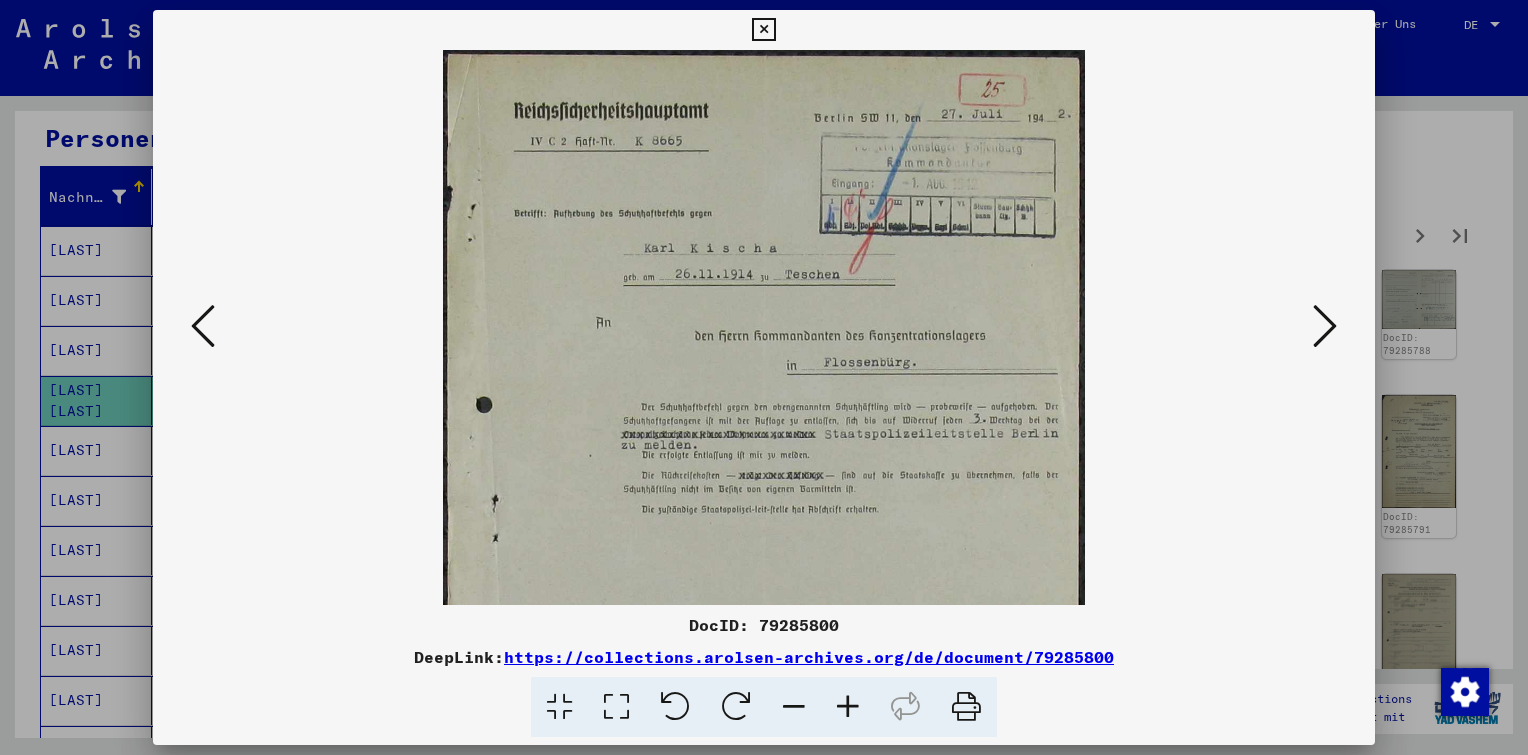 click at bounding box center [848, 707] 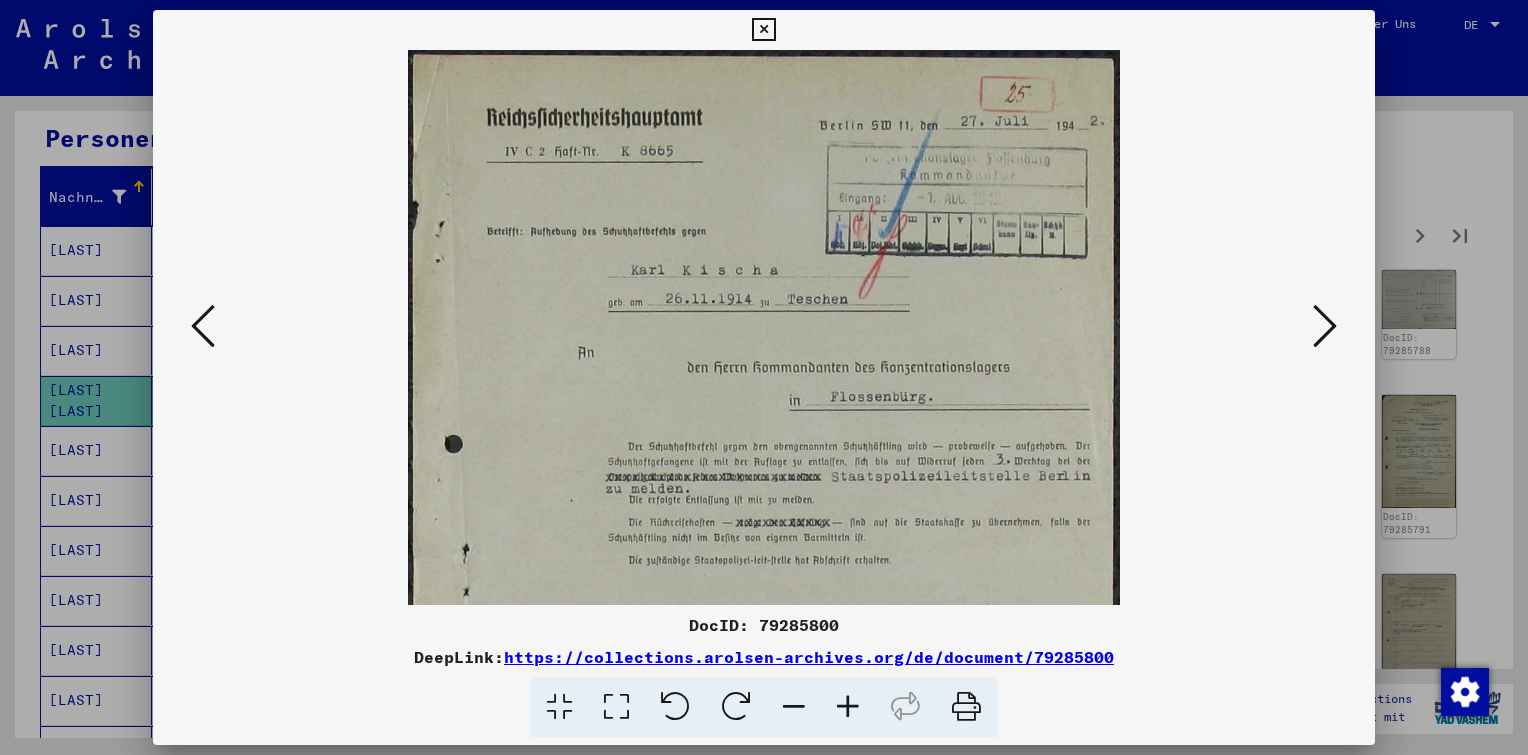 click at bounding box center (848, 707) 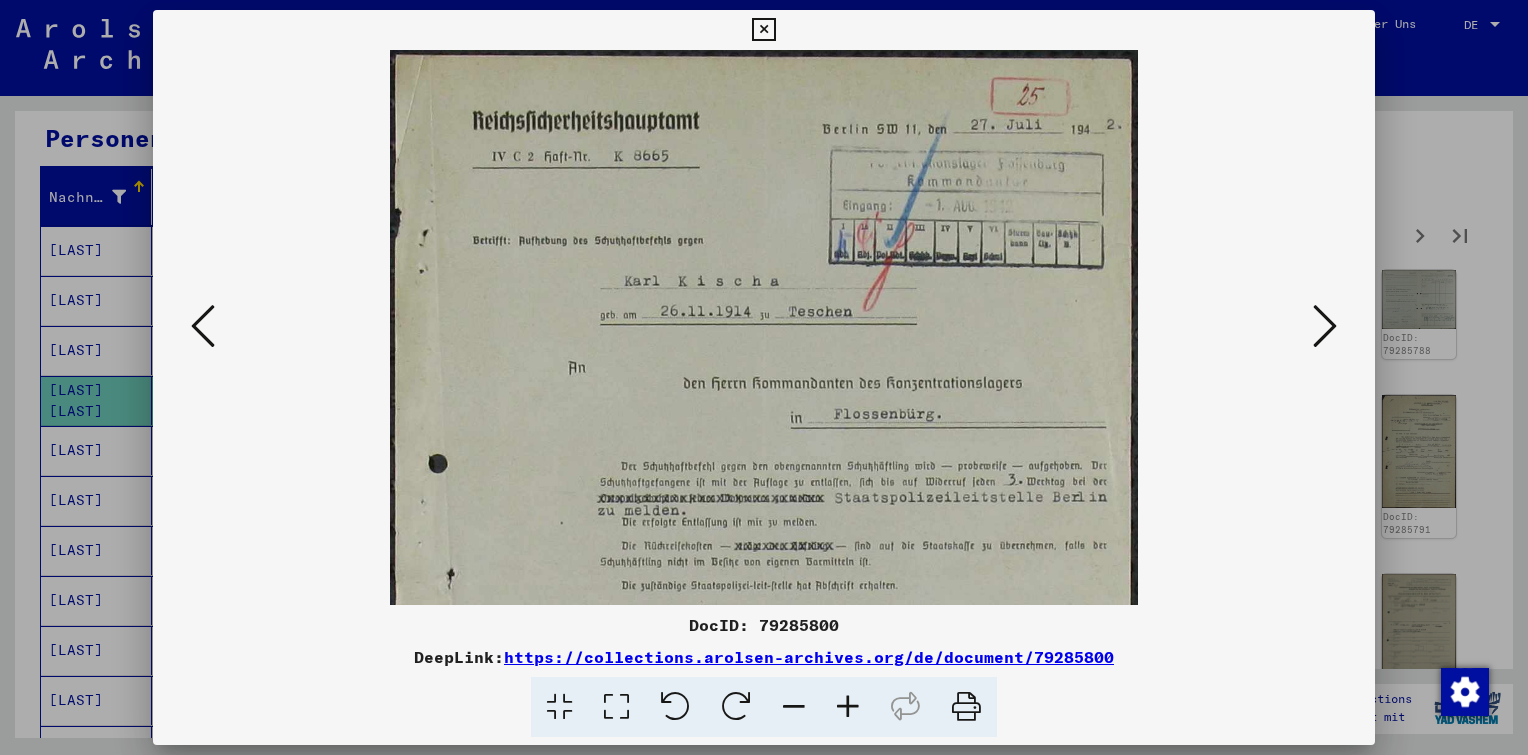 click at bounding box center (848, 707) 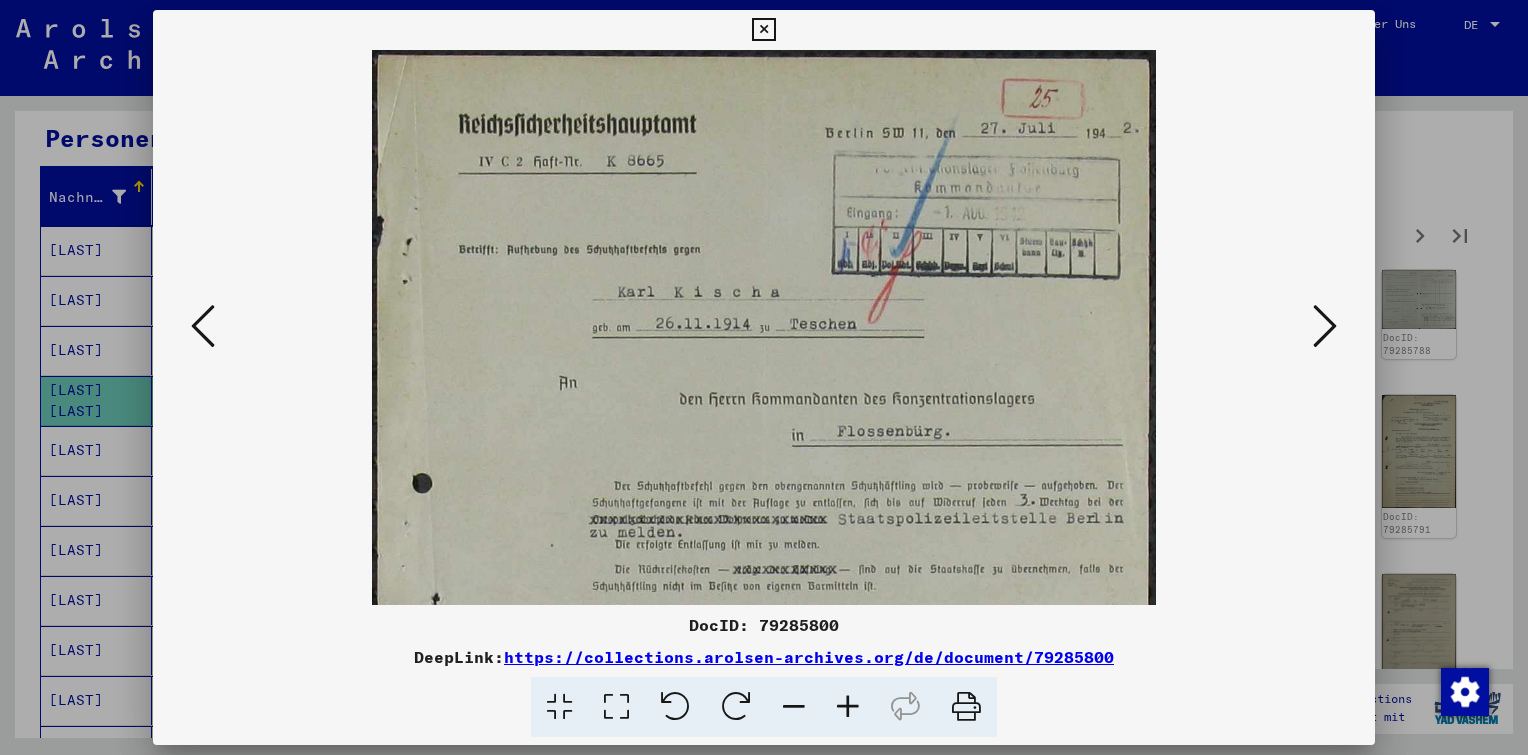 click at bounding box center (848, 707) 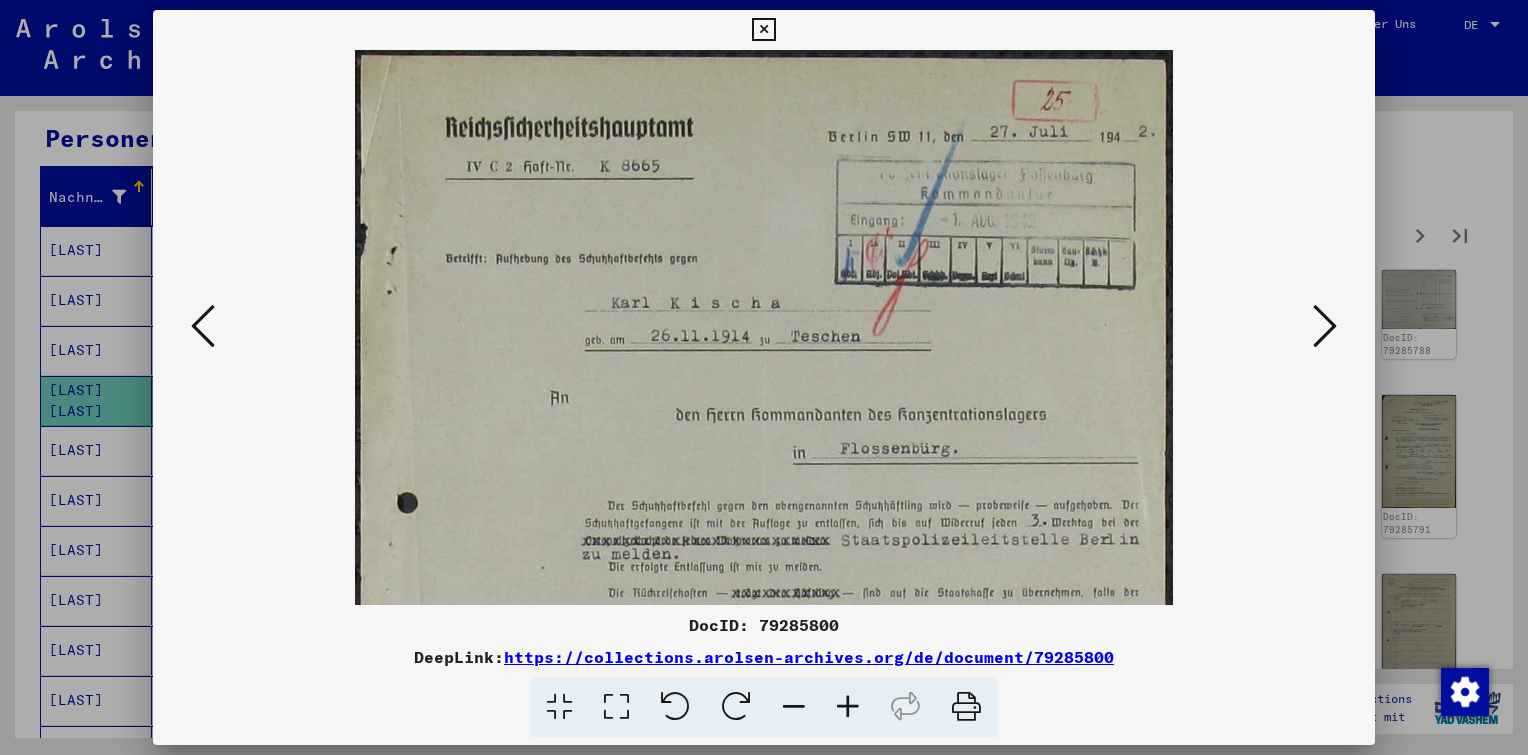 click at bounding box center [848, 707] 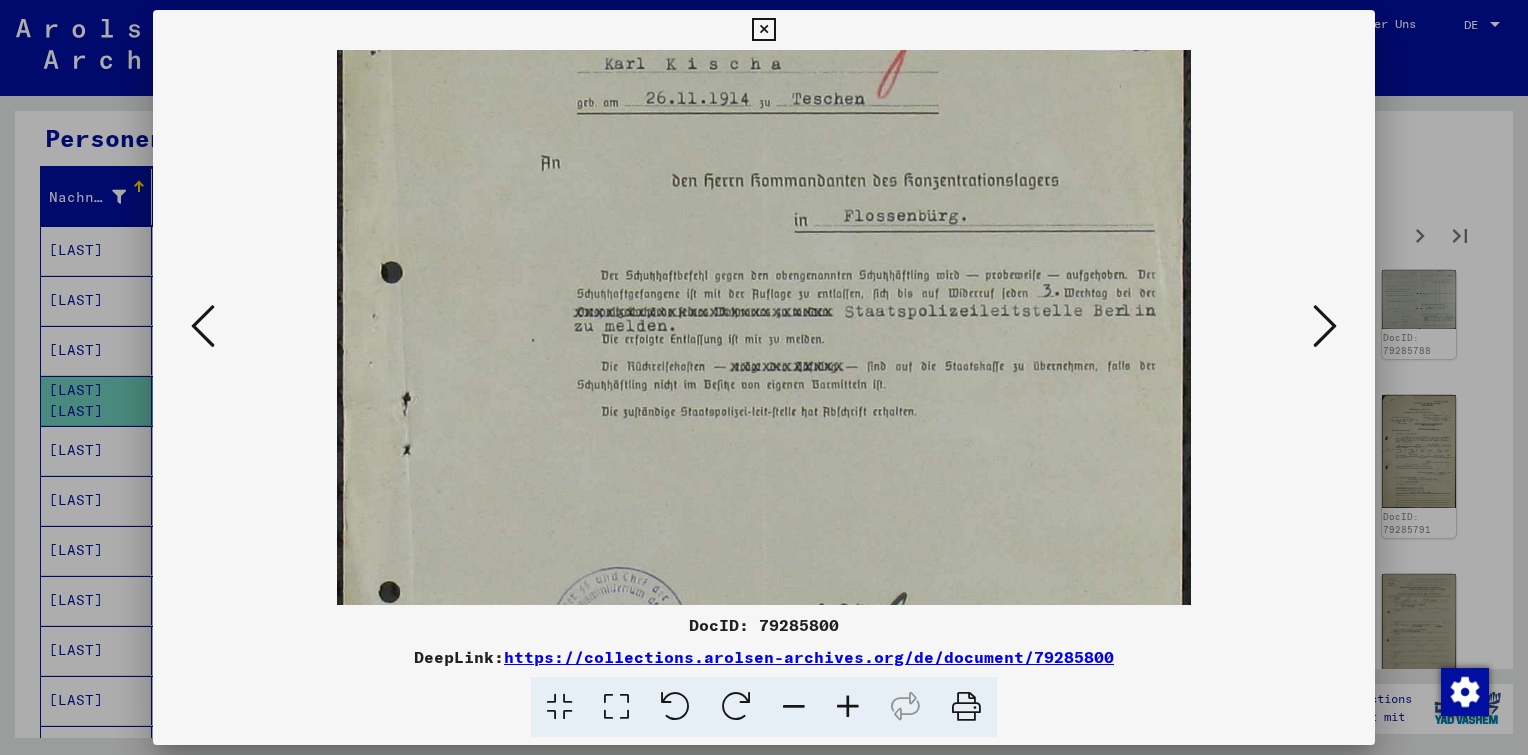 scroll, scrollTop: 266, scrollLeft: 0, axis: vertical 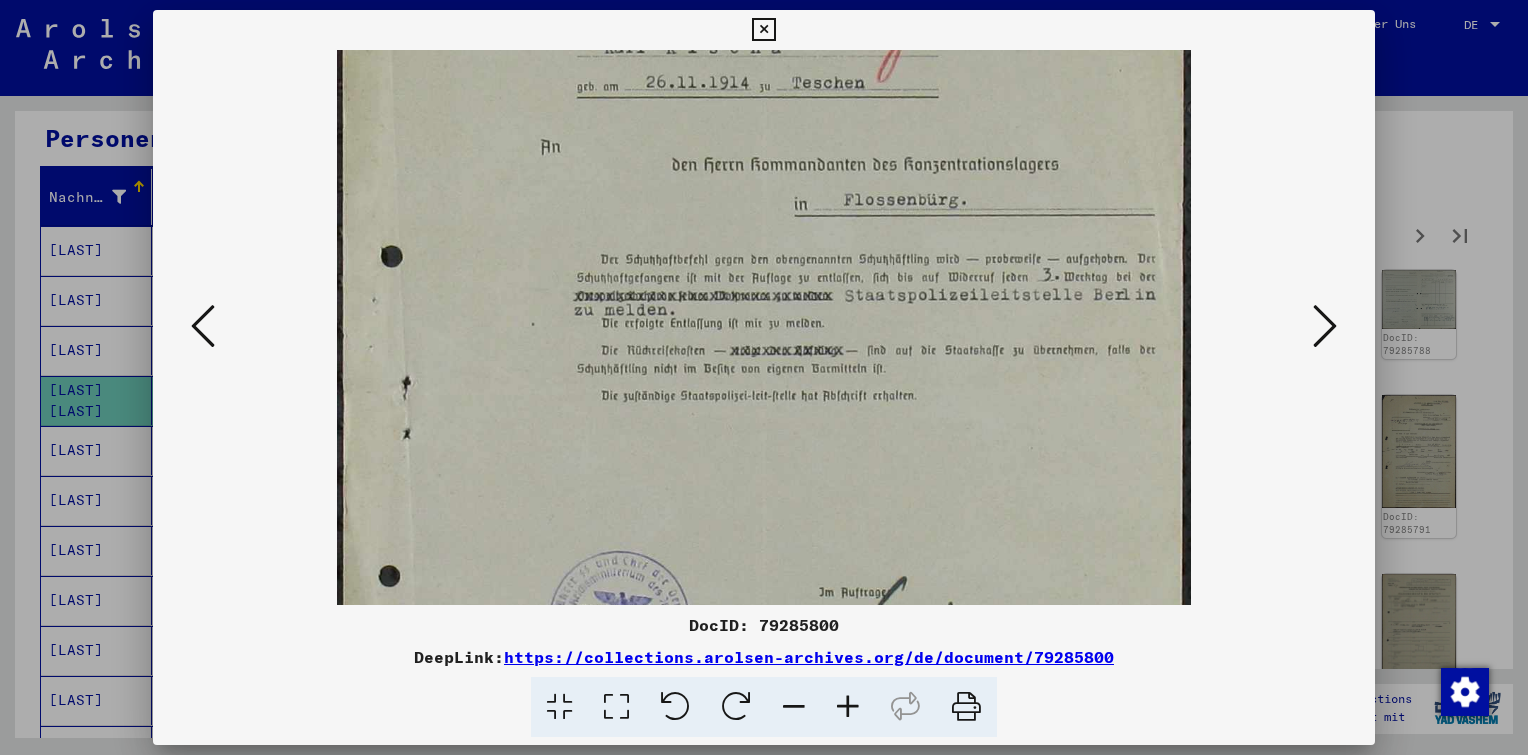 drag, startPoint x: 795, startPoint y: 448, endPoint x: 754, endPoint y: 201, distance: 250.37971 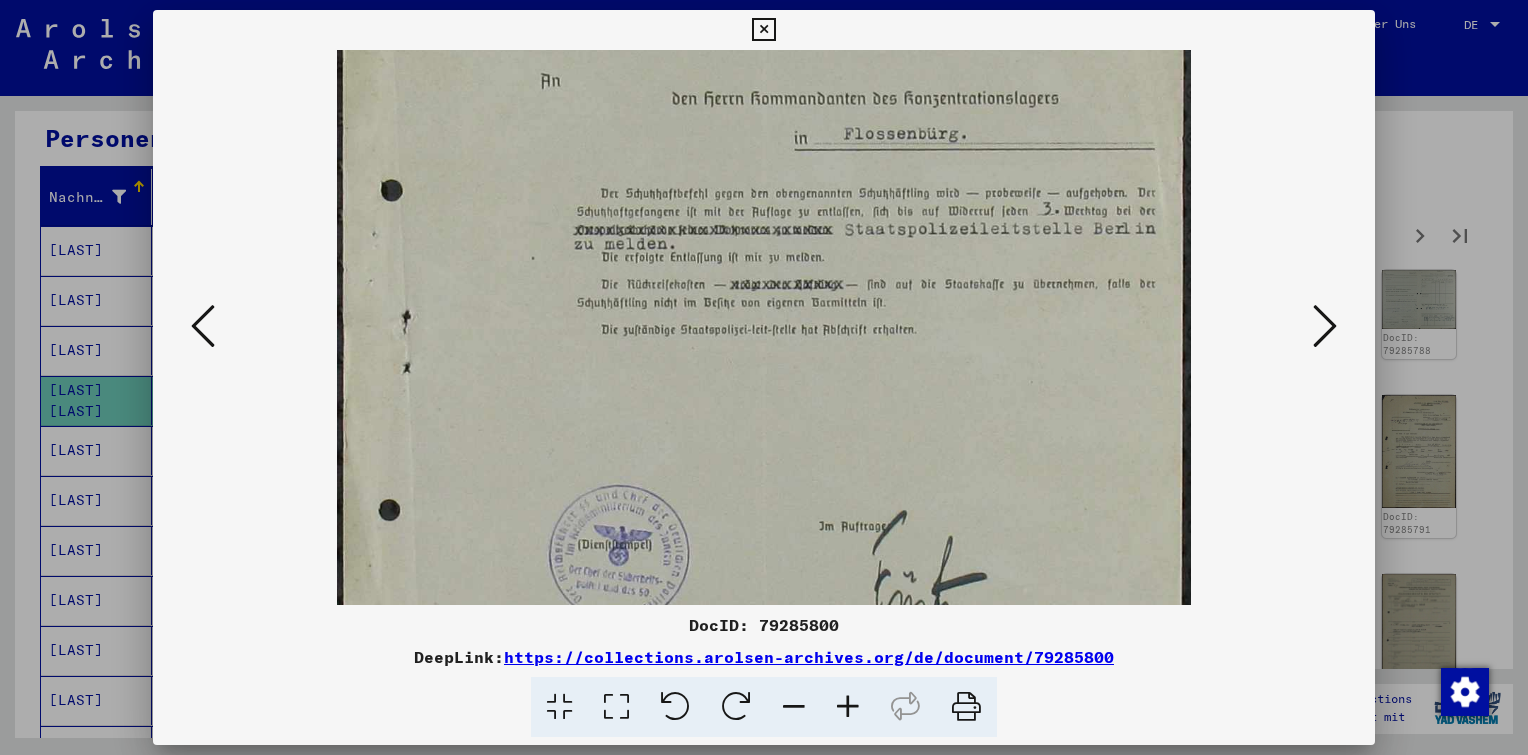 scroll, scrollTop: 336, scrollLeft: 0, axis: vertical 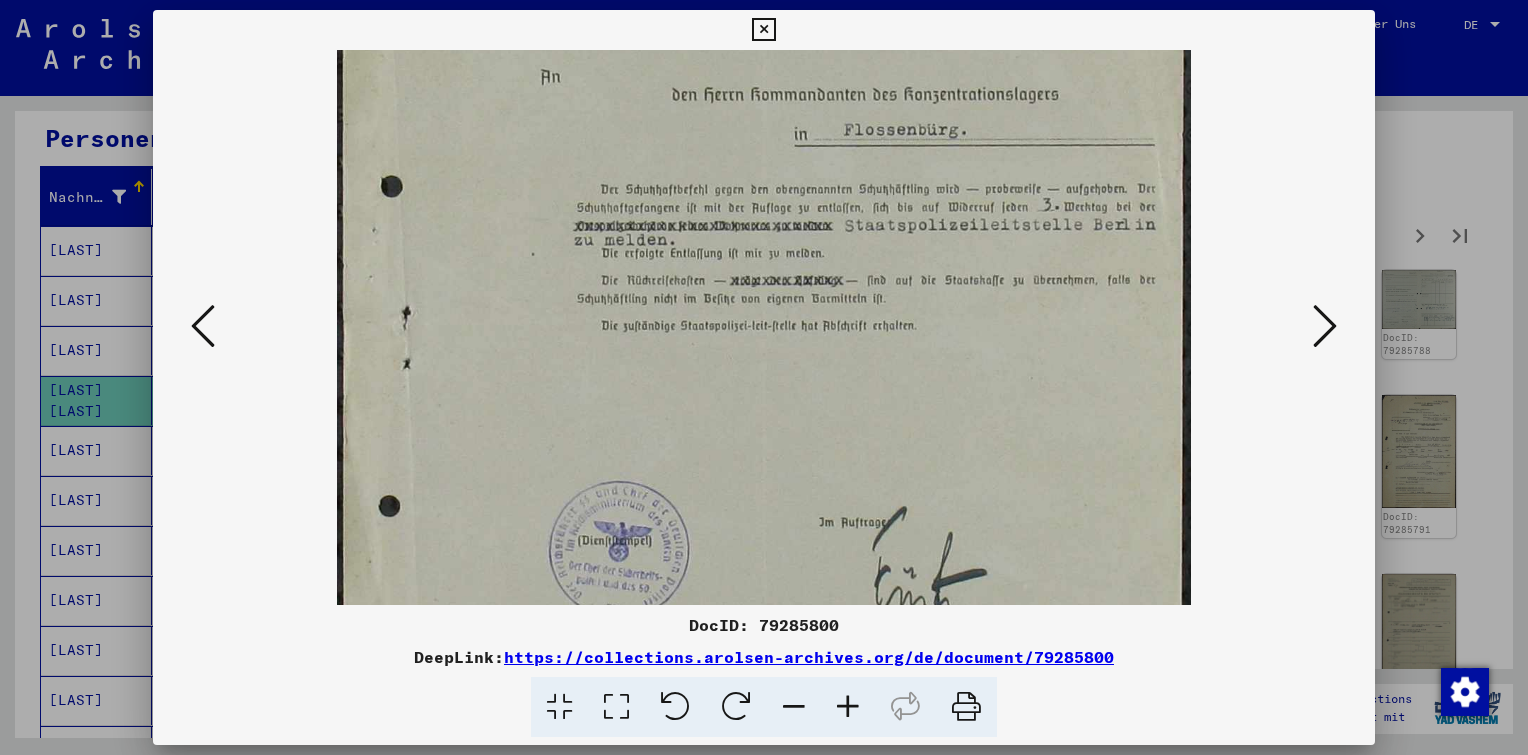 drag, startPoint x: 673, startPoint y: 146, endPoint x: 594, endPoint y: 76, distance: 105.550934 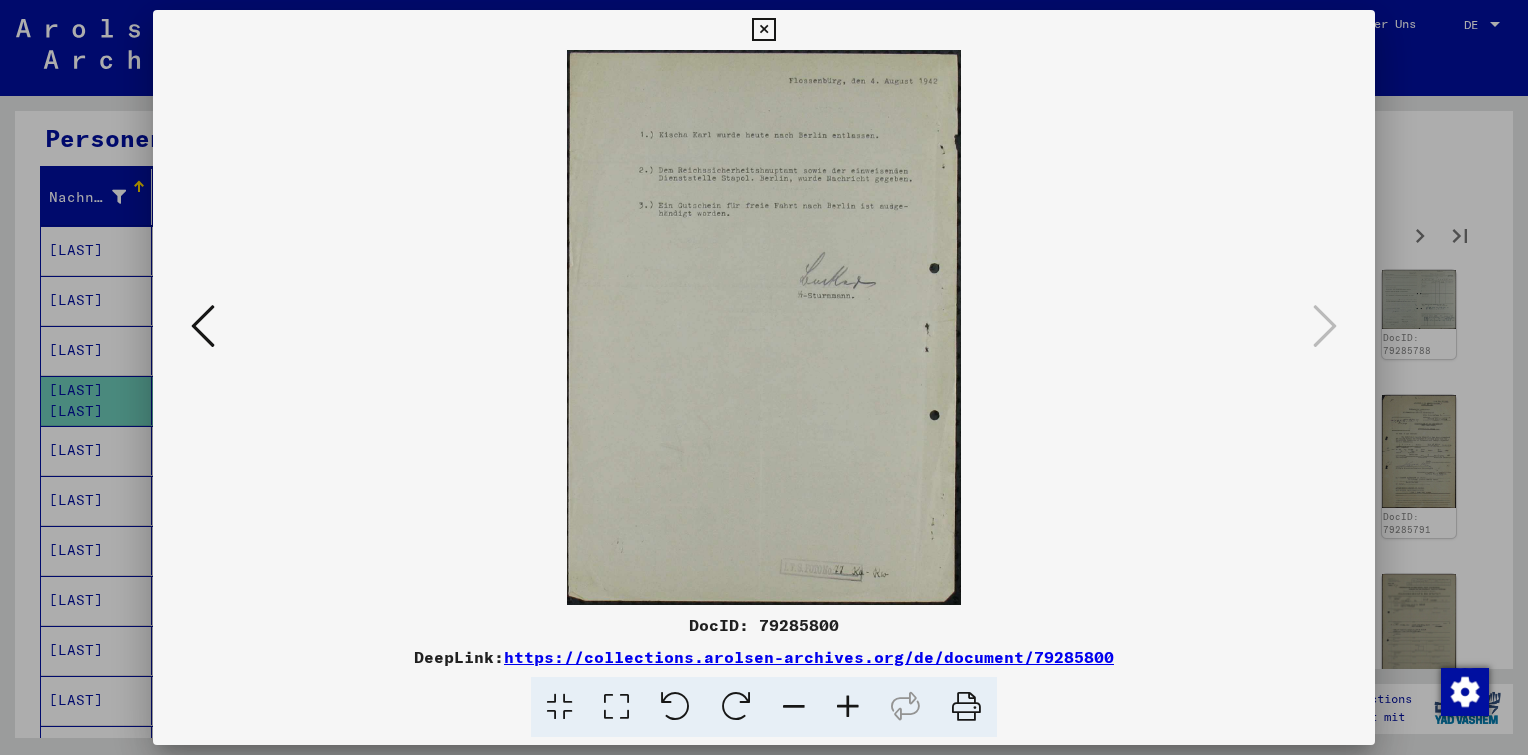 scroll, scrollTop: 0, scrollLeft: 0, axis: both 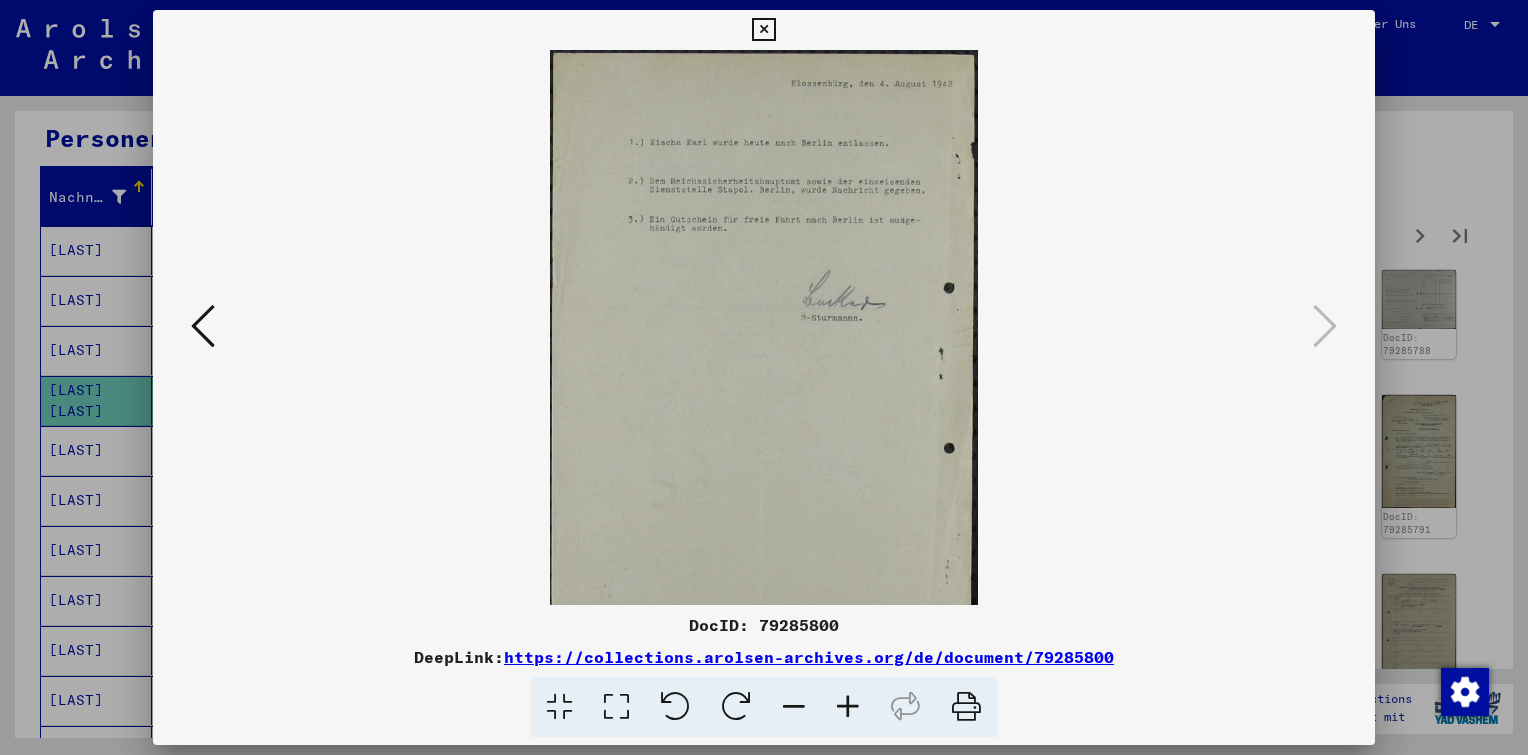 click at bounding box center [848, 707] 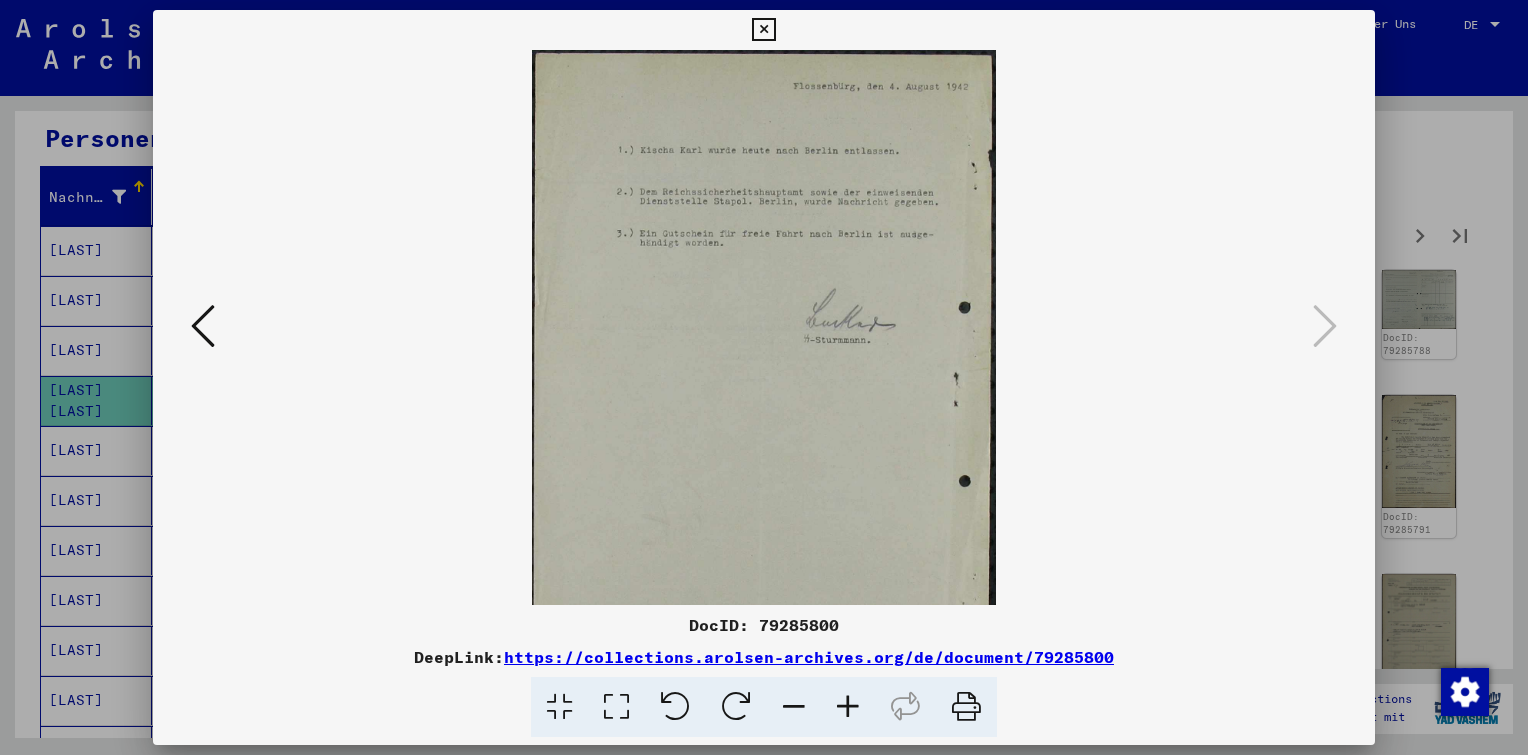 click at bounding box center [848, 707] 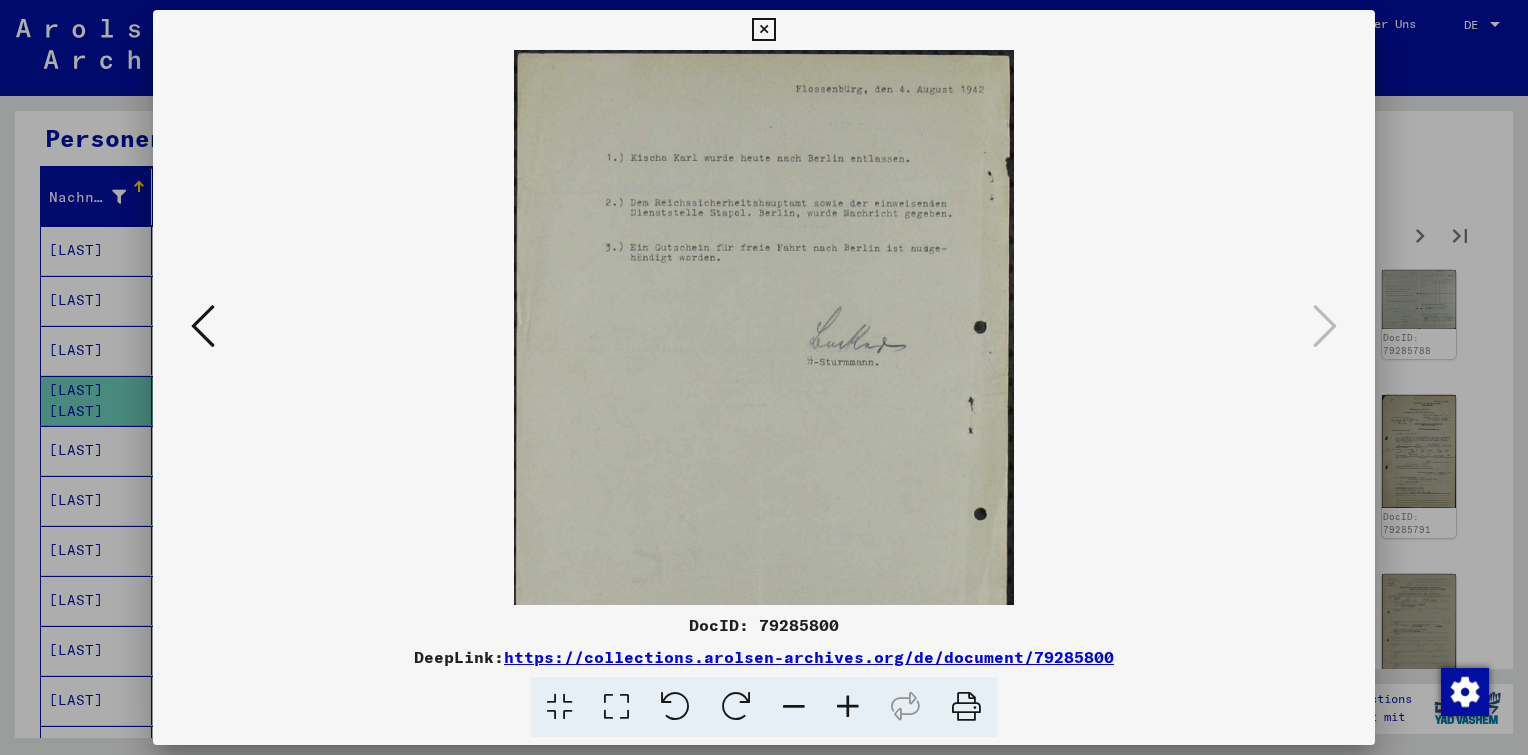 click at bounding box center [848, 707] 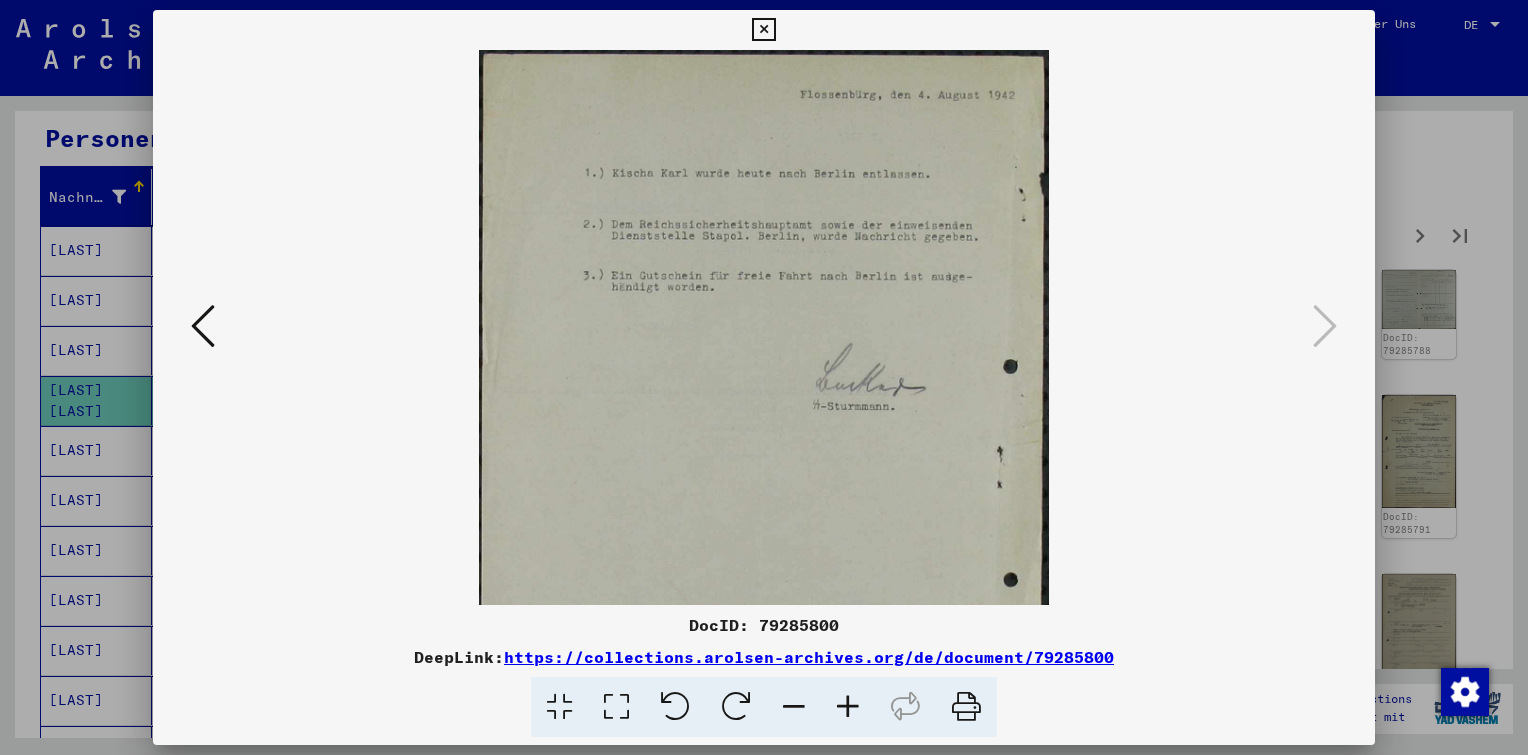 click at bounding box center [848, 707] 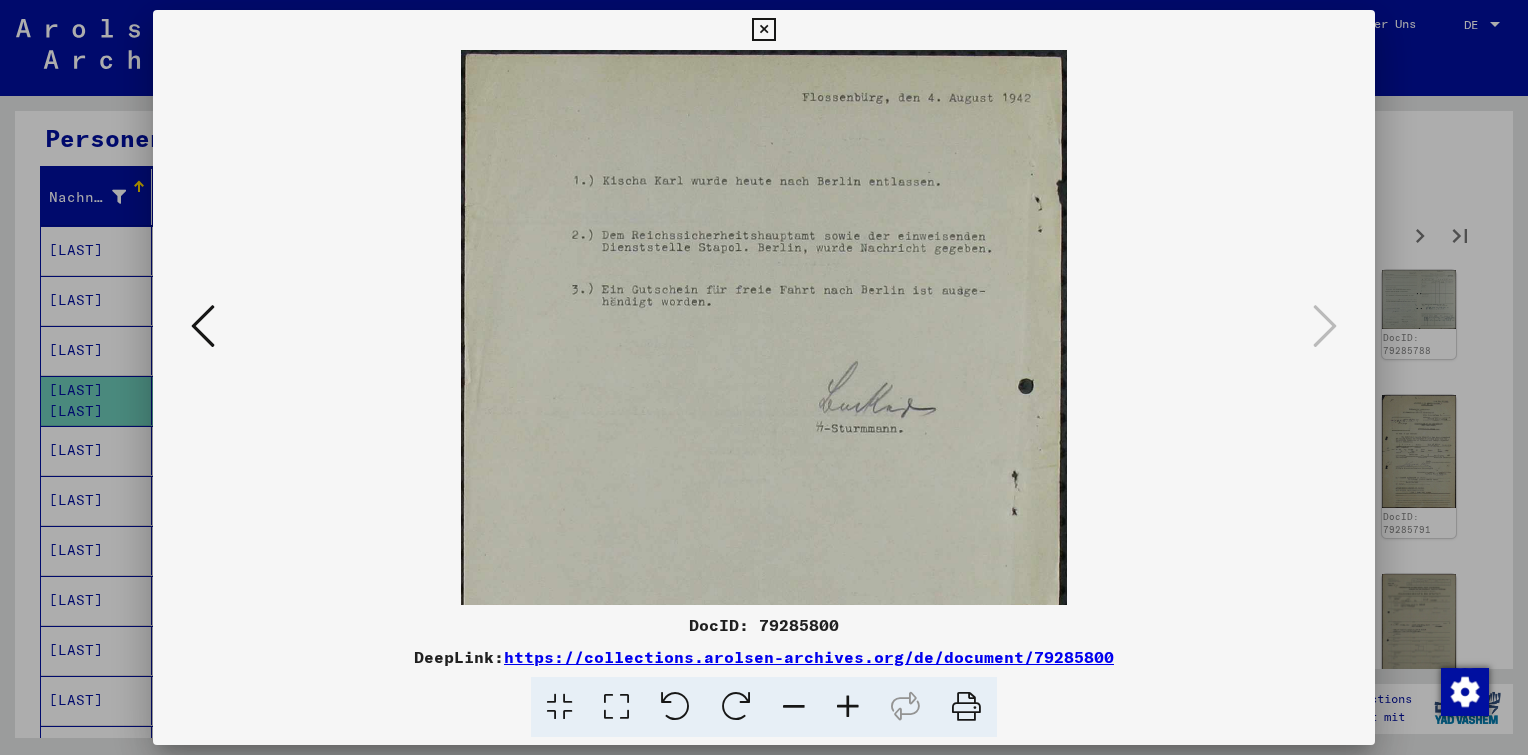 click at bounding box center [848, 707] 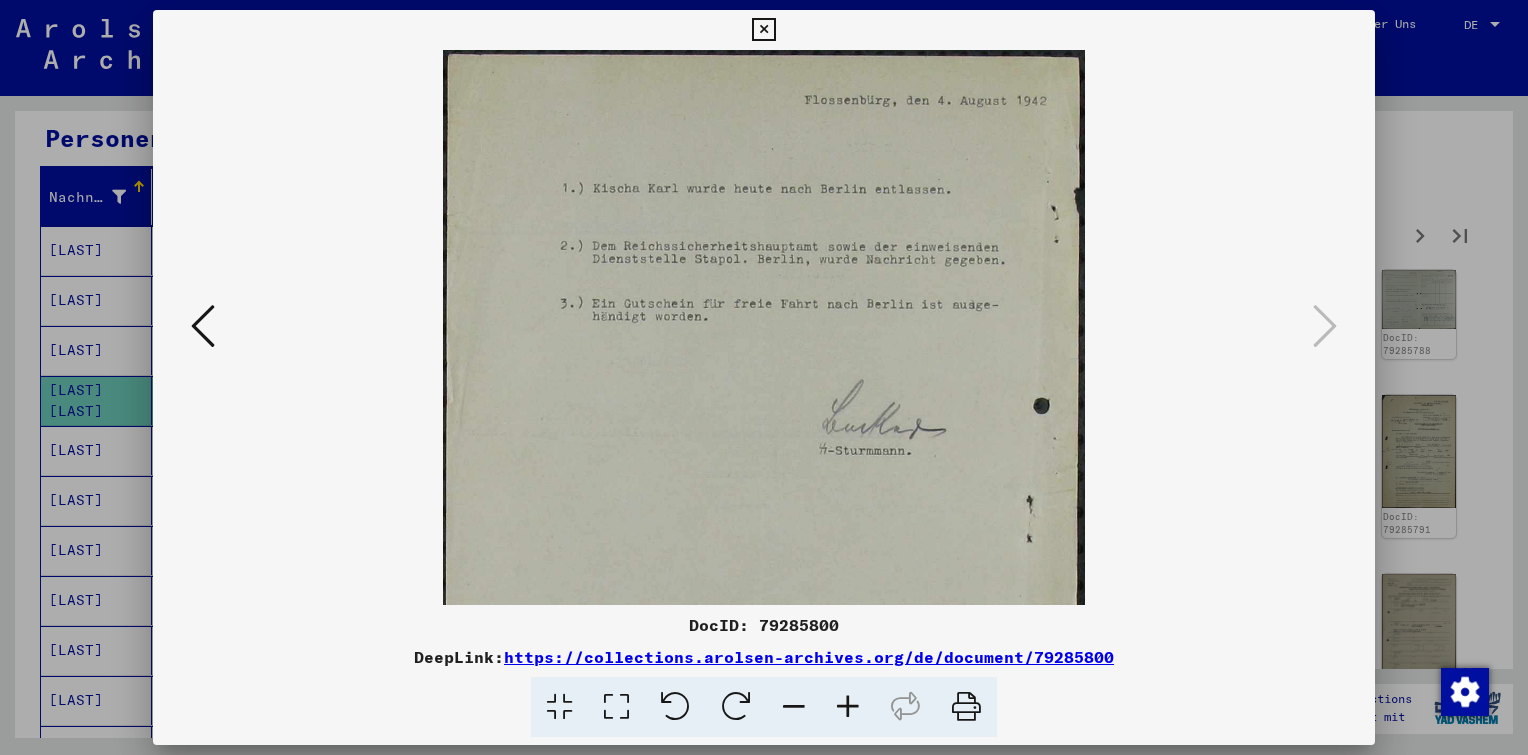 click at bounding box center [848, 707] 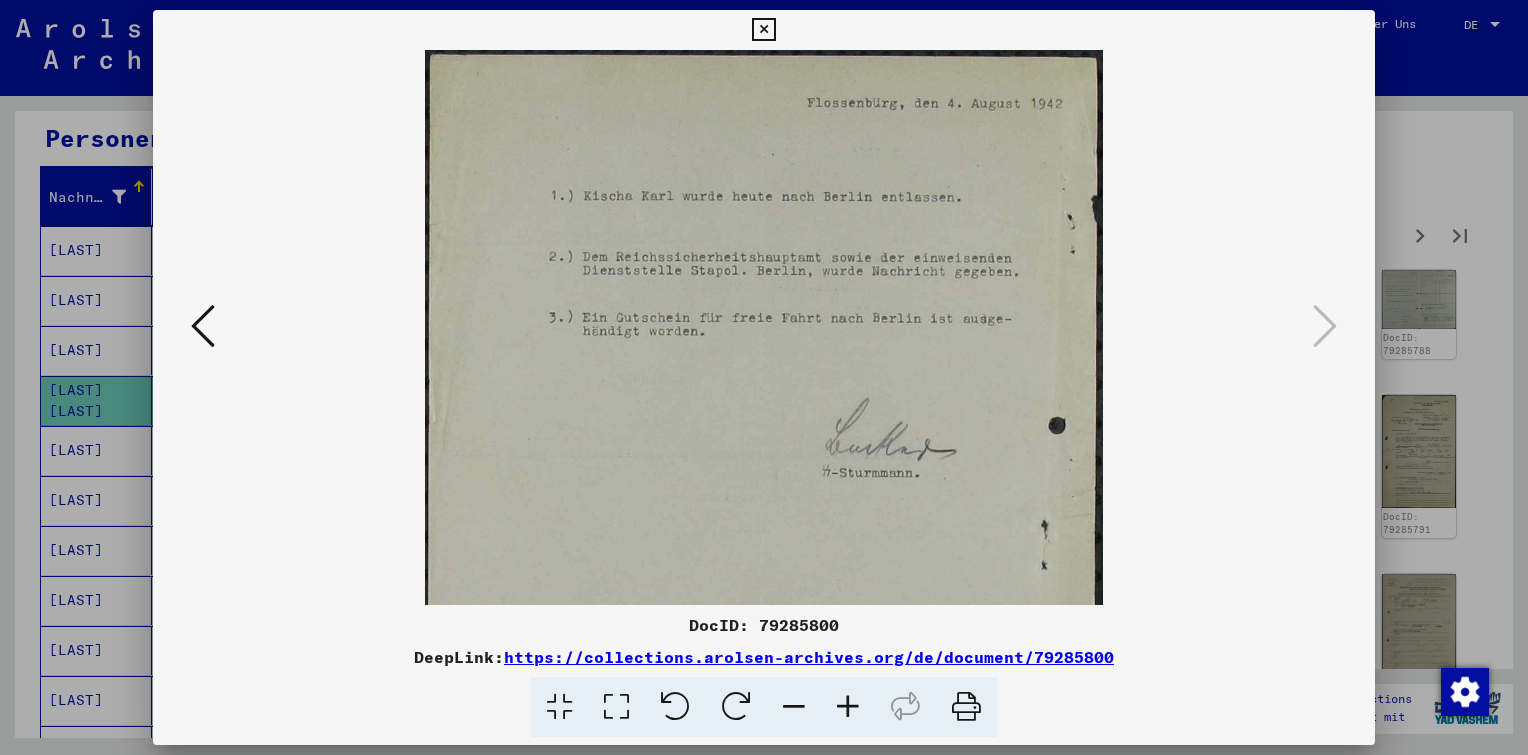 click at bounding box center (848, 707) 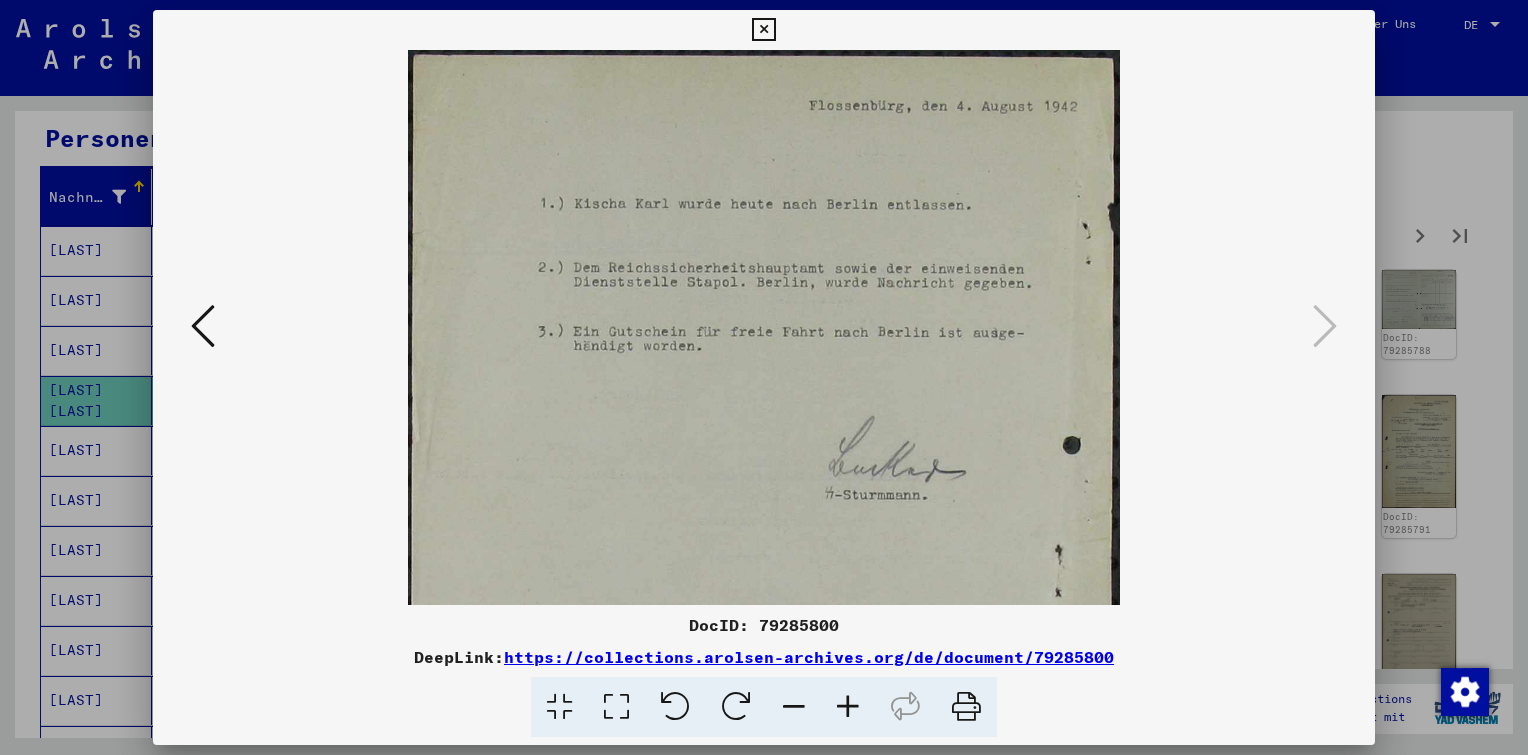 click at bounding box center [848, 707] 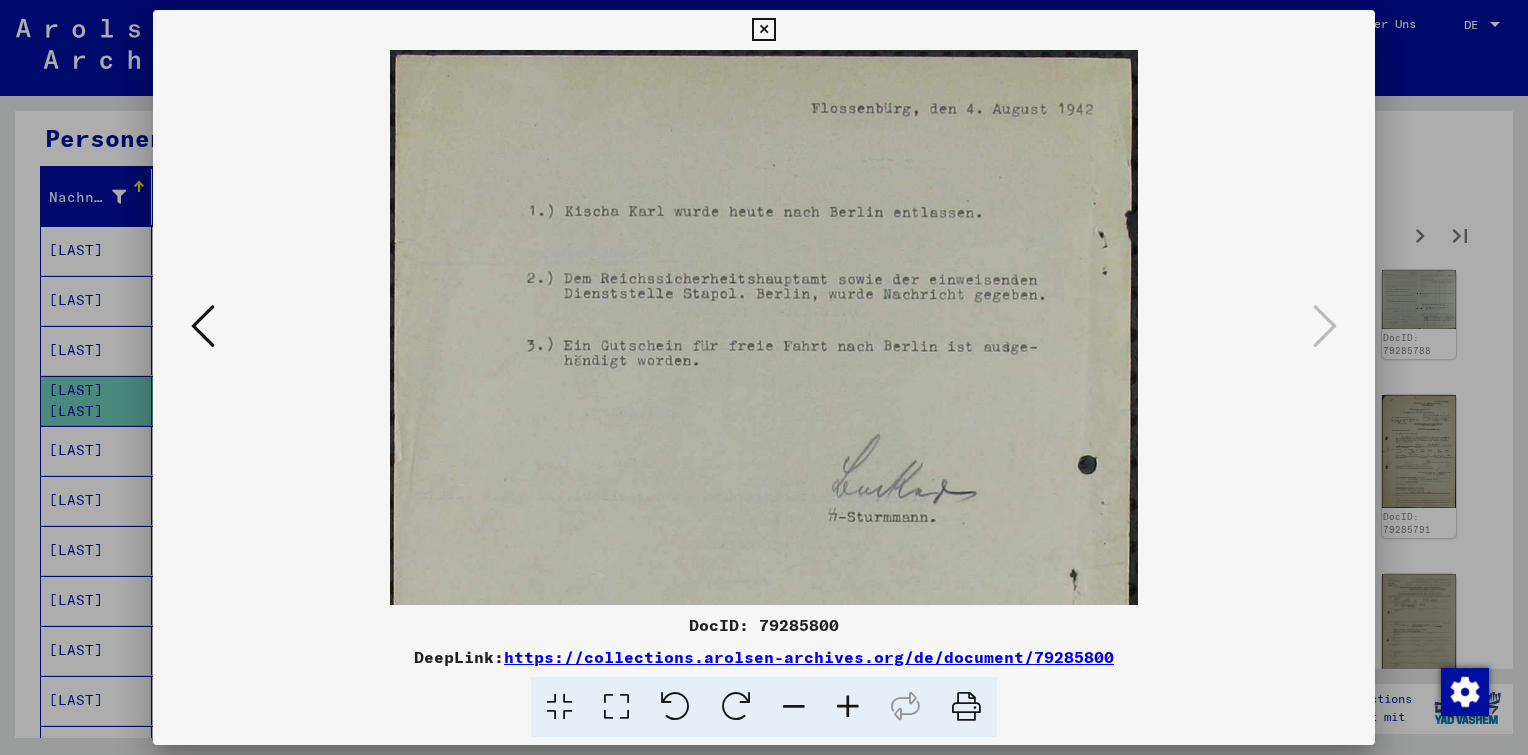 click at bounding box center [763, 30] 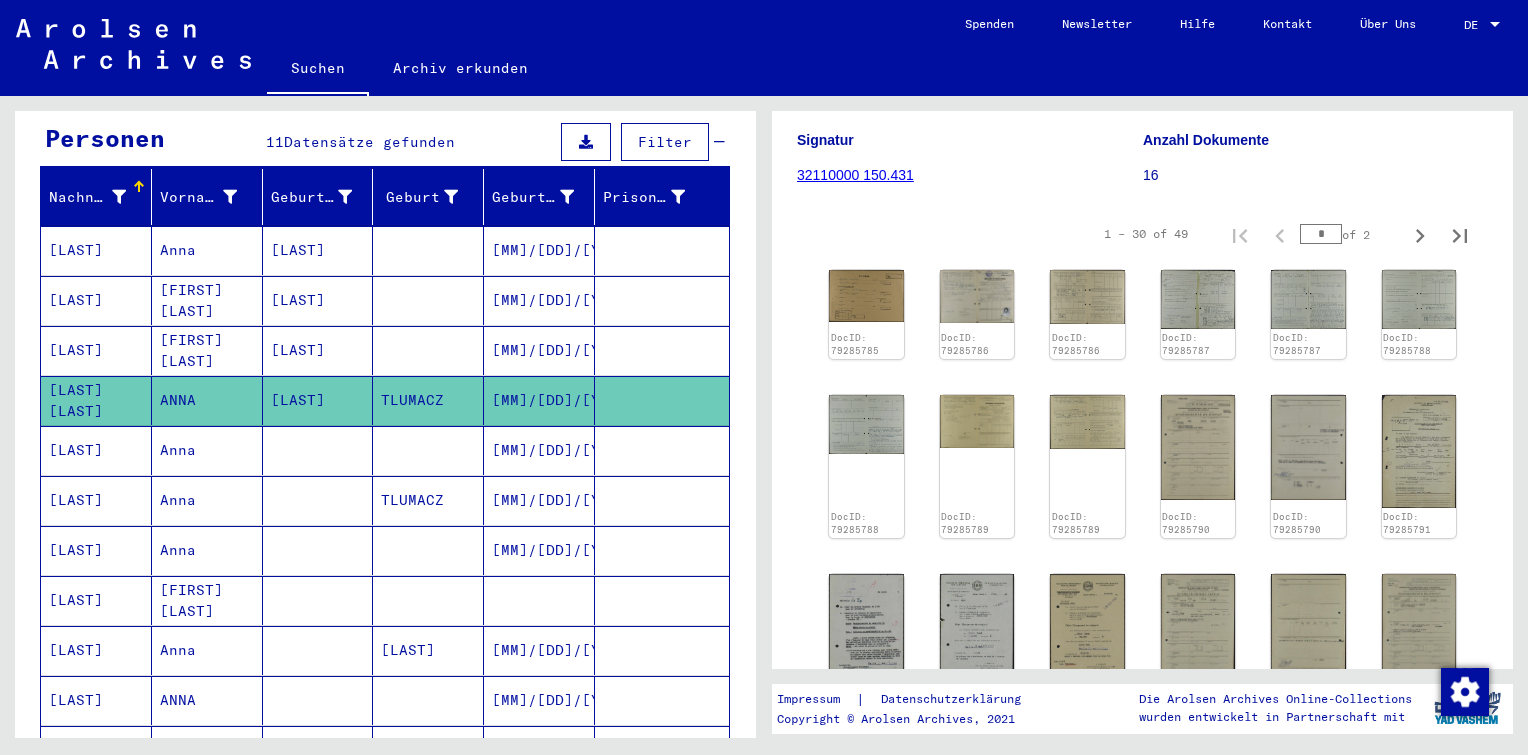 click on "[MM]/[DD]/[YYYY]" at bounding box center (539, 400) 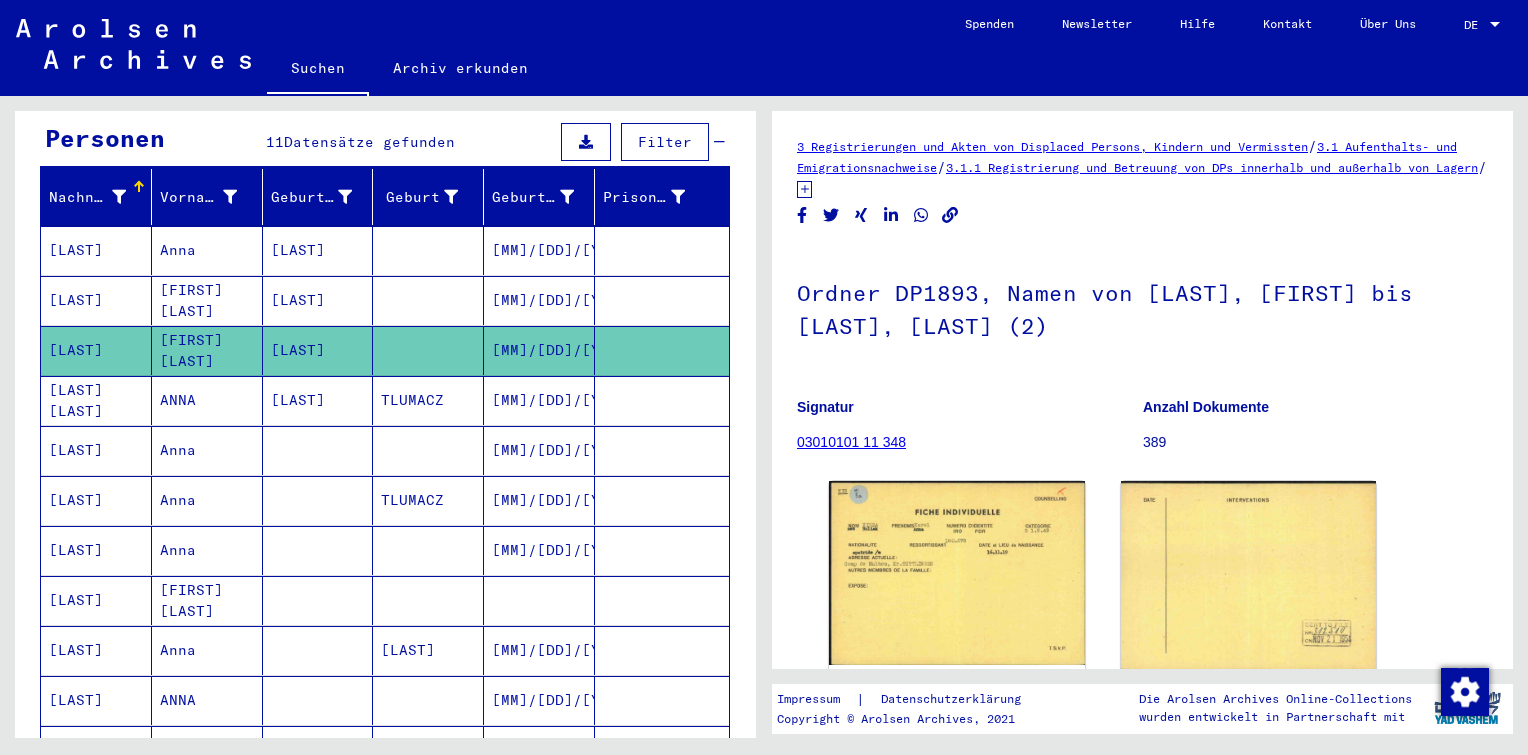 click on "[MM]/[DD]/[YYYY]" at bounding box center [539, 450] 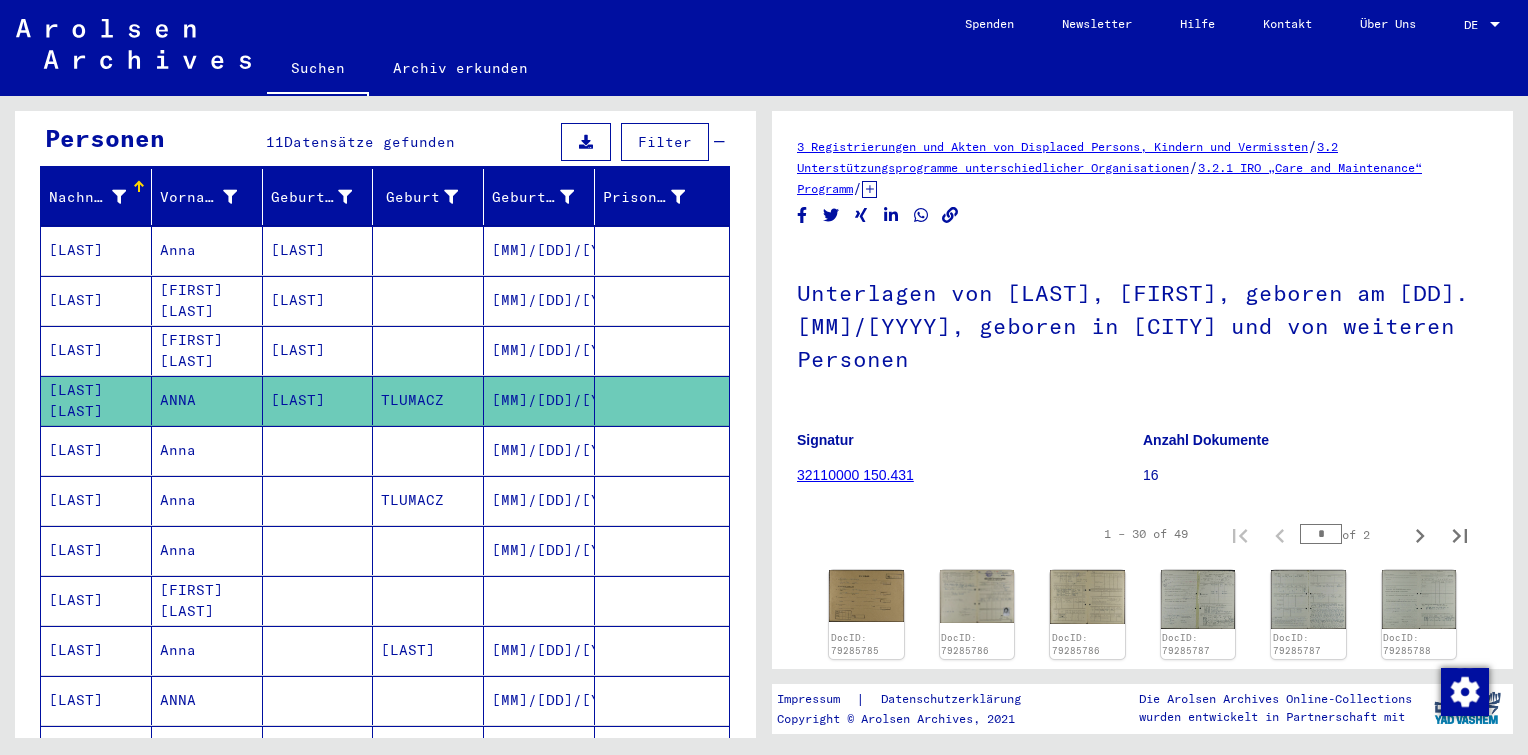 scroll, scrollTop: 0, scrollLeft: 0, axis: both 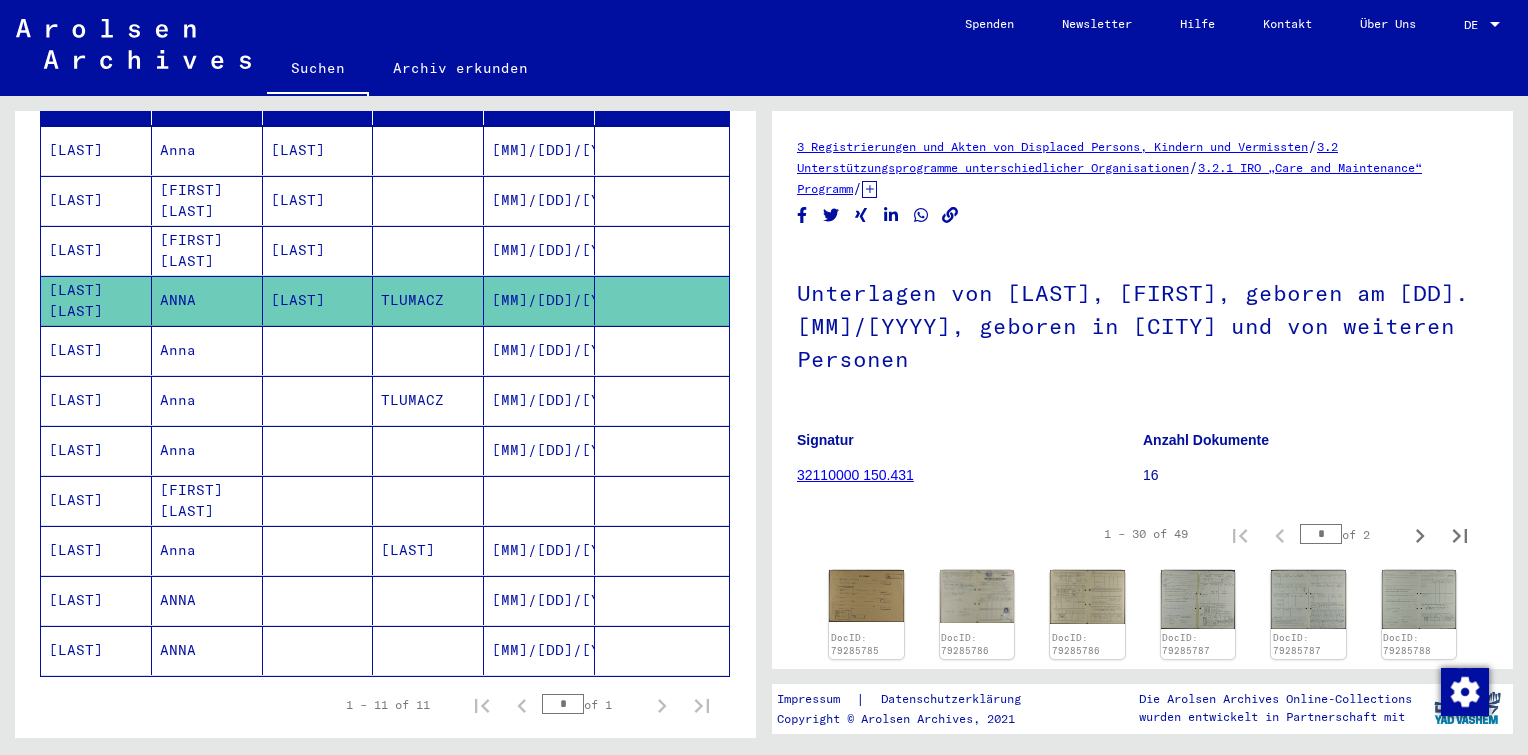 click at bounding box center [428, 400] 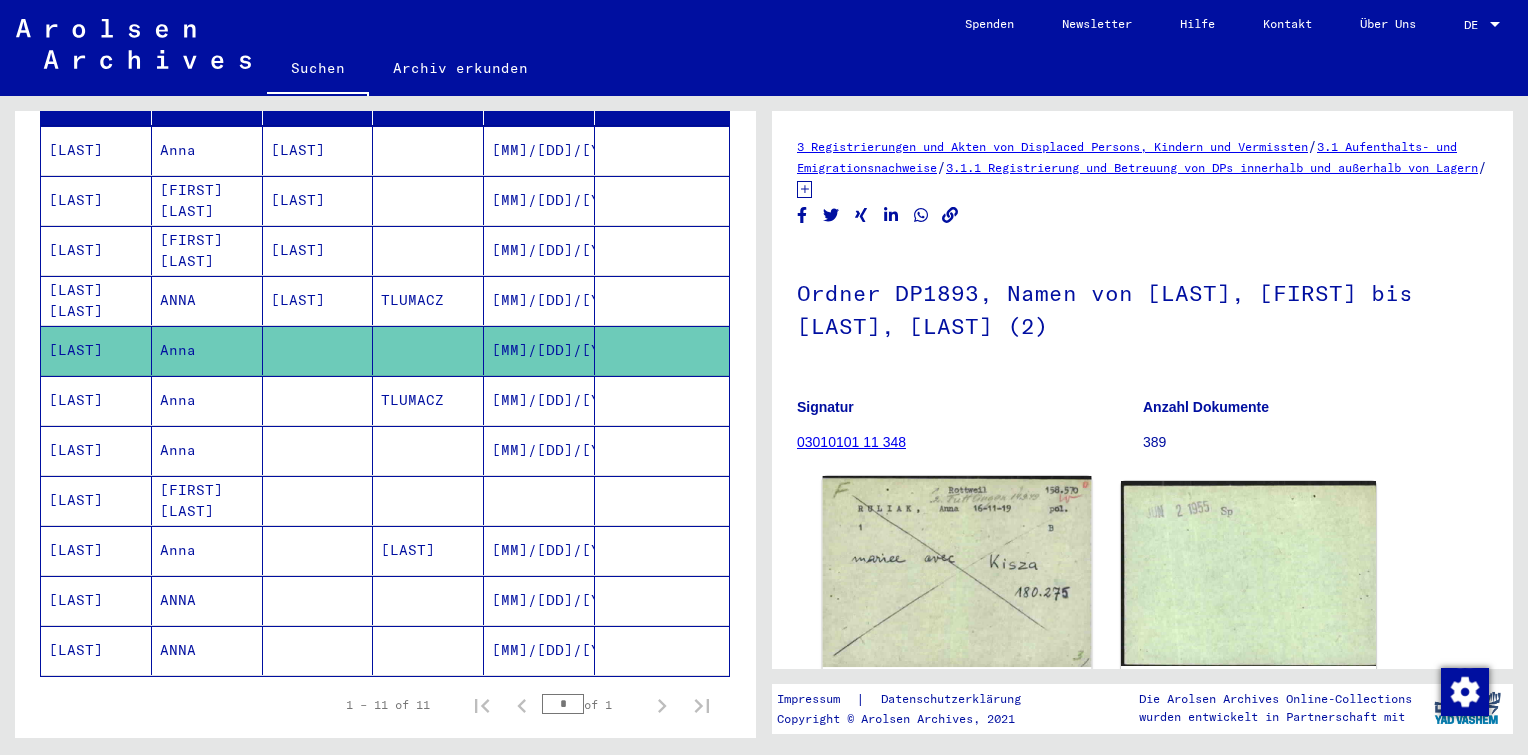 scroll, scrollTop: 200, scrollLeft: 0, axis: vertical 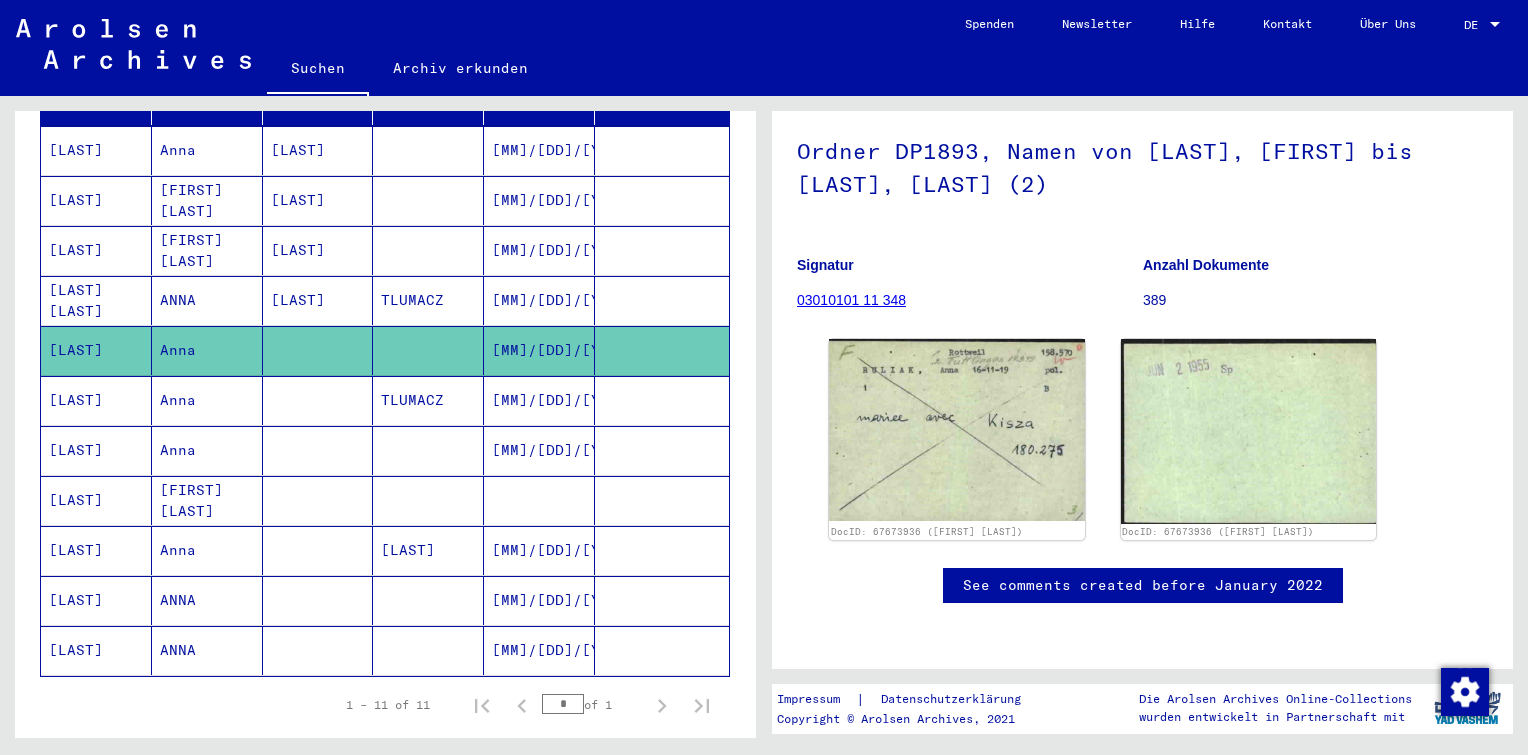 click on "[MM]/[DD]/[YYYY]" at bounding box center (539, 450) 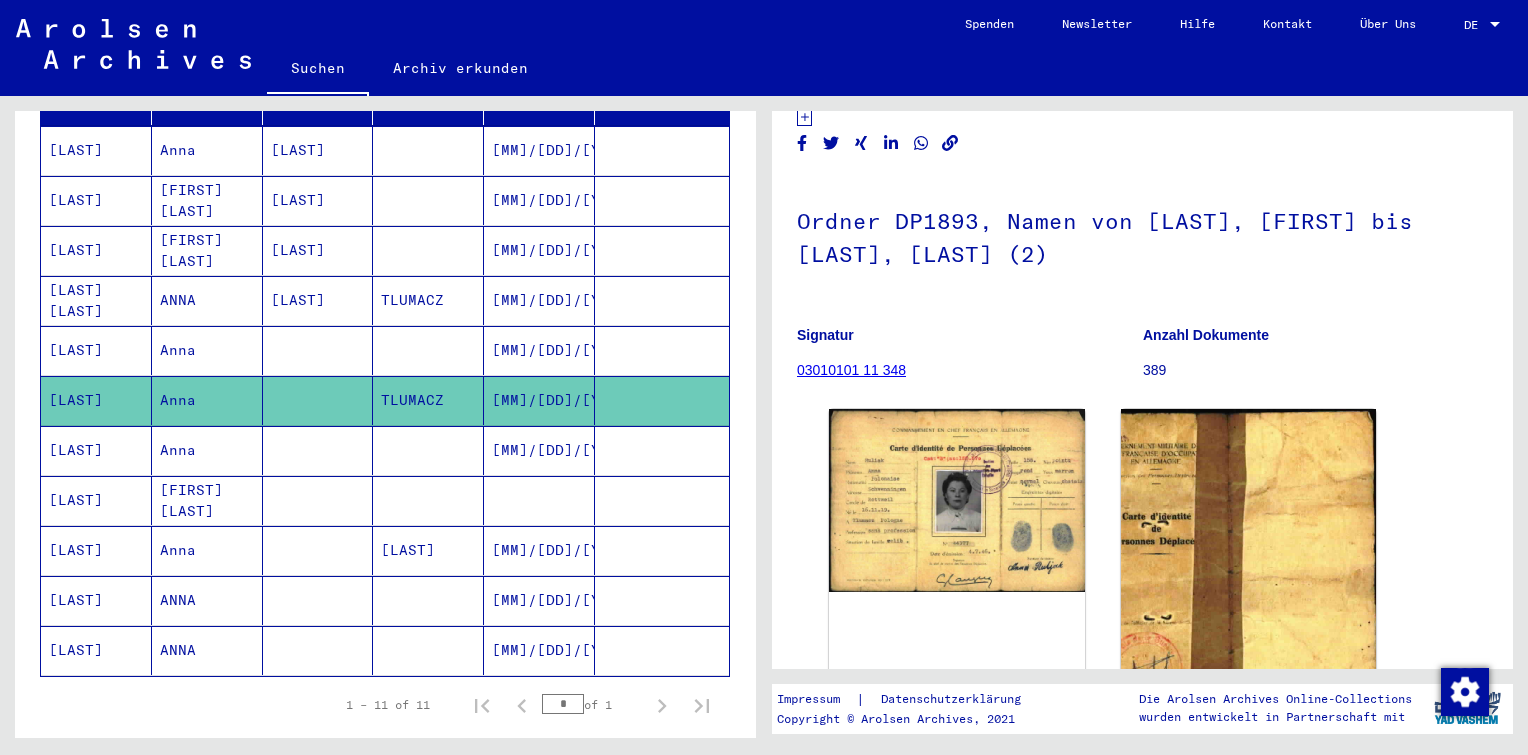 scroll, scrollTop: 167, scrollLeft: 0, axis: vertical 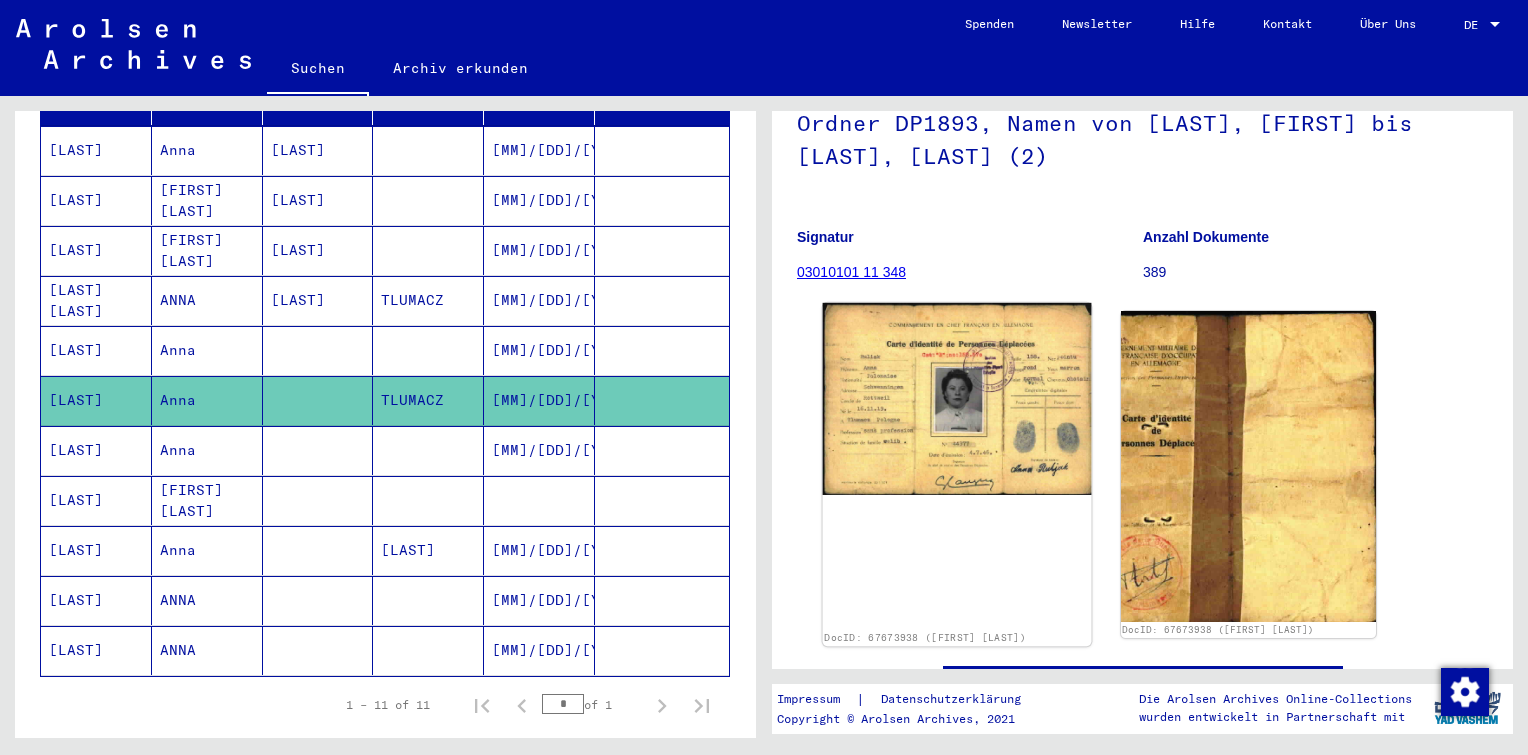 click 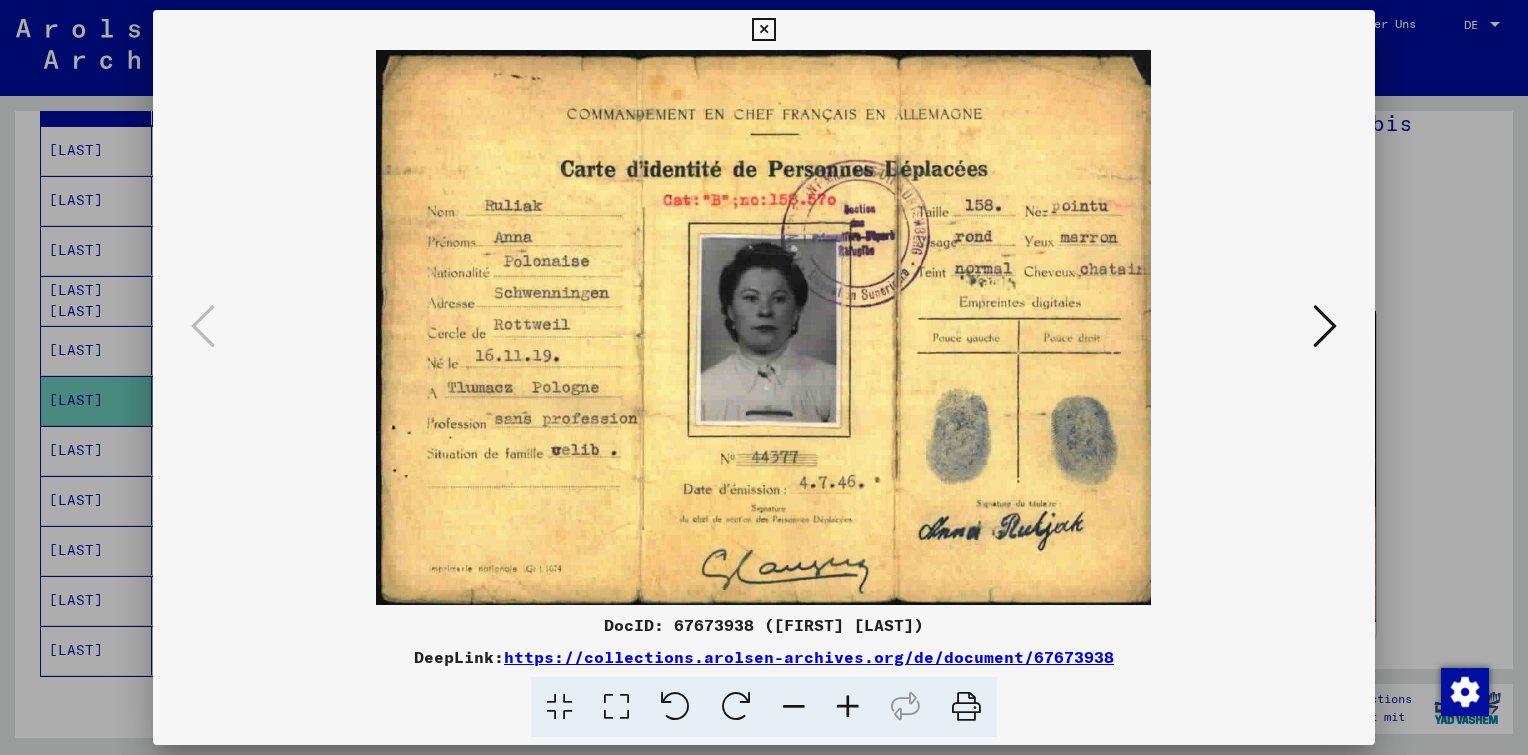 click at bounding box center [1325, 326] 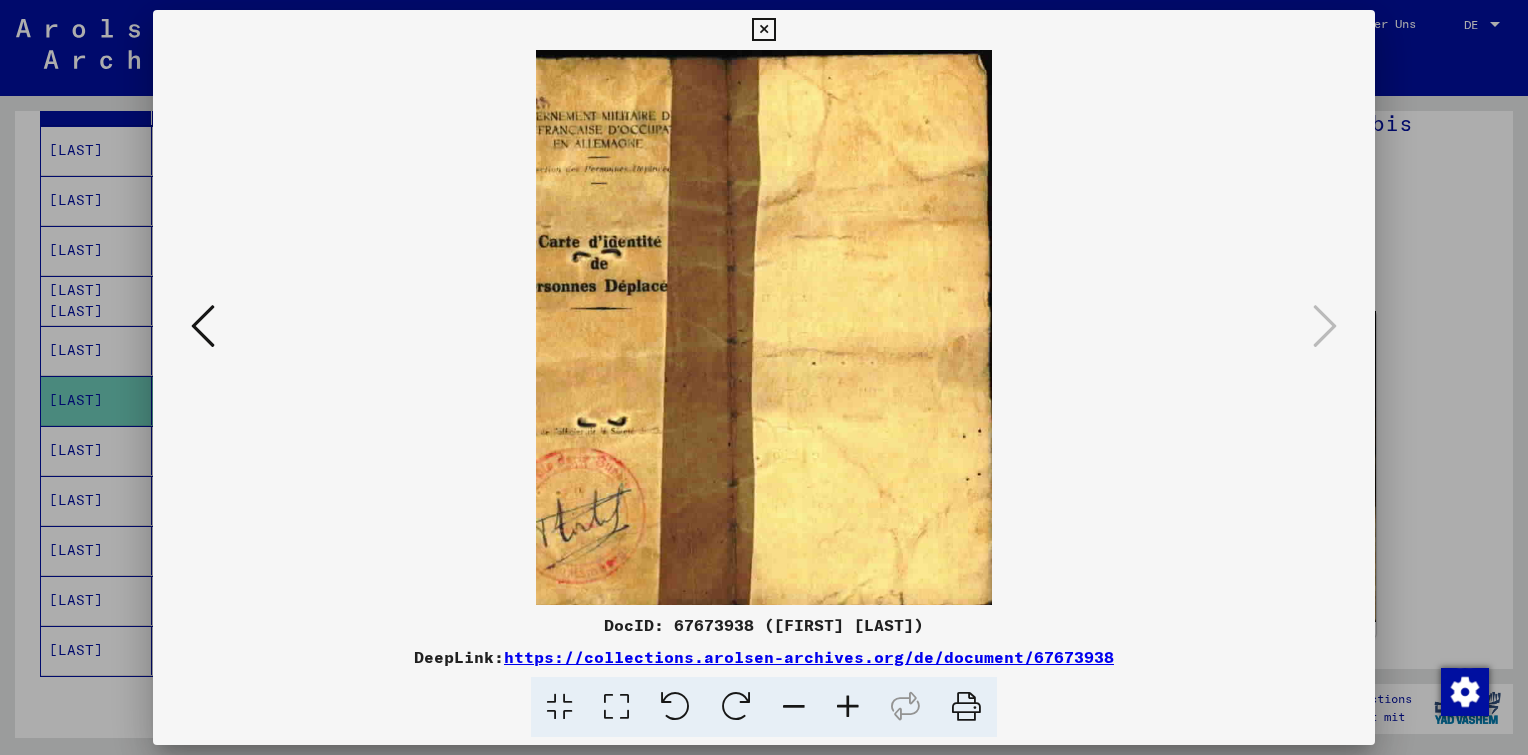 click at bounding box center (203, 326) 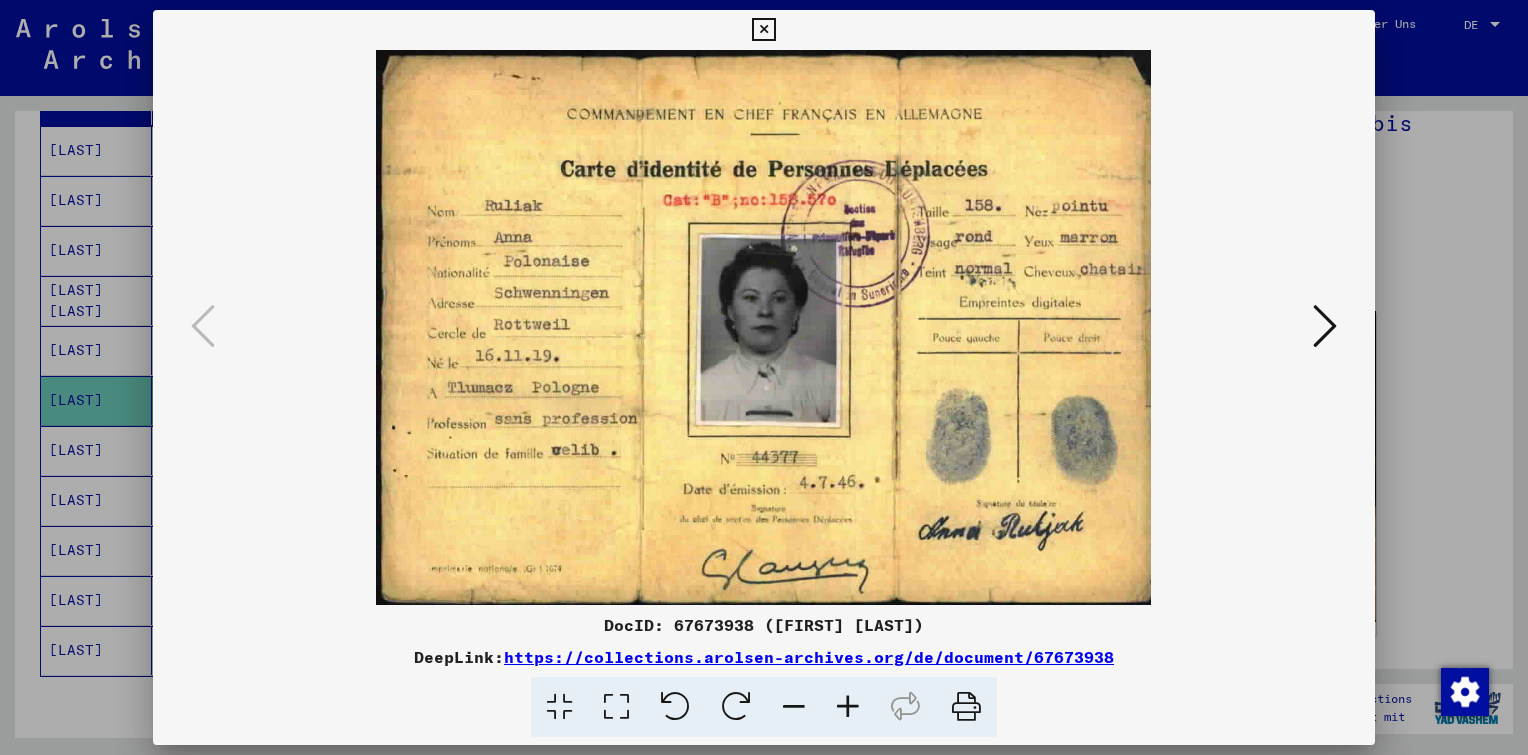 click at bounding box center (763, 30) 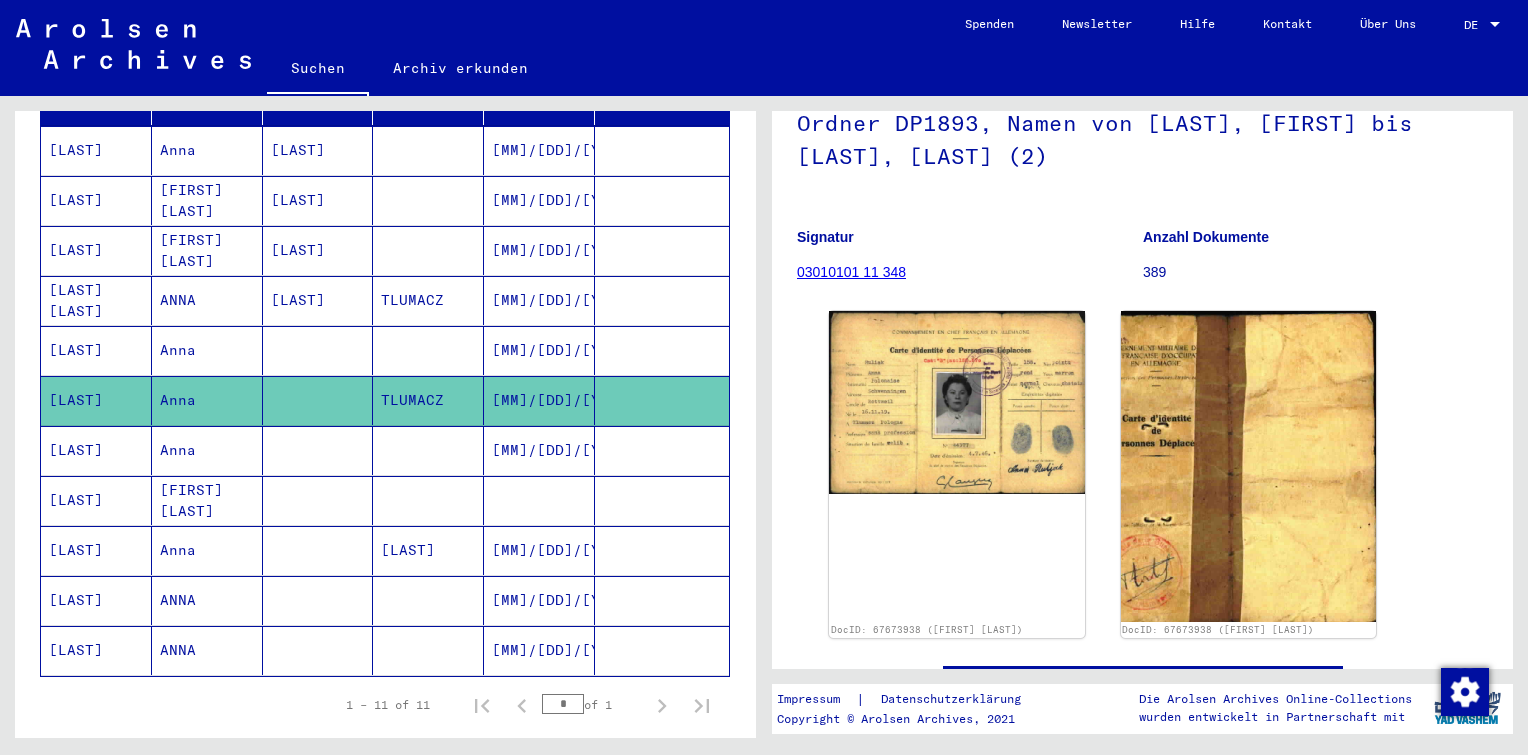 click at bounding box center (318, 500) 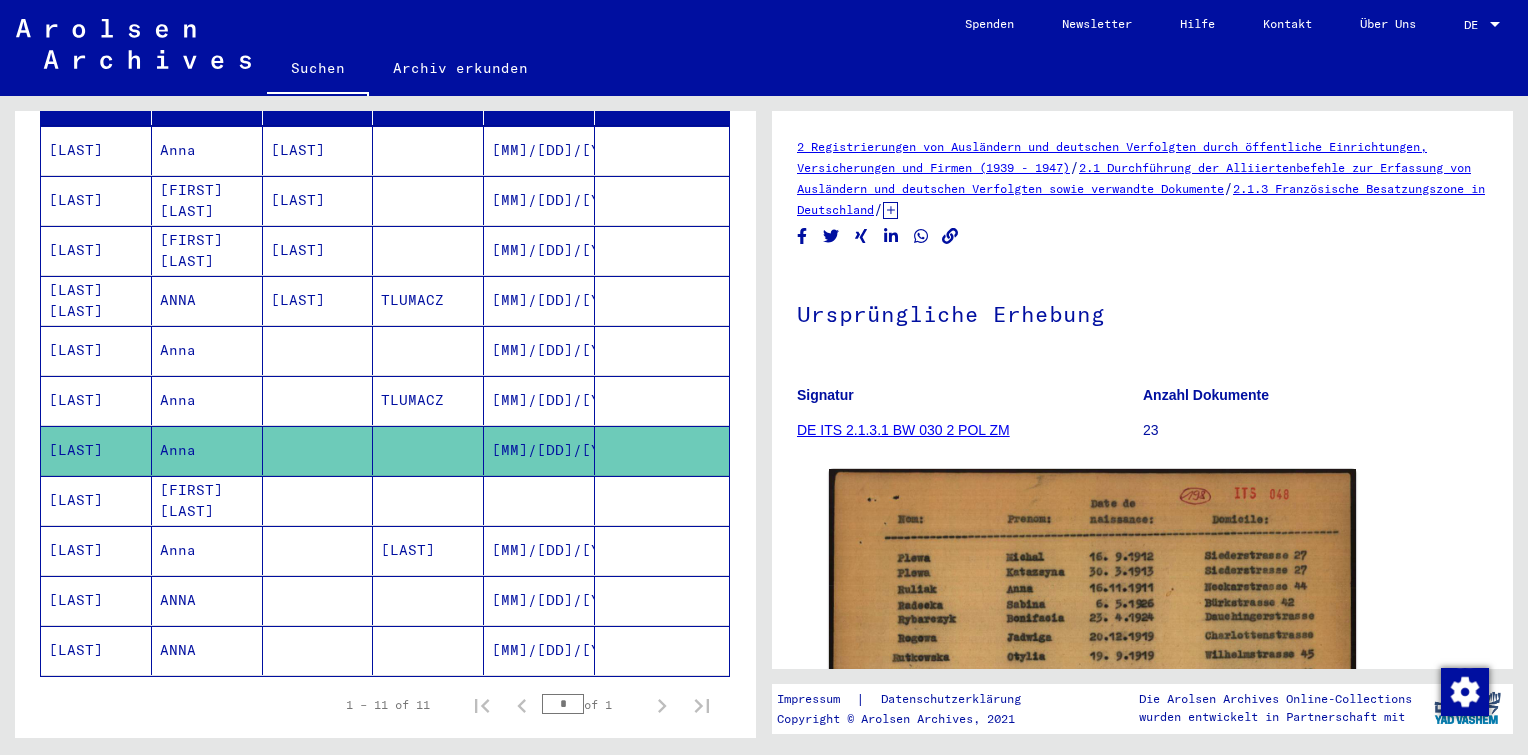 scroll, scrollTop: 0, scrollLeft: 0, axis: both 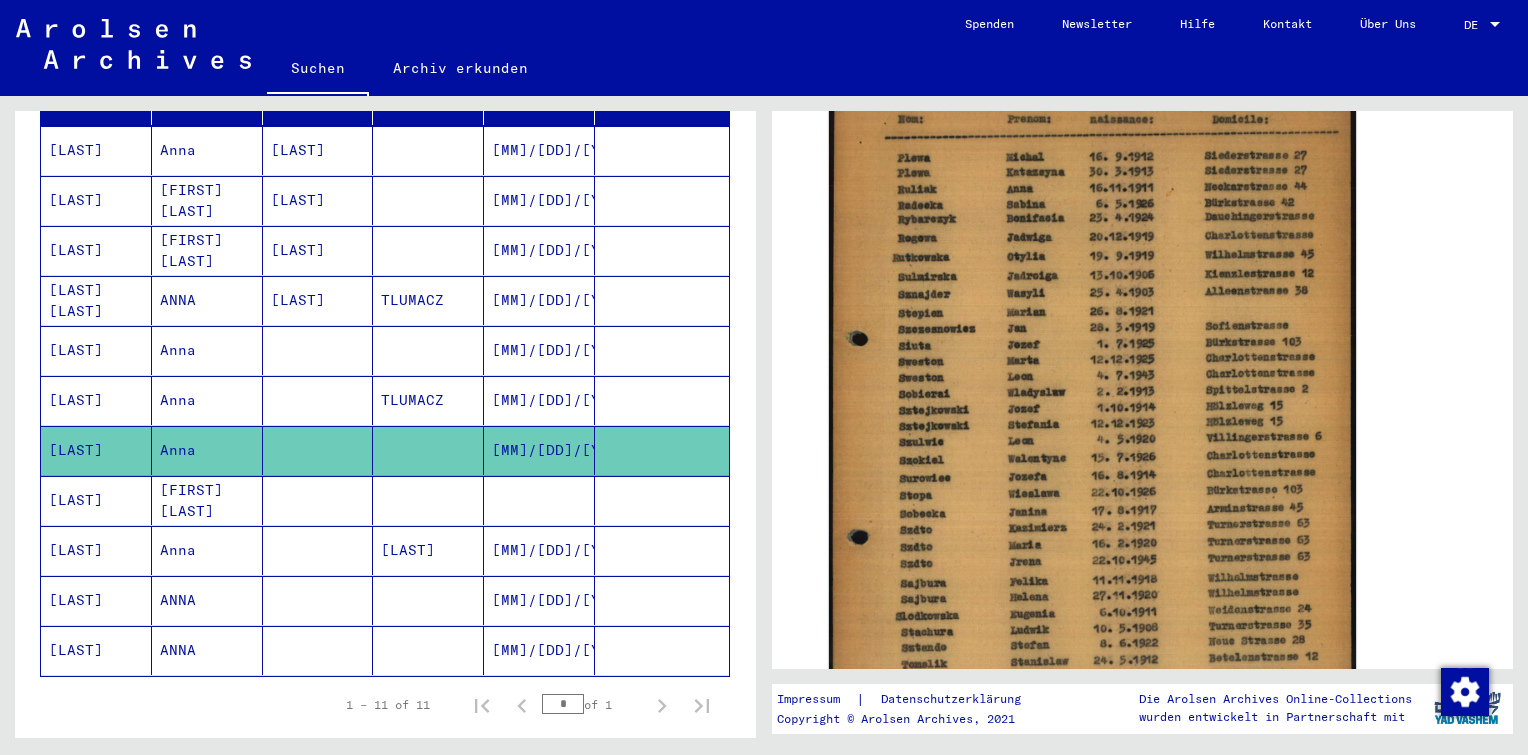 click at bounding box center (318, 550) 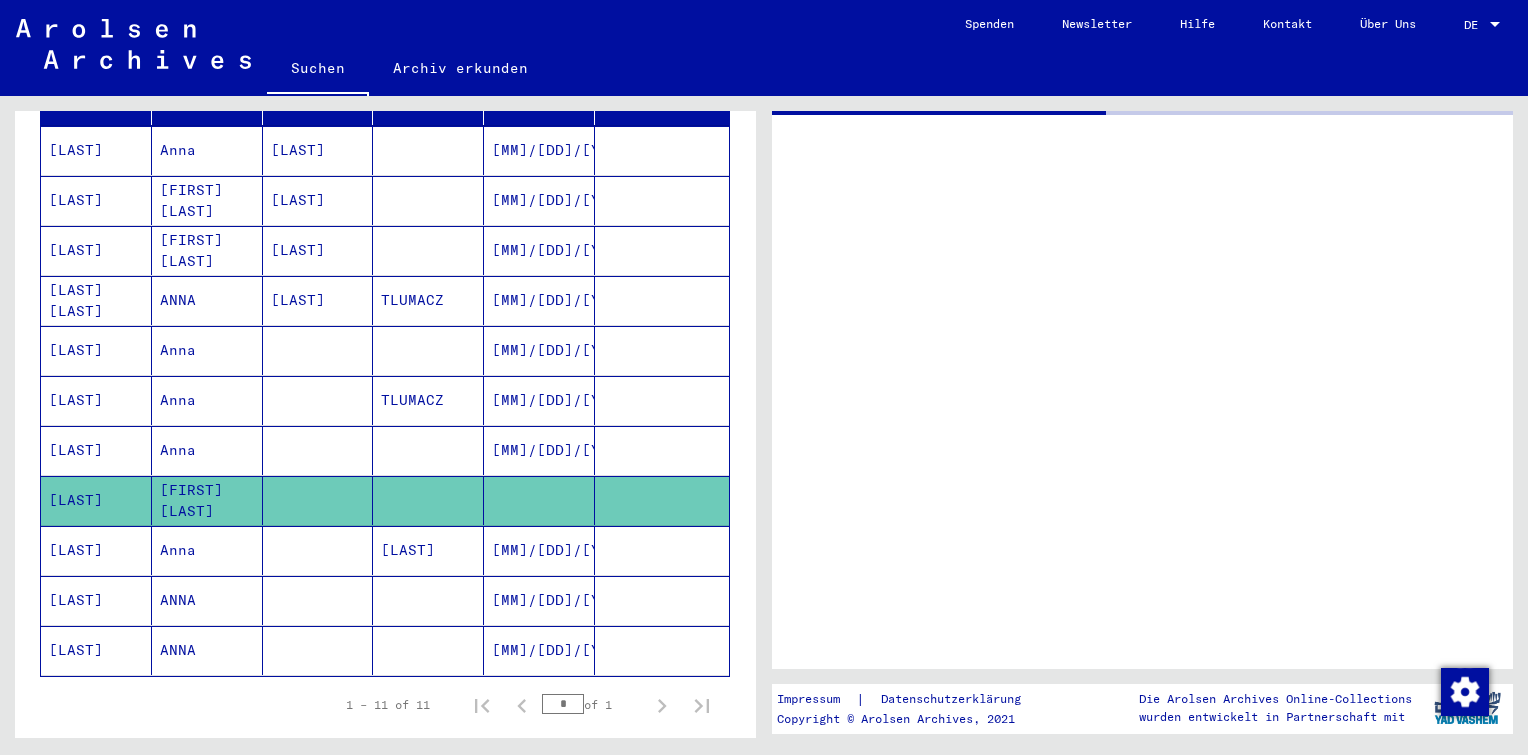 scroll, scrollTop: 0, scrollLeft: 0, axis: both 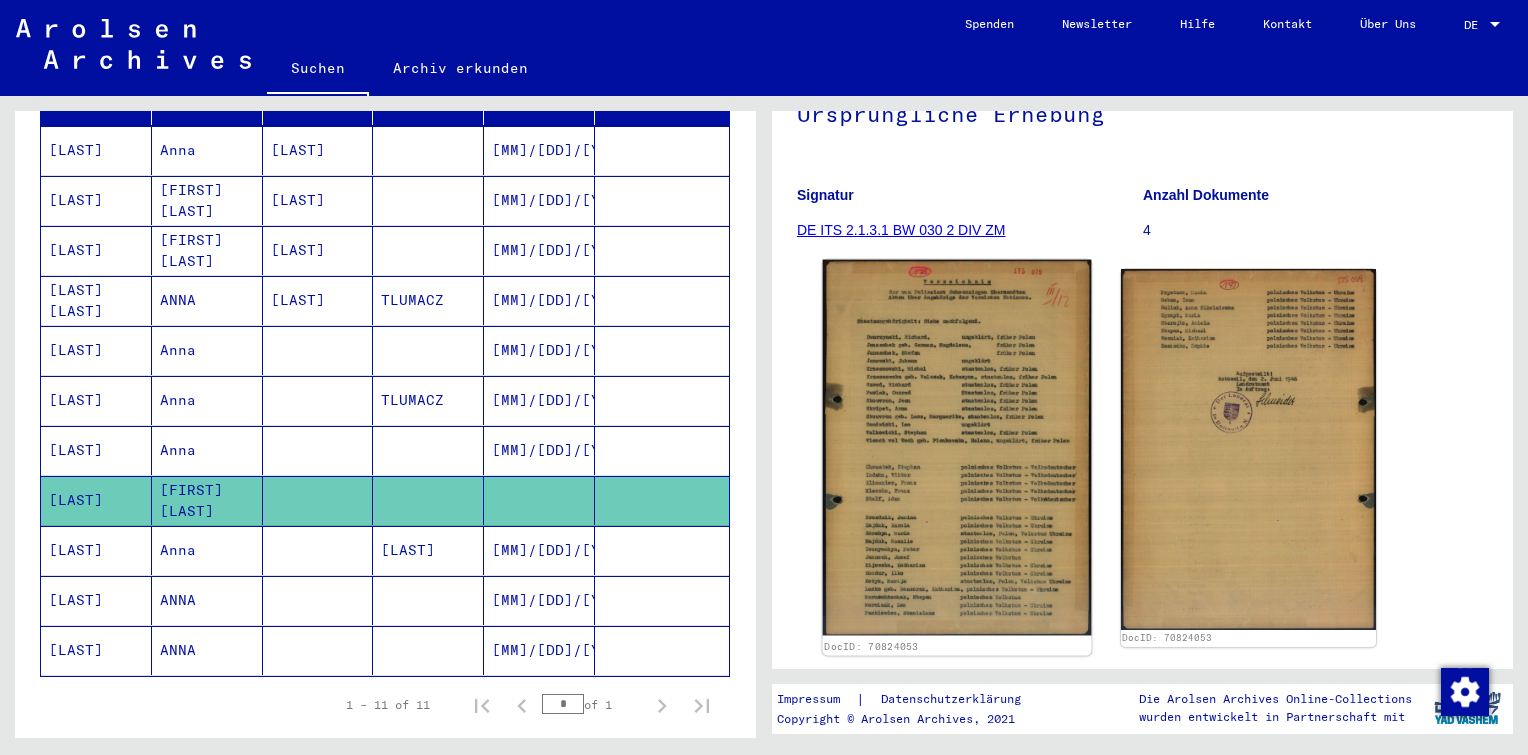 click 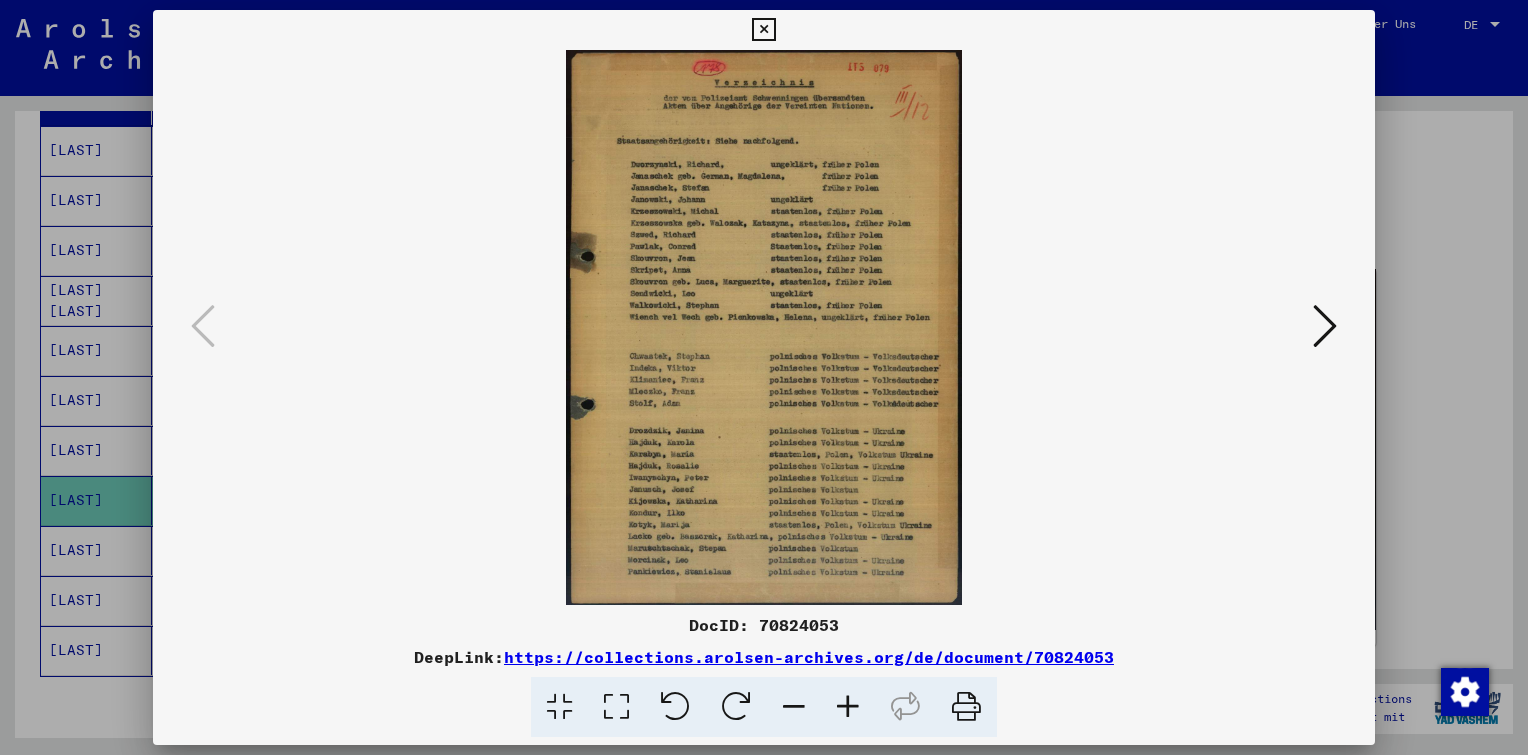 click at bounding box center [848, 707] 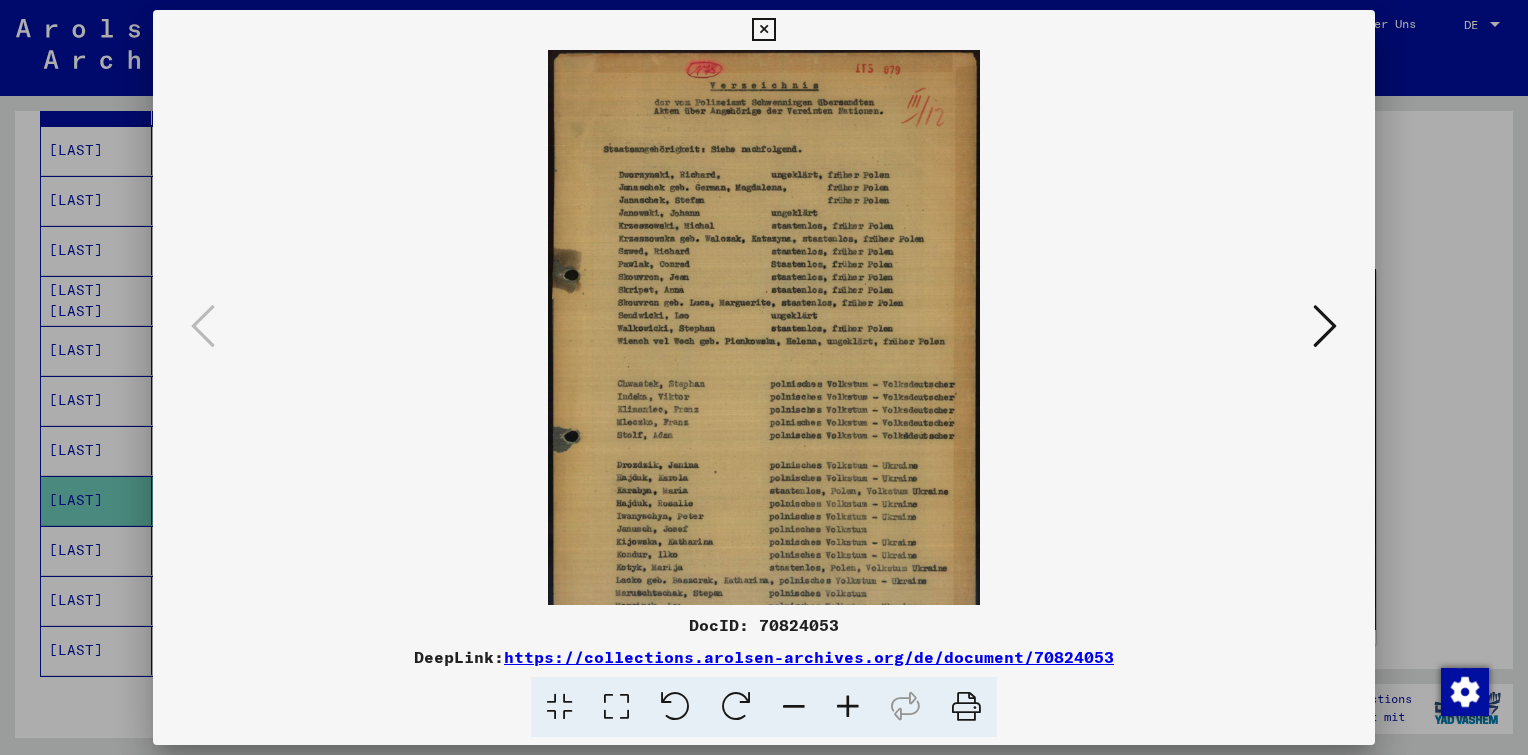 click at bounding box center (848, 707) 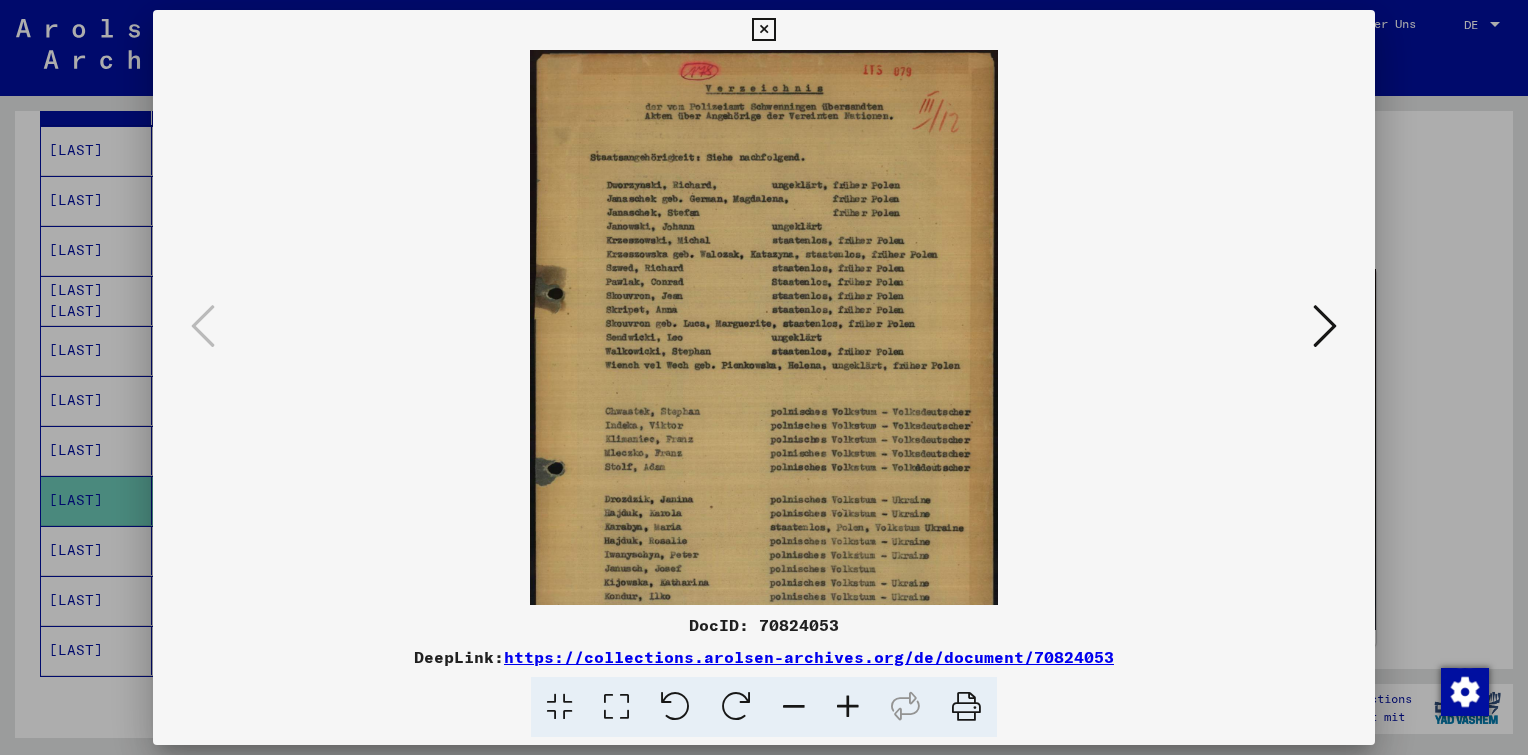 click at bounding box center [848, 707] 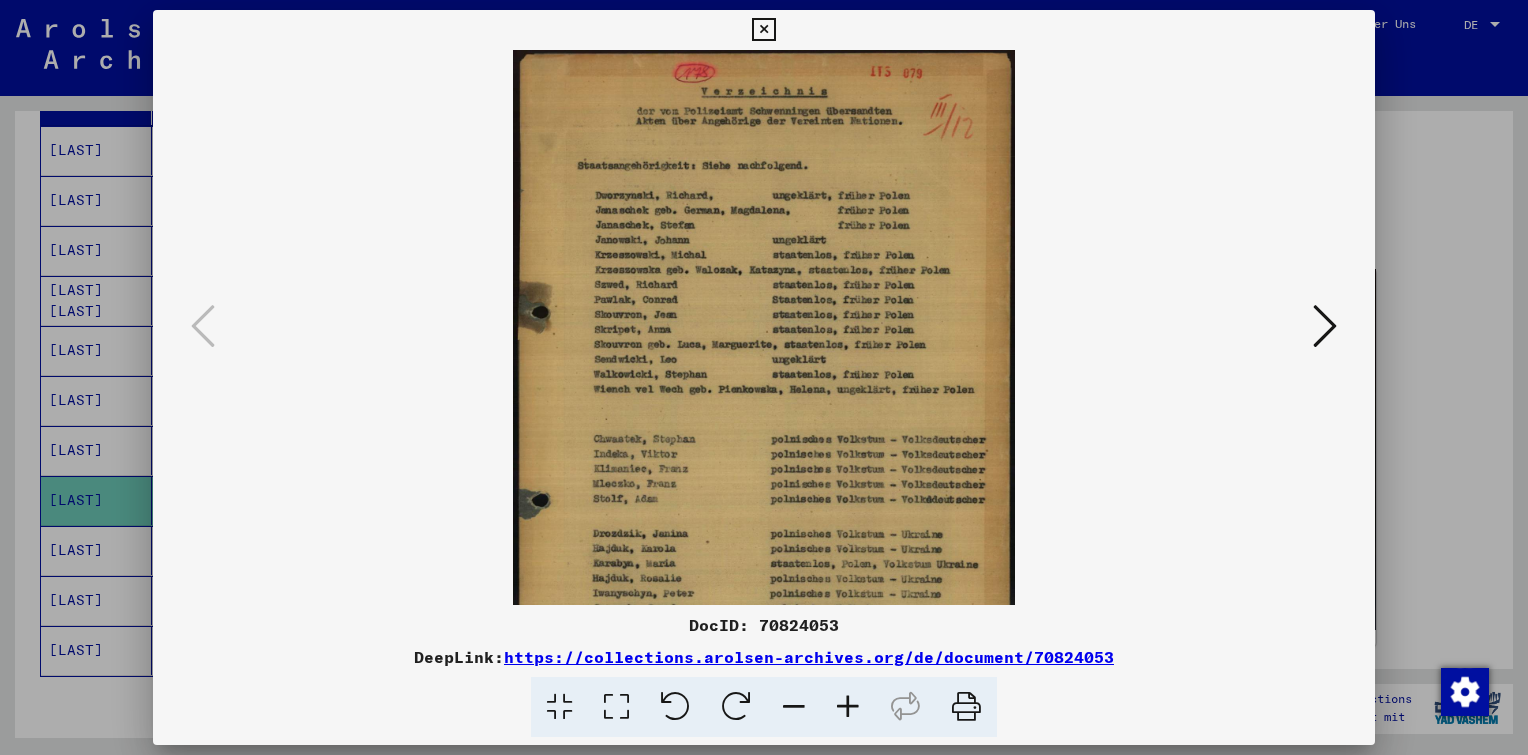 click at bounding box center (848, 707) 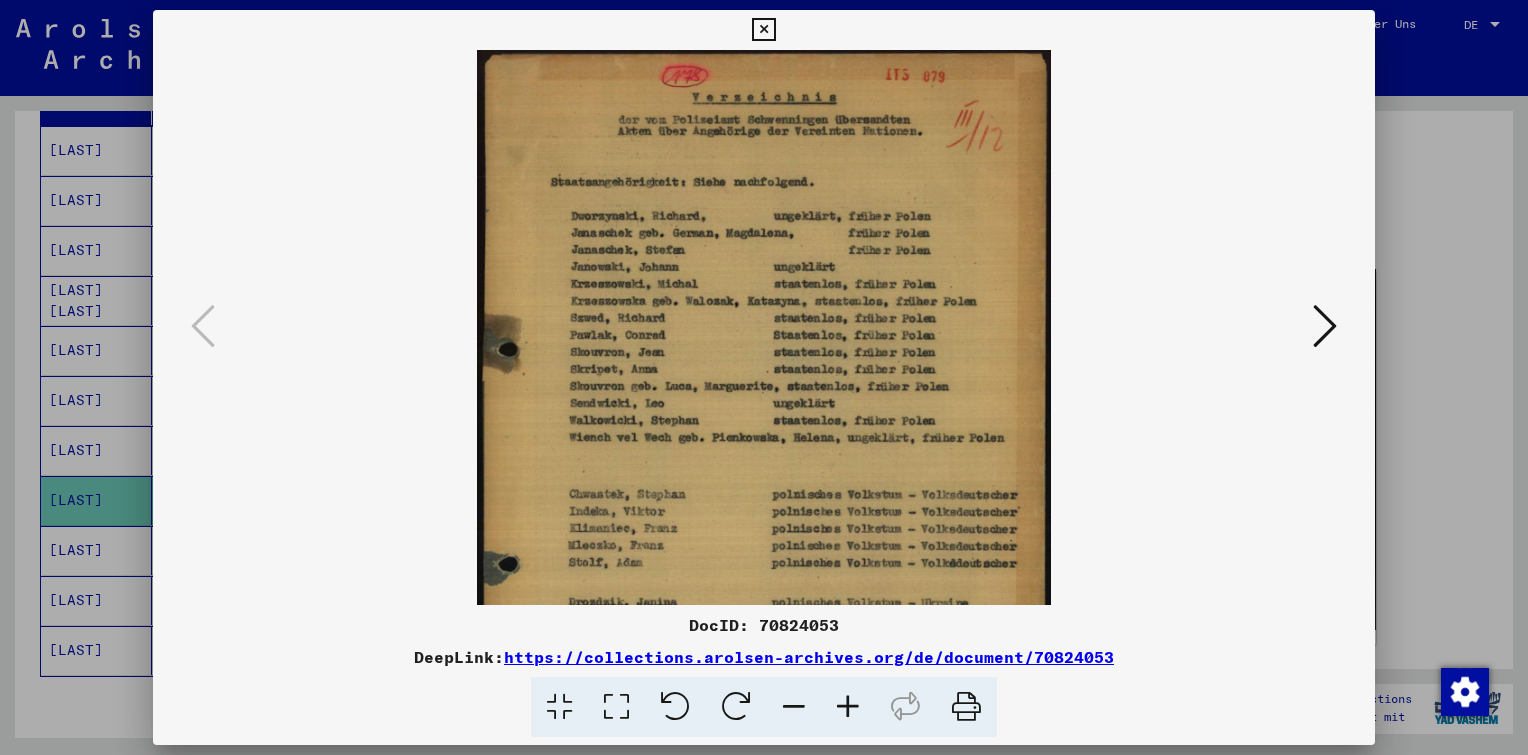 click at bounding box center (848, 707) 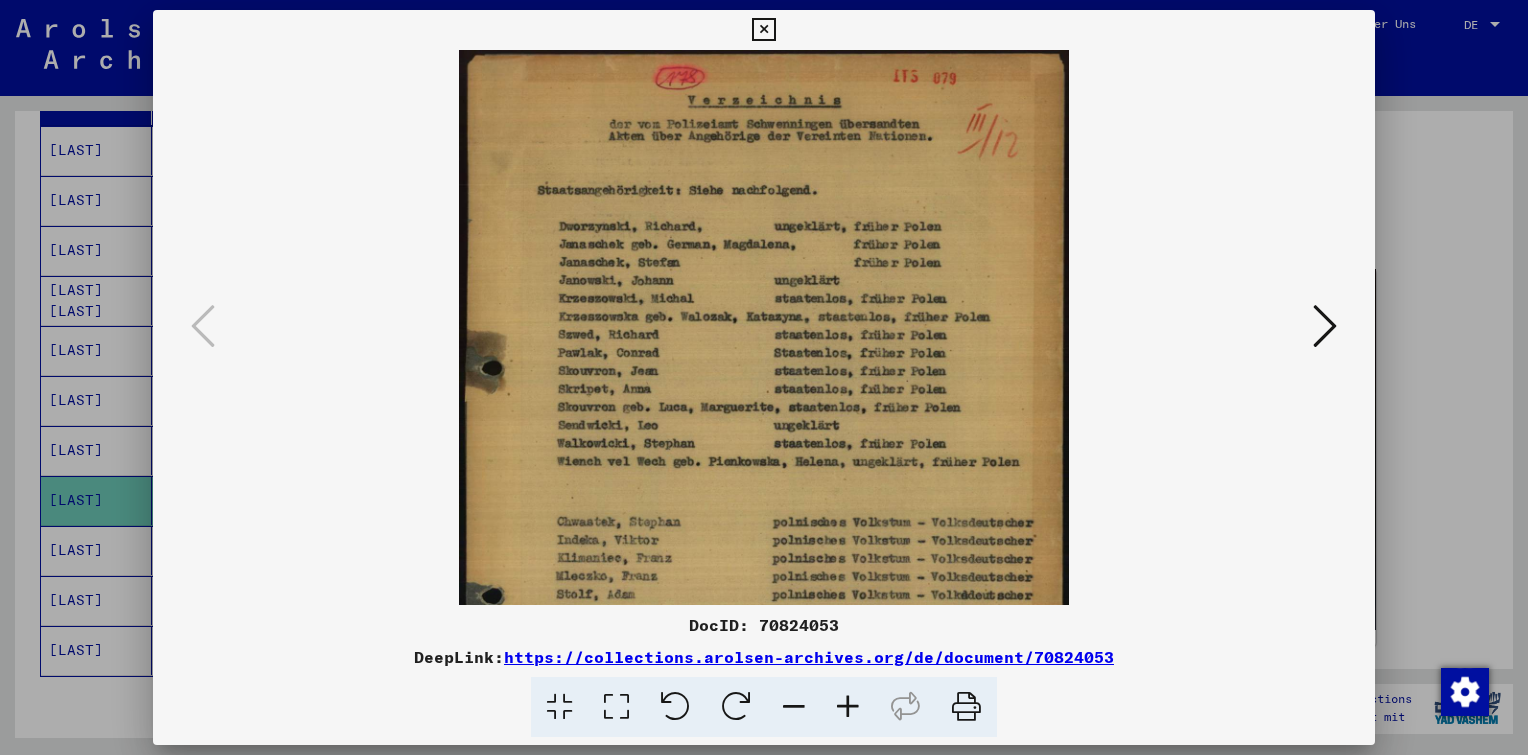 click at bounding box center [848, 707] 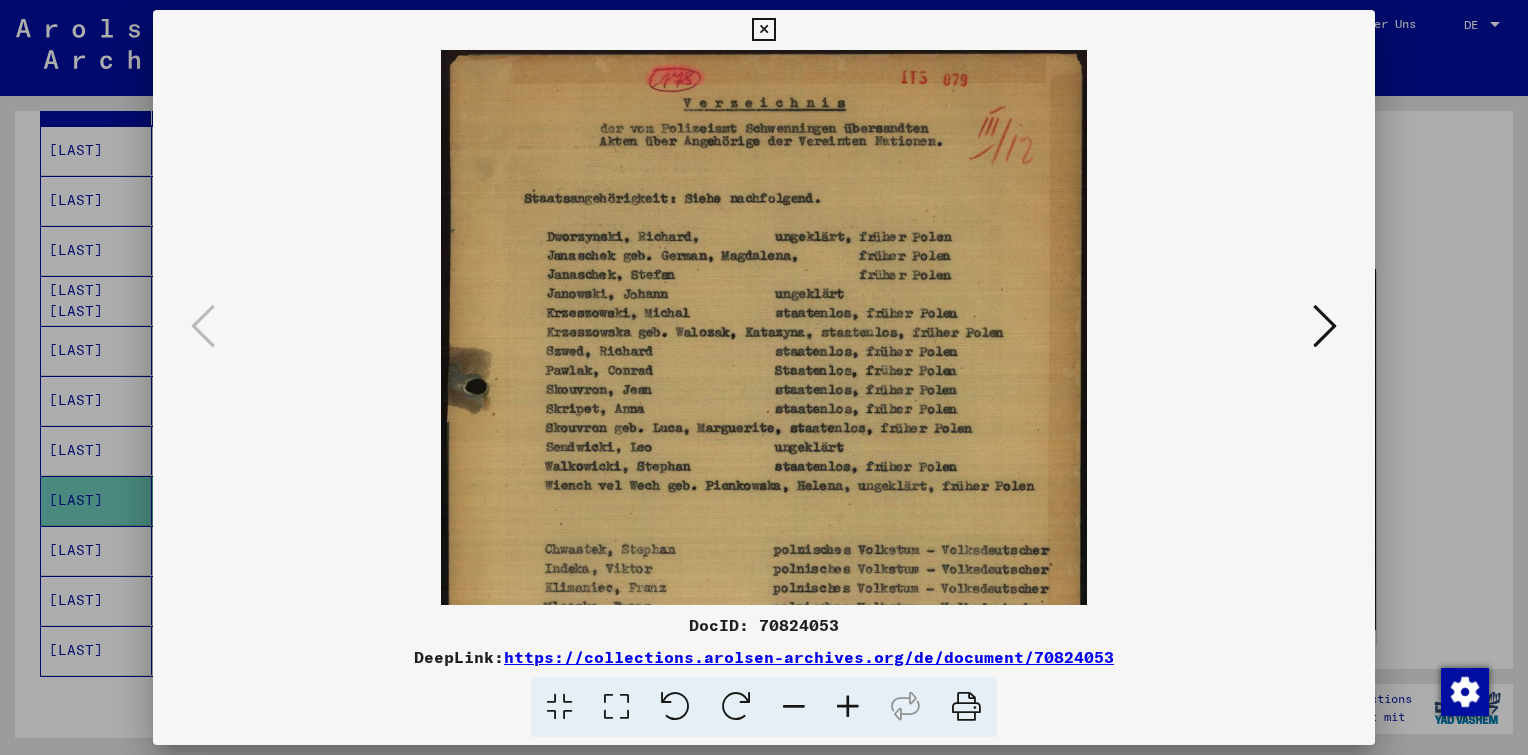click at bounding box center (848, 707) 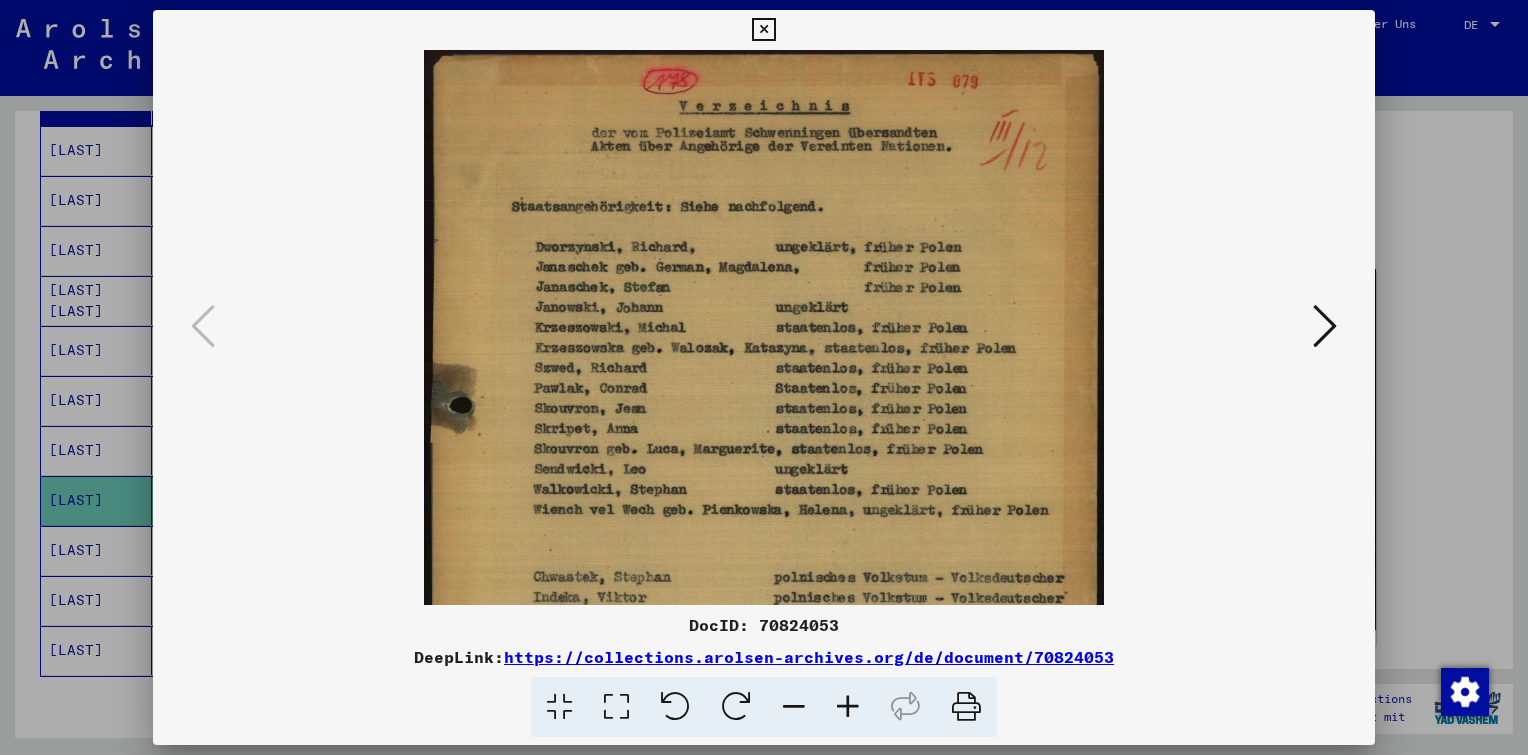 click at bounding box center [848, 707] 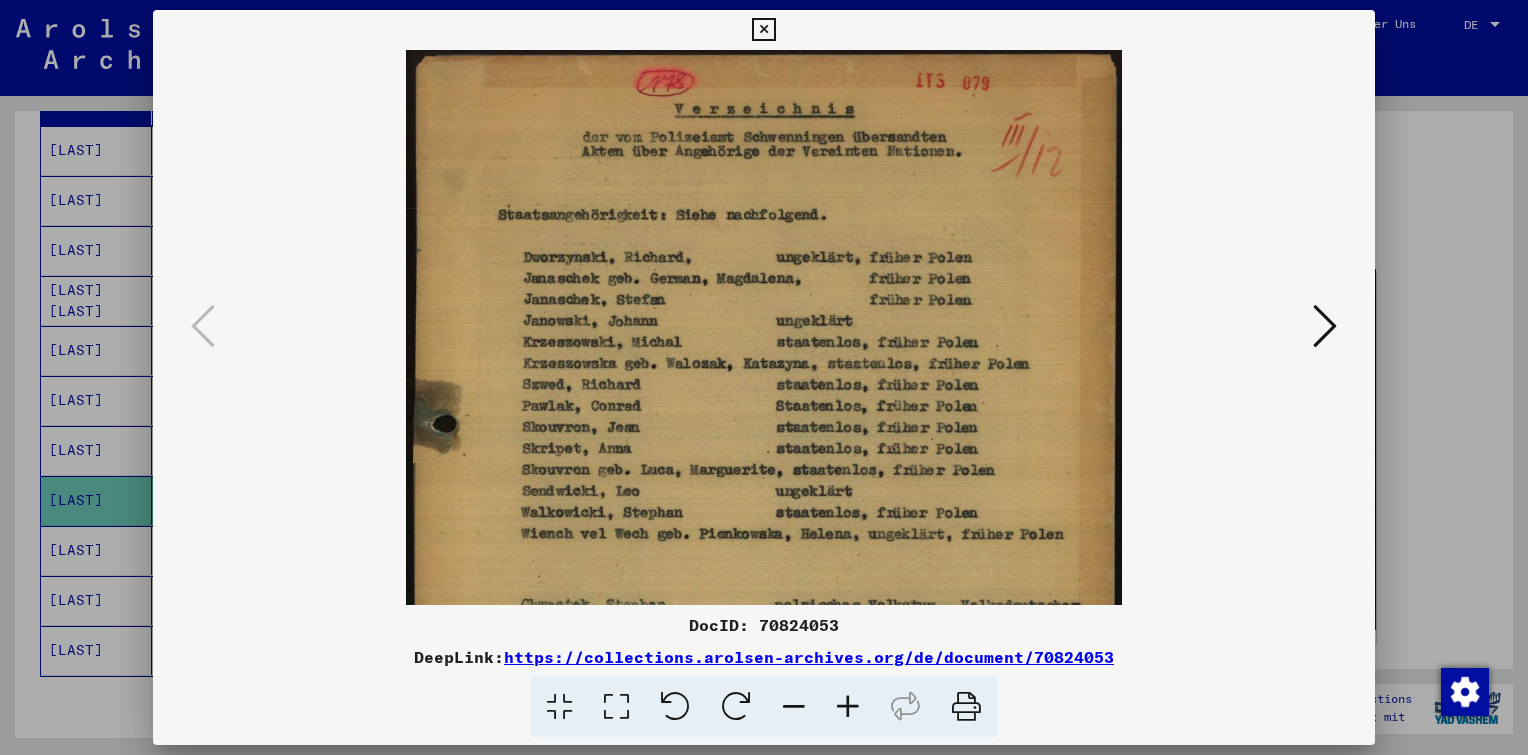 click at bounding box center [848, 707] 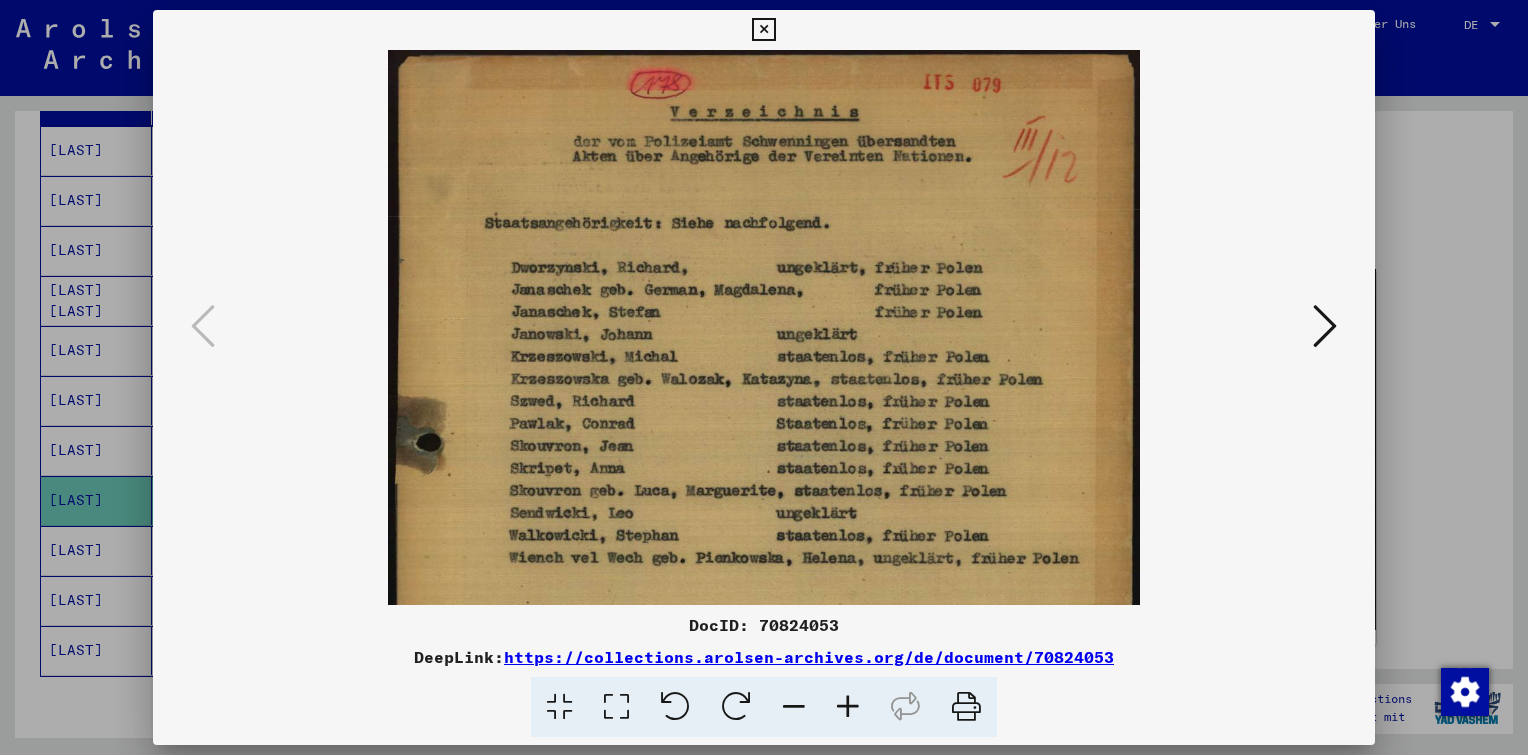 click at bounding box center (848, 707) 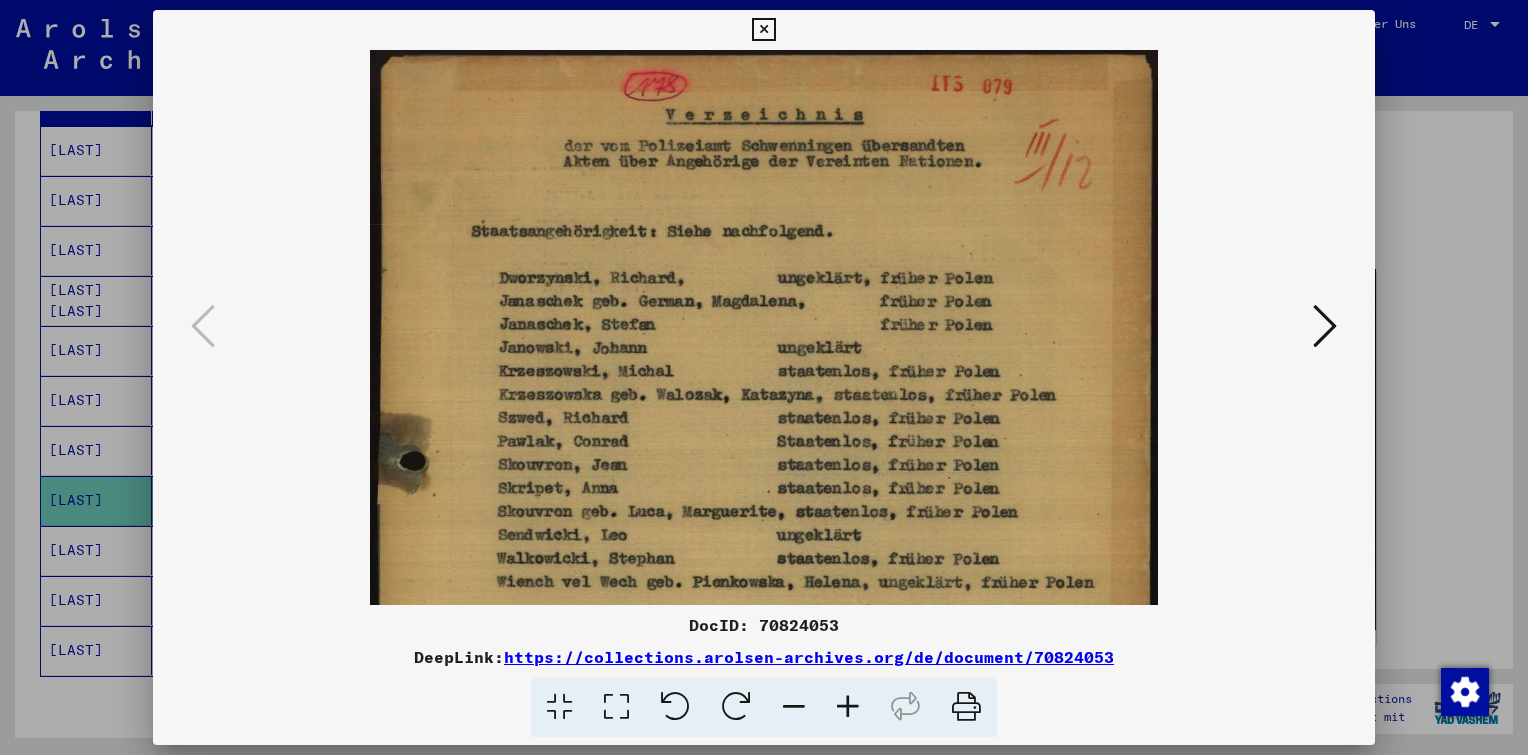 click at bounding box center (848, 707) 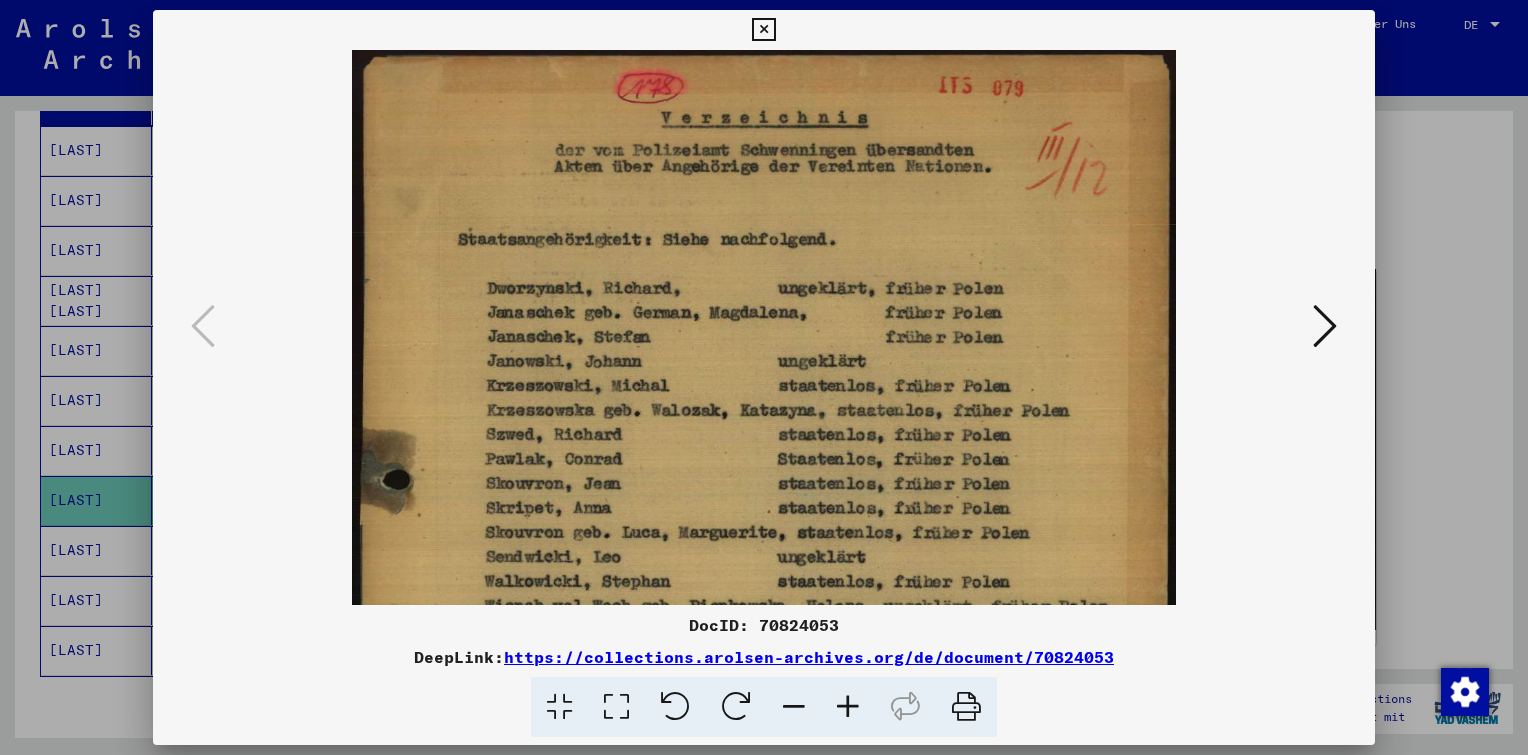 click at bounding box center (848, 707) 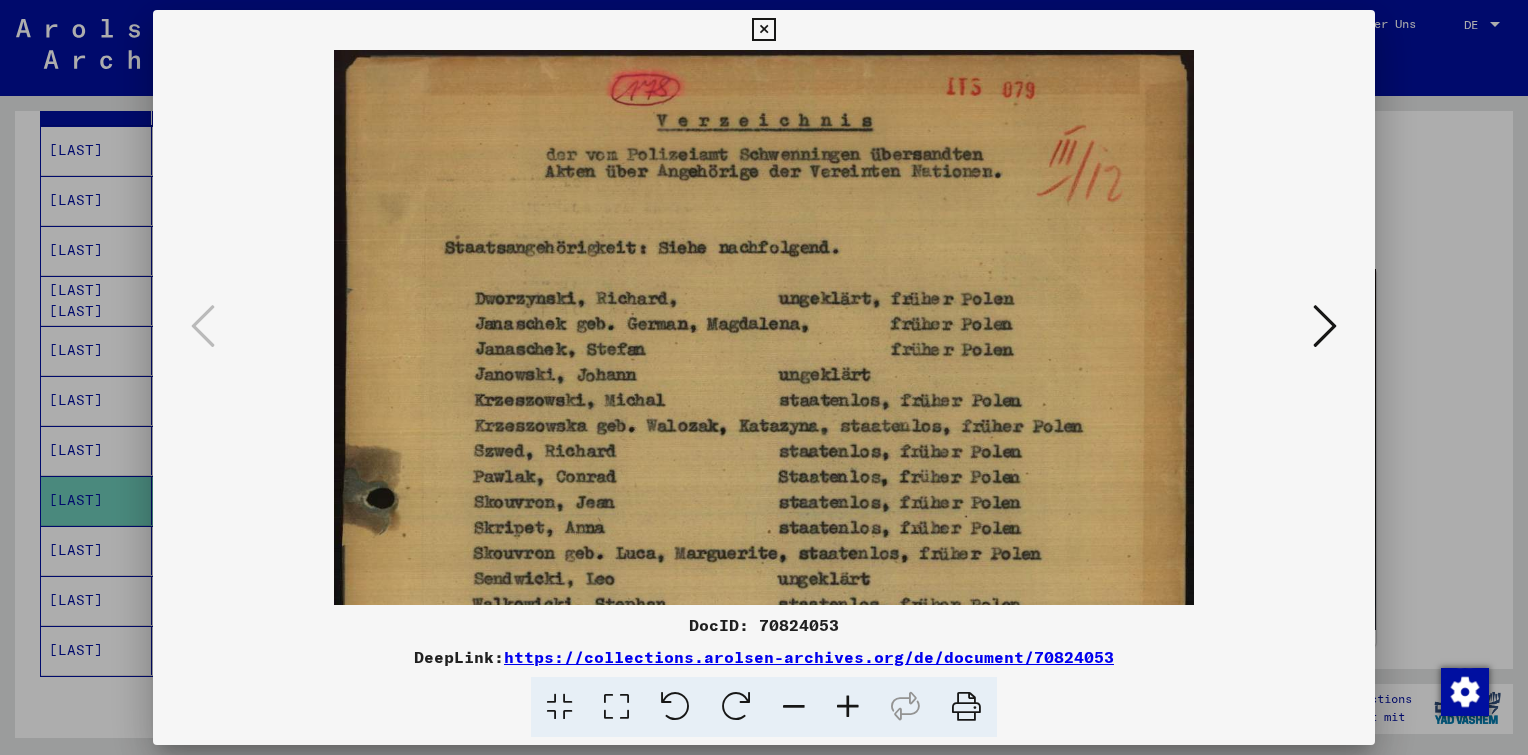 click at bounding box center (848, 707) 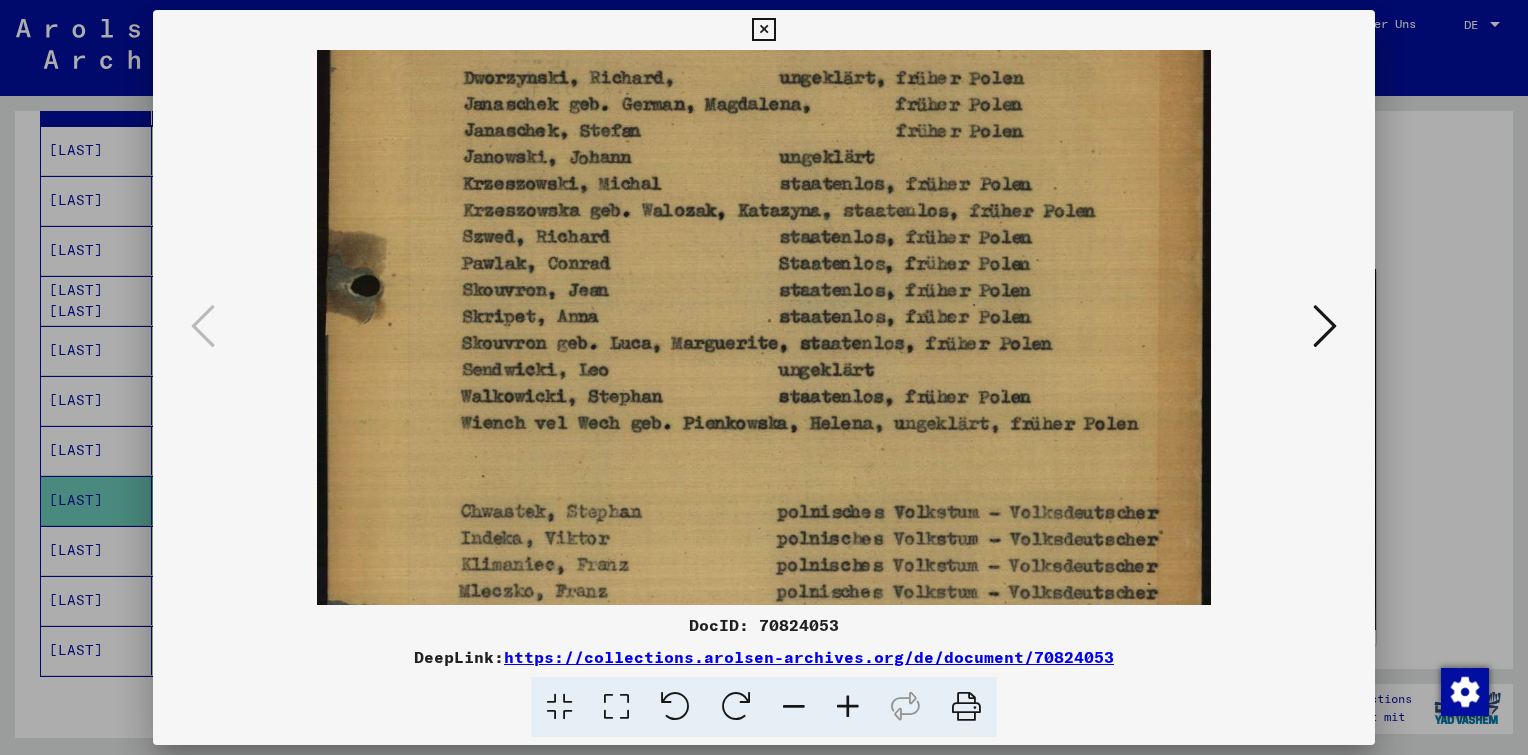 scroll, scrollTop: 248, scrollLeft: 0, axis: vertical 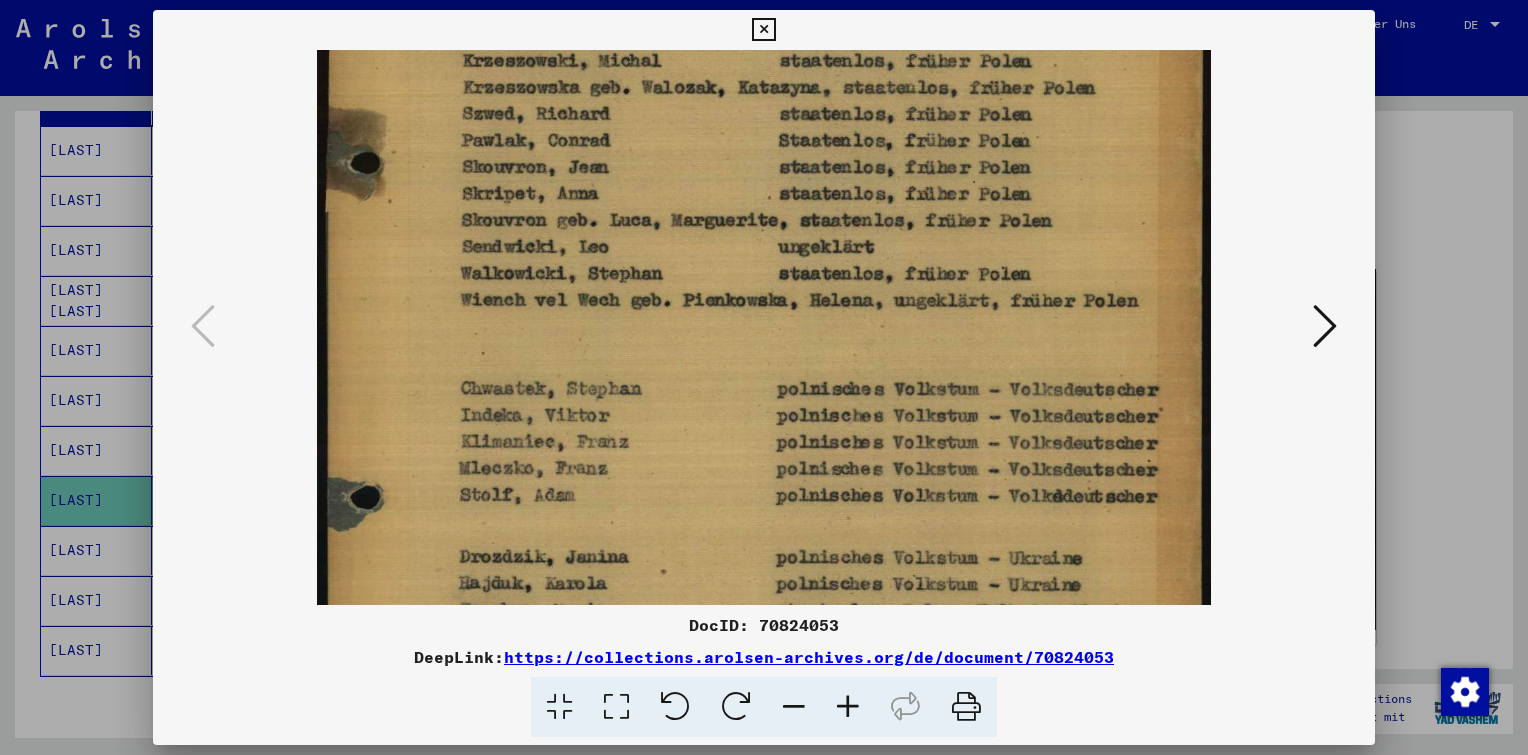 drag, startPoint x: 793, startPoint y: 500, endPoint x: 784, endPoint y: 150, distance: 350.1157 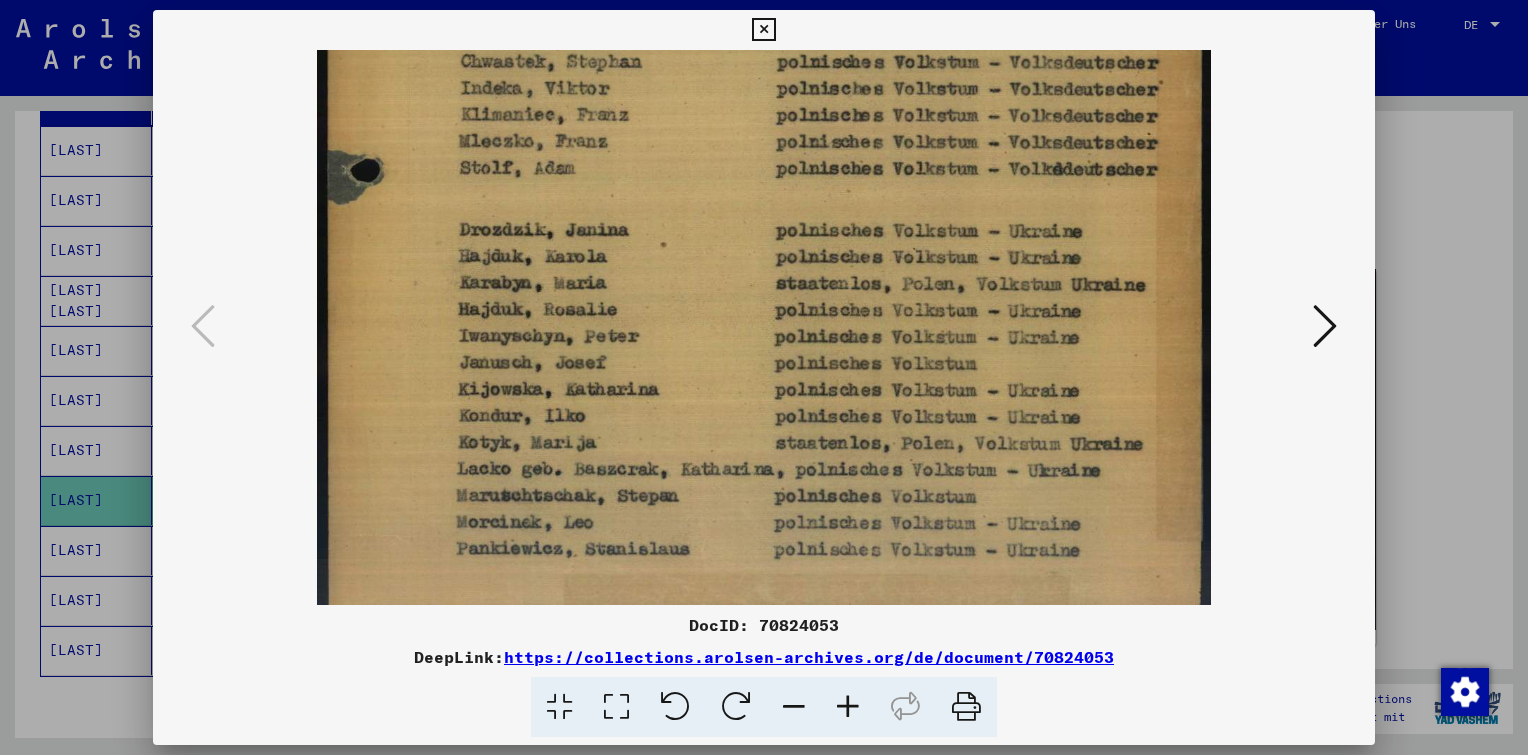 scroll, scrollTop: 700, scrollLeft: 0, axis: vertical 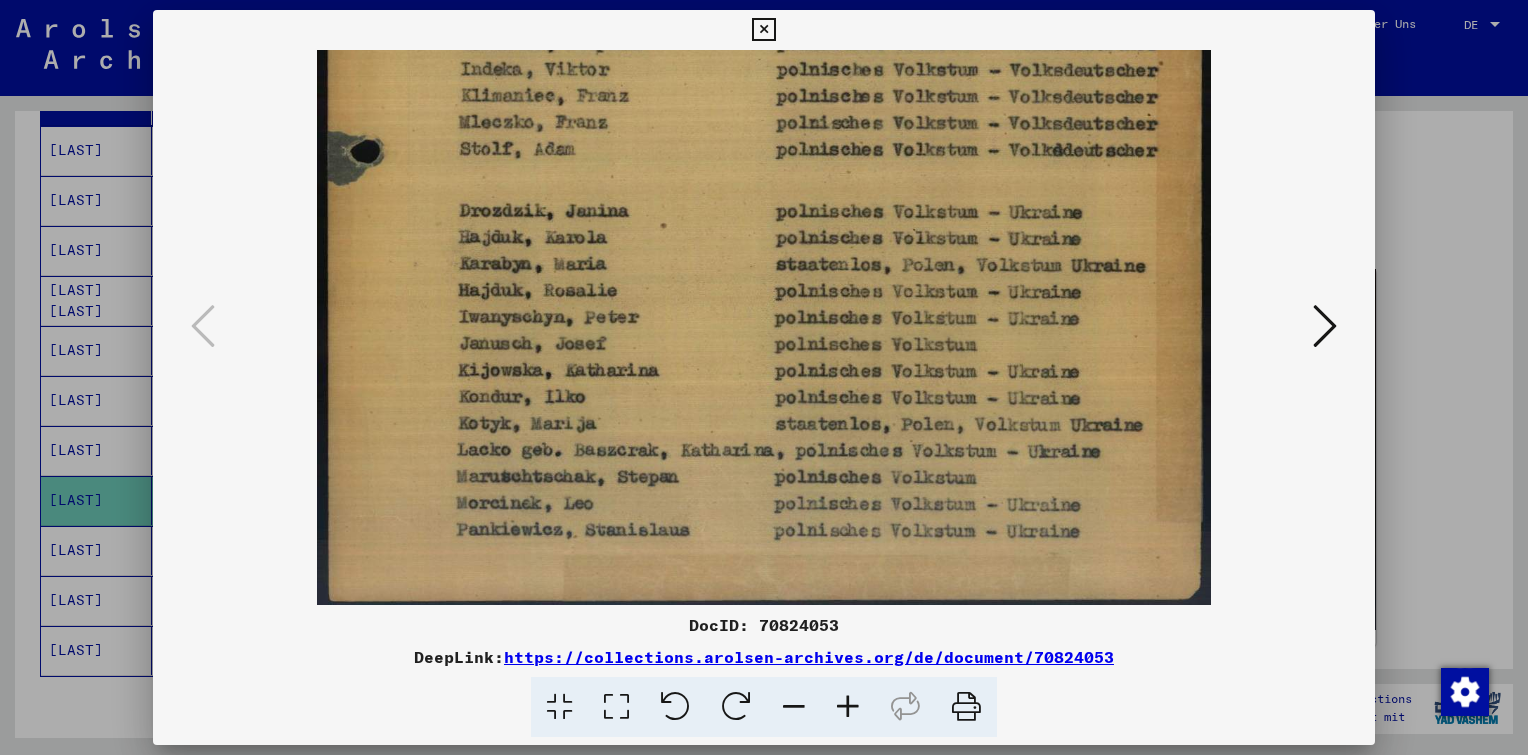 drag, startPoint x: 763, startPoint y: 439, endPoint x: 746, endPoint y: 62, distance: 377.3831 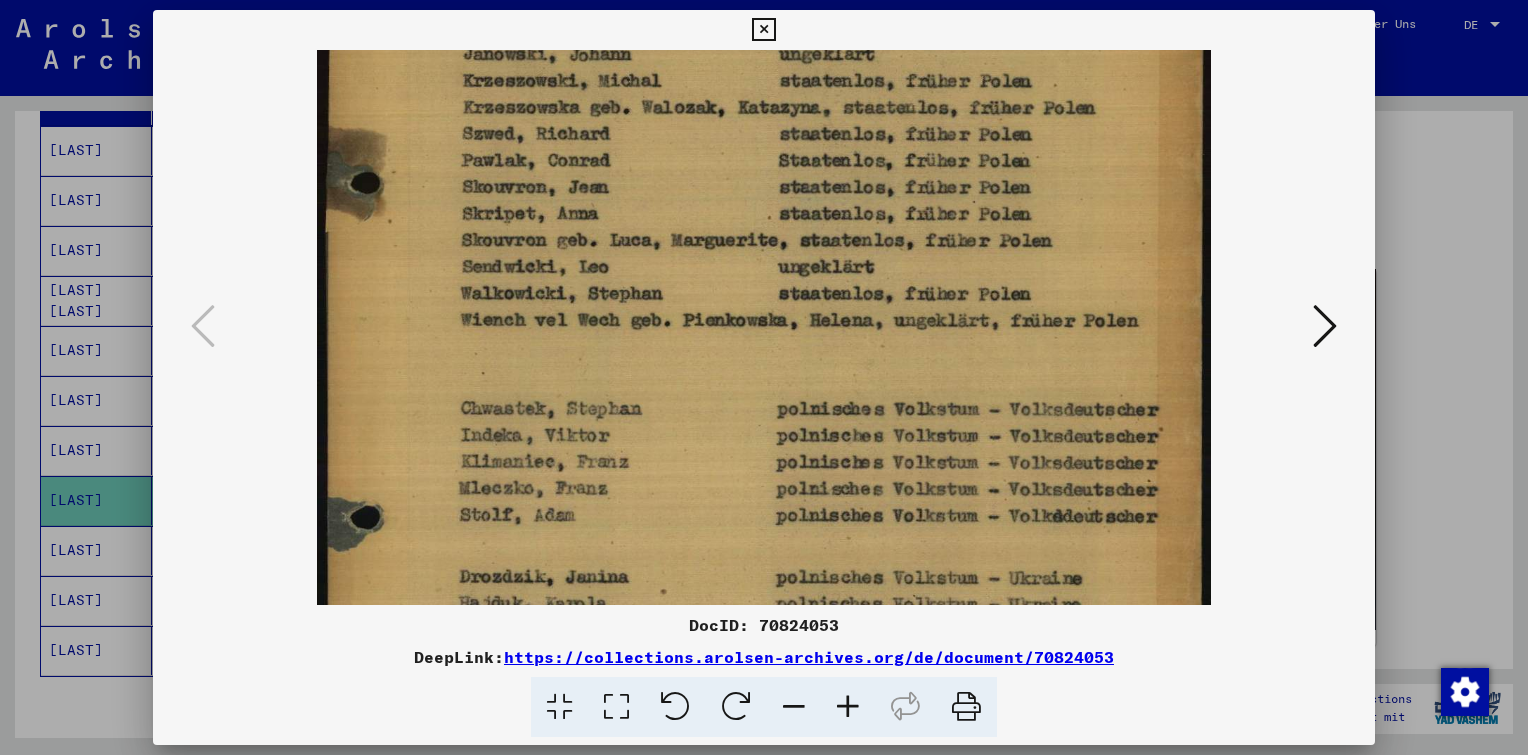 drag, startPoint x: 776, startPoint y: 168, endPoint x: 769, endPoint y: 514, distance: 346.0708 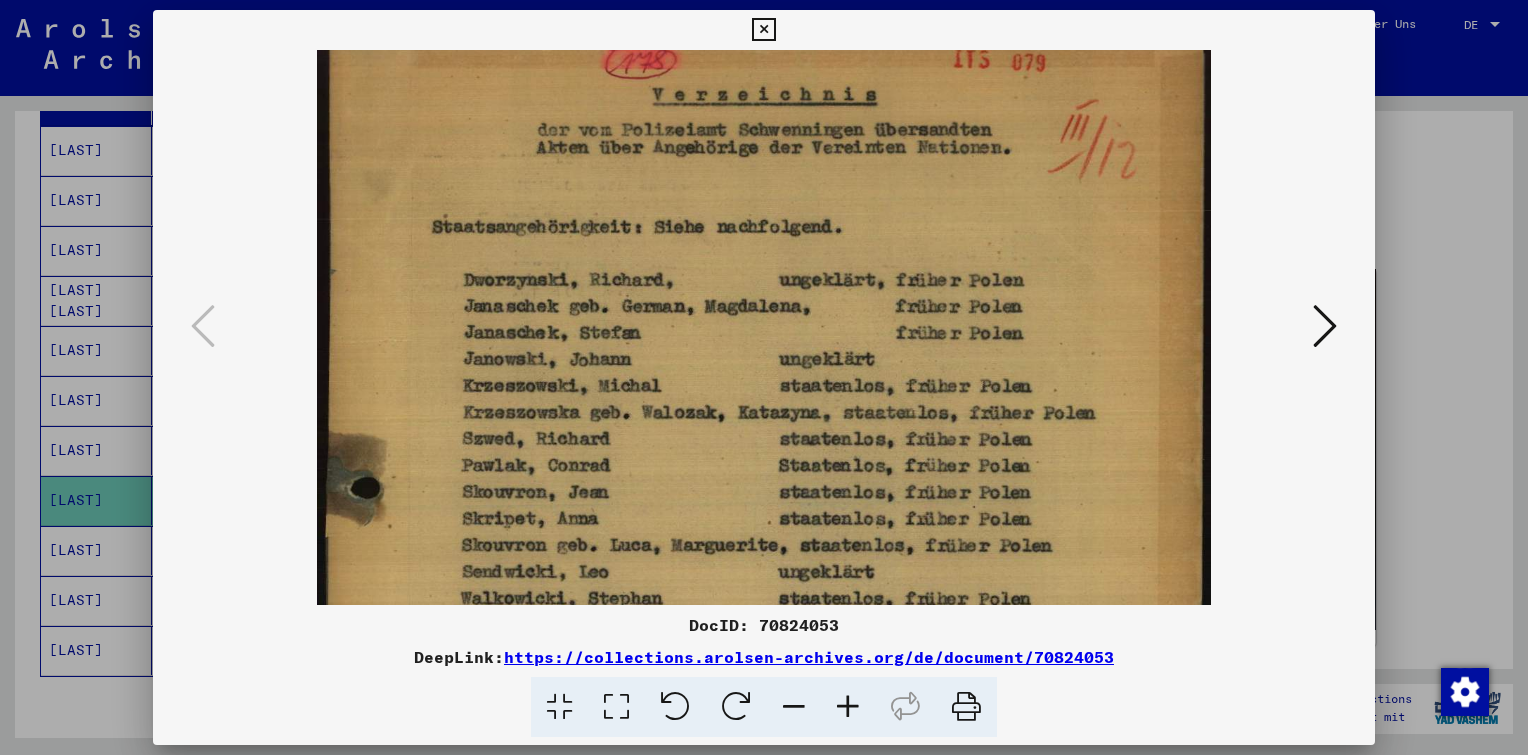 scroll, scrollTop: 0, scrollLeft: 0, axis: both 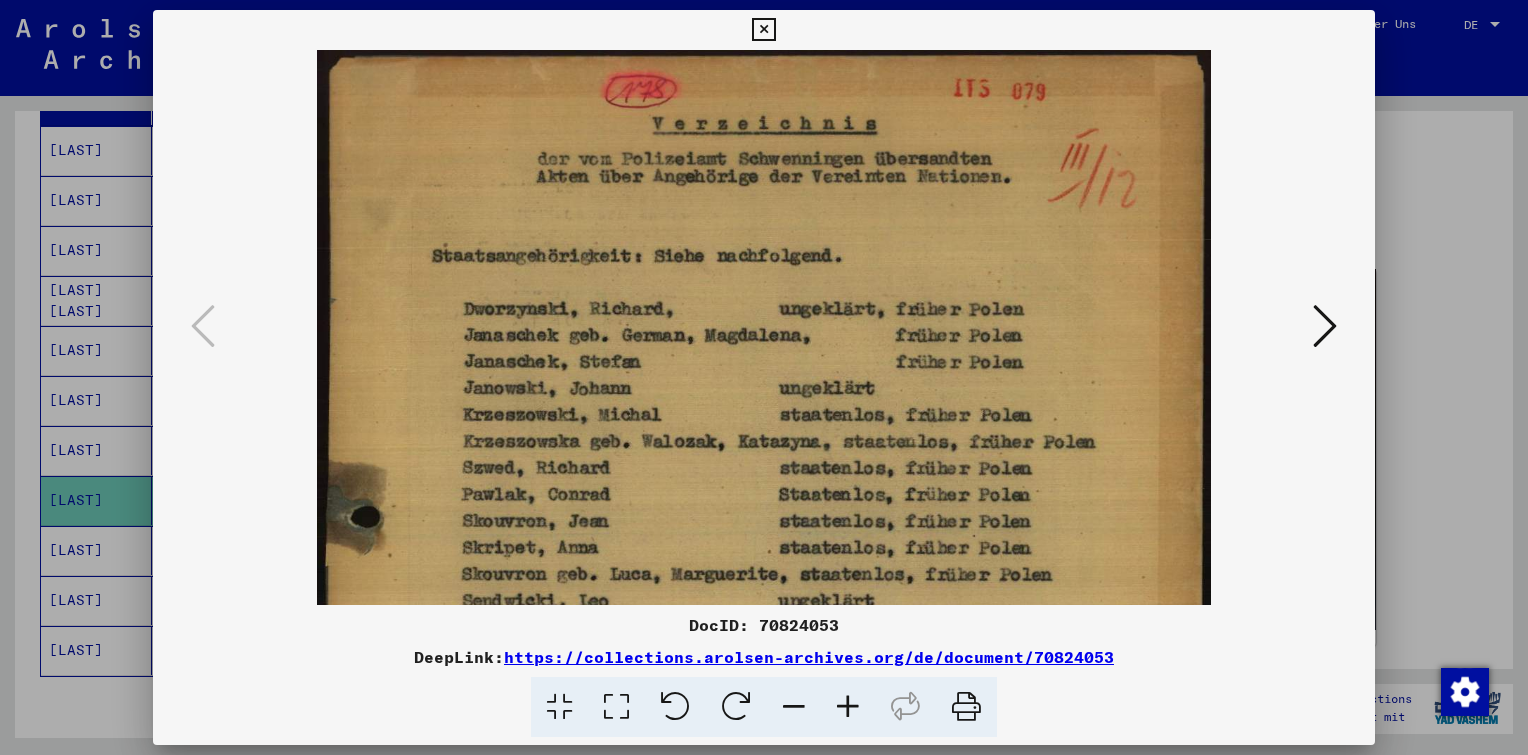 drag, startPoint x: 748, startPoint y: 228, endPoint x: 774, endPoint y: 604, distance: 376.89786 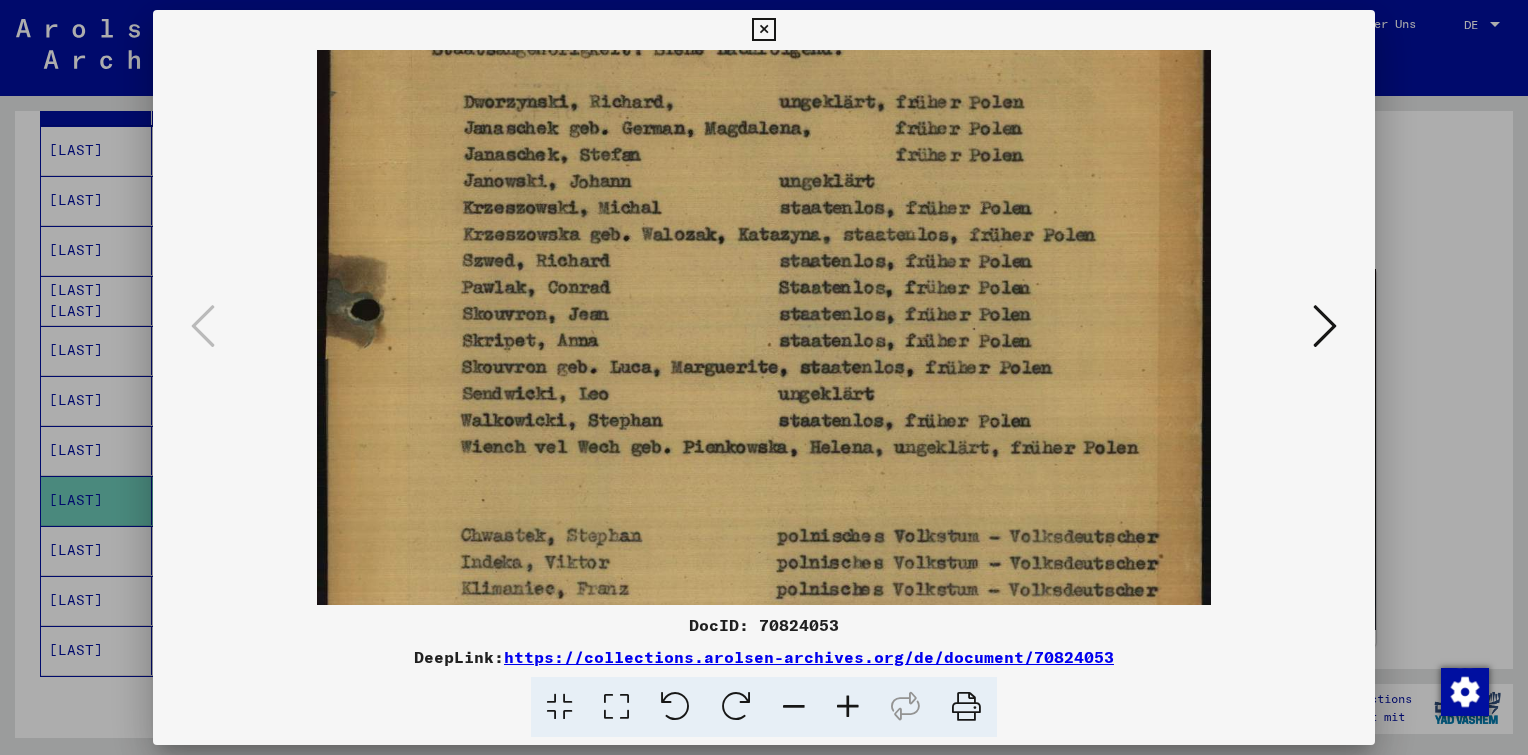 scroll, scrollTop: 212, scrollLeft: 0, axis: vertical 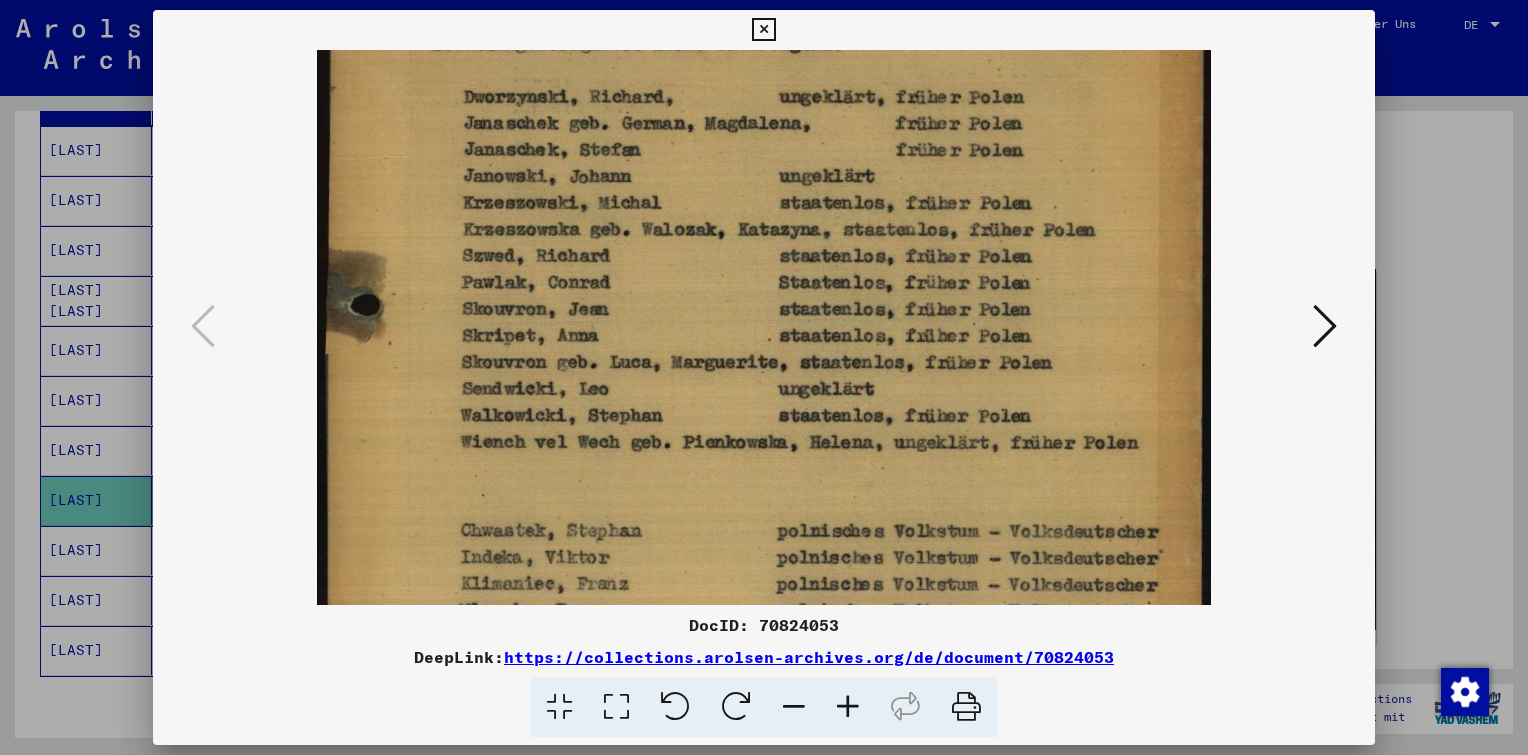 drag, startPoint x: 732, startPoint y: 291, endPoint x: 724, endPoint y: 157, distance: 134.23859 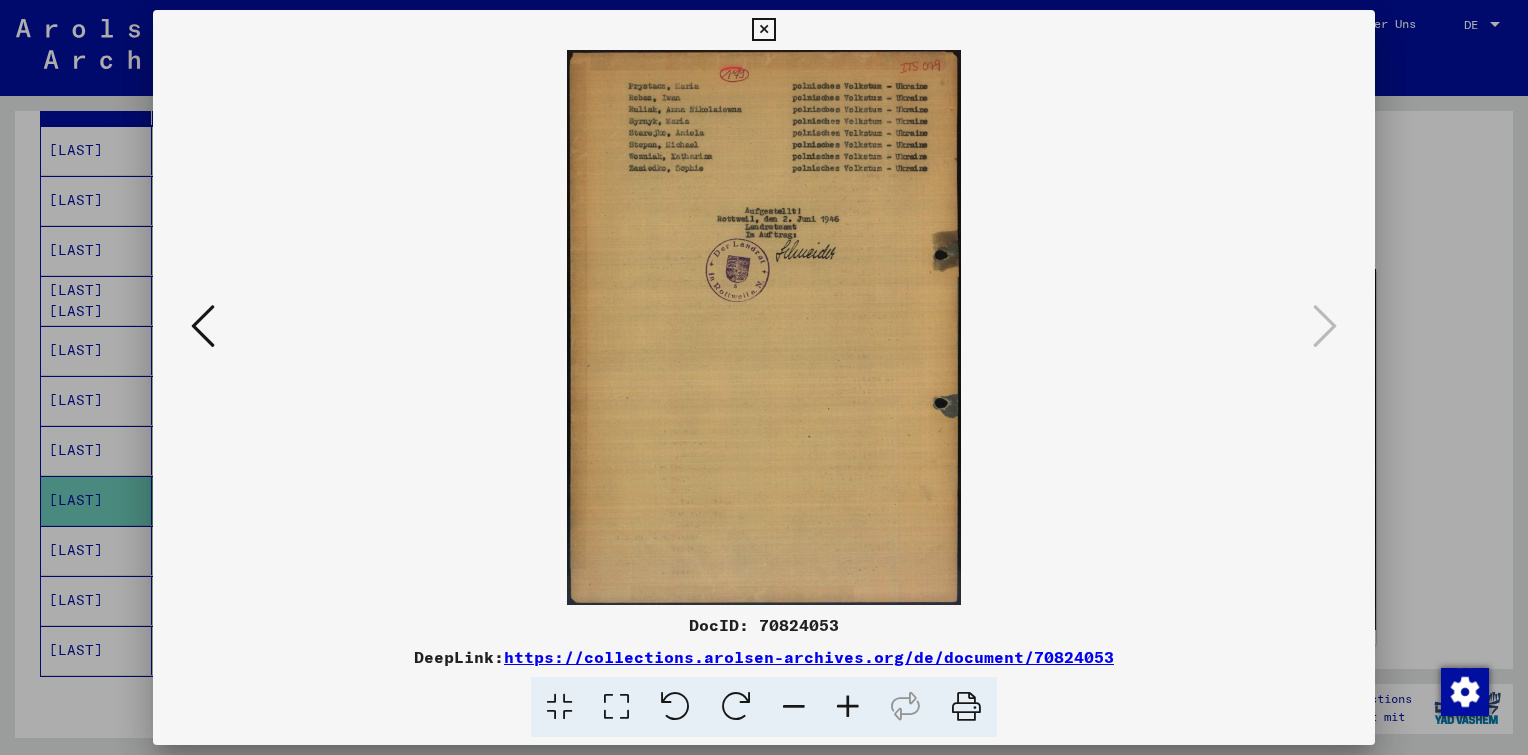 scroll, scrollTop: 0, scrollLeft: 0, axis: both 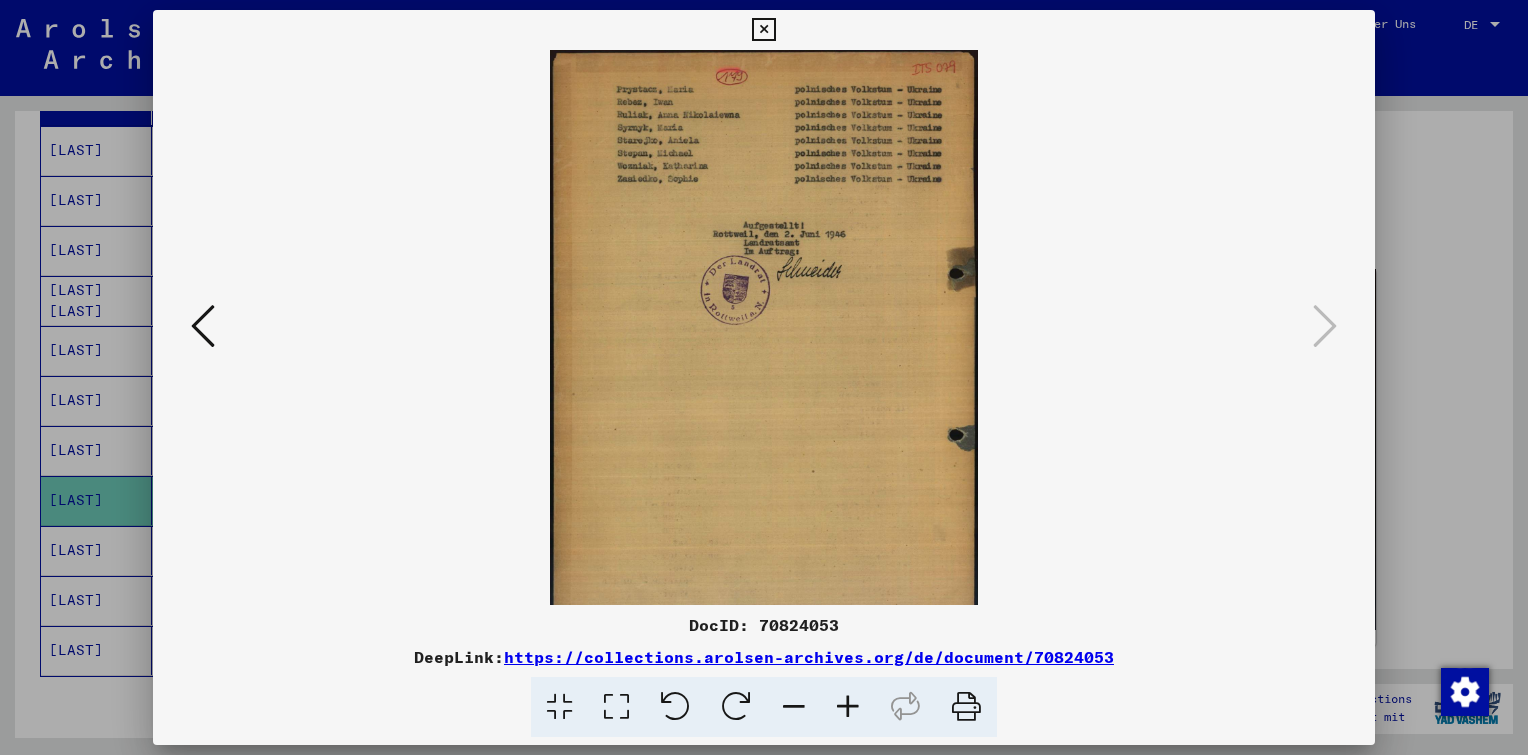 click at bounding box center (848, 707) 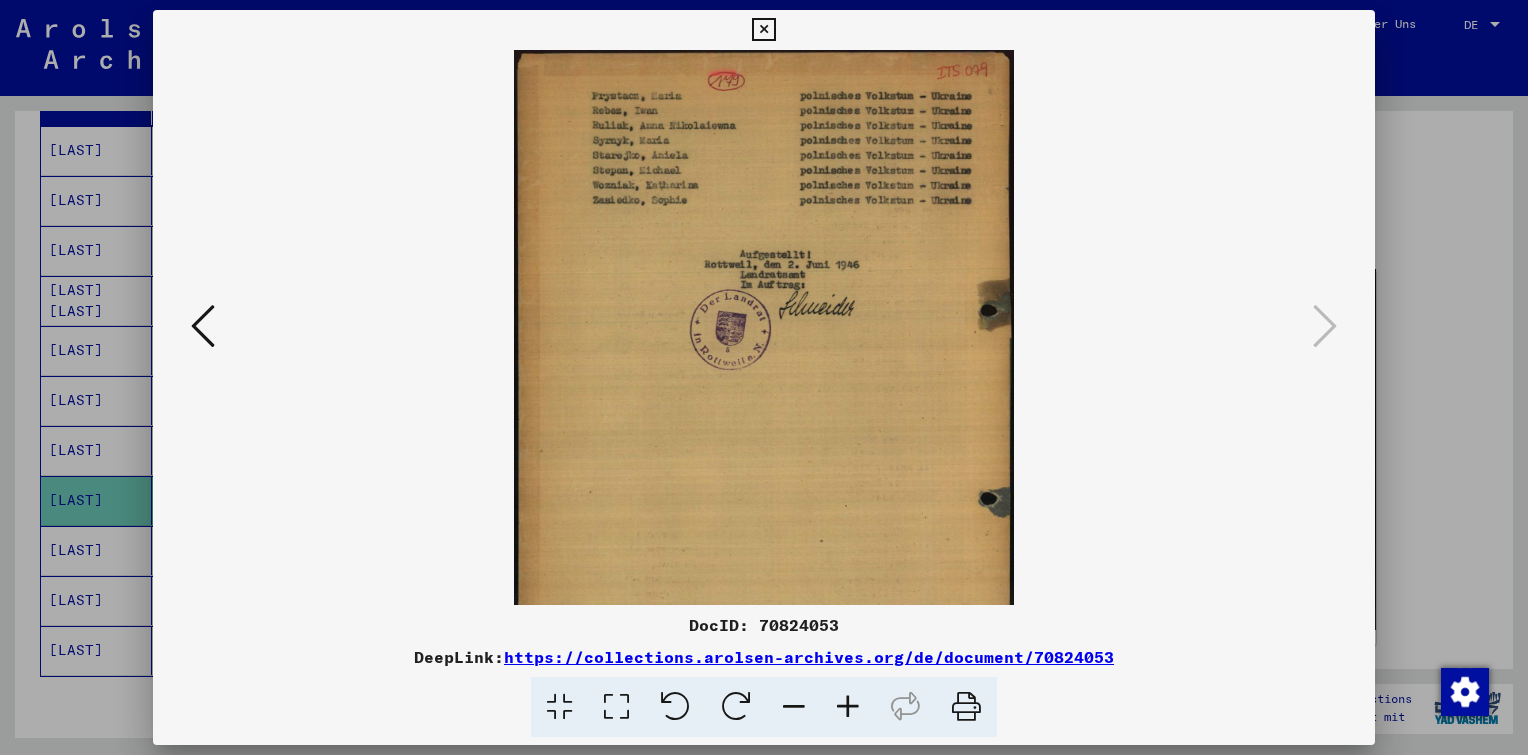 click at bounding box center (848, 707) 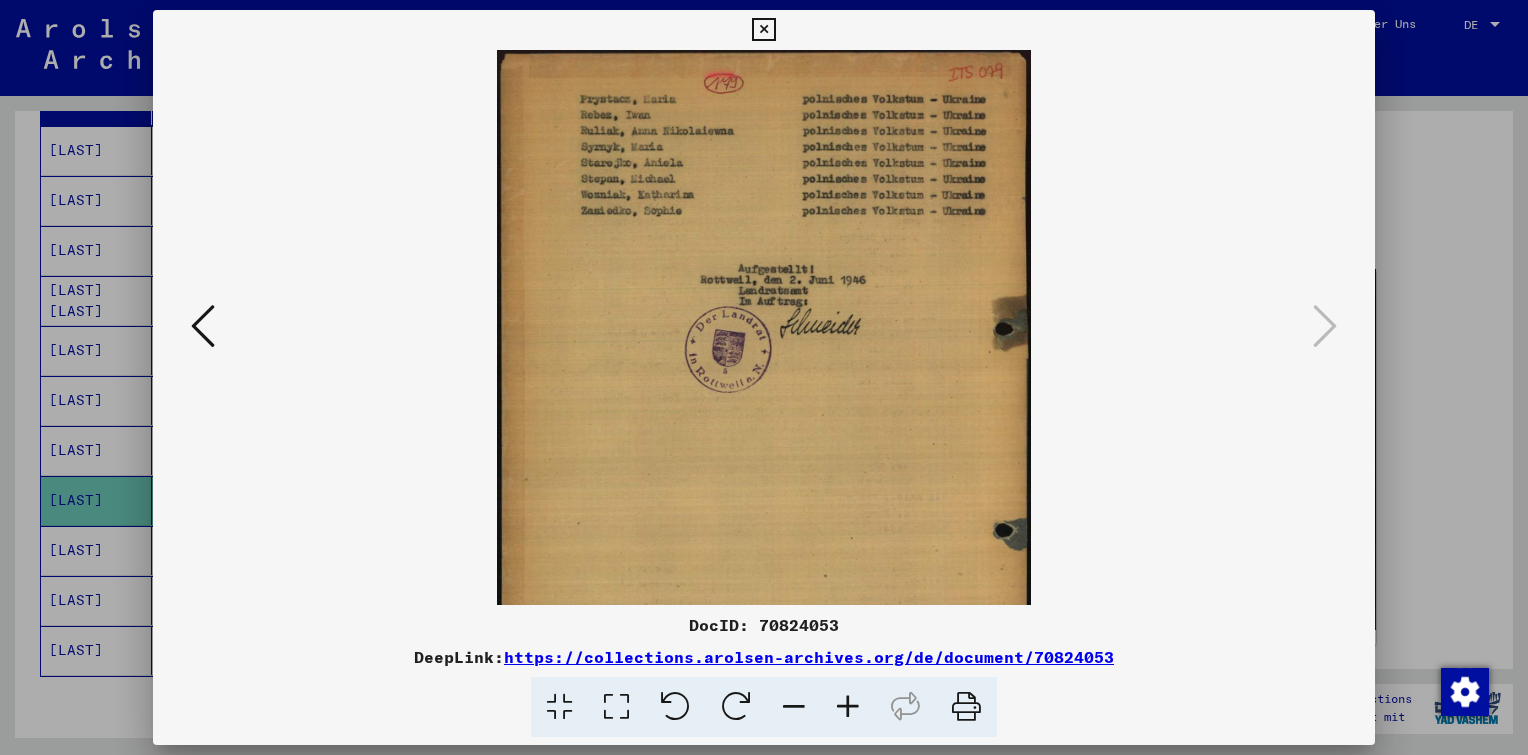 click at bounding box center [848, 707] 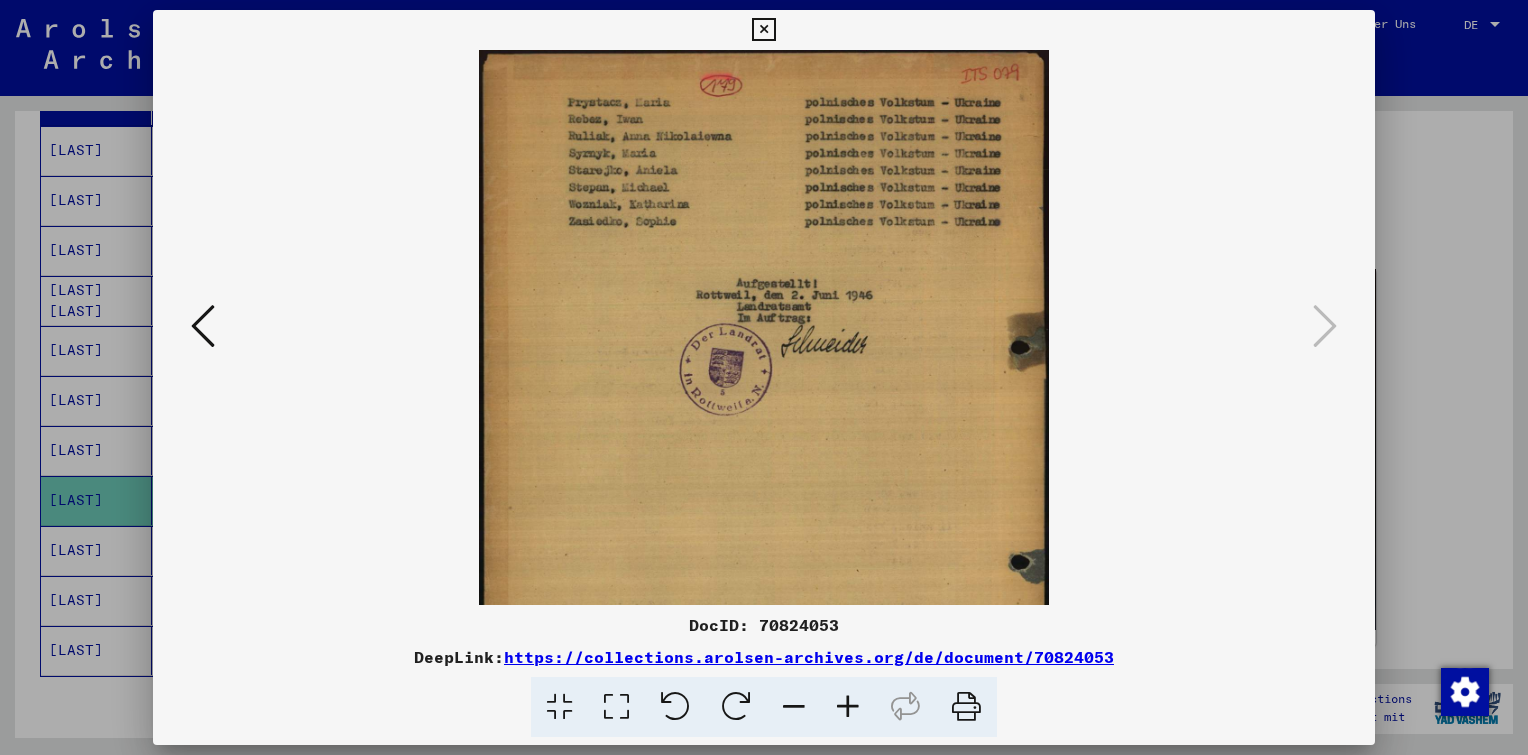click at bounding box center [848, 707] 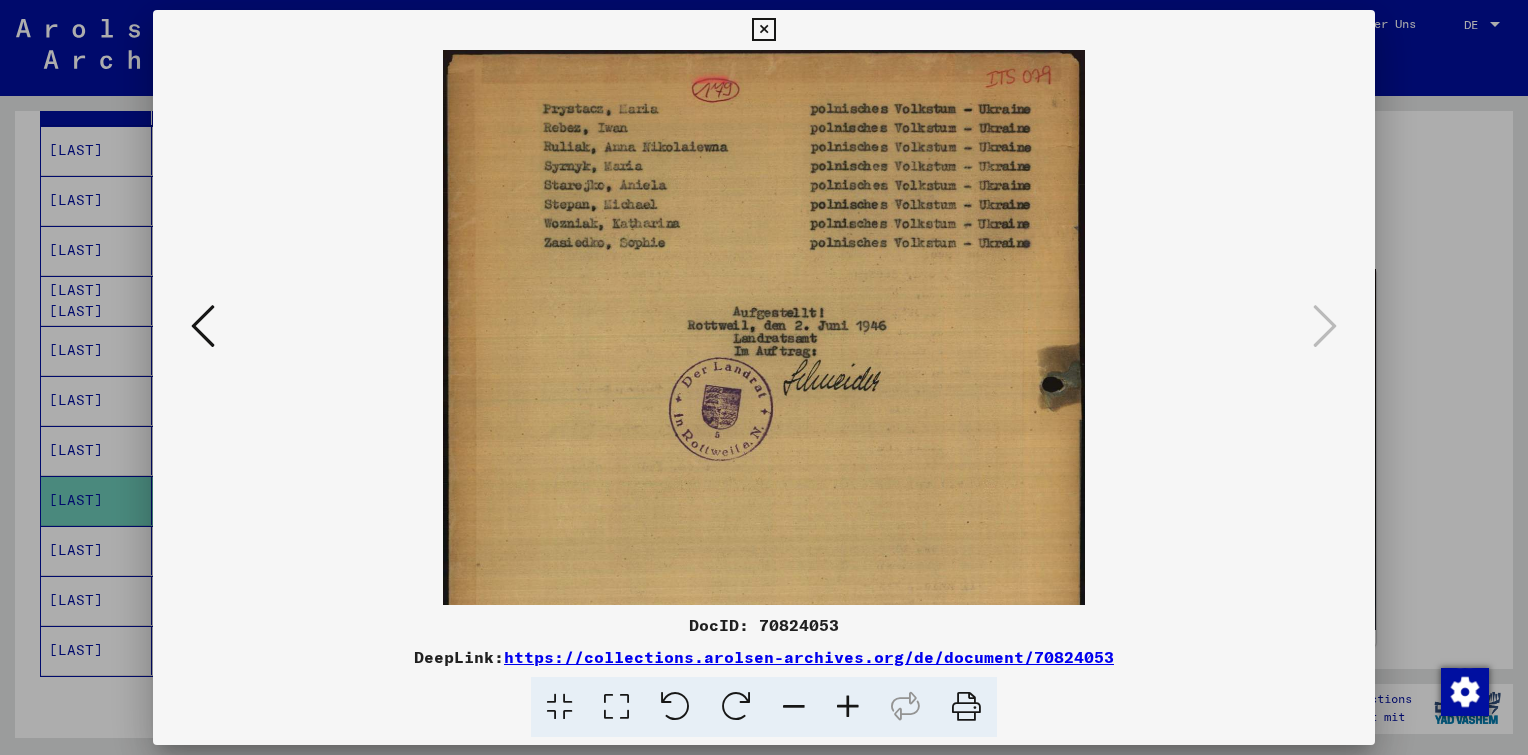 click at bounding box center [848, 707] 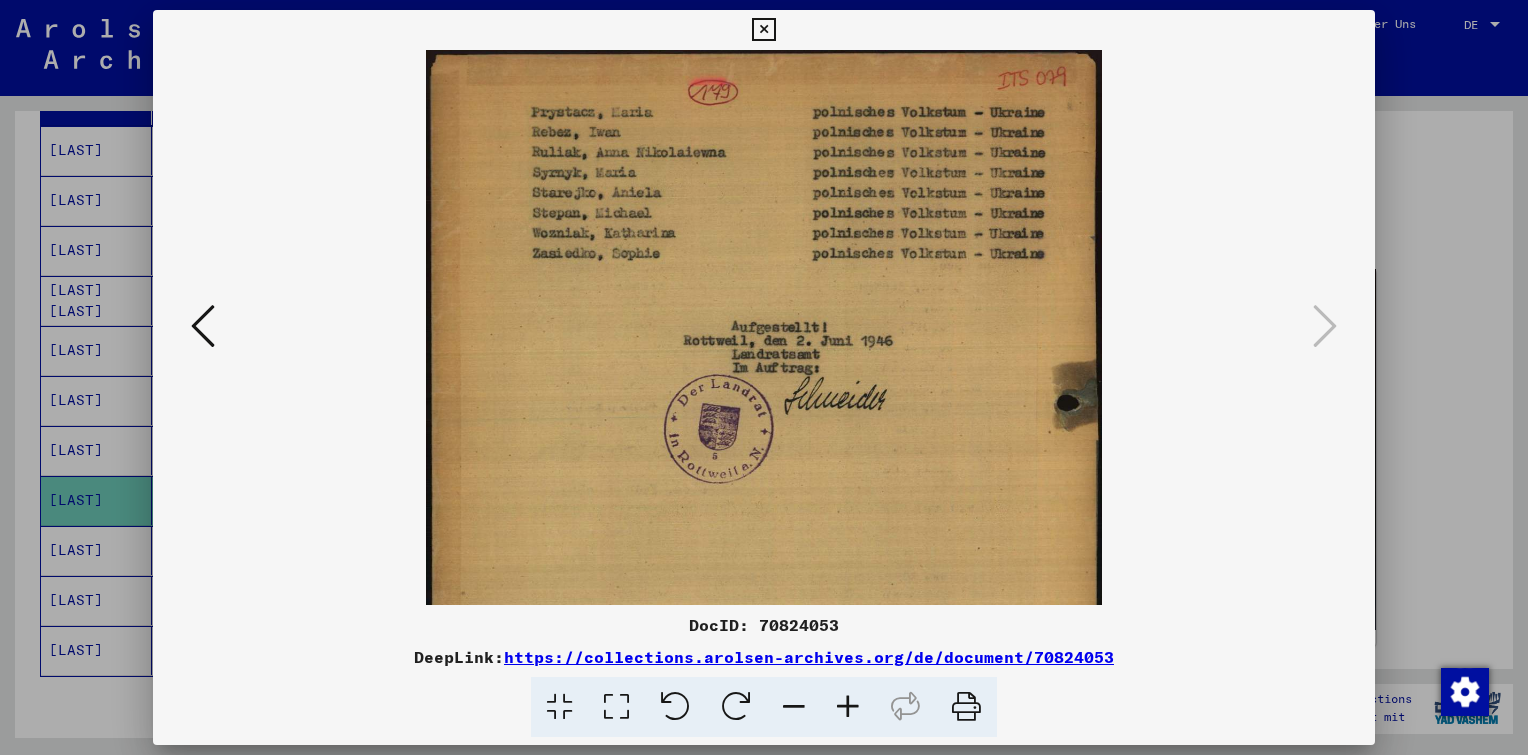 click at bounding box center (848, 707) 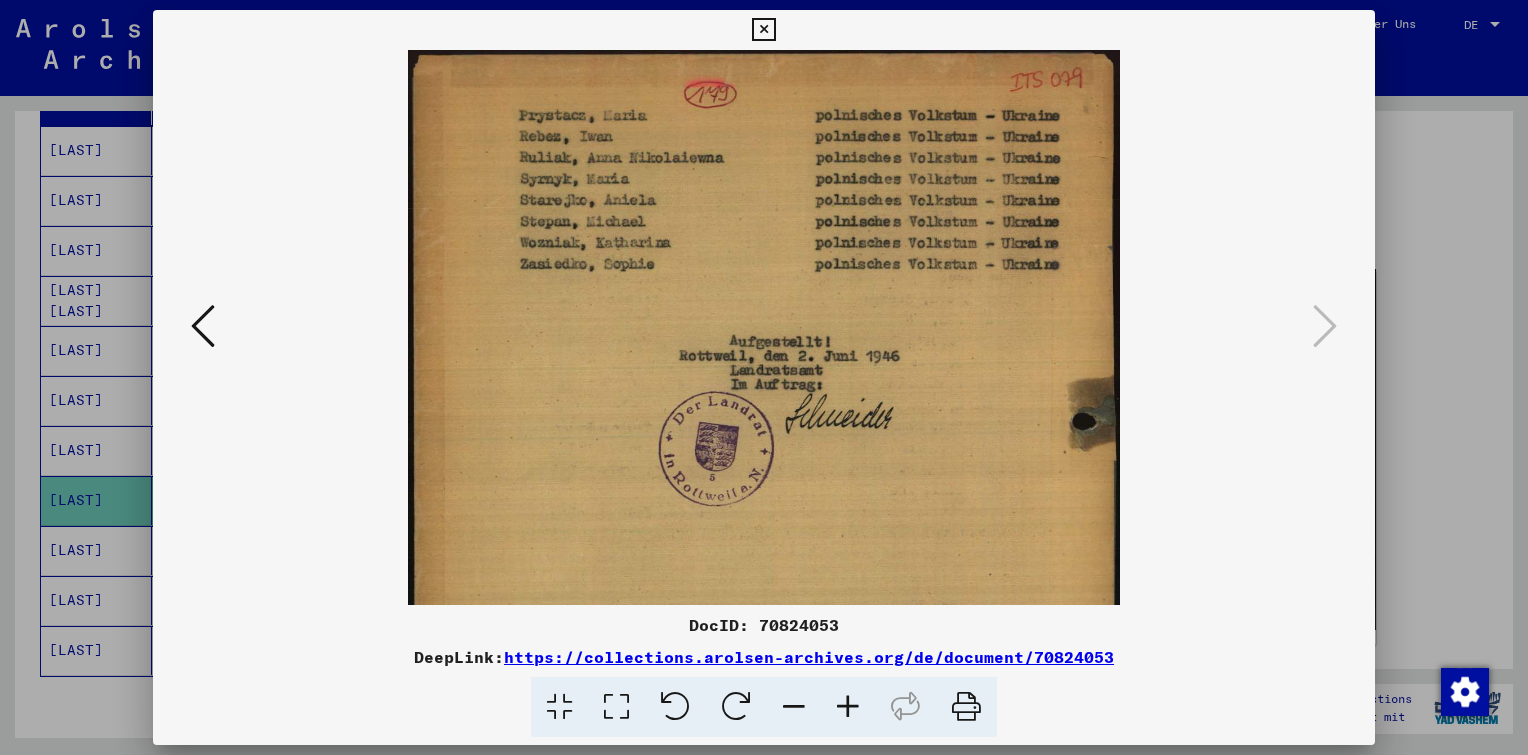 click at bounding box center (848, 707) 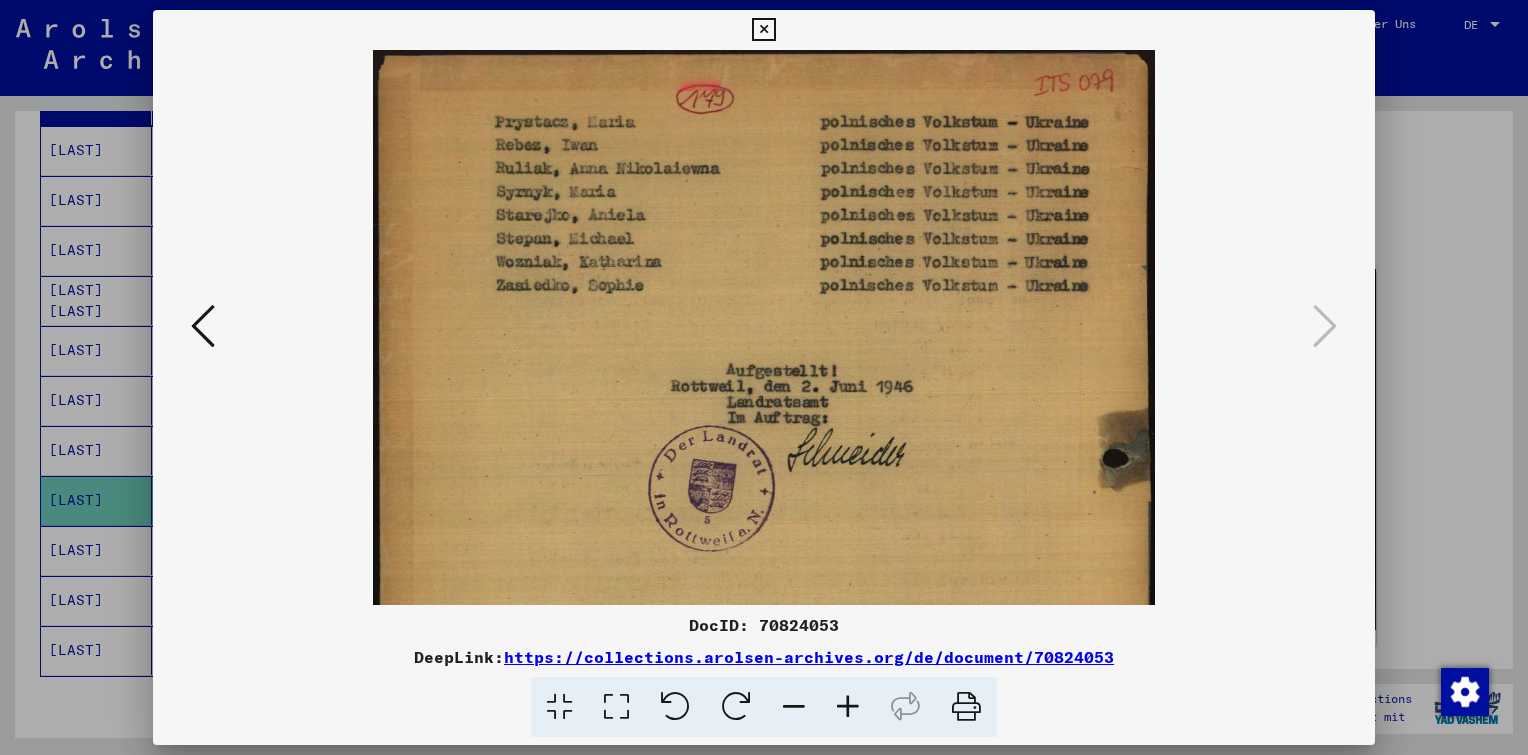 click at bounding box center [848, 707] 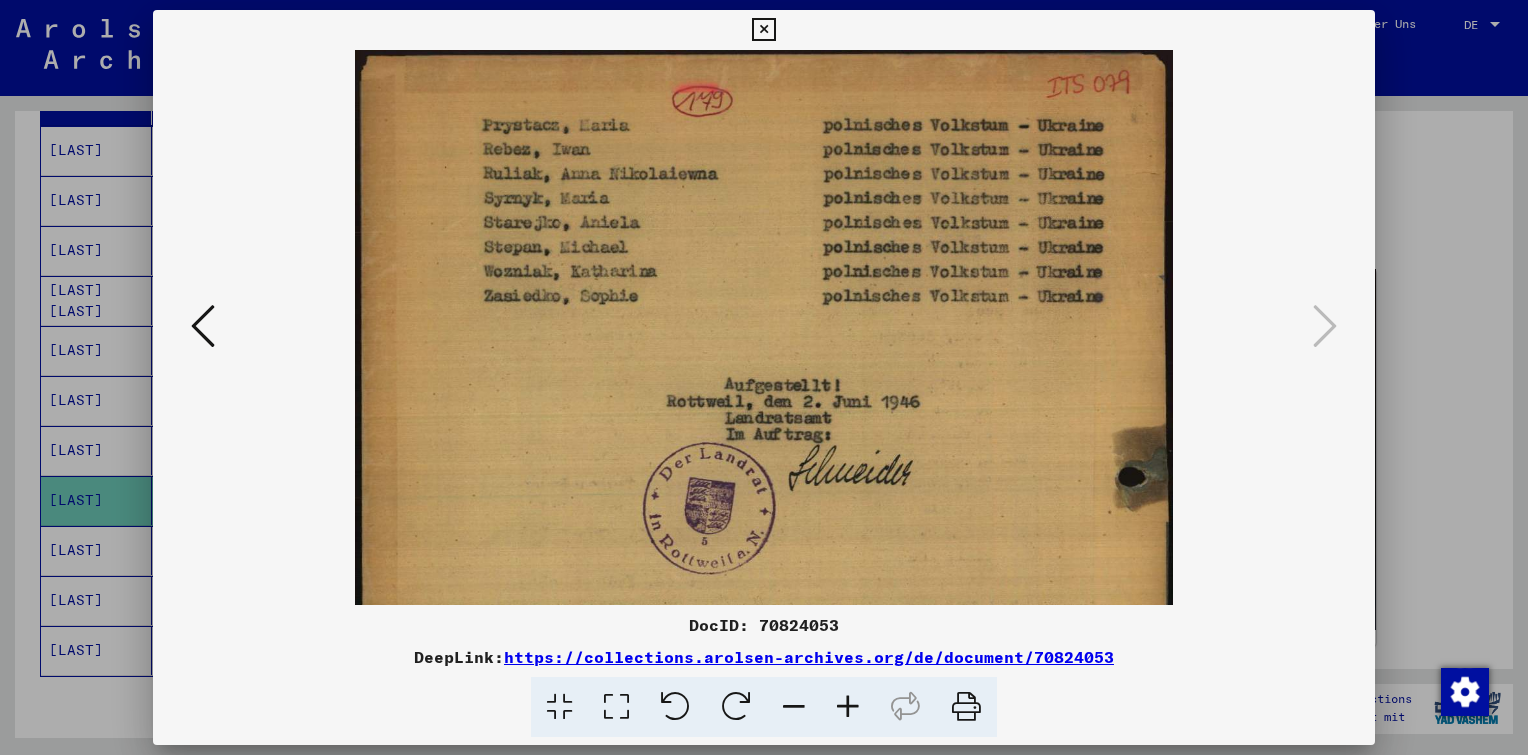 click at bounding box center (848, 707) 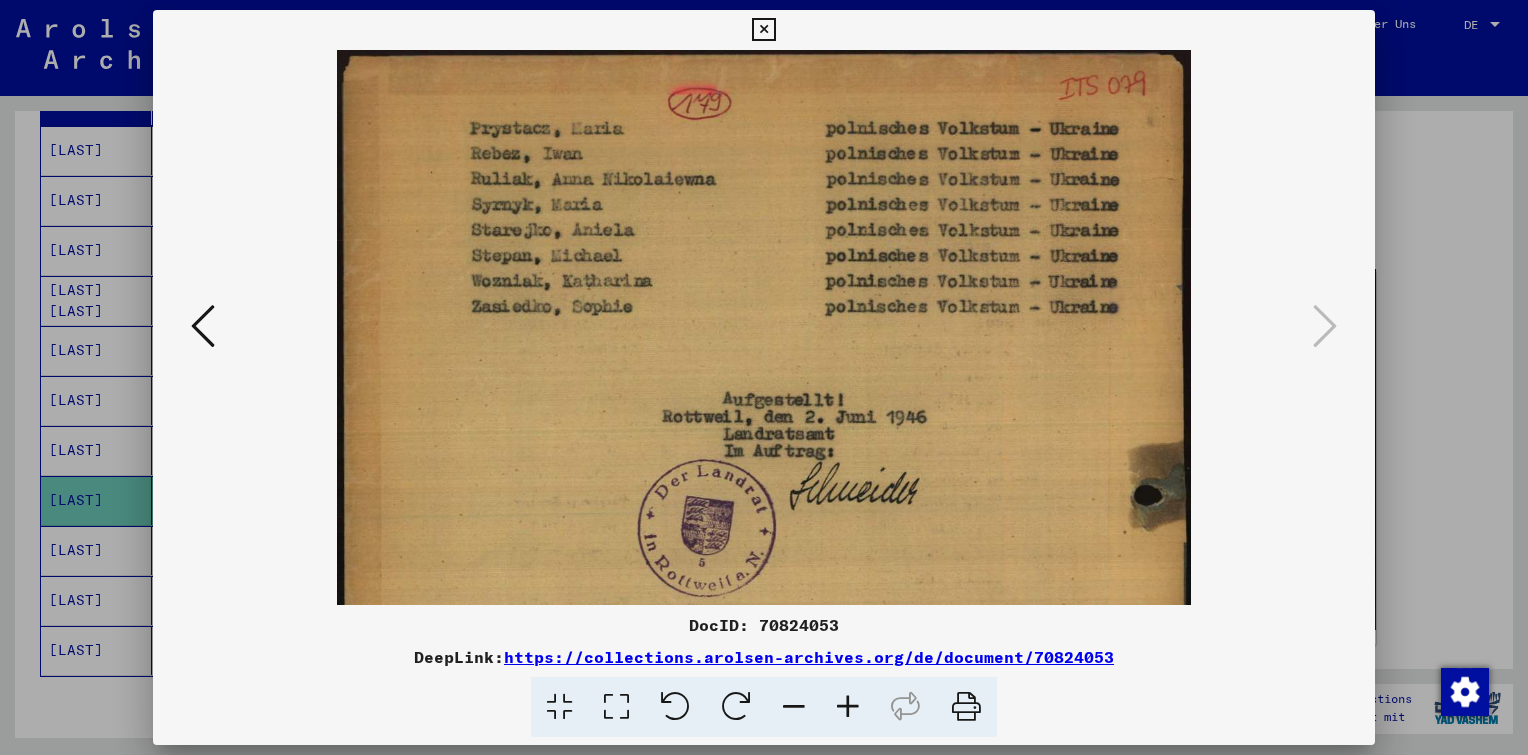 click at bounding box center [848, 707] 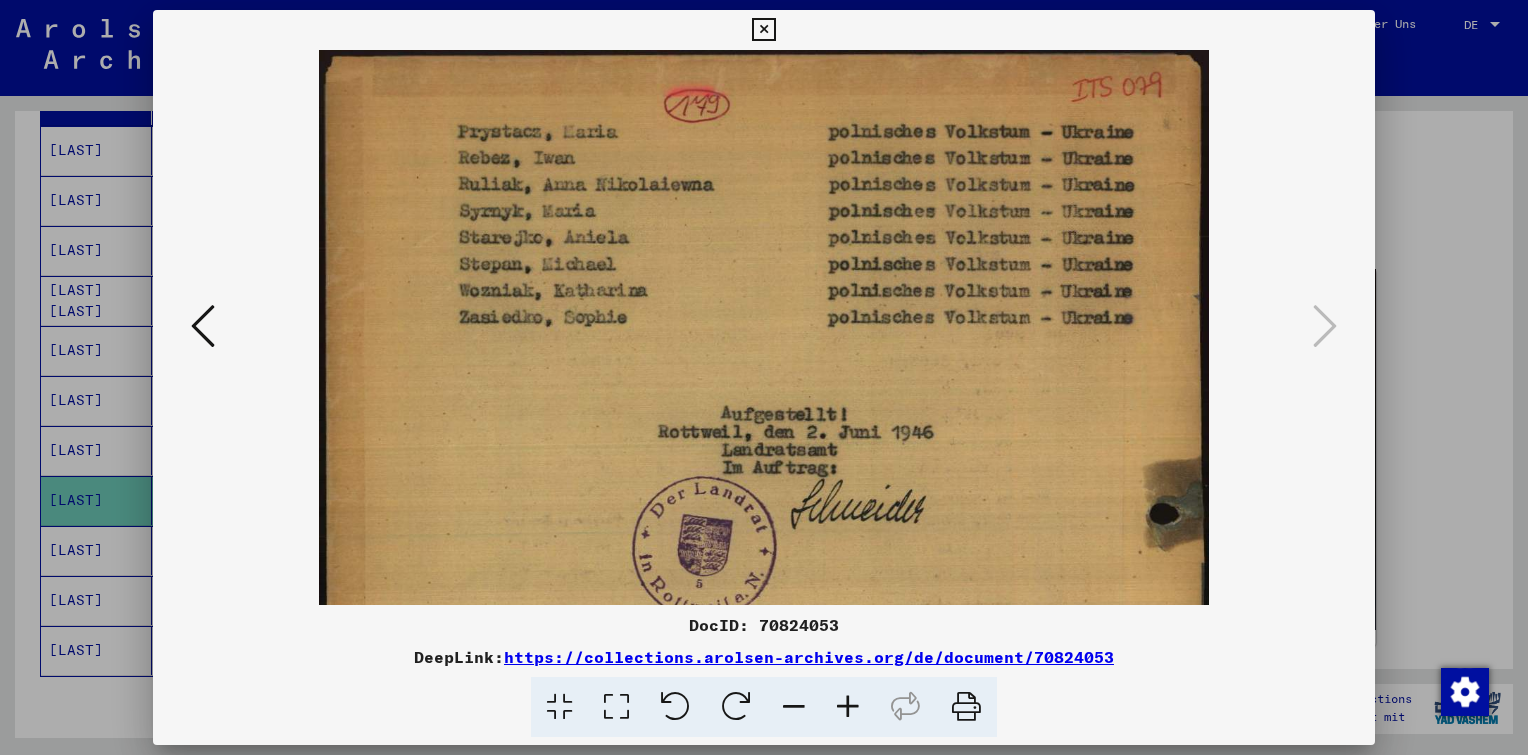 click at bounding box center [763, 30] 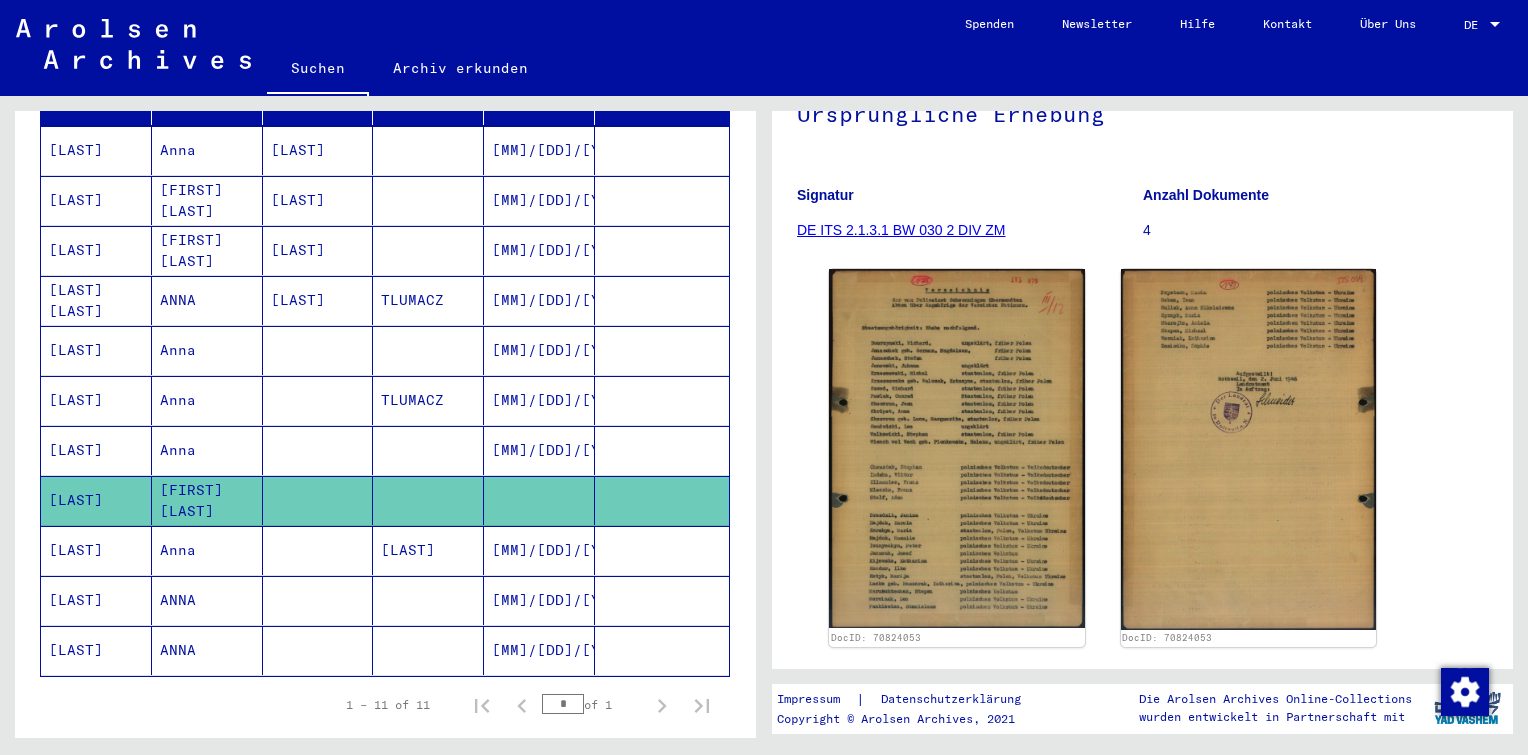 click on "[LAST]" at bounding box center [428, 600] 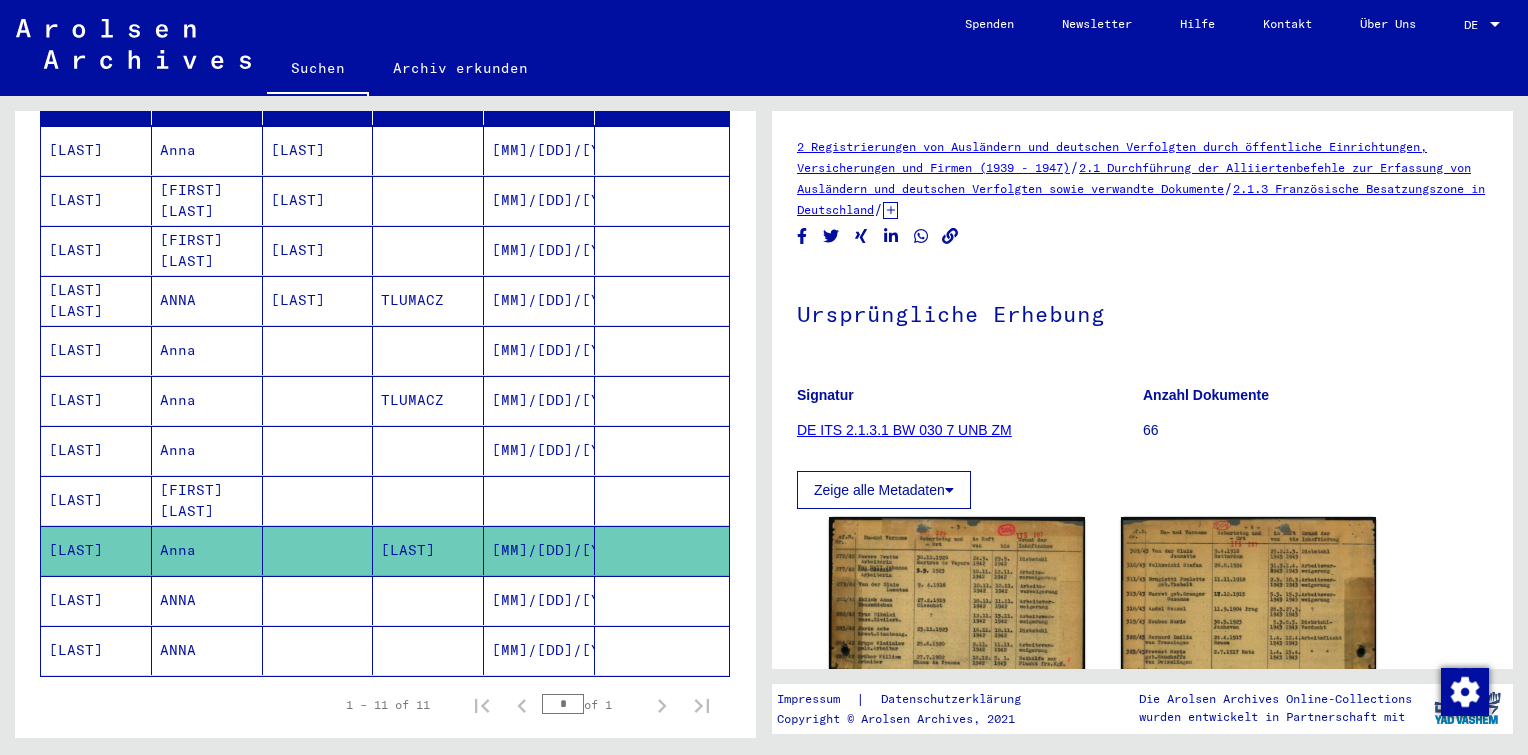 scroll, scrollTop: 0, scrollLeft: 0, axis: both 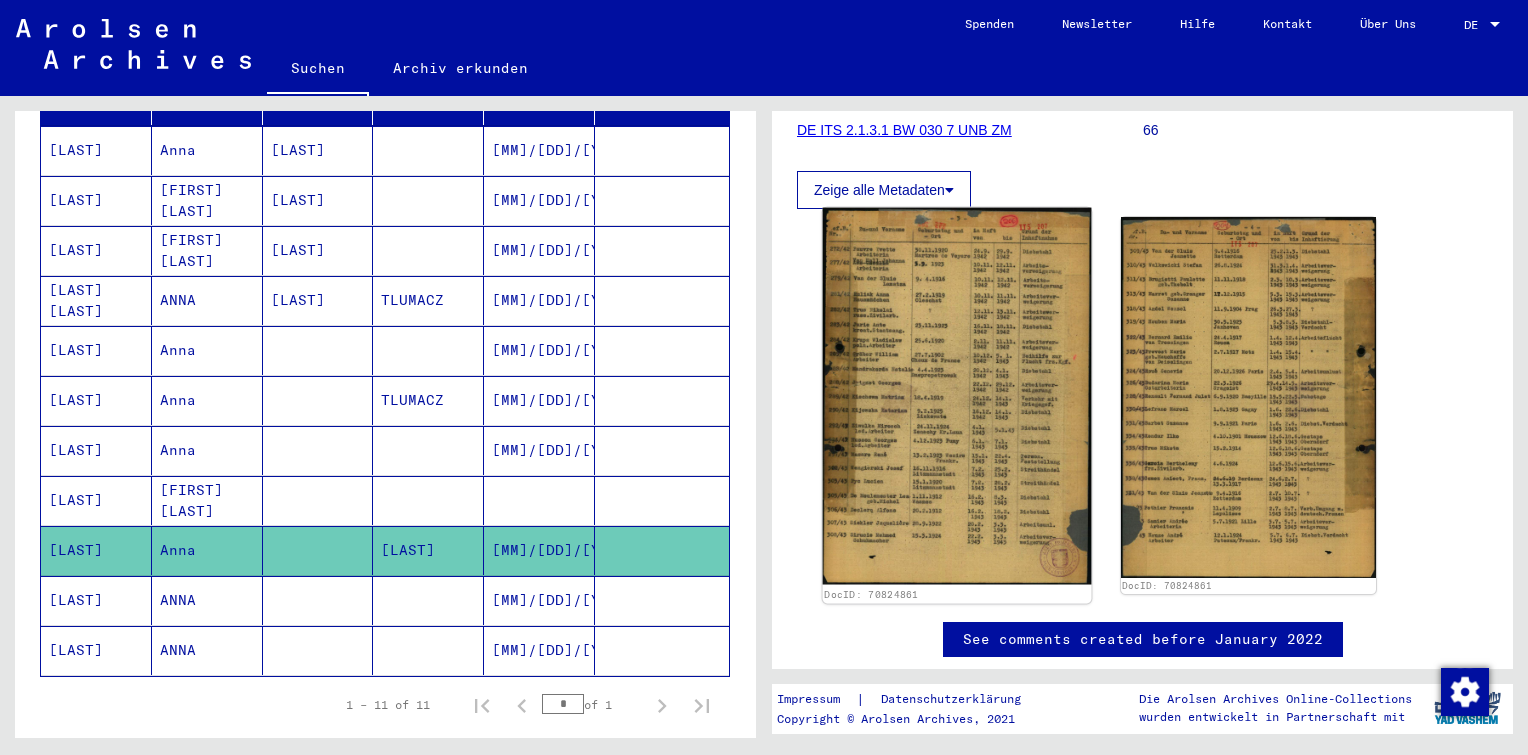 click 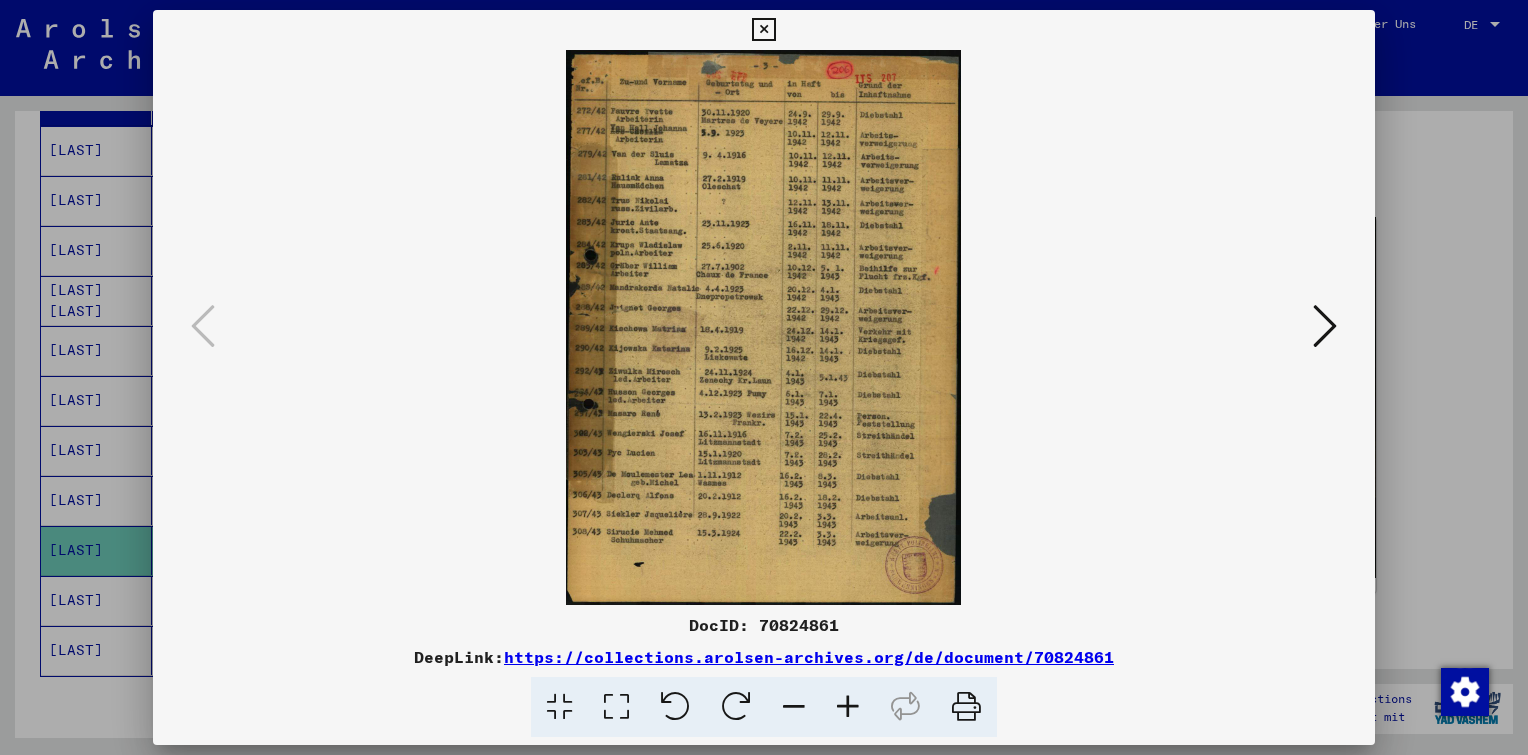 click at bounding box center [848, 707] 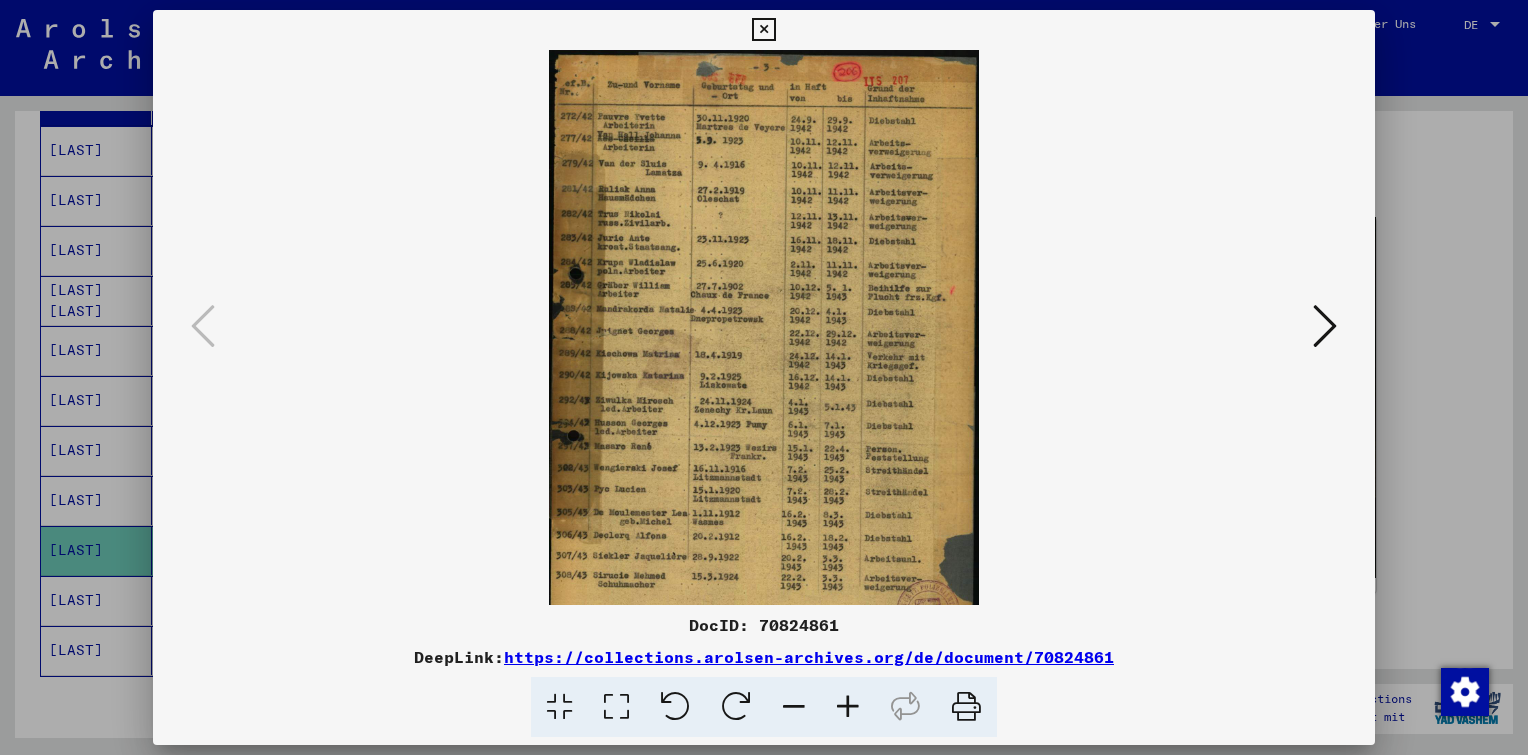 click at bounding box center (848, 707) 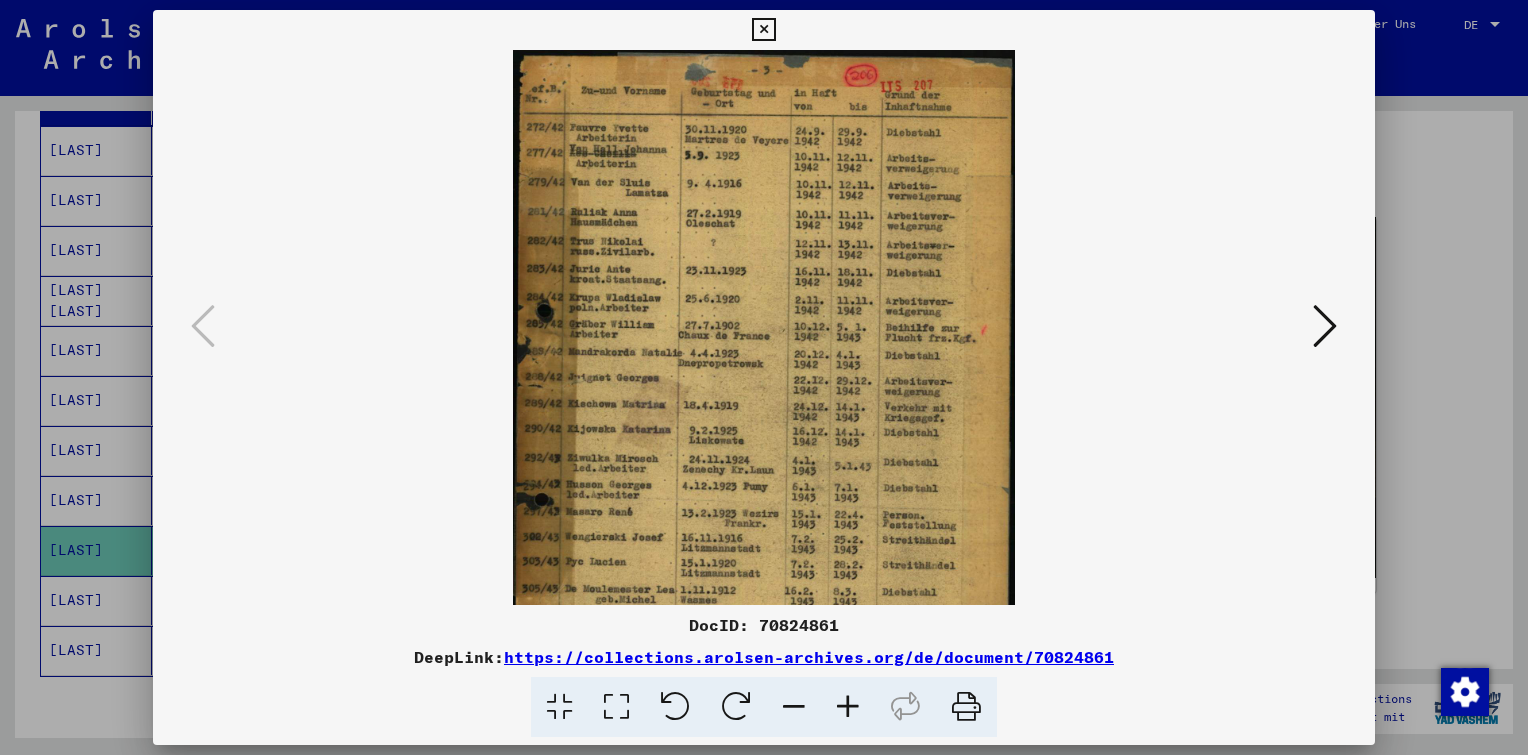 click at bounding box center (848, 707) 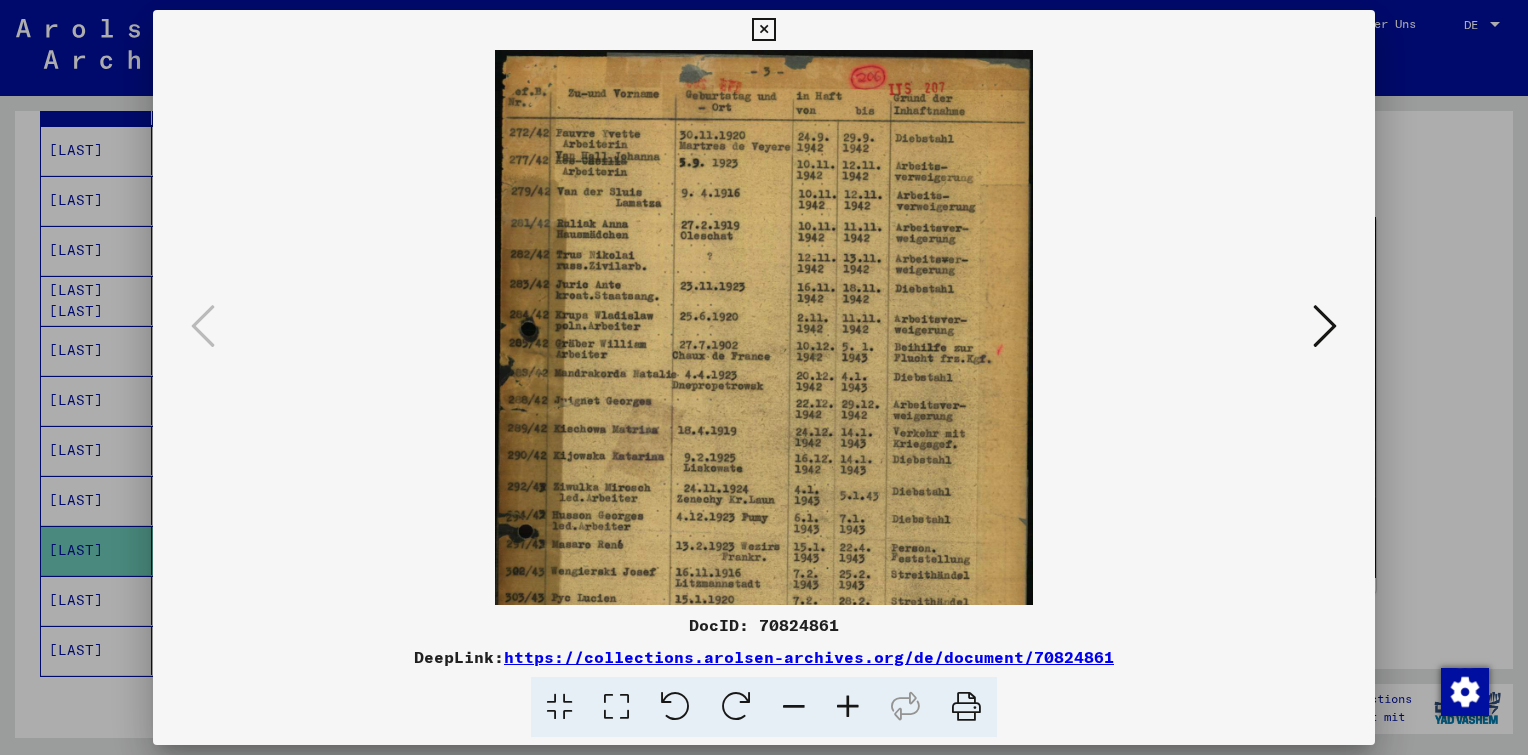 click at bounding box center [848, 707] 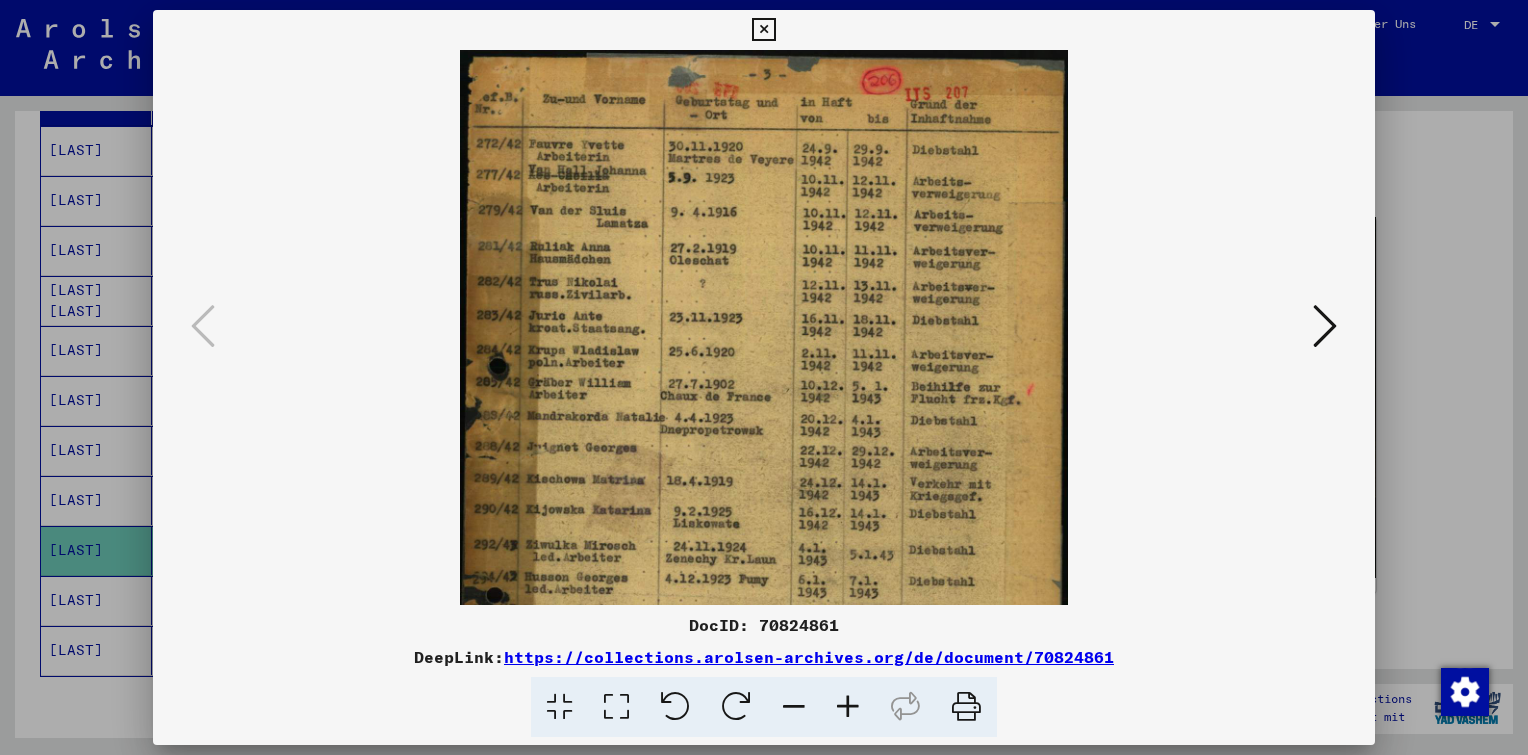 click at bounding box center (848, 707) 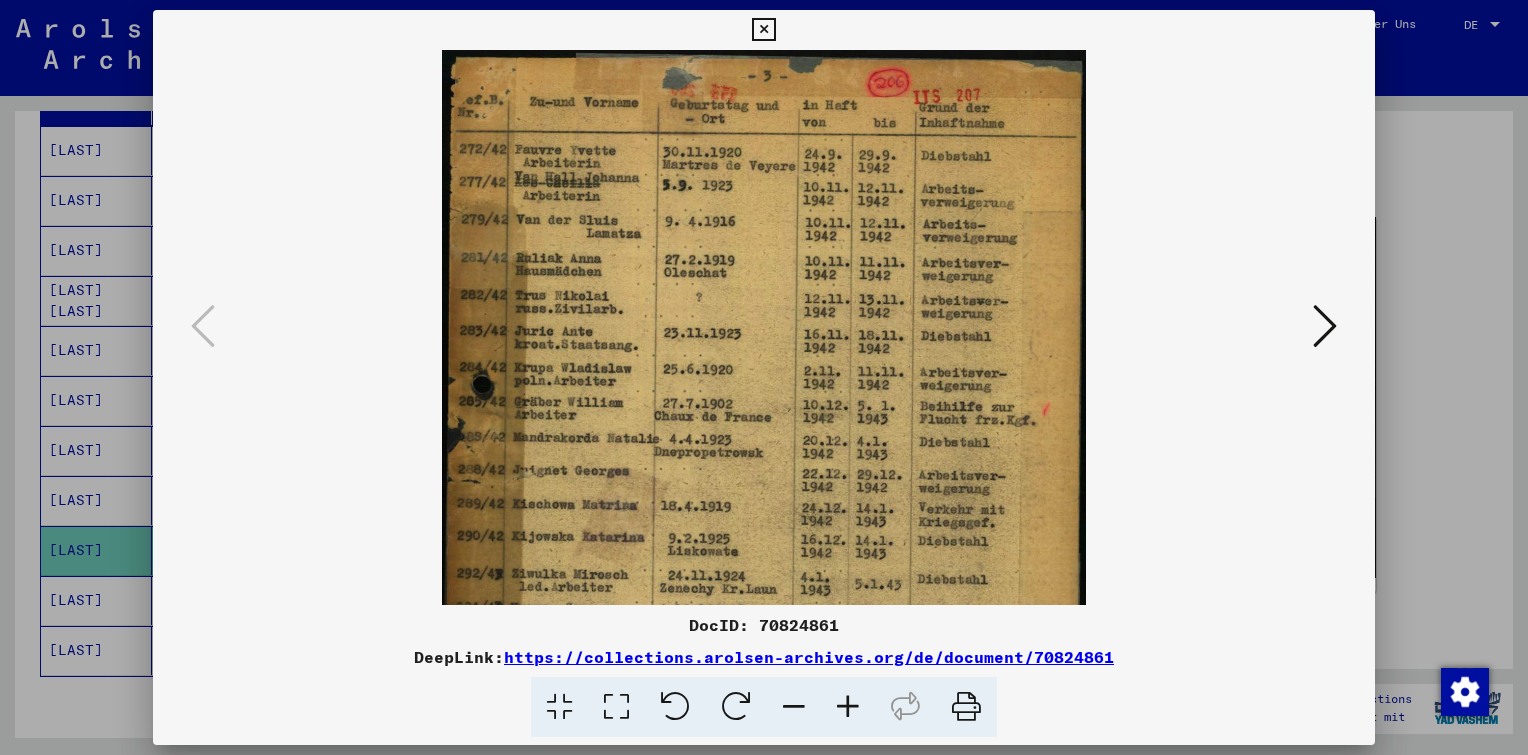 click at bounding box center [848, 707] 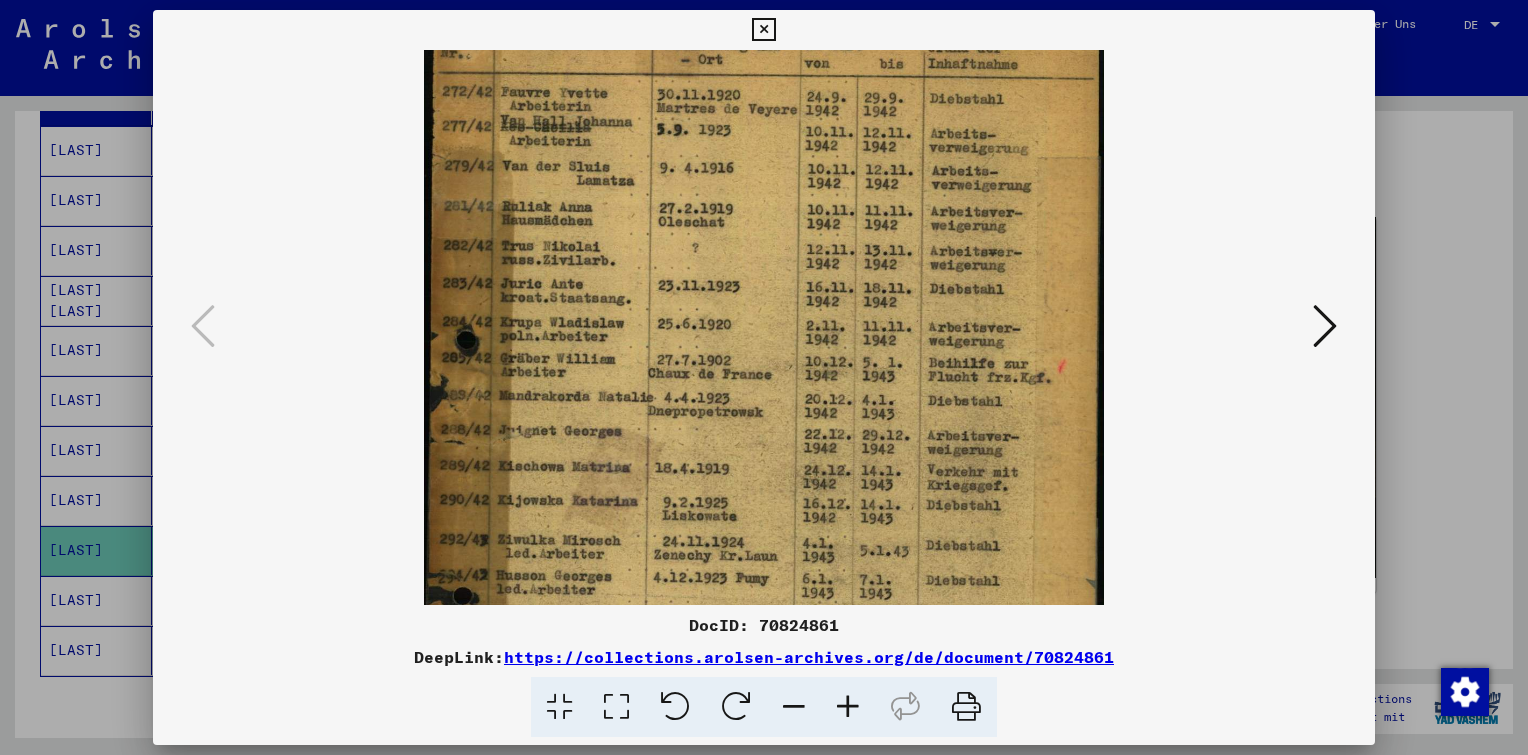 scroll, scrollTop: 56, scrollLeft: 0, axis: vertical 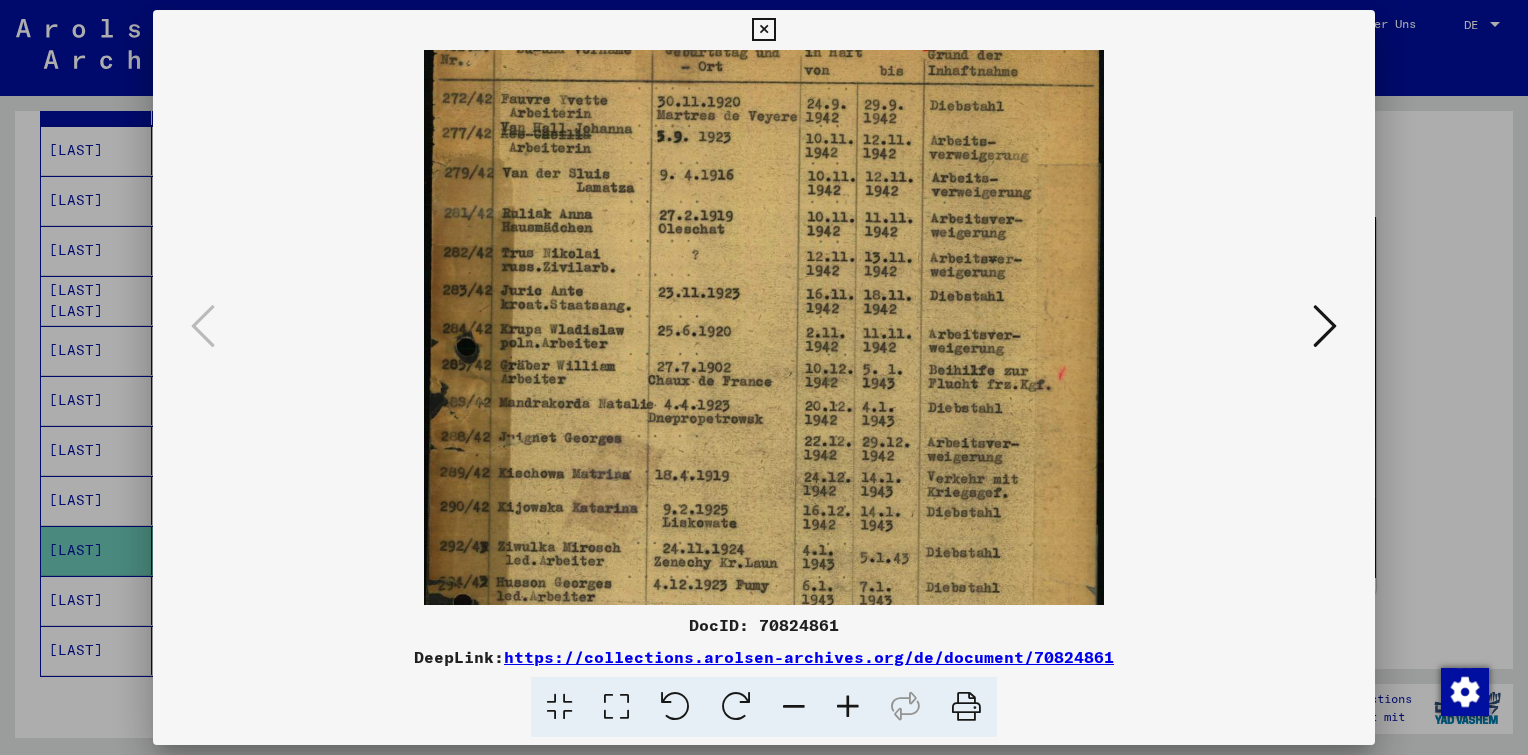drag, startPoint x: 790, startPoint y: 514, endPoint x: 856, endPoint y: 473, distance: 77.698135 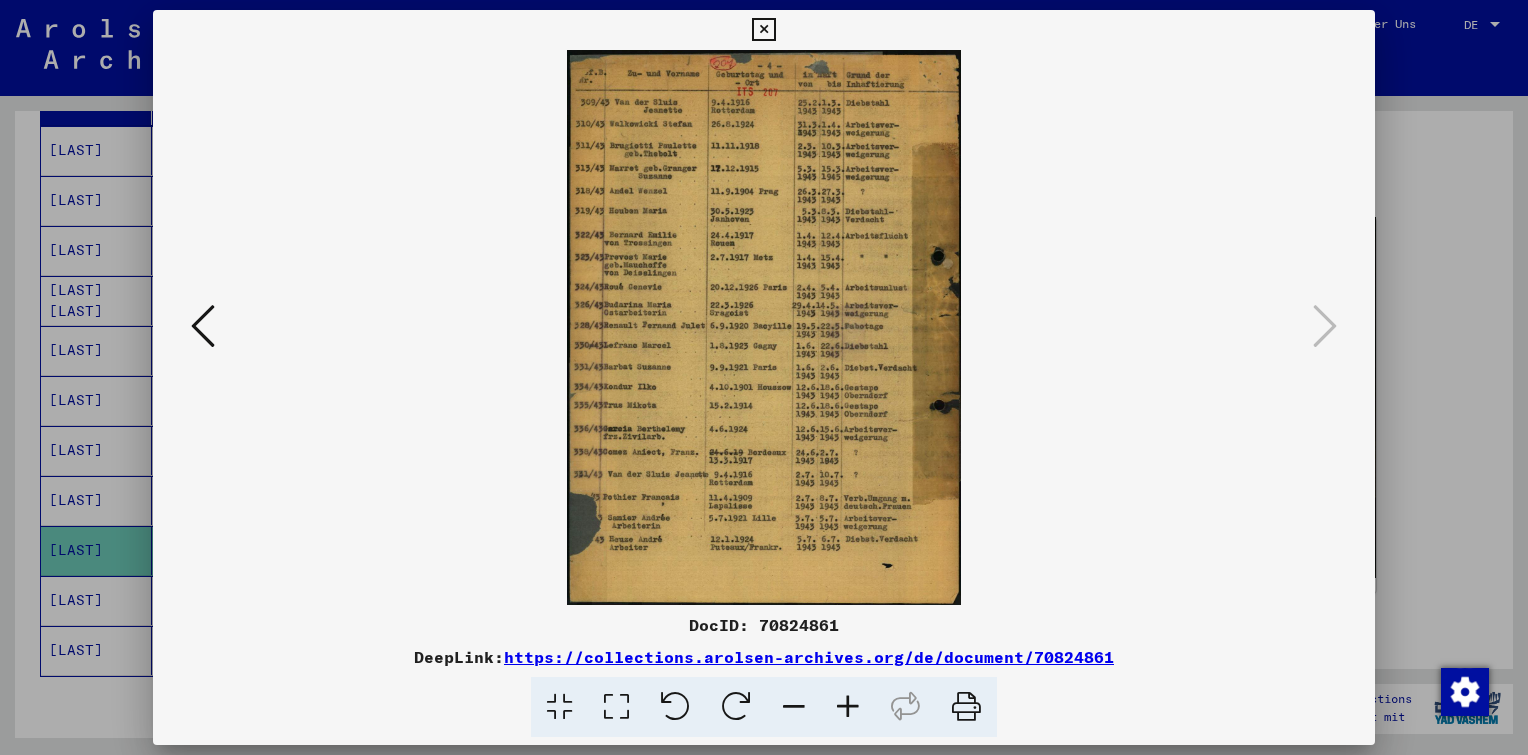 scroll, scrollTop: 0, scrollLeft: 0, axis: both 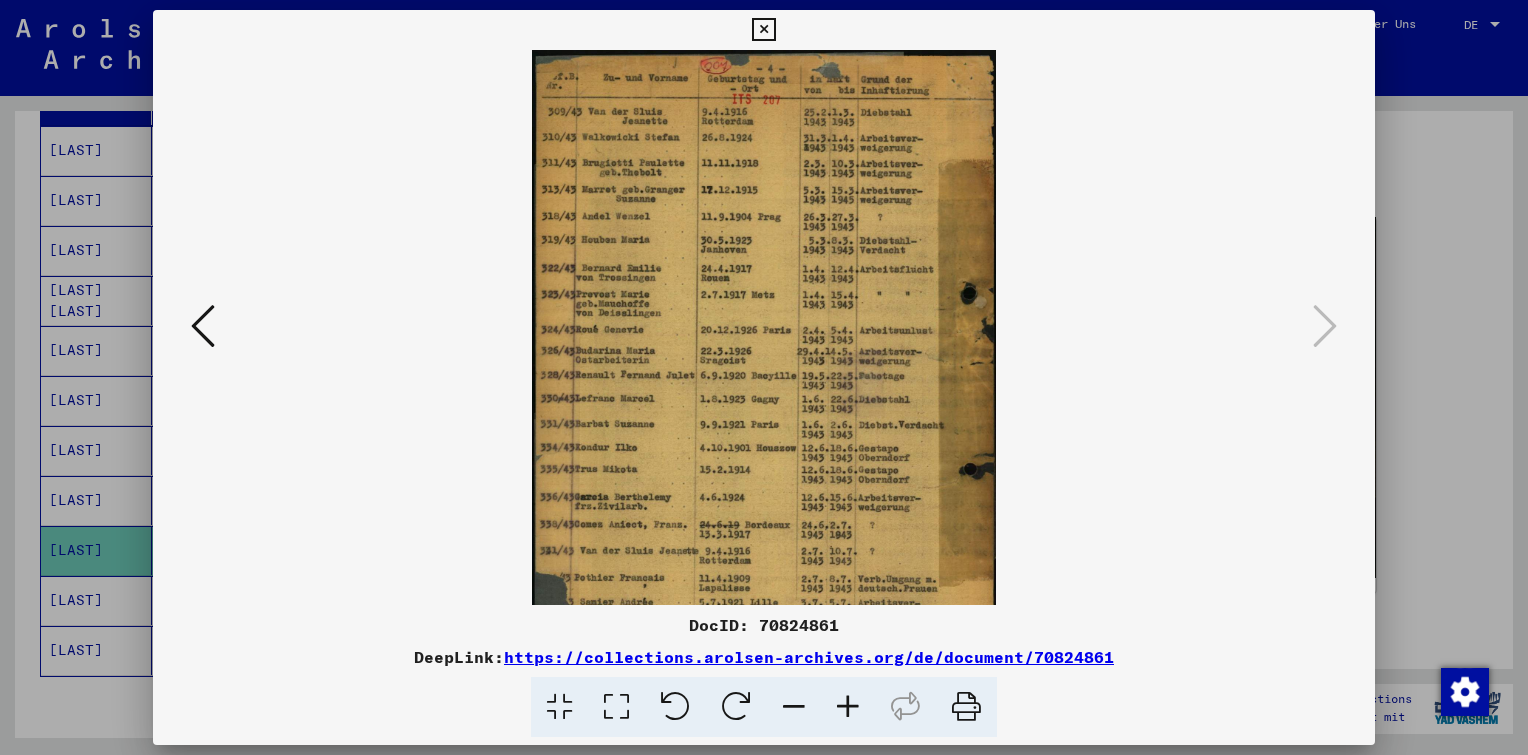 click at bounding box center (848, 707) 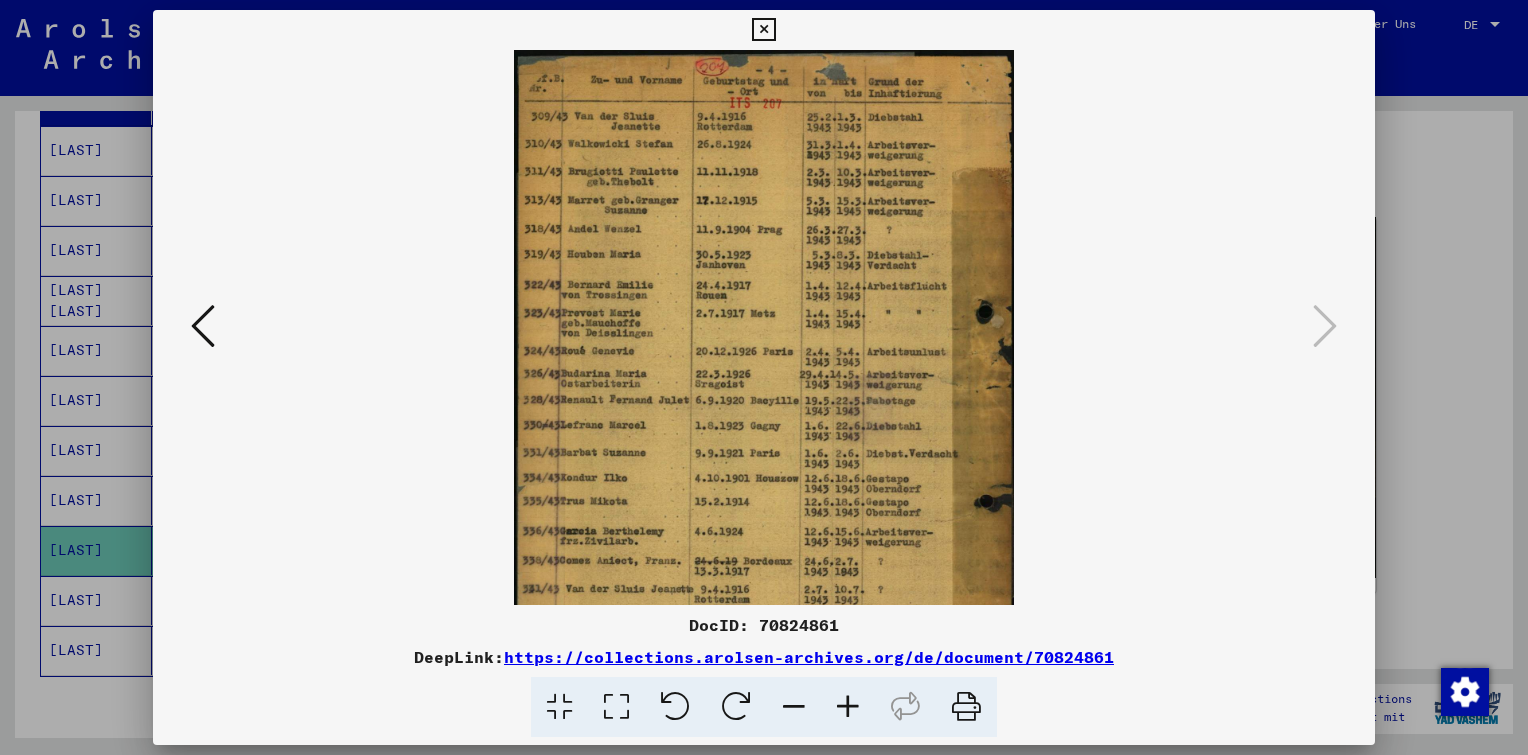 click at bounding box center [848, 707] 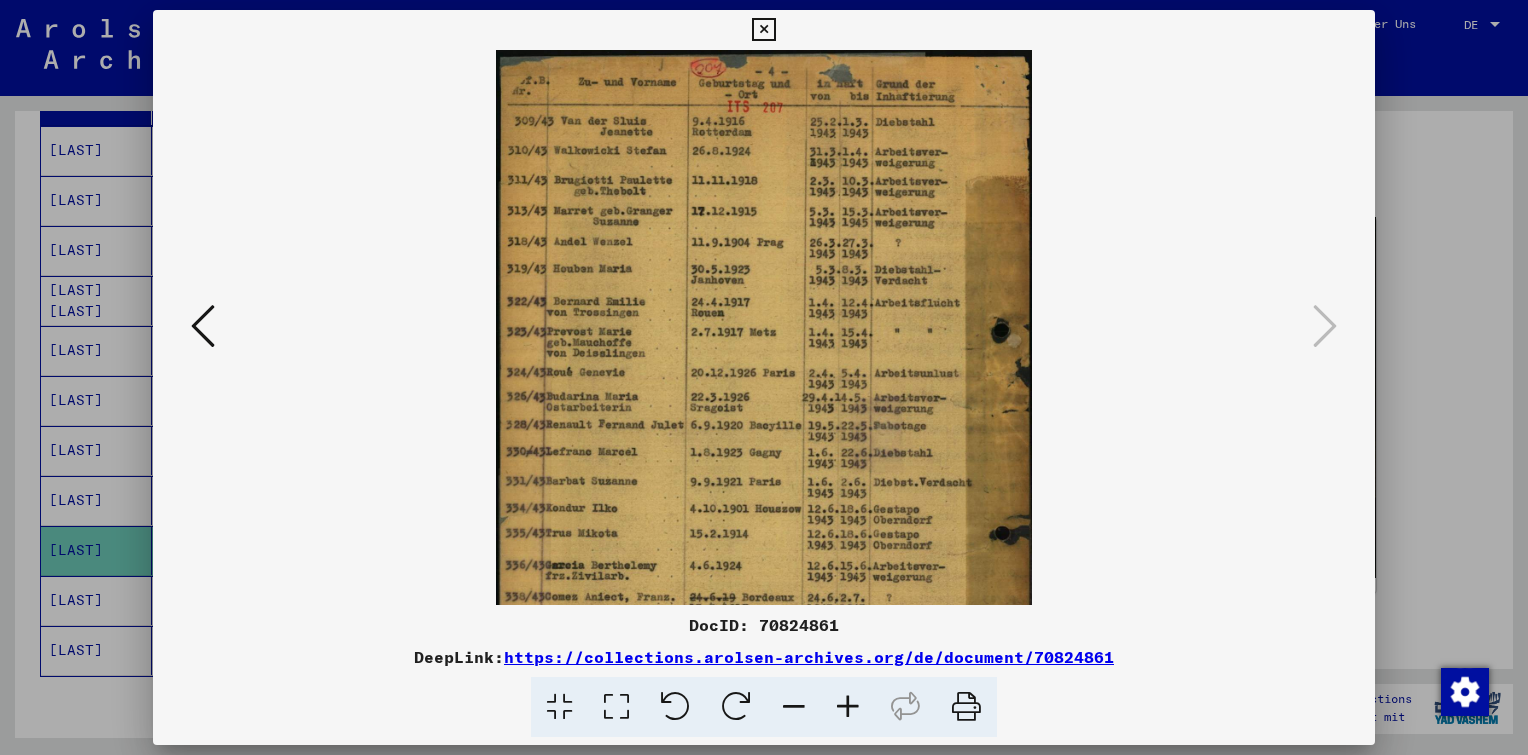 click at bounding box center [848, 707] 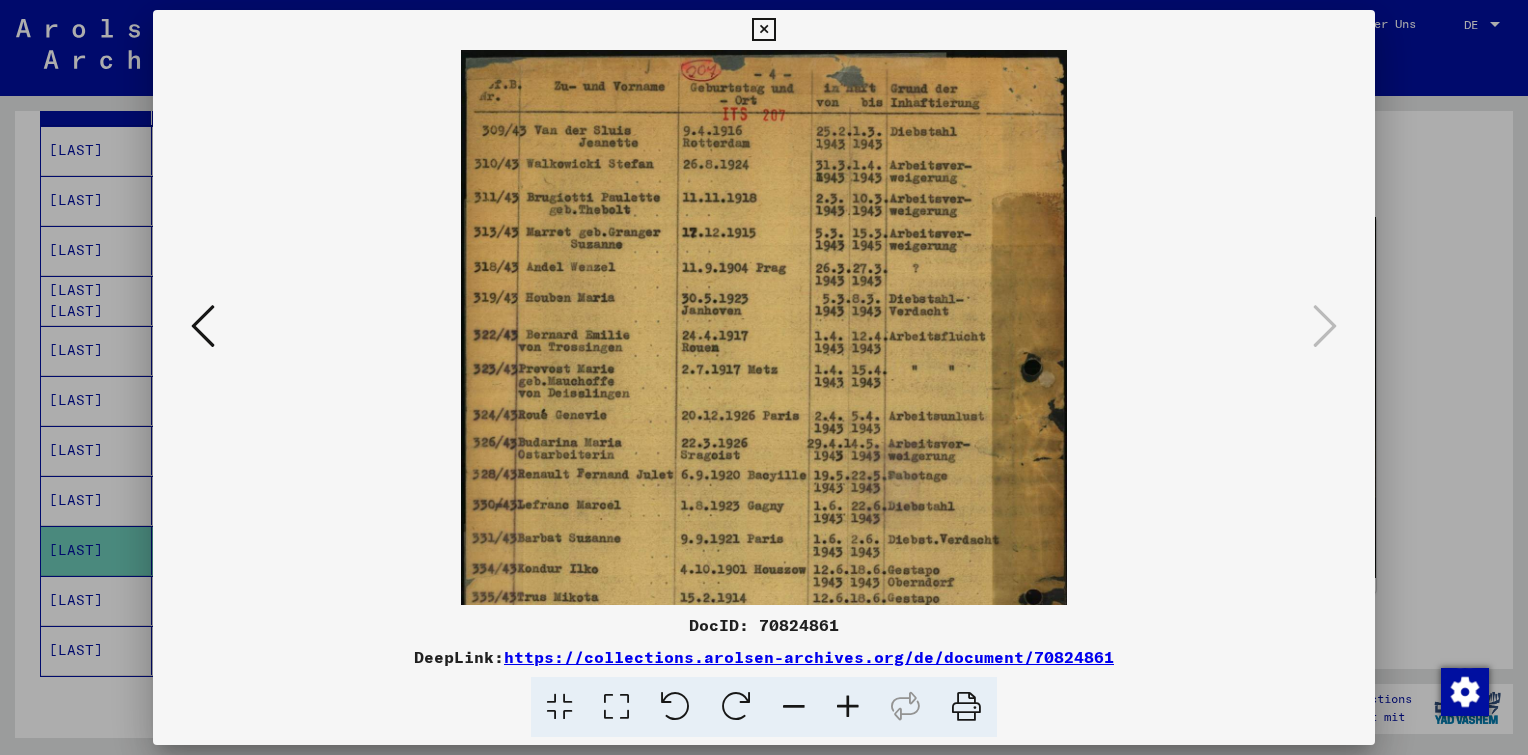click at bounding box center (848, 707) 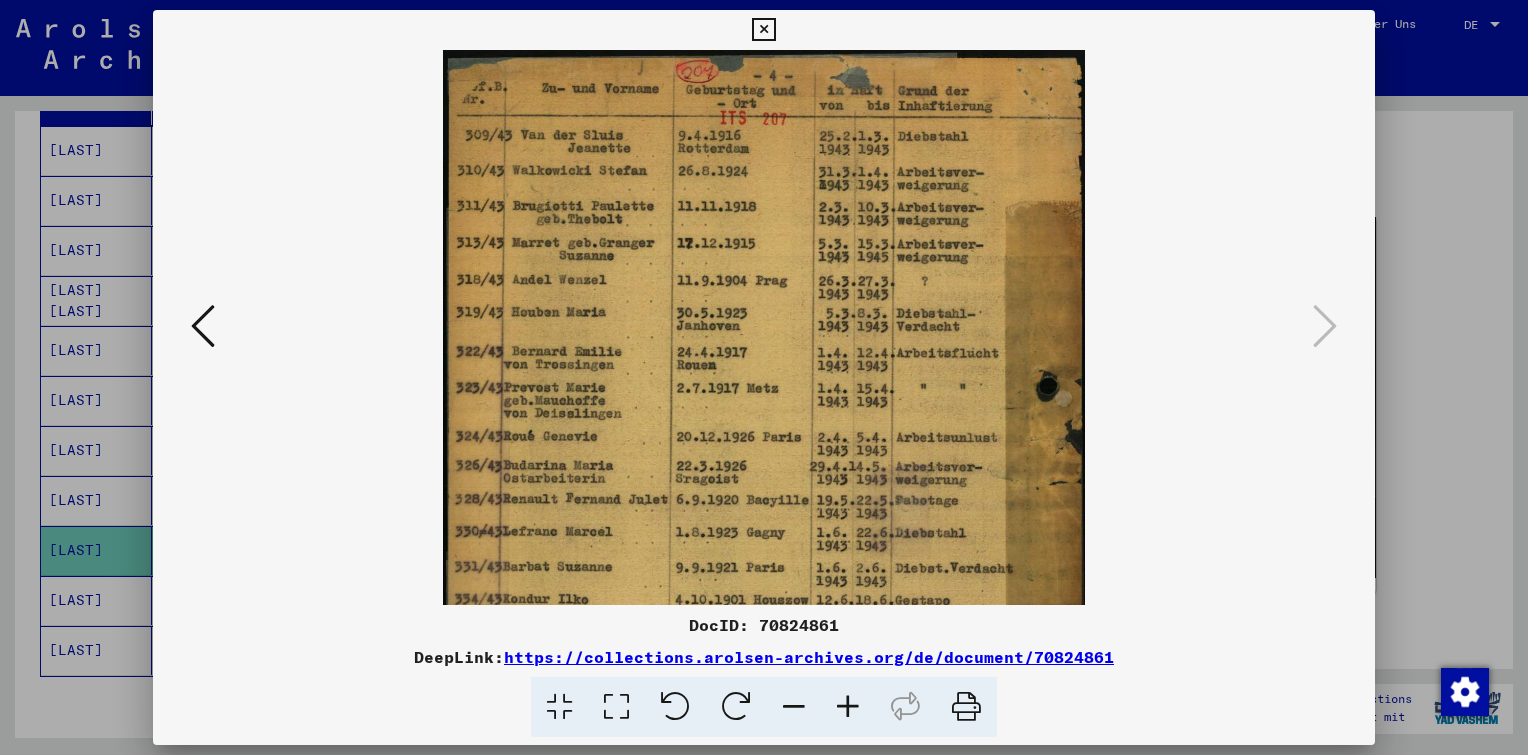click at bounding box center (848, 707) 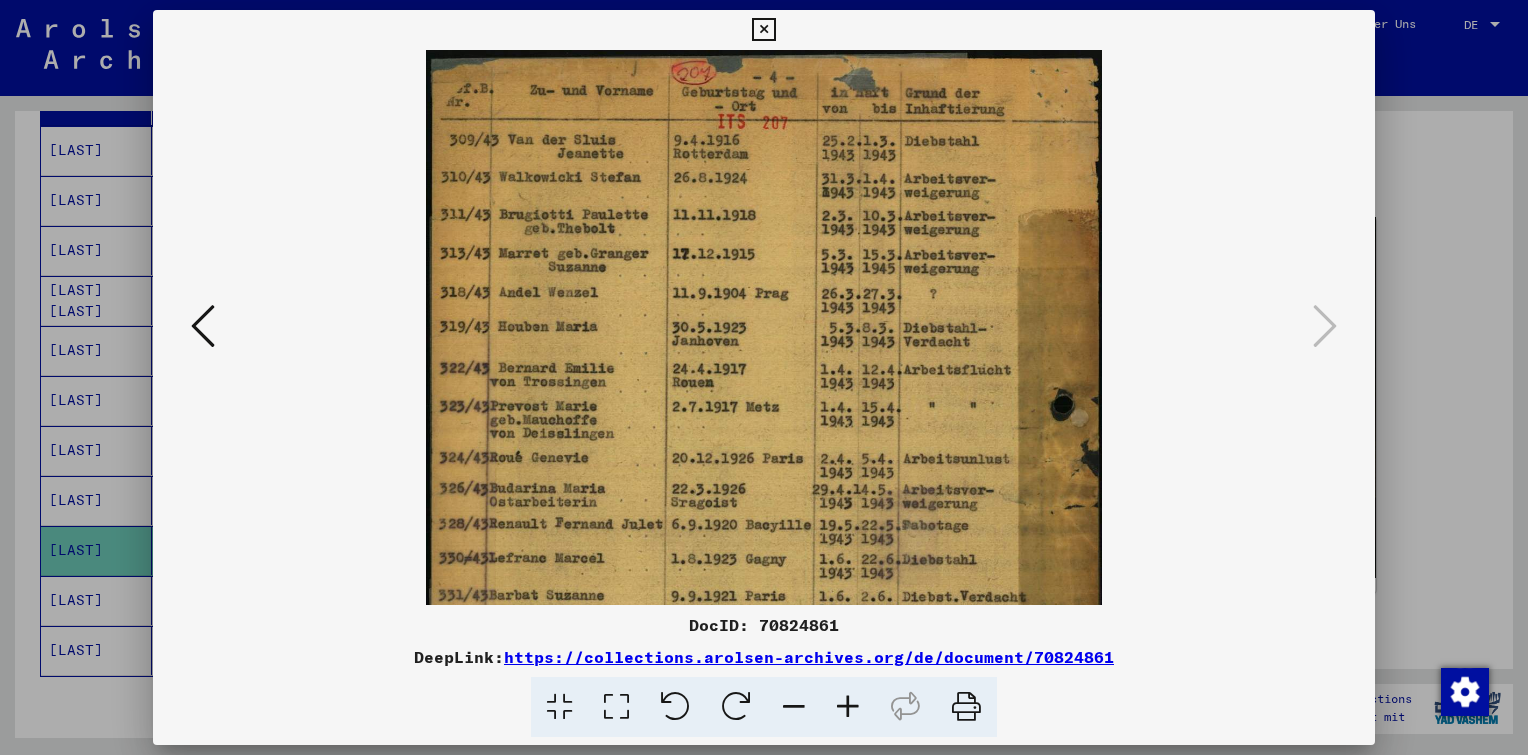 click at bounding box center [848, 707] 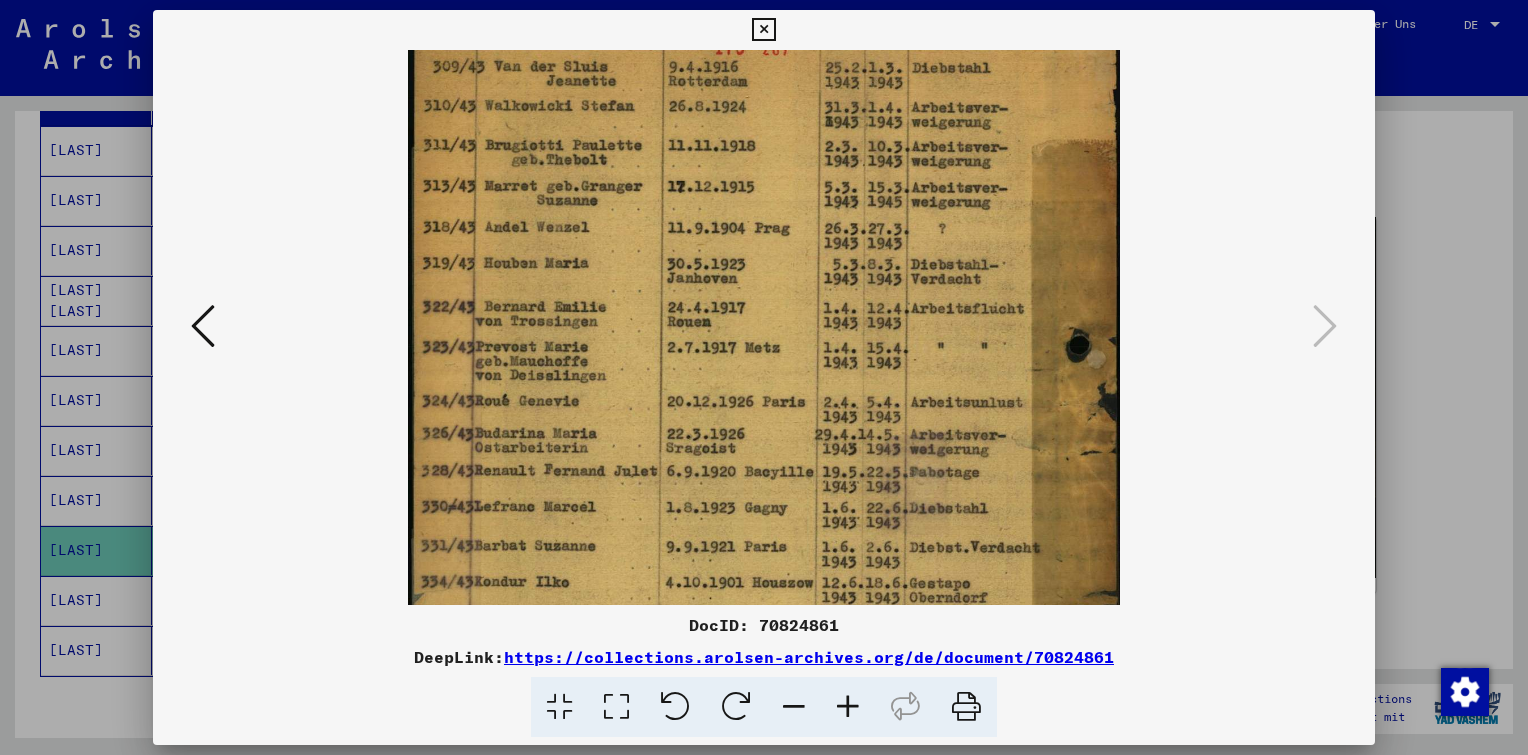 scroll, scrollTop: 0, scrollLeft: 0, axis: both 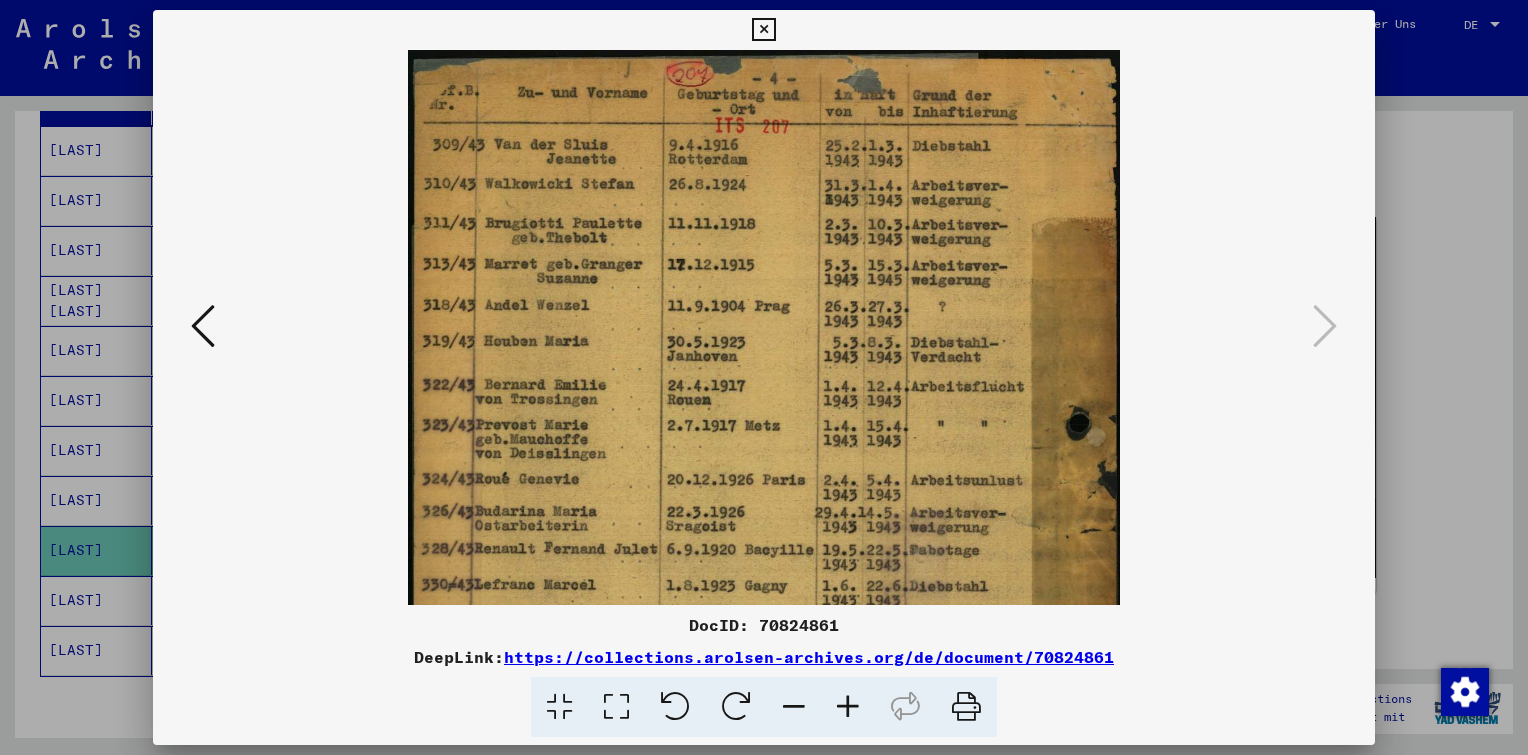drag, startPoint x: 818, startPoint y: 375, endPoint x: 782, endPoint y: 478, distance: 109.11004 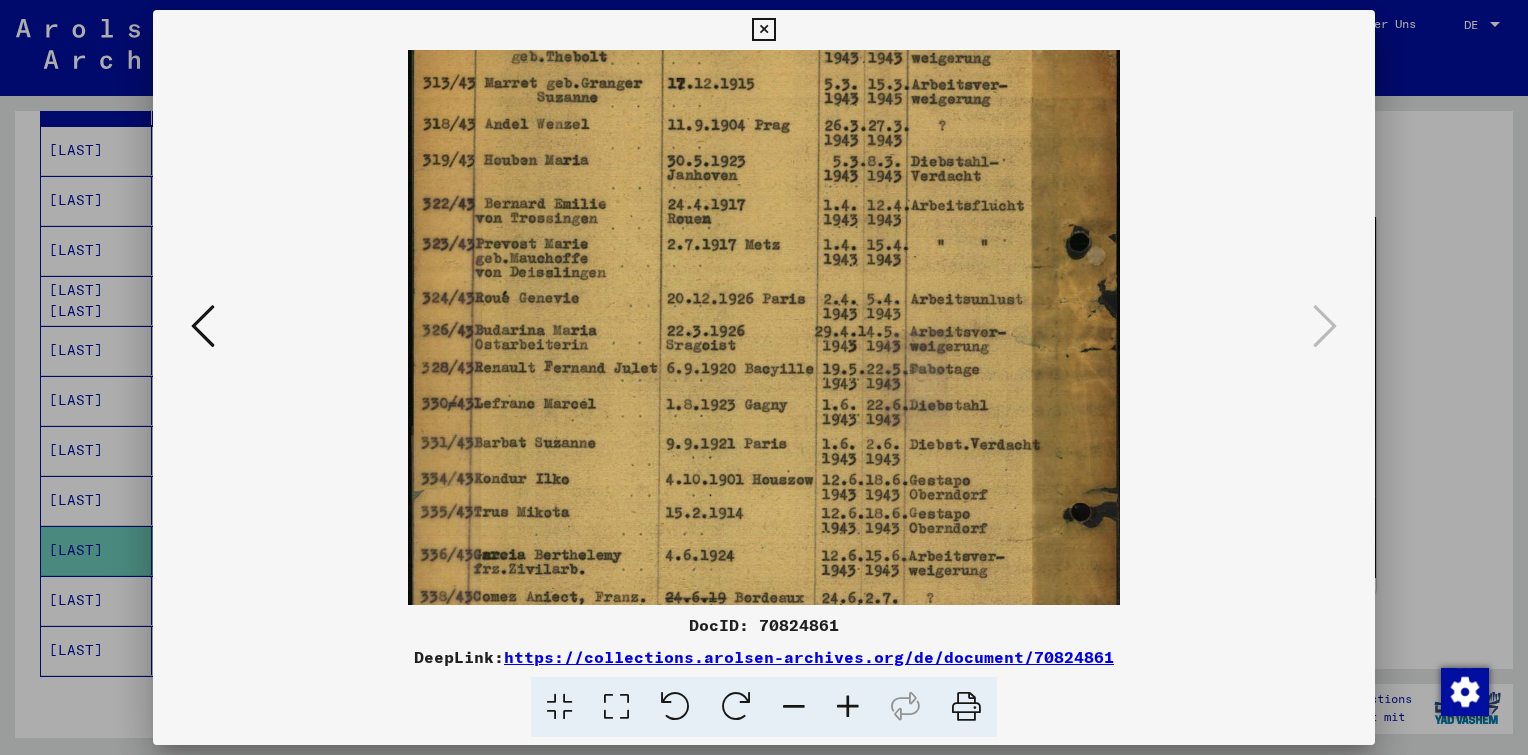 drag, startPoint x: 721, startPoint y: 237, endPoint x: 743, endPoint y: 58, distance: 180.3469 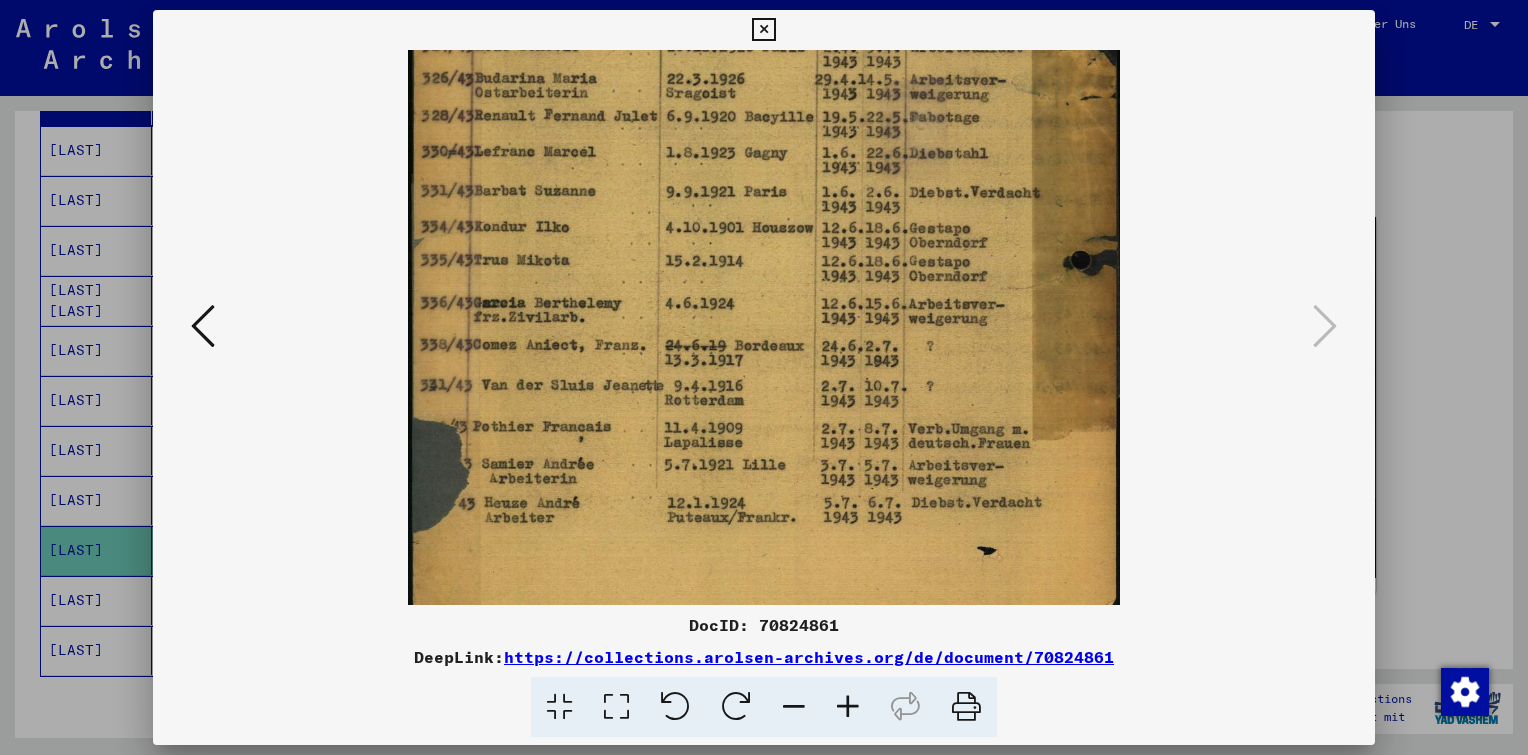 scroll, scrollTop: 434, scrollLeft: 0, axis: vertical 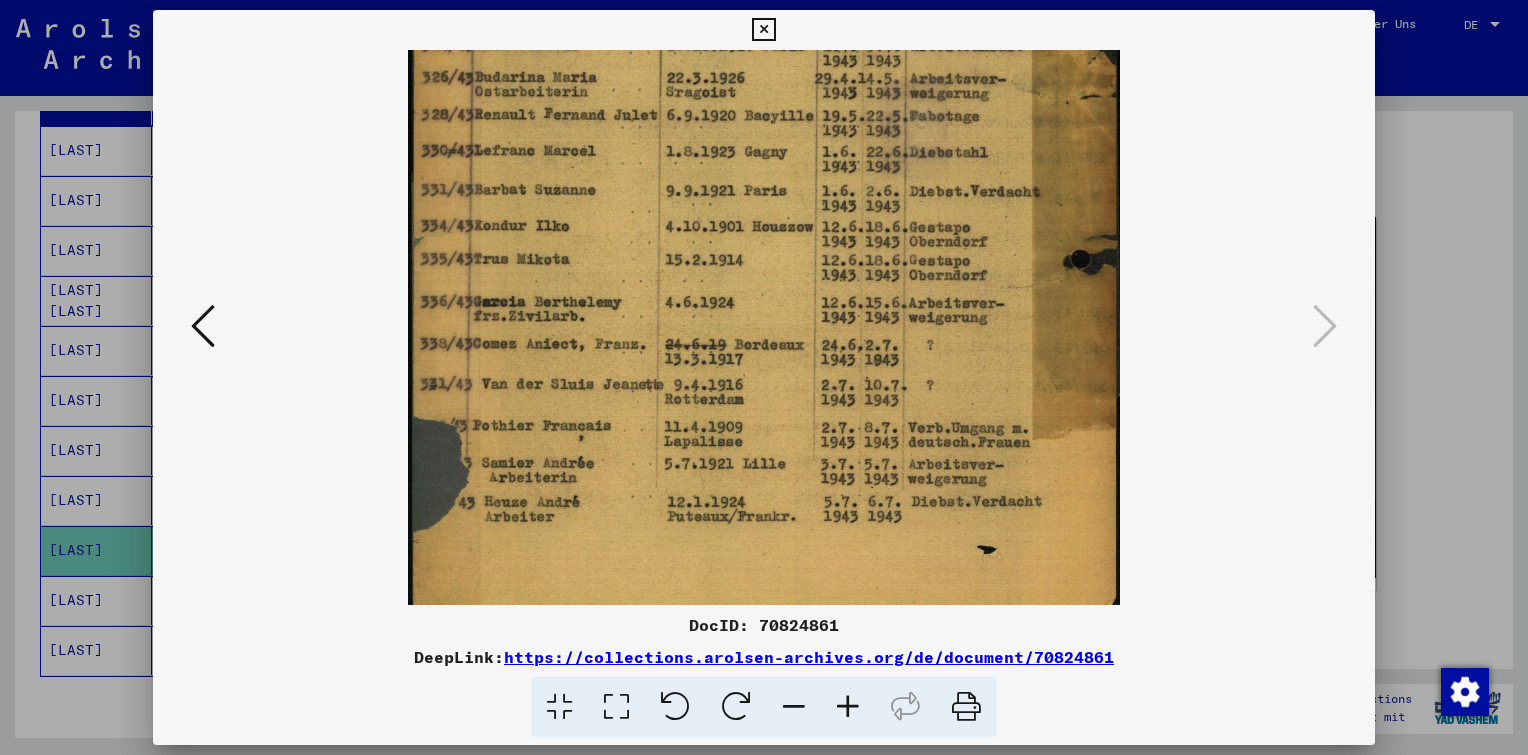 drag, startPoint x: 784, startPoint y: 296, endPoint x: 784, endPoint y: 47, distance: 249 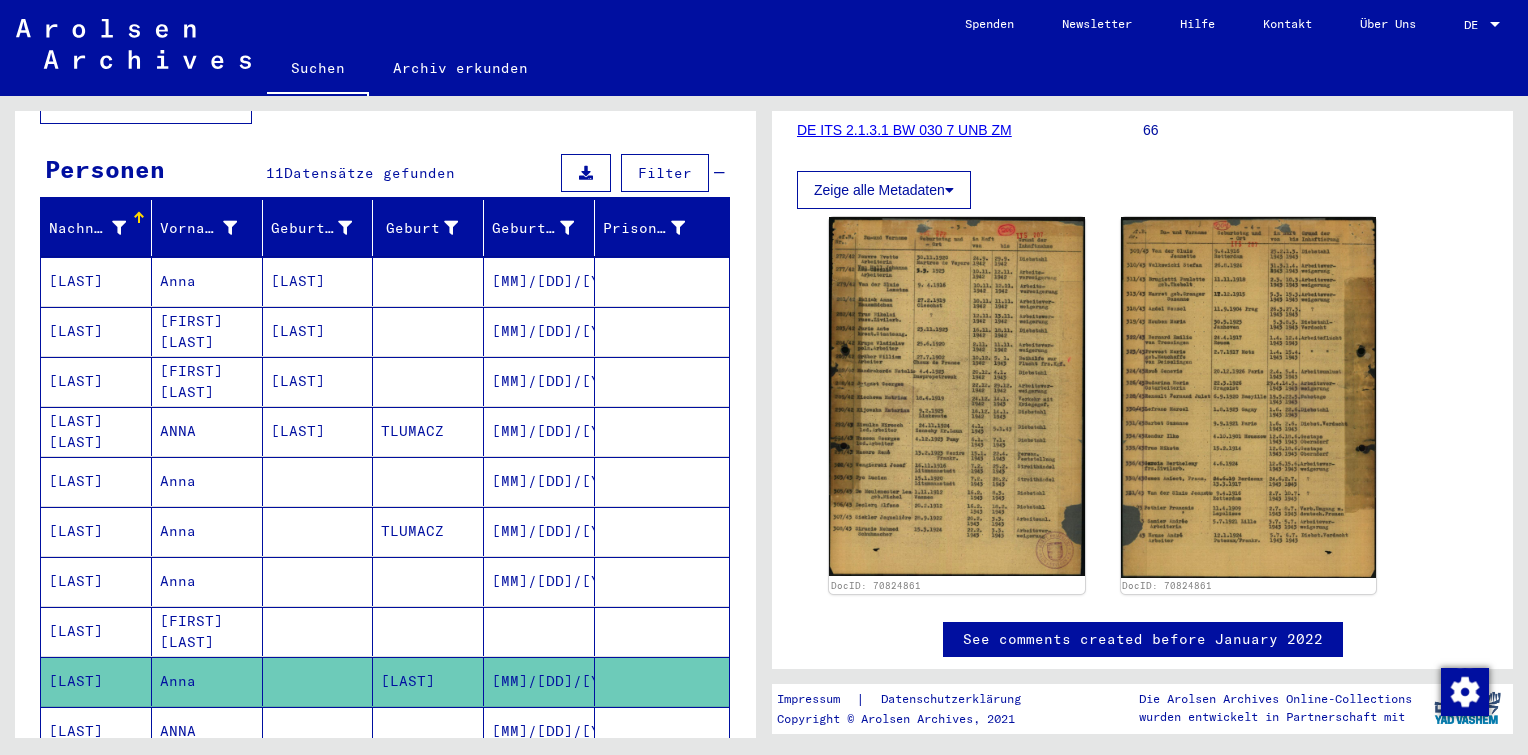 scroll, scrollTop: 200, scrollLeft: 0, axis: vertical 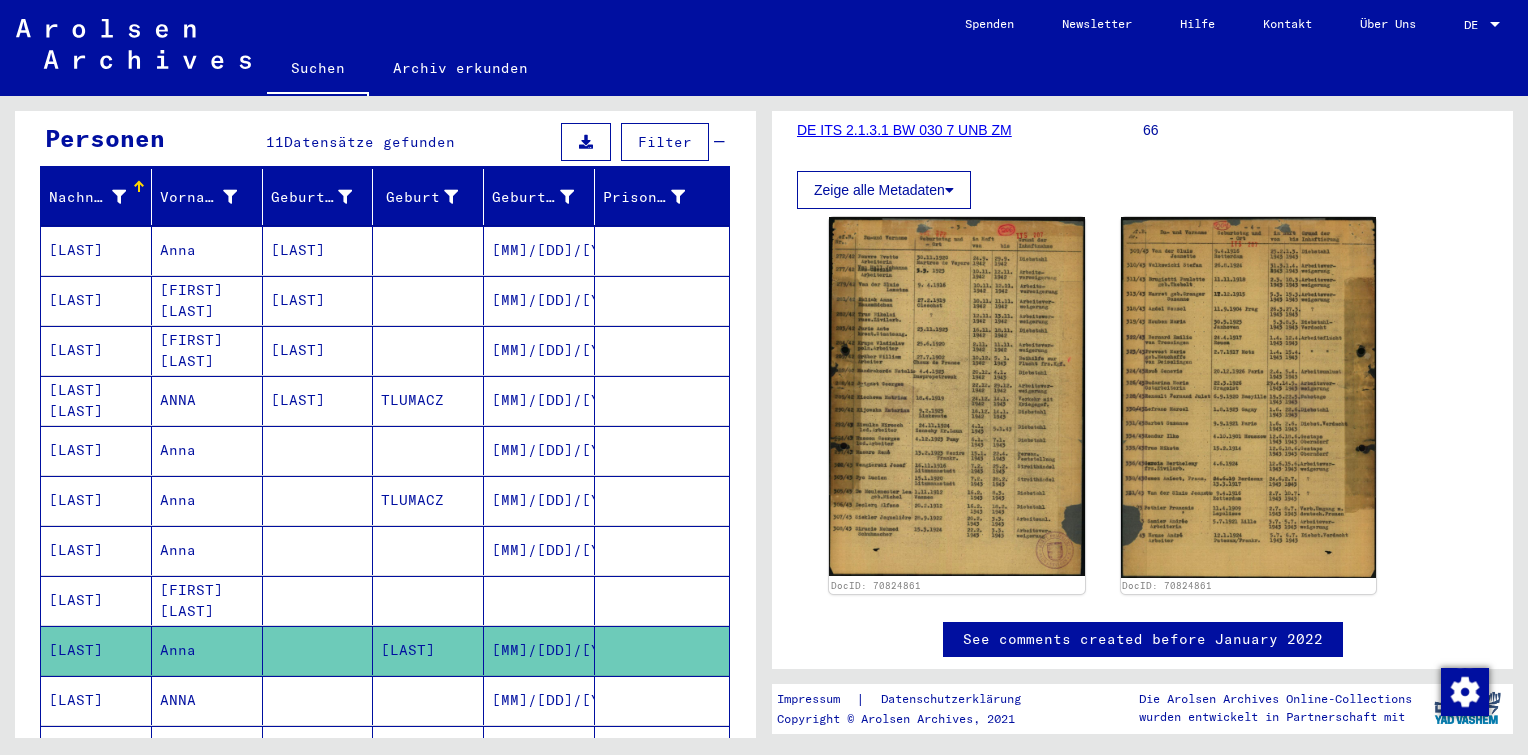 click on "[MM]/[DD]/[YYYY]" at bounding box center [539, 350] 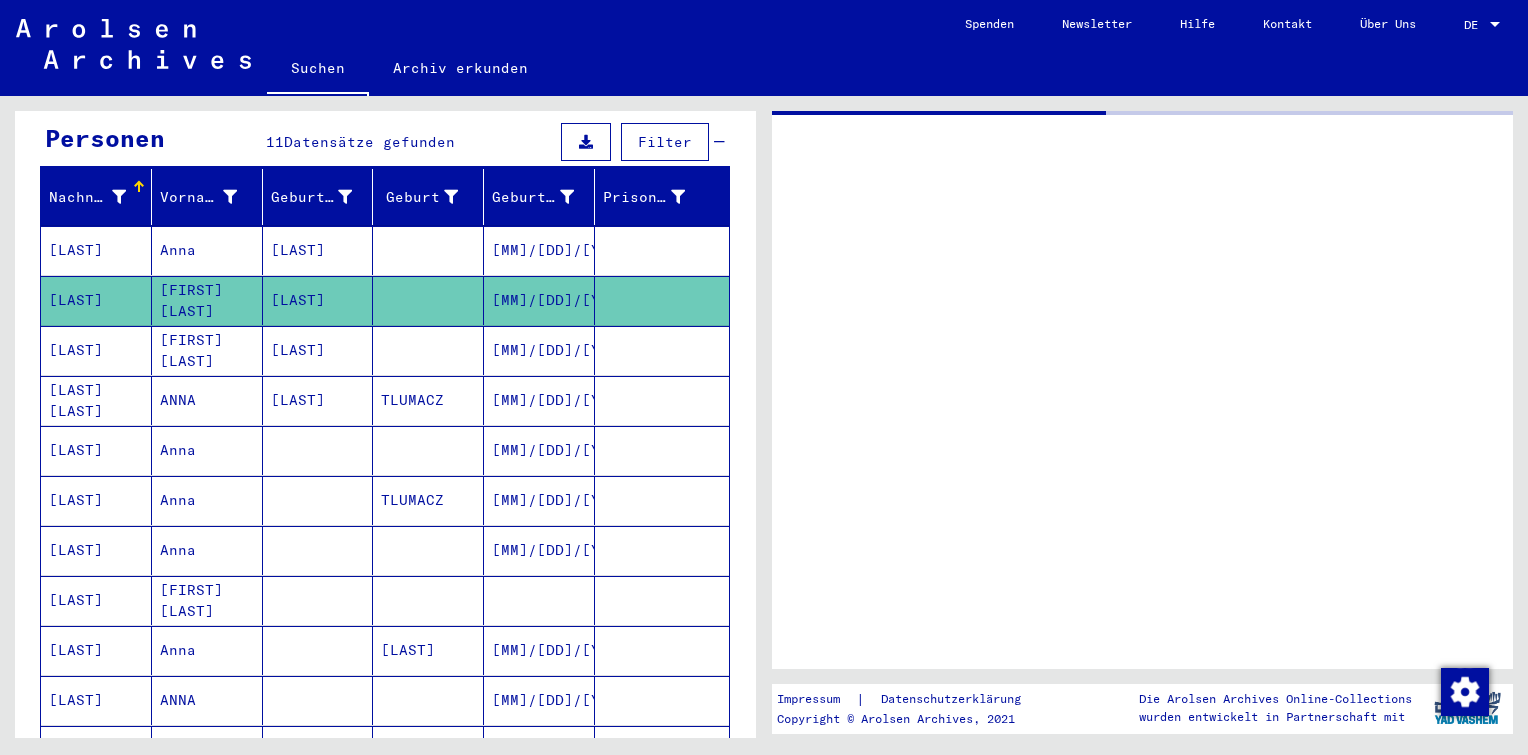 scroll, scrollTop: 0, scrollLeft: 0, axis: both 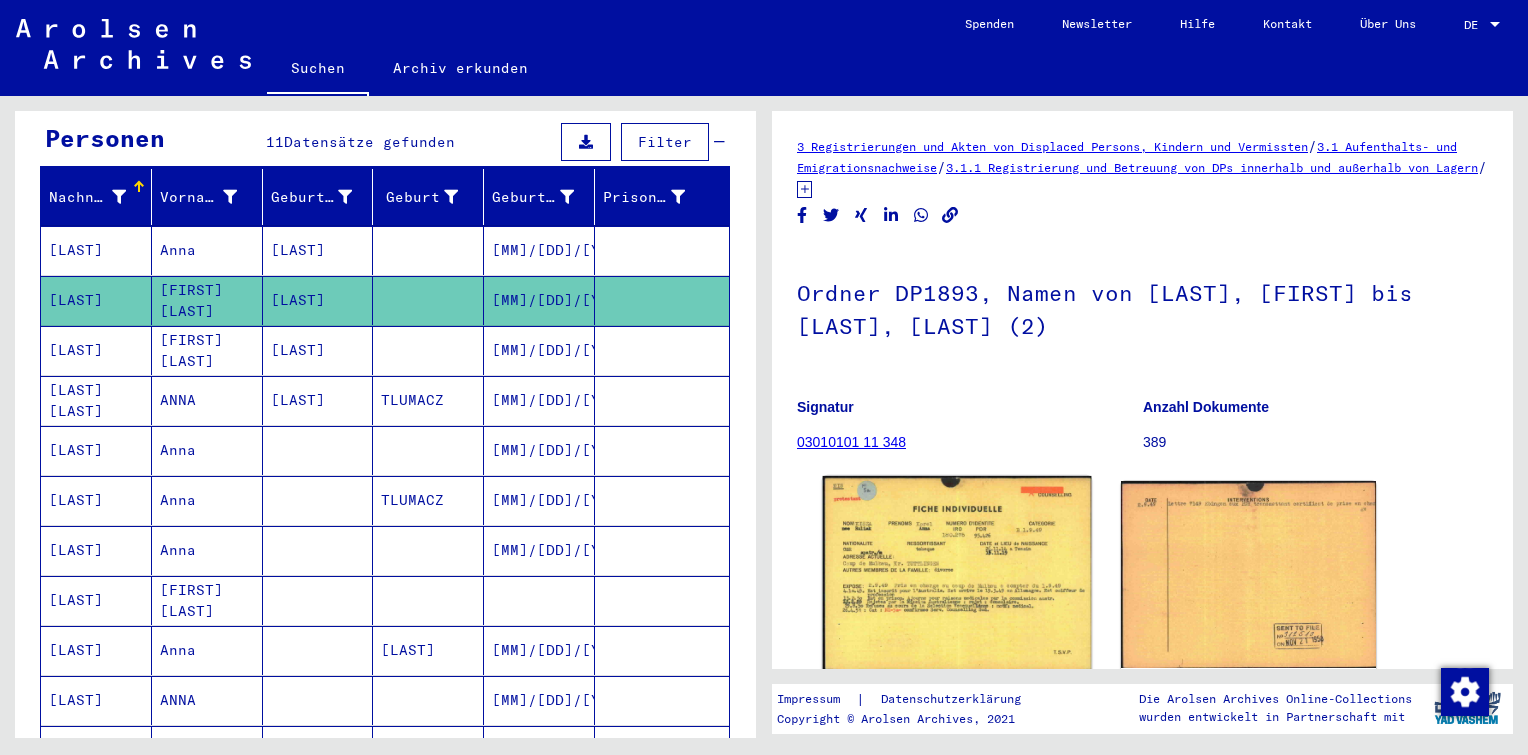 click 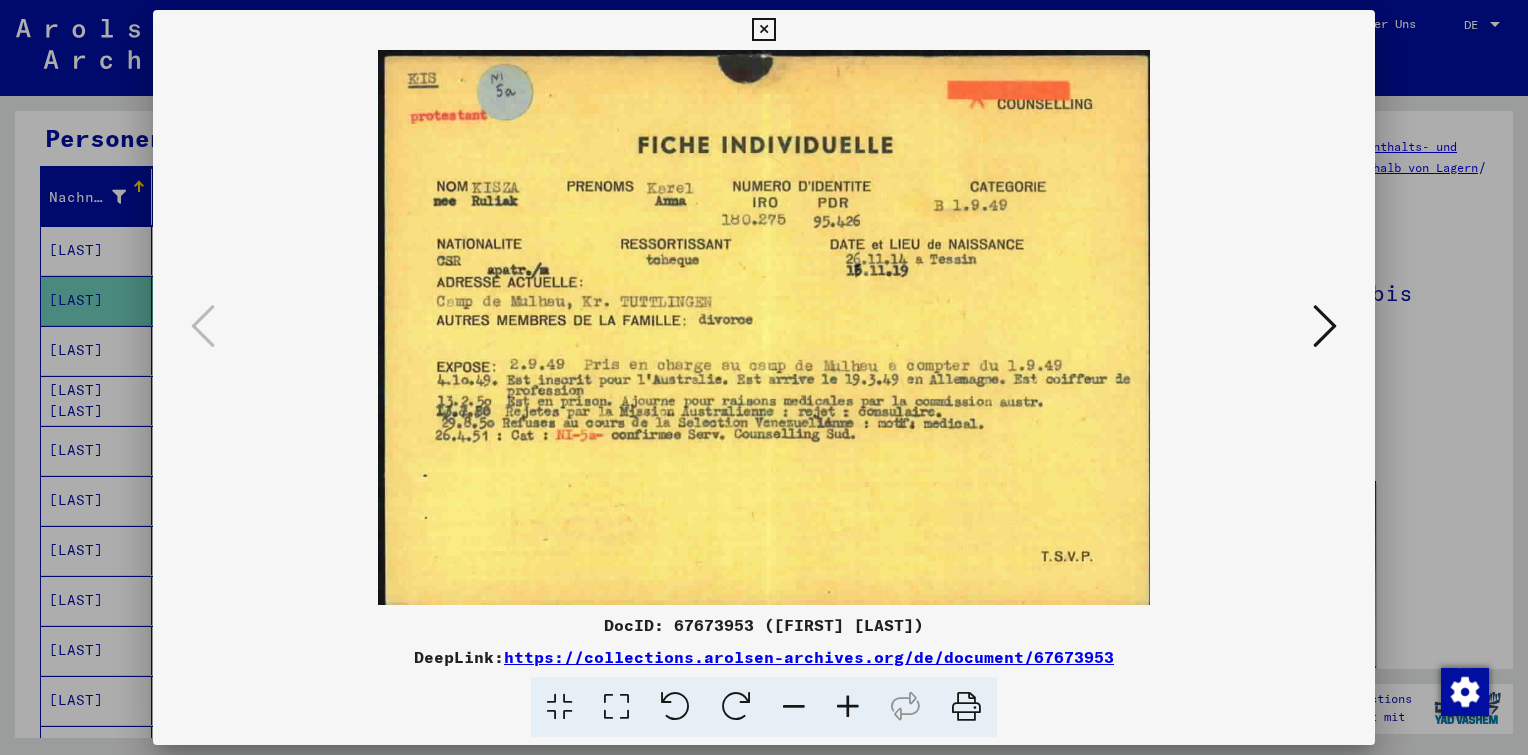 click at bounding box center [763, 30] 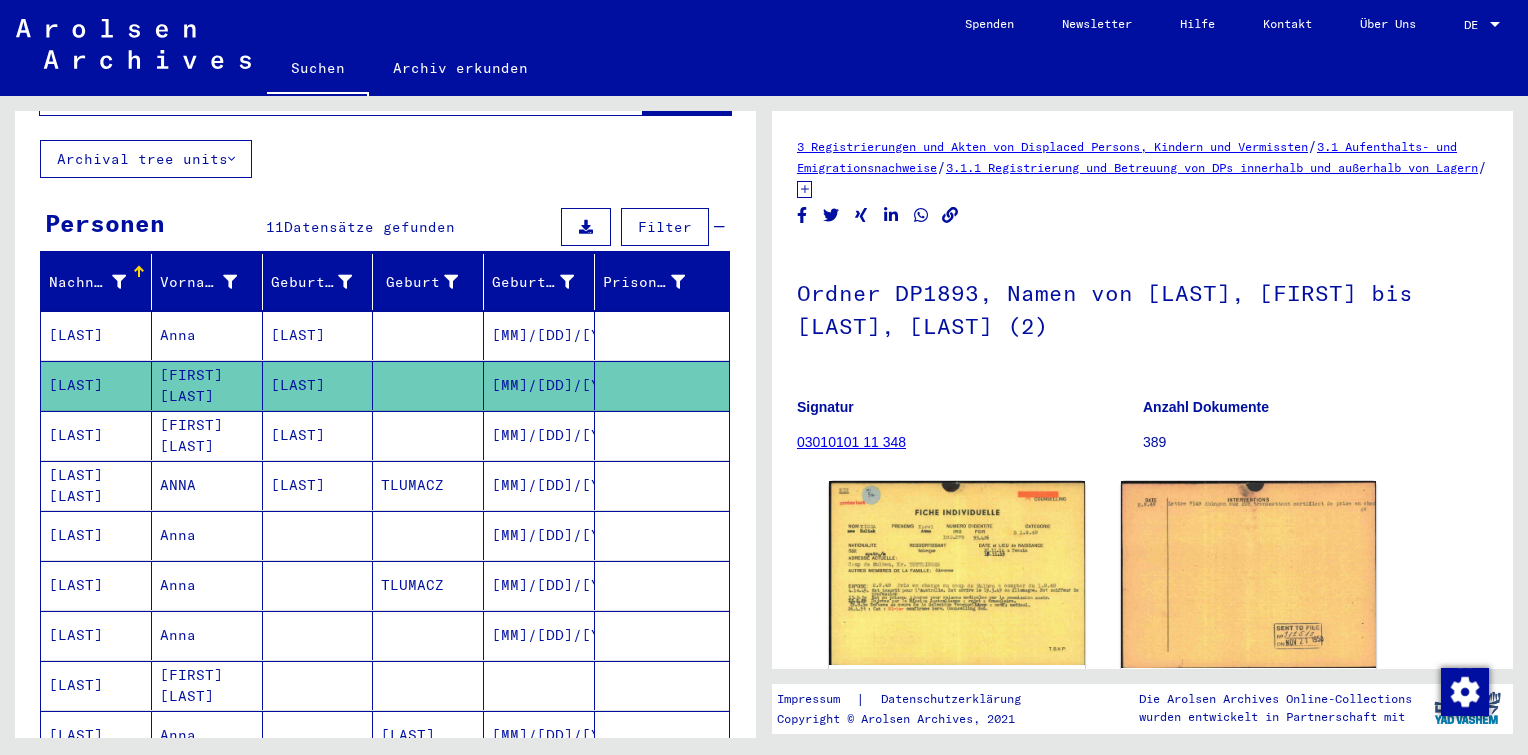 scroll, scrollTop: 0, scrollLeft: 0, axis: both 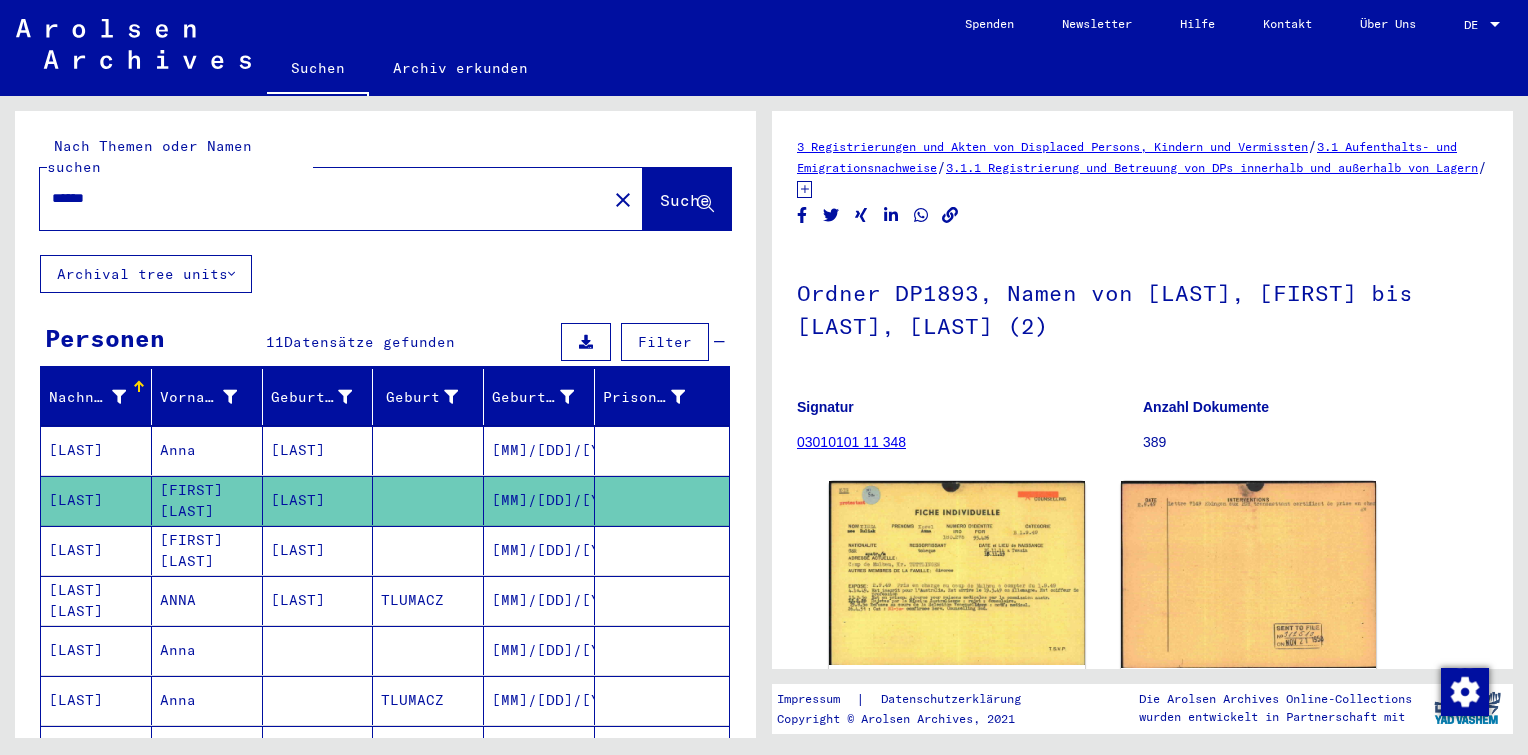 click at bounding box center (428, 500) 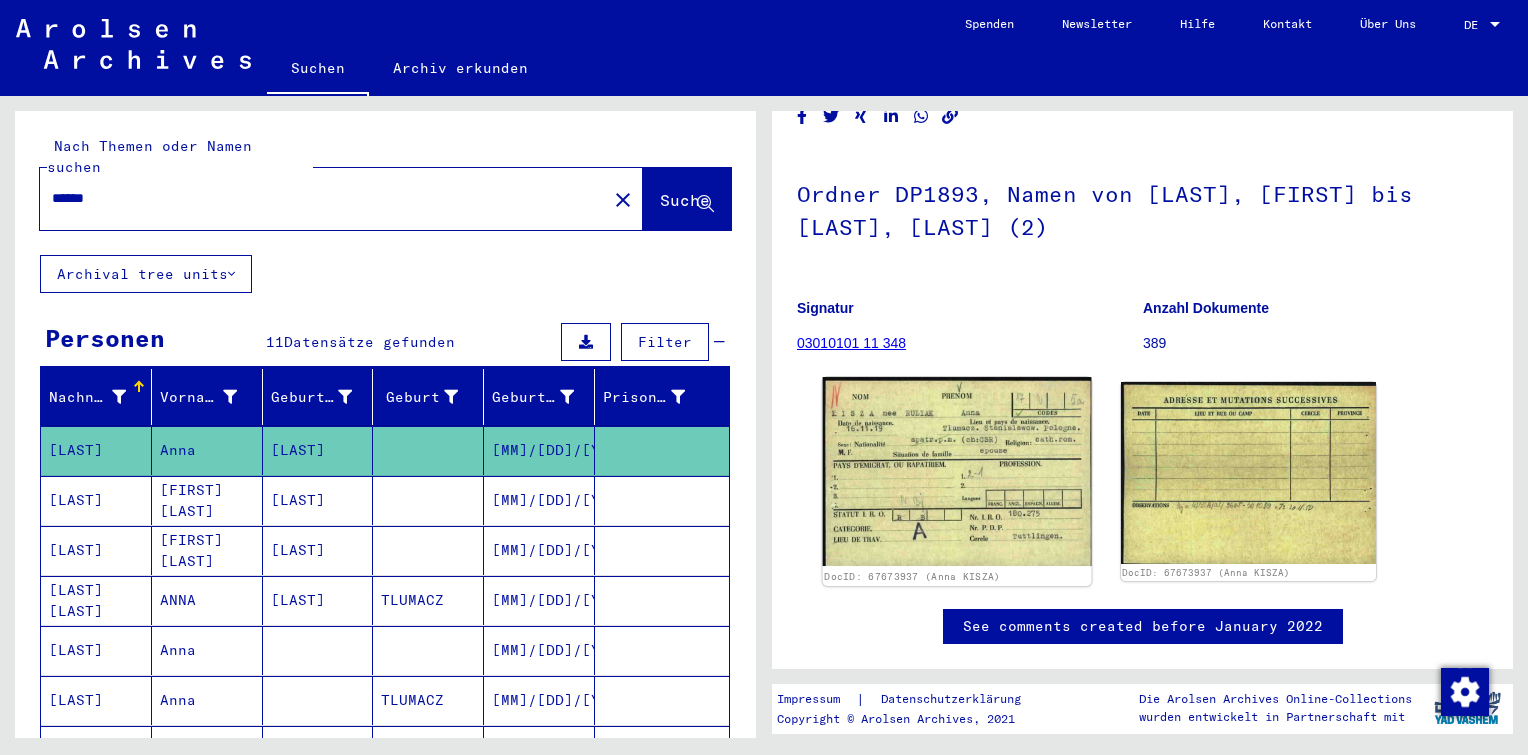 scroll, scrollTop: 133, scrollLeft: 0, axis: vertical 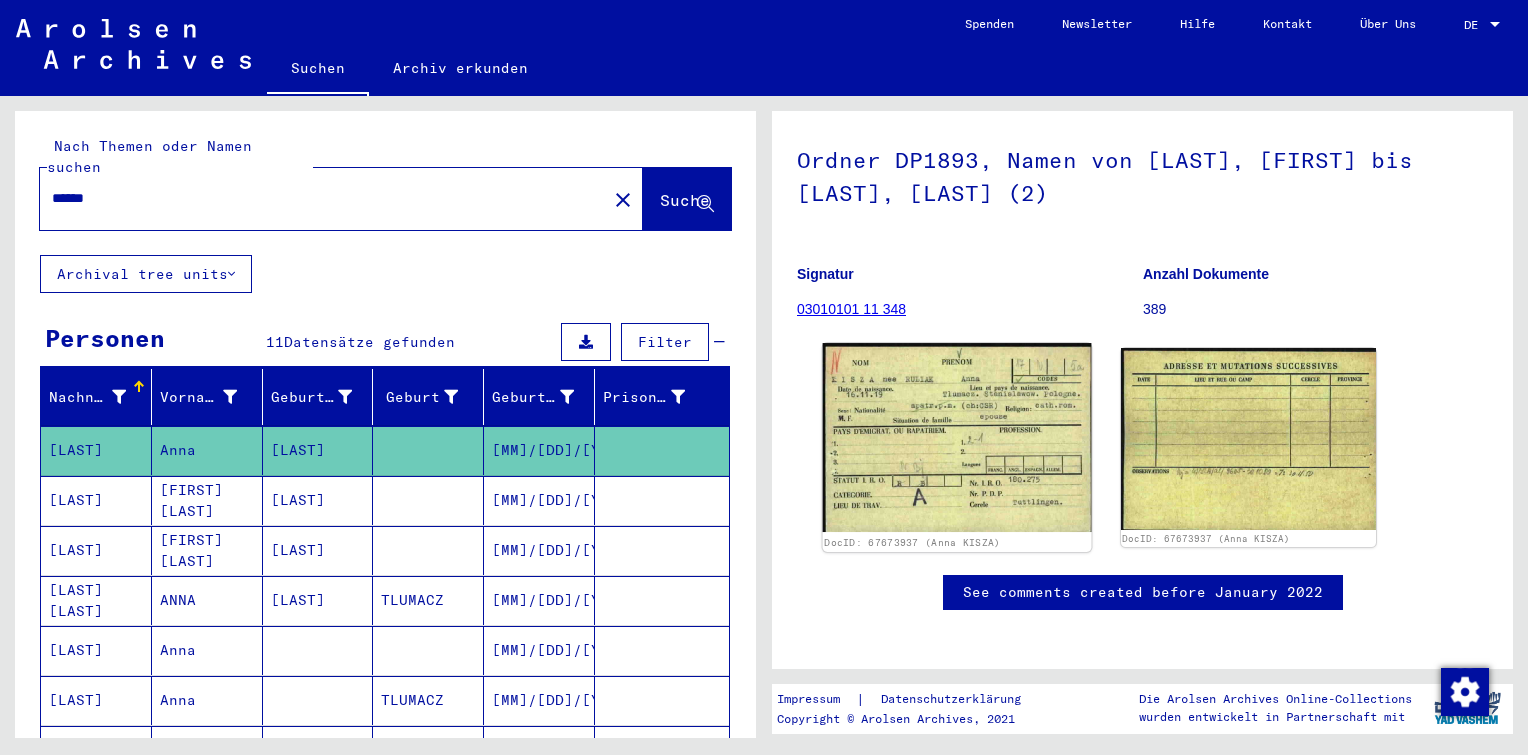 click 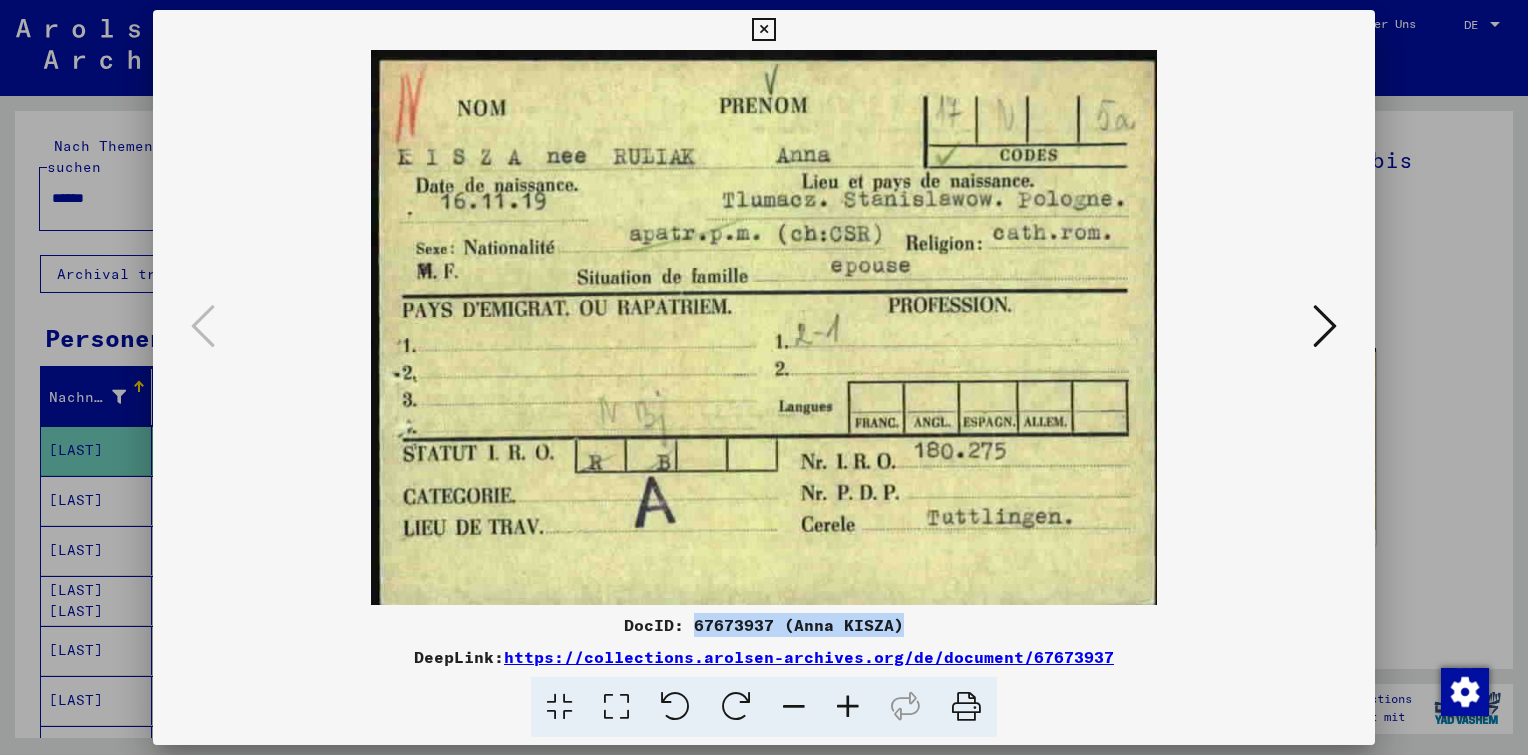 drag, startPoint x: 902, startPoint y: 624, endPoint x: 693, endPoint y: 622, distance: 209.00957 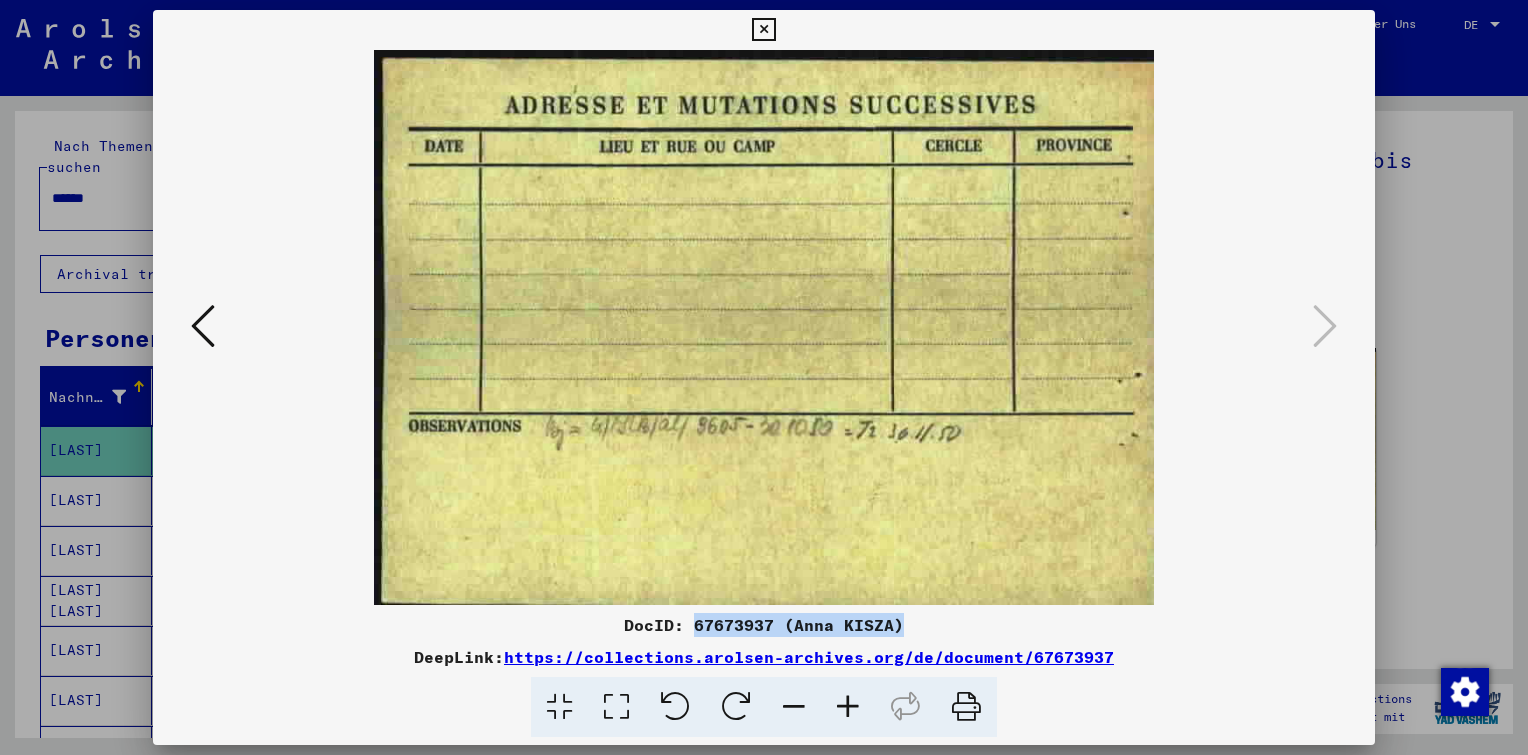 copy on "67673937 ([FIRST] [LAST])" 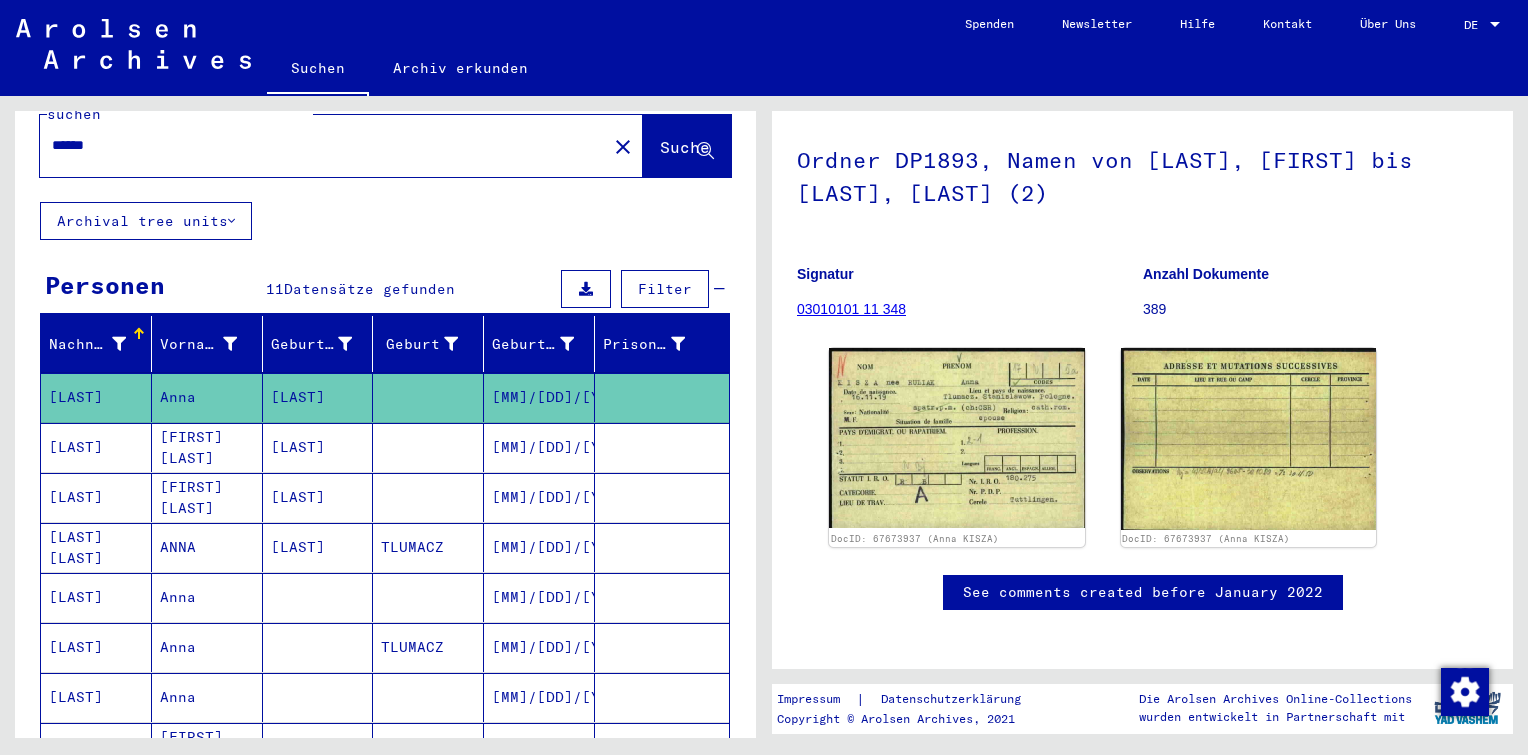 scroll, scrollTop: 100, scrollLeft: 0, axis: vertical 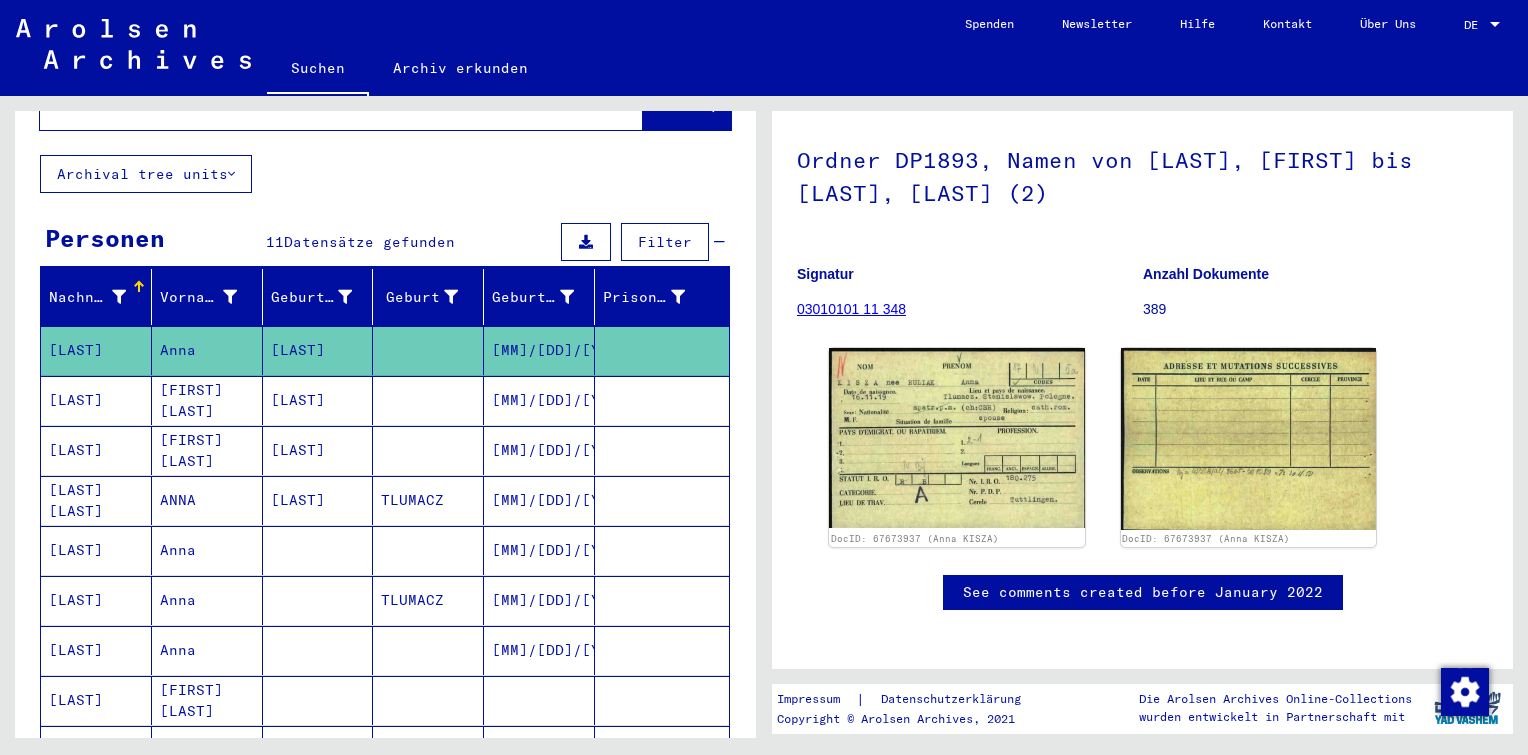 click at bounding box center (428, 450) 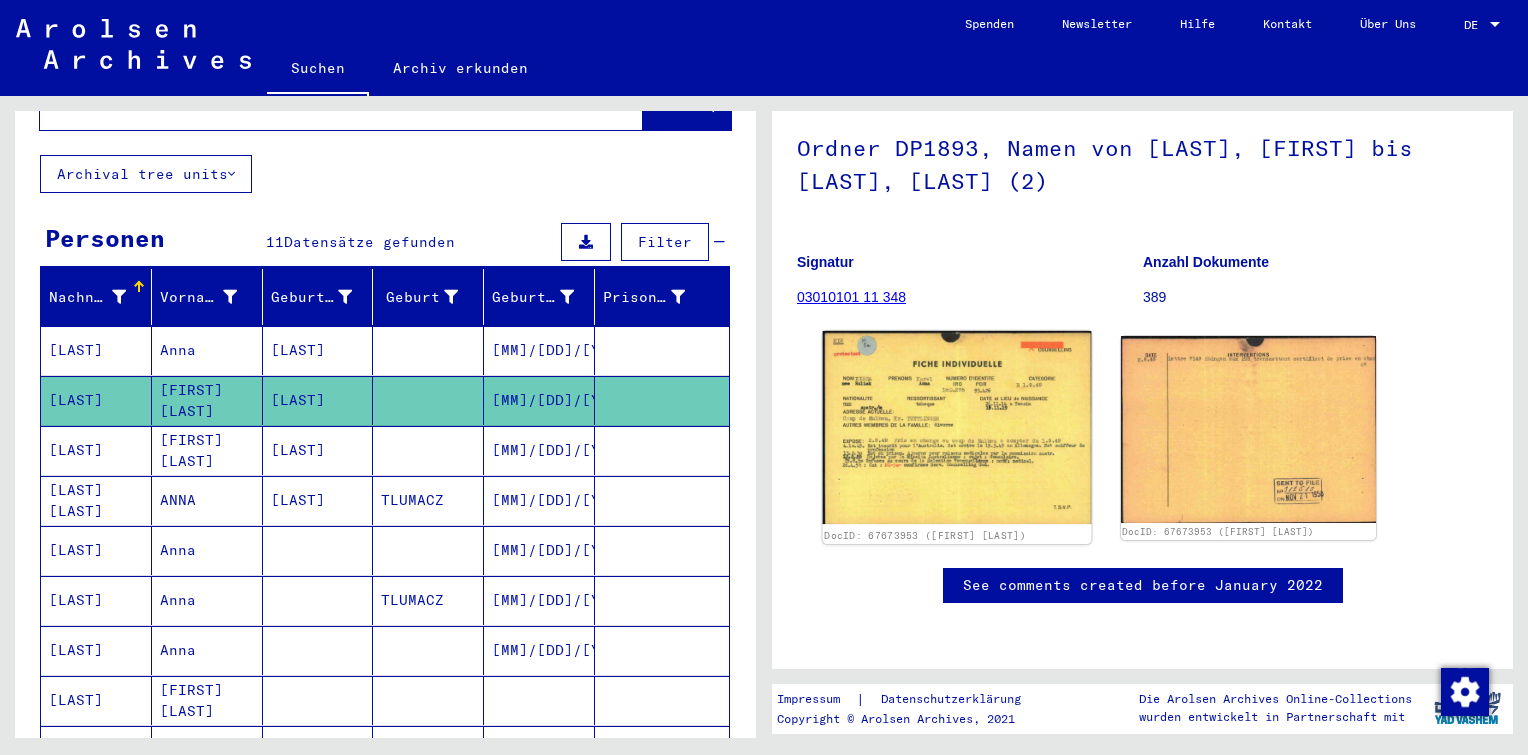 scroll, scrollTop: 0, scrollLeft: 0, axis: both 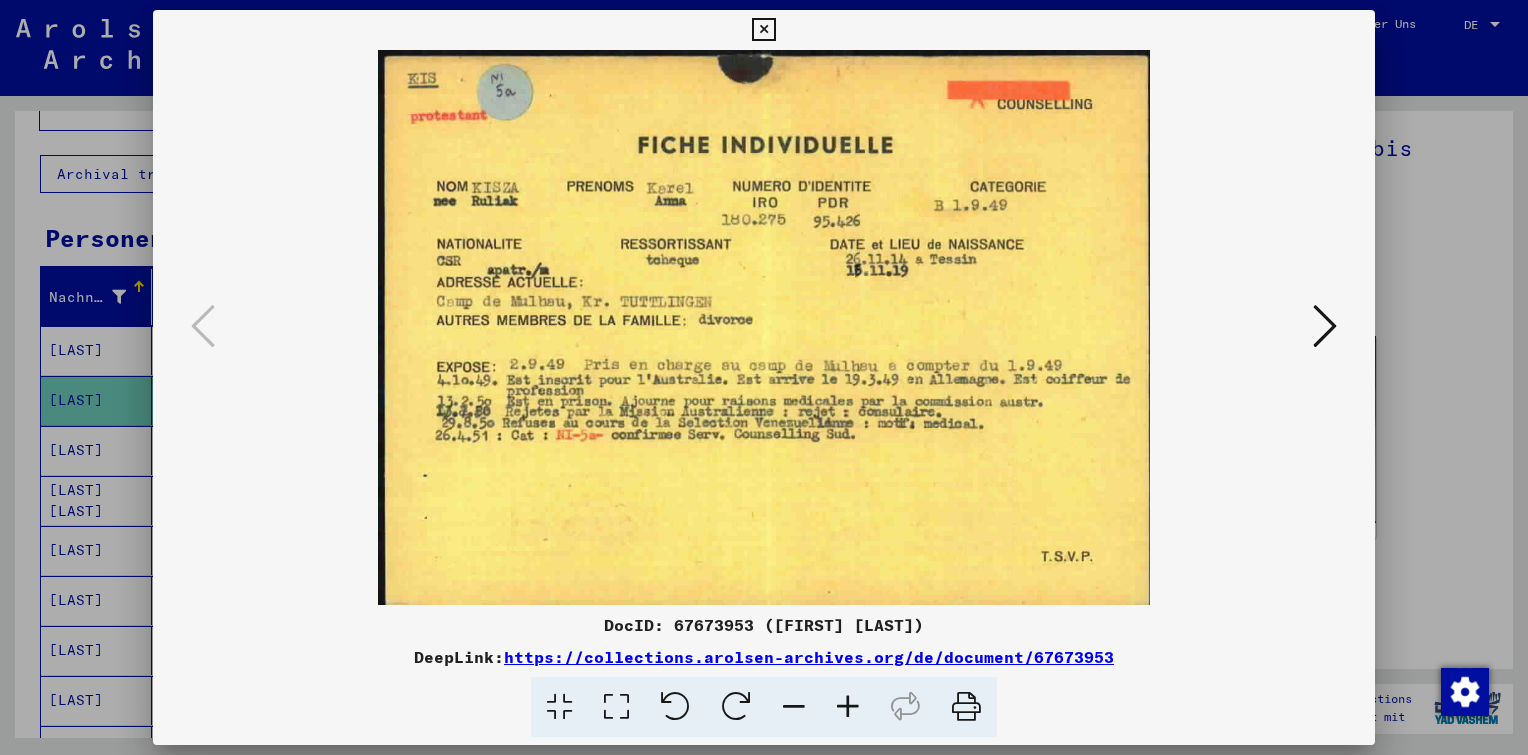 drag, startPoint x: 936, startPoint y: 620, endPoint x: 662, endPoint y: 627, distance: 274.08942 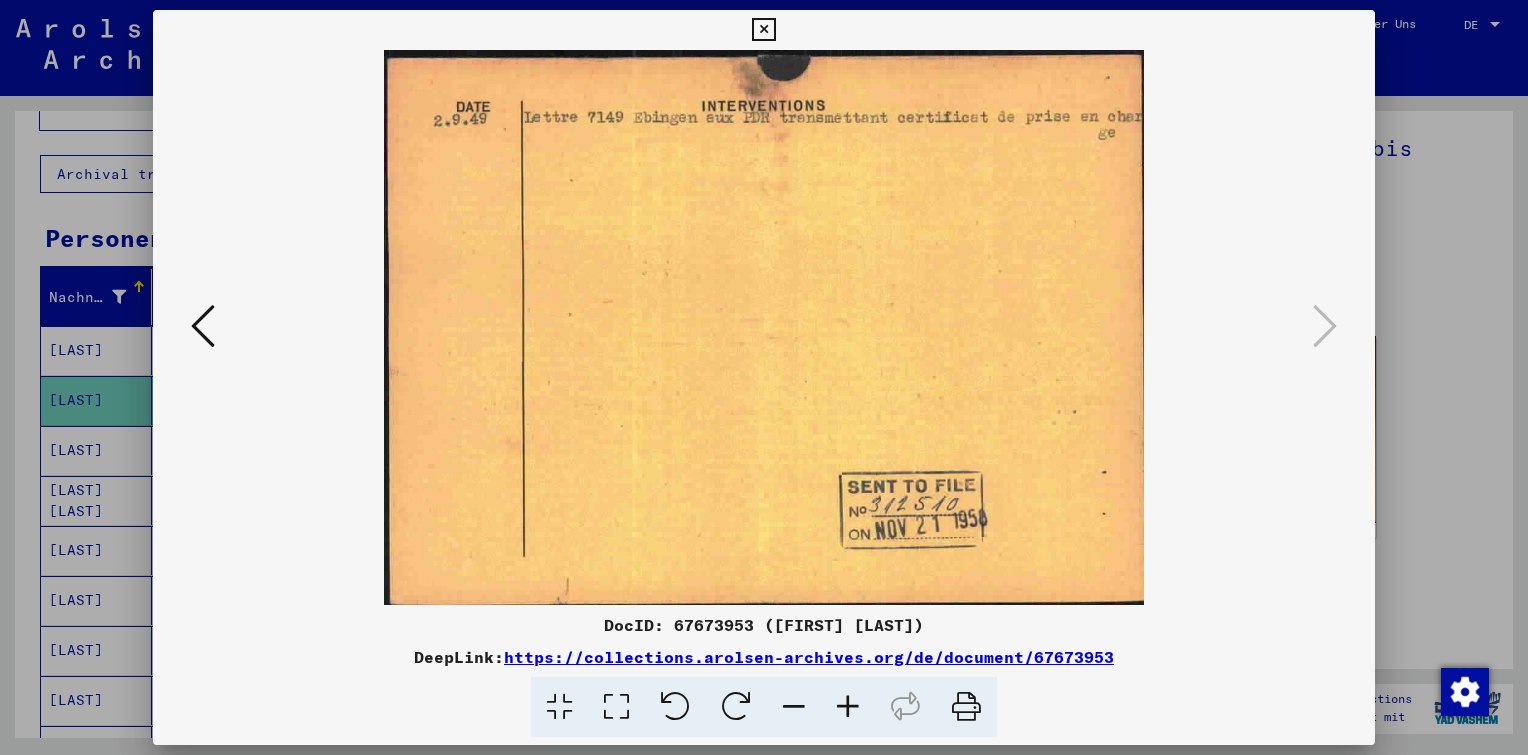 copy on "67673953 ([FIRST] [LAST])" 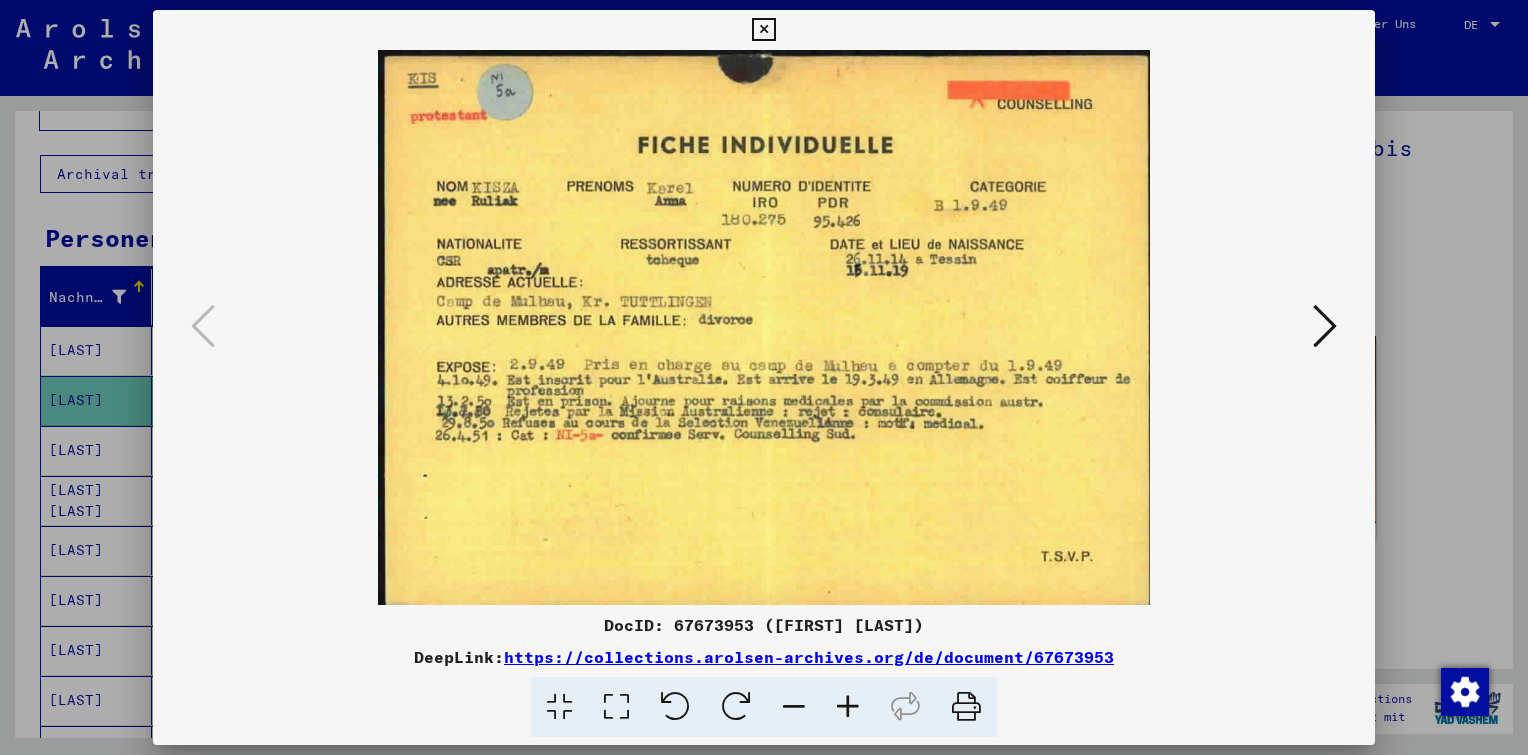 click at bounding box center [848, 707] 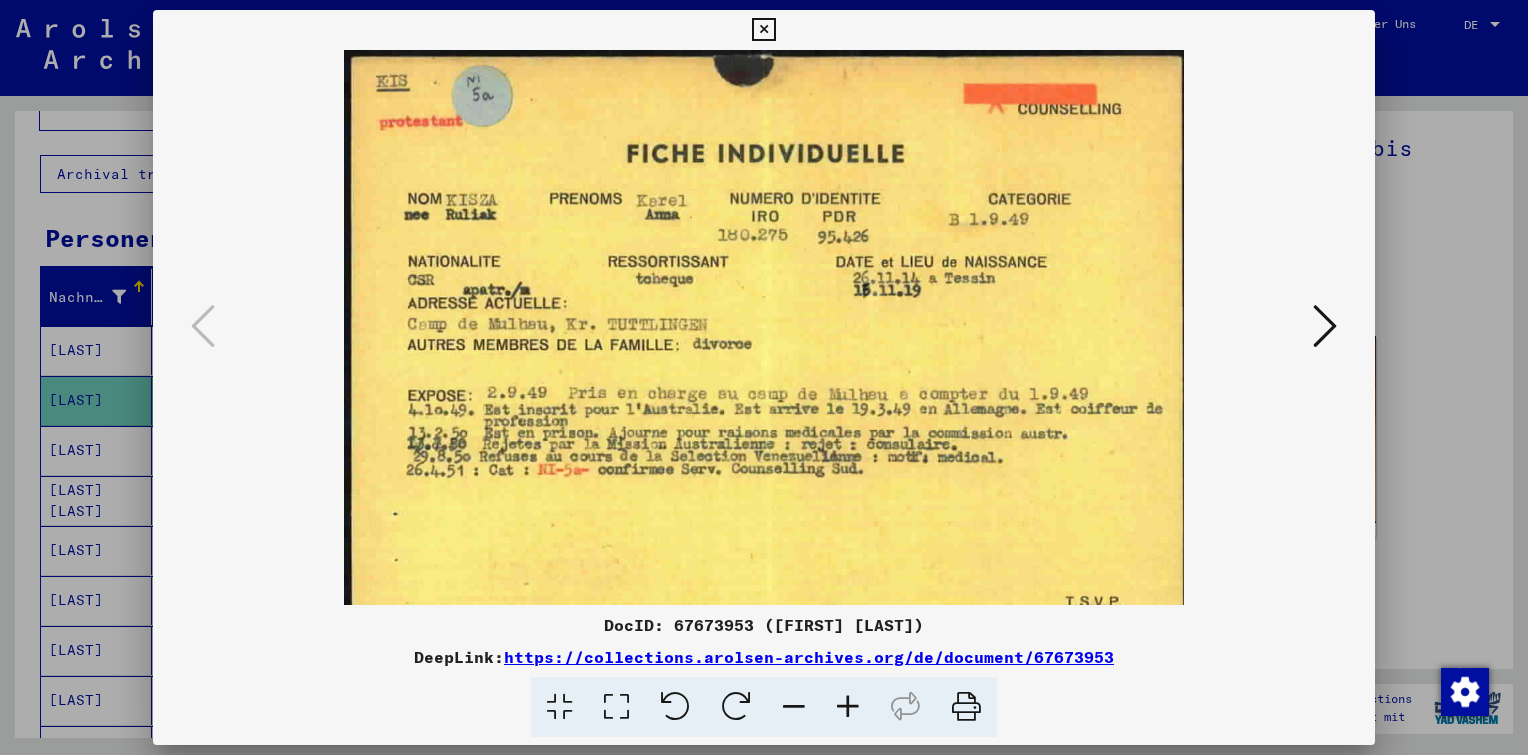 click at bounding box center (848, 707) 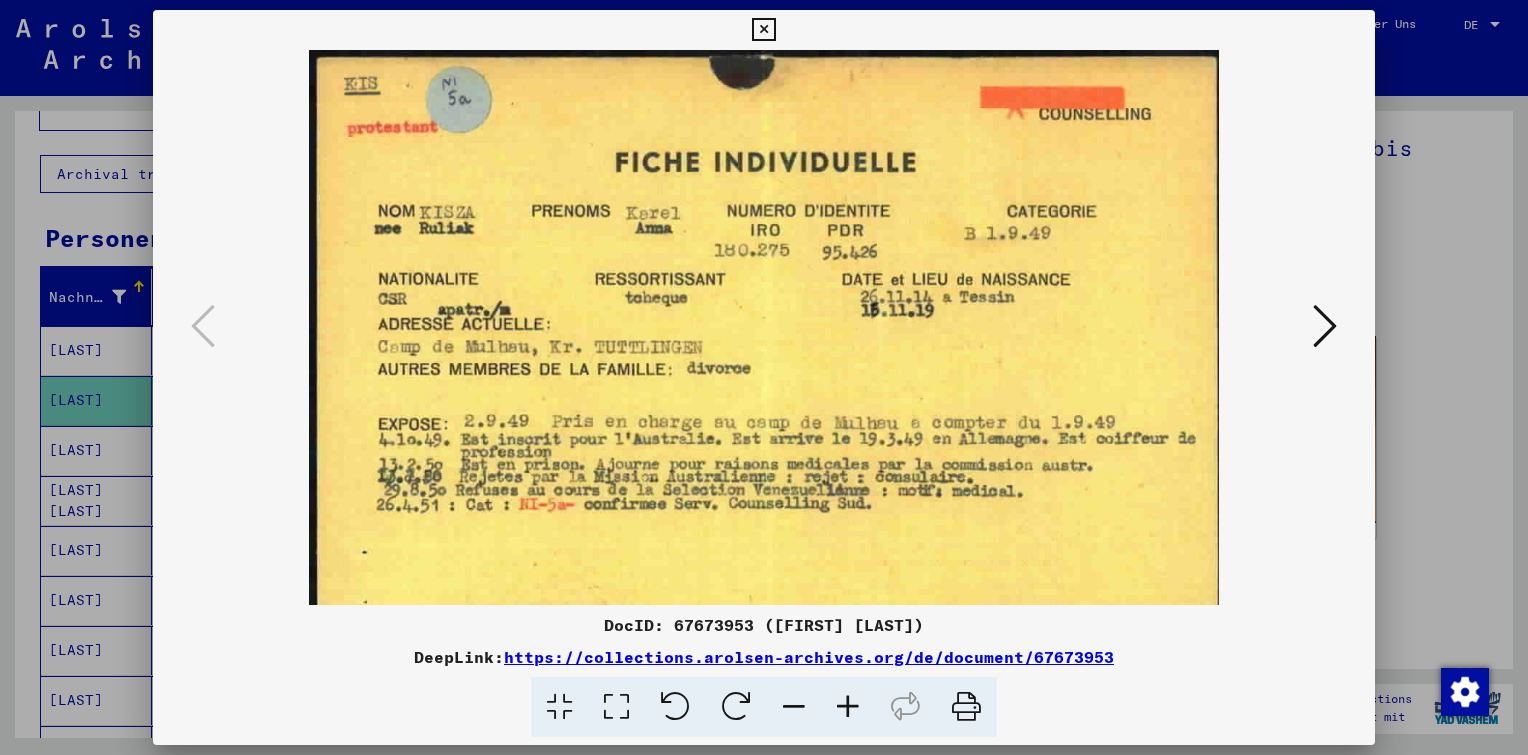 click at bounding box center (848, 707) 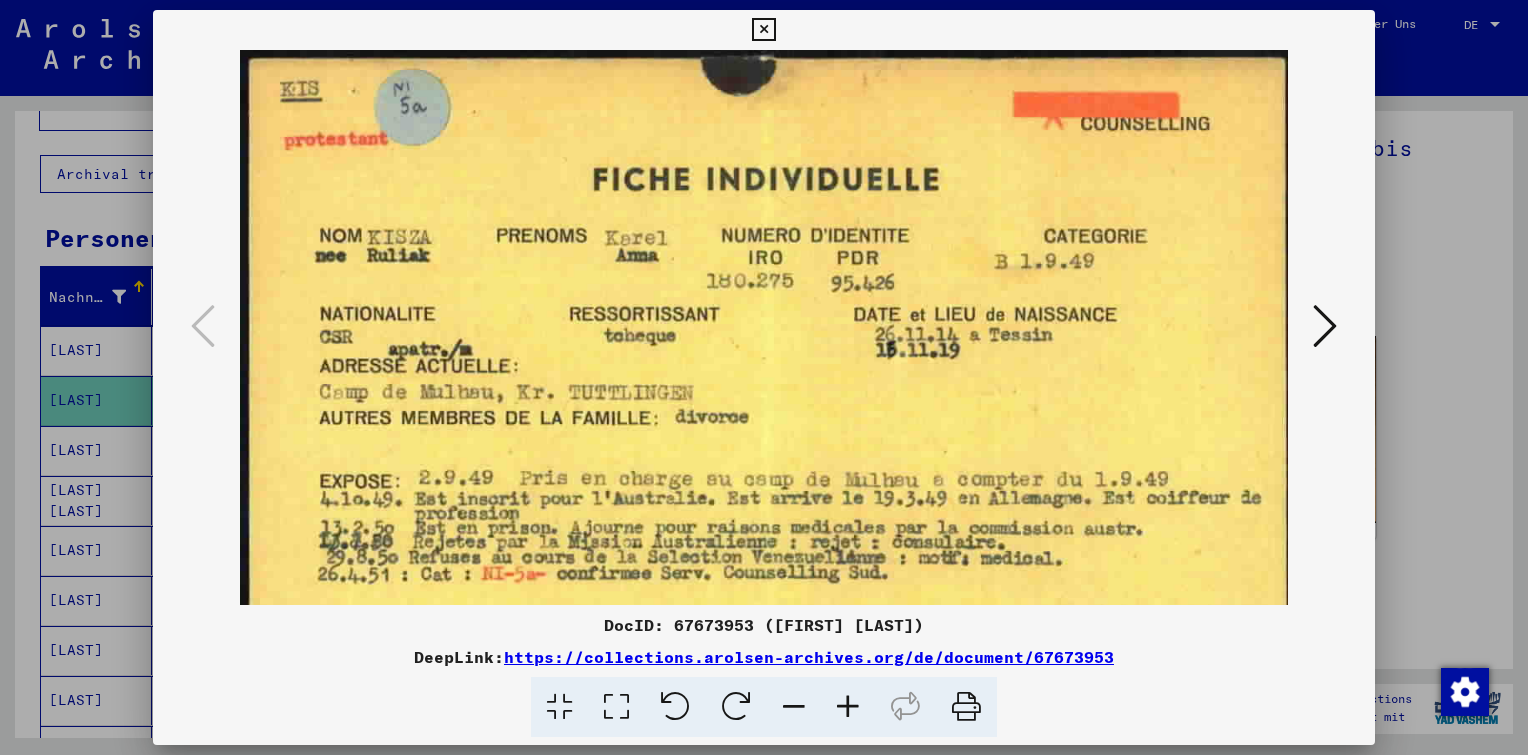 click at bounding box center (848, 707) 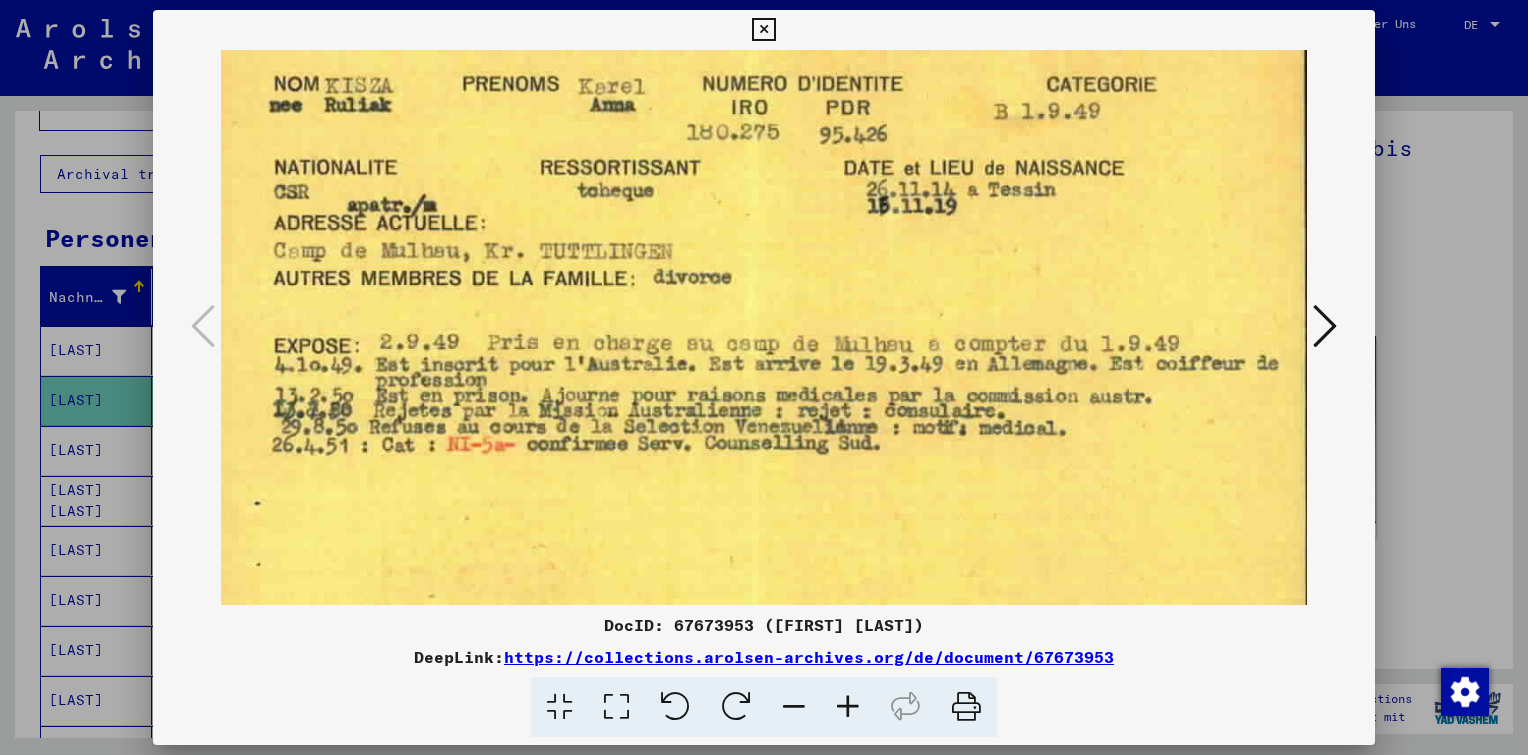 scroll, scrollTop: 165, scrollLeft: 32, axis: both 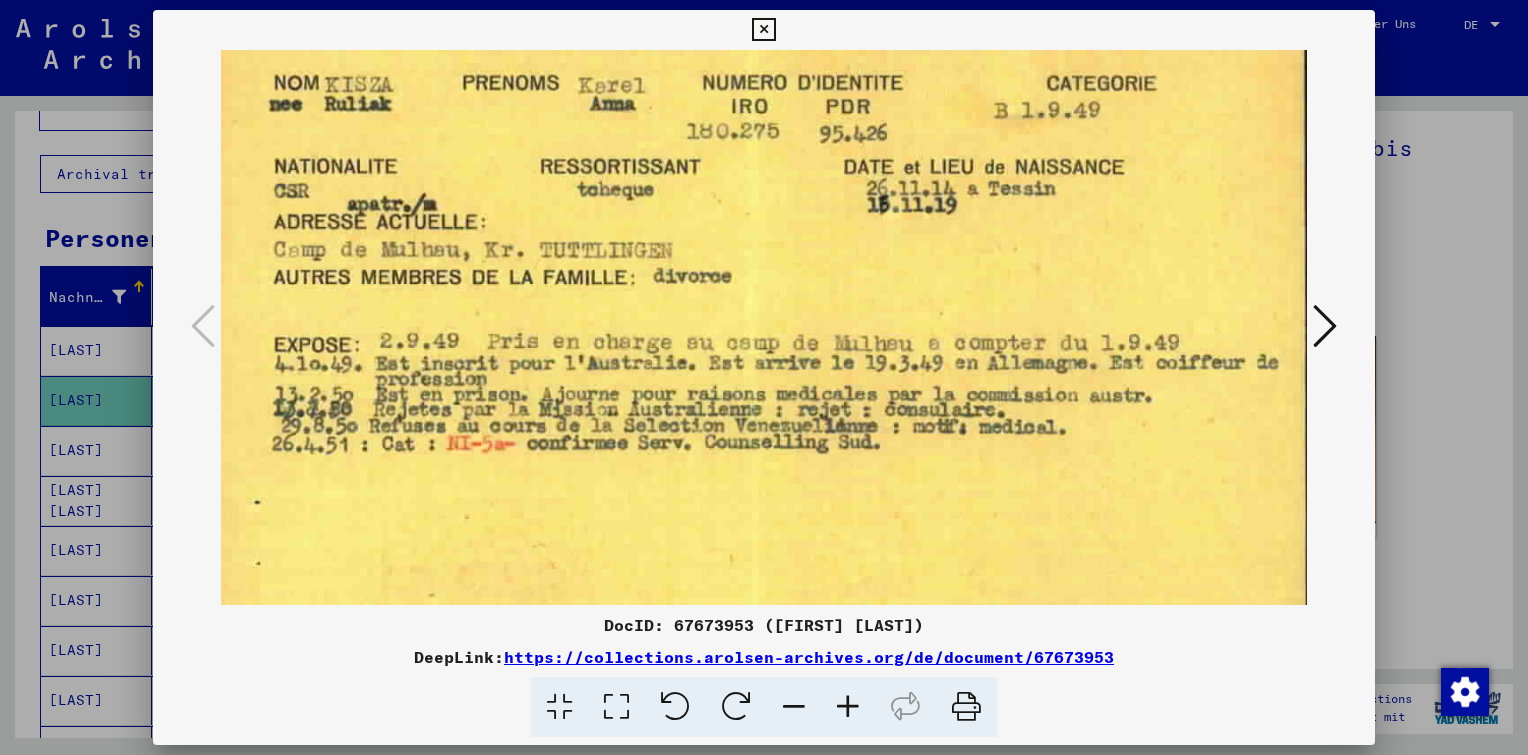 drag, startPoint x: 788, startPoint y: 486, endPoint x: 733, endPoint y: 322, distance: 172.97688 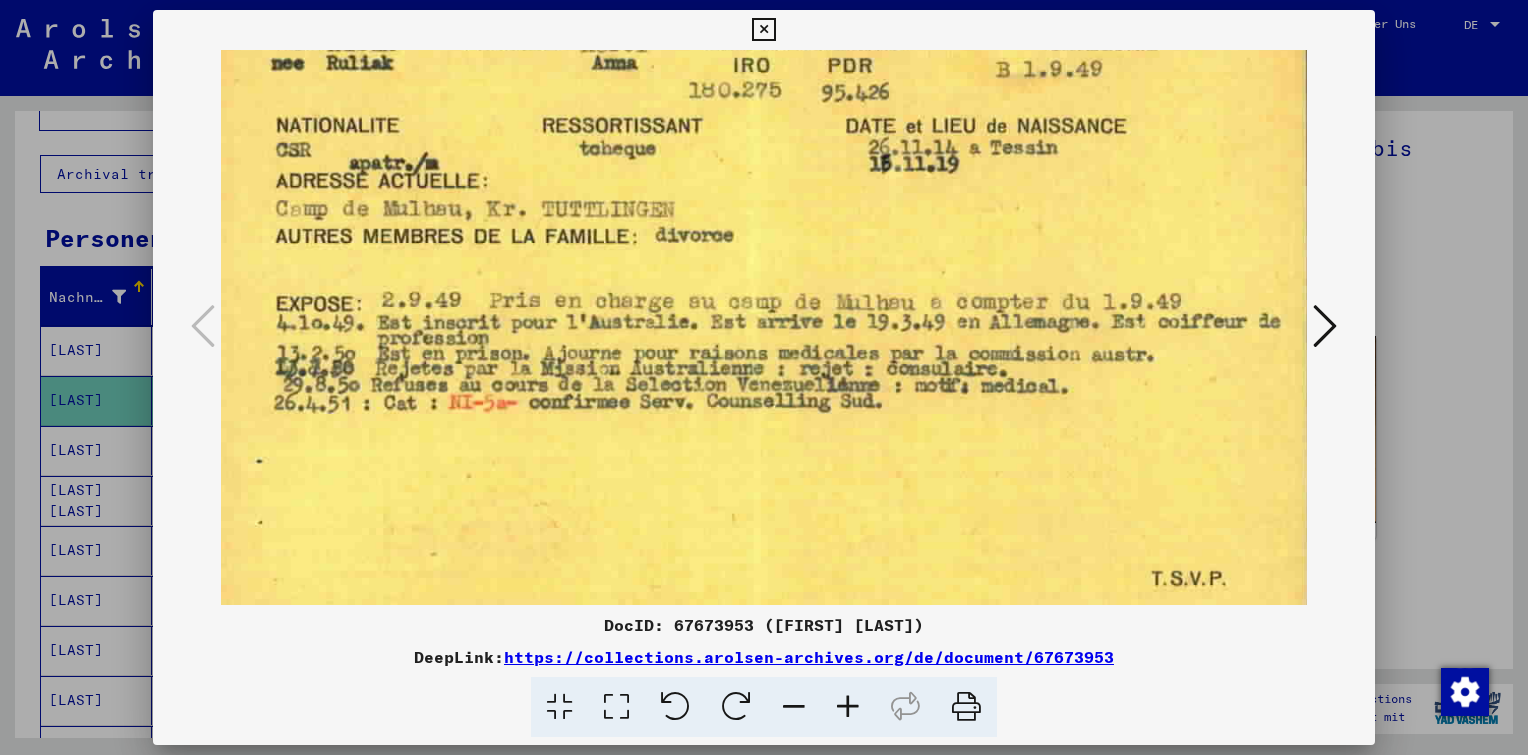 scroll, scrollTop: 249, scrollLeft: 32, axis: both 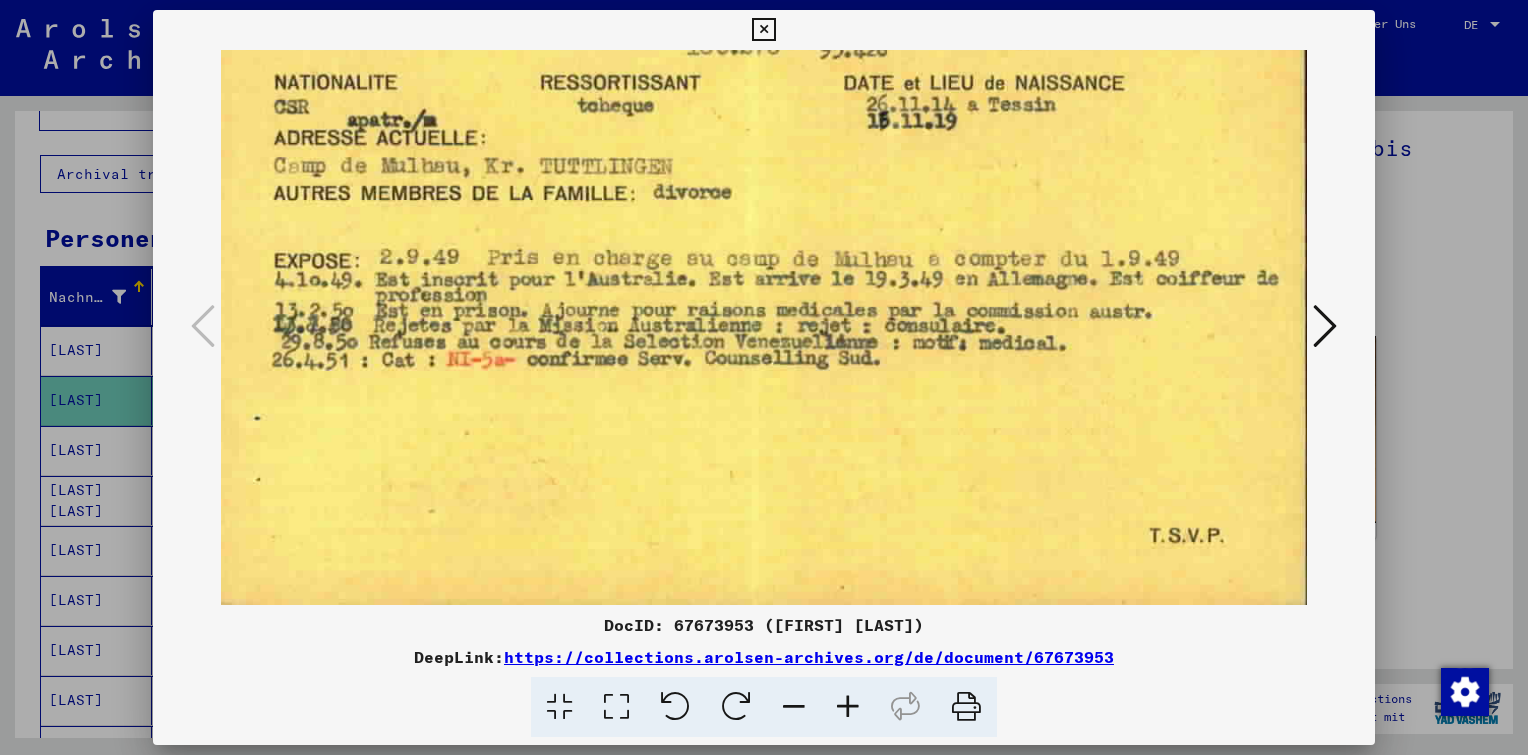 drag, startPoint x: 745, startPoint y: 280, endPoint x: 712, endPoint y: 186, distance: 99.62429 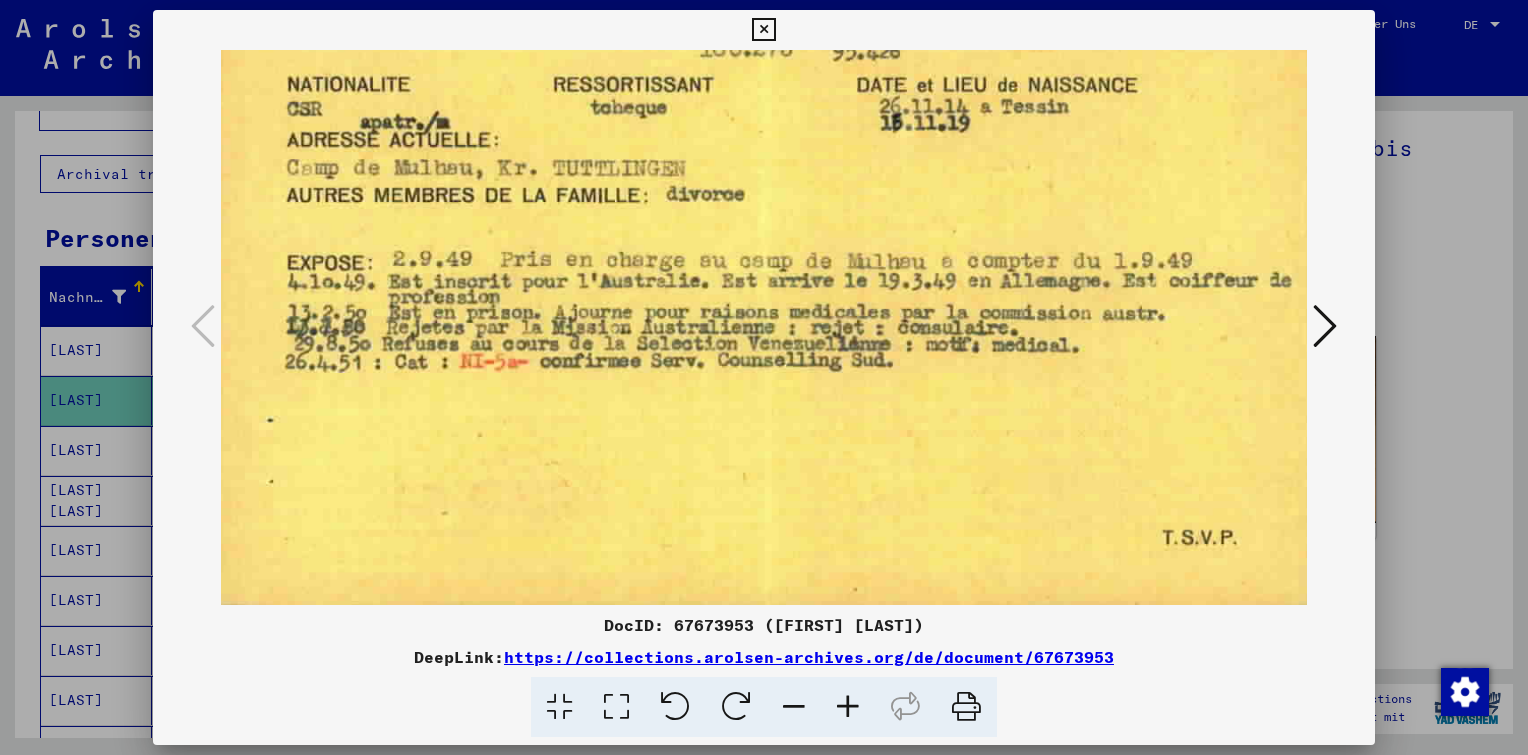 scroll, scrollTop: 246, scrollLeft: 19, axis: both 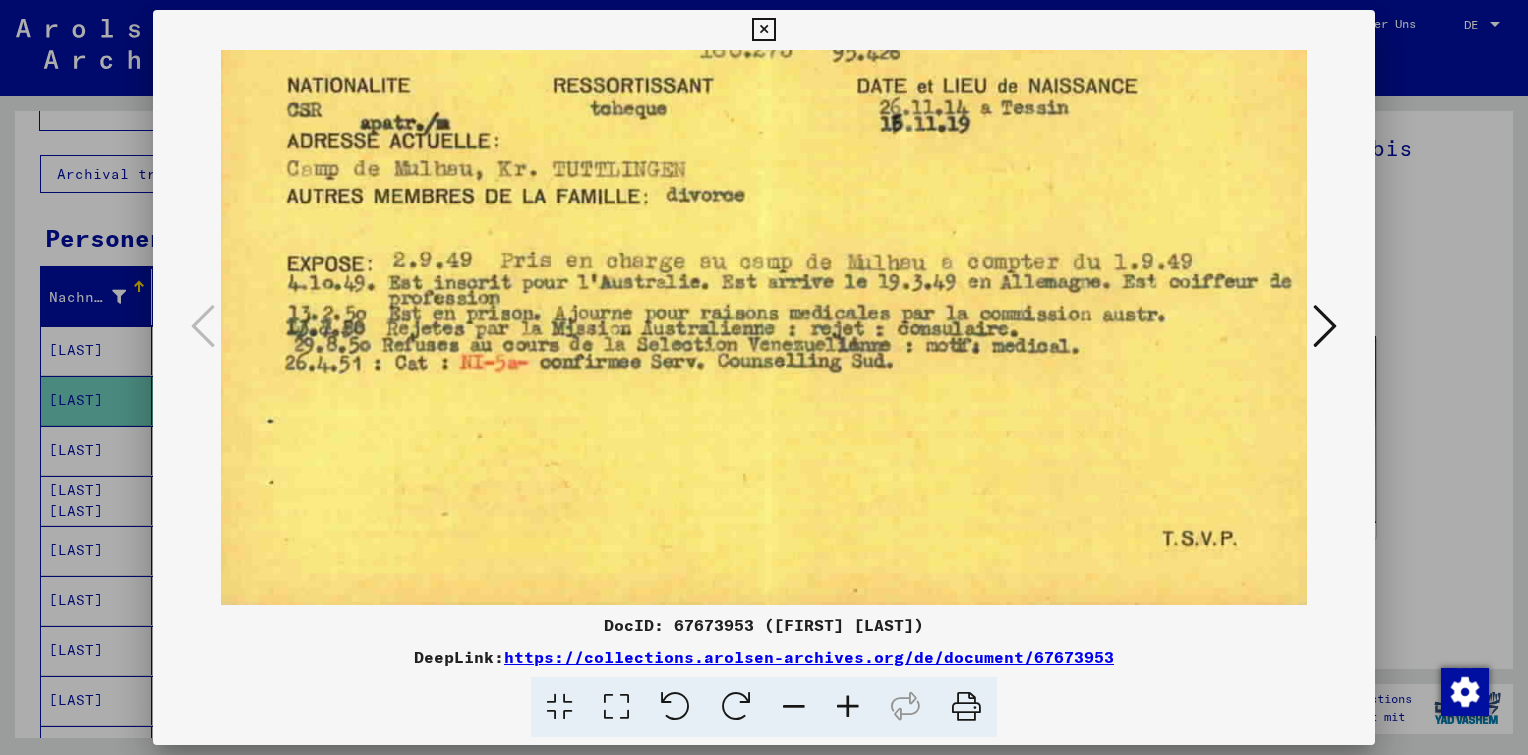 drag, startPoint x: 695, startPoint y: 215, endPoint x: 696, endPoint y: 167, distance: 48.010414 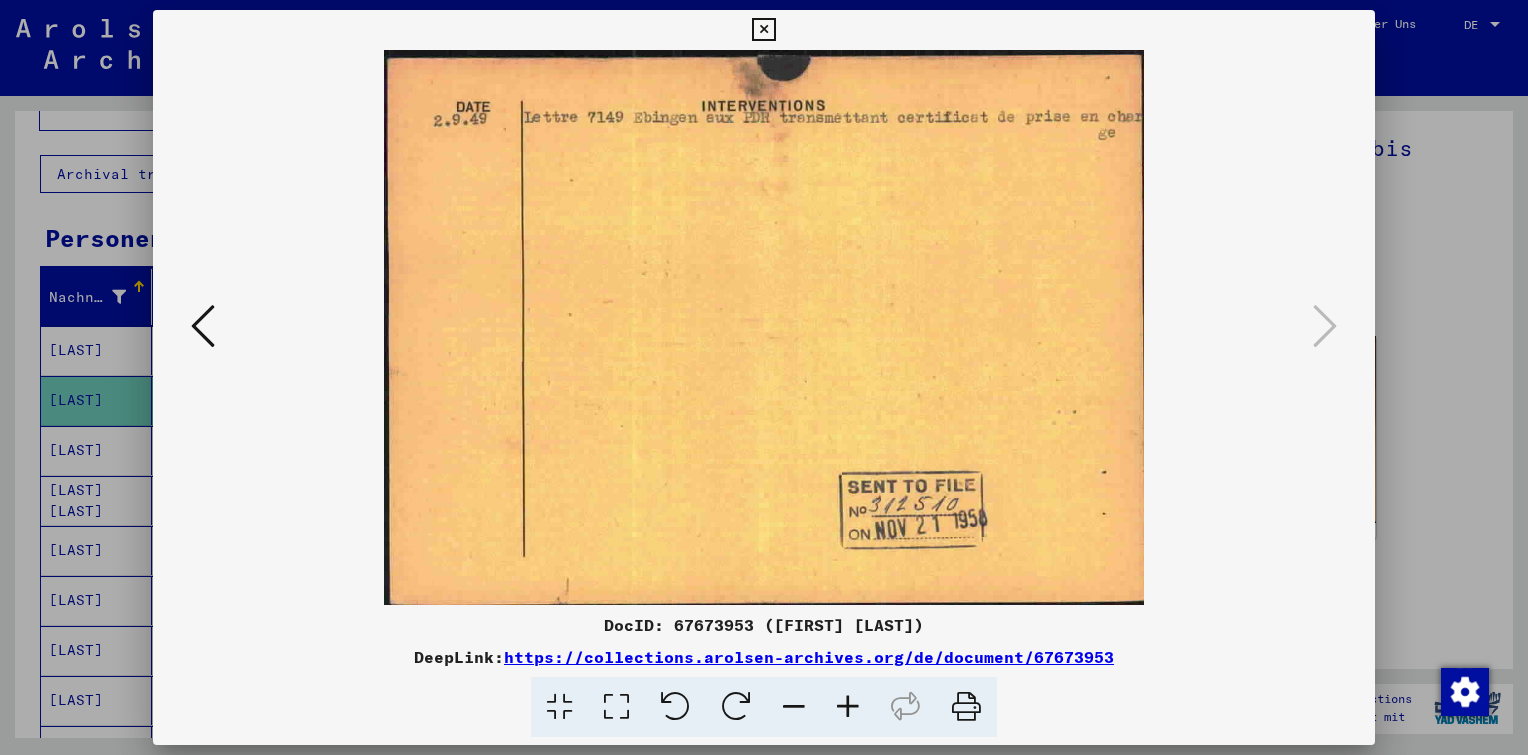 click at bounding box center (763, 30) 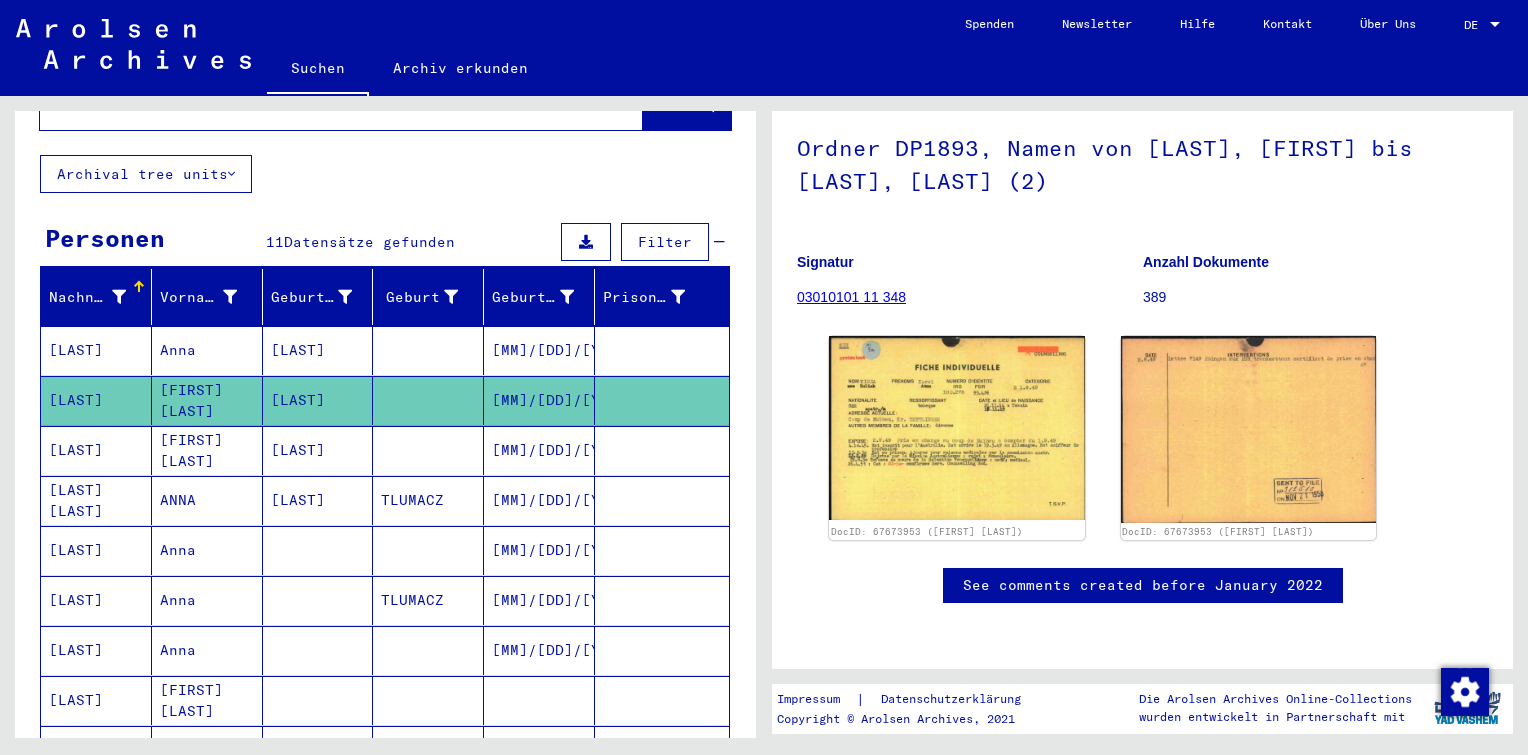 click on "[MM]/[DD]/[YYYY]" at bounding box center [539, 500] 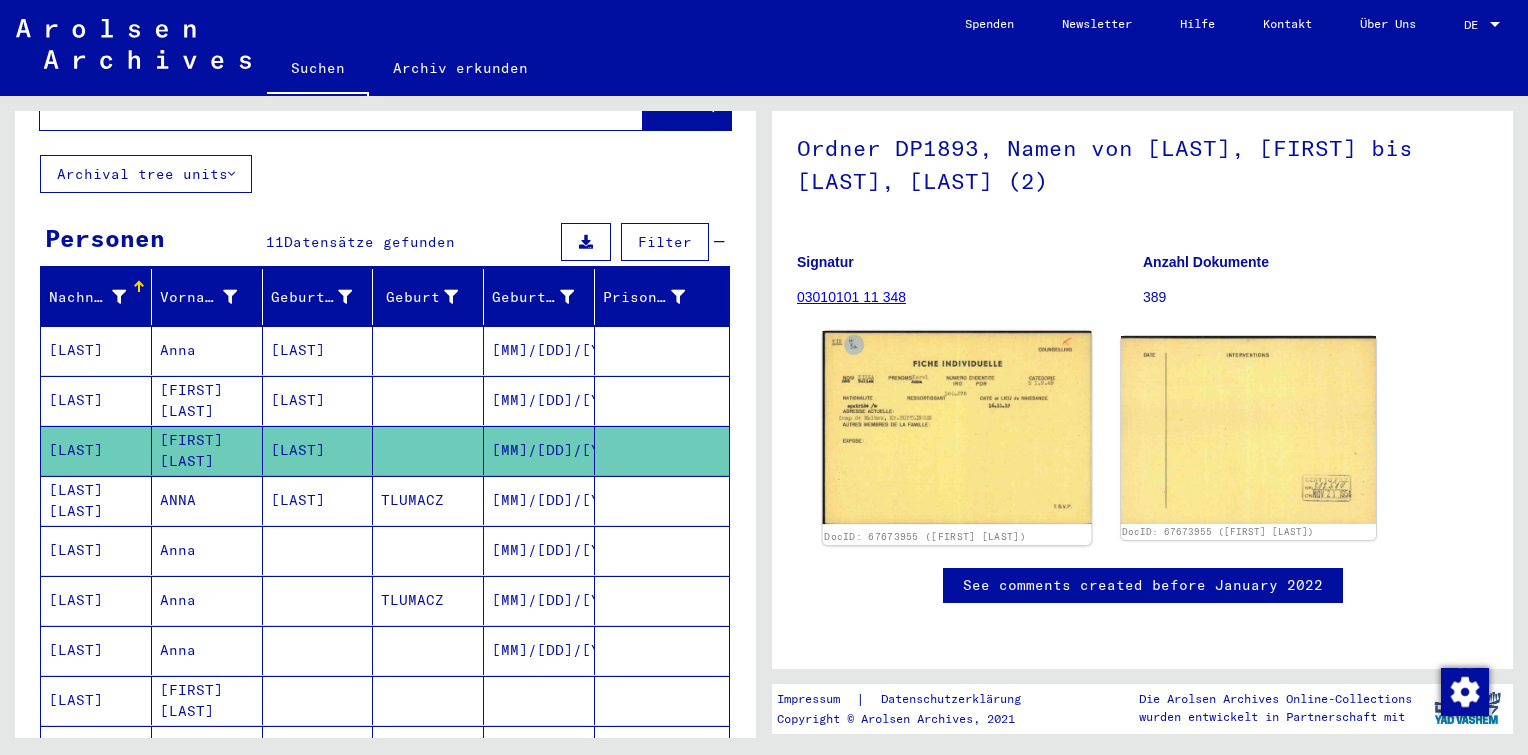scroll, scrollTop: 172, scrollLeft: 0, axis: vertical 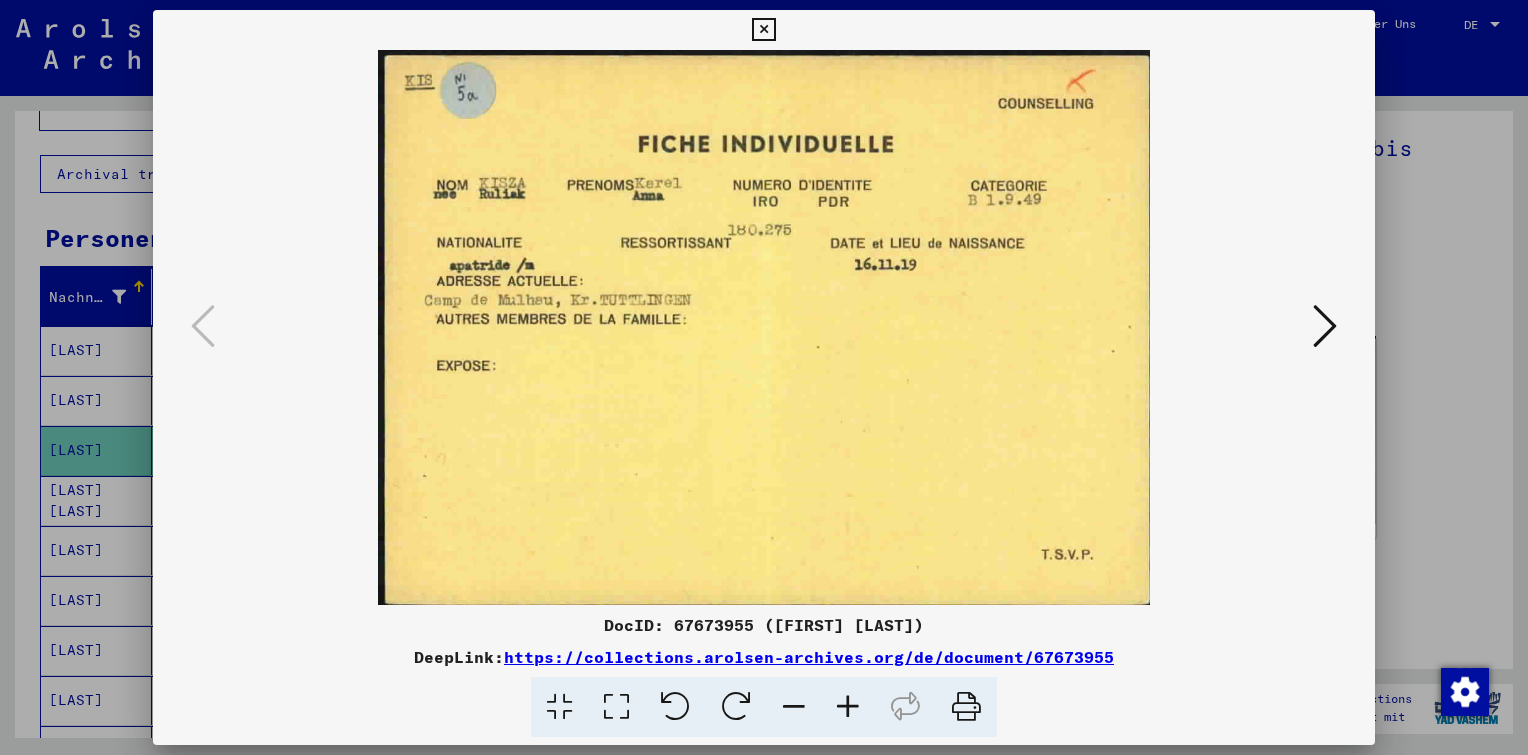 drag, startPoint x: 935, startPoint y: 623, endPoint x: 666, endPoint y: 611, distance: 269.26752 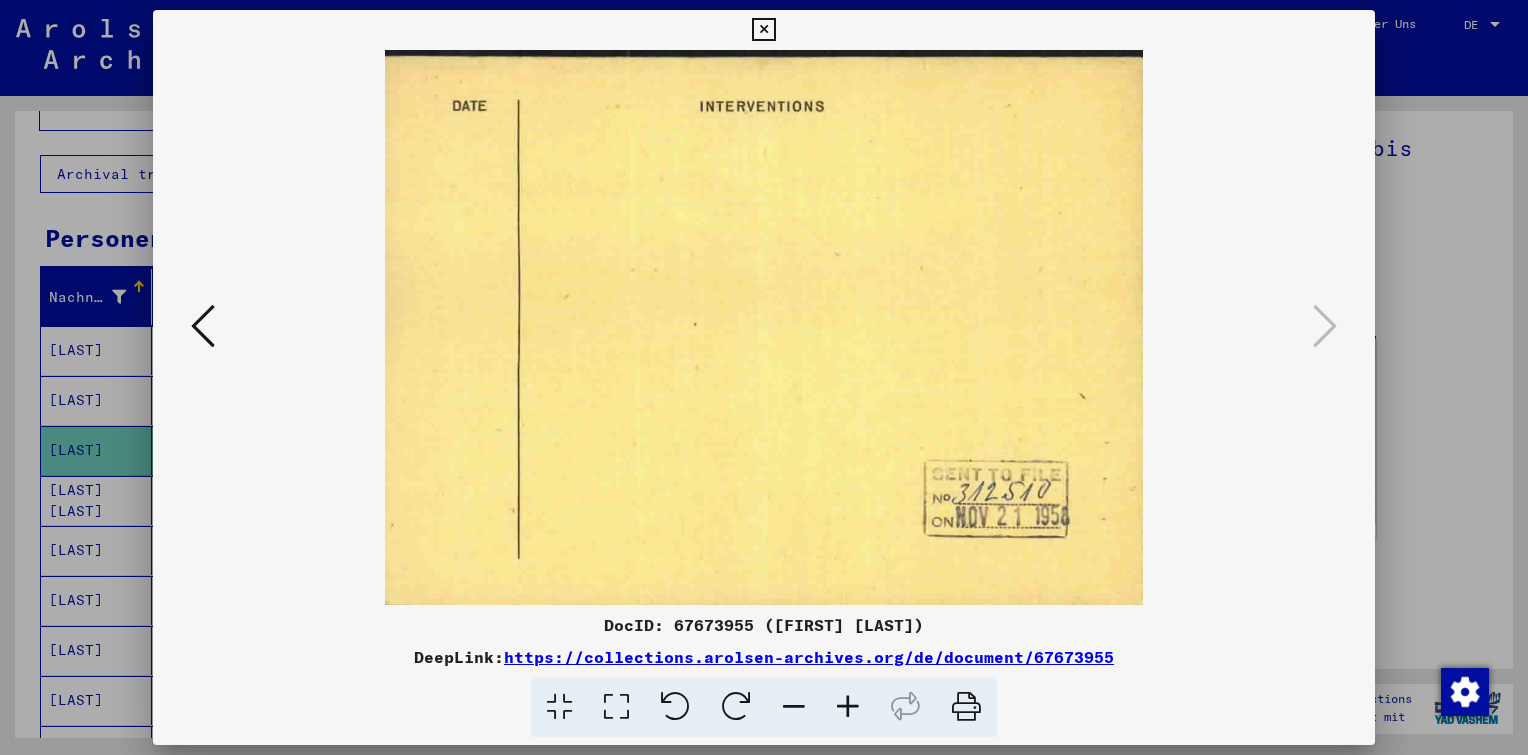 copy on "67673955 ([FIRST] [LAST])" 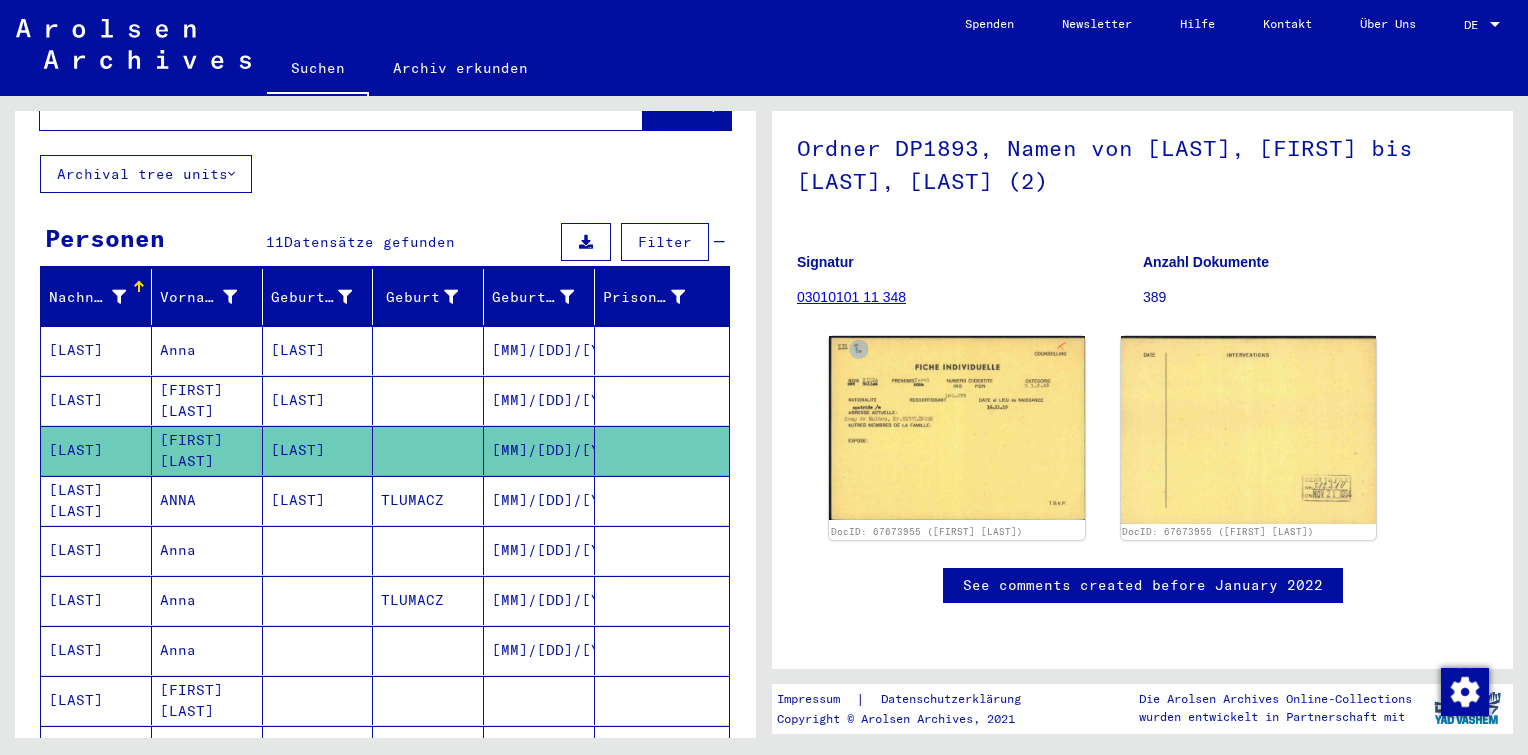 click on "[LAST]" at bounding box center [318, 550] 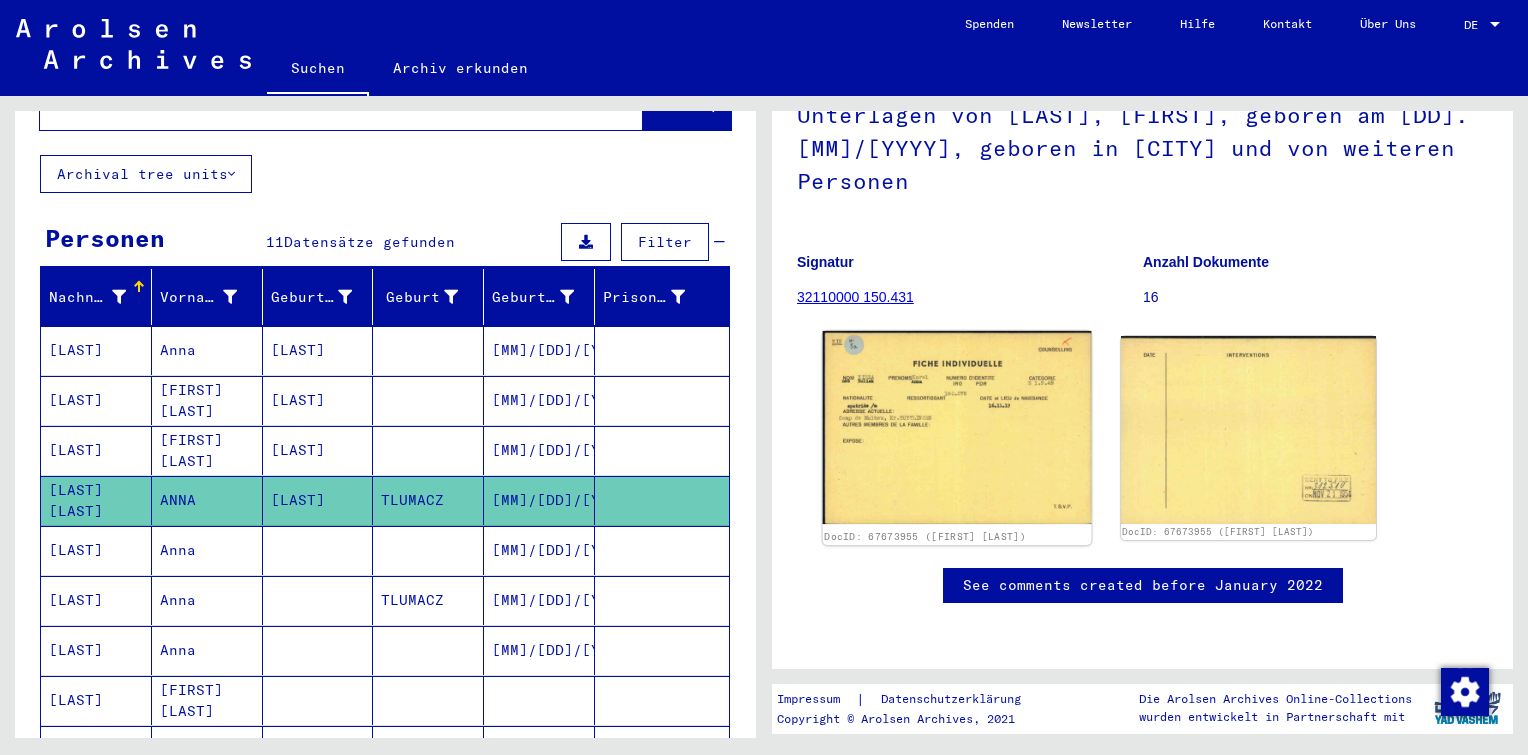 scroll, scrollTop: 204, scrollLeft: 0, axis: vertical 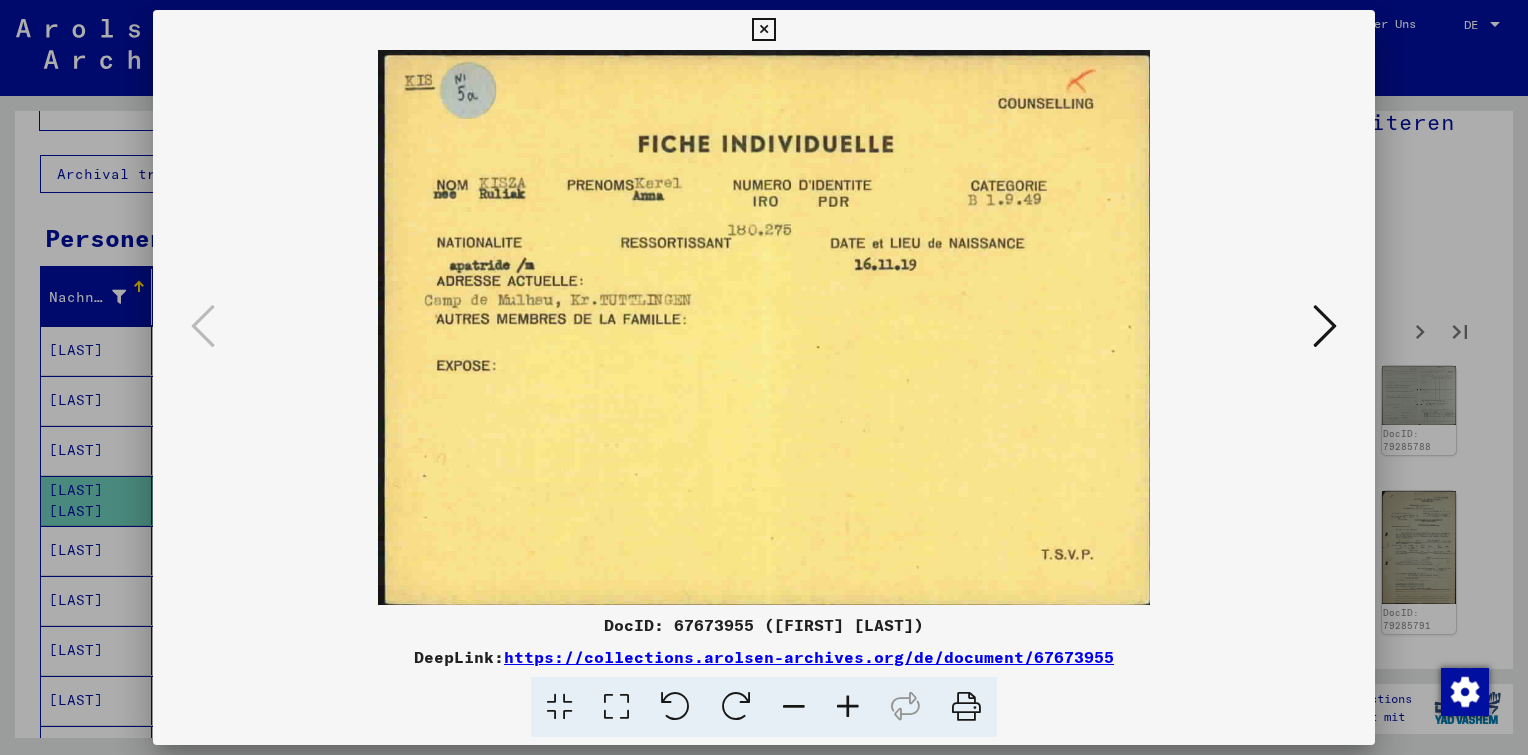 click at bounding box center (763, 30) 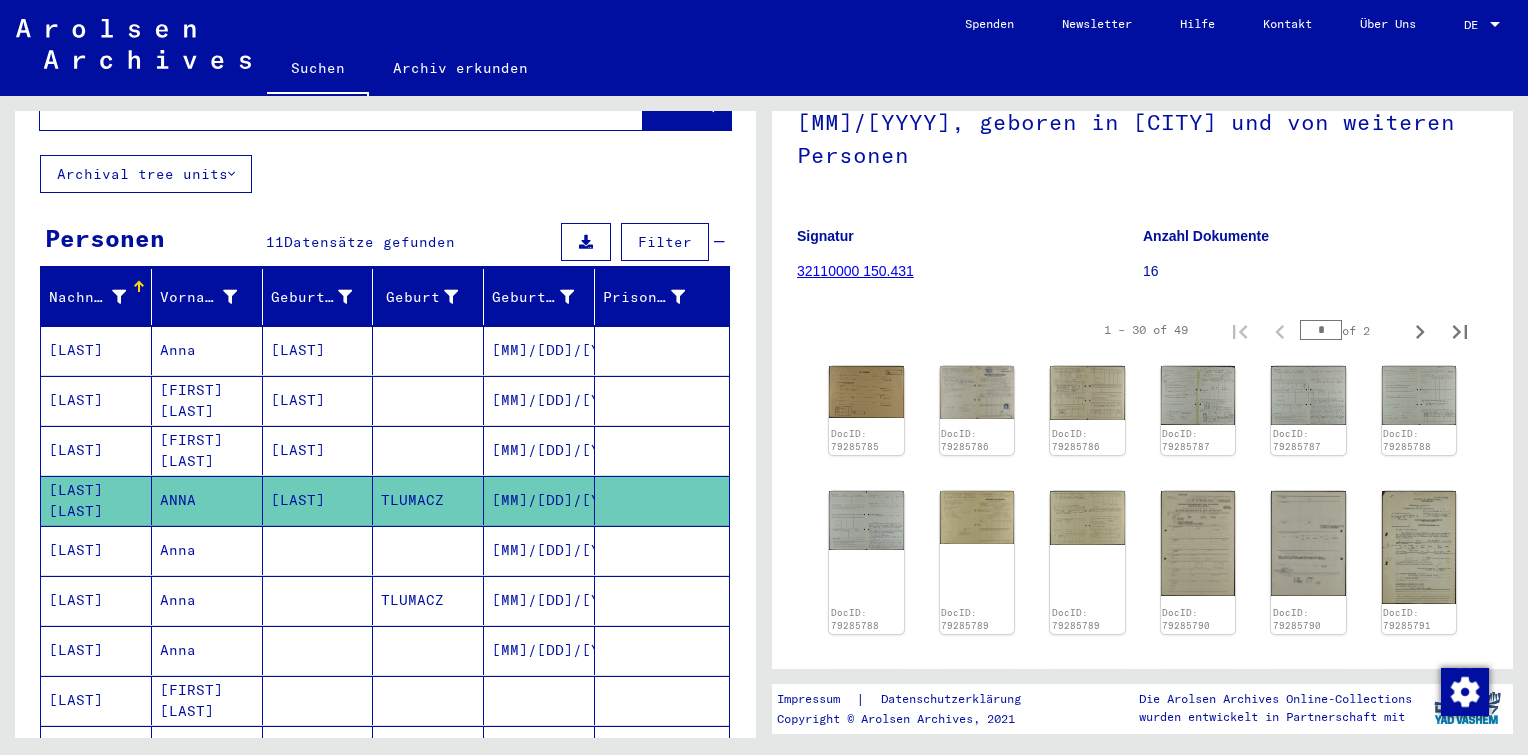 click on "[MM]/[DD]/[YYYY]" at bounding box center [539, 500] 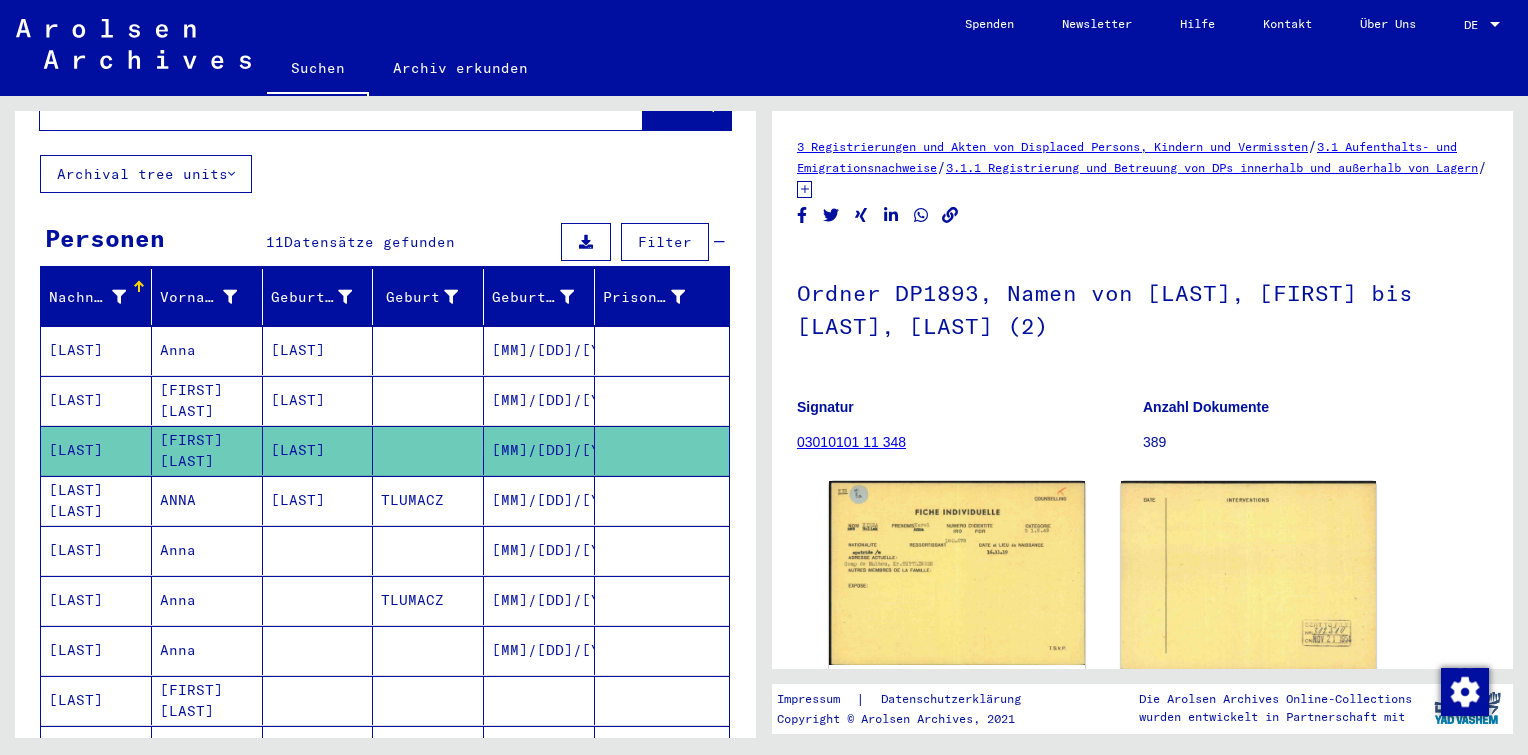 scroll, scrollTop: 0, scrollLeft: 0, axis: both 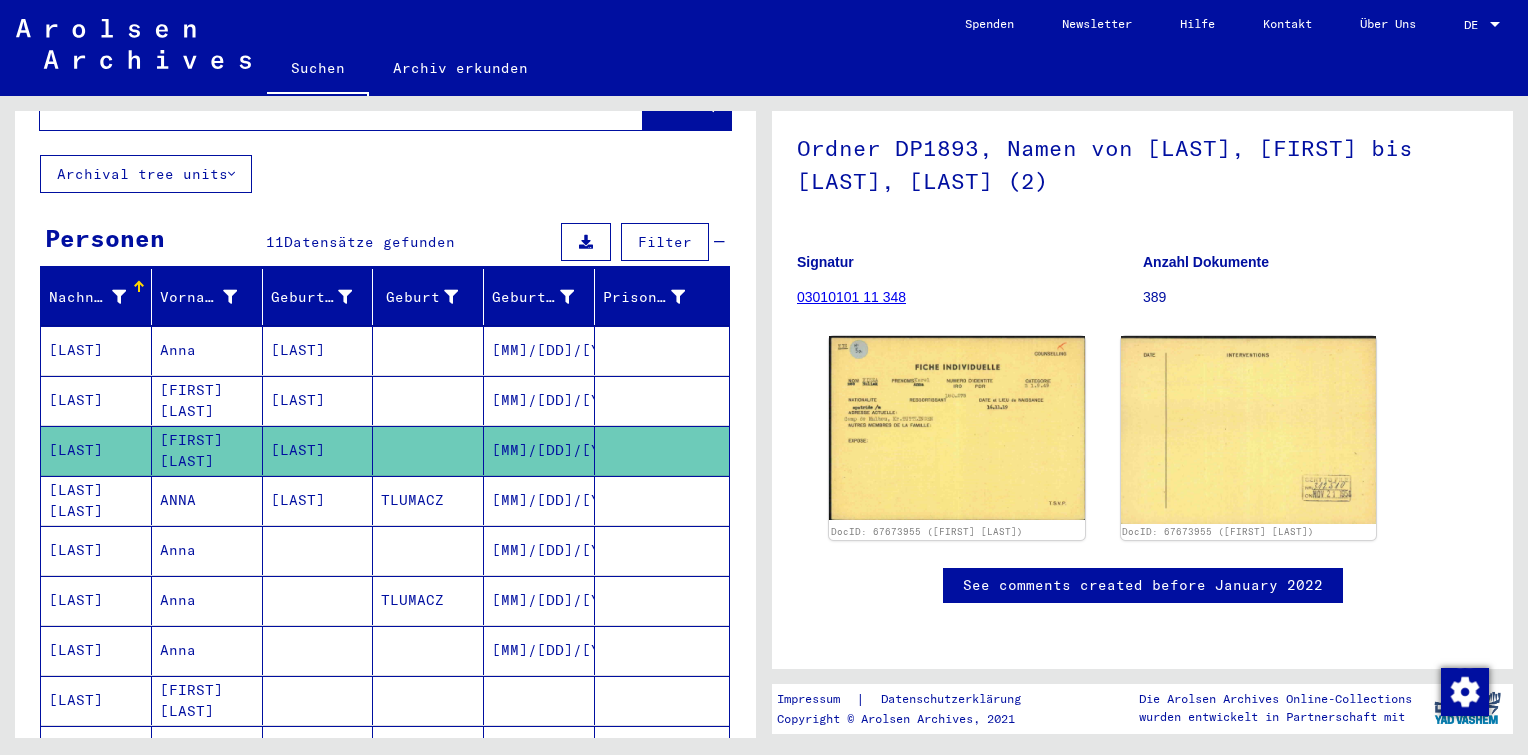 click on "[MM]/[DD]/[YYYY]" at bounding box center [539, 550] 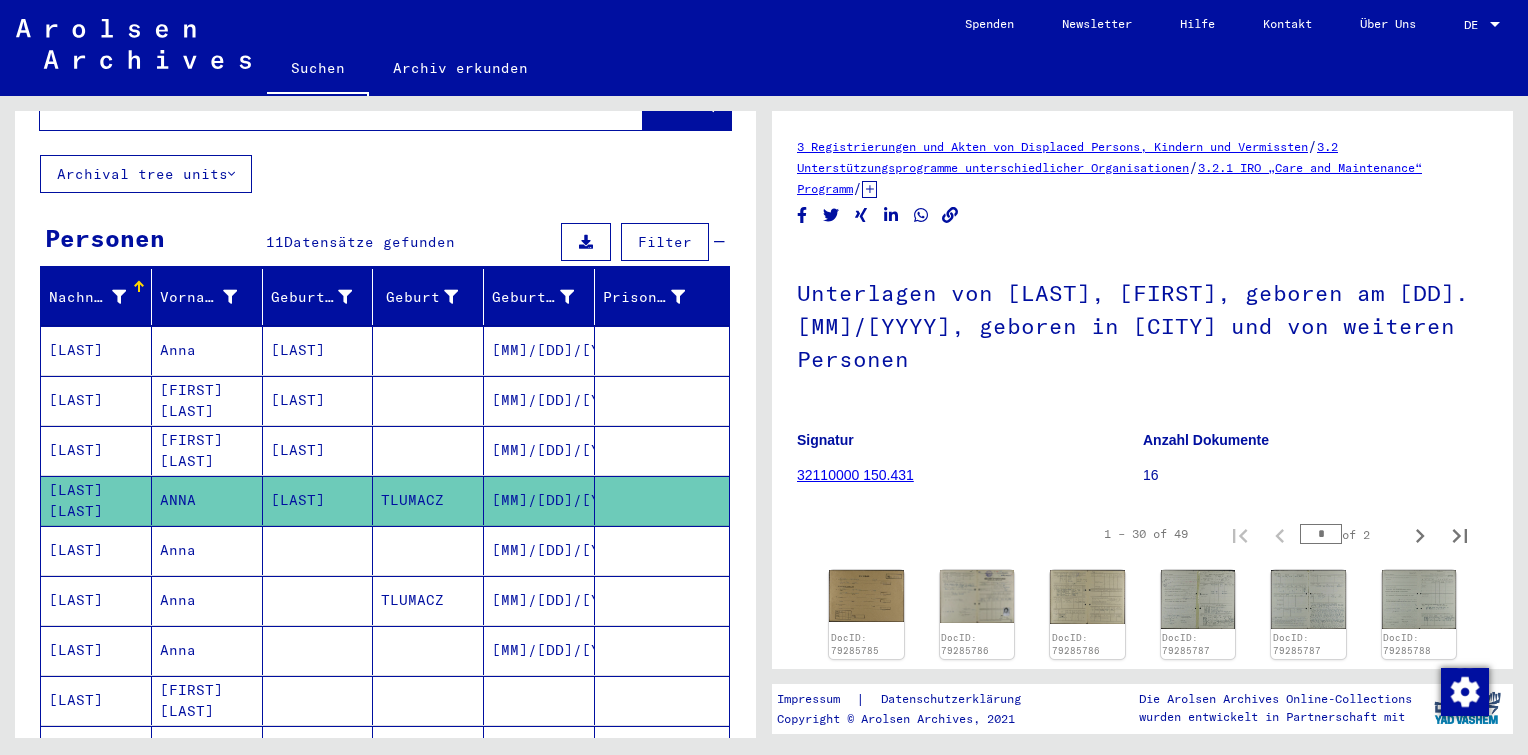 scroll, scrollTop: 200, scrollLeft: 0, axis: vertical 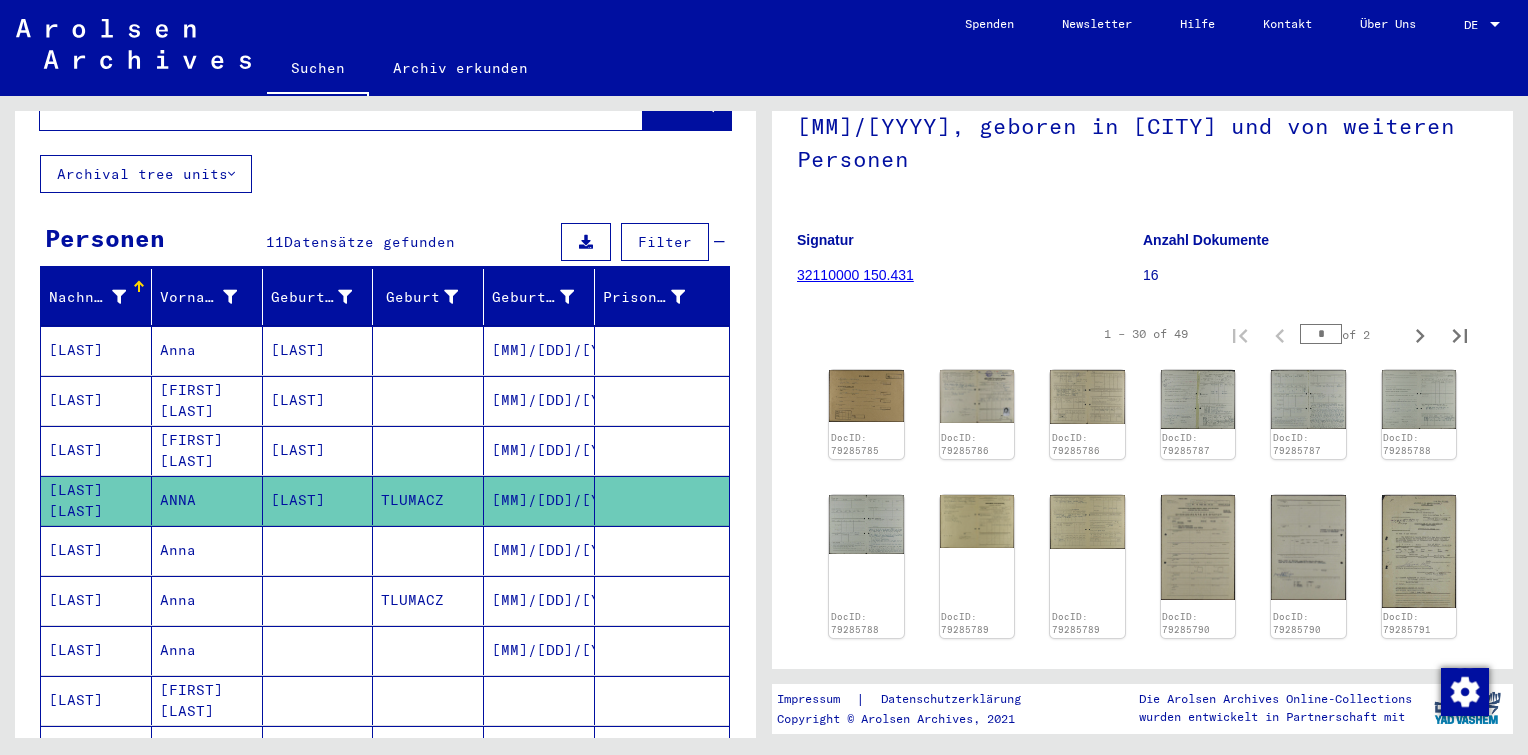click on "[MM]/[DD]/[YYYY]" at bounding box center (539, 500) 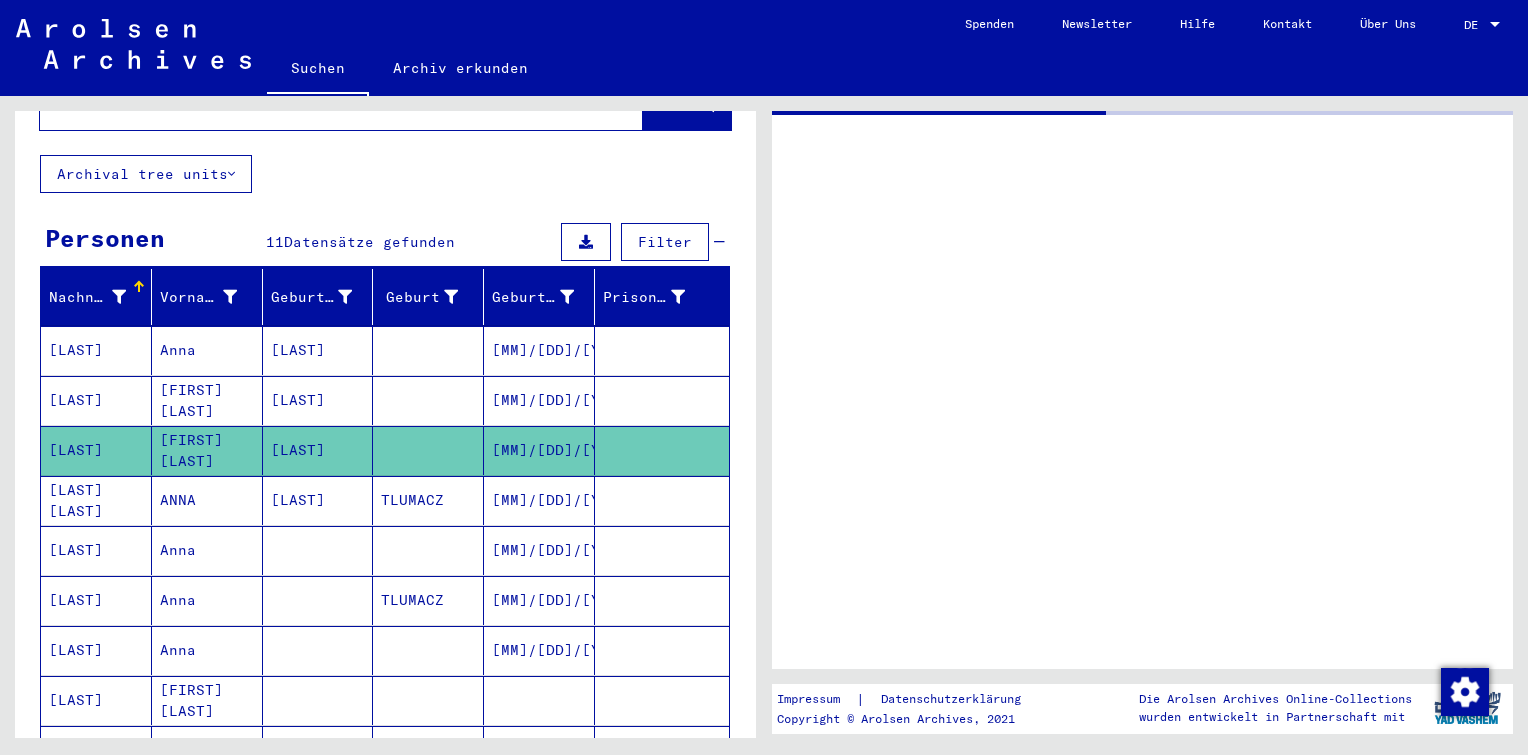 scroll, scrollTop: 0, scrollLeft: 0, axis: both 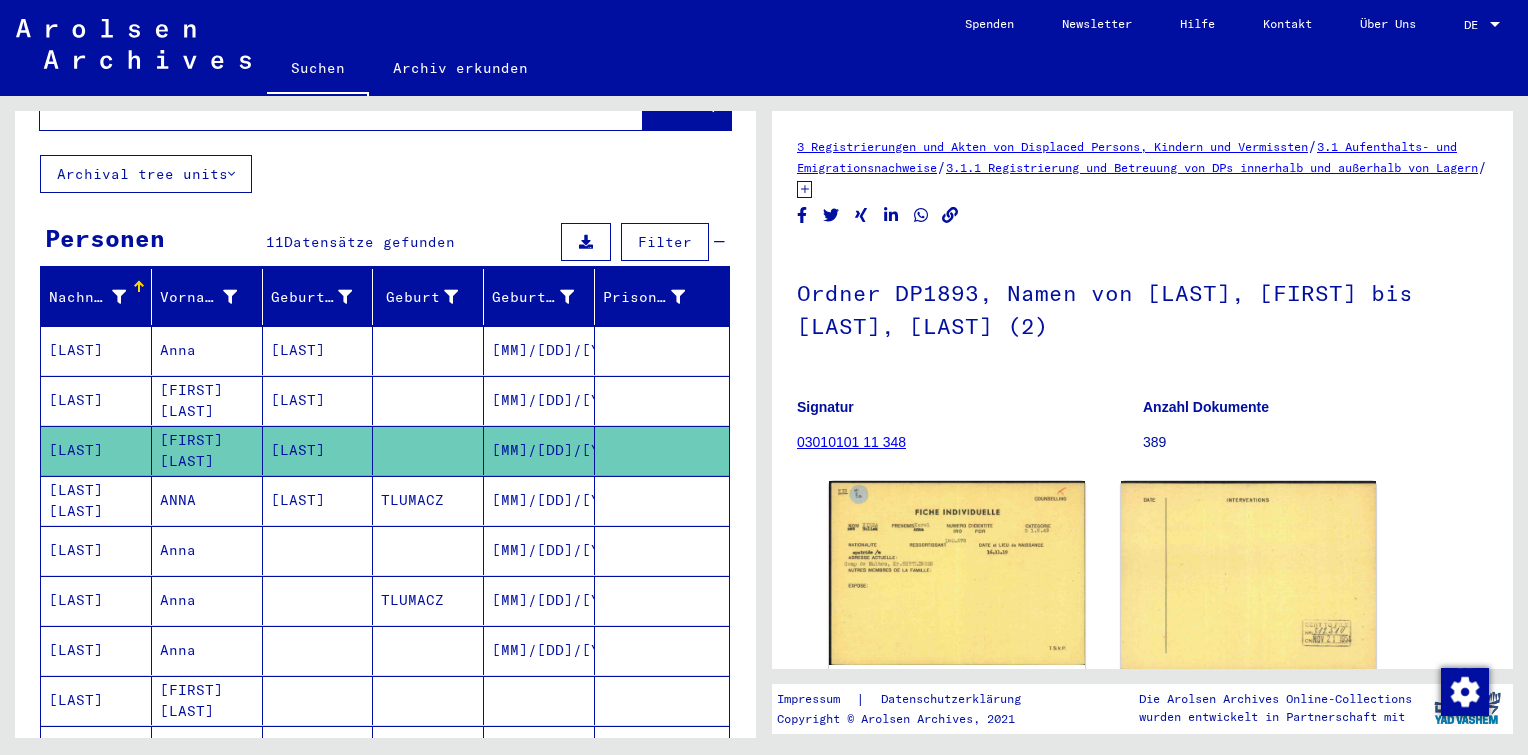click on "[MM]/[DD]/[YYYY]" at bounding box center [539, 450] 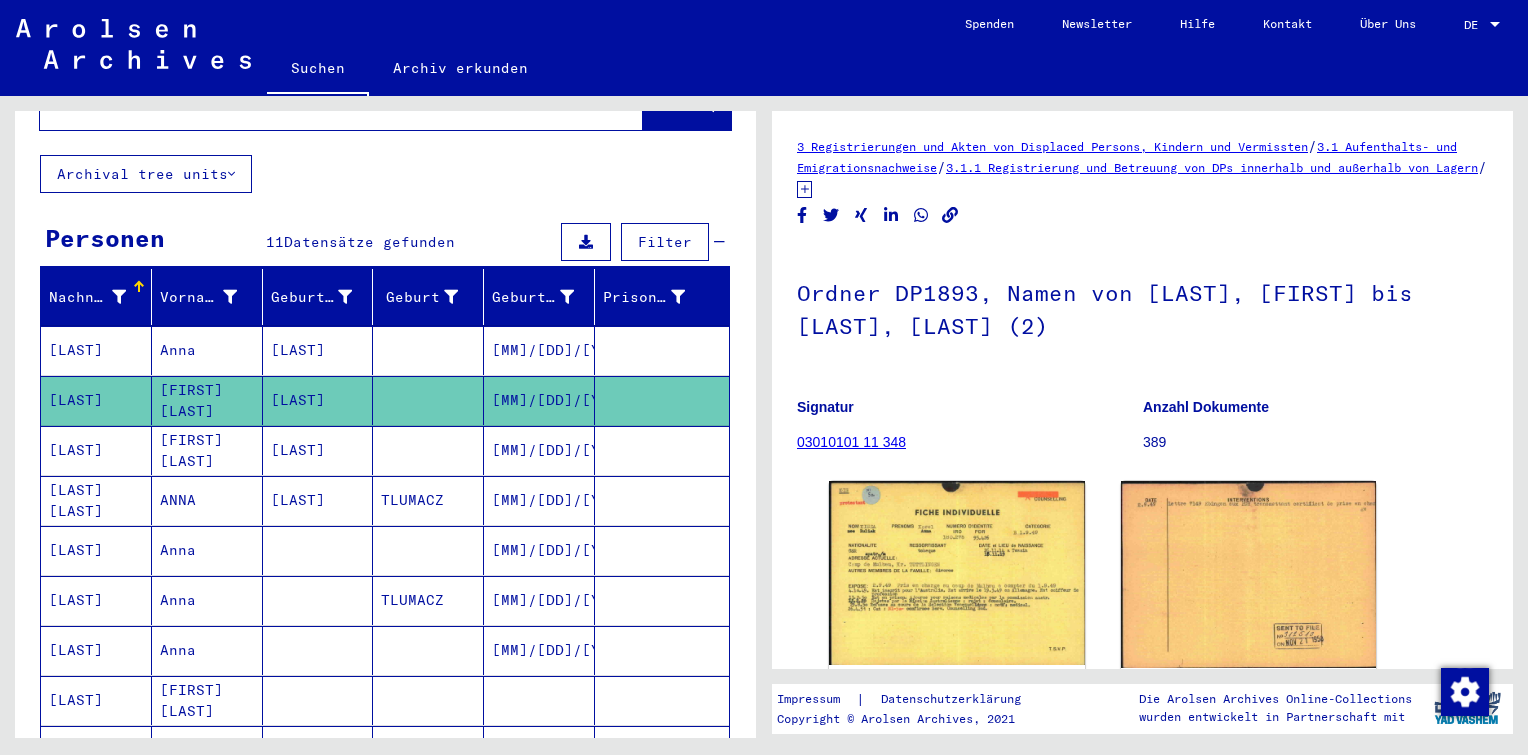 scroll, scrollTop: 171, scrollLeft: 0, axis: vertical 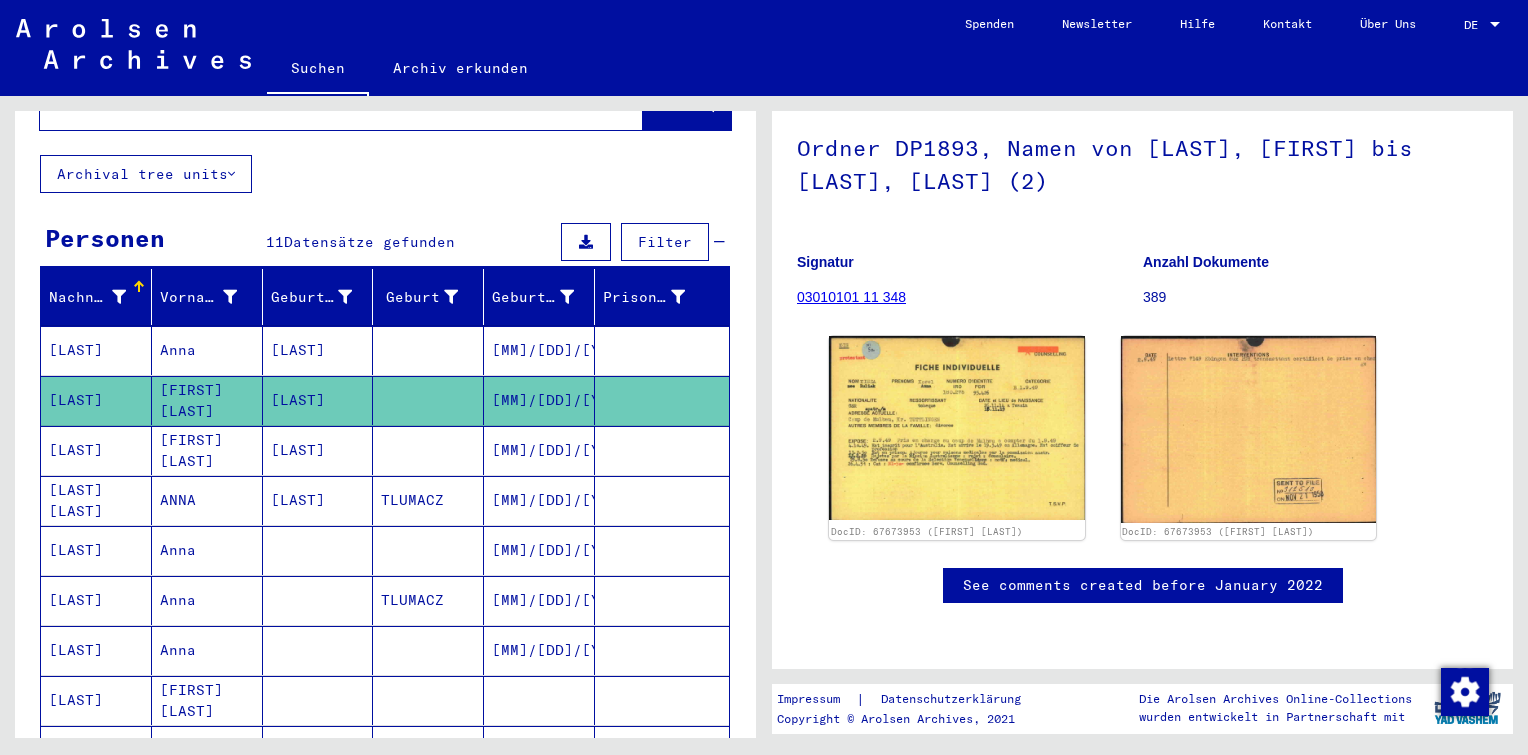 click on "TLUMACZ" at bounding box center [428, 550] 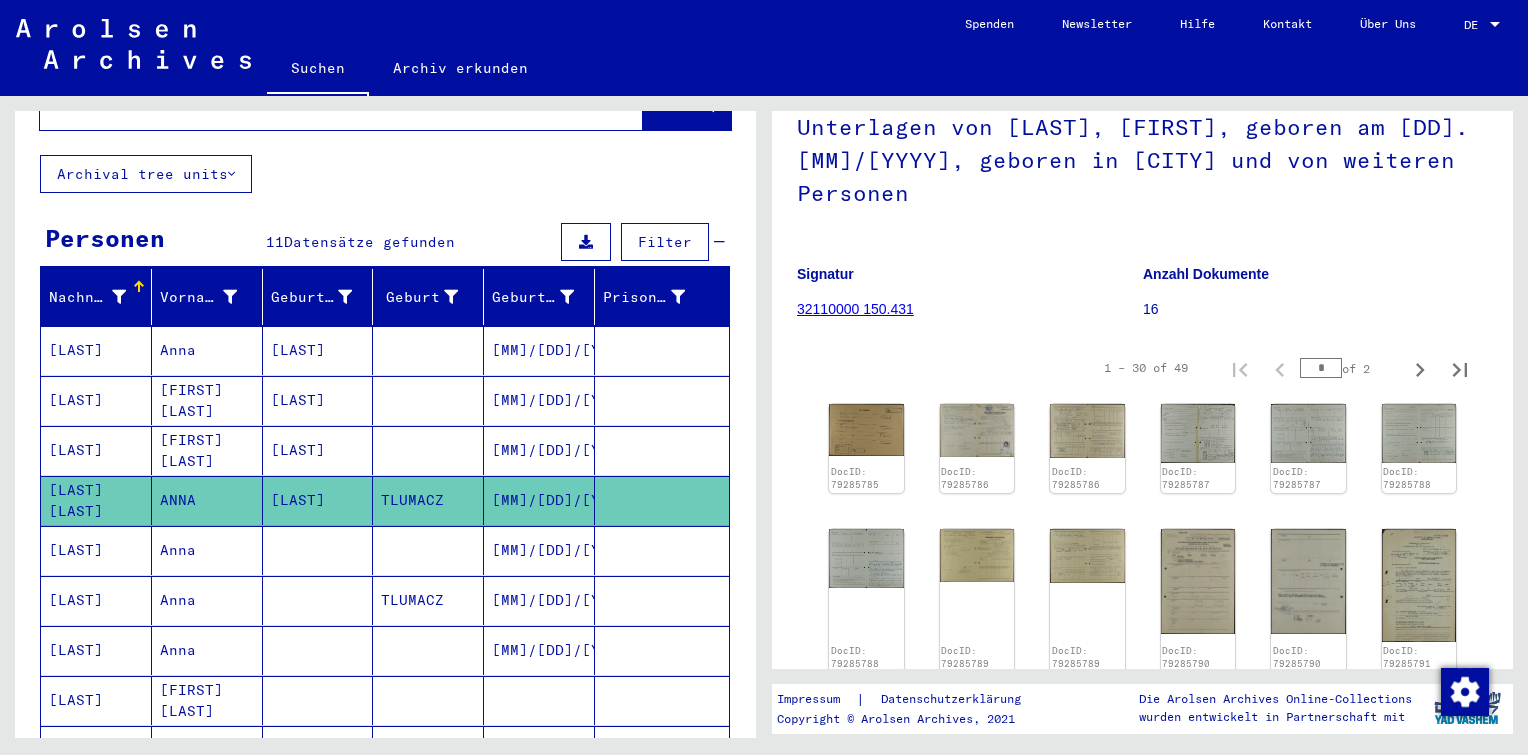 scroll, scrollTop: 300, scrollLeft: 0, axis: vertical 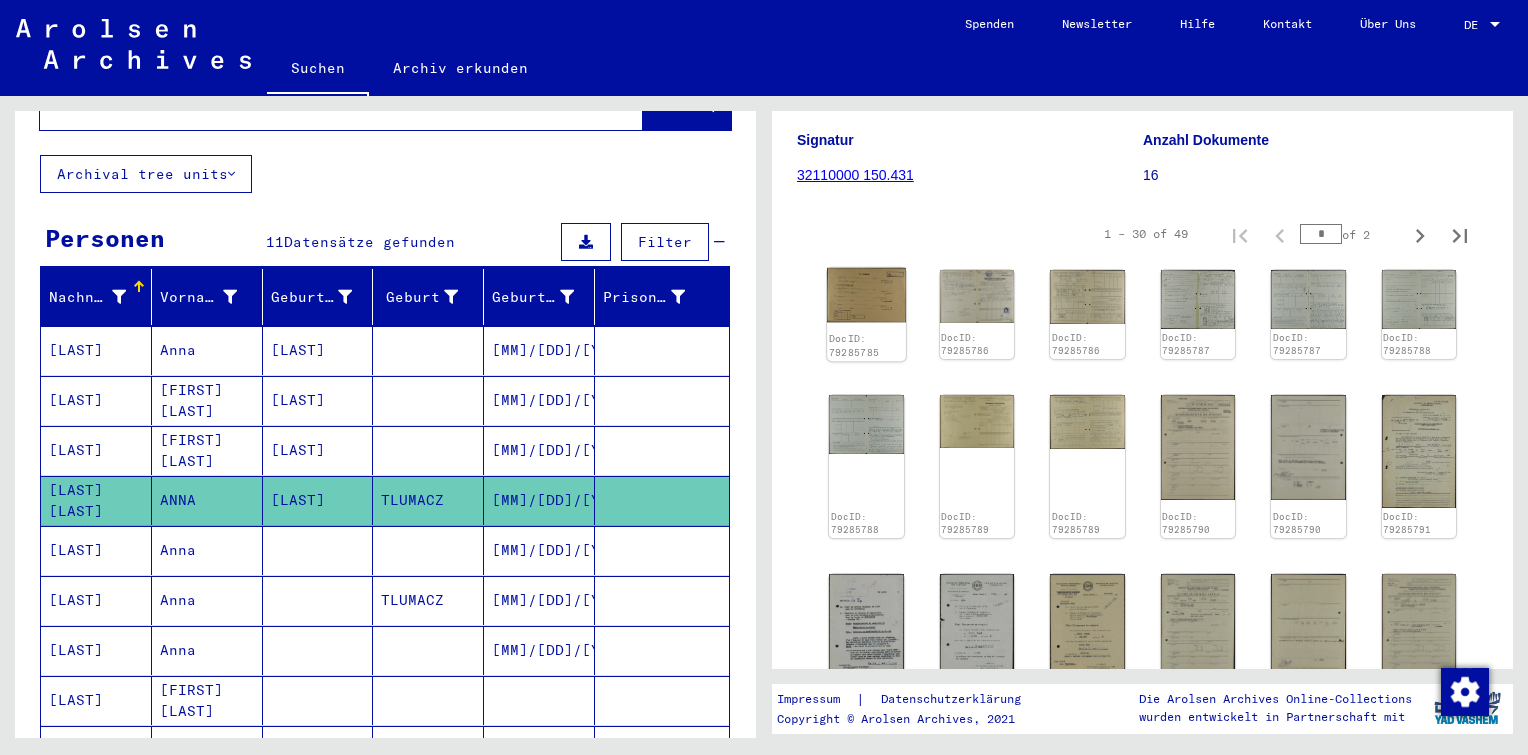 click 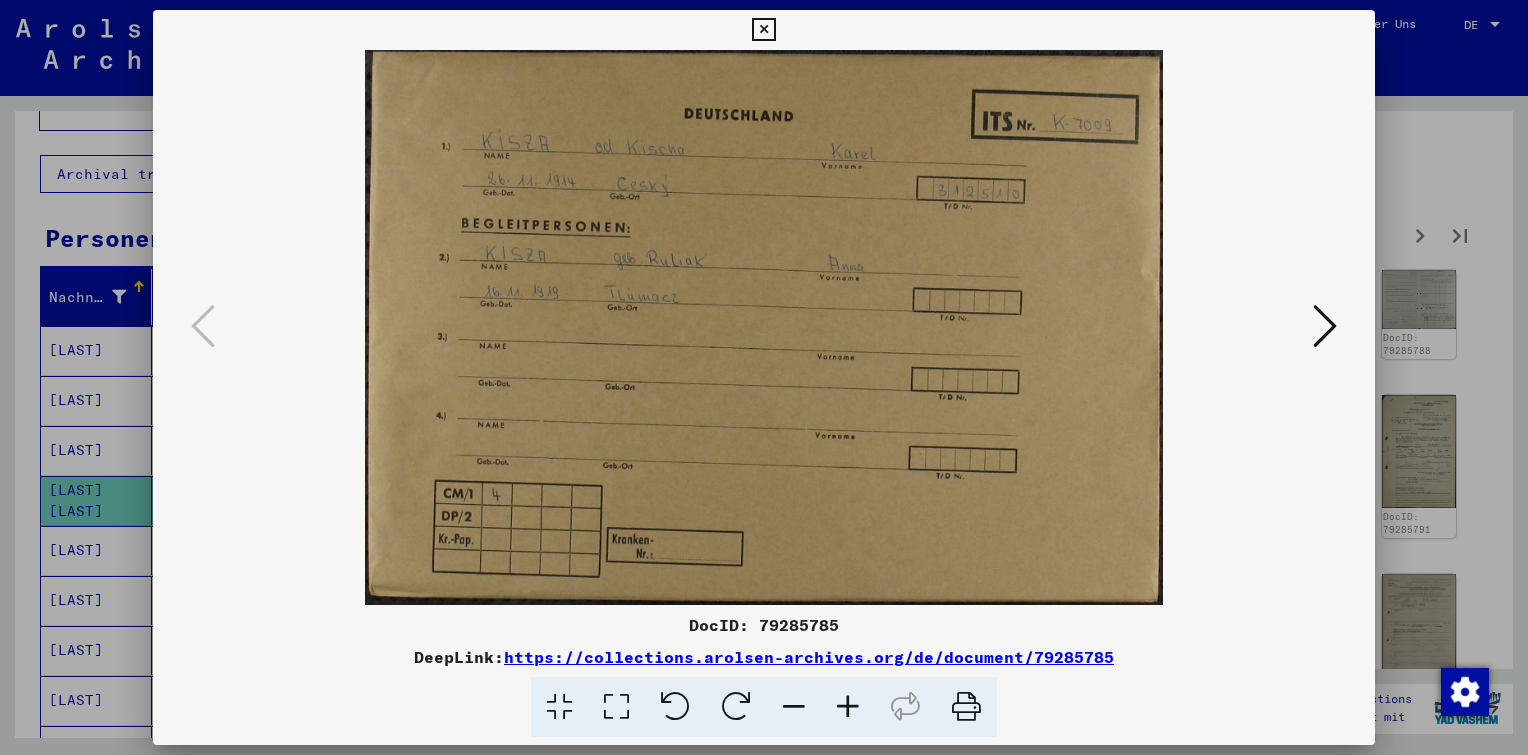 click at bounding box center [848, 707] 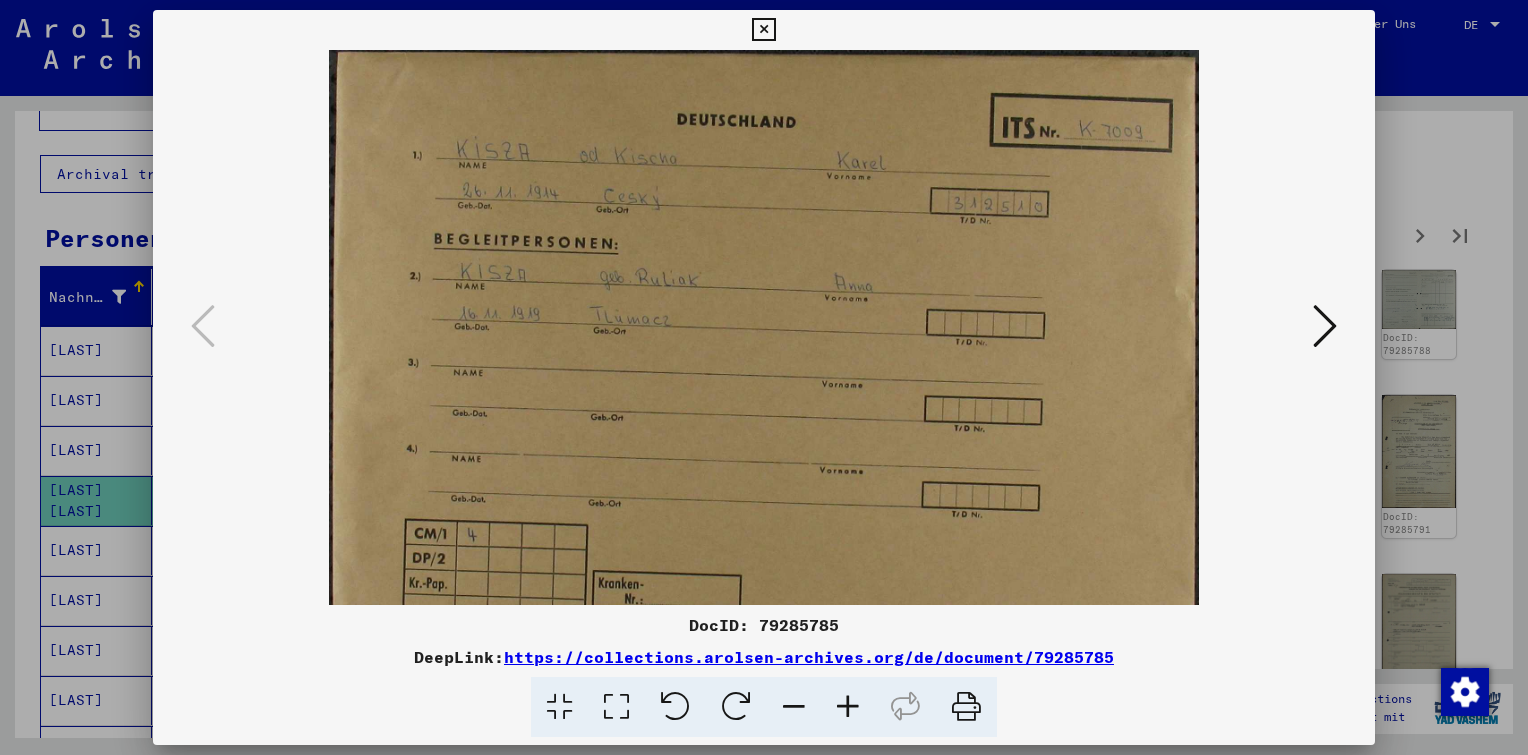 click at bounding box center (848, 707) 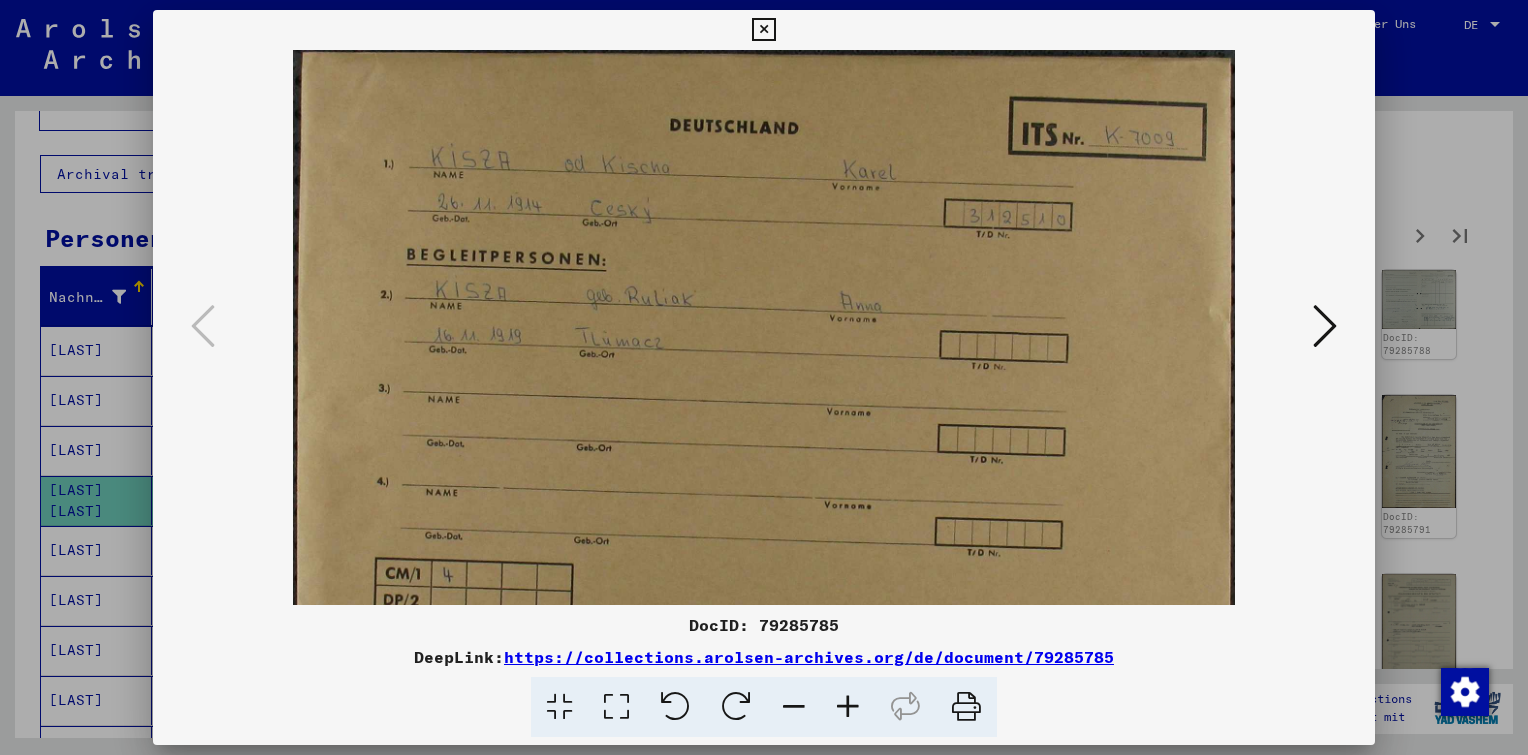click at bounding box center [848, 707] 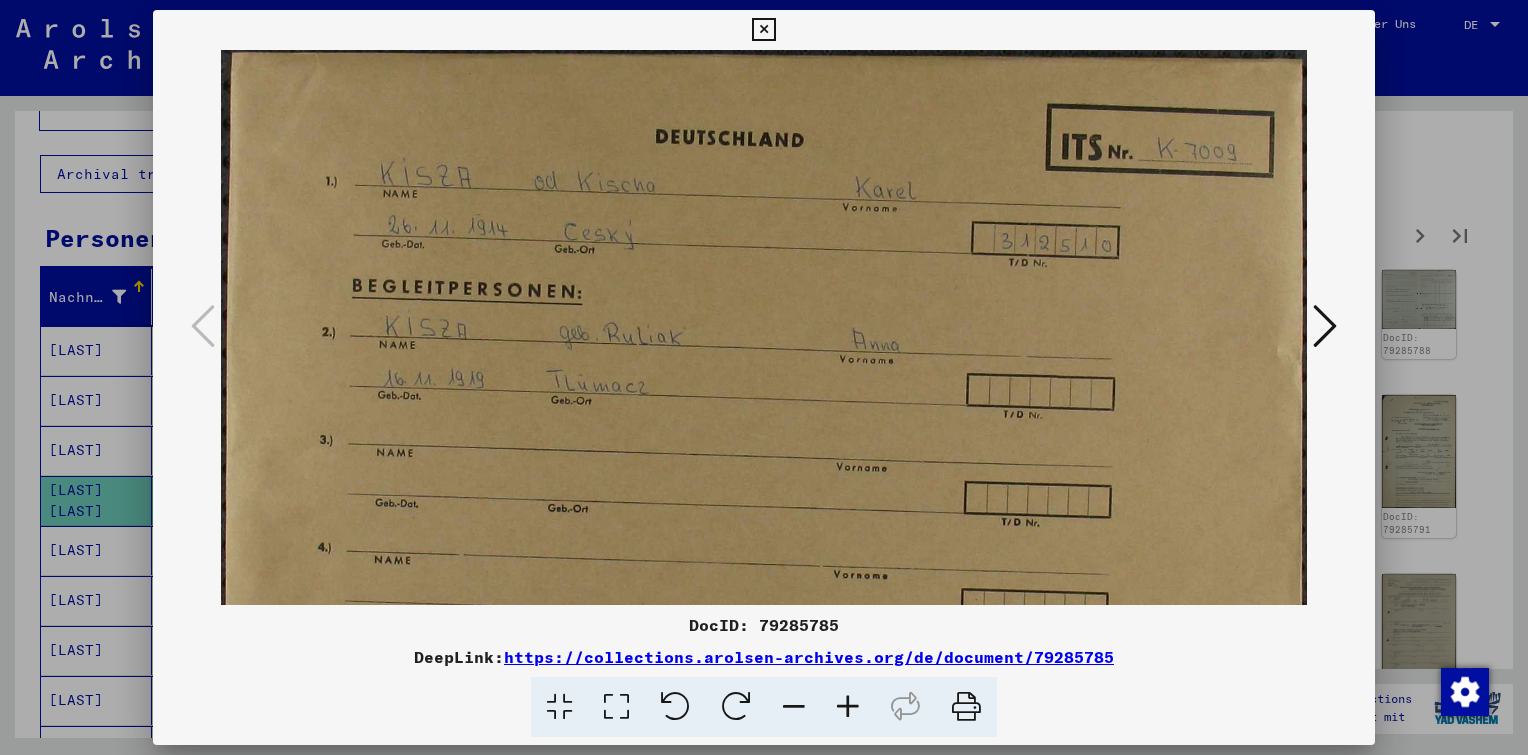 click at bounding box center [848, 707] 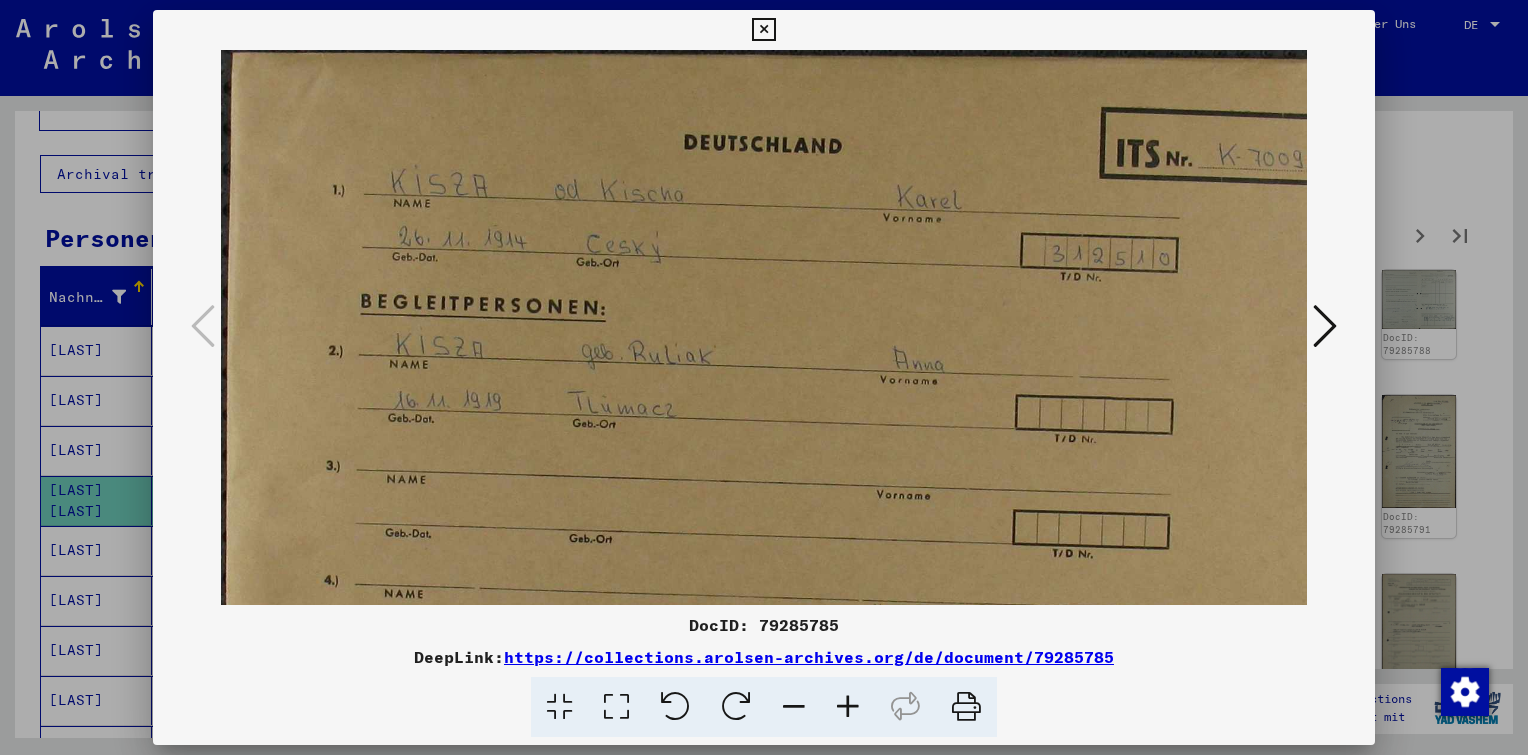 click at bounding box center (848, 707) 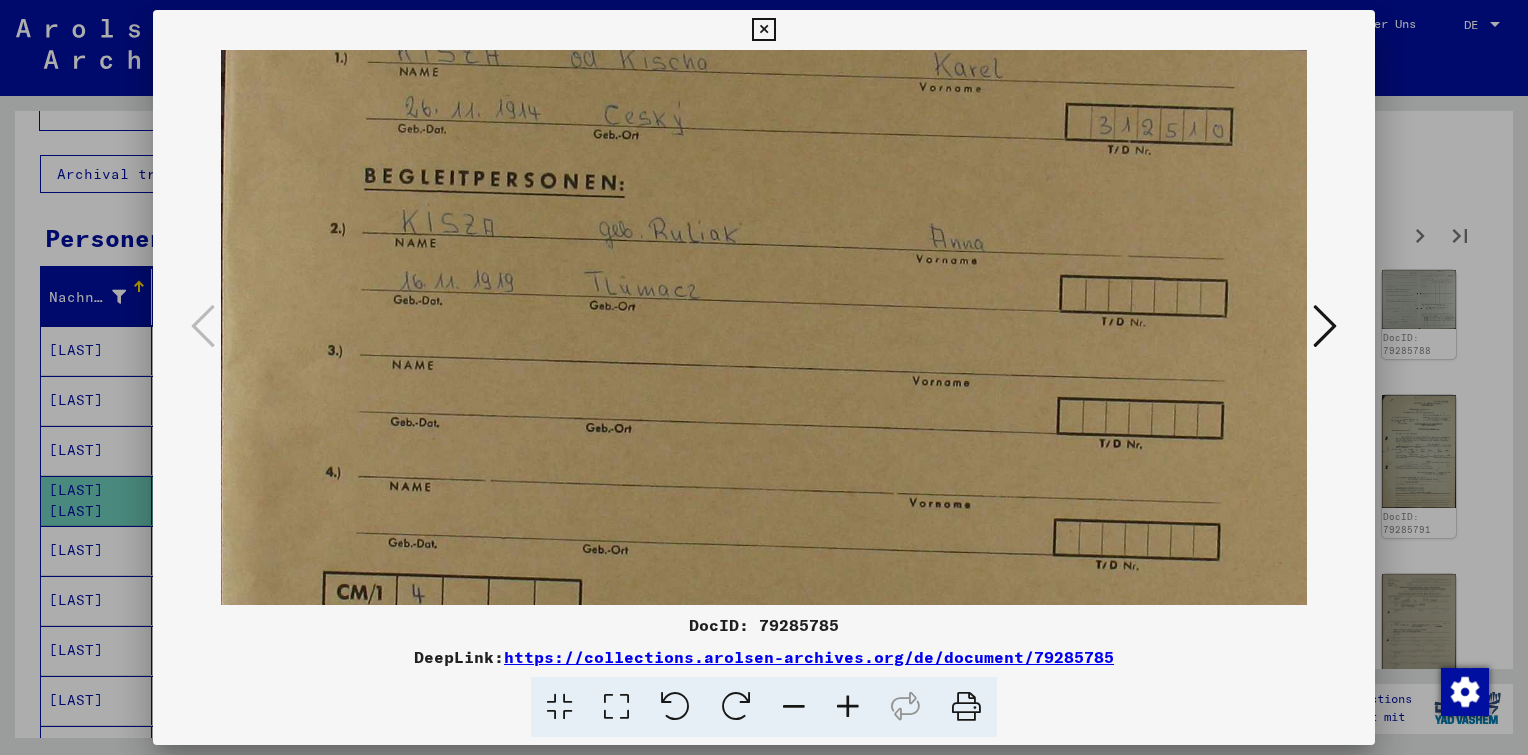 scroll, scrollTop: 141, scrollLeft: 7, axis: both 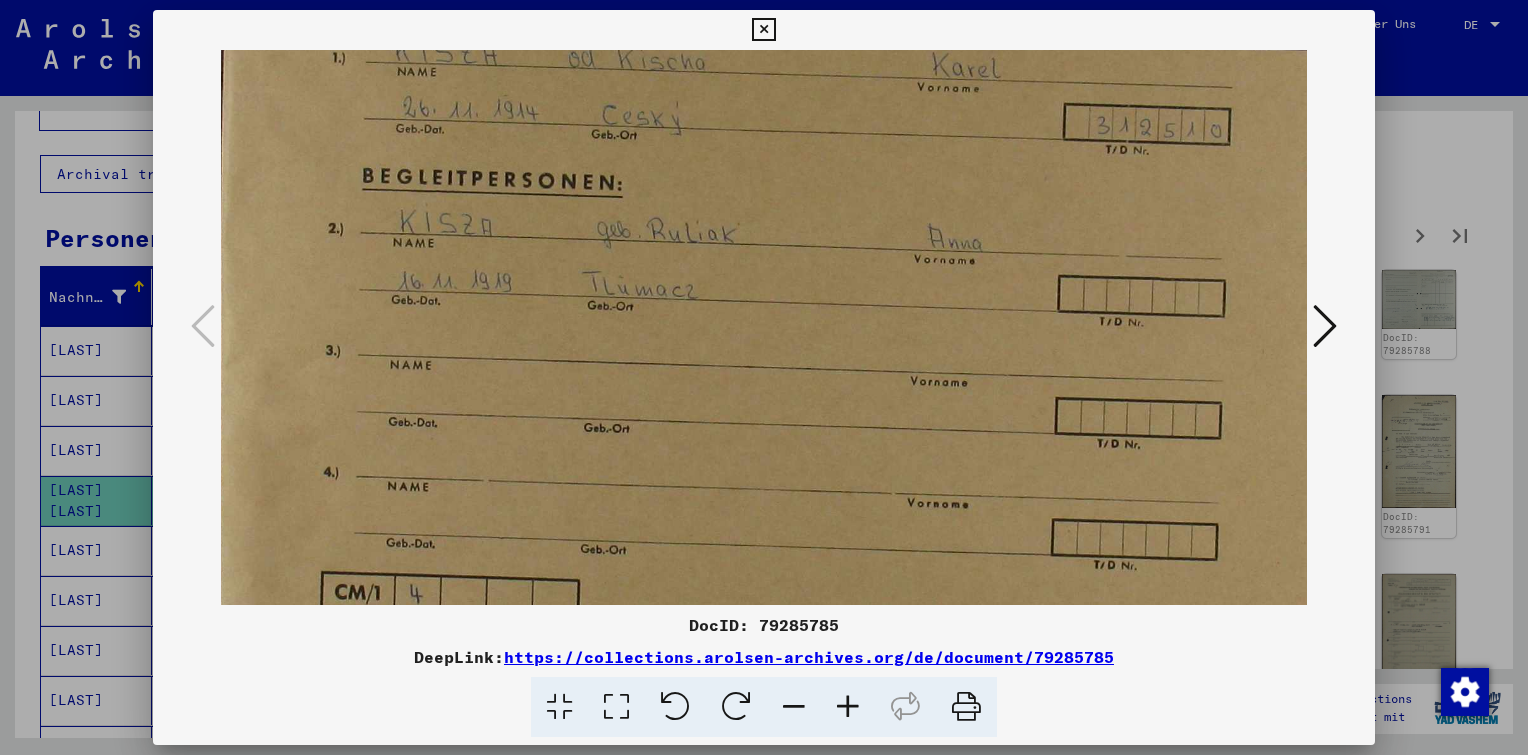 drag, startPoint x: 828, startPoint y: 456, endPoint x: 822, endPoint y: 312, distance: 144.12494 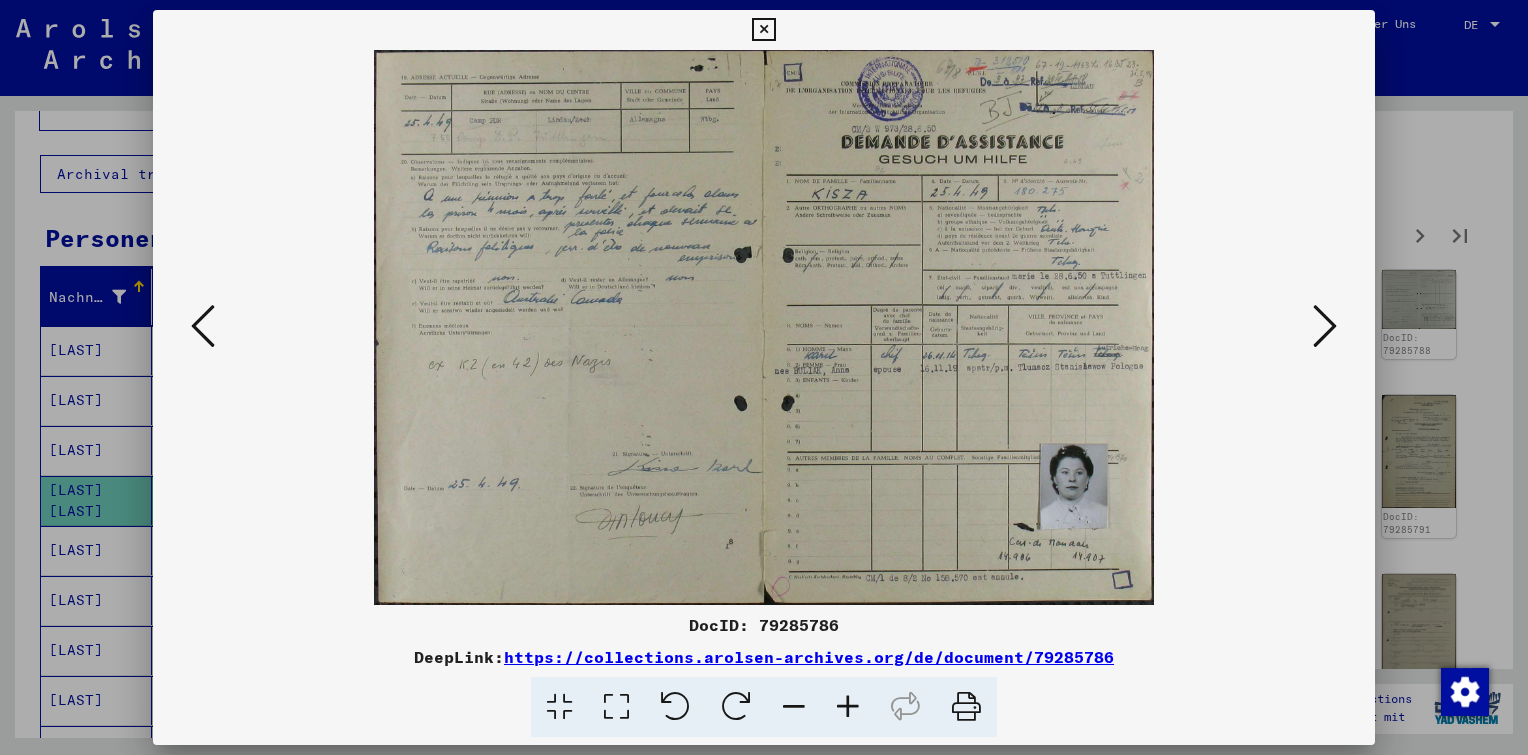 scroll, scrollTop: 0, scrollLeft: 0, axis: both 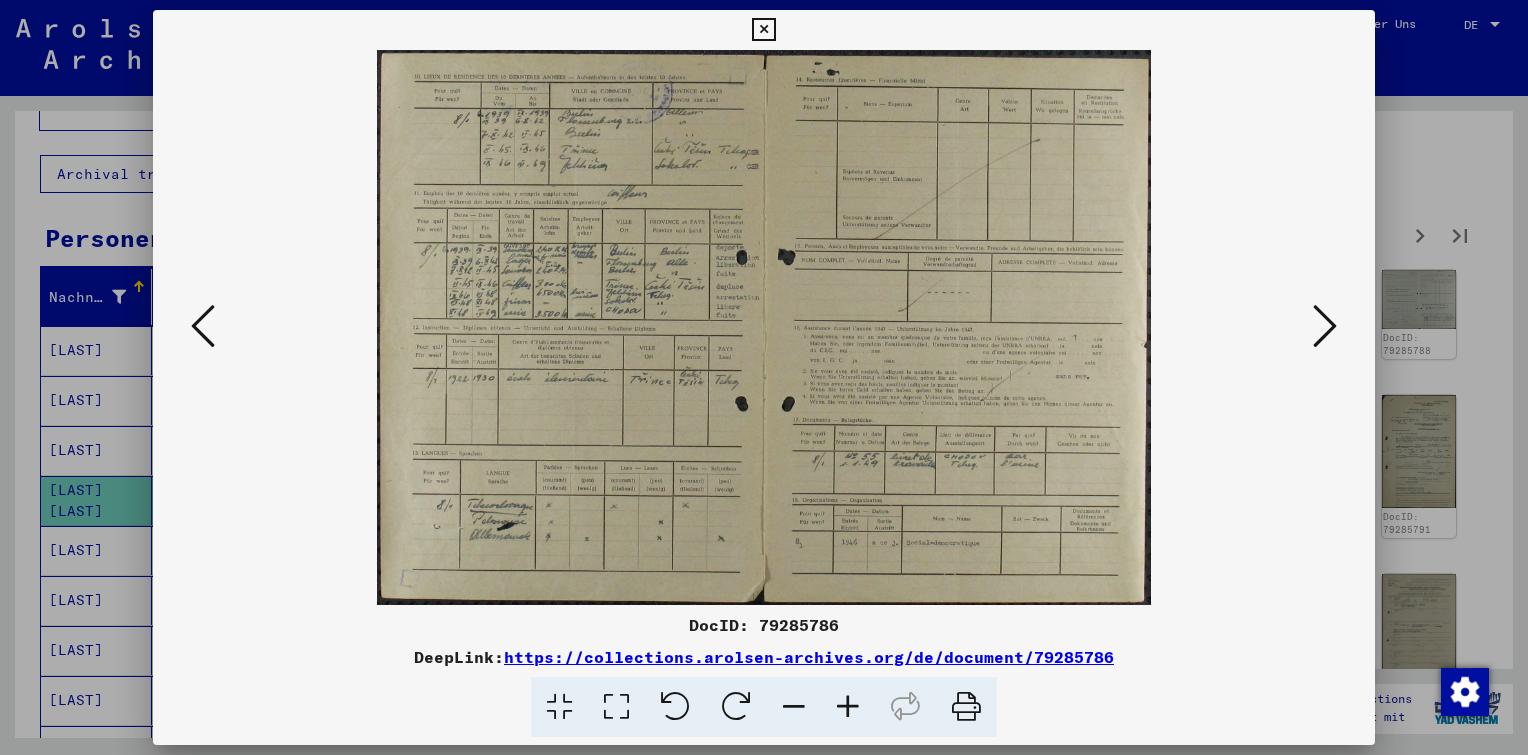 click at bounding box center (1325, 326) 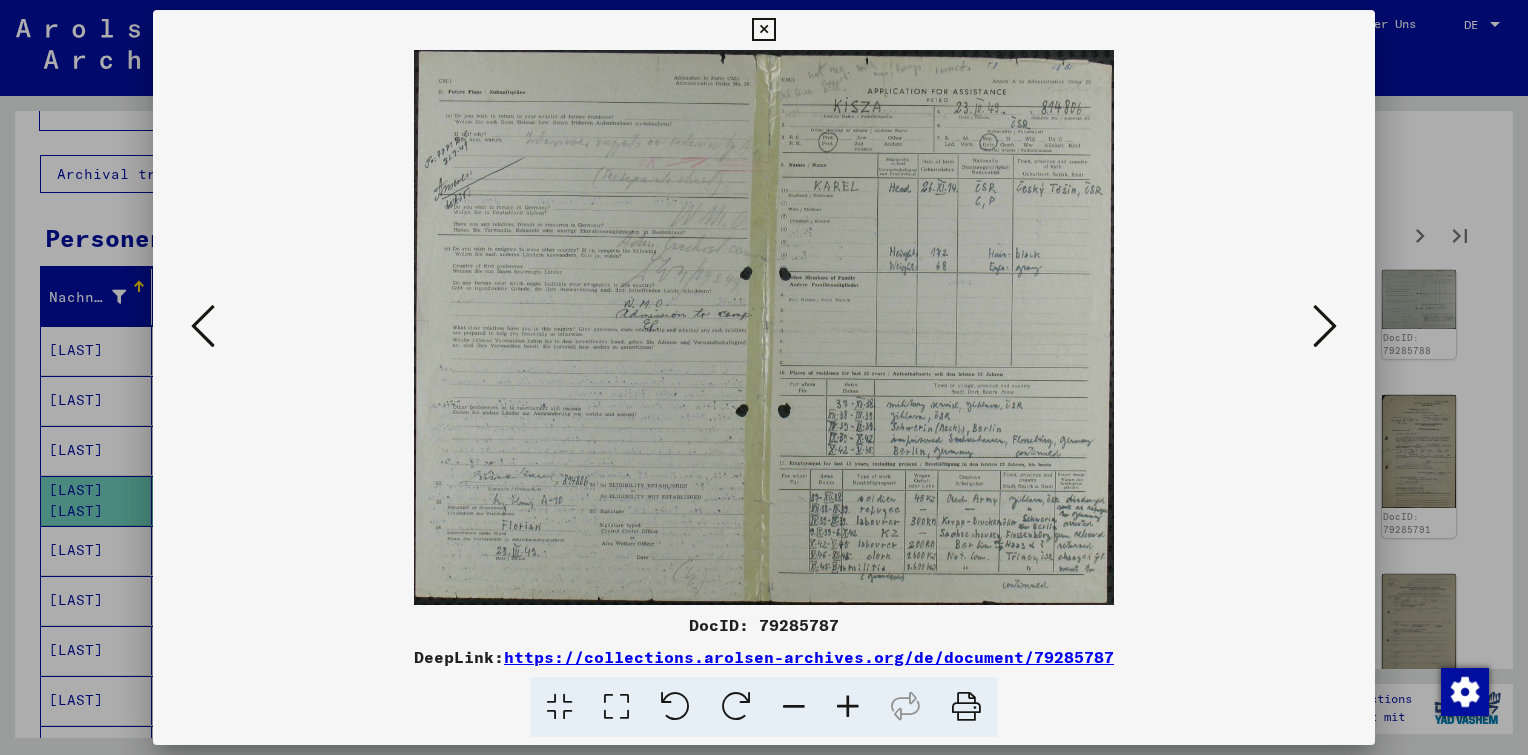 click at bounding box center [203, 326] 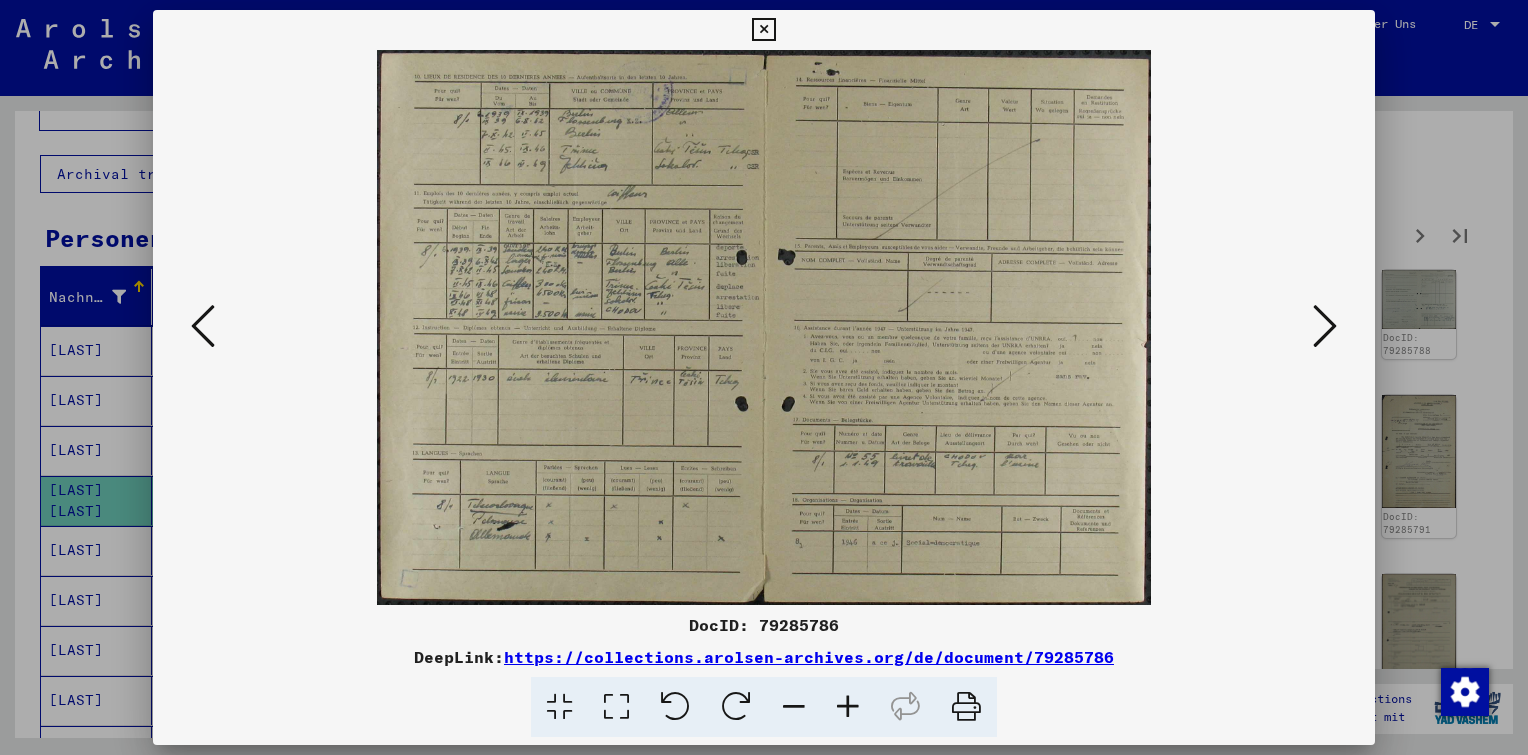click at bounding box center [203, 326] 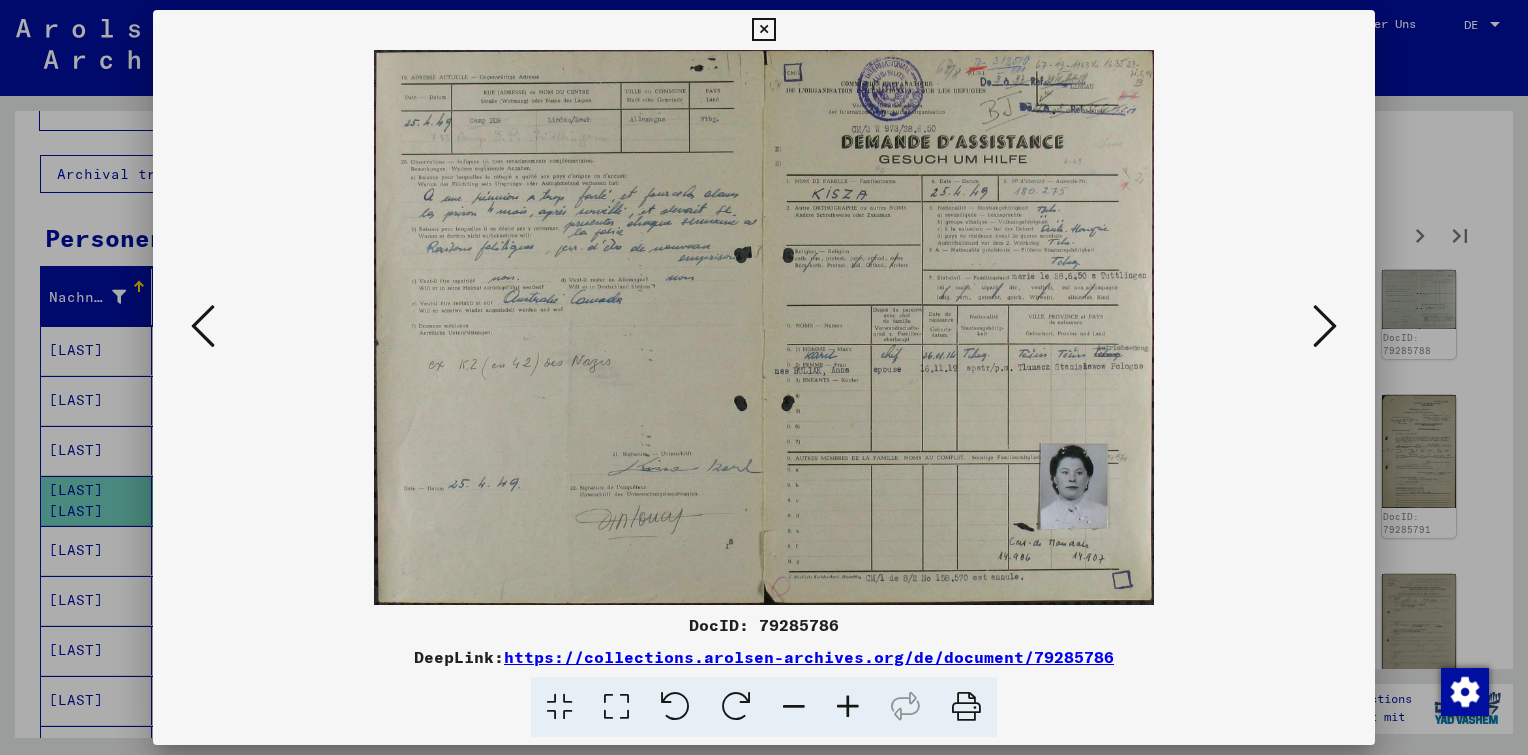 click at bounding box center (203, 326) 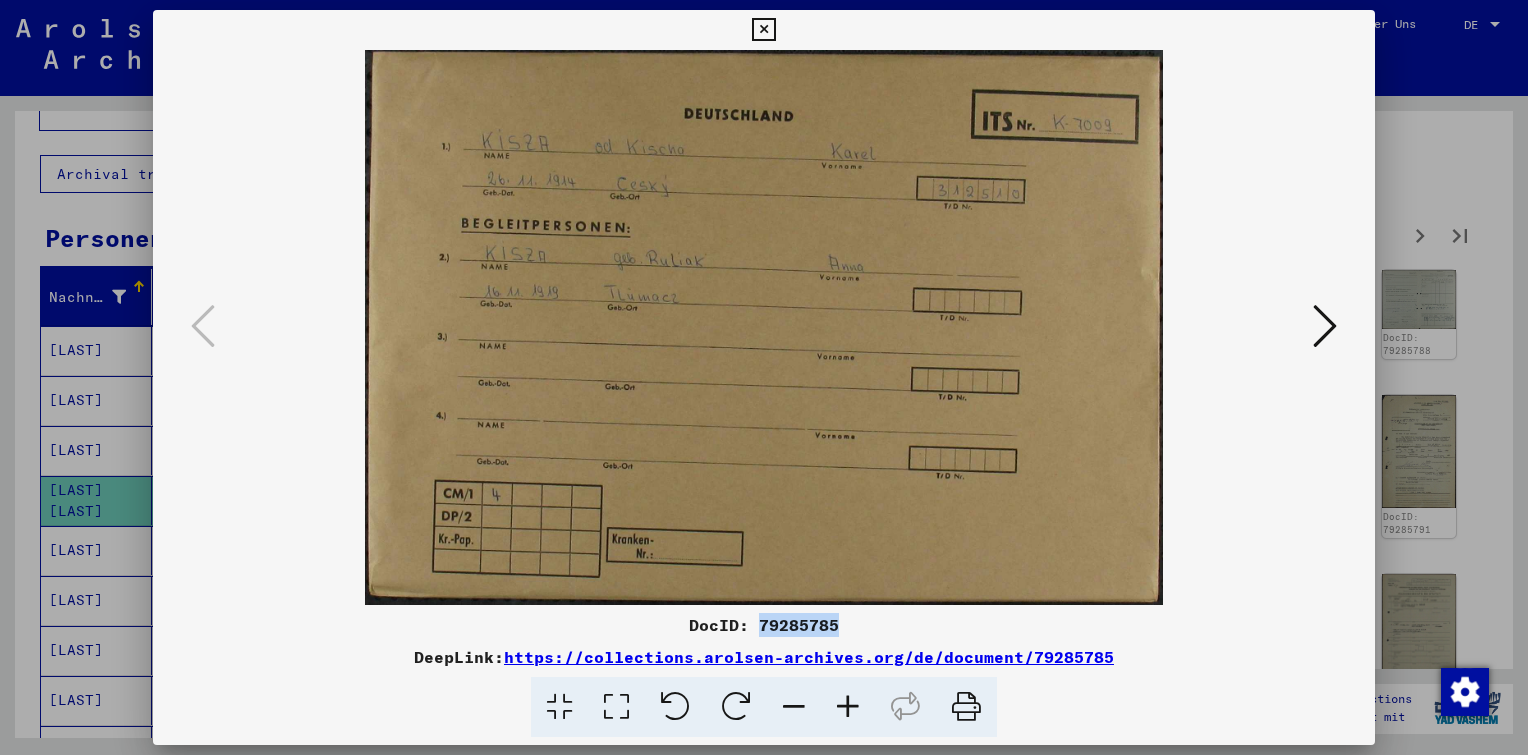 drag, startPoint x: 840, startPoint y: 623, endPoint x: 763, endPoint y: 630, distance: 77.31753 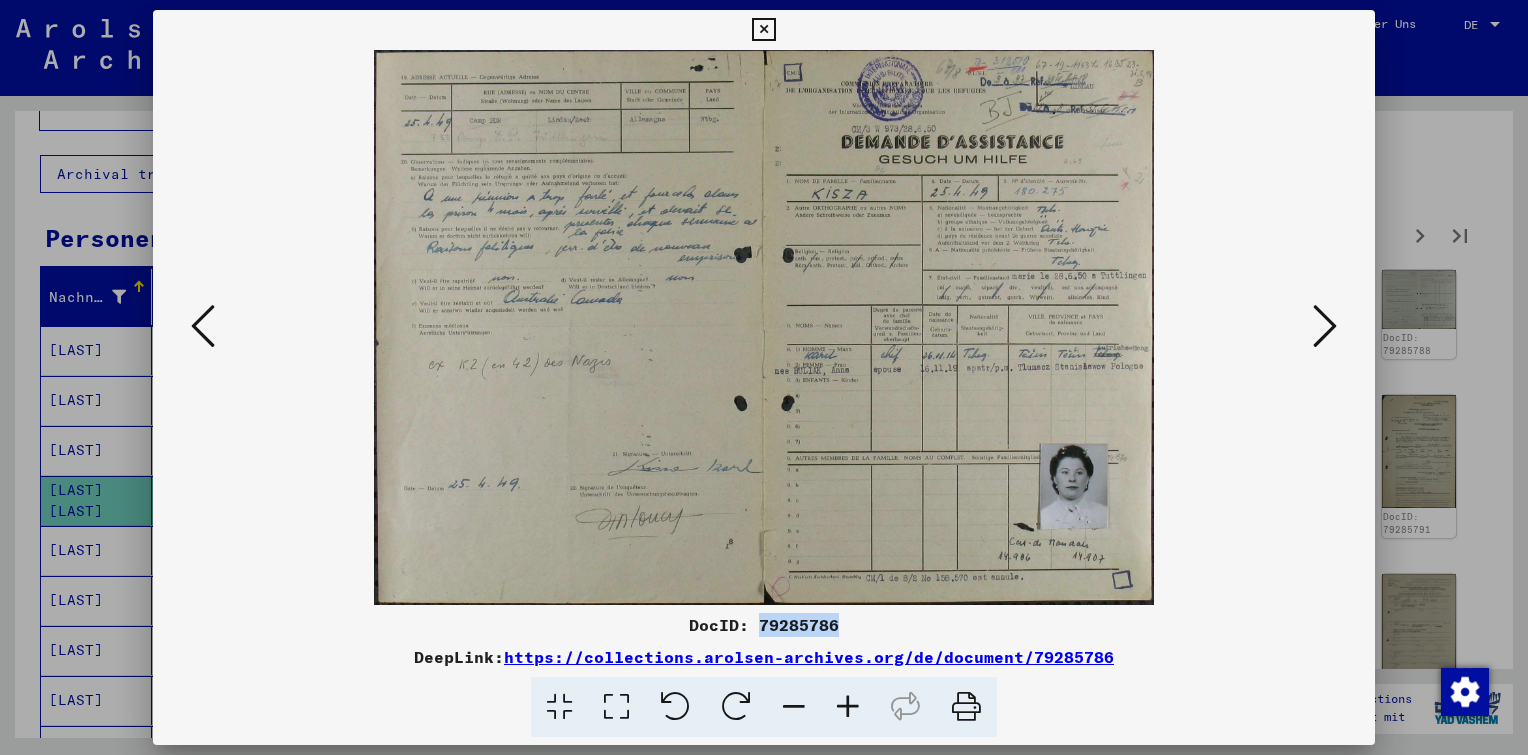 drag, startPoint x: 841, startPoint y: 627, endPoint x: 754, endPoint y: 626, distance: 87.005745 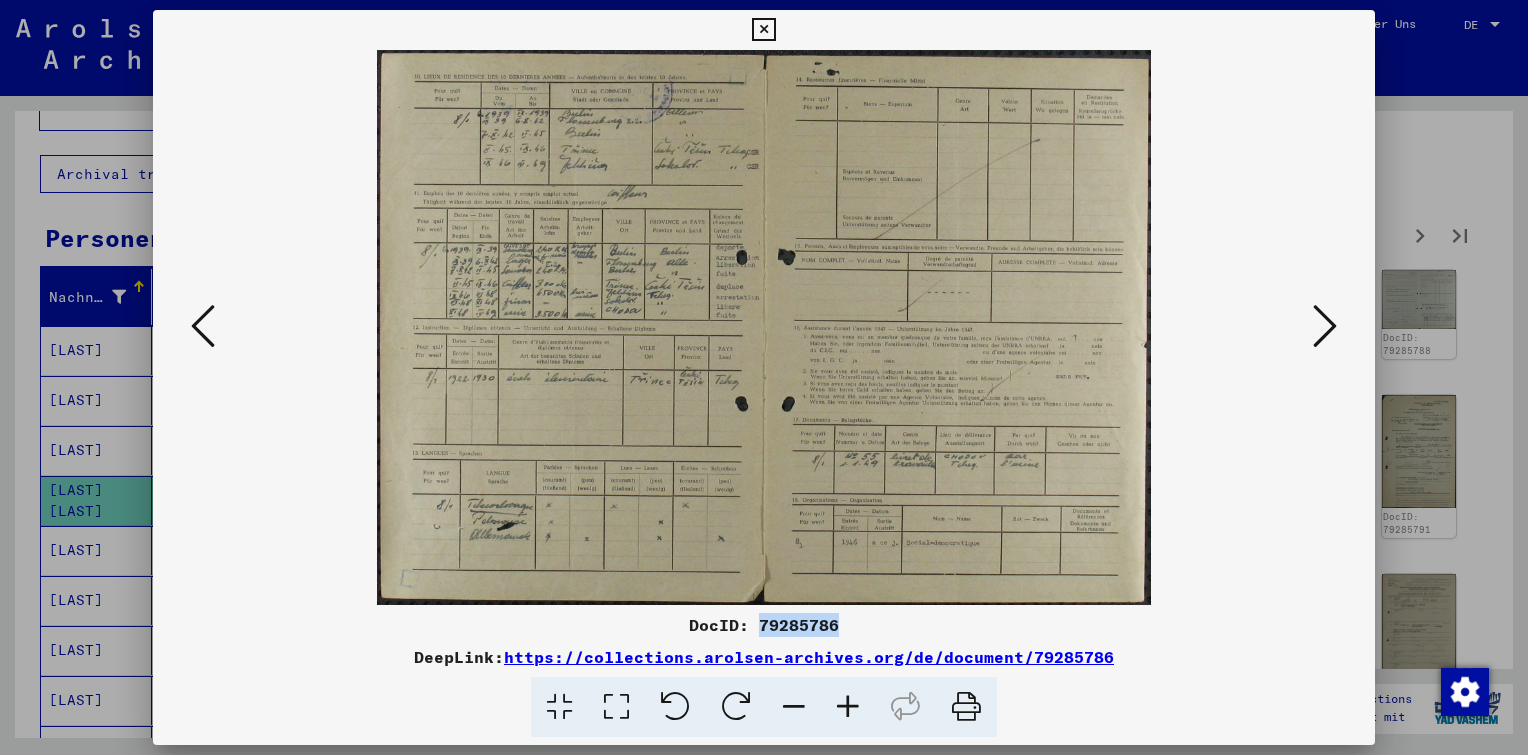 type 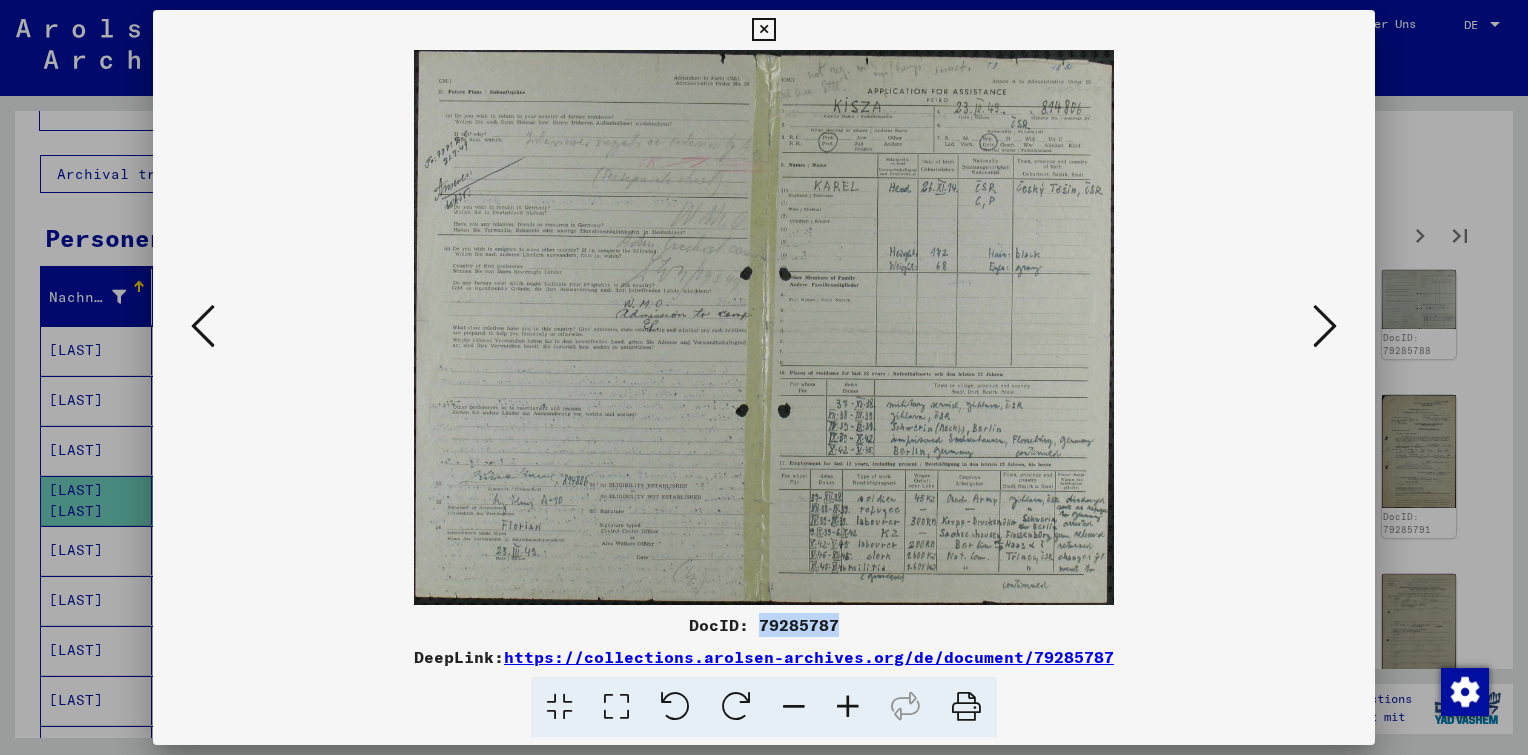 drag, startPoint x: 839, startPoint y: 629, endPoint x: 762, endPoint y: 632, distance: 77.05842 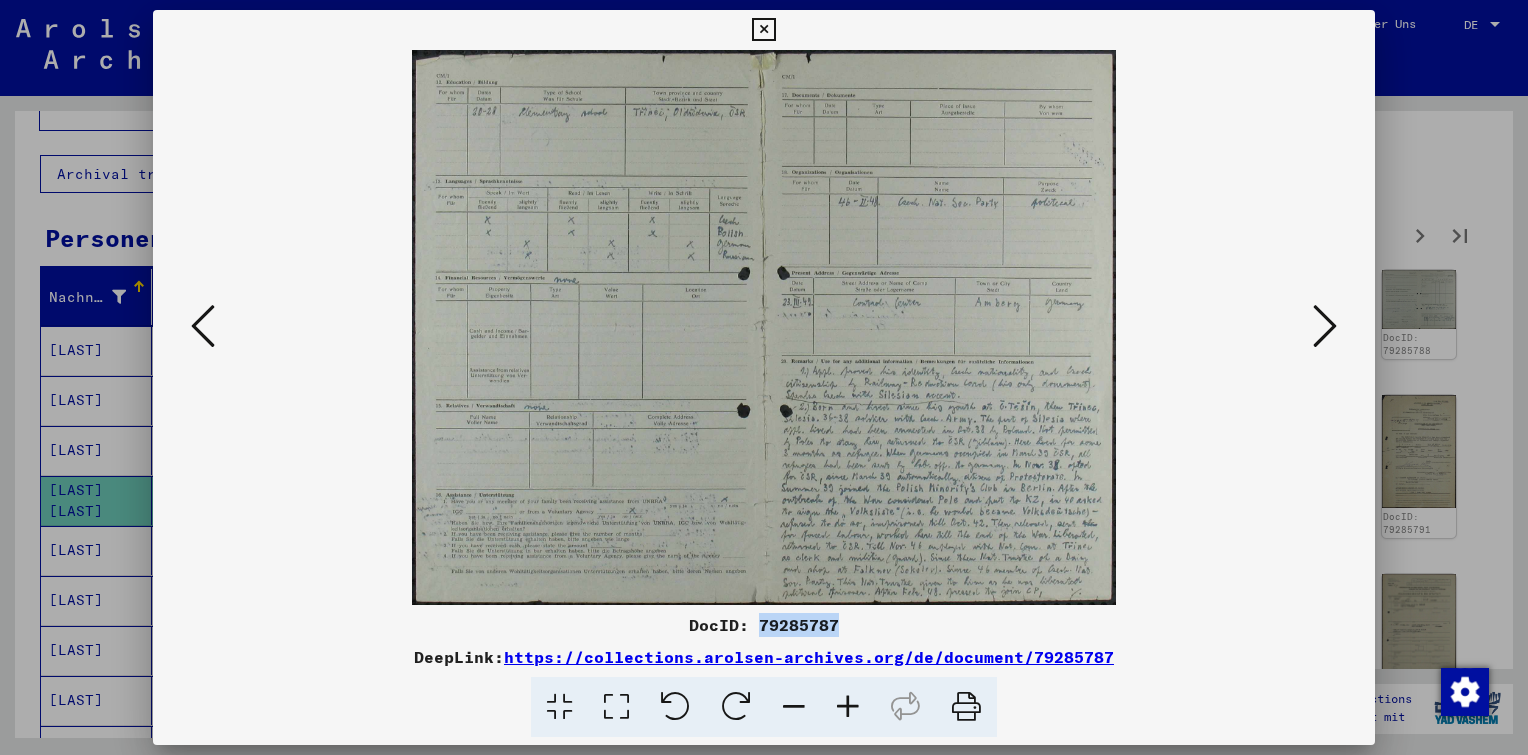 click at bounding box center (1325, 326) 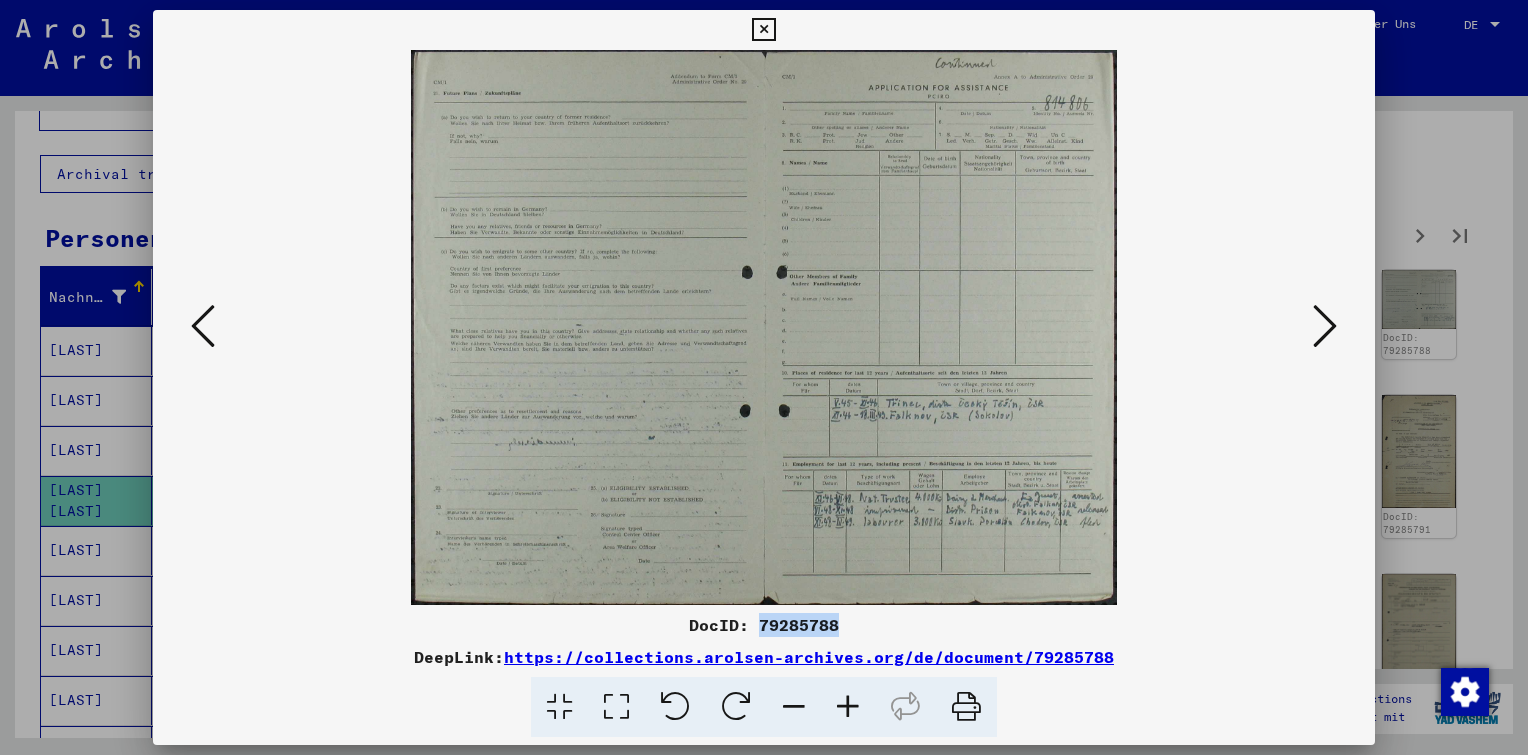 drag, startPoint x: 845, startPoint y: 620, endPoint x: 762, endPoint y: 628, distance: 83.38465 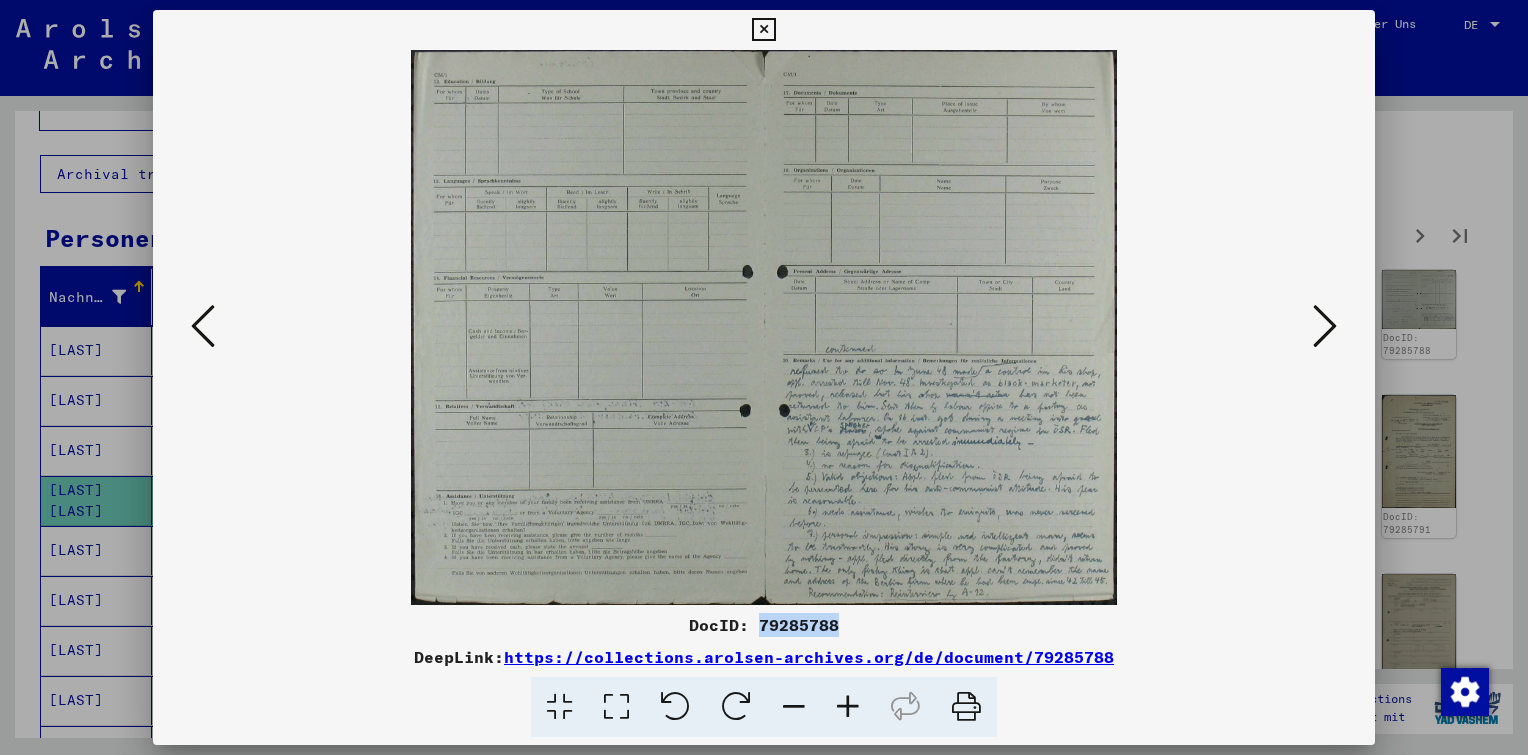 click at bounding box center (1325, 326) 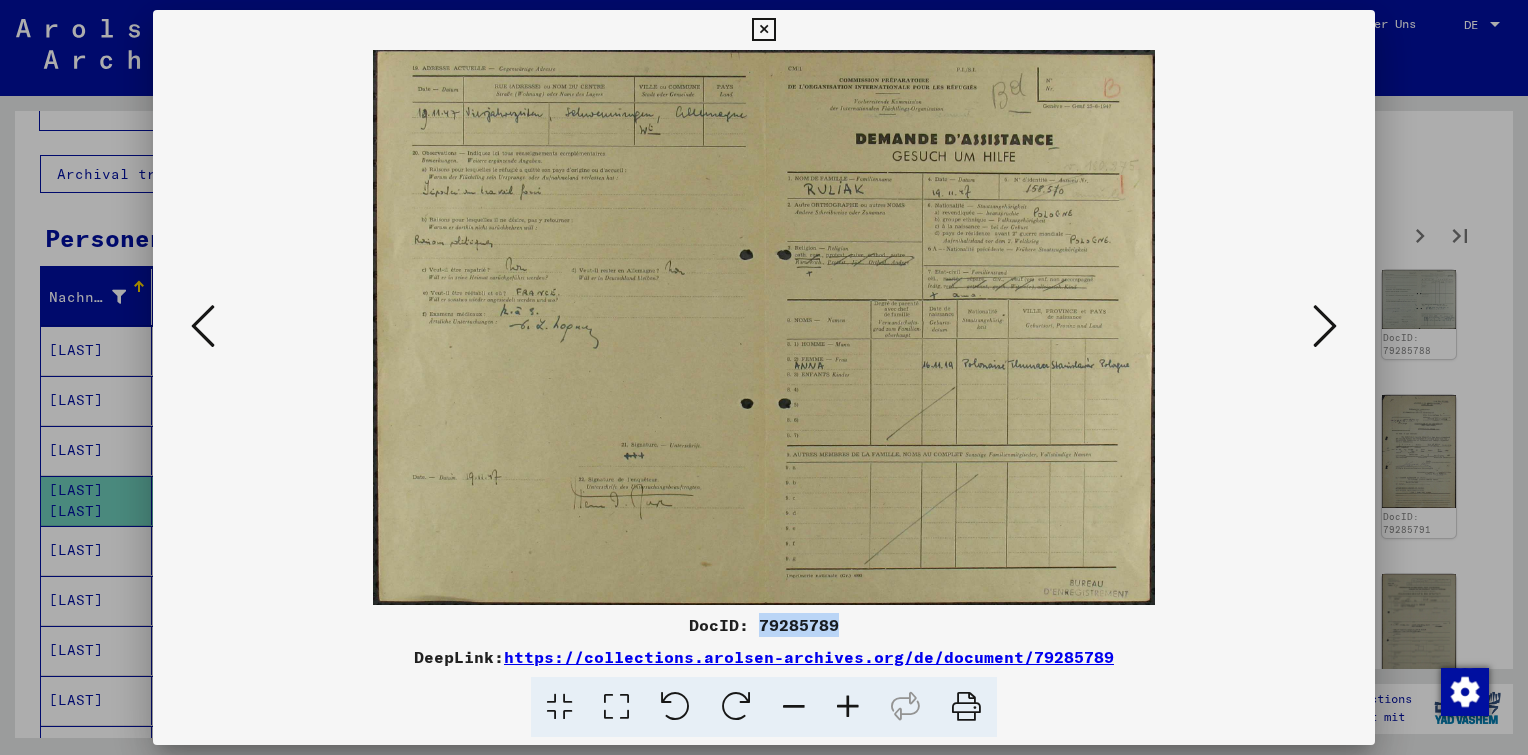 drag, startPoint x: 842, startPoint y: 630, endPoint x: 761, endPoint y: 635, distance: 81.154175 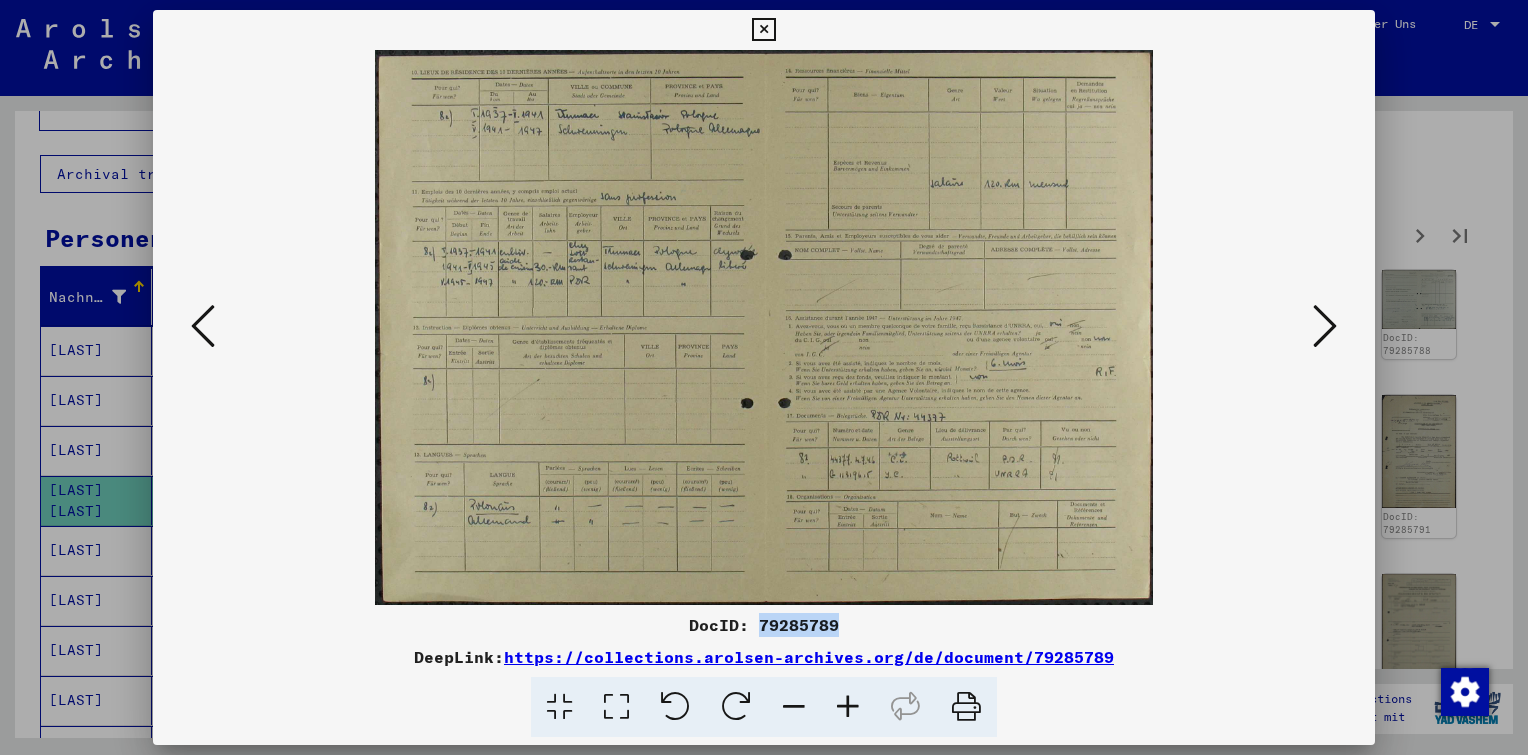 click at bounding box center (1325, 326) 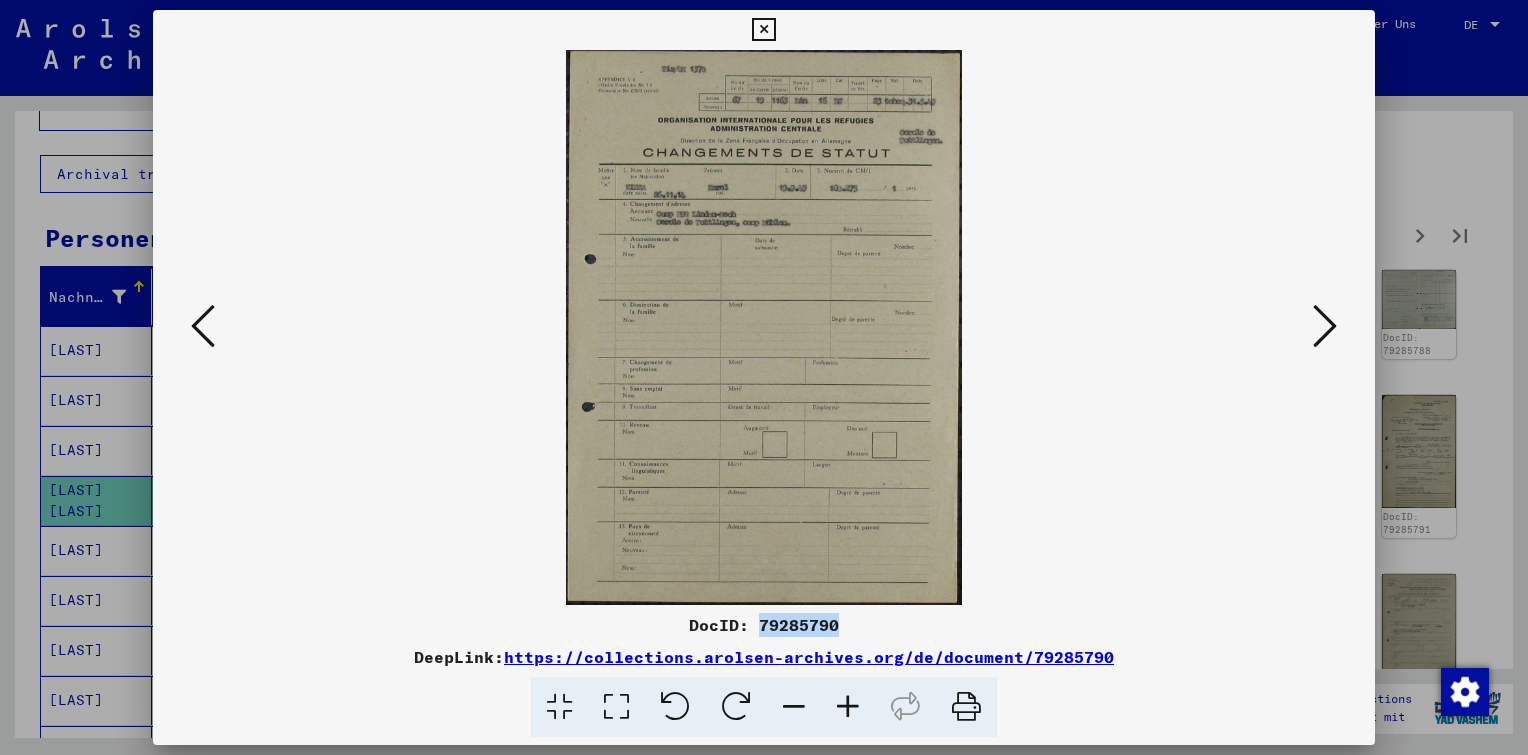 drag, startPoint x: 841, startPoint y: 622, endPoint x: 757, endPoint y: 632, distance: 84.59315 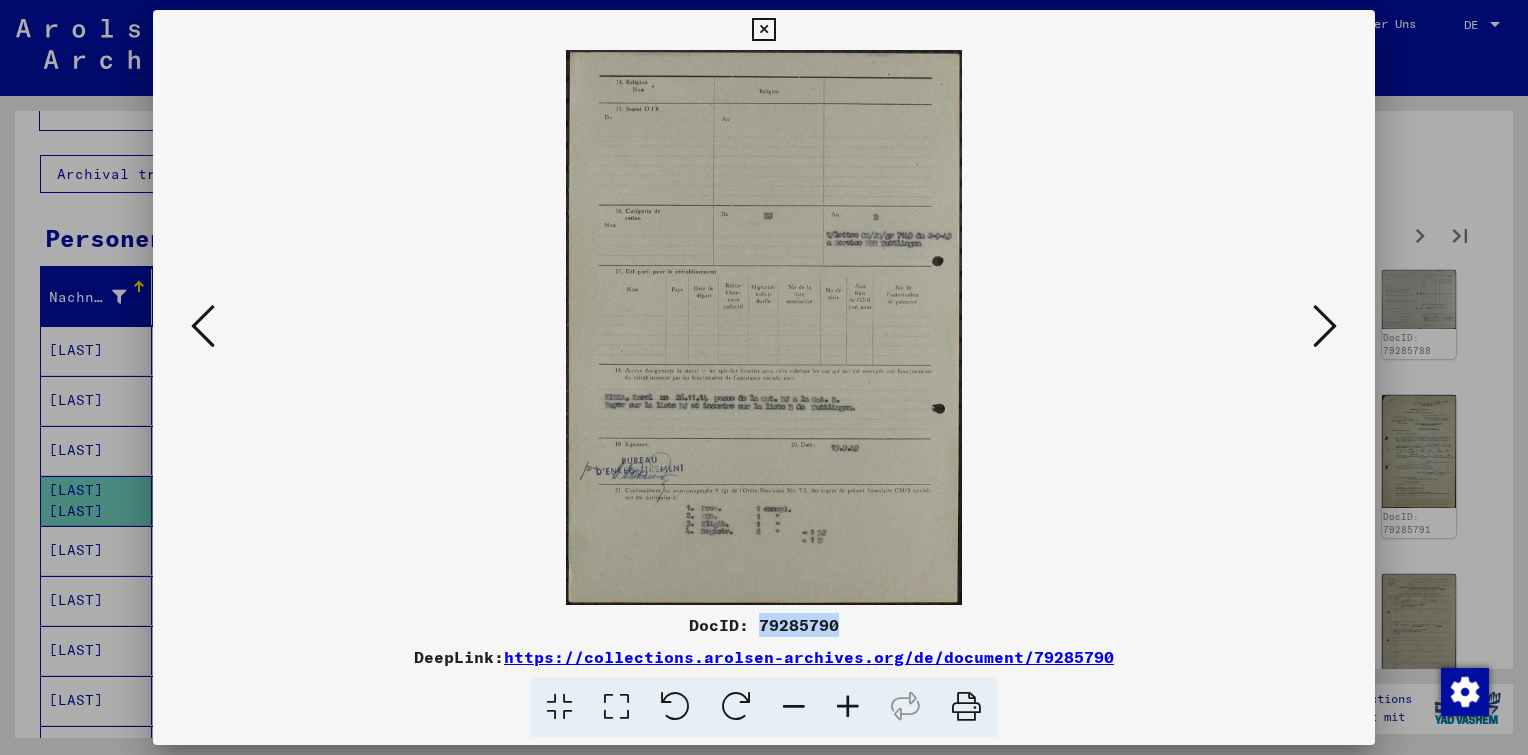 click at bounding box center (1325, 326) 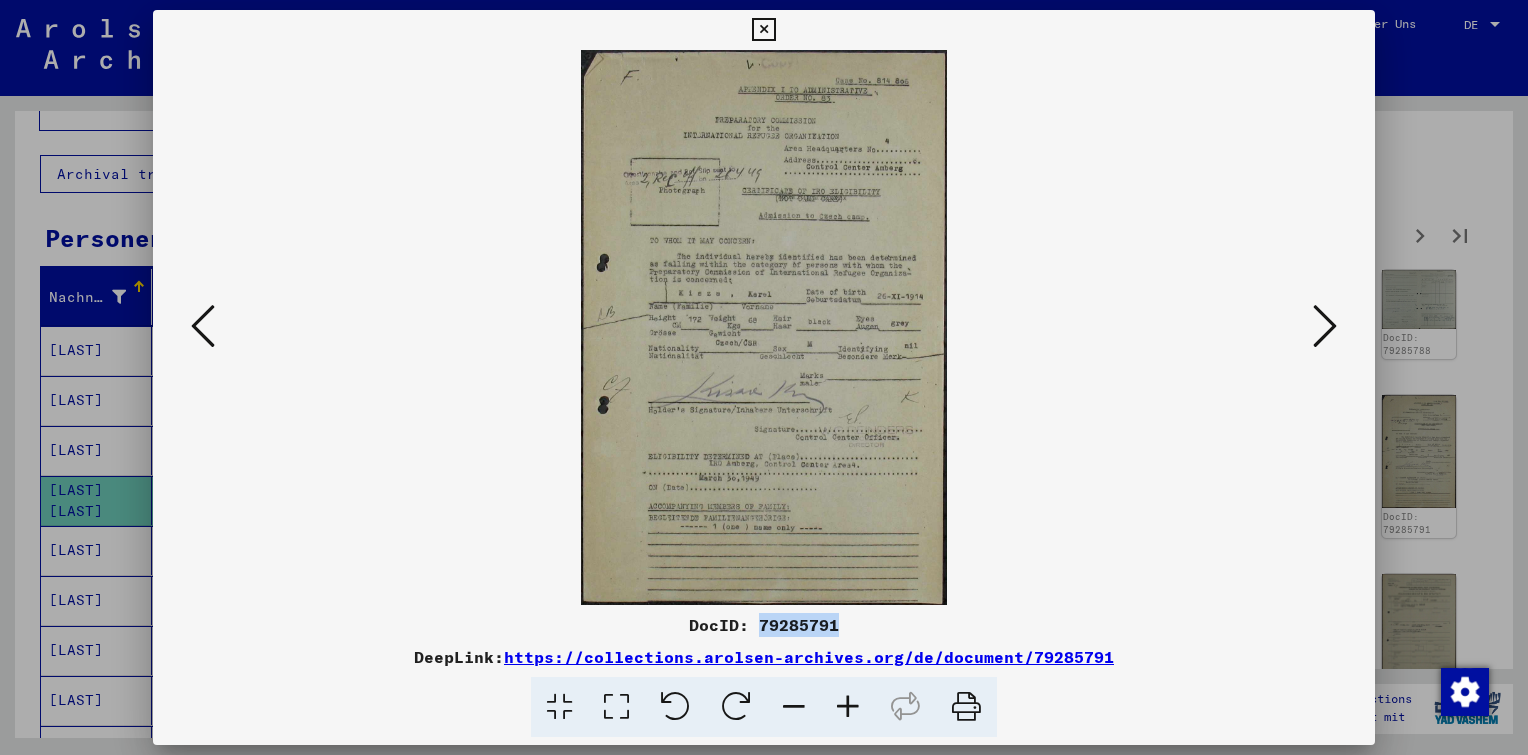 drag, startPoint x: 837, startPoint y: 623, endPoint x: 760, endPoint y: 632, distance: 77.52419 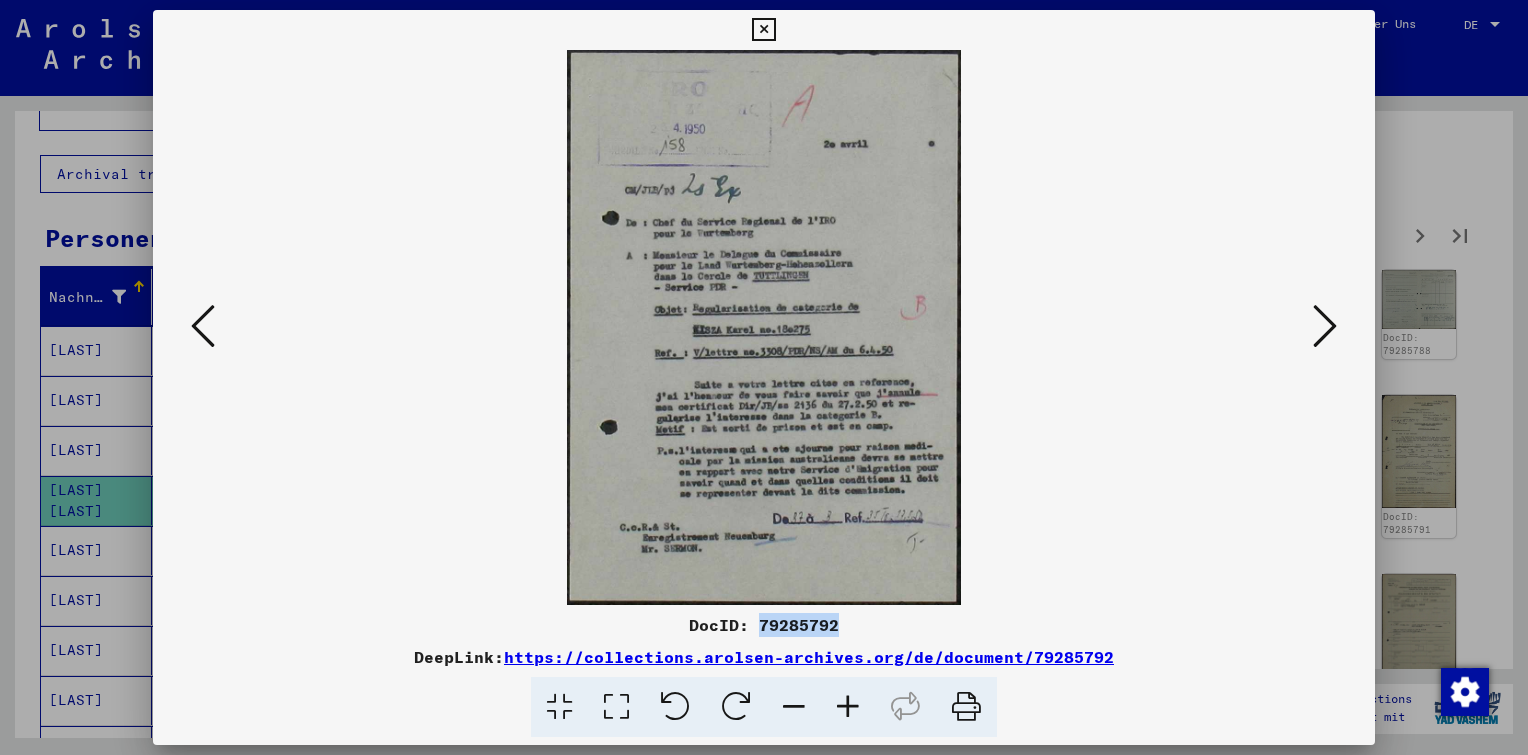 drag, startPoint x: 832, startPoint y: 627, endPoint x: 759, endPoint y: 632, distance: 73.171036 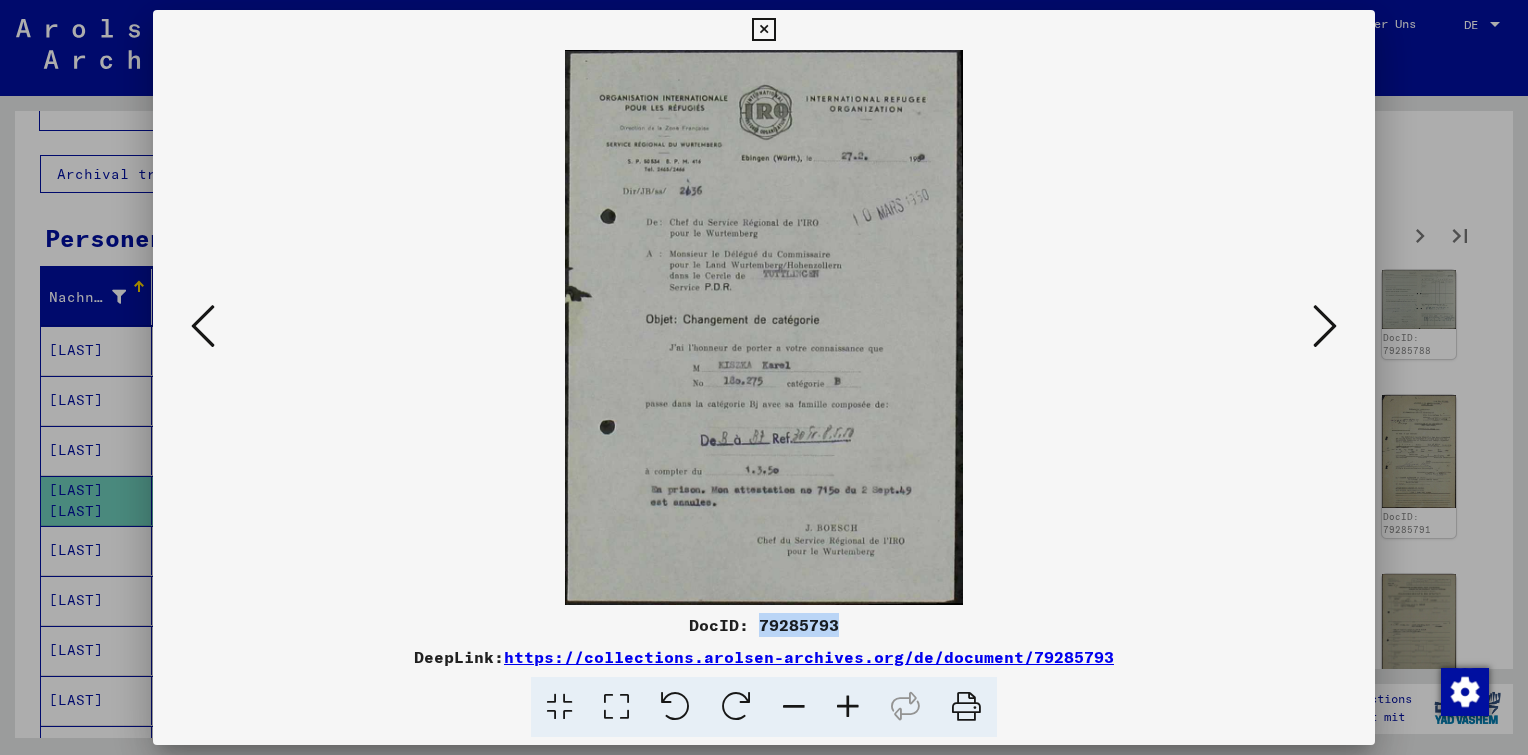 drag, startPoint x: 840, startPoint y: 626, endPoint x: 758, endPoint y: 622, distance: 82.0975 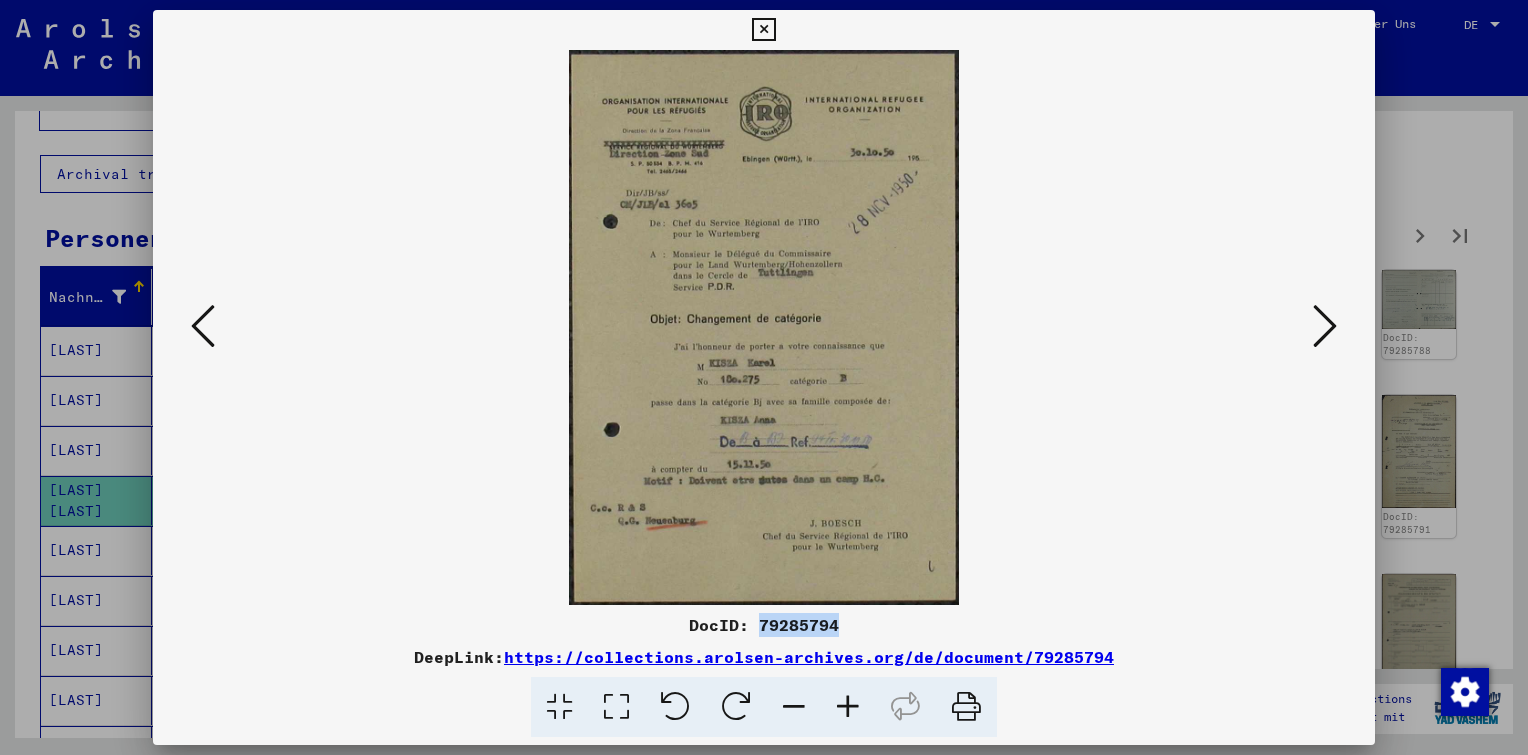 drag, startPoint x: 843, startPoint y: 632, endPoint x: 754, endPoint y: 632, distance: 89 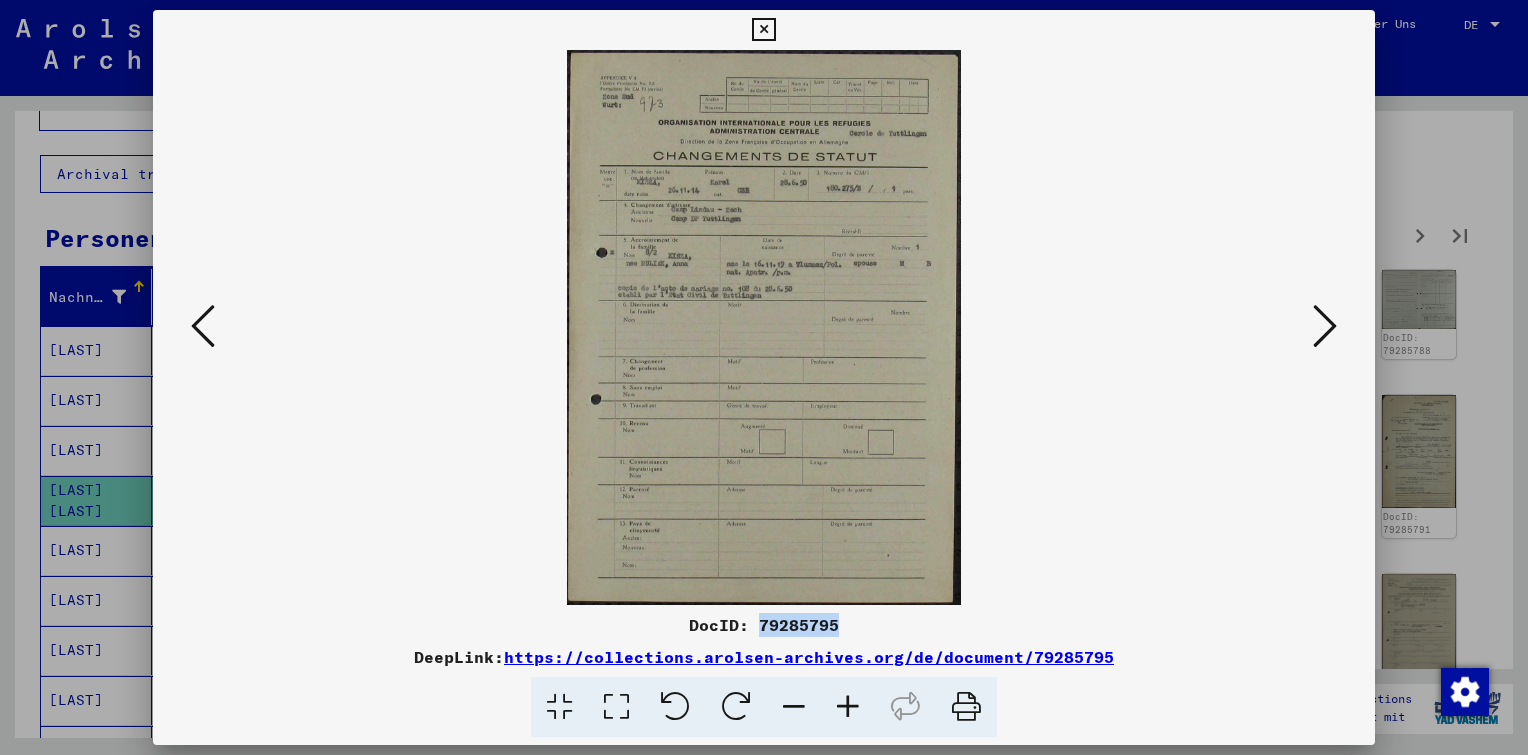 drag, startPoint x: 828, startPoint y: 624, endPoint x: 758, endPoint y: 633, distance: 70.5762 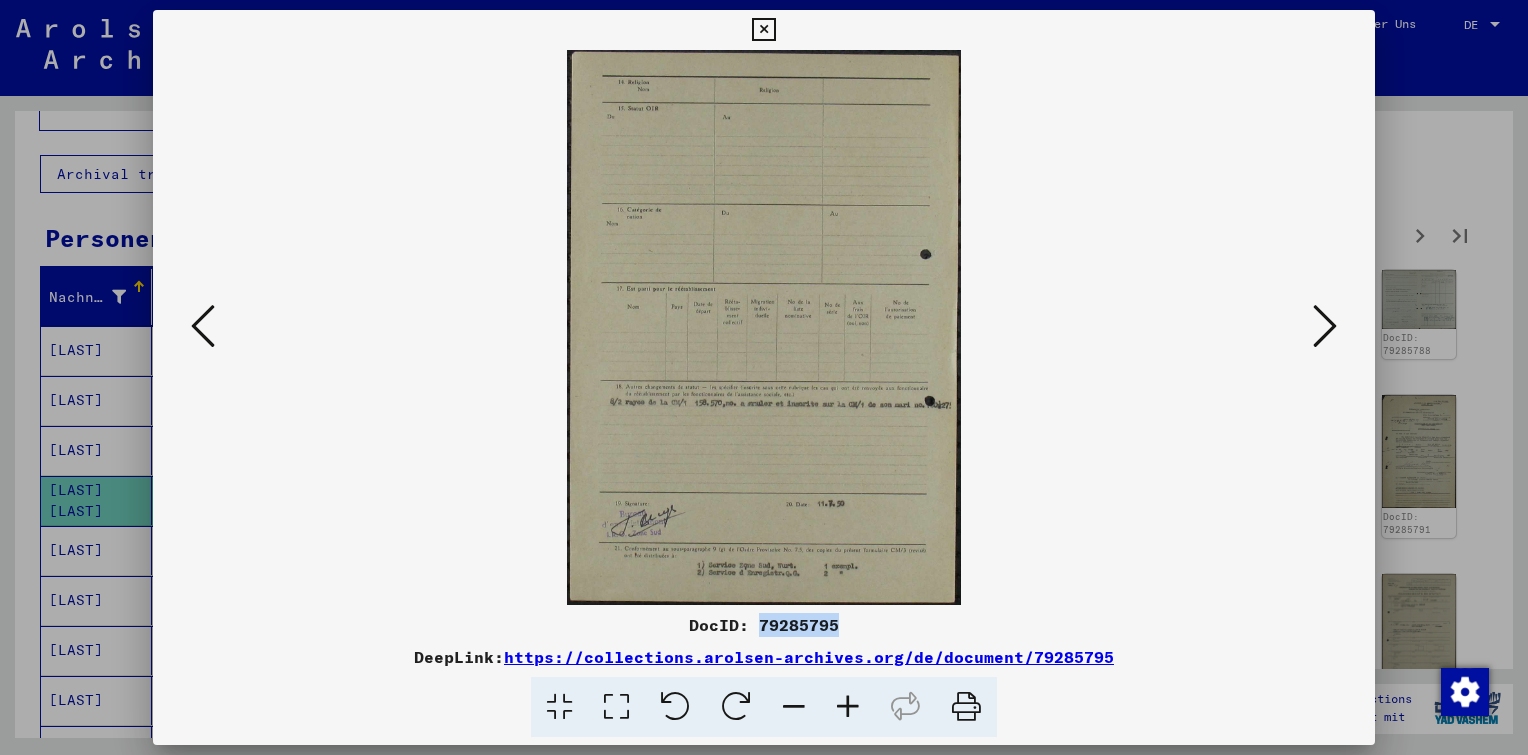 click at bounding box center (1325, 326) 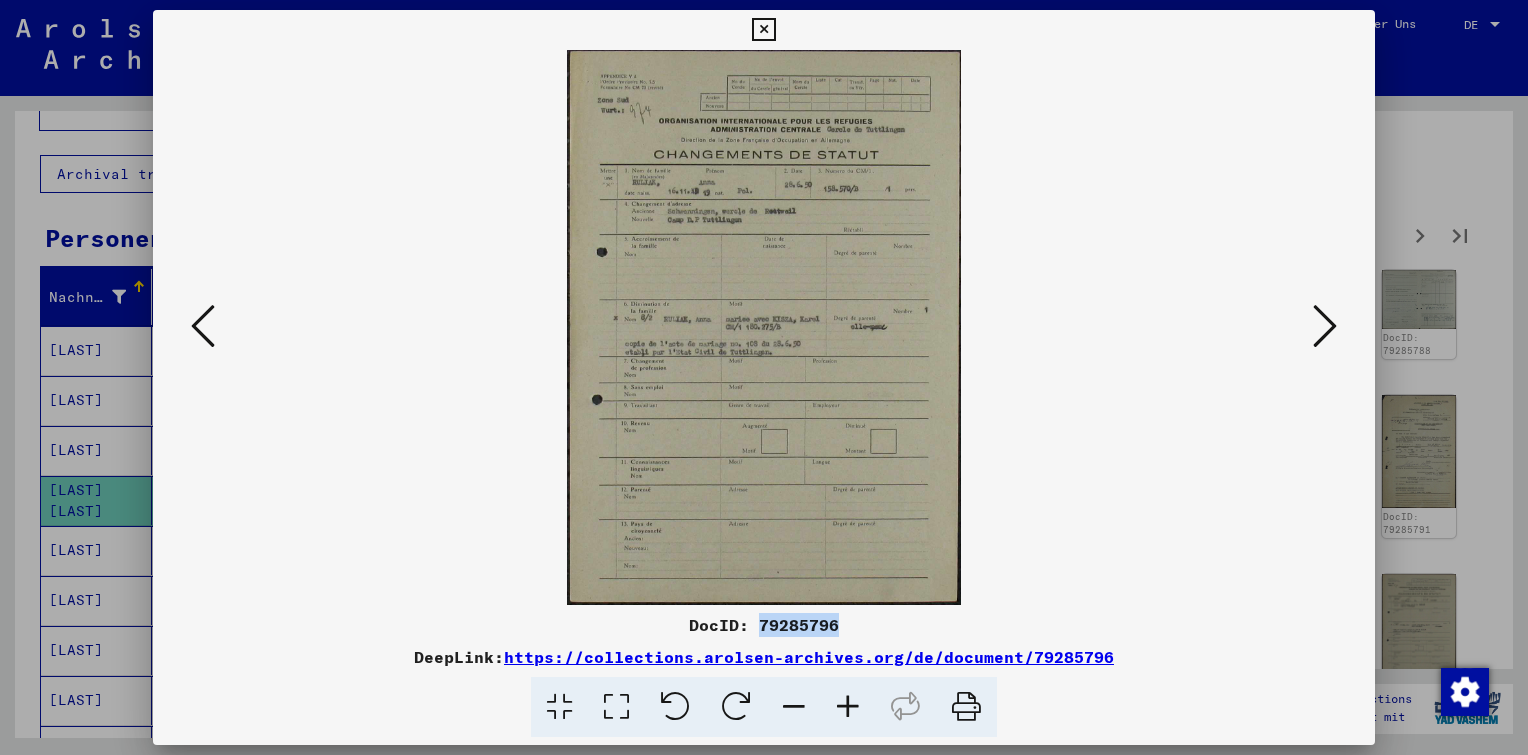 drag, startPoint x: 845, startPoint y: 616, endPoint x: 759, endPoint y: 629, distance: 86.977005 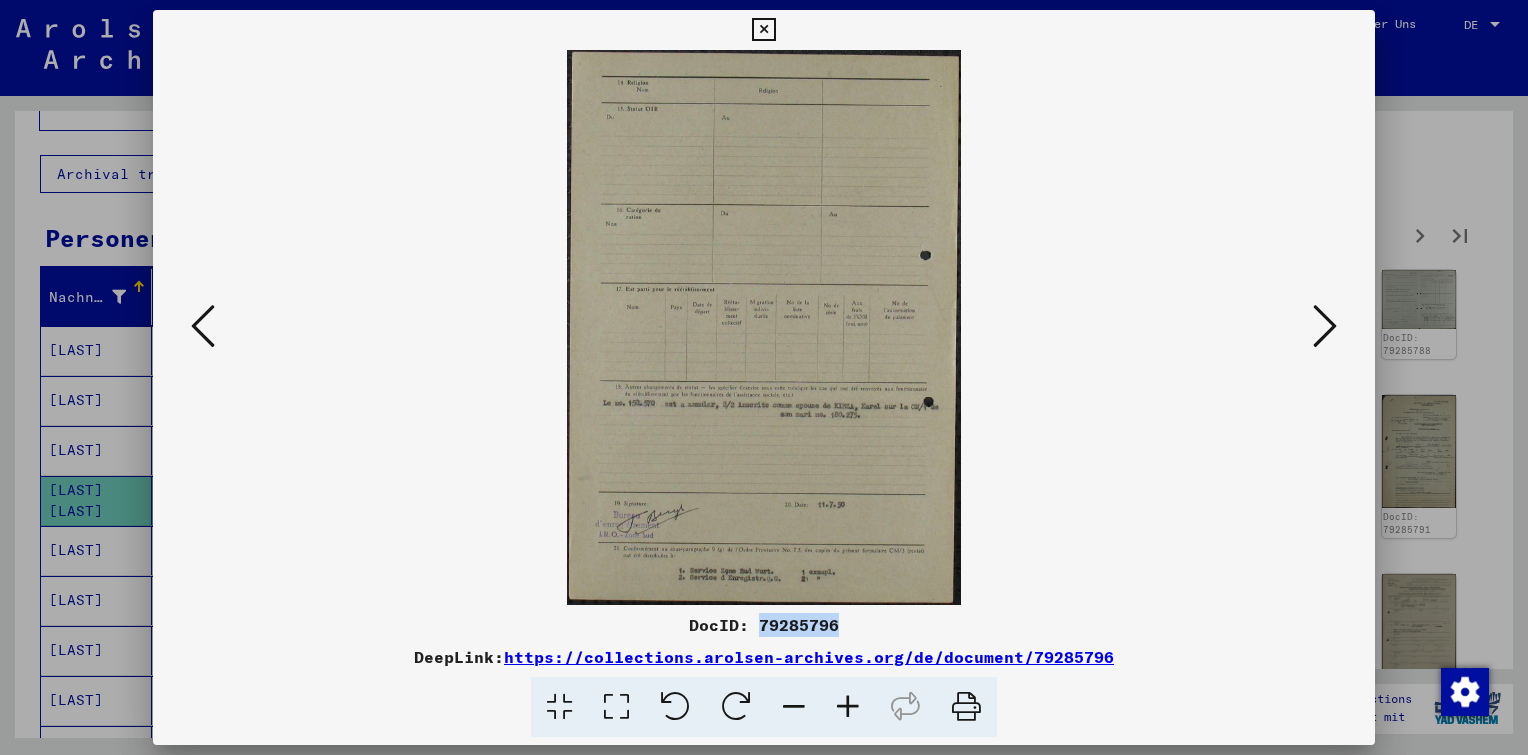 click at bounding box center [1325, 326] 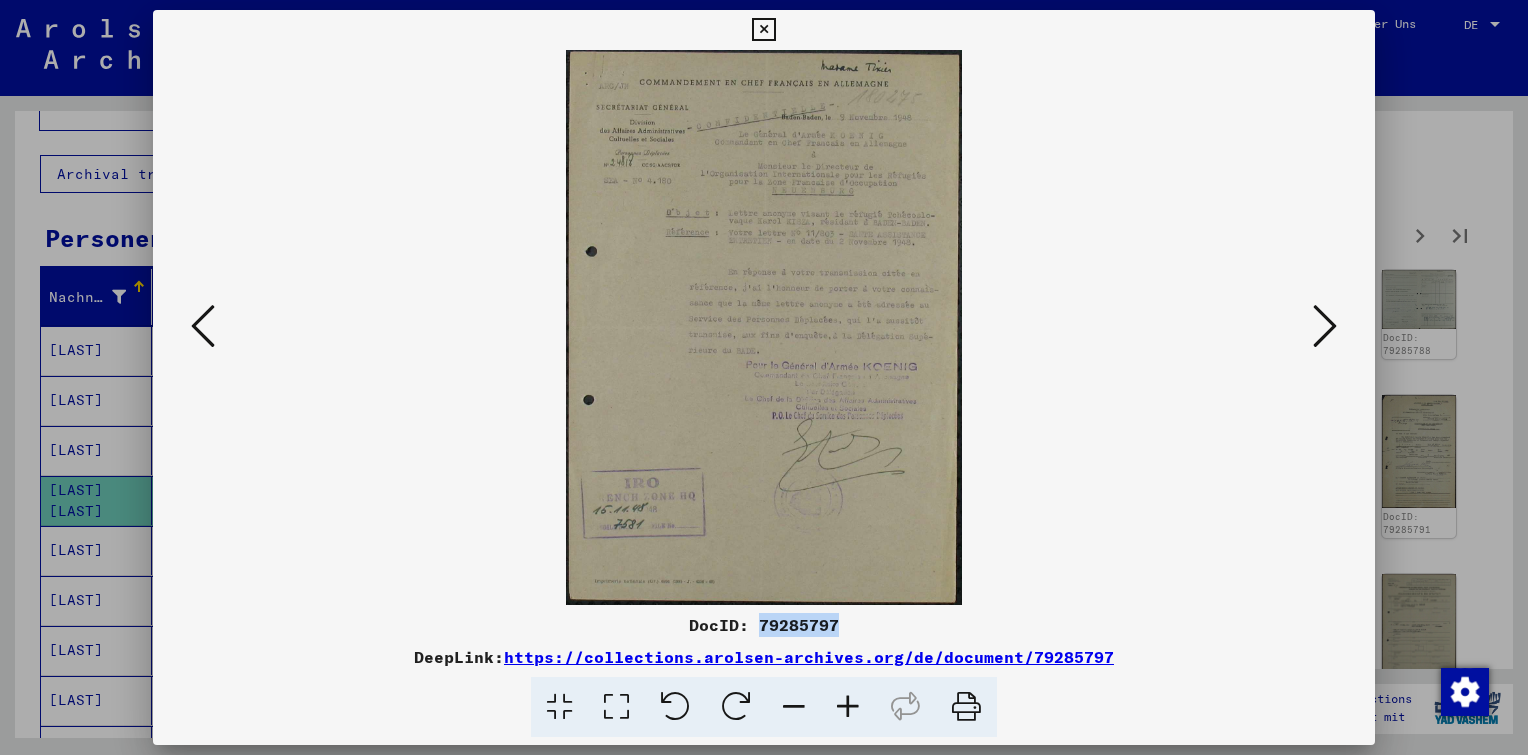 drag, startPoint x: 842, startPoint y: 623, endPoint x: 760, endPoint y: 628, distance: 82.1523 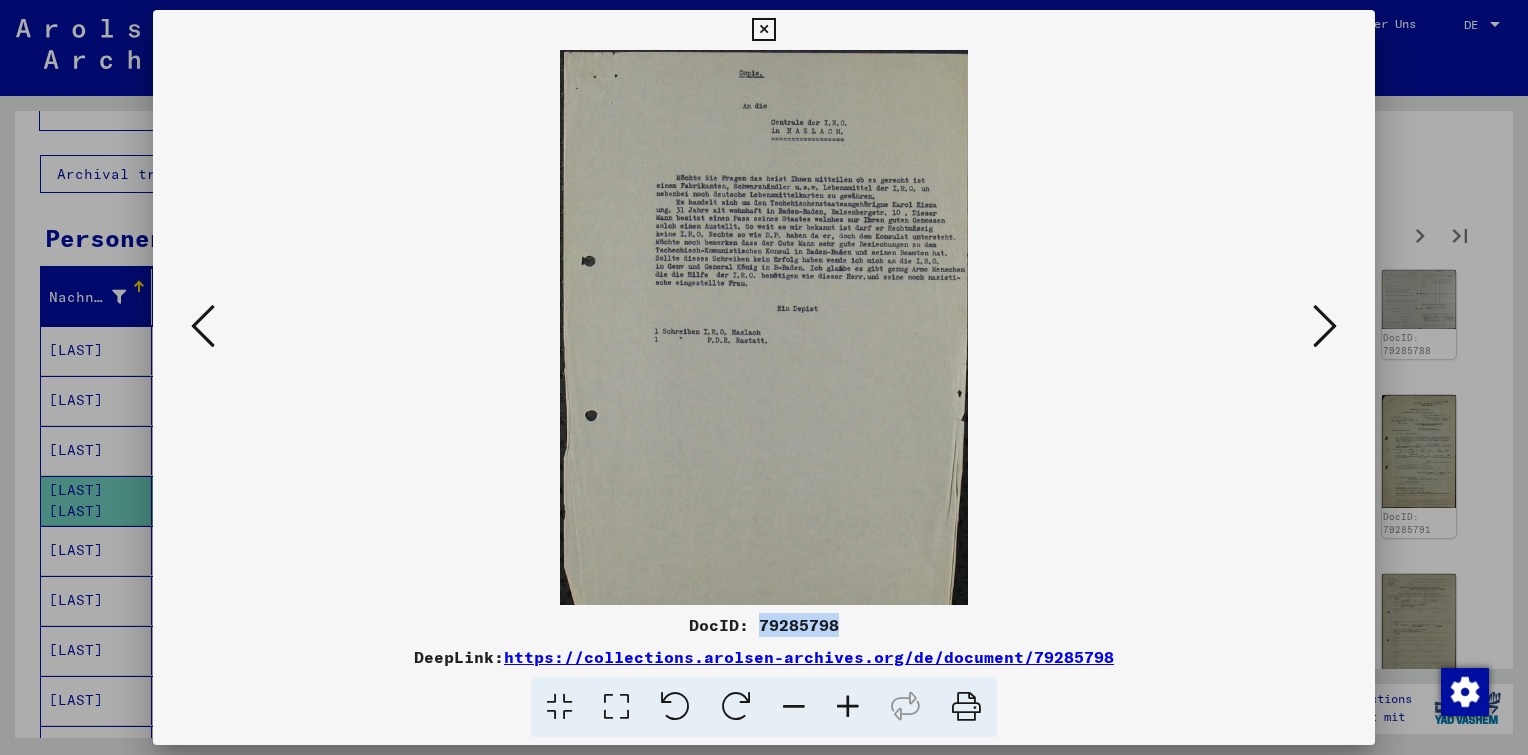 drag, startPoint x: 807, startPoint y: 628, endPoint x: 762, endPoint y: 628, distance: 45 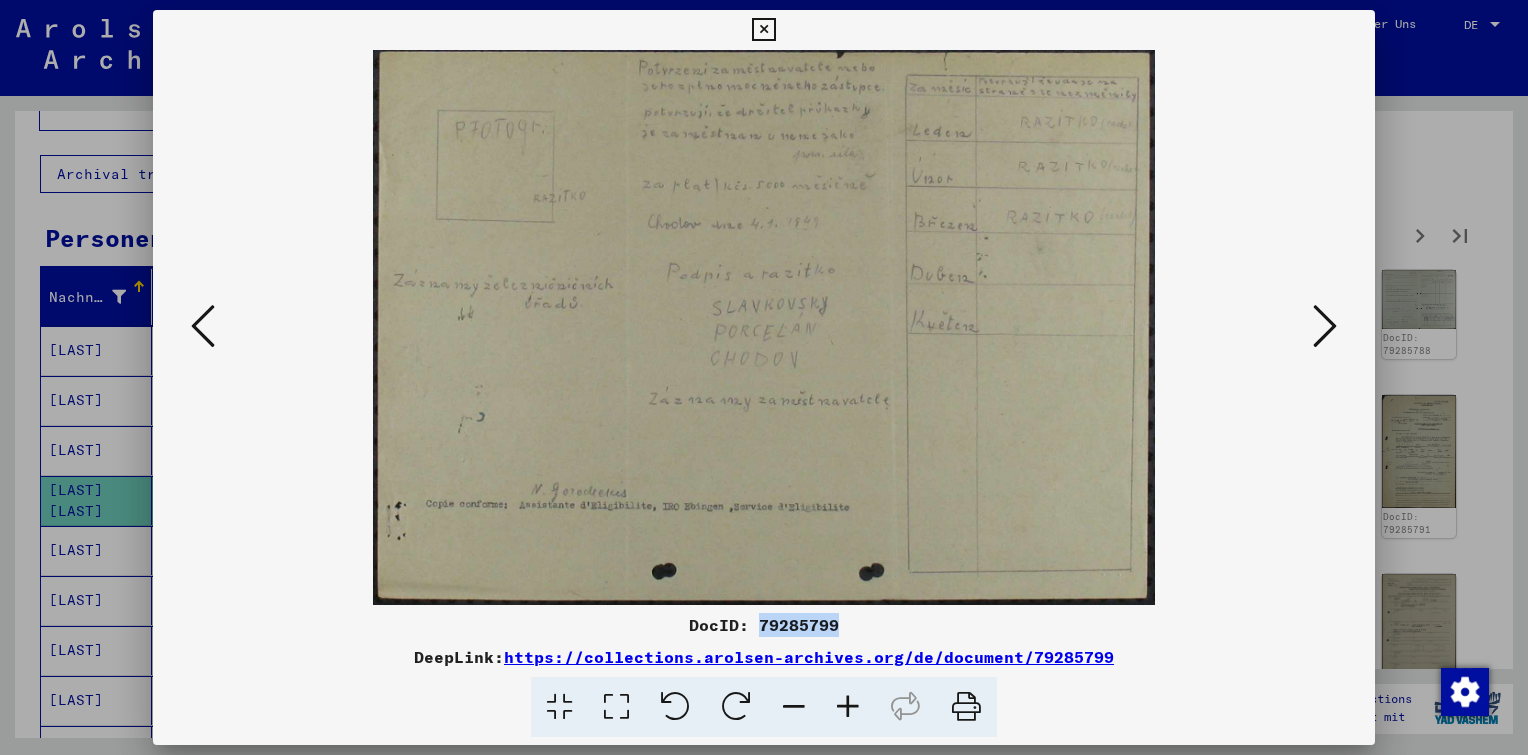 drag, startPoint x: 847, startPoint y: 629, endPoint x: 759, endPoint y: 627, distance: 88.02273 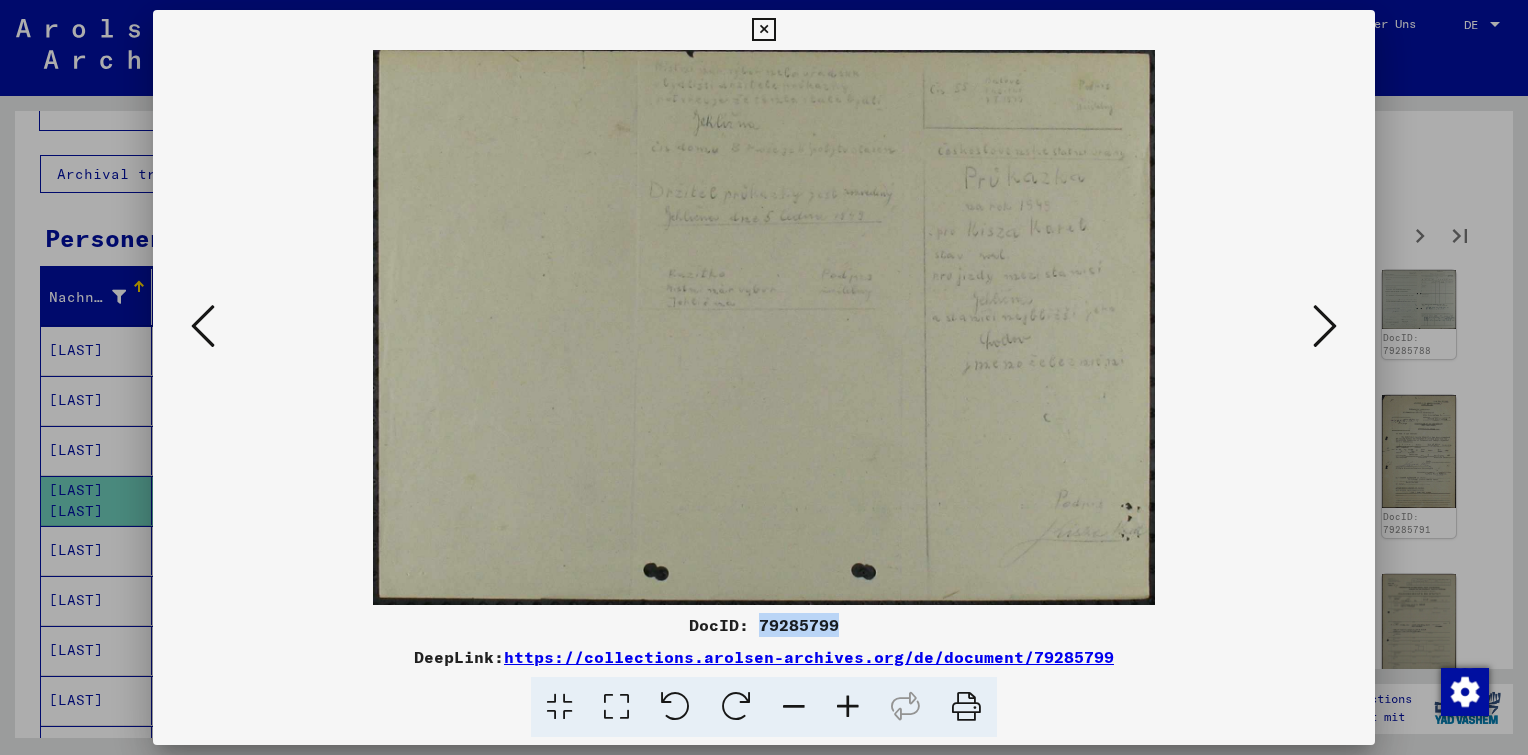 click at bounding box center [1325, 326] 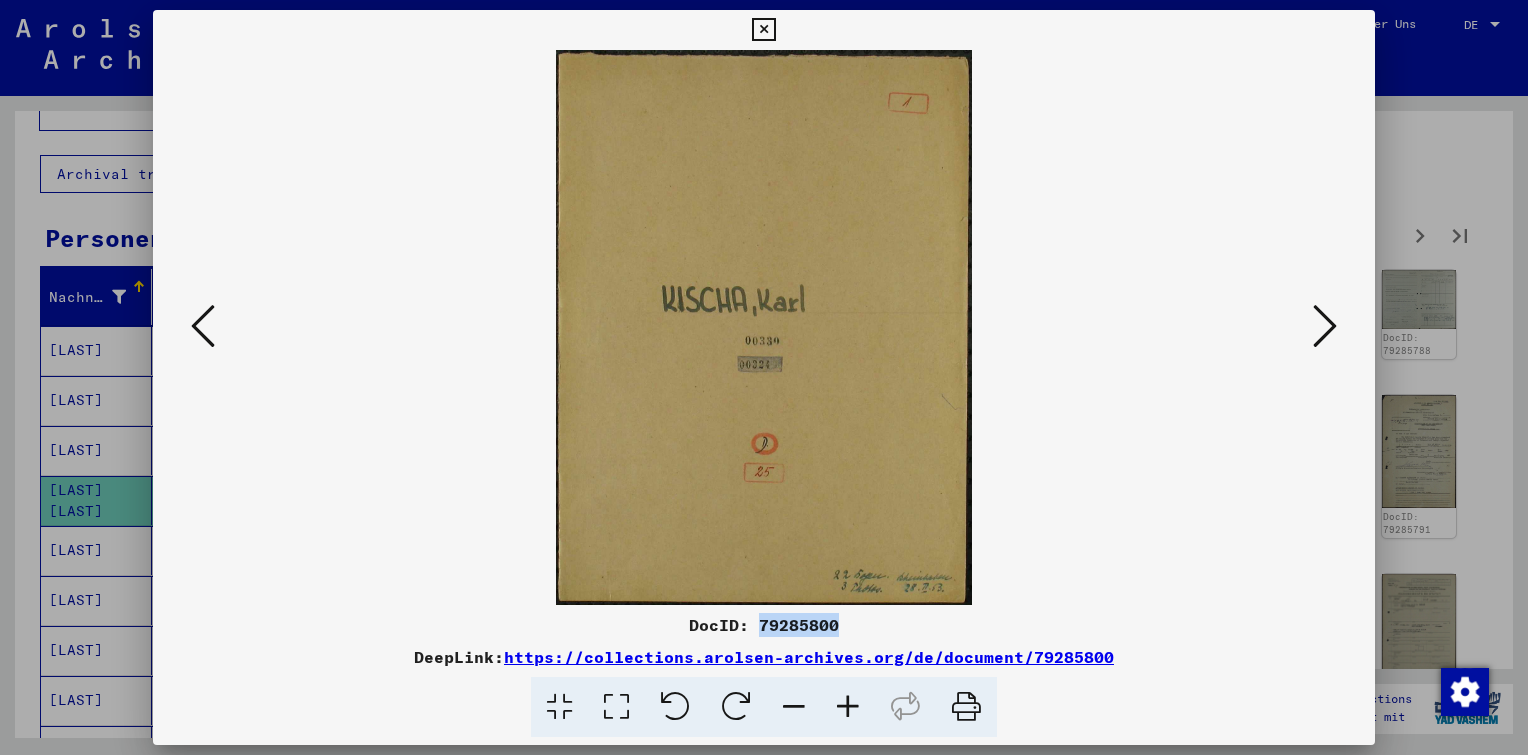 drag, startPoint x: 838, startPoint y: 625, endPoint x: 759, endPoint y: 629, distance: 79.101204 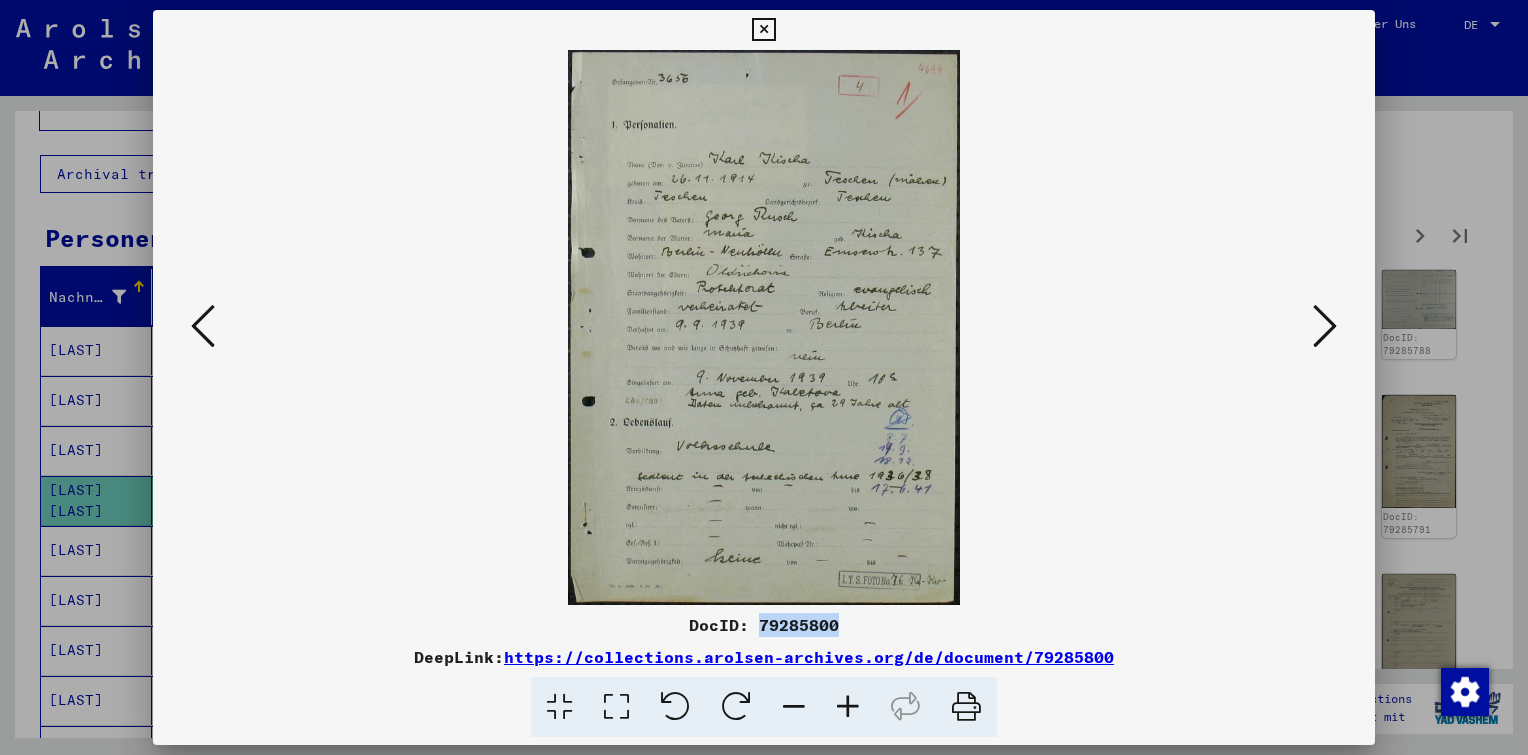 click at bounding box center (1325, 326) 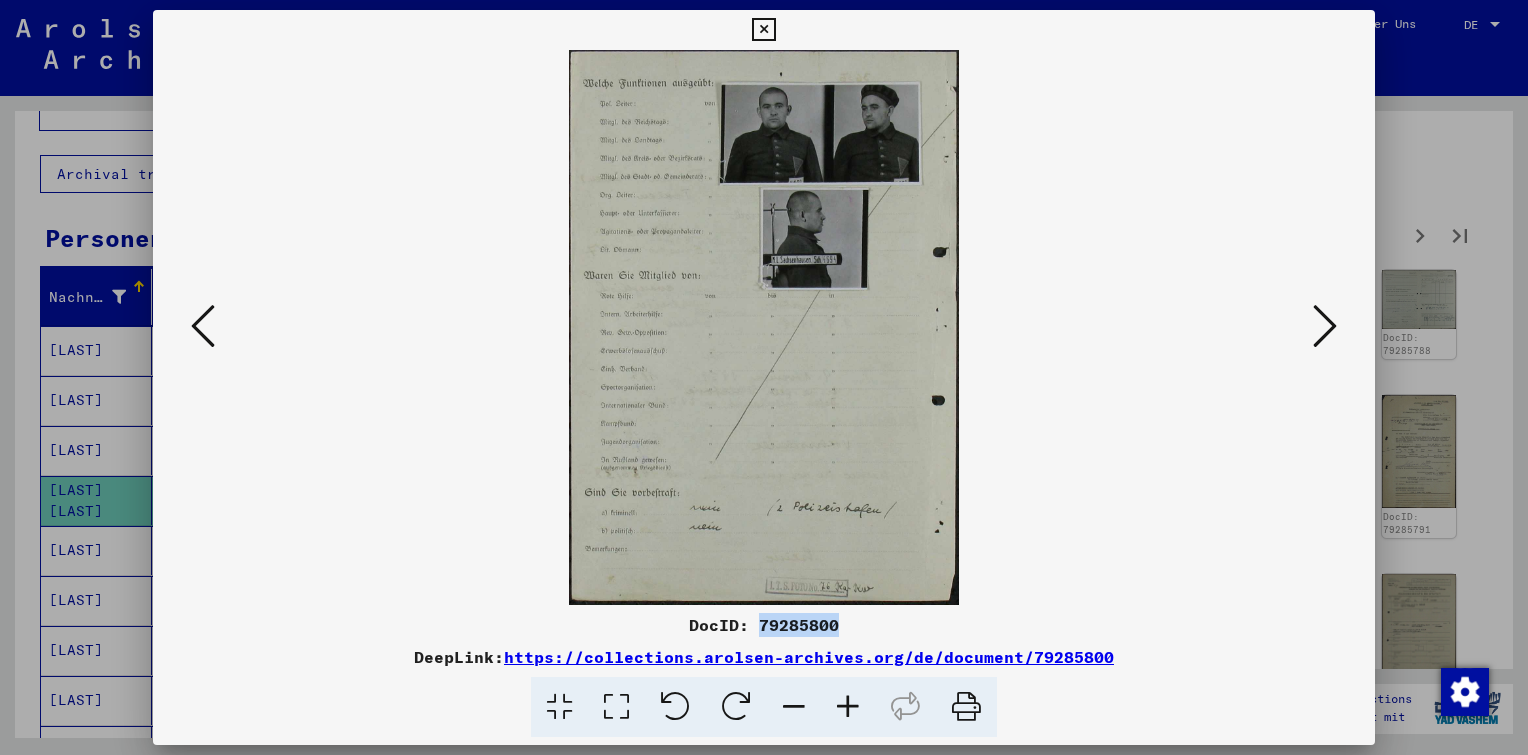 click at bounding box center [1325, 326] 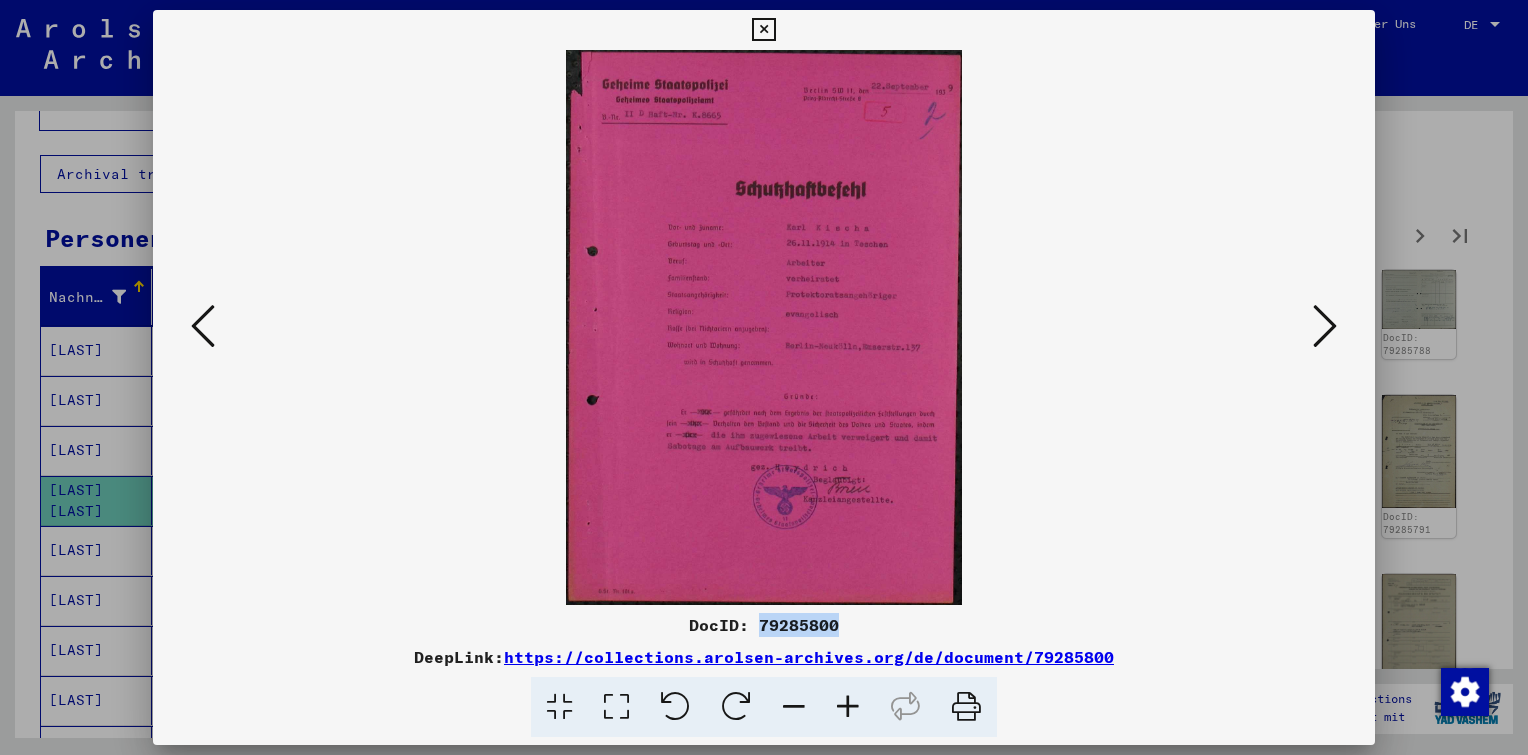 click at bounding box center [1325, 326] 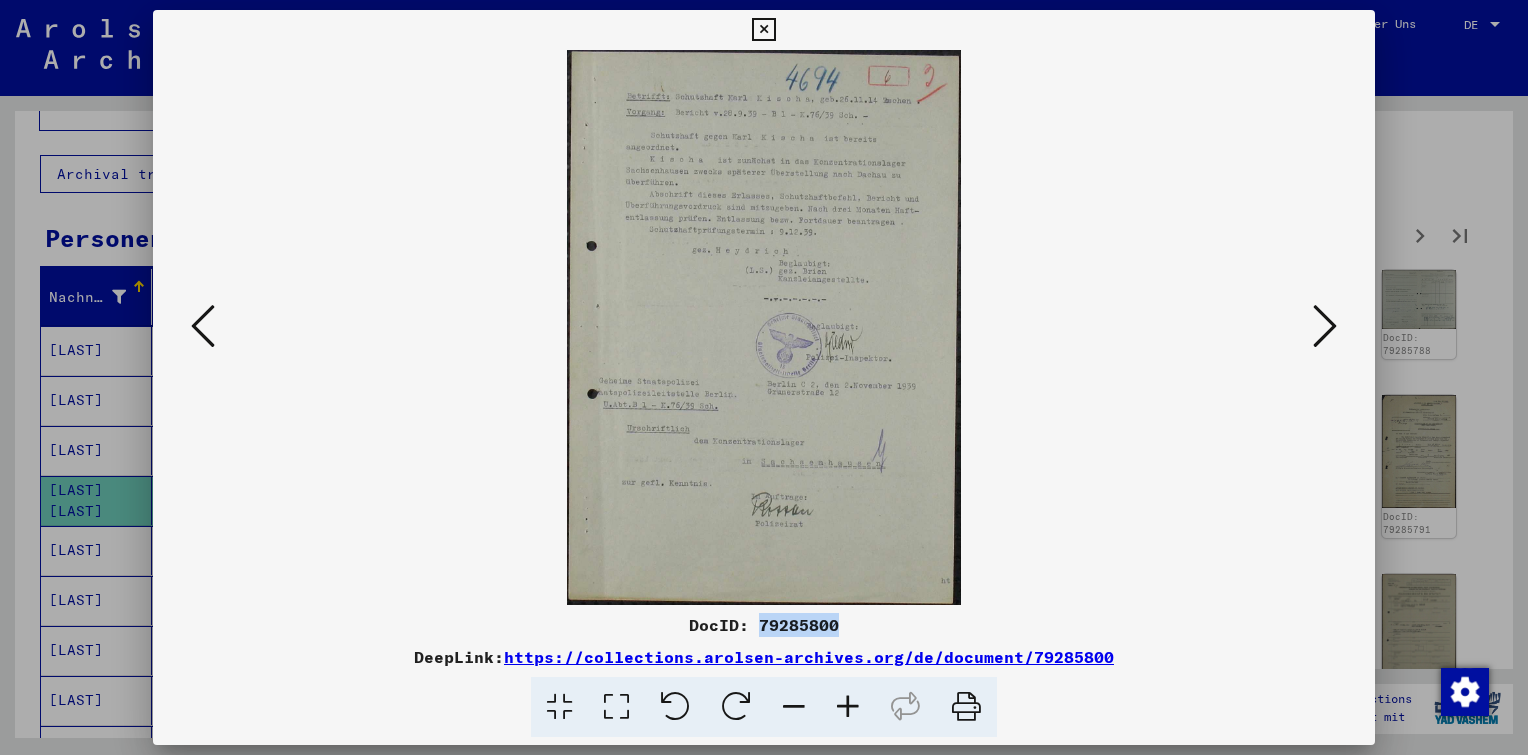 click at bounding box center [1325, 326] 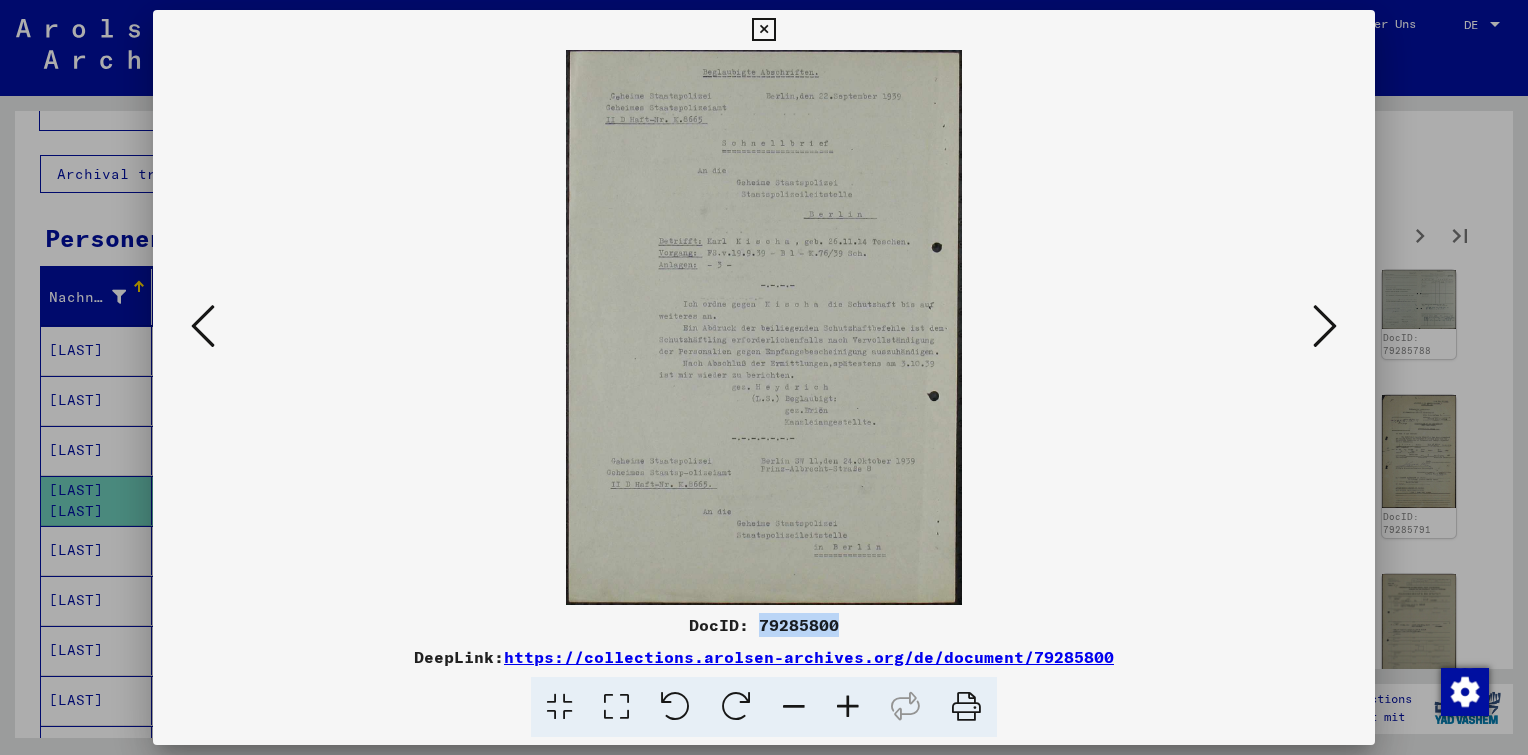 click at bounding box center [1325, 326] 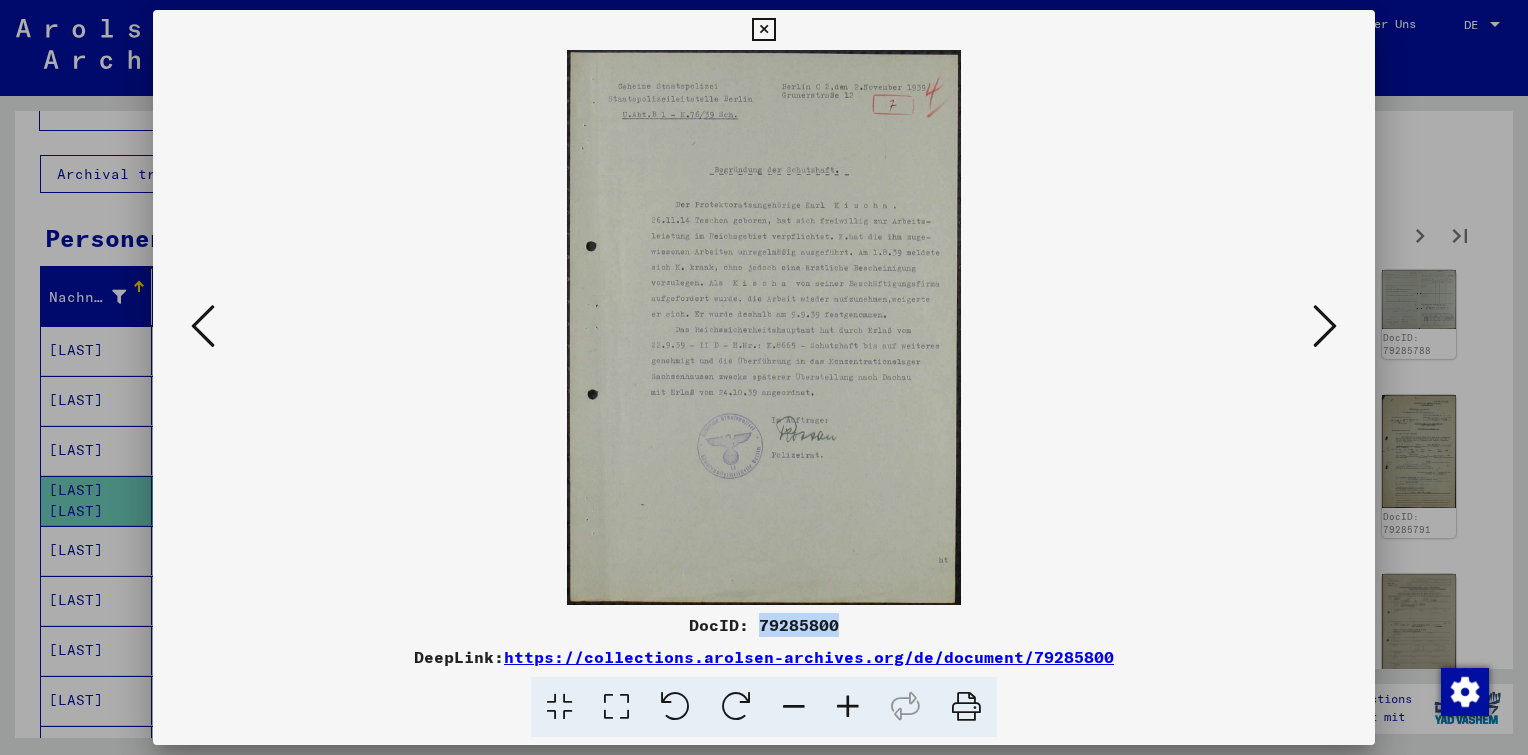 click at bounding box center [1325, 326] 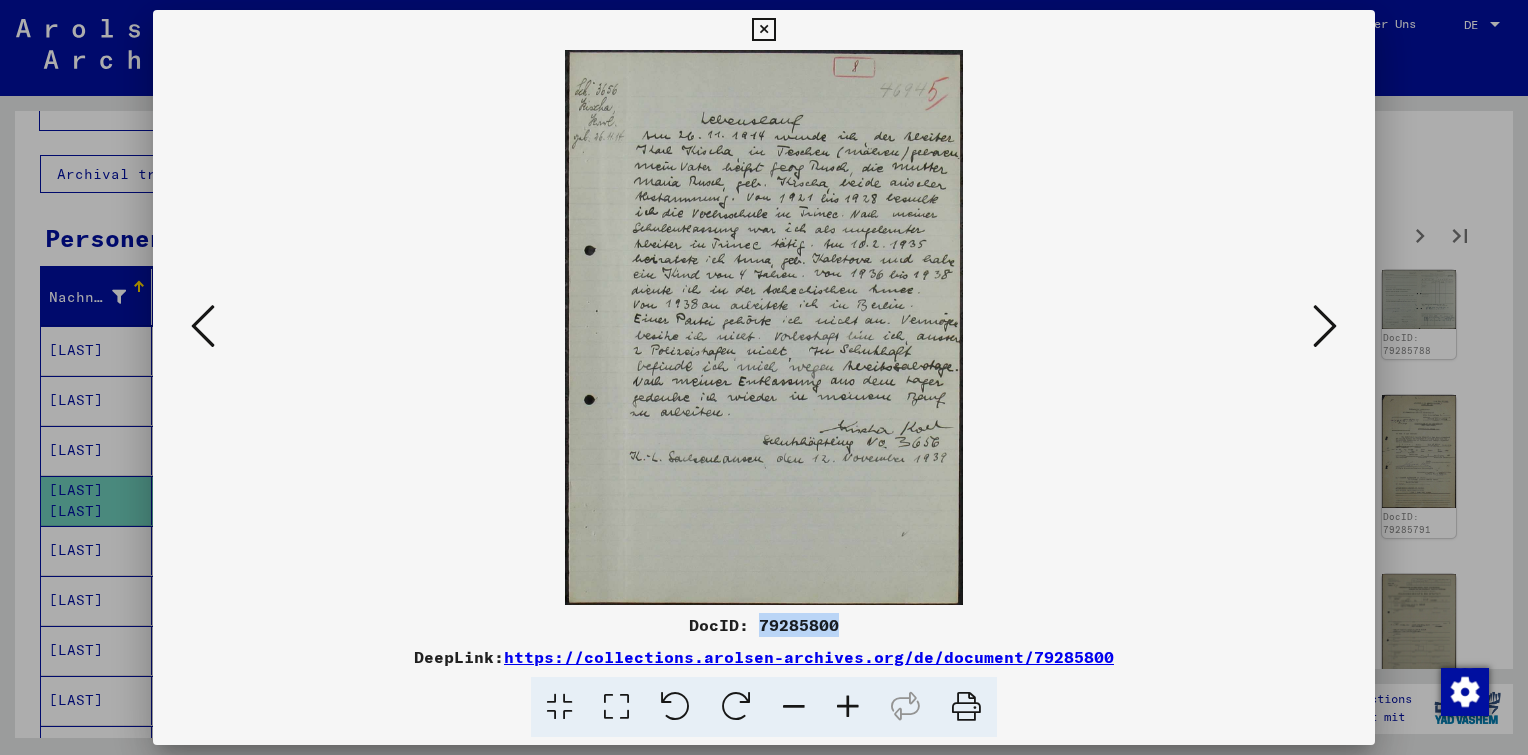 click at bounding box center [1325, 326] 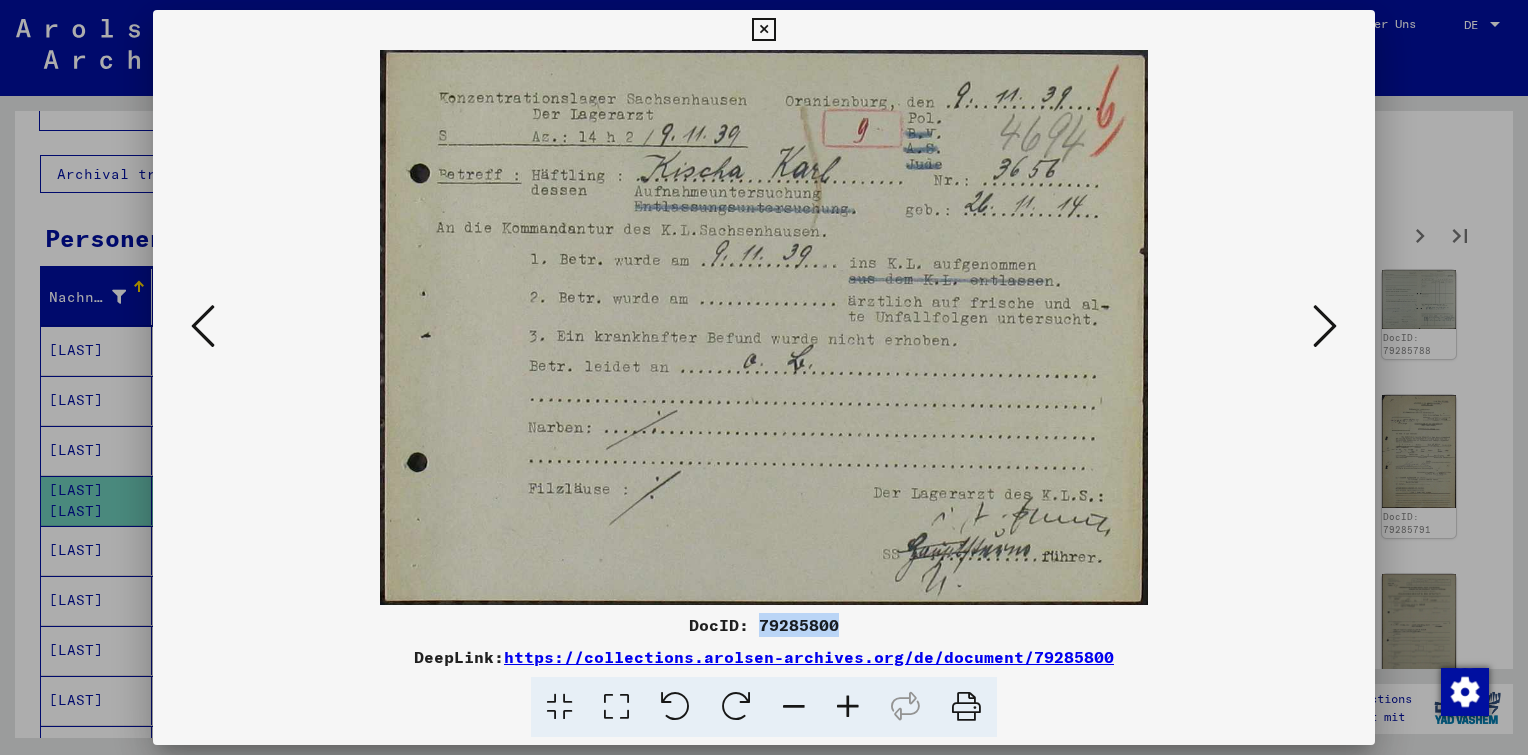 click at bounding box center (1325, 326) 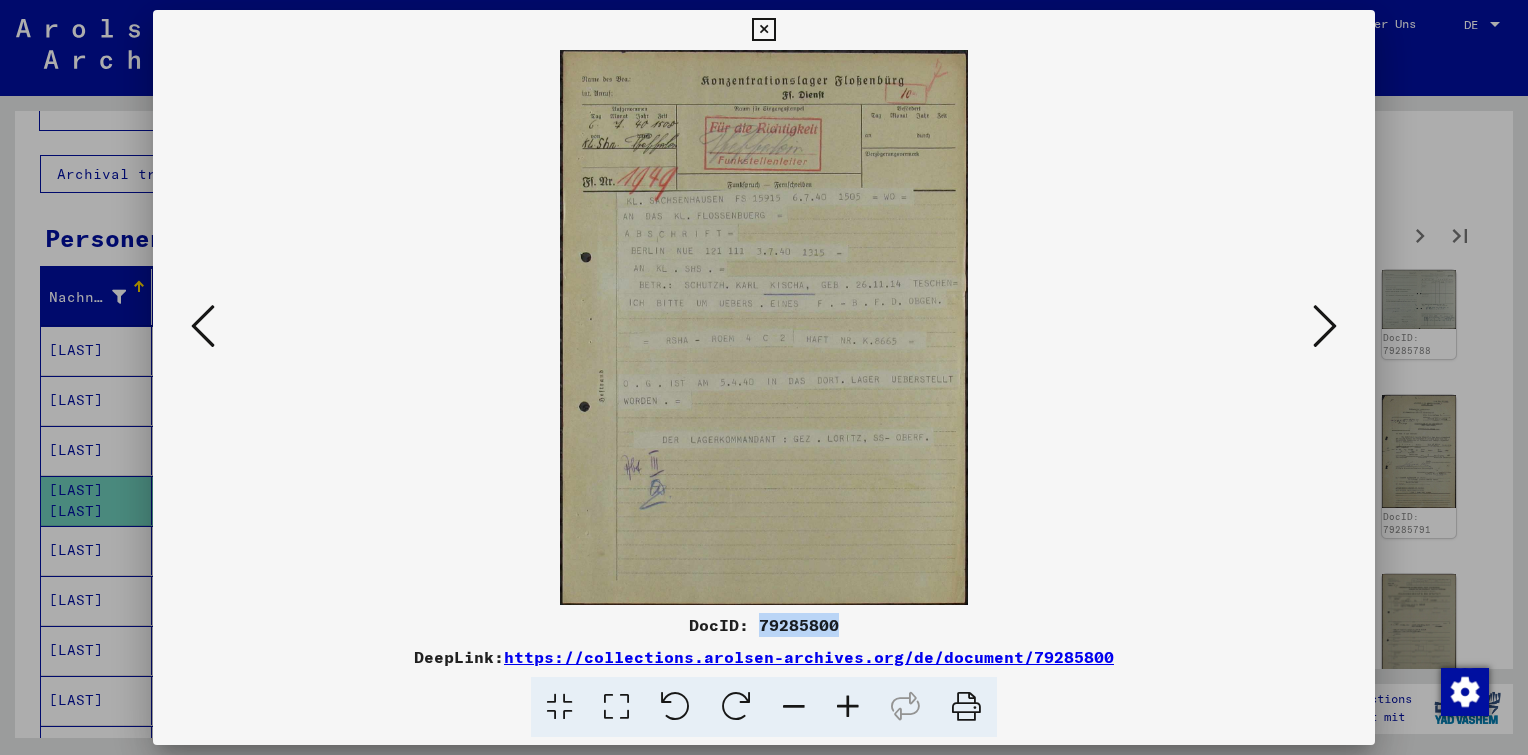 click at bounding box center [1325, 326] 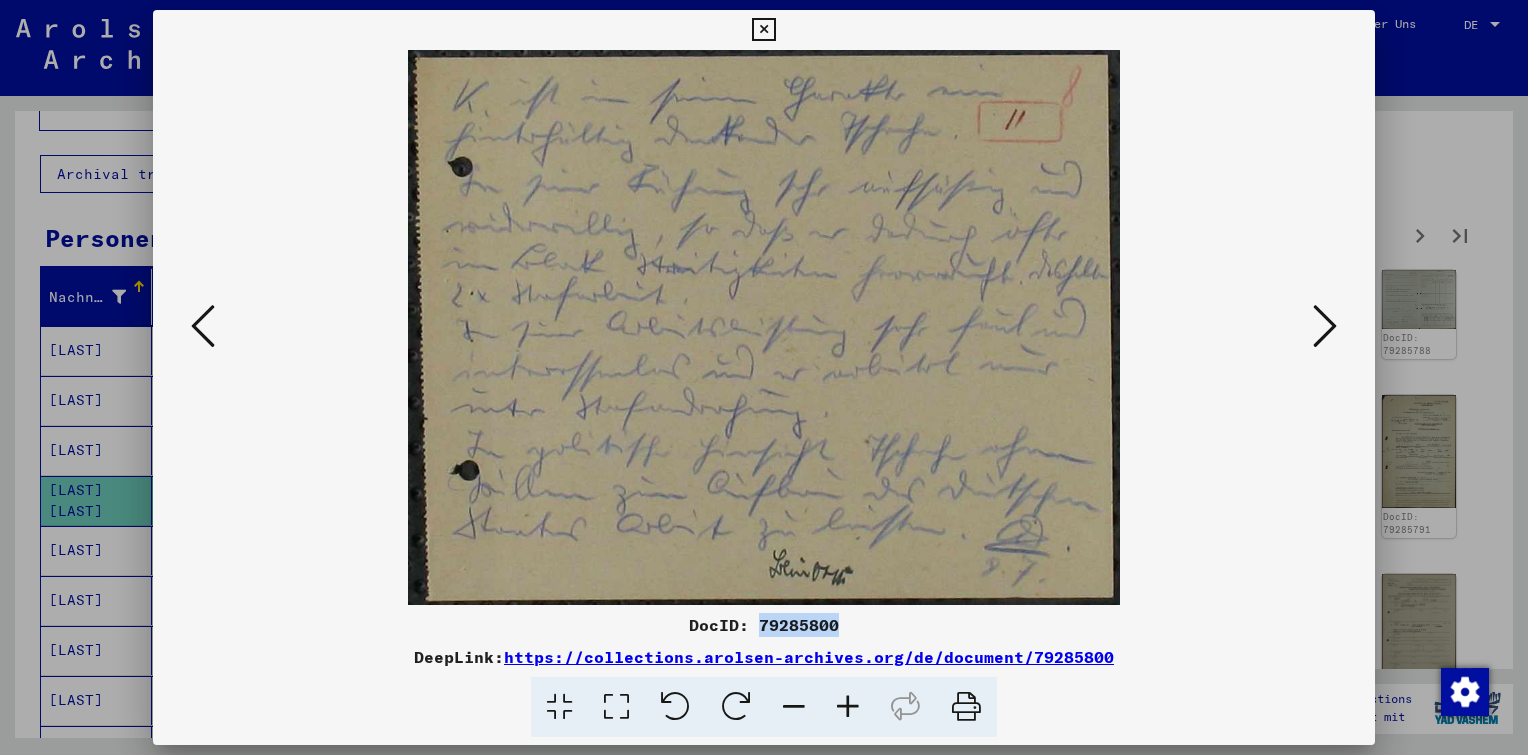 click at bounding box center [1325, 326] 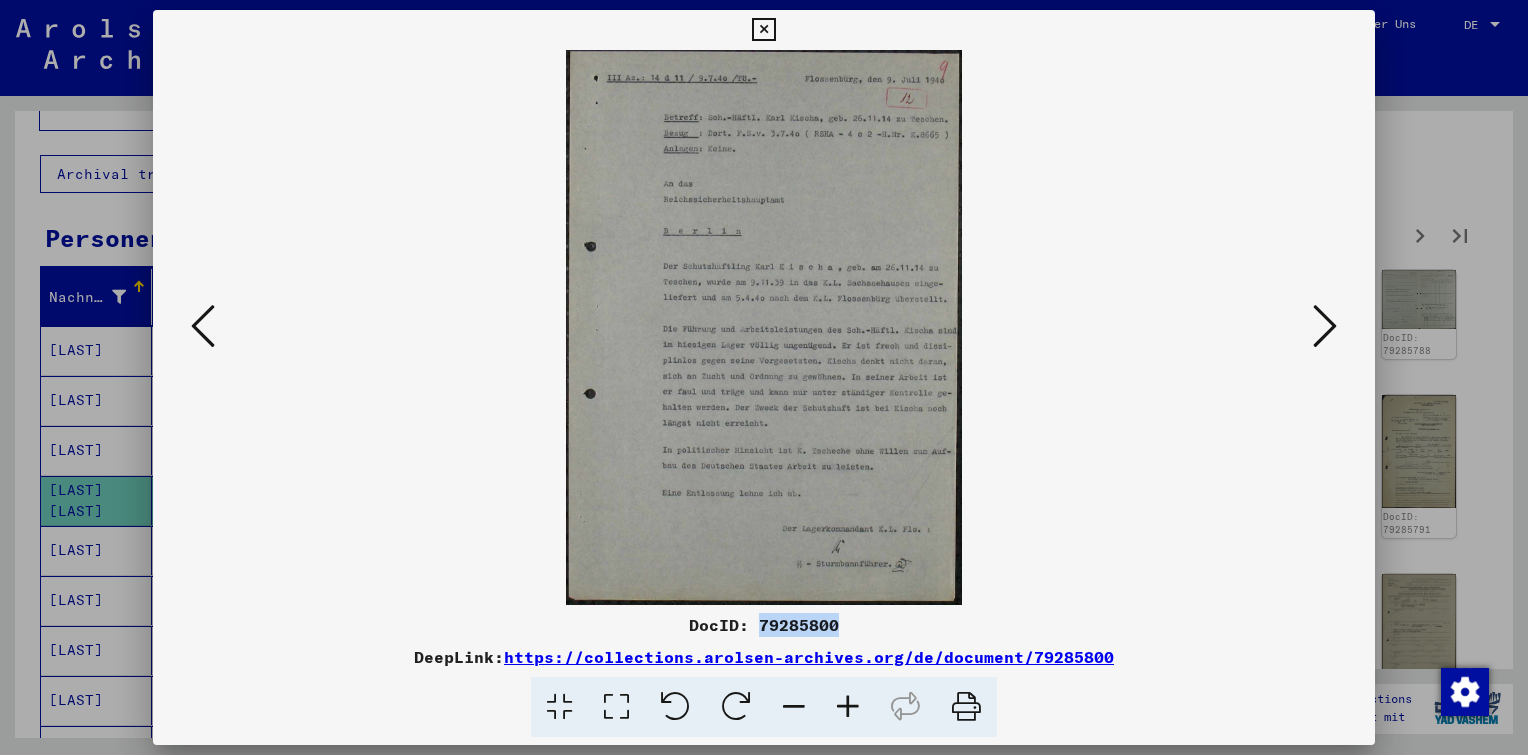 click at bounding box center (1325, 326) 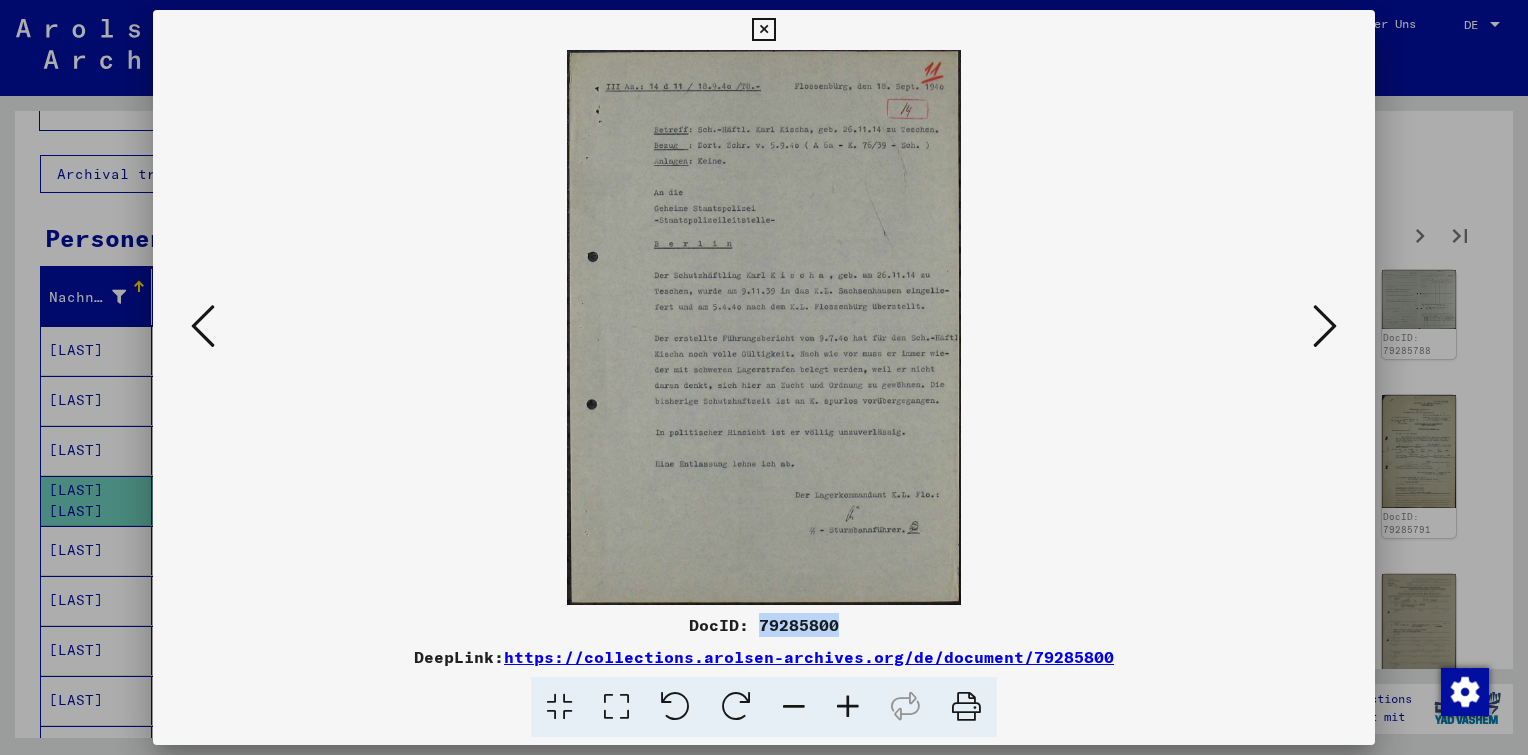 click at bounding box center (1325, 326) 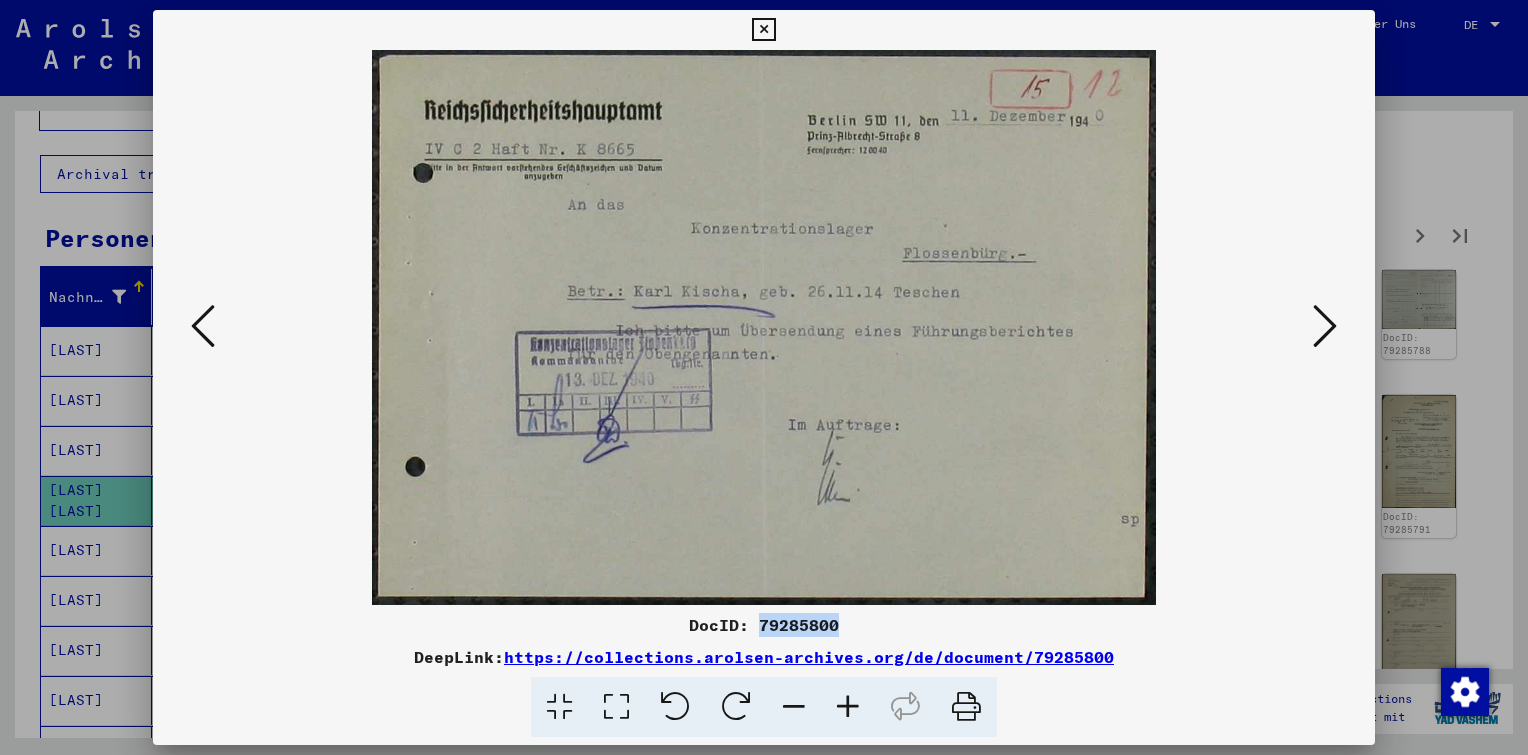 click at bounding box center (1325, 326) 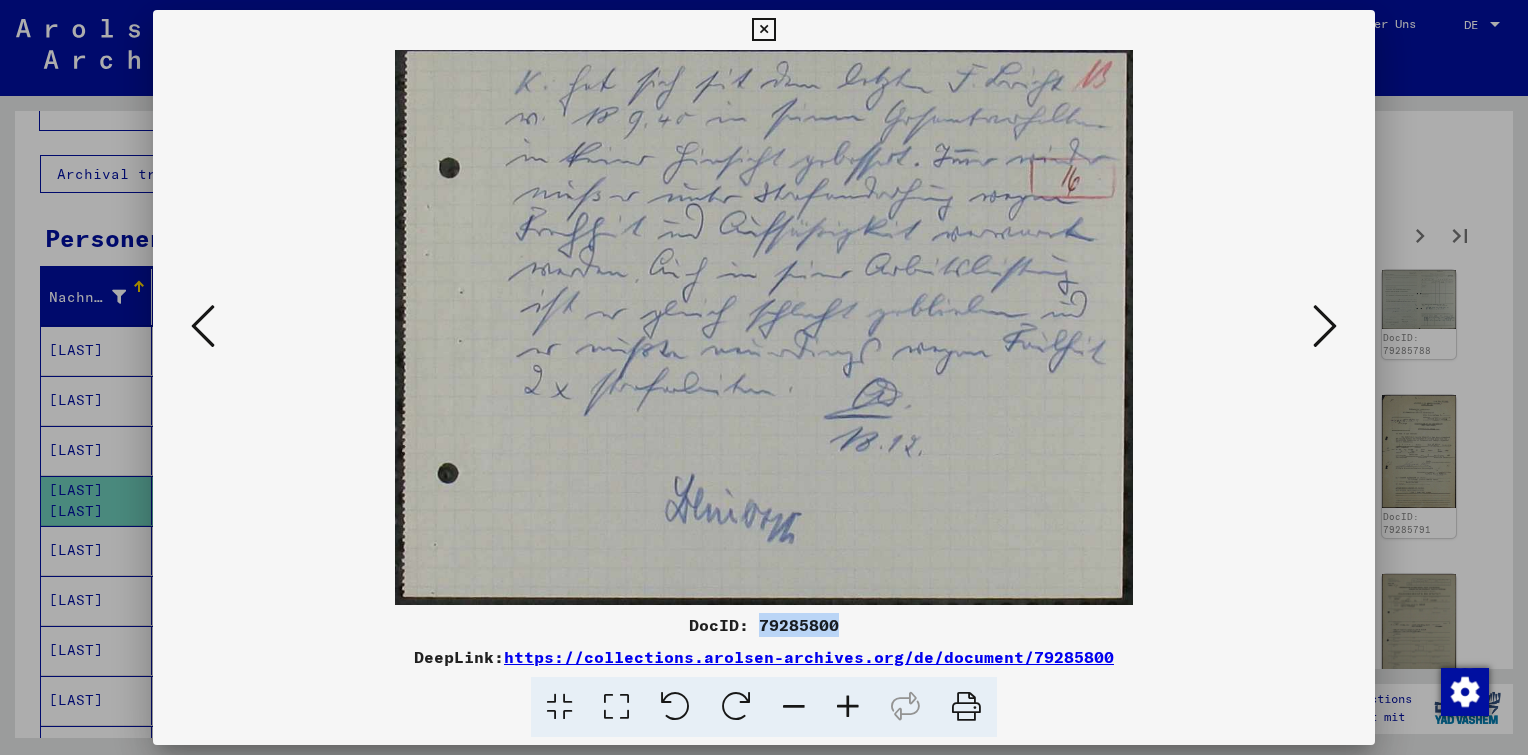 click at bounding box center [1325, 326] 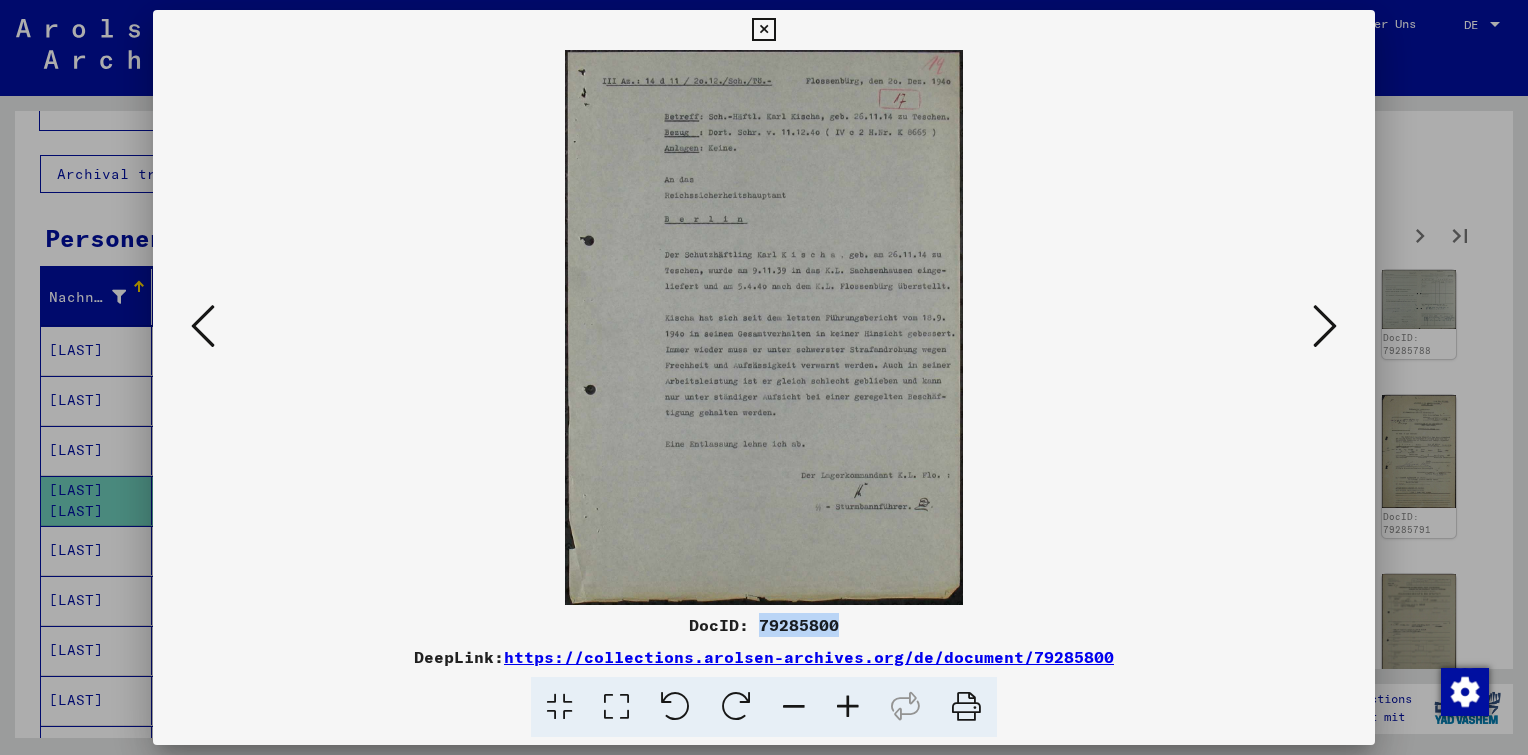 click at bounding box center [1325, 326] 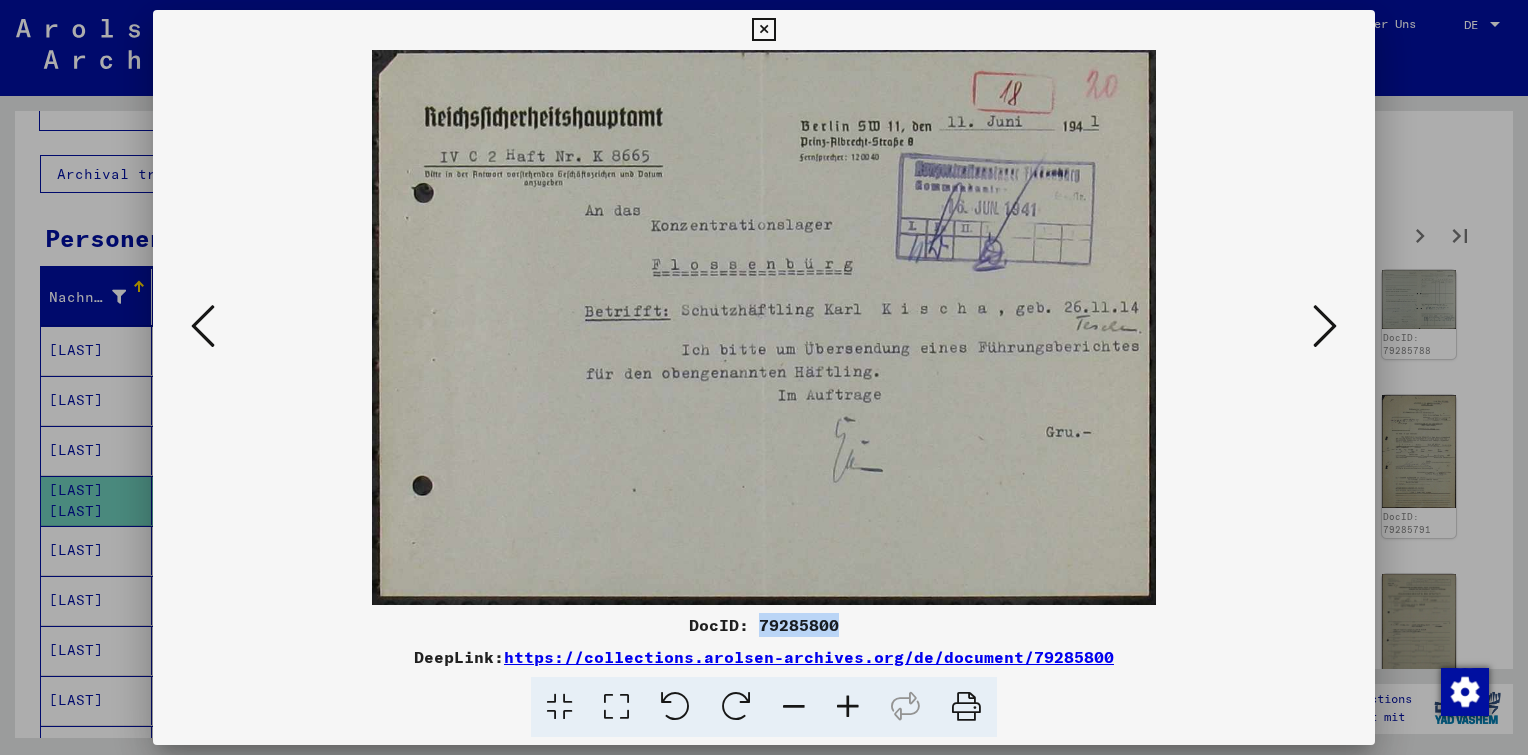 click at bounding box center (1325, 326) 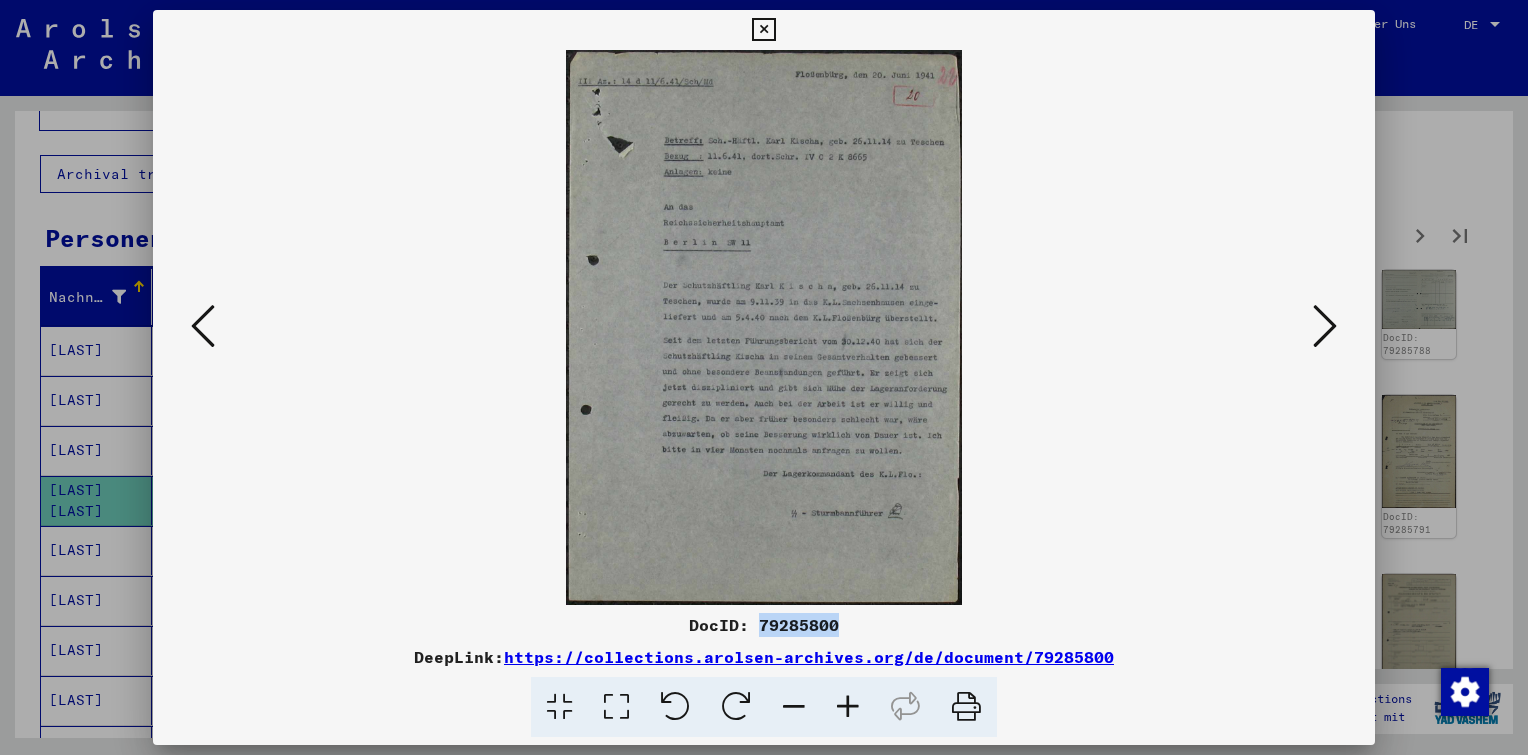 click at bounding box center [1325, 326] 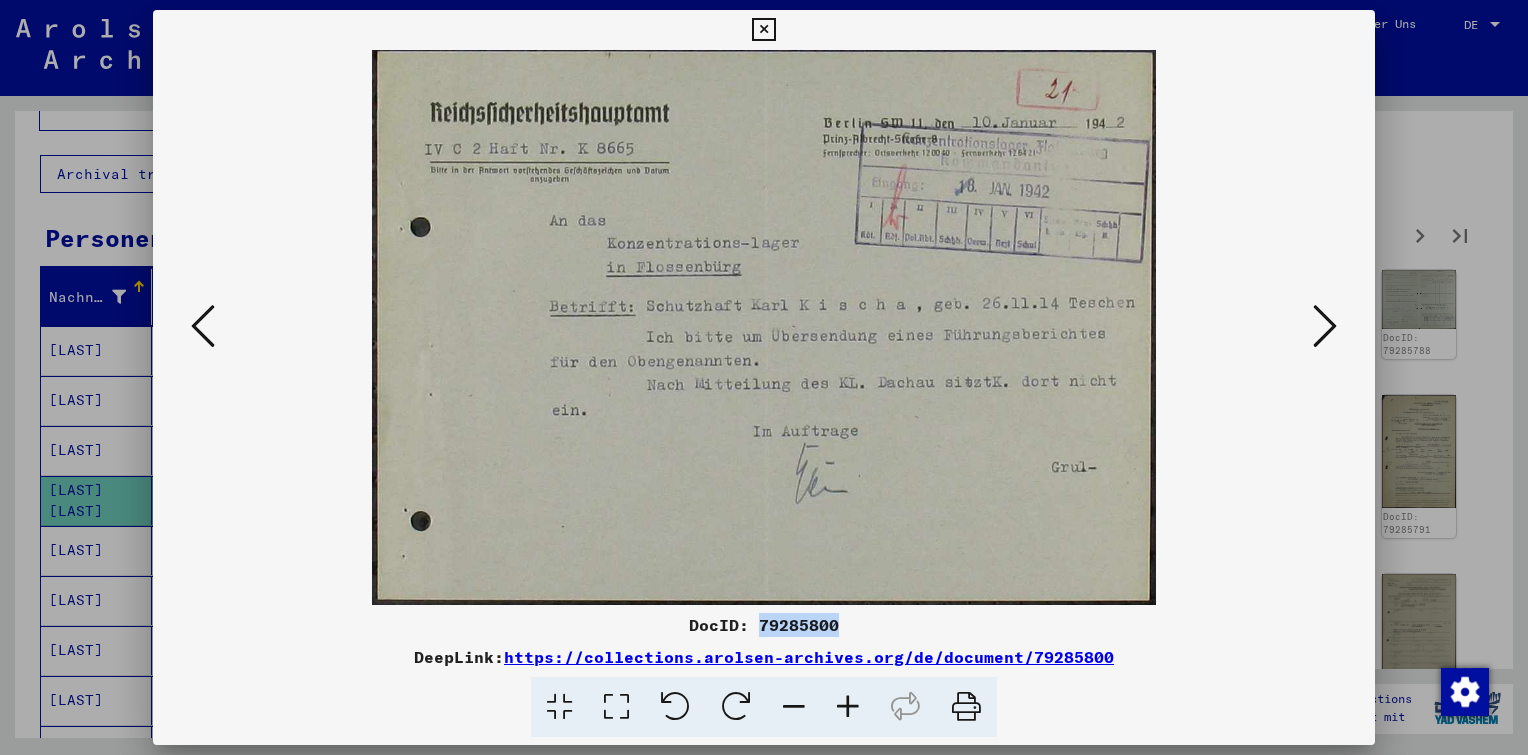 click at bounding box center (1325, 326) 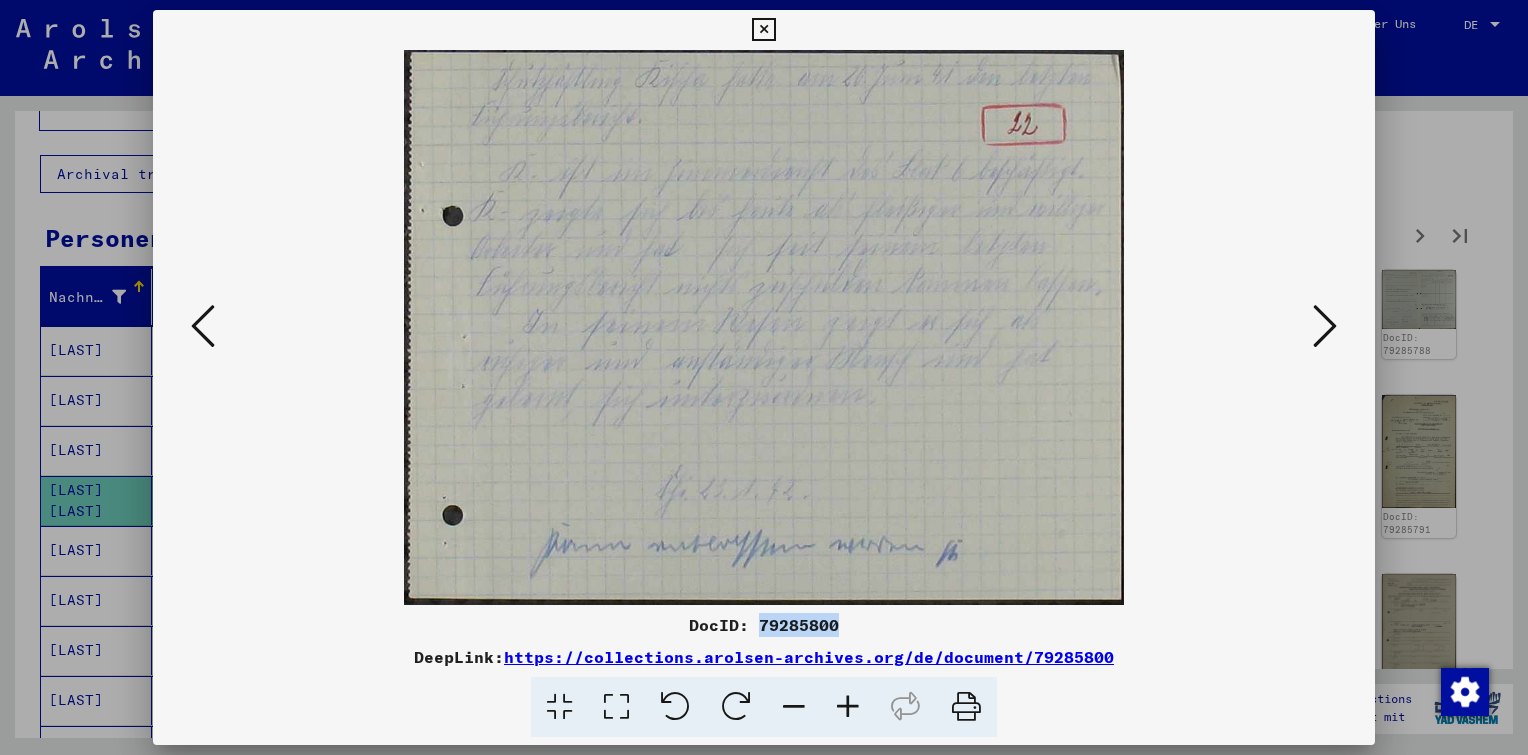 click at bounding box center (1325, 326) 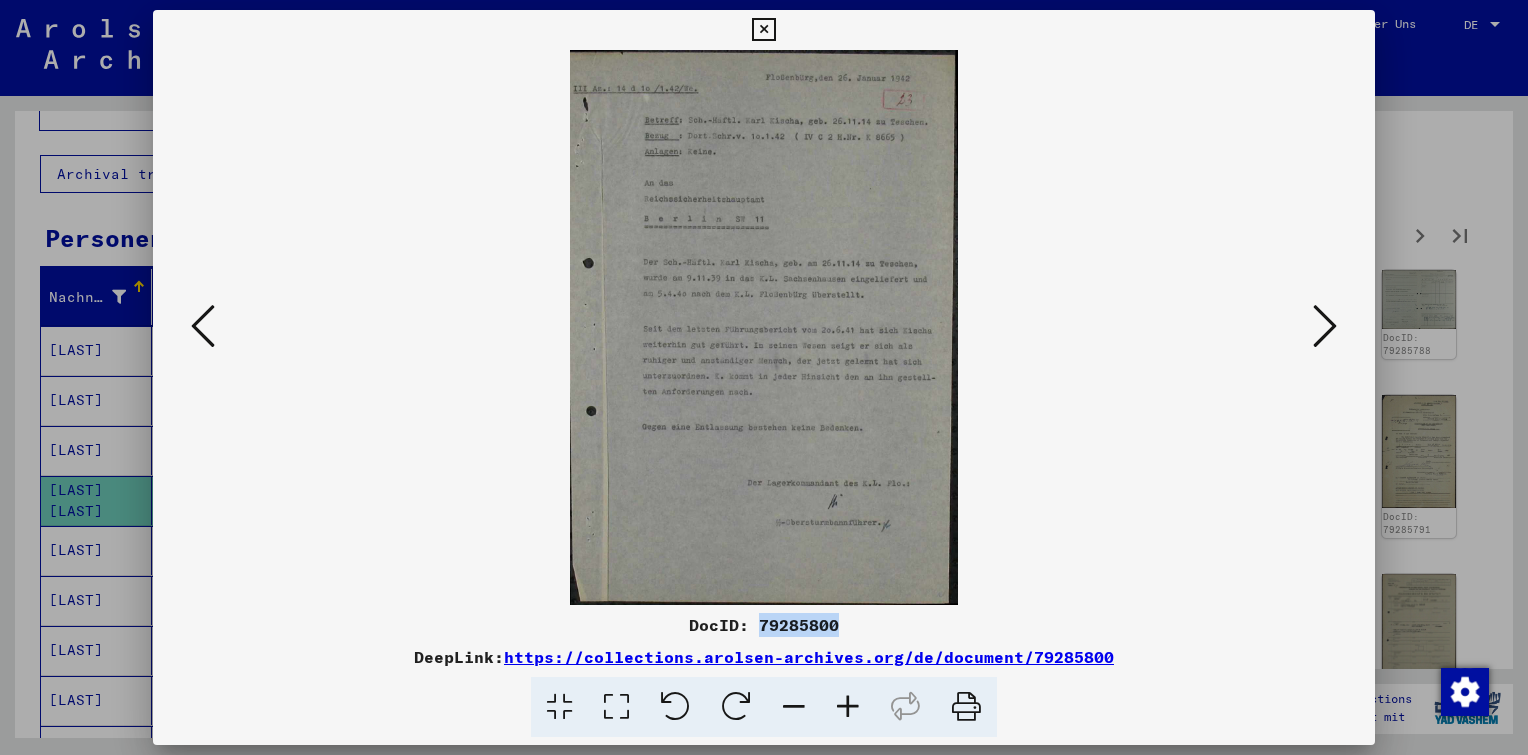 click at bounding box center [1325, 326] 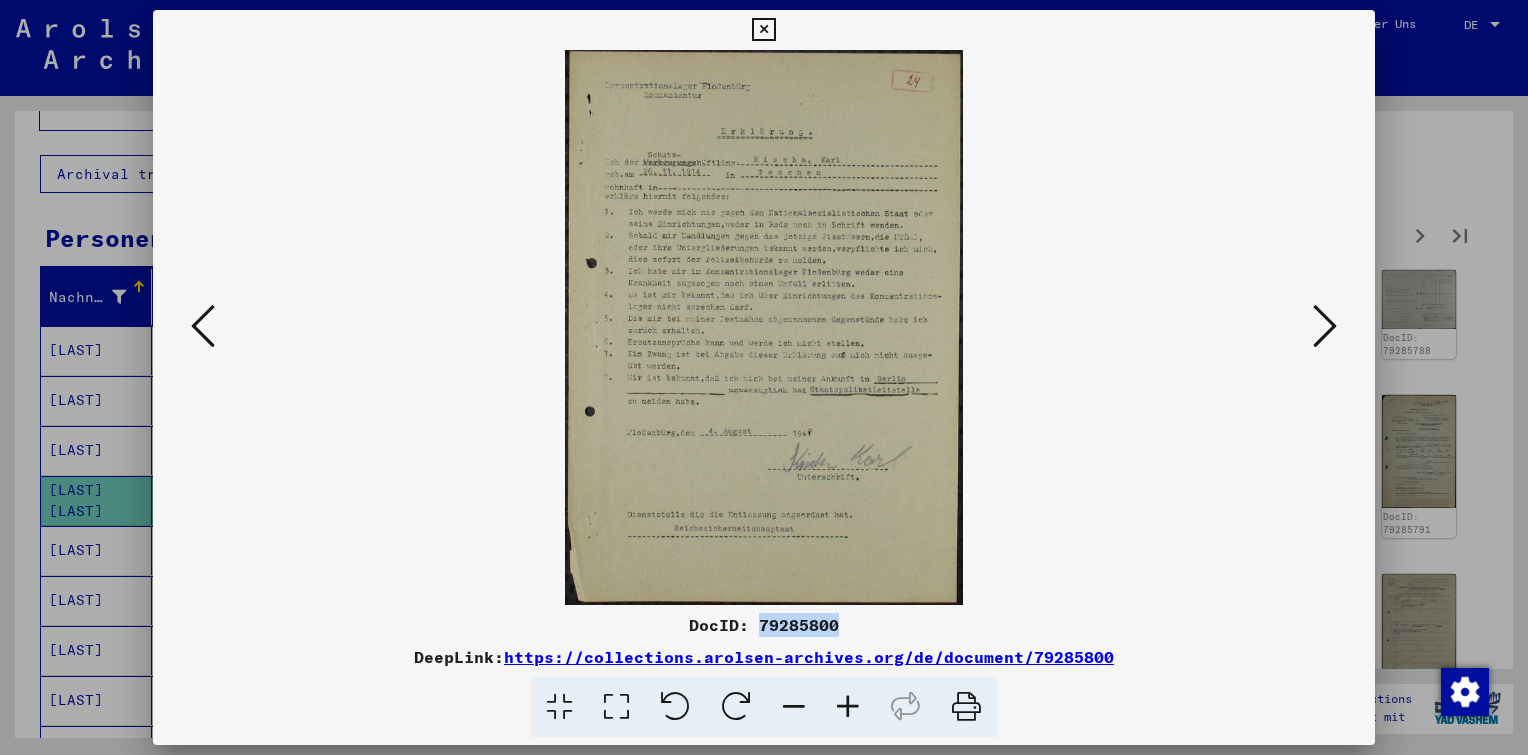 click at bounding box center (1325, 326) 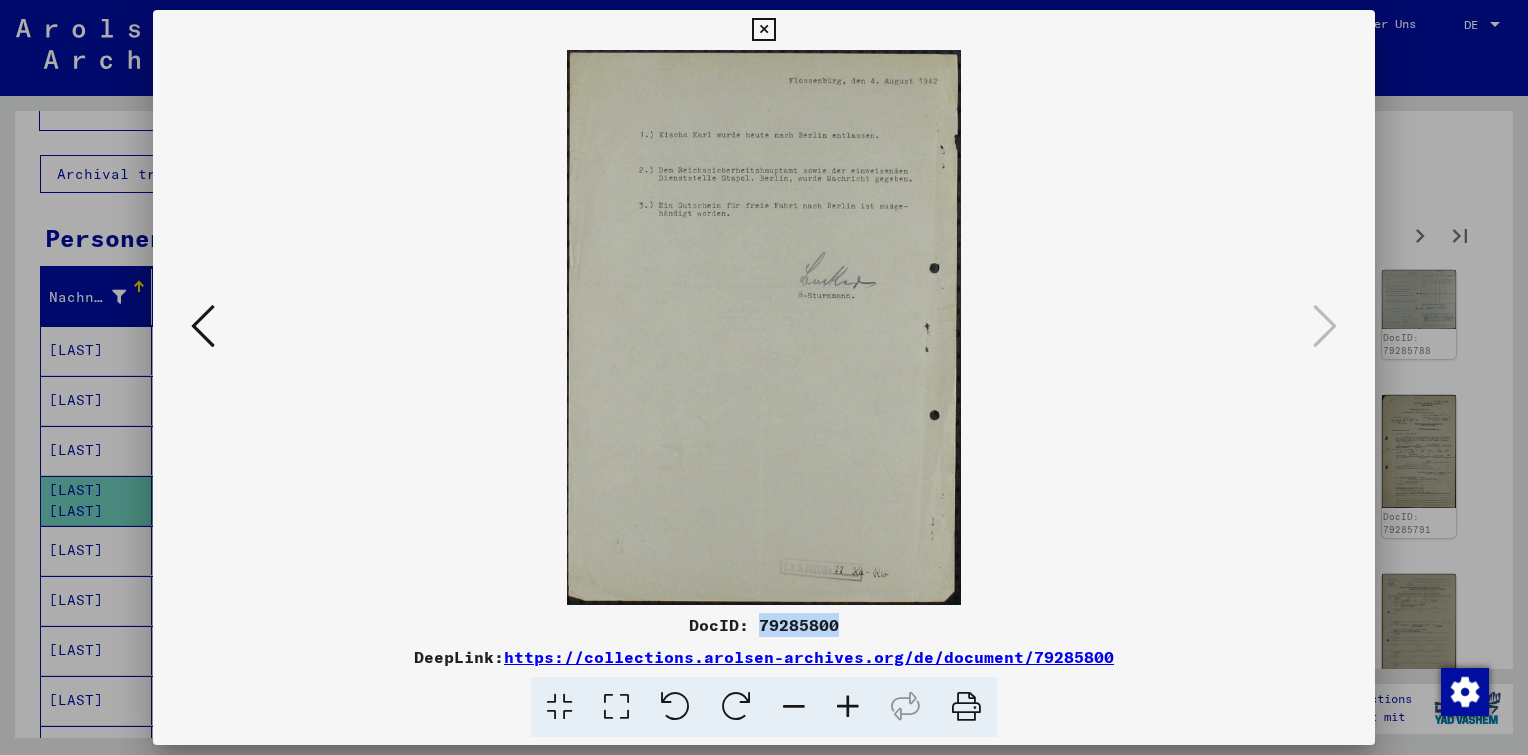 click at bounding box center (203, 326) 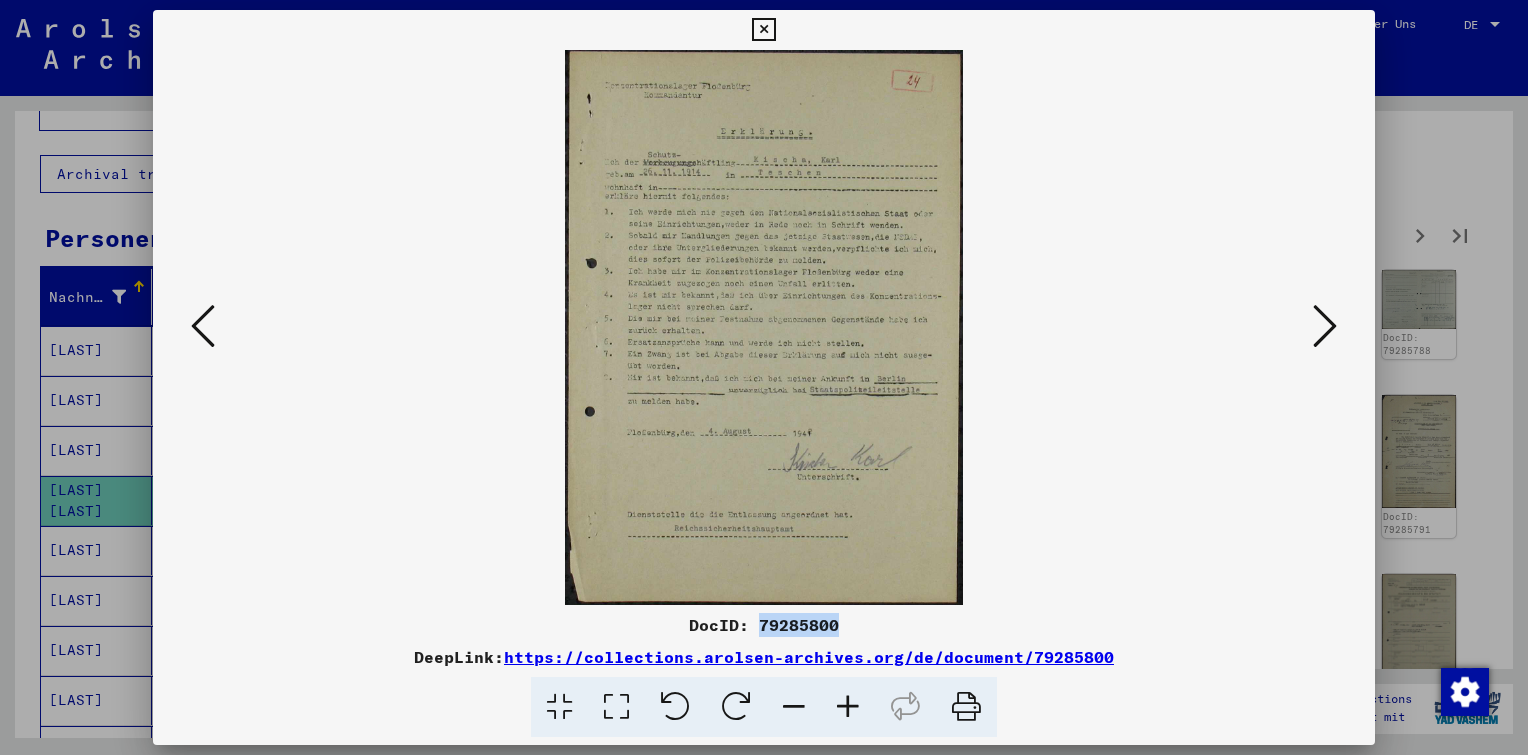 click at bounding box center [203, 326] 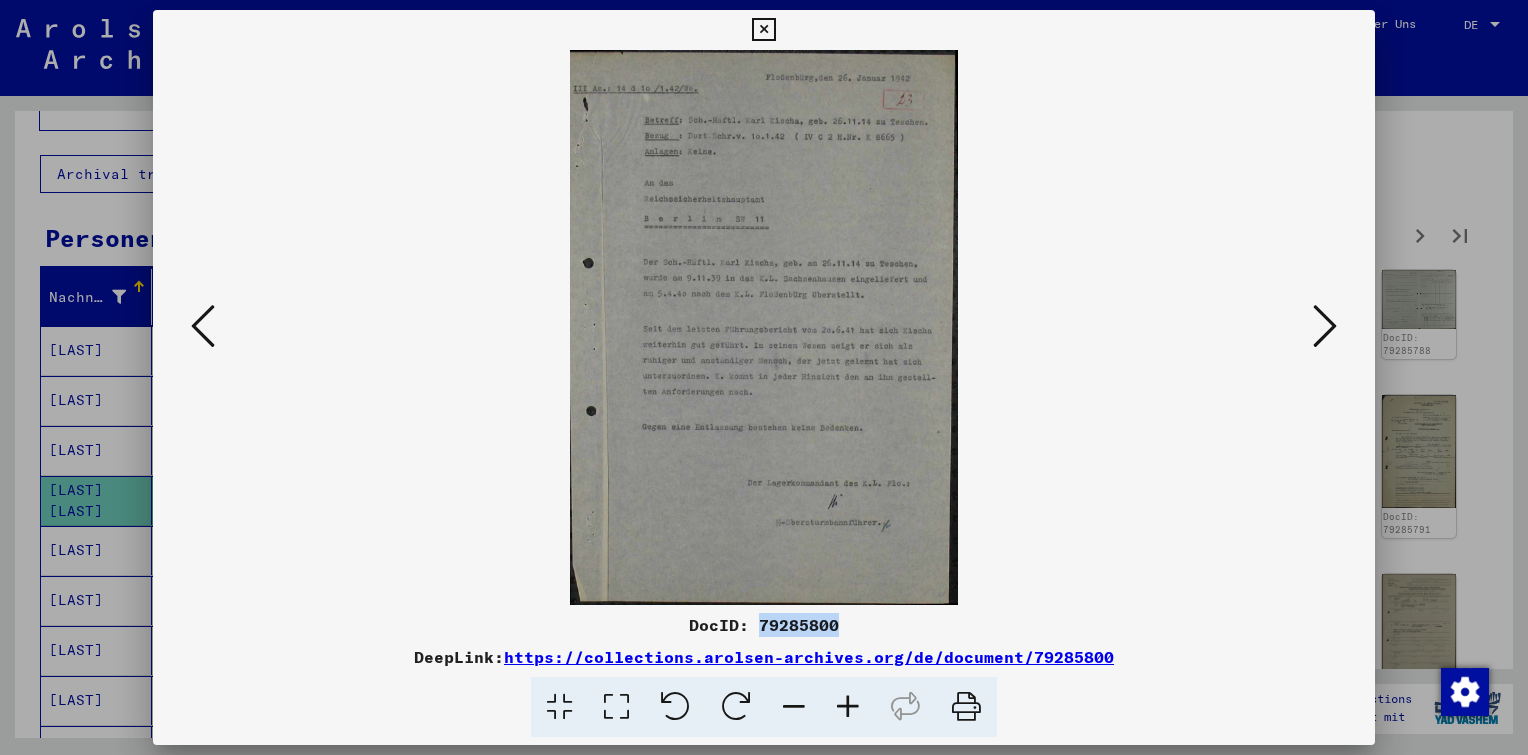 click at bounding box center (203, 326) 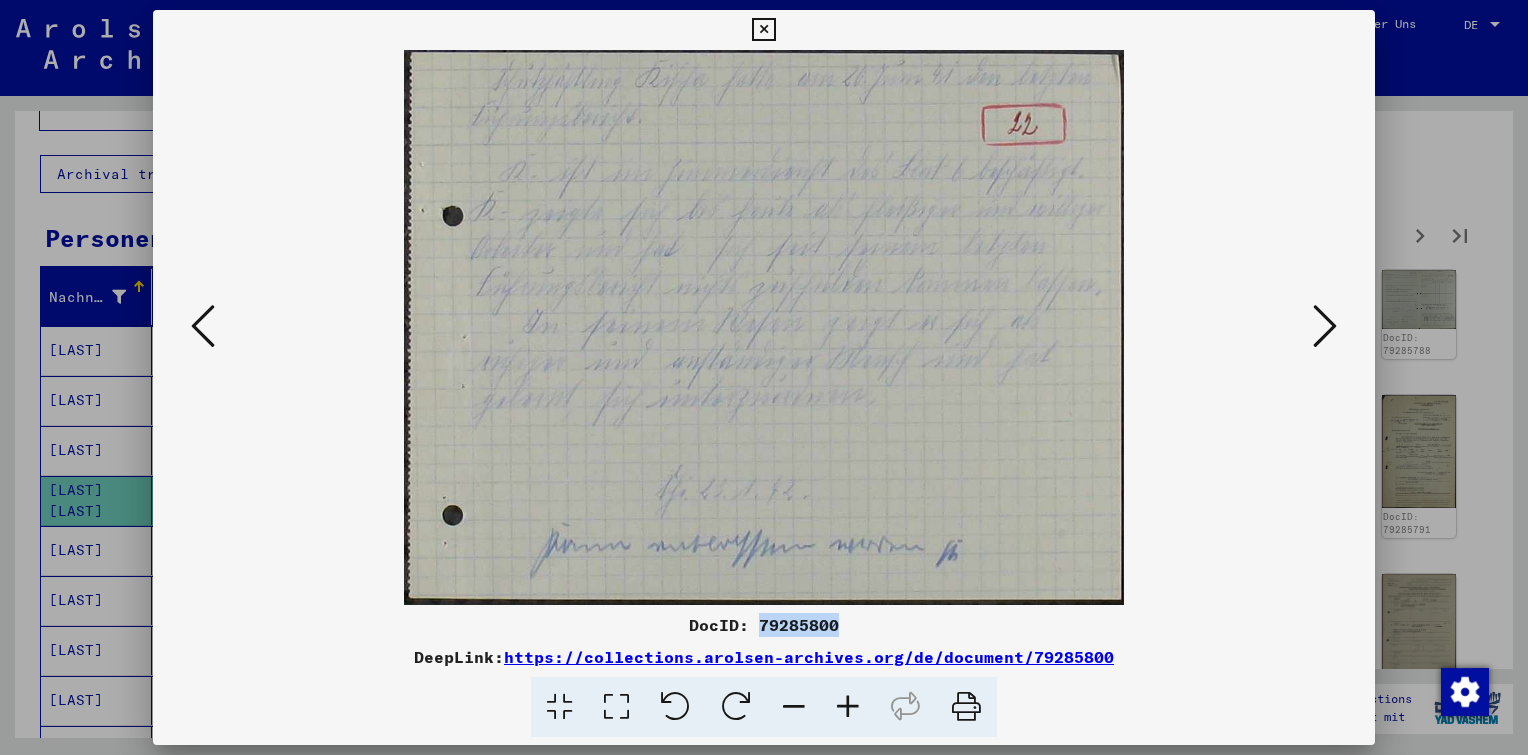 click at bounding box center [203, 326] 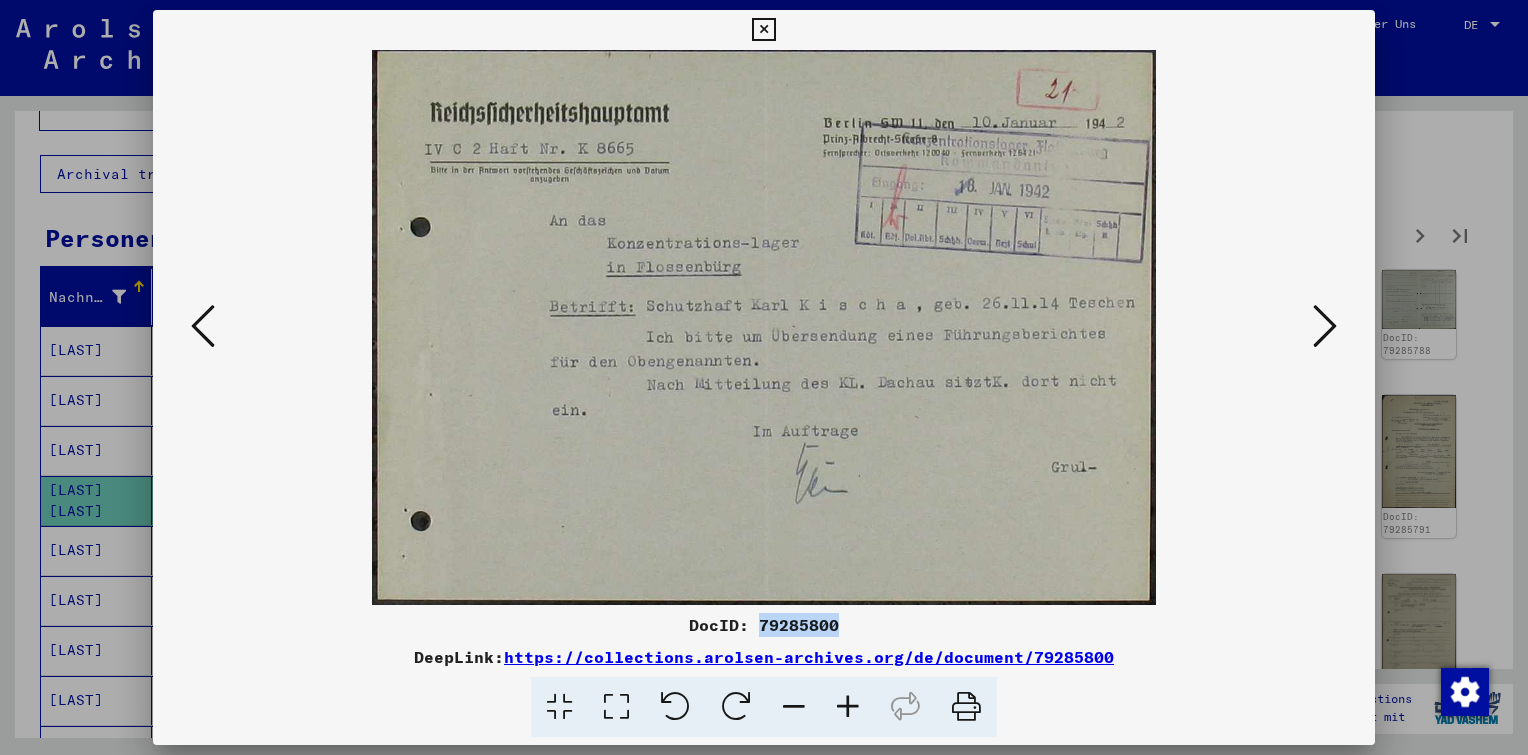 click at bounding box center (203, 326) 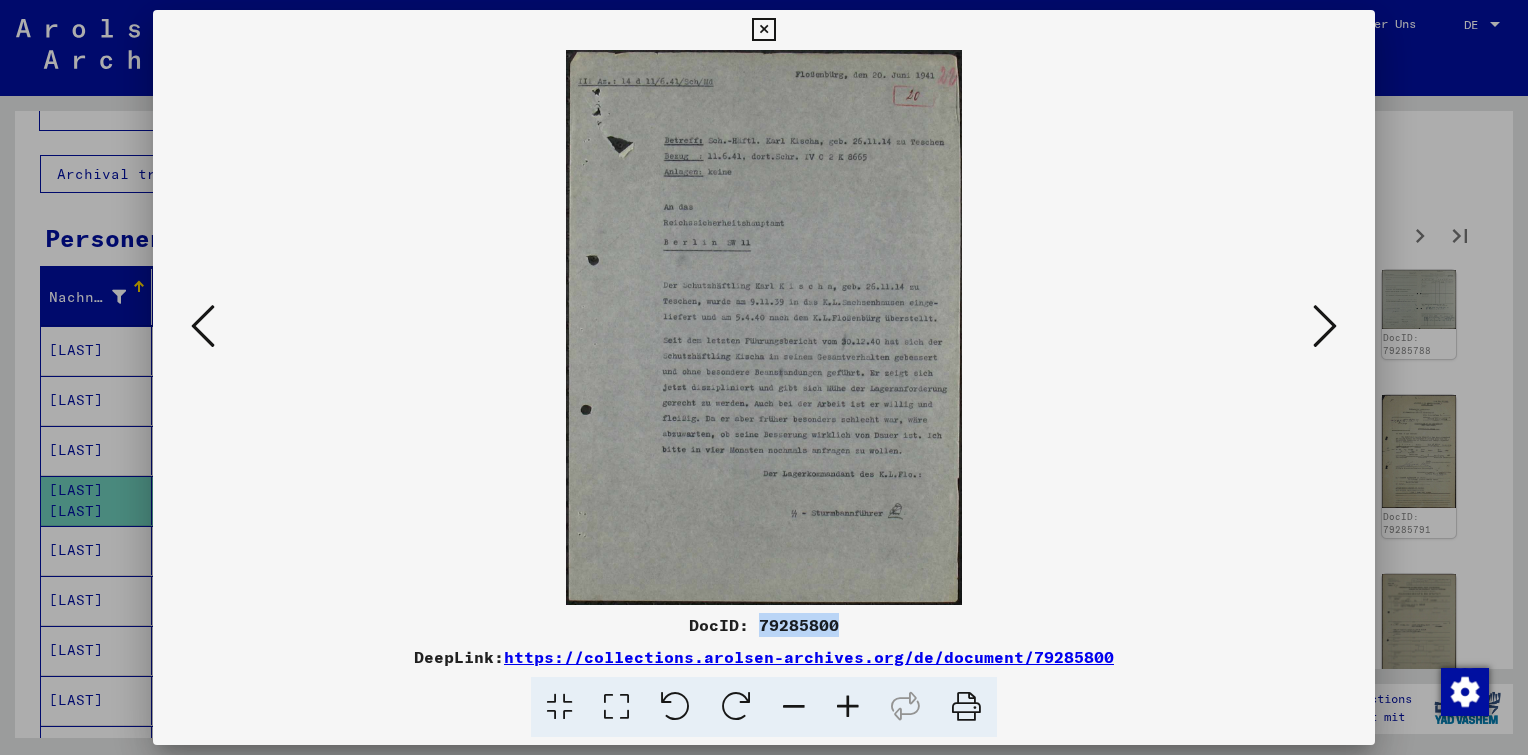 click at bounding box center (203, 326) 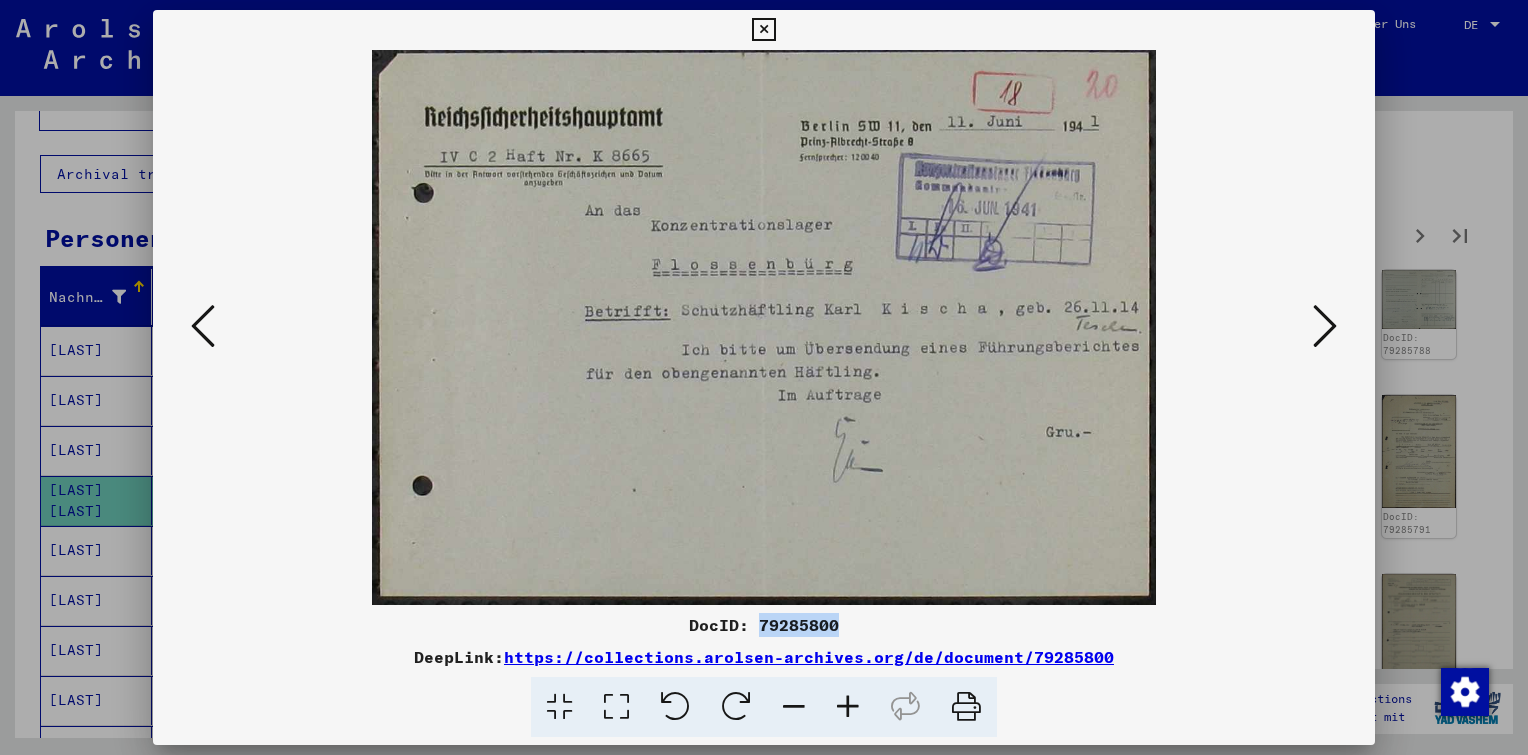 click at bounding box center [203, 326] 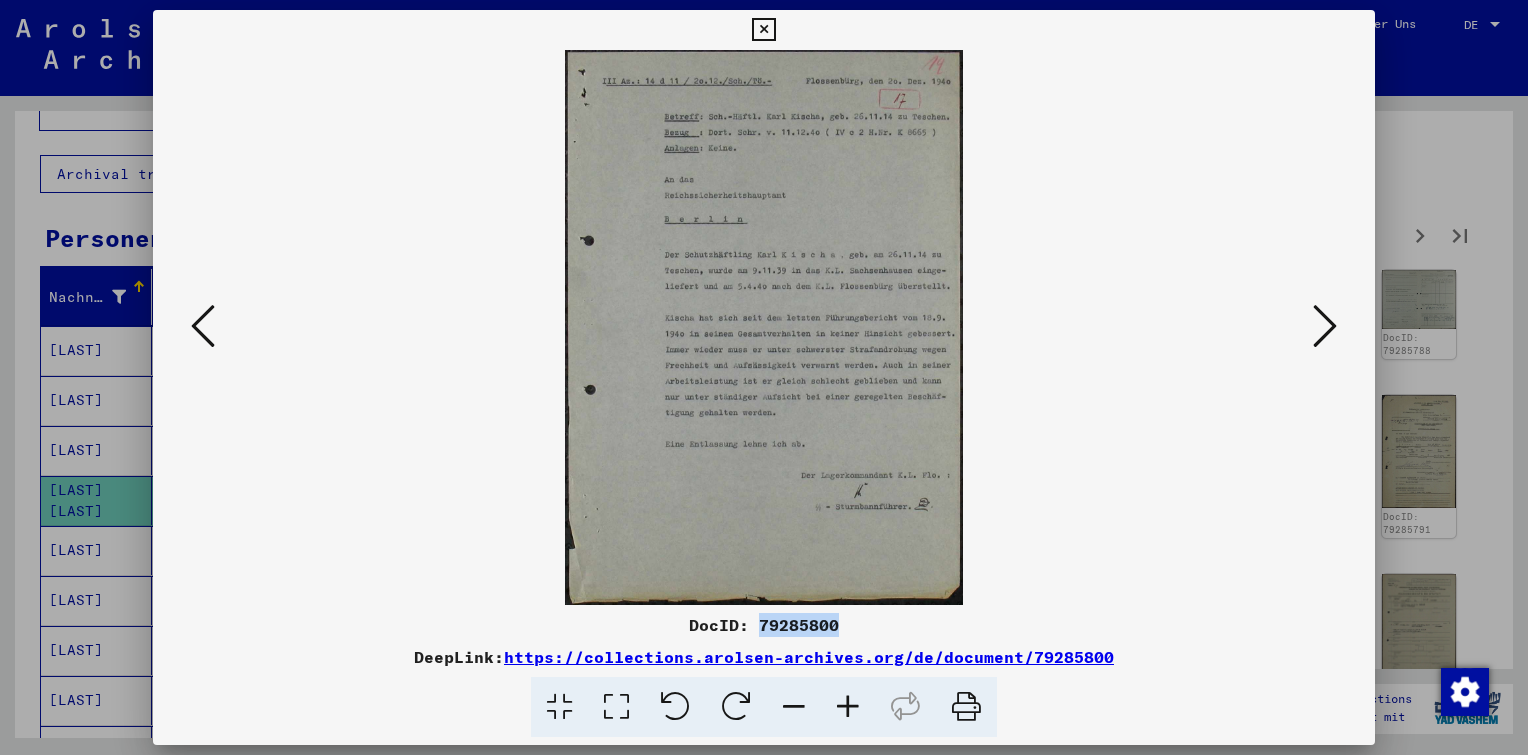 click at bounding box center [203, 326] 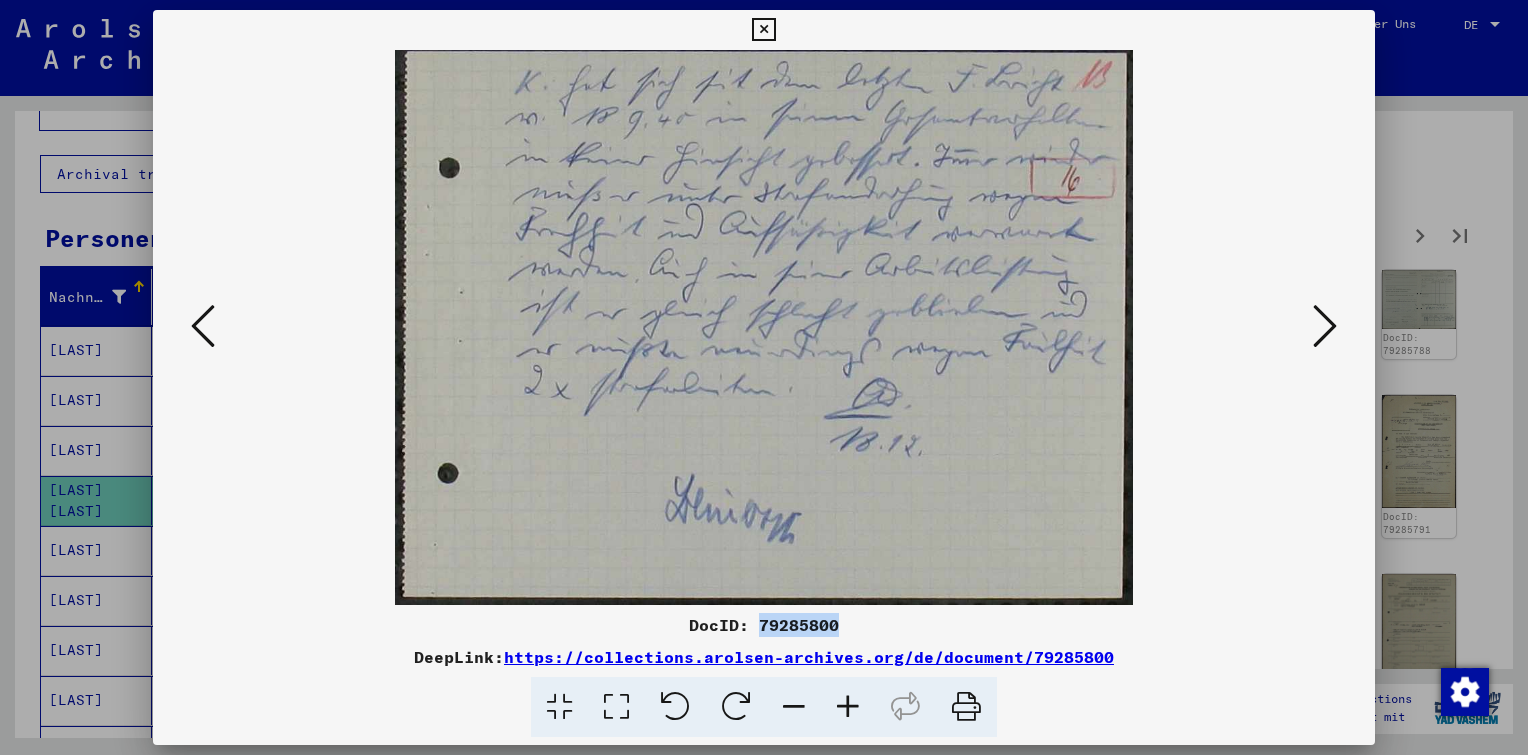 click at bounding box center [203, 326] 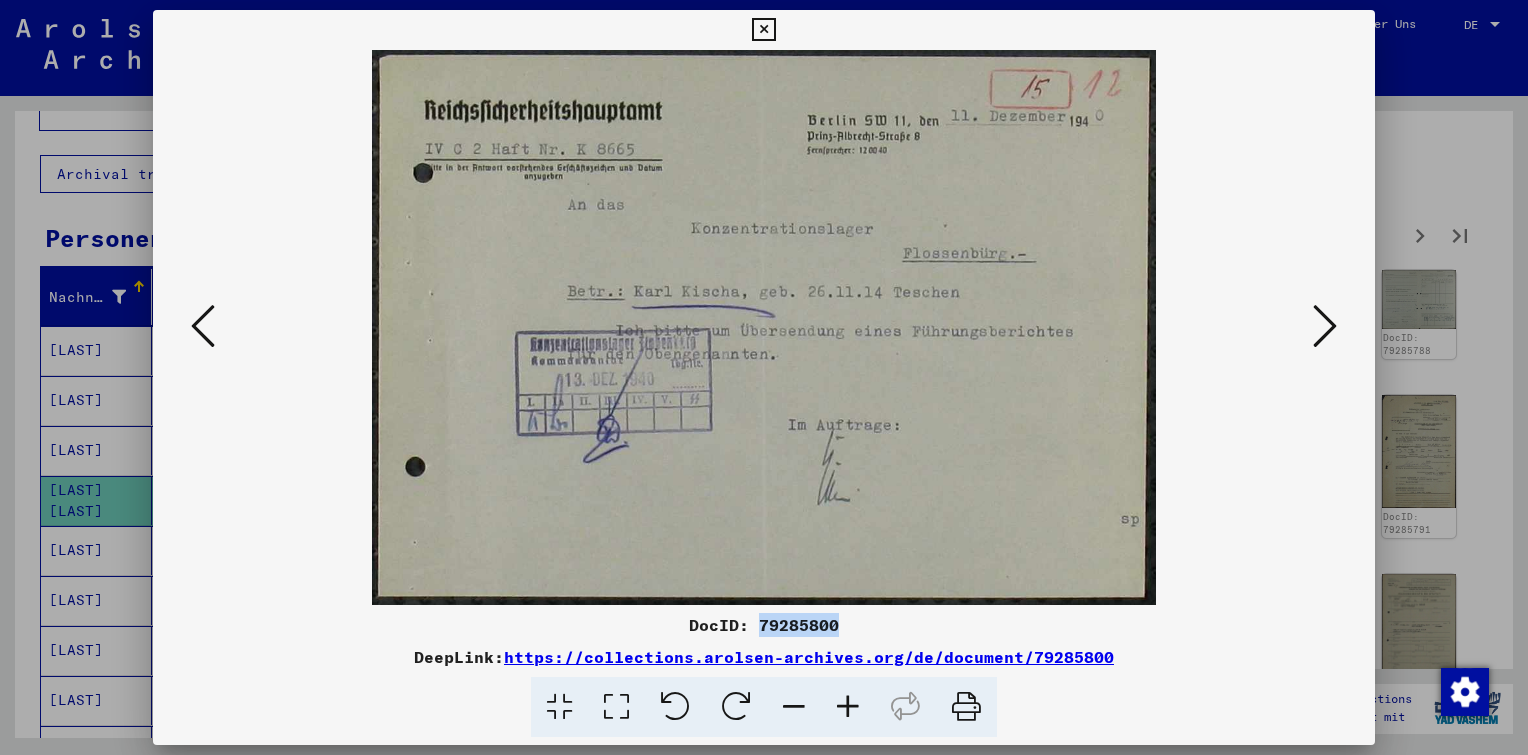 click at bounding box center (203, 326) 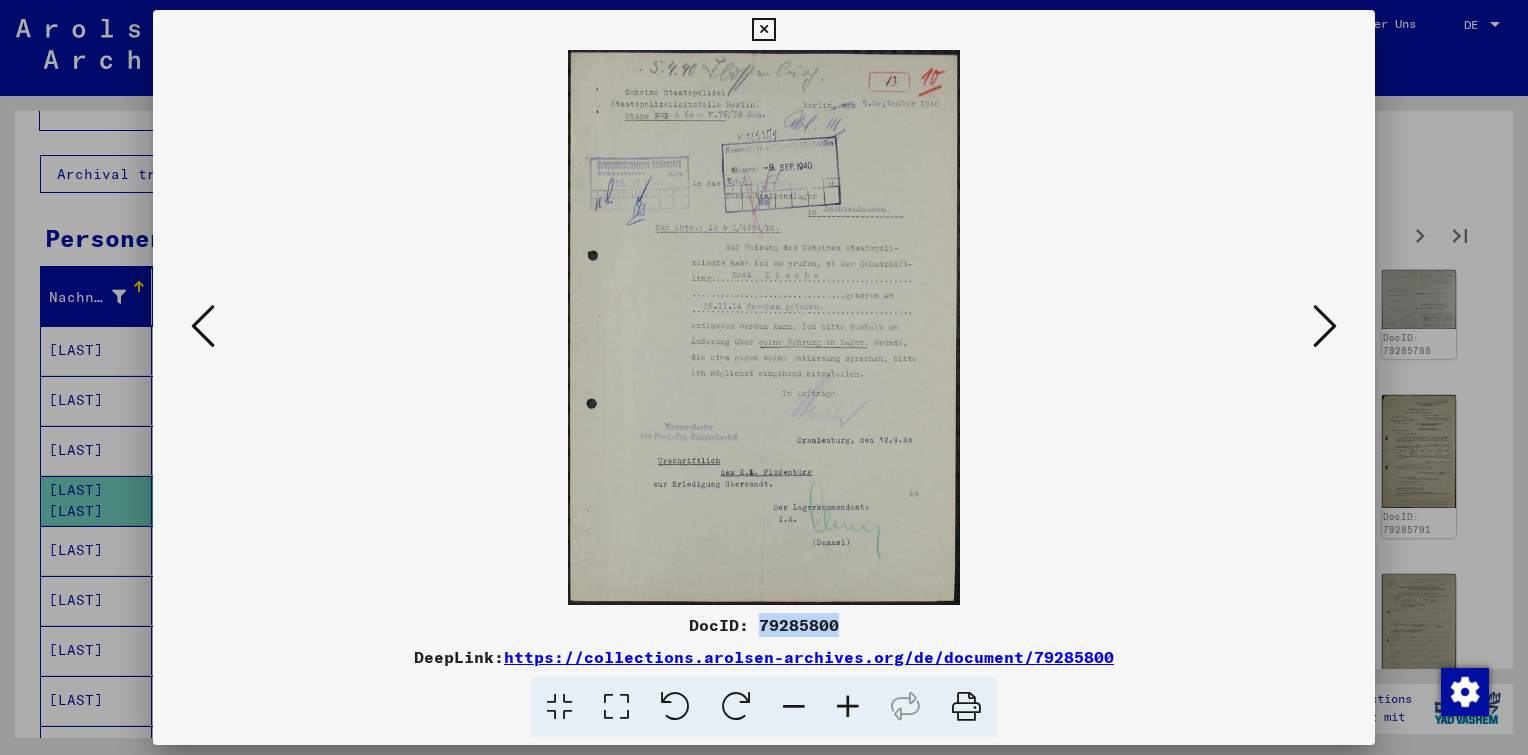 click at bounding box center (203, 326) 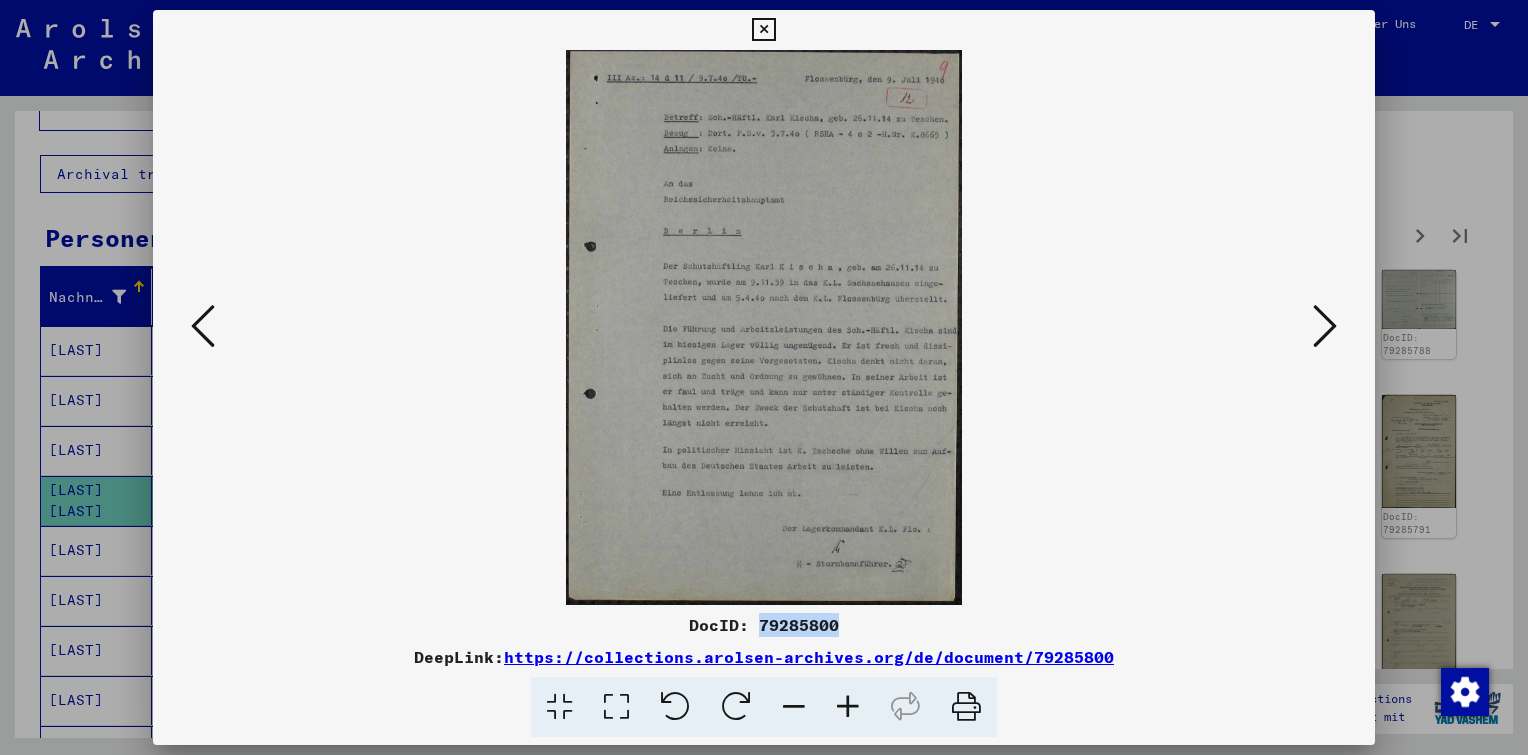 click at bounding box center [203, 326] 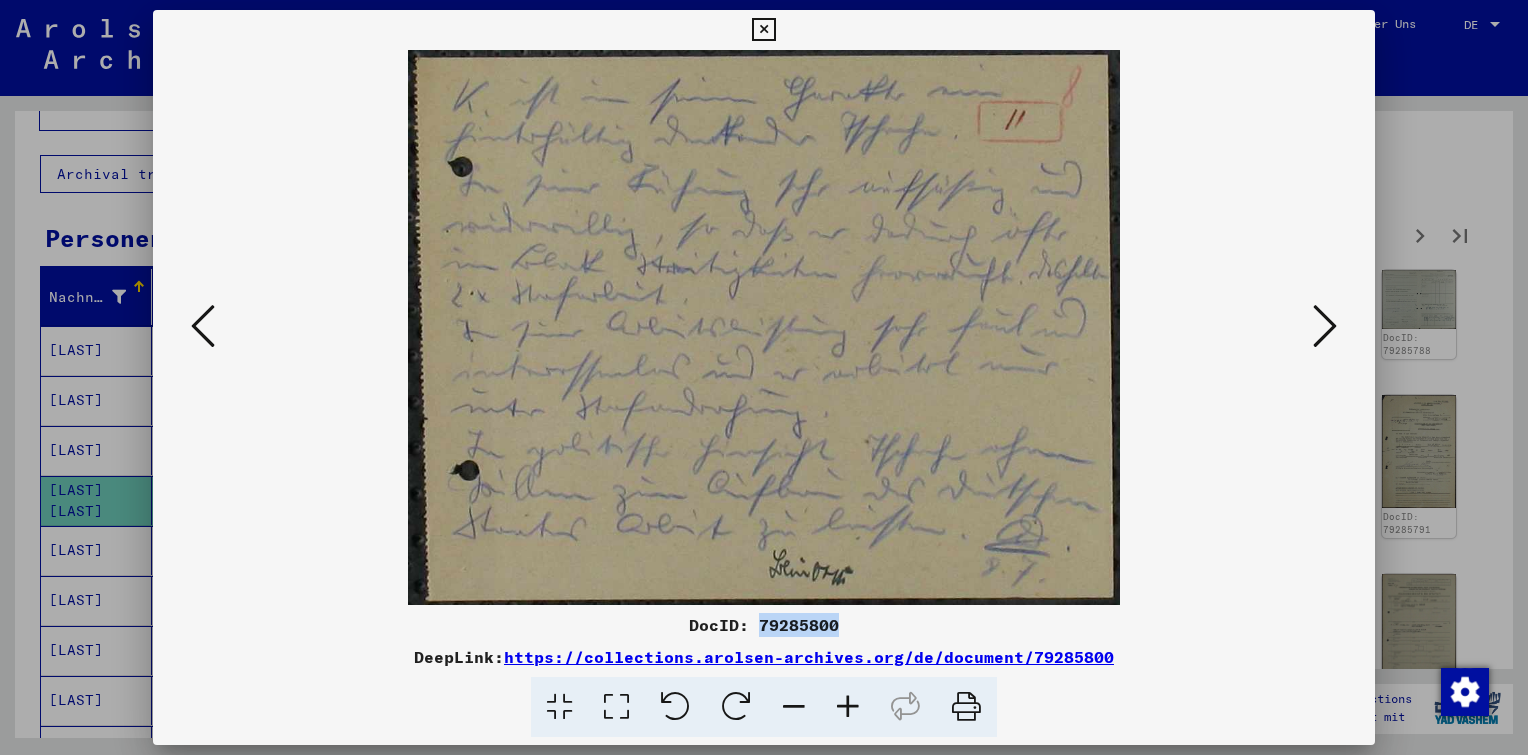 click at bounding box center [203, 326] 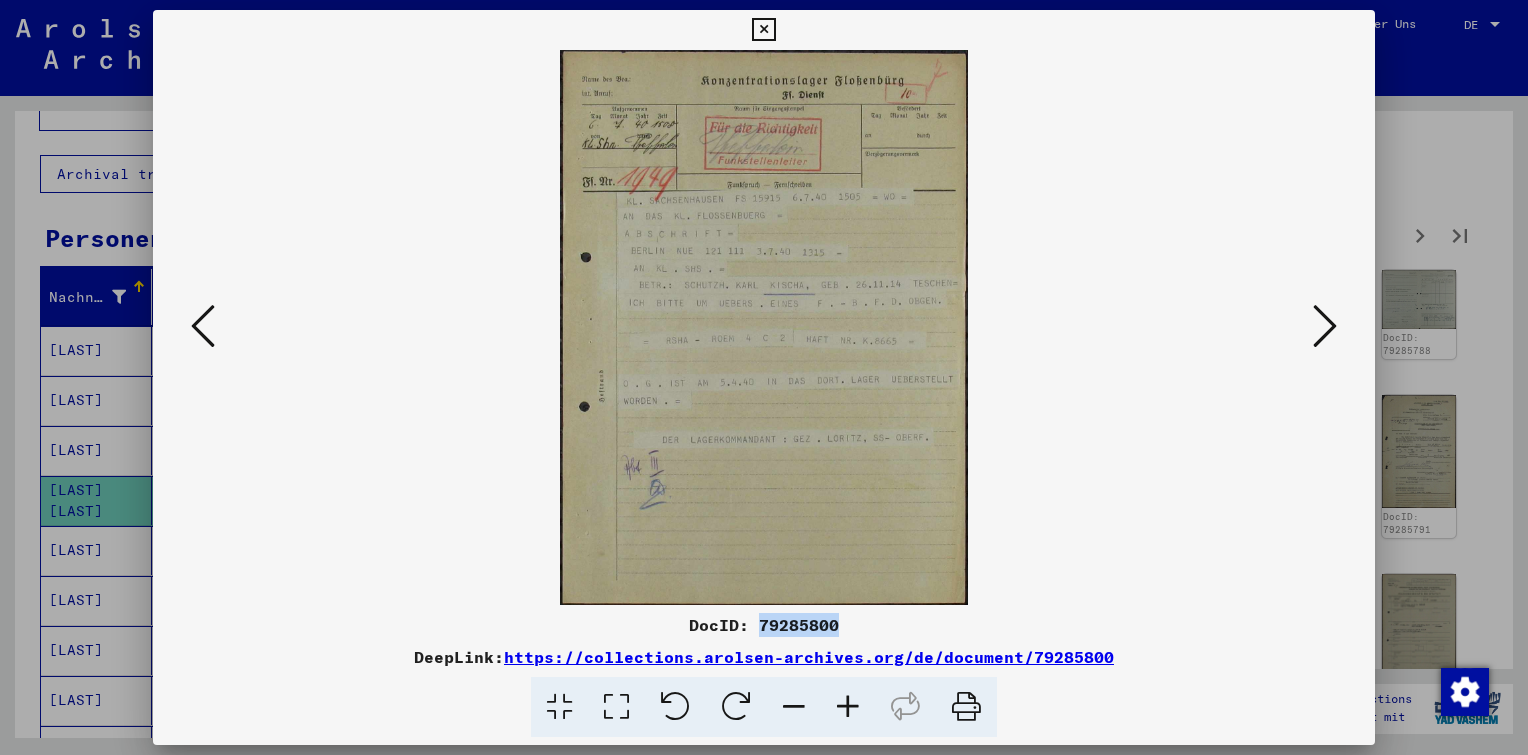 click at bounding box center [203, 326] 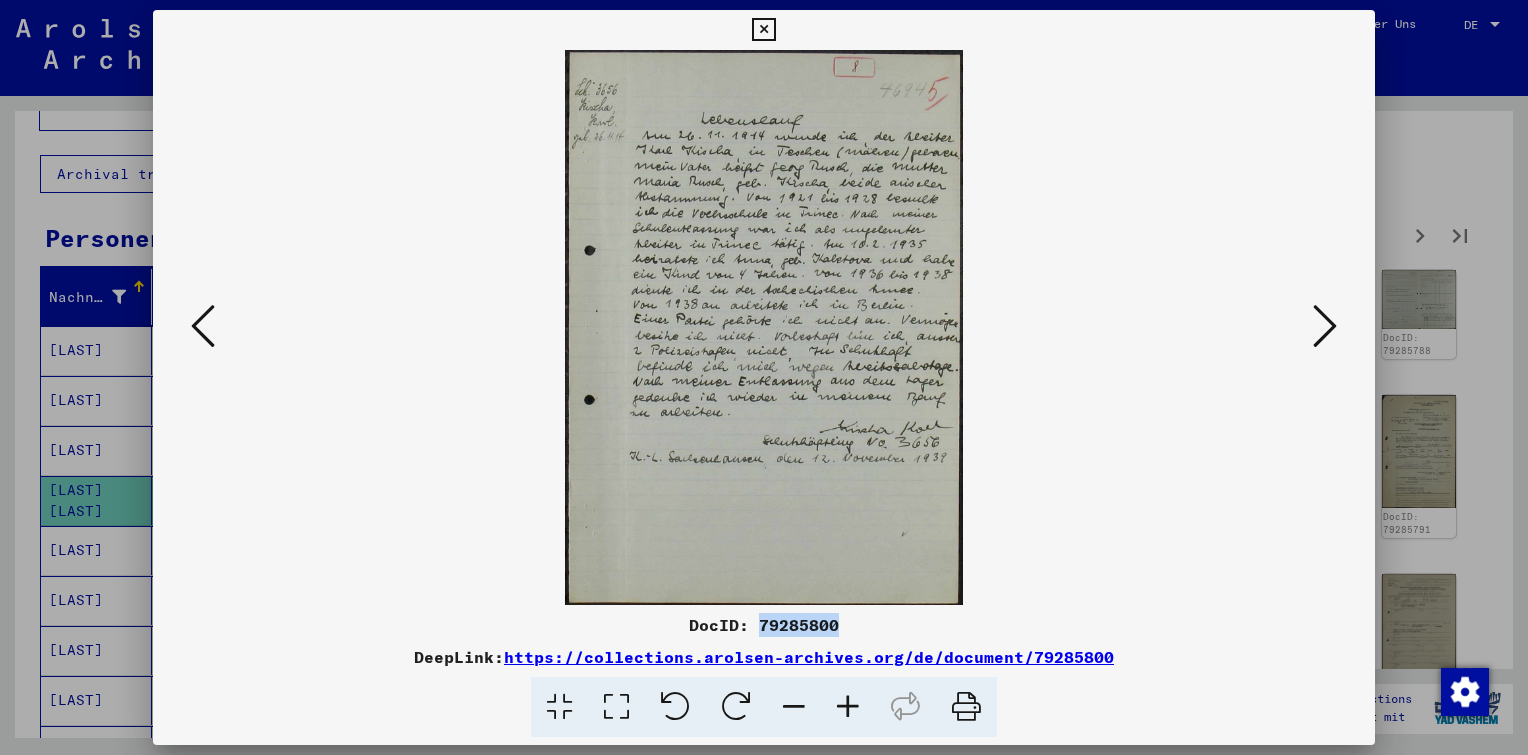 click at bounding box center (203, 326) 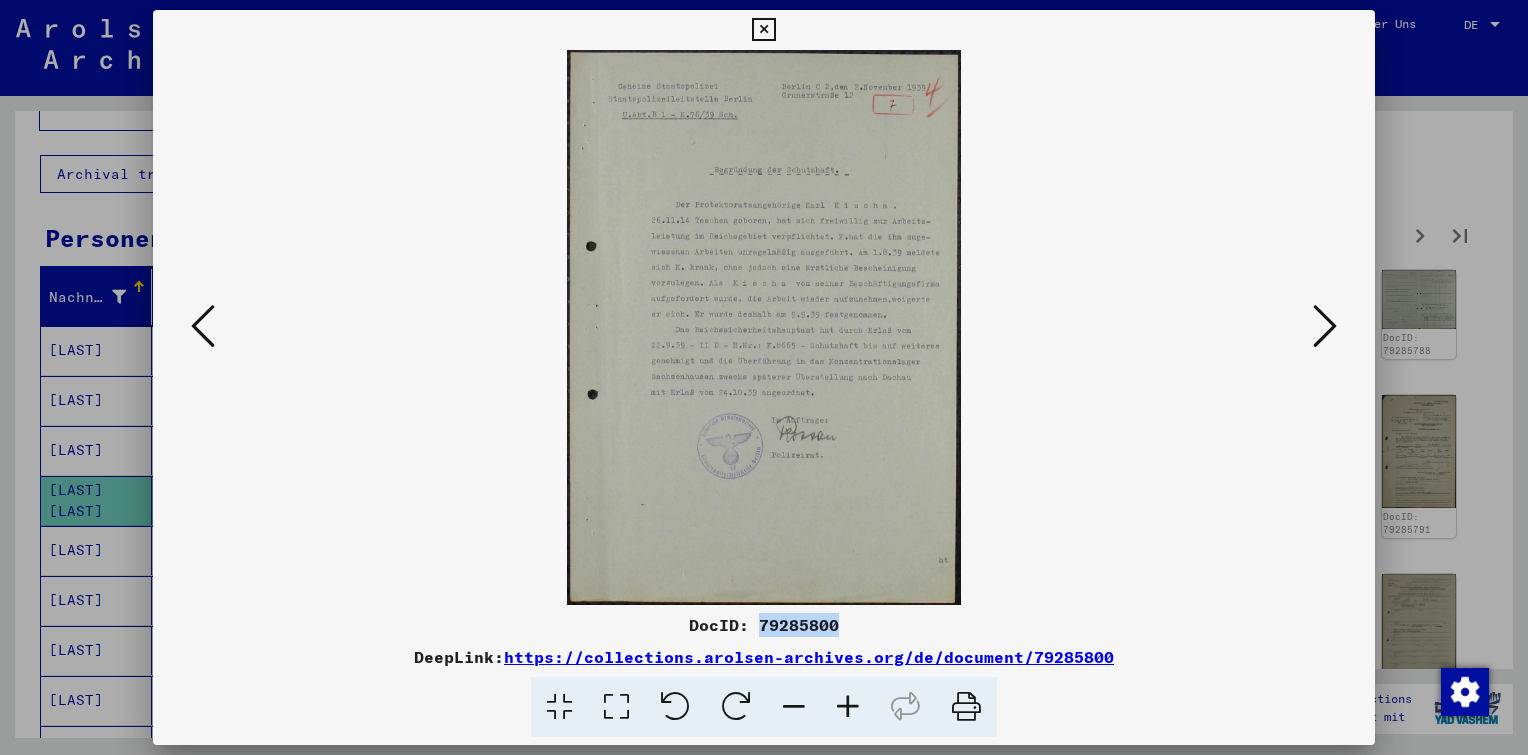 click at bounding box center (203, 326) 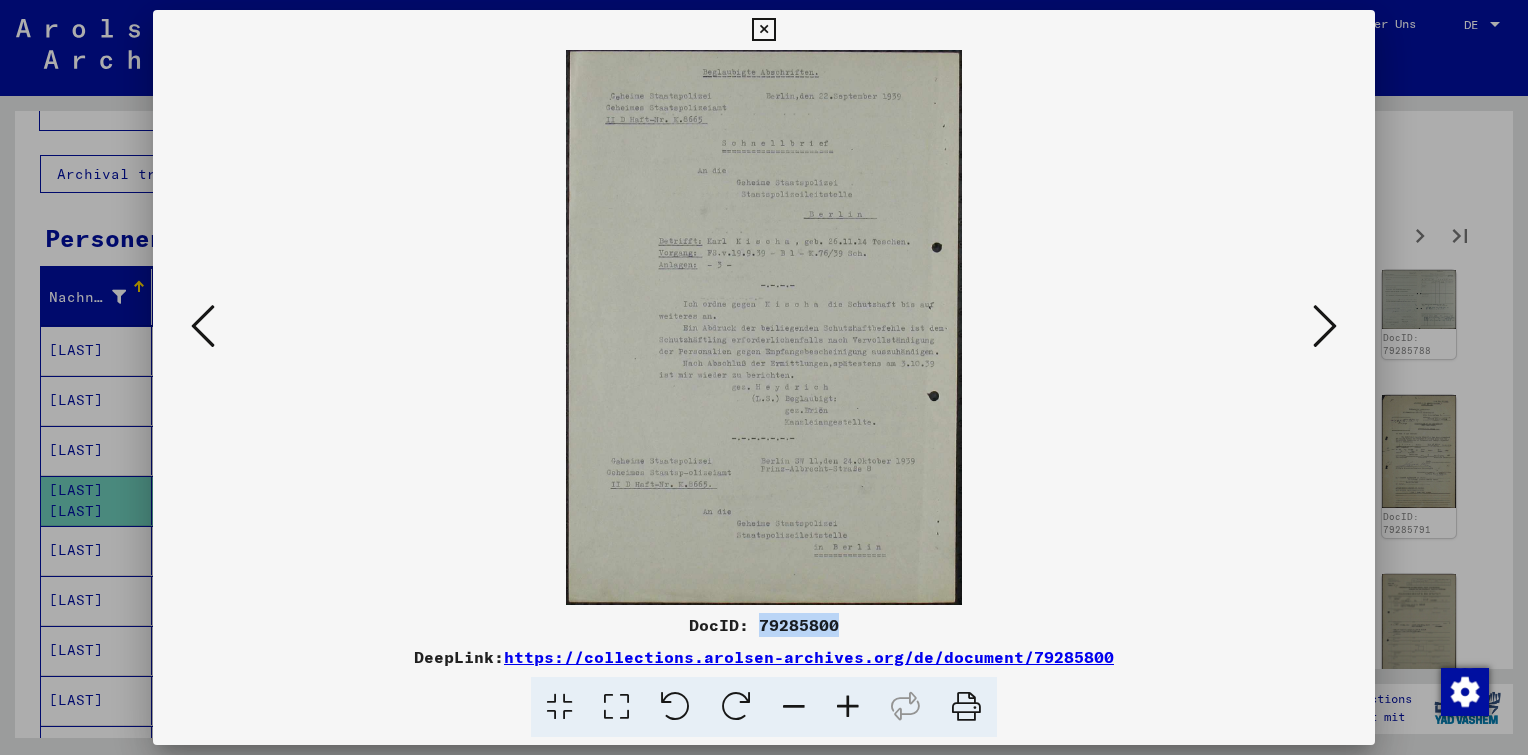 click at bounding box center (203, 326) 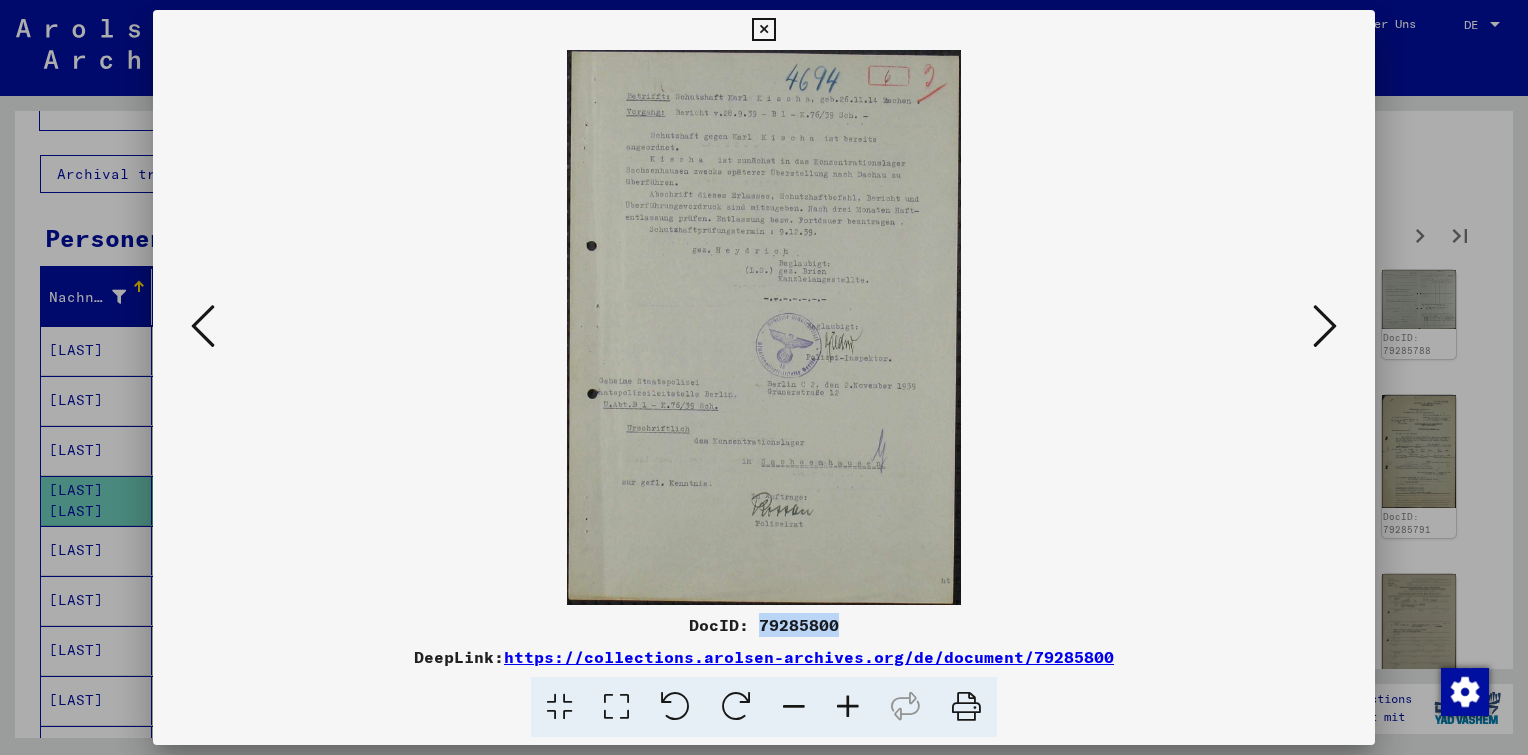 click at bounding box center [203, 326] 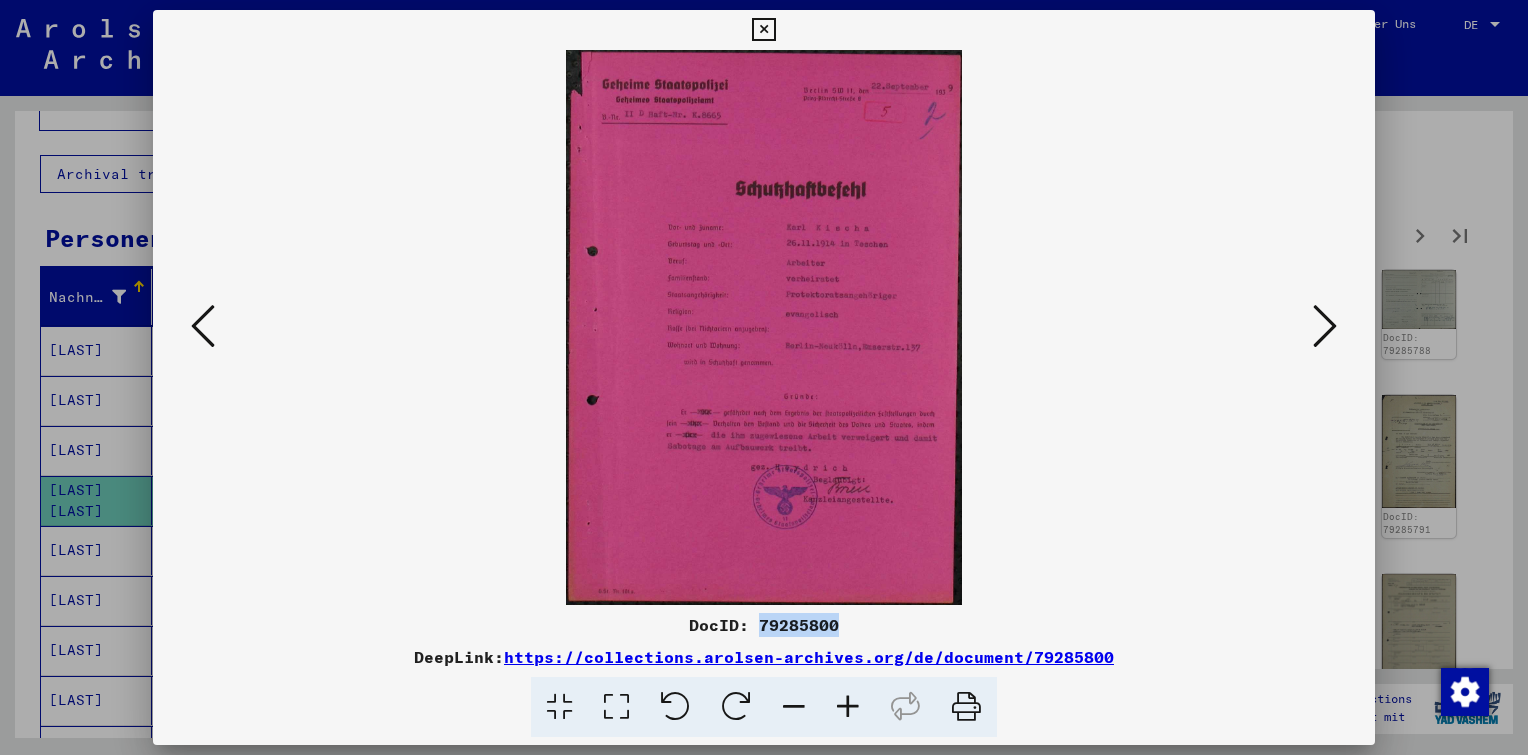 click at bounding box center (203, 326) 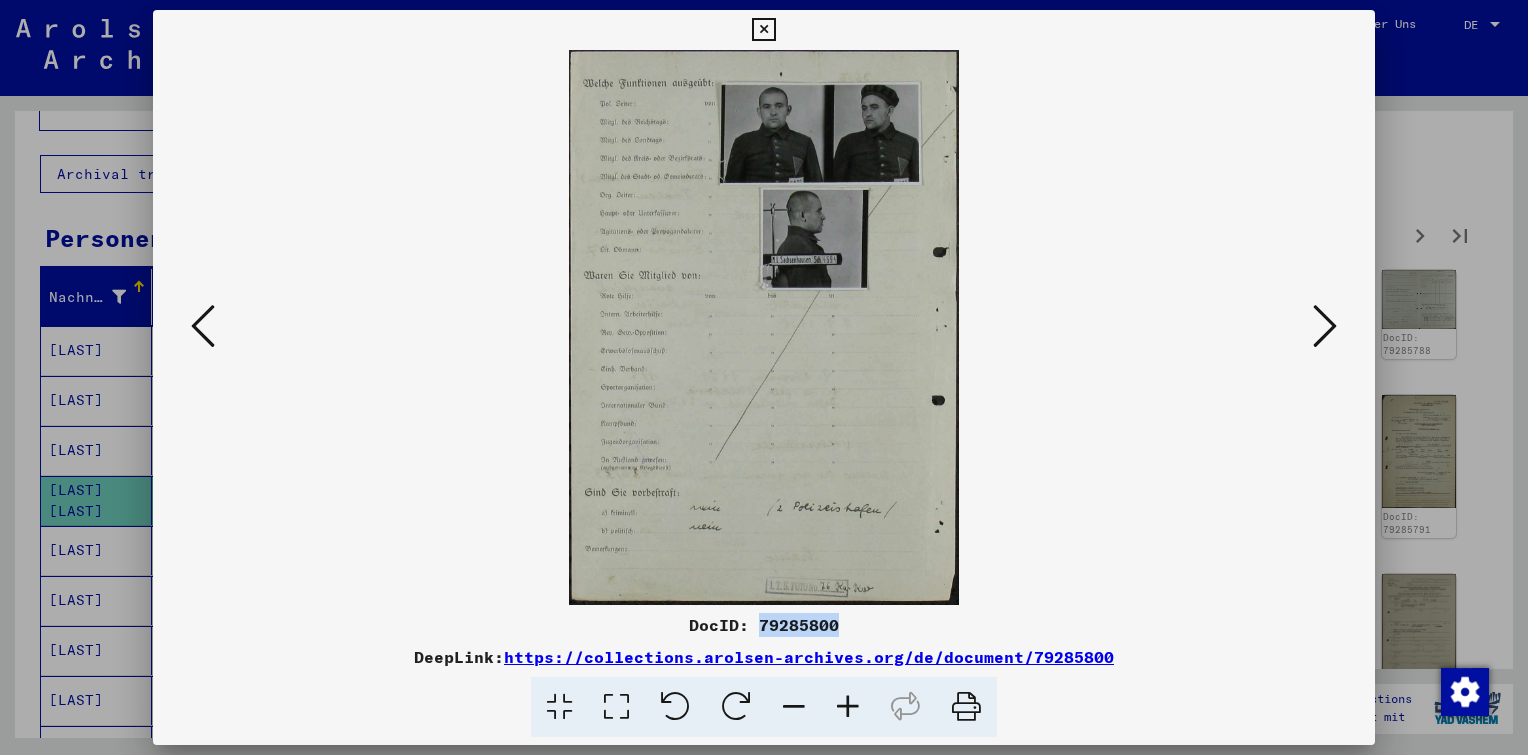 click at bounding box center [203, 326] 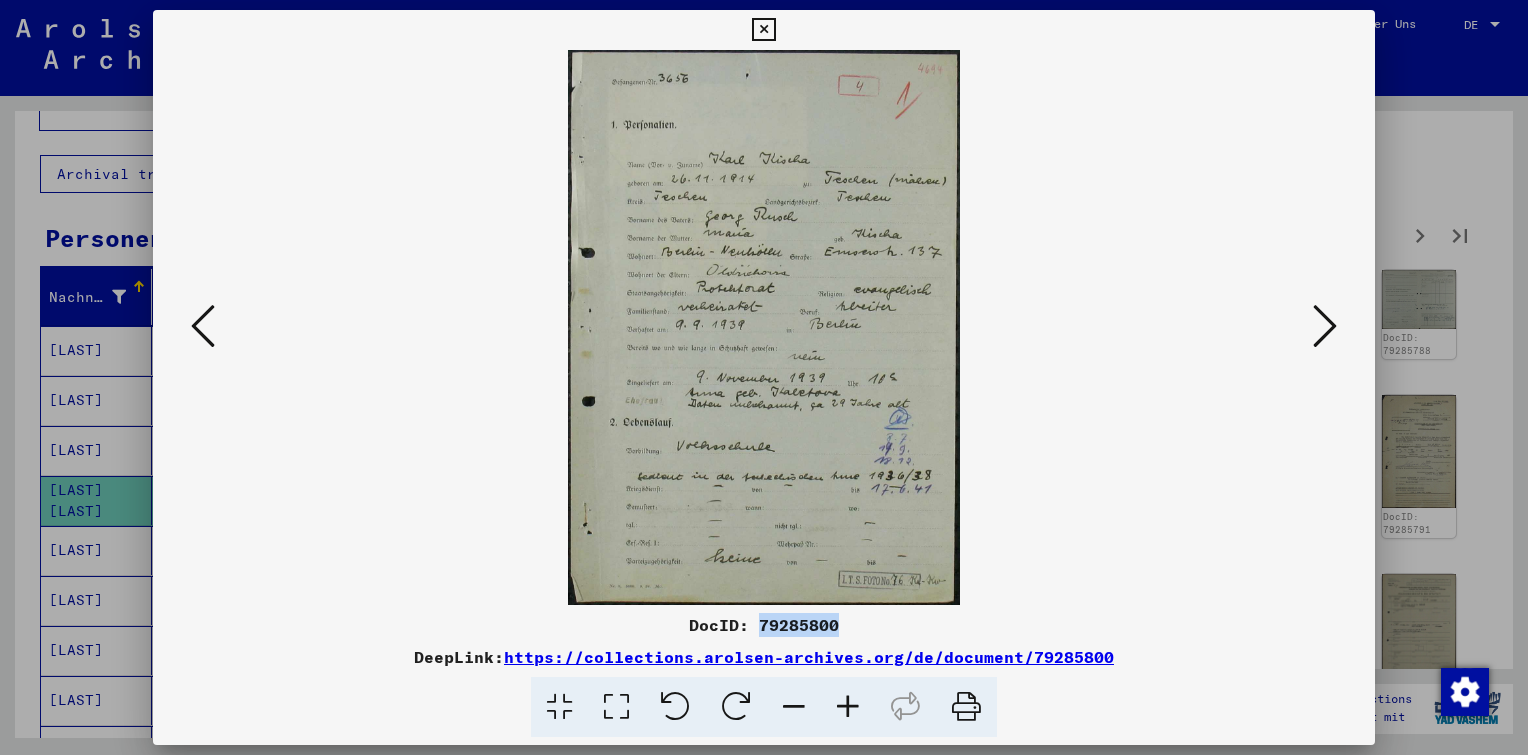 click at bounding box center (203, 326) 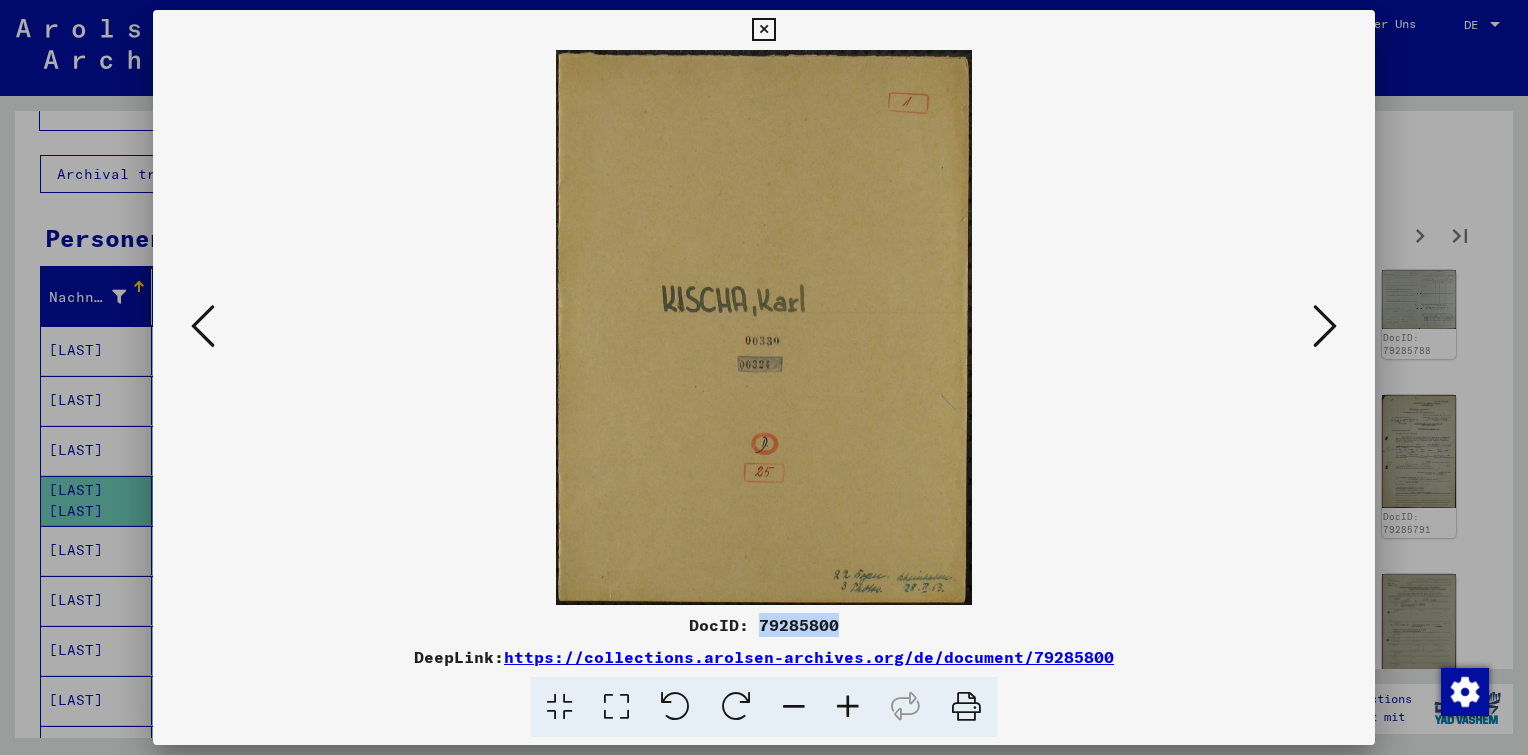 click at bounding box center (203, 326) 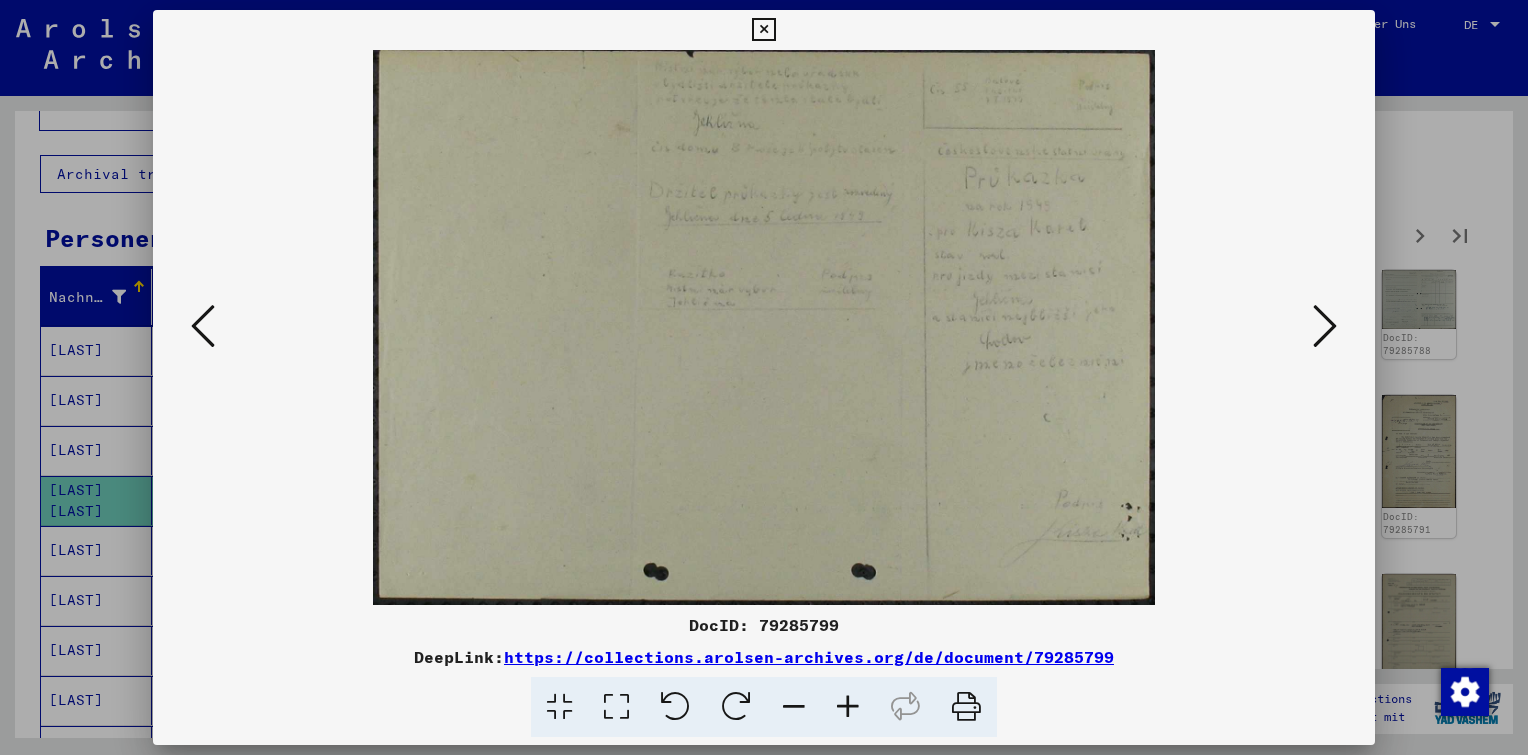 click at bounding box center (1325, 326) 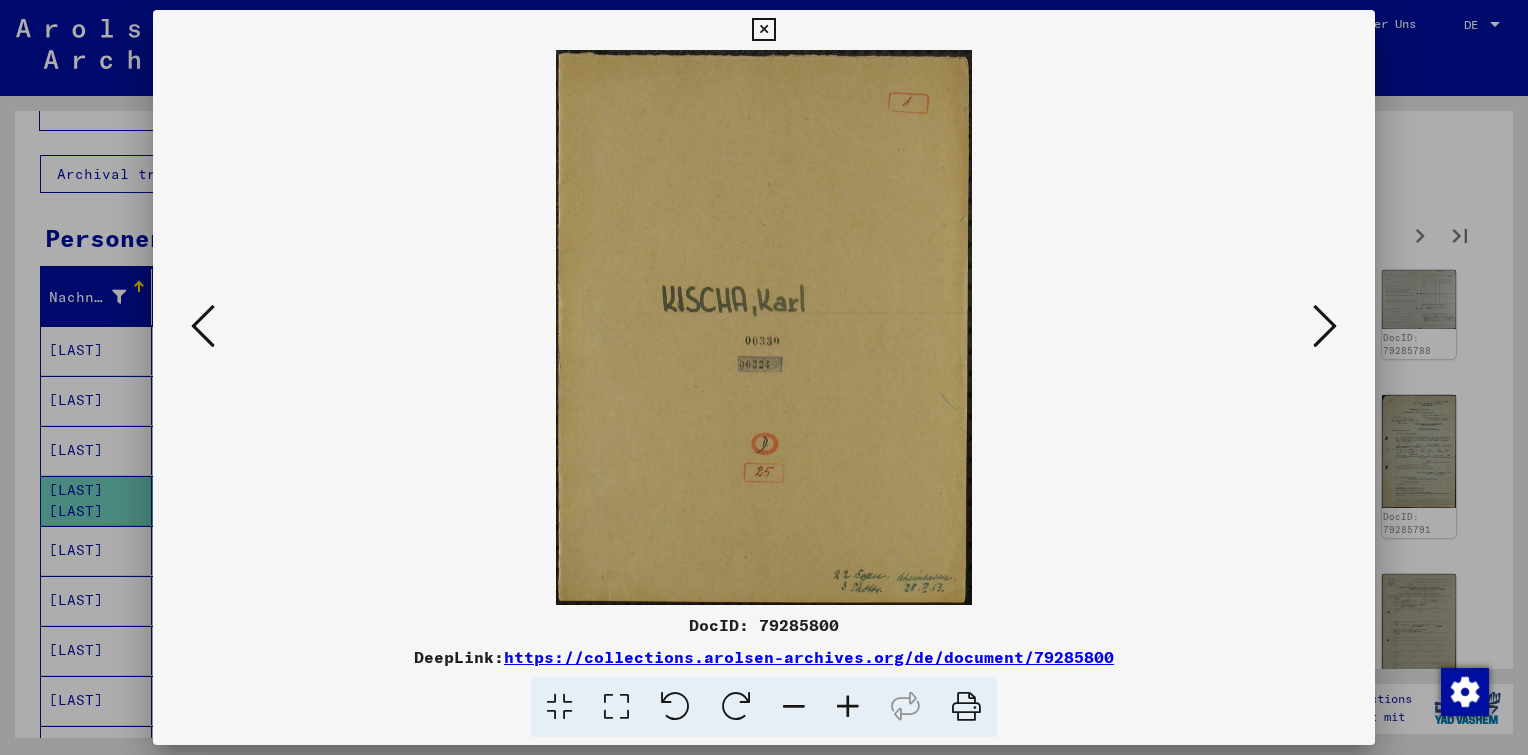 click at bounding box center [1325, 327] 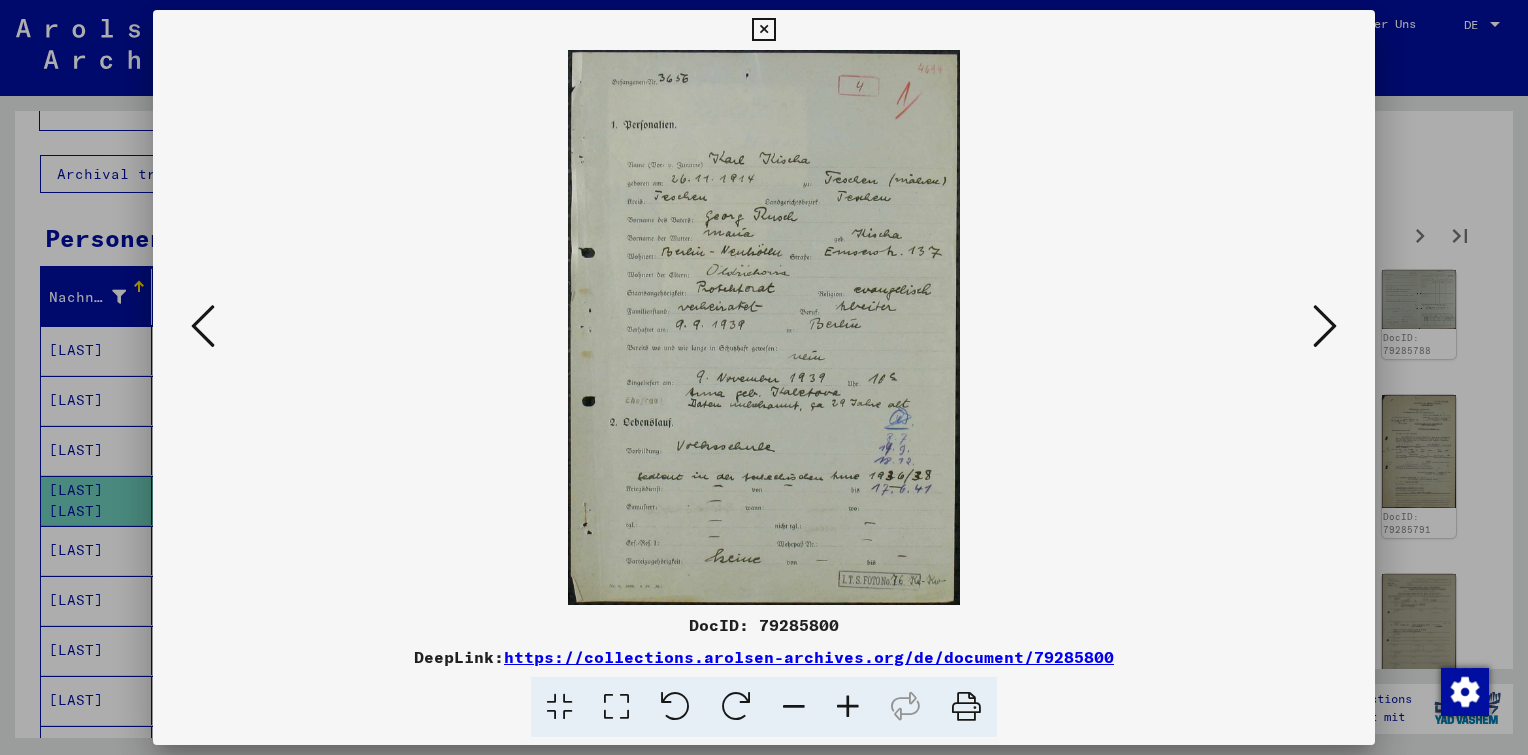 click at bounding box center [1325, 326] 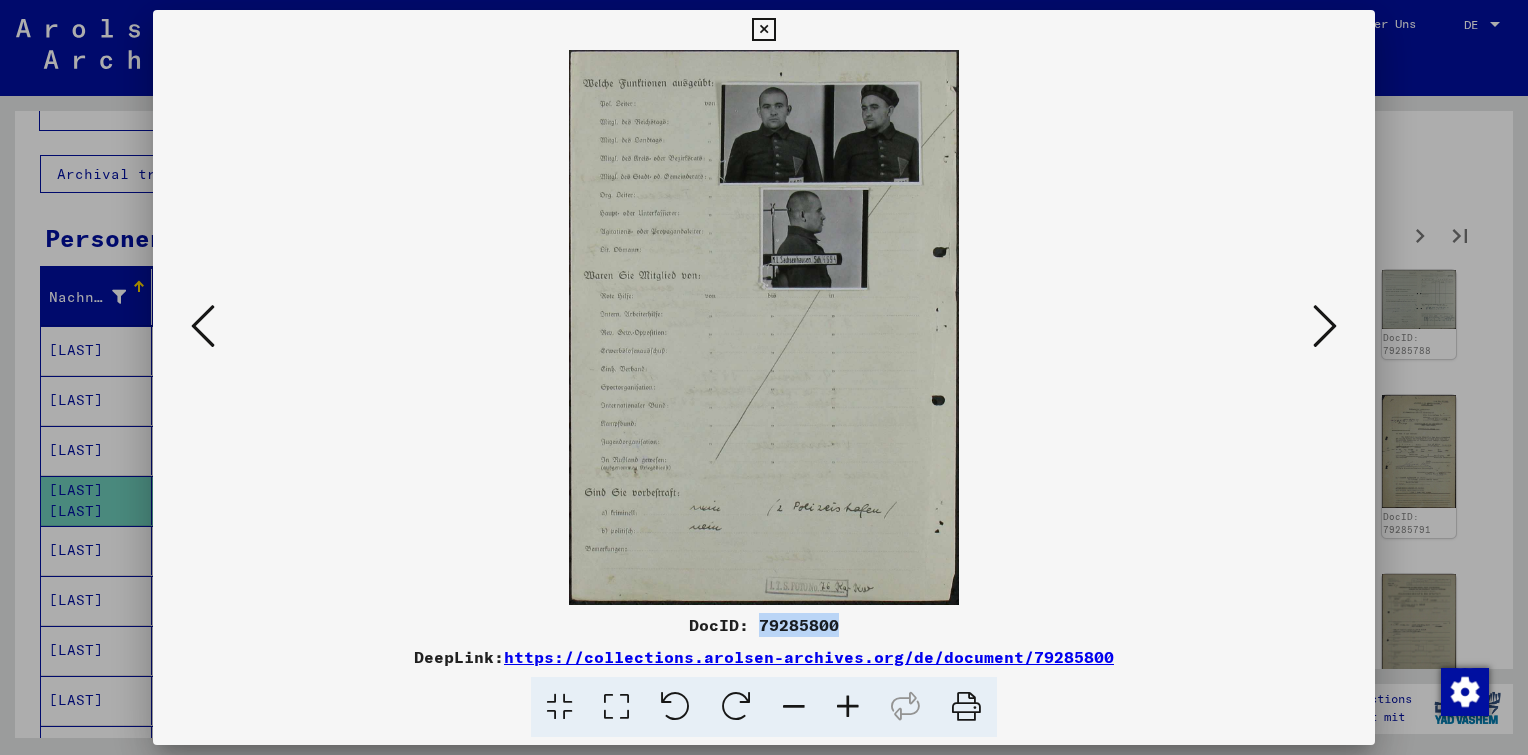drag, startPoint x: 839, startPoint y: 626, endPoint x: 761, endPoint y: 631, distance: 78.160095 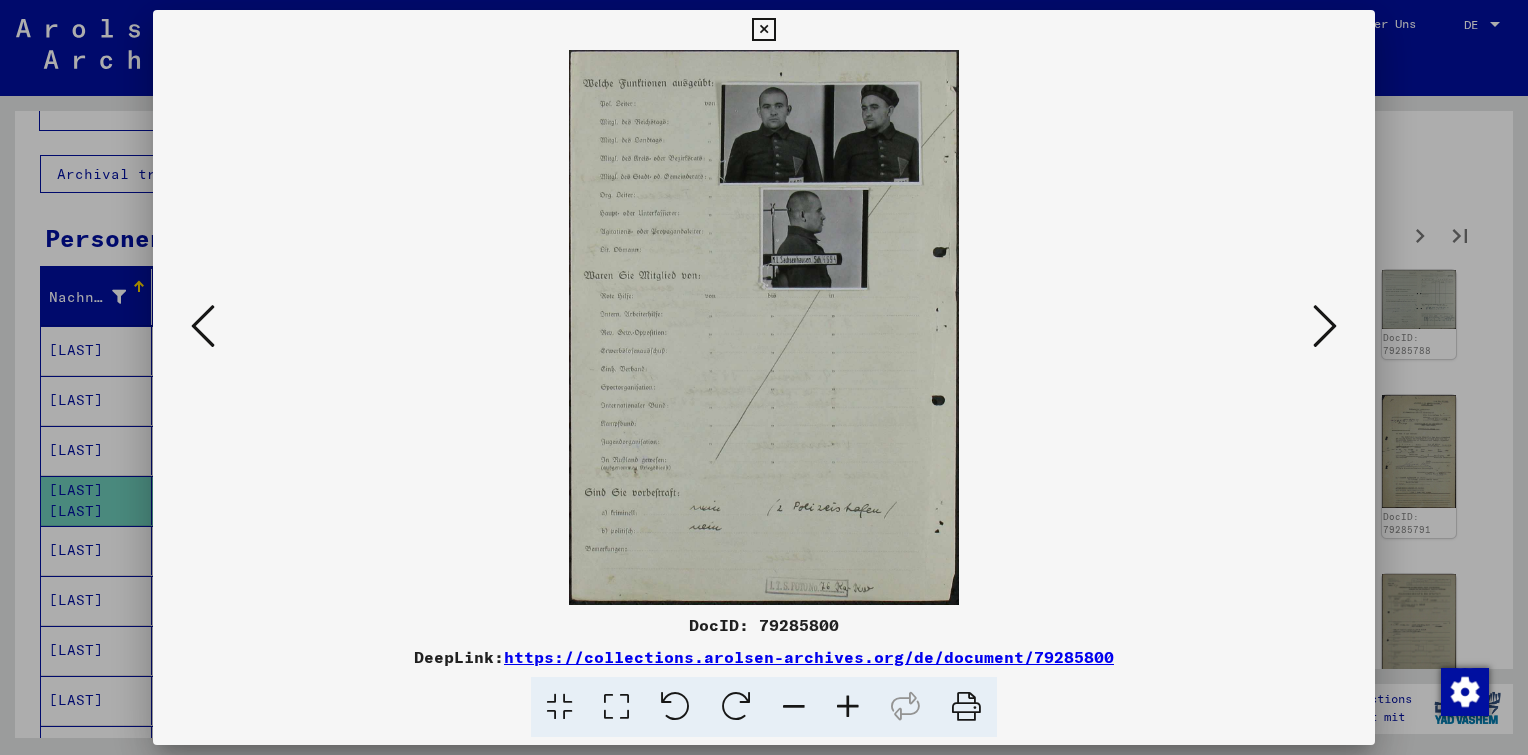 click at bounding box center [848, 707] 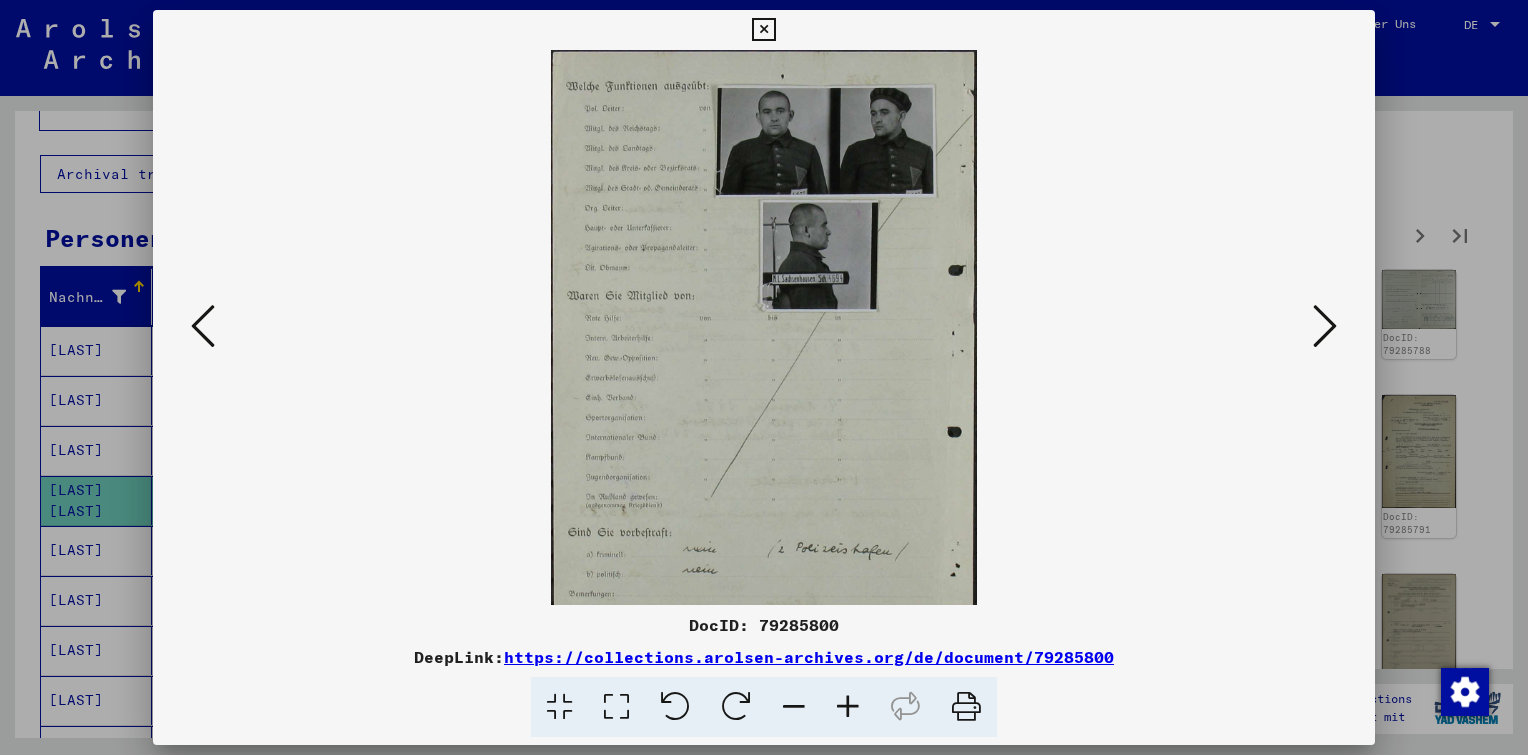 click at bounding box center (848, 707) 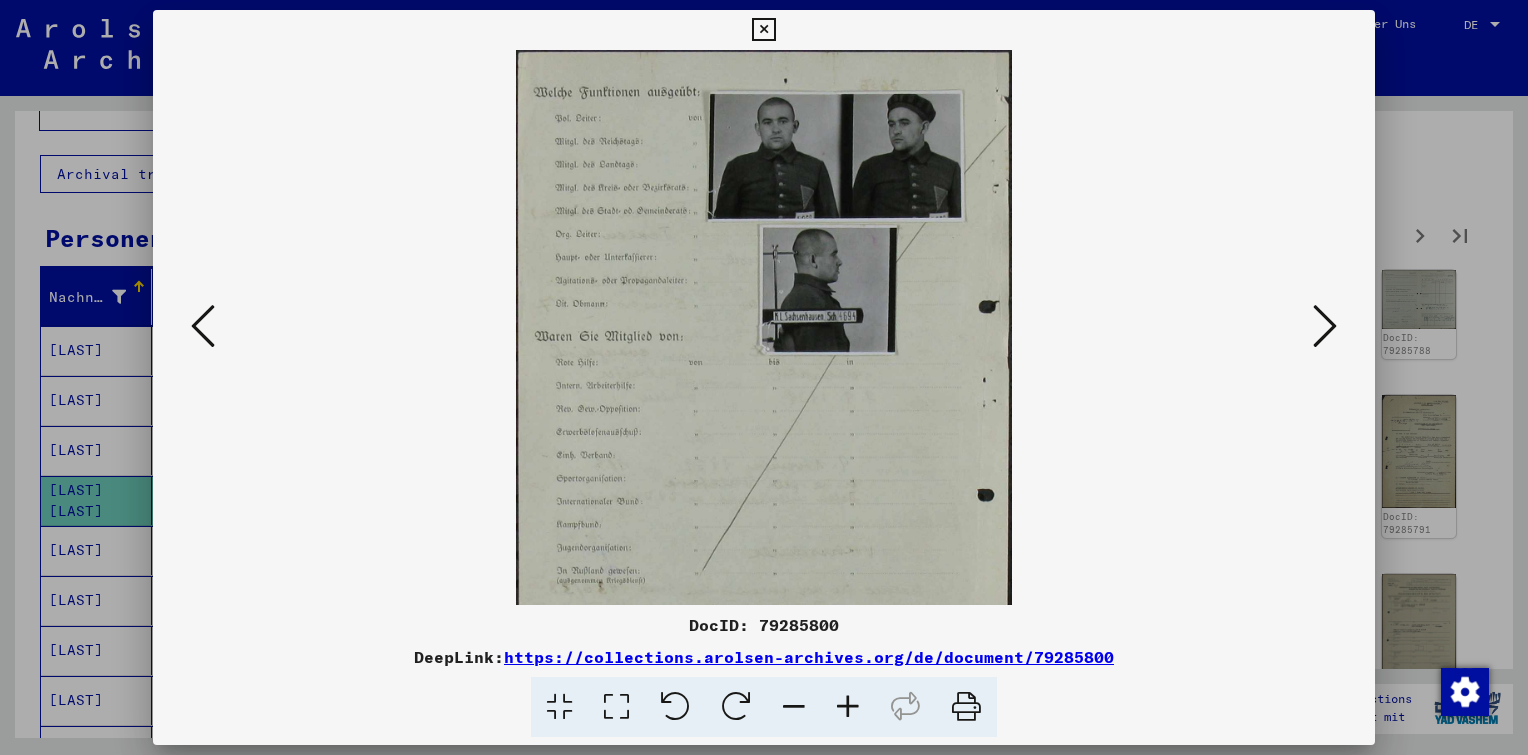 click at bounding box center [848, 707] 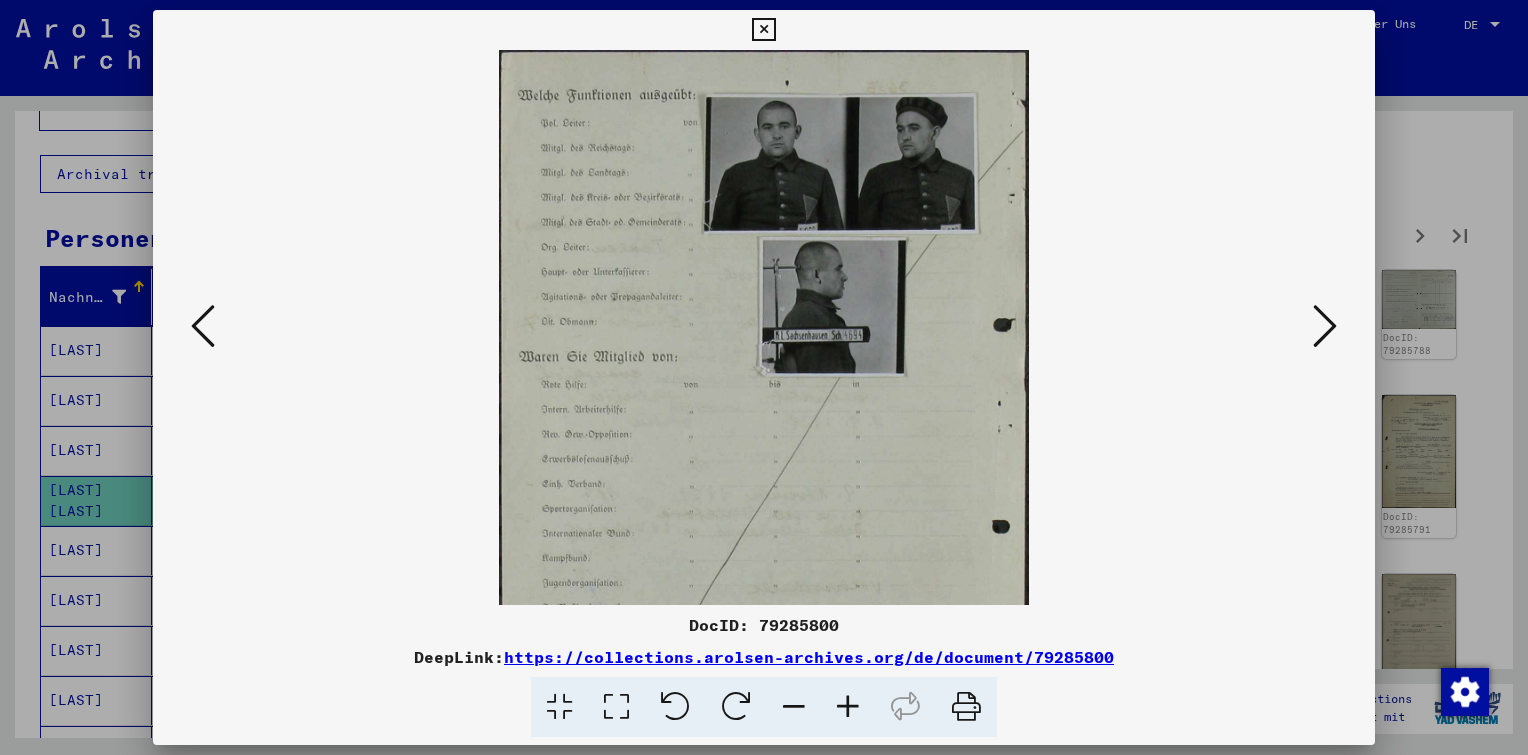 click at bounding box center (848, 707) 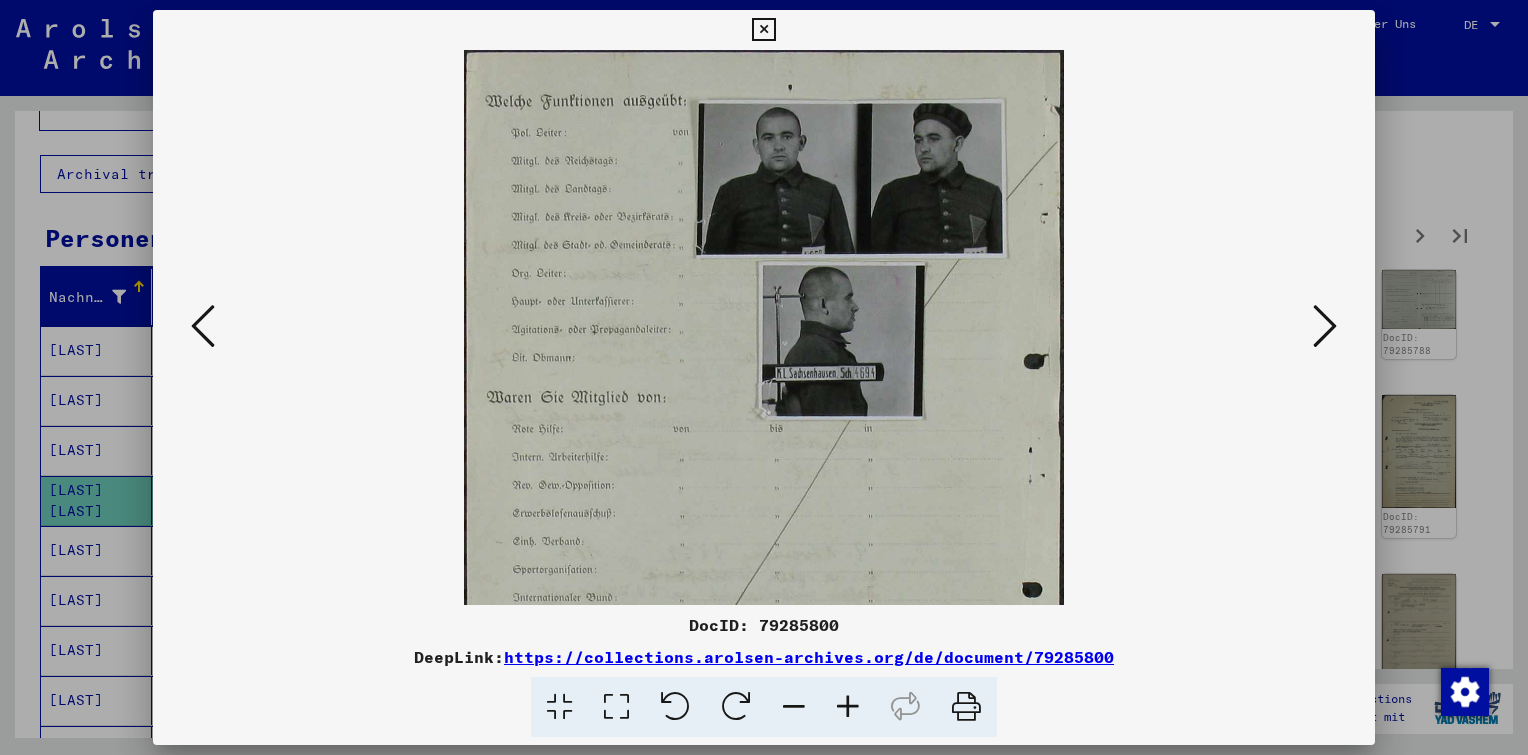 click at bounding box center (848, 707) 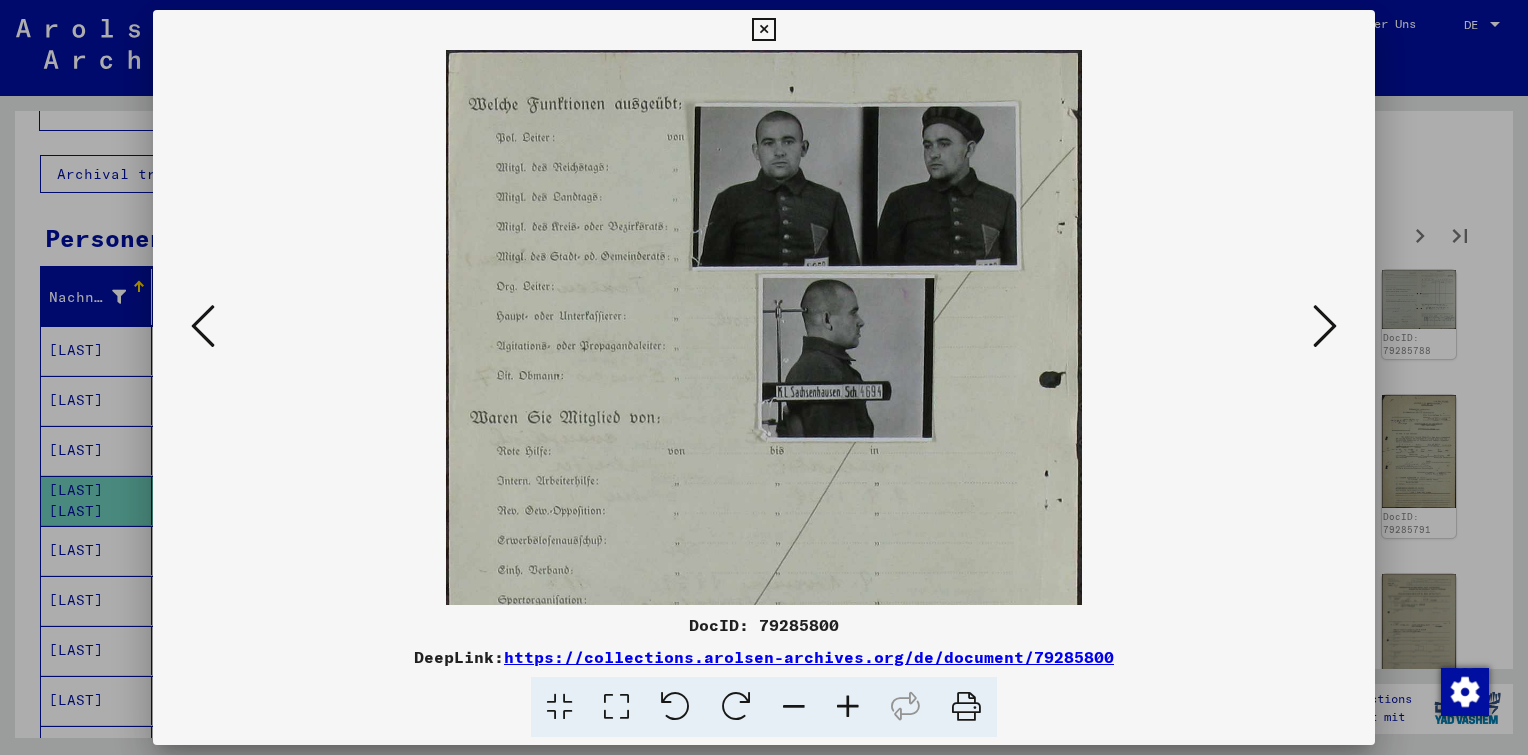 click at bounding box center [848, 707] 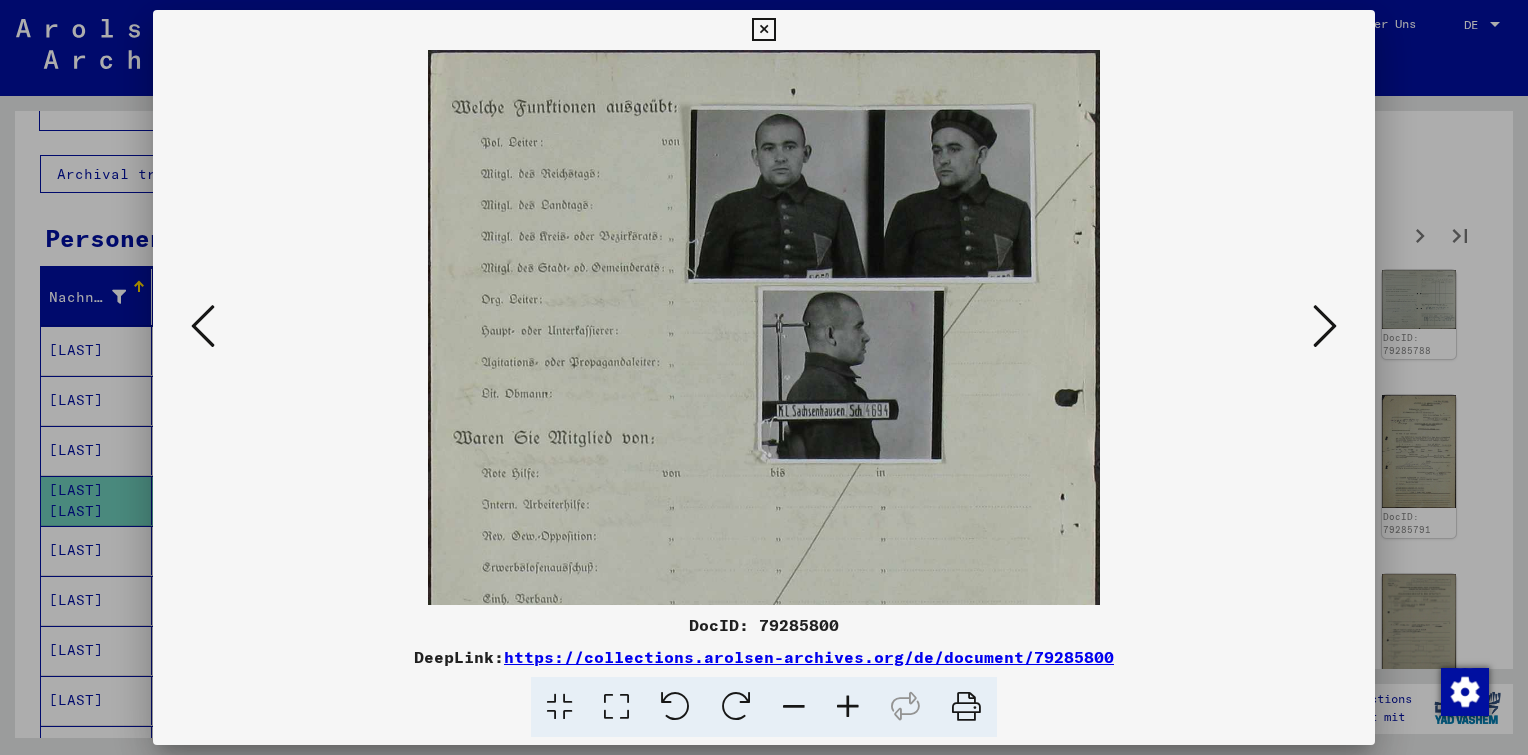 click at bounding box center (848, 707) 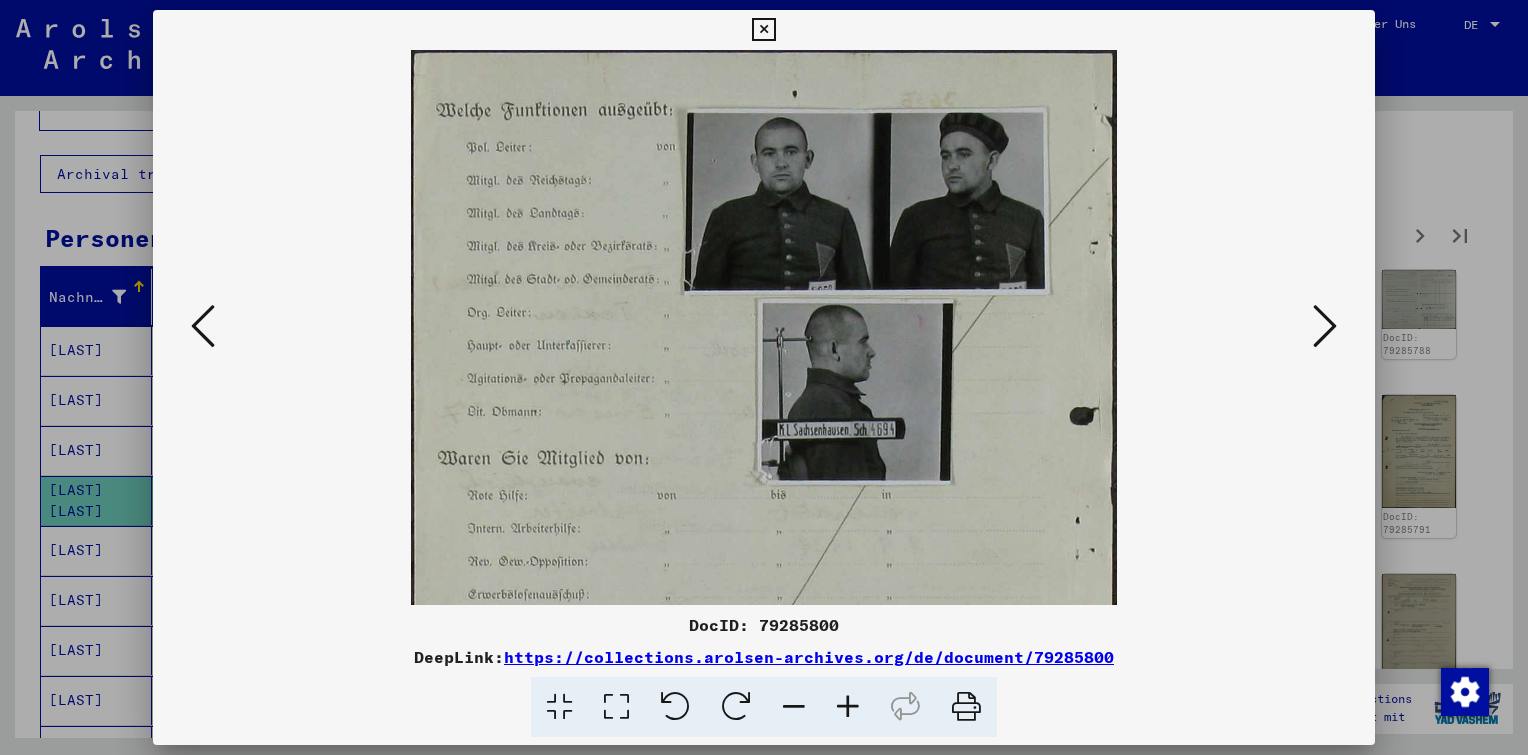 click at bounding box center (848, 707) 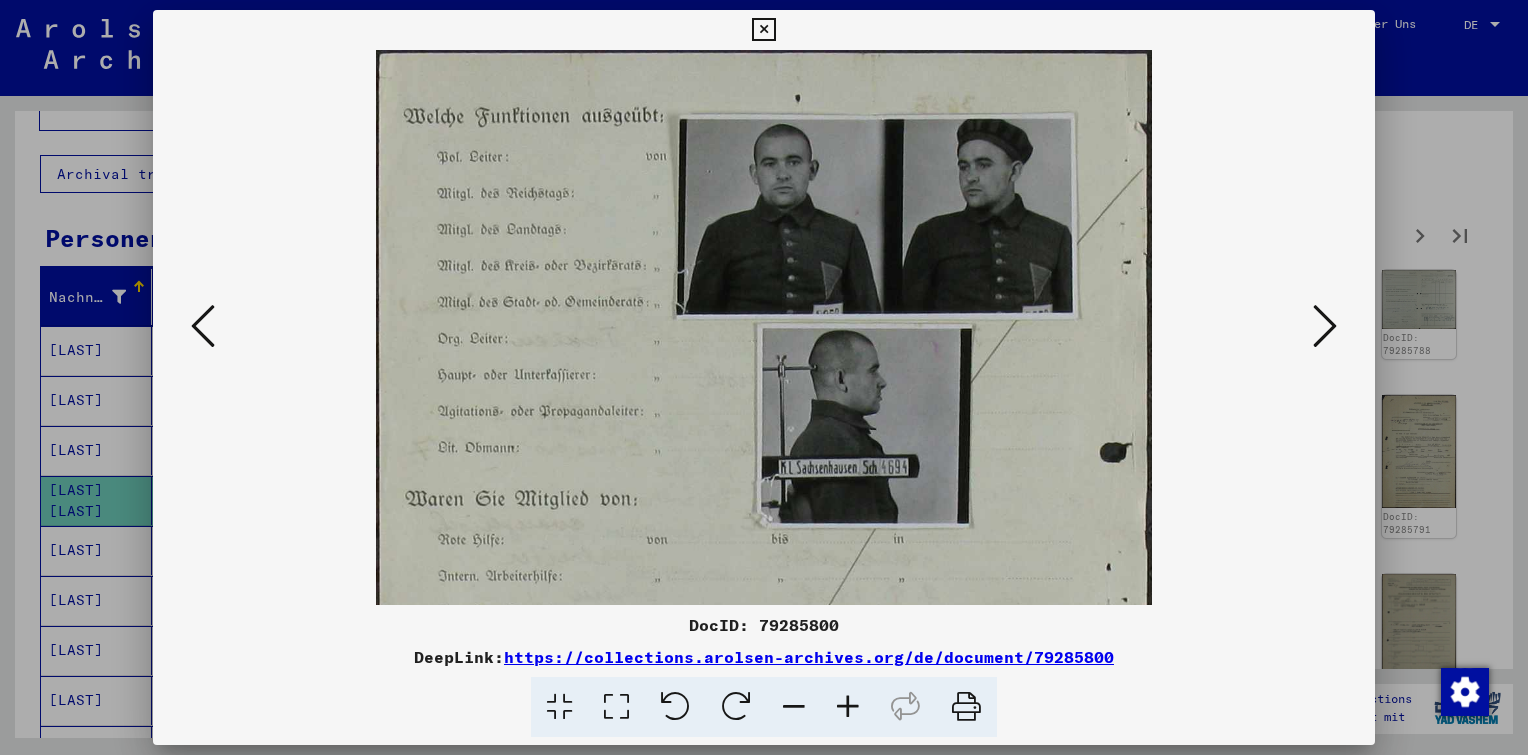 click at bounding box center (848, 707) 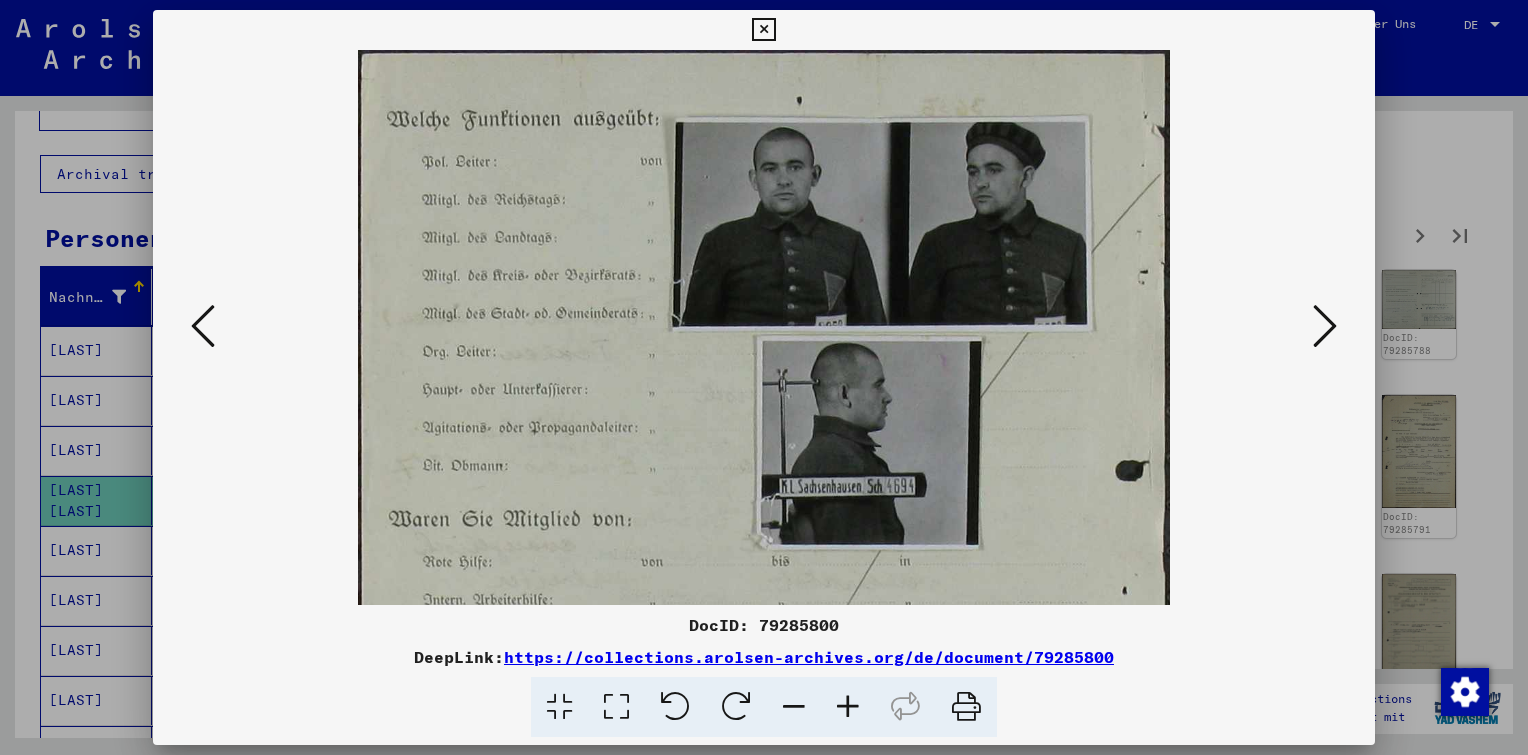 click at bounding box center [848, 707] 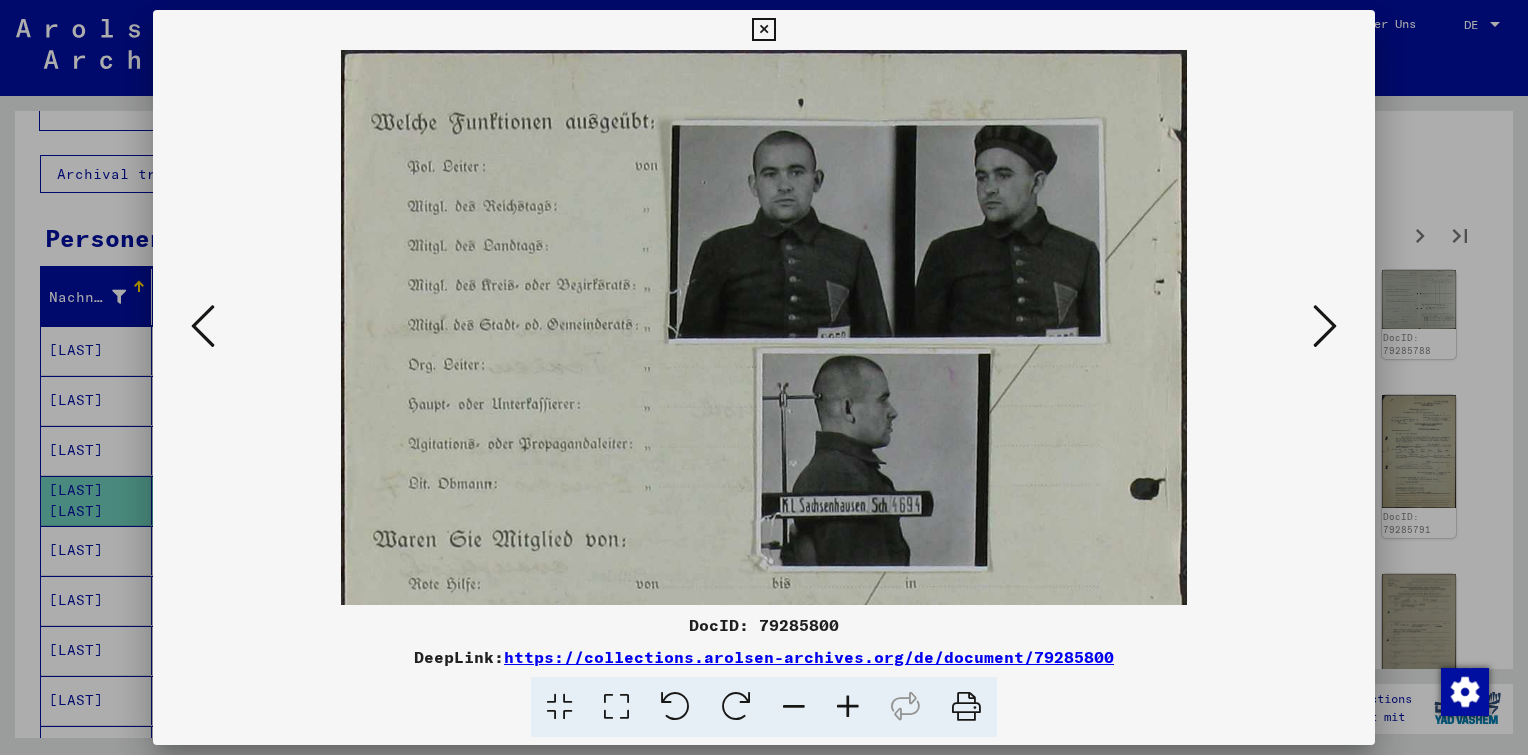 click at bounding box center [848, 707] 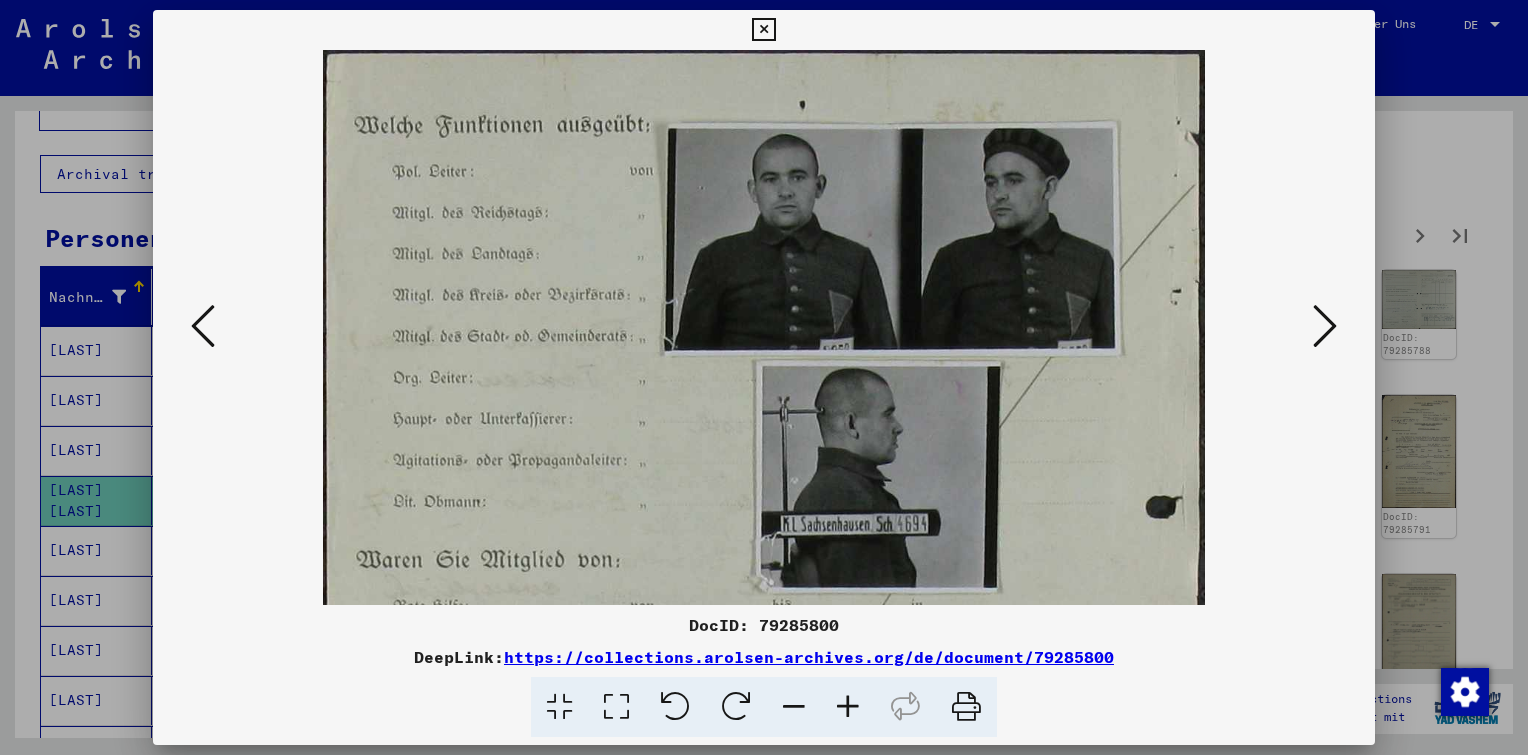 click at bounding box center [848, 707] 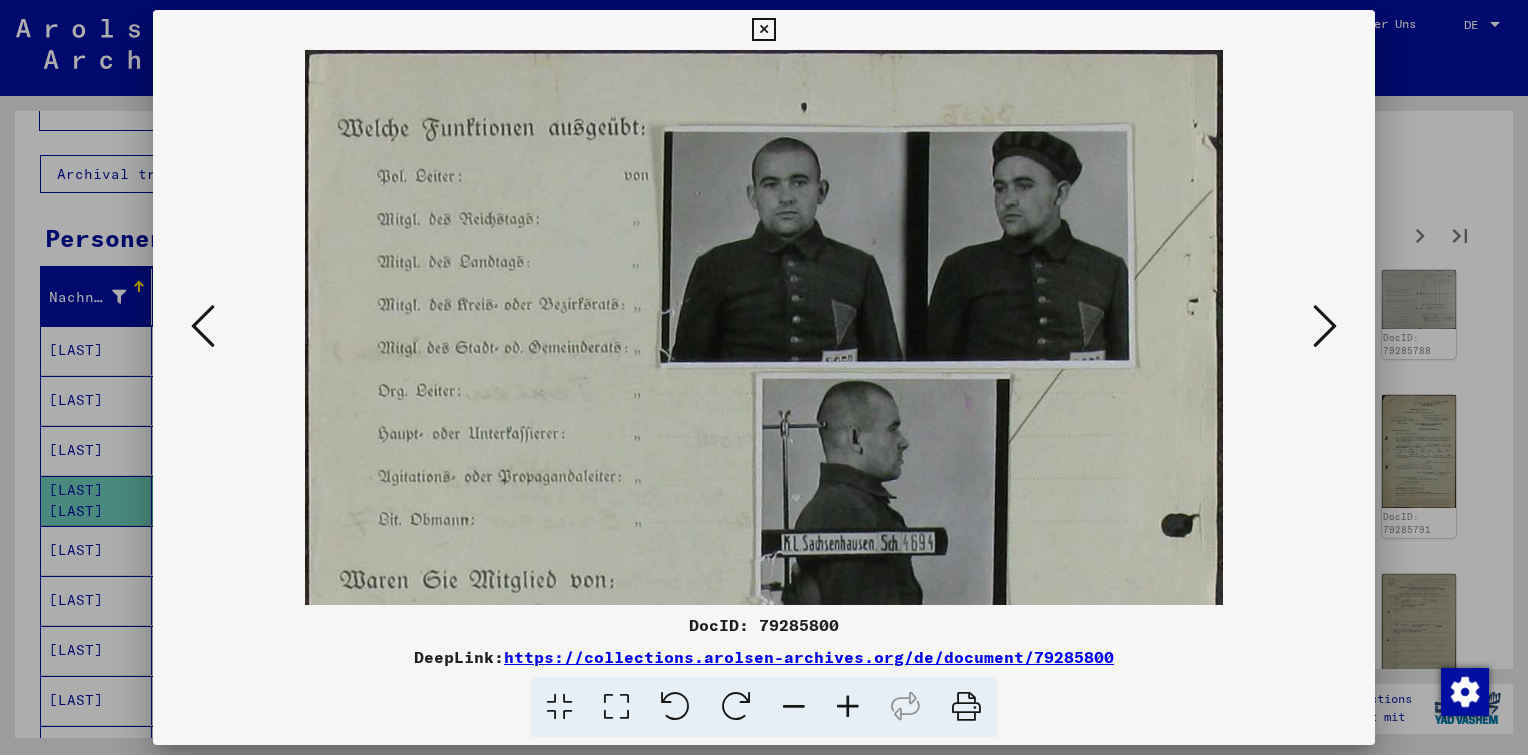click at bounding box center [848, 707] 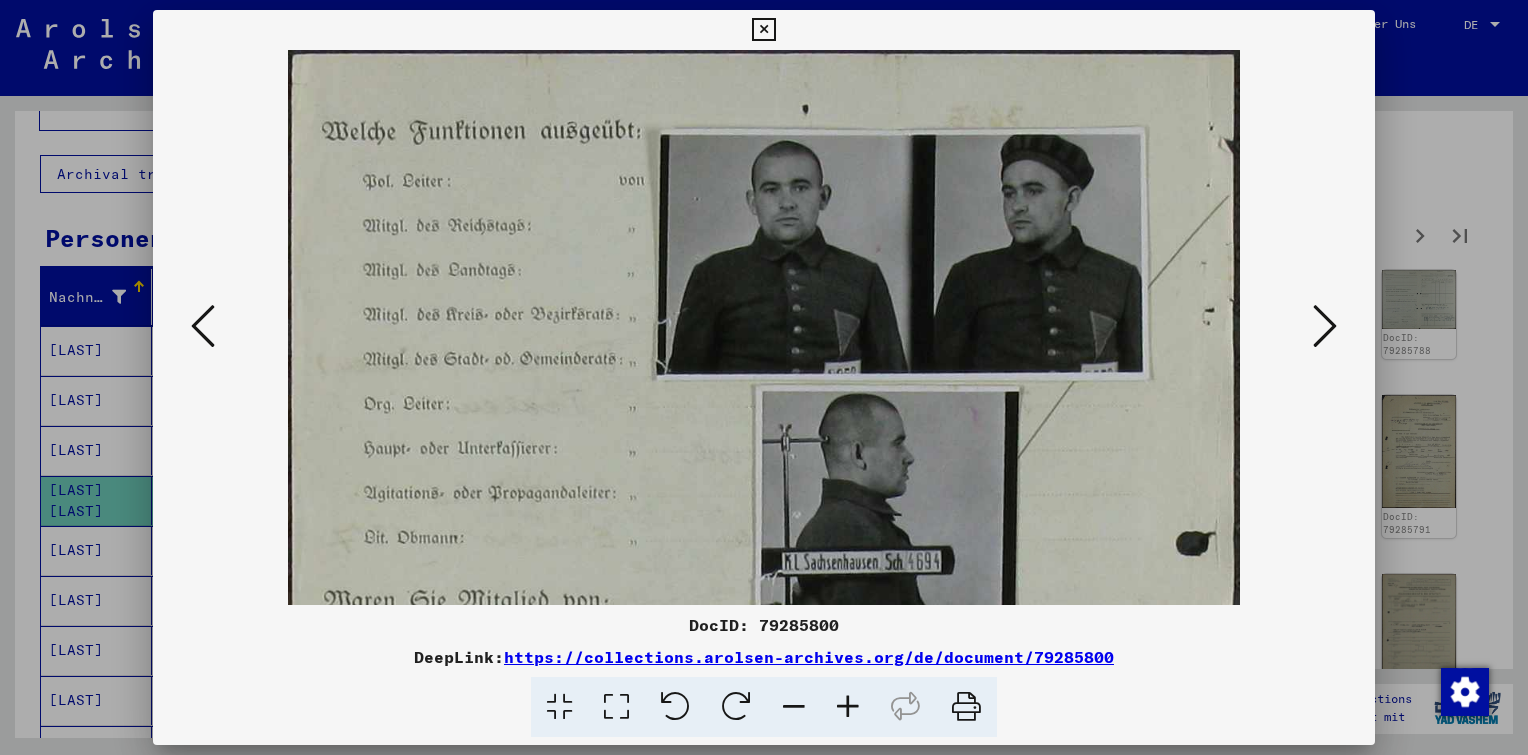 click at bounding box center (848, 707) 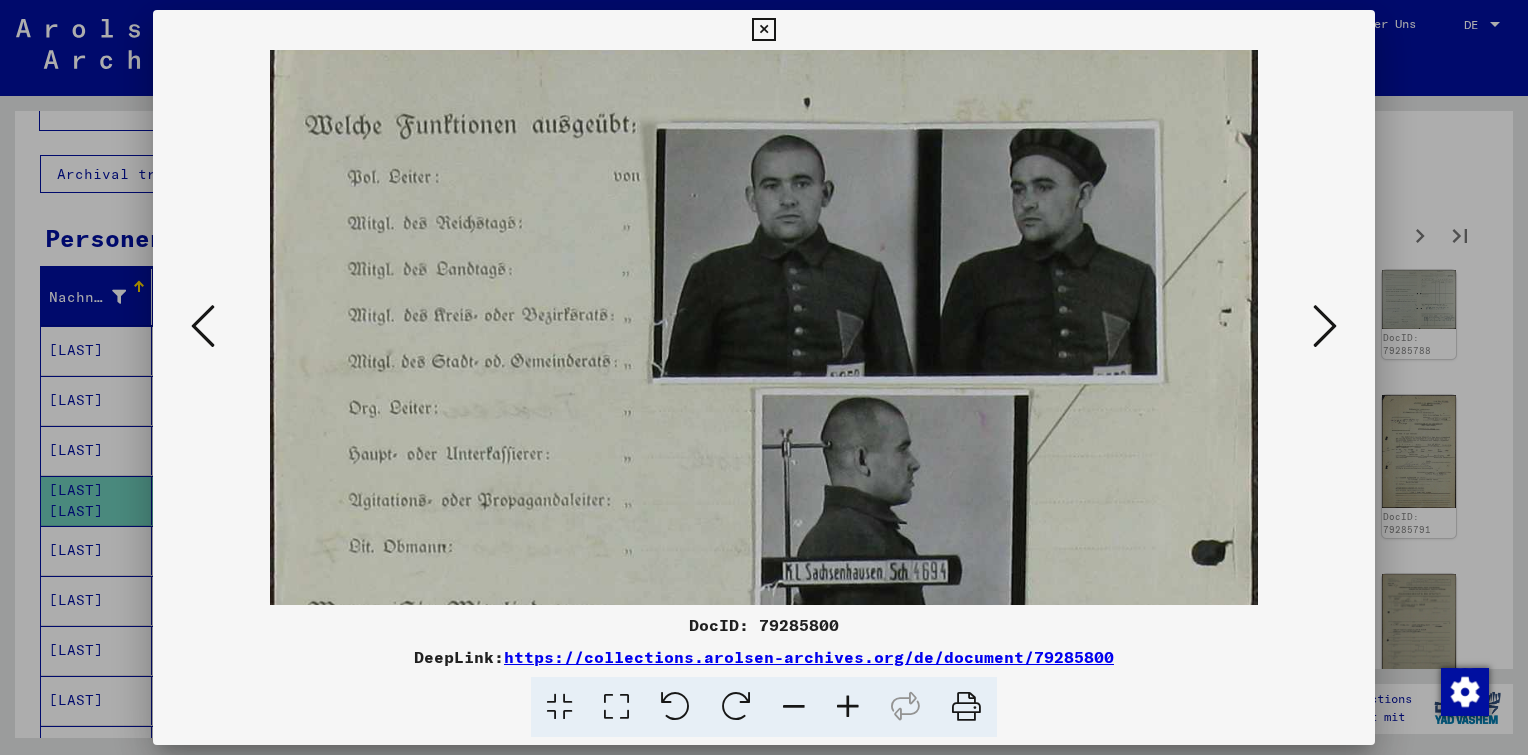 scroll, scrollTop: 7, scrollLeft: 0, axis: vertical 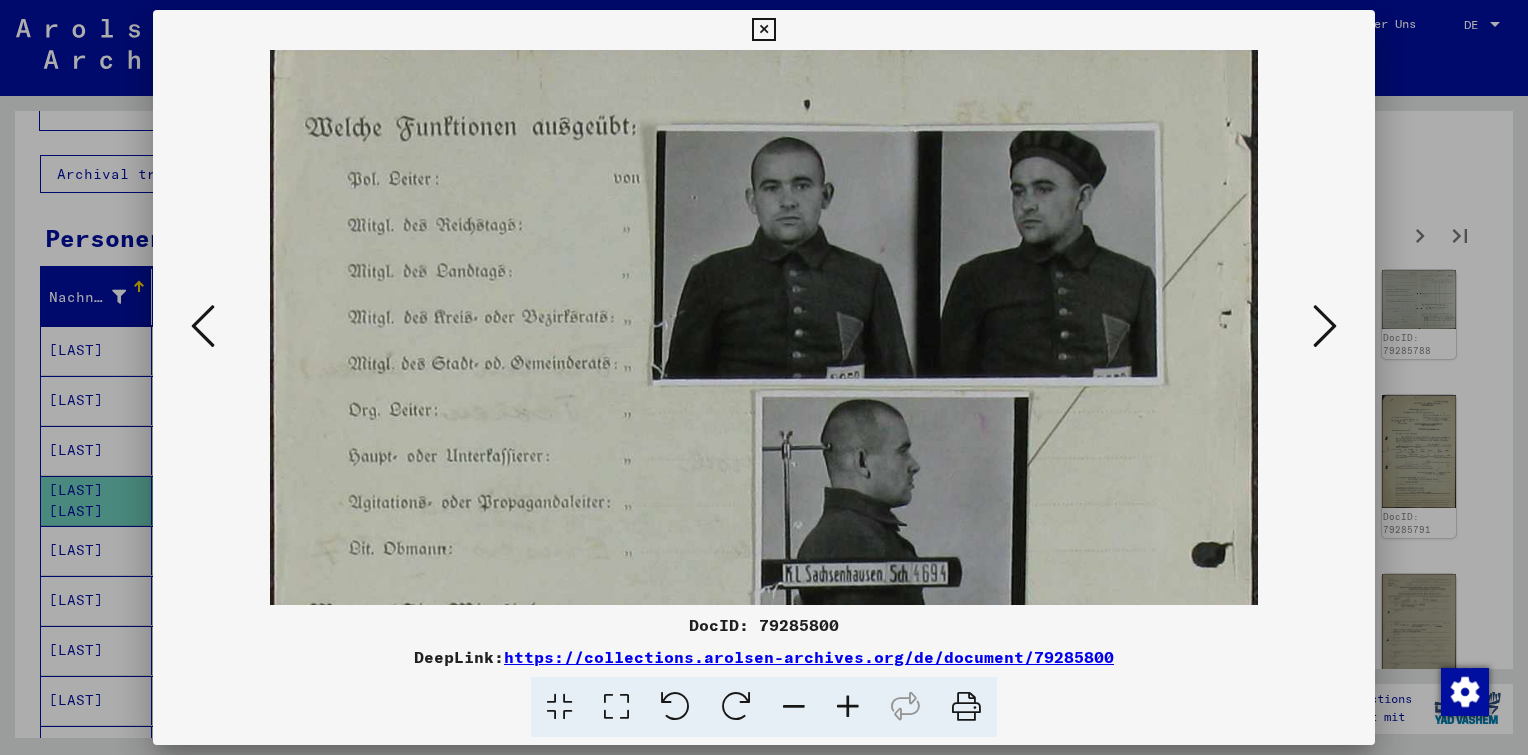 drag, startPoint x: 728, startPoint y: 399, endPoint x: 763, endPoint y: 464, distance: 73.82411 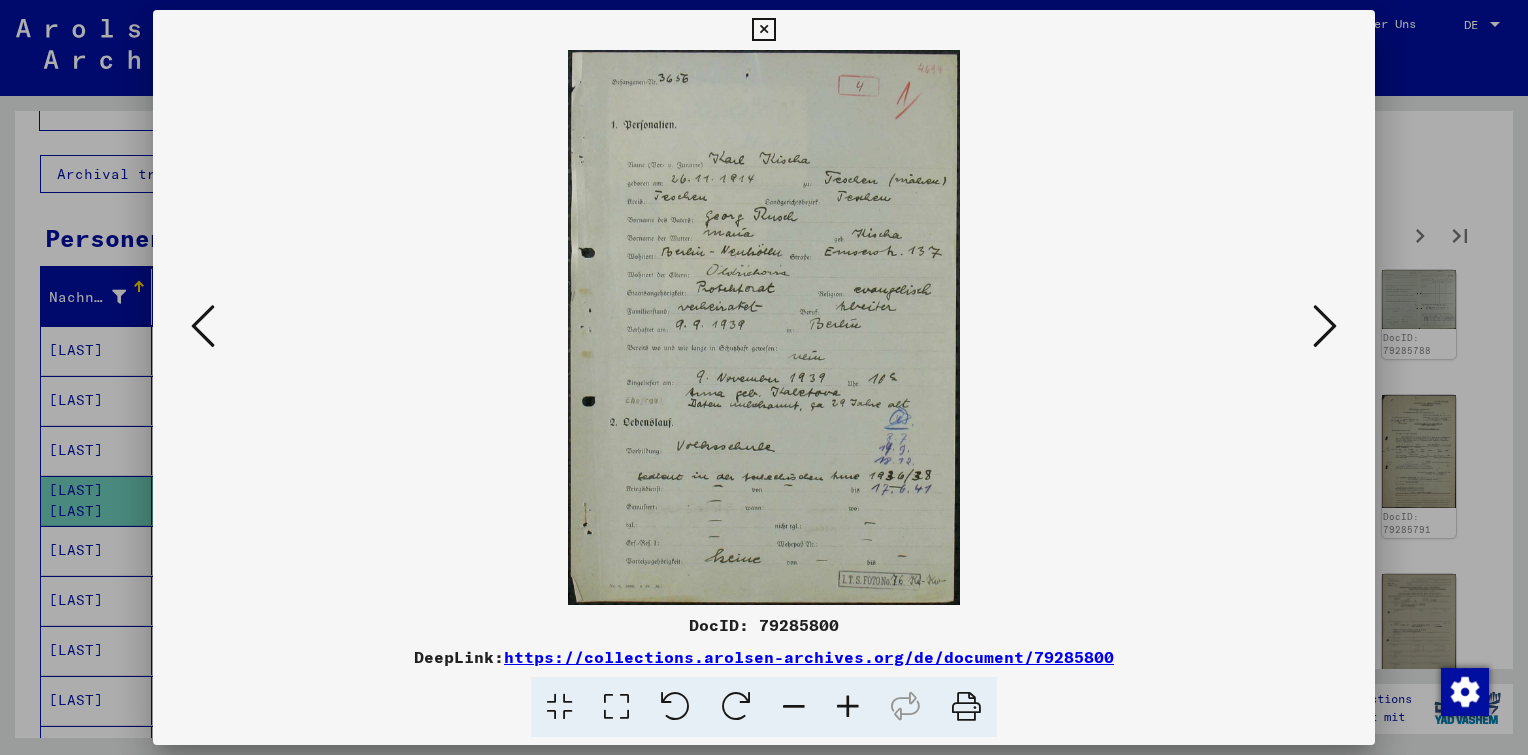 scroll, scrollTop: 0, scrollLeft: 0, axis: both 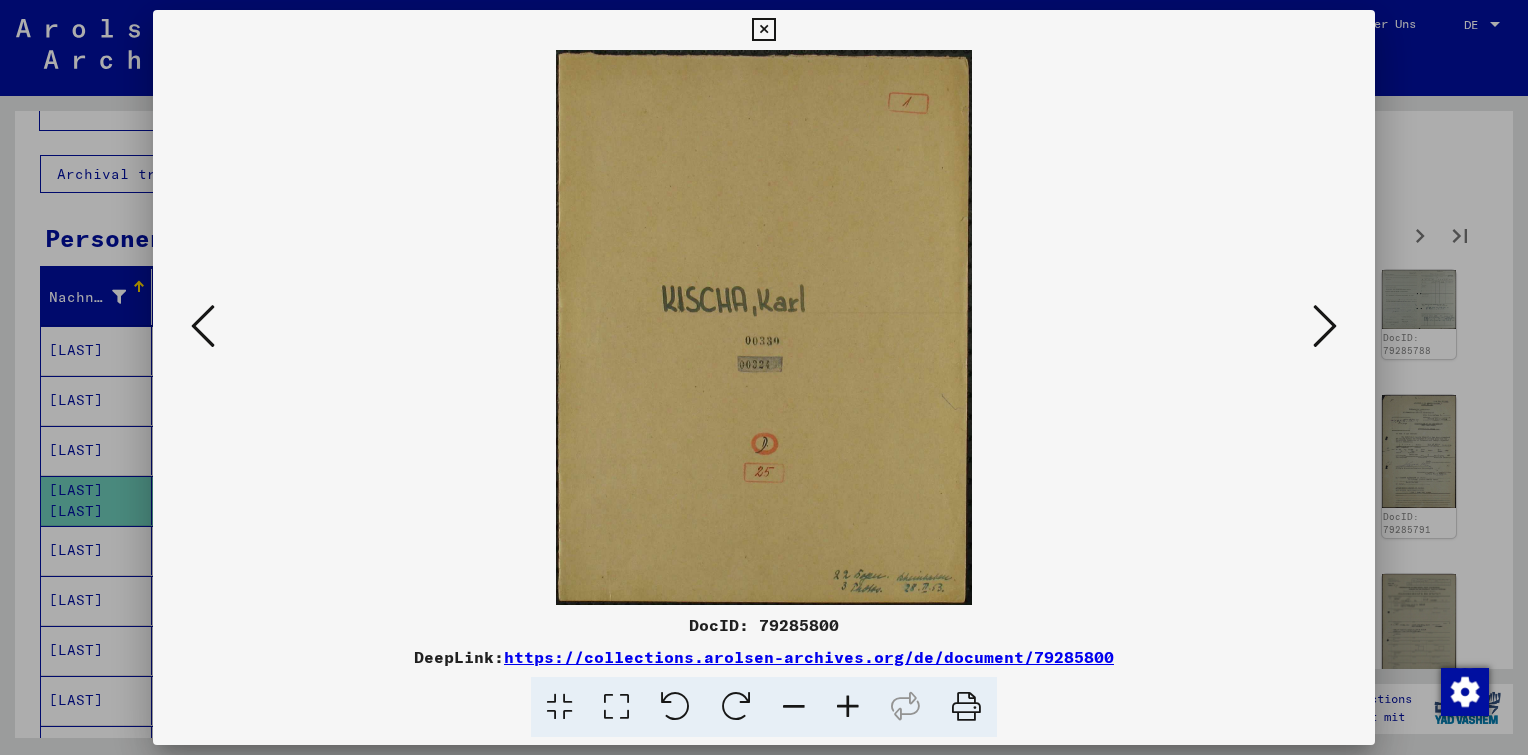 click at bounding box center [848, 707] 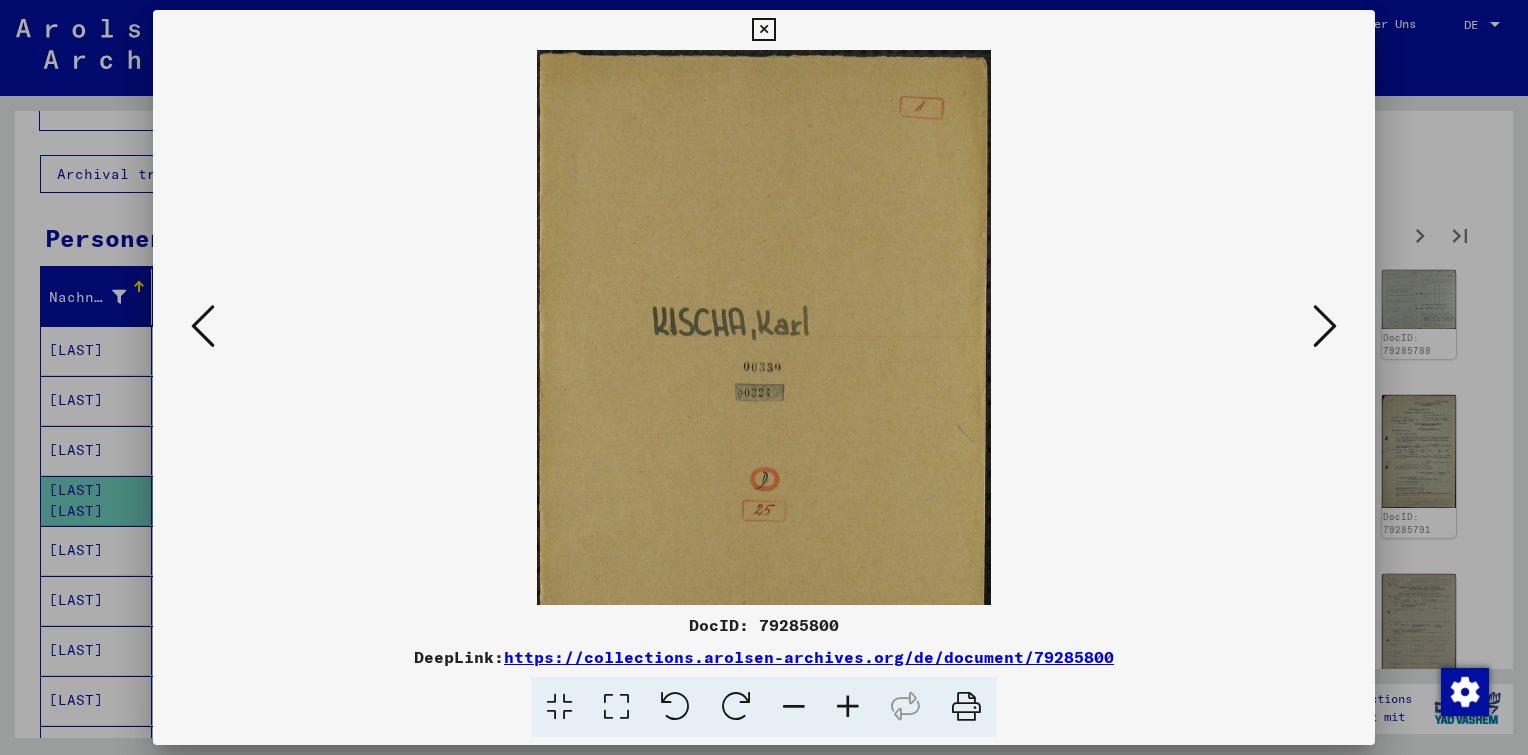 click at bounding box center [848, 707] 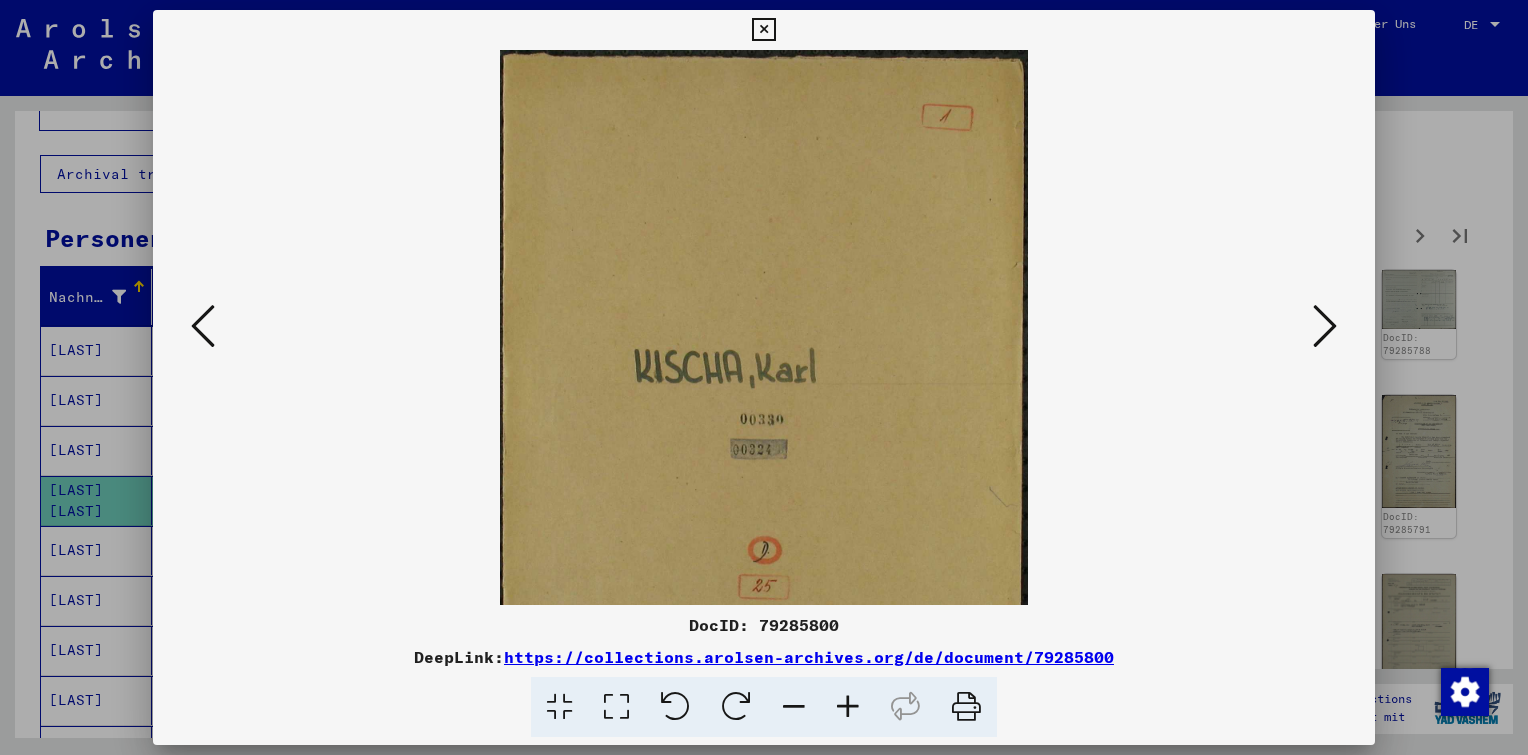 click at bounding box center [848, 707] 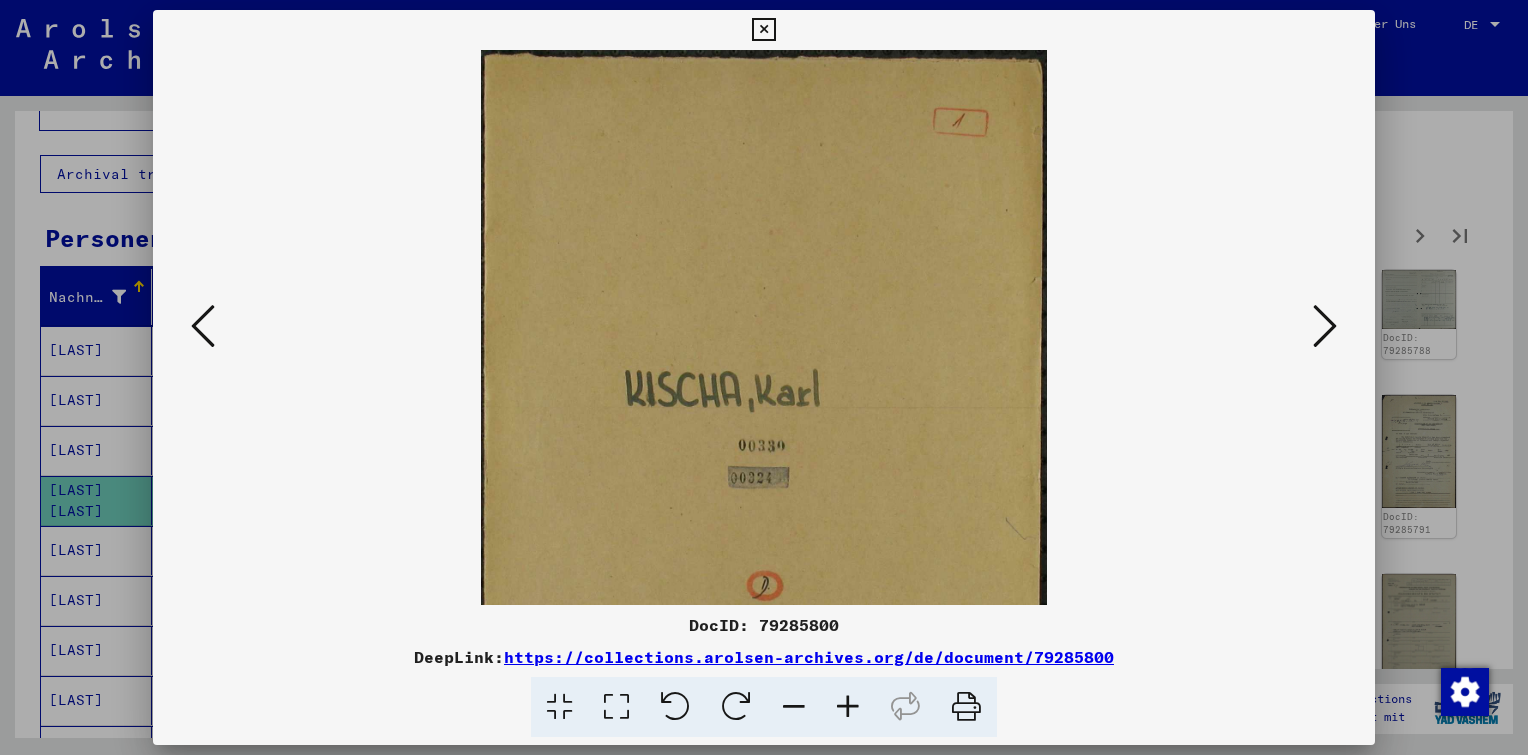 click at bounding box center (848, 707) 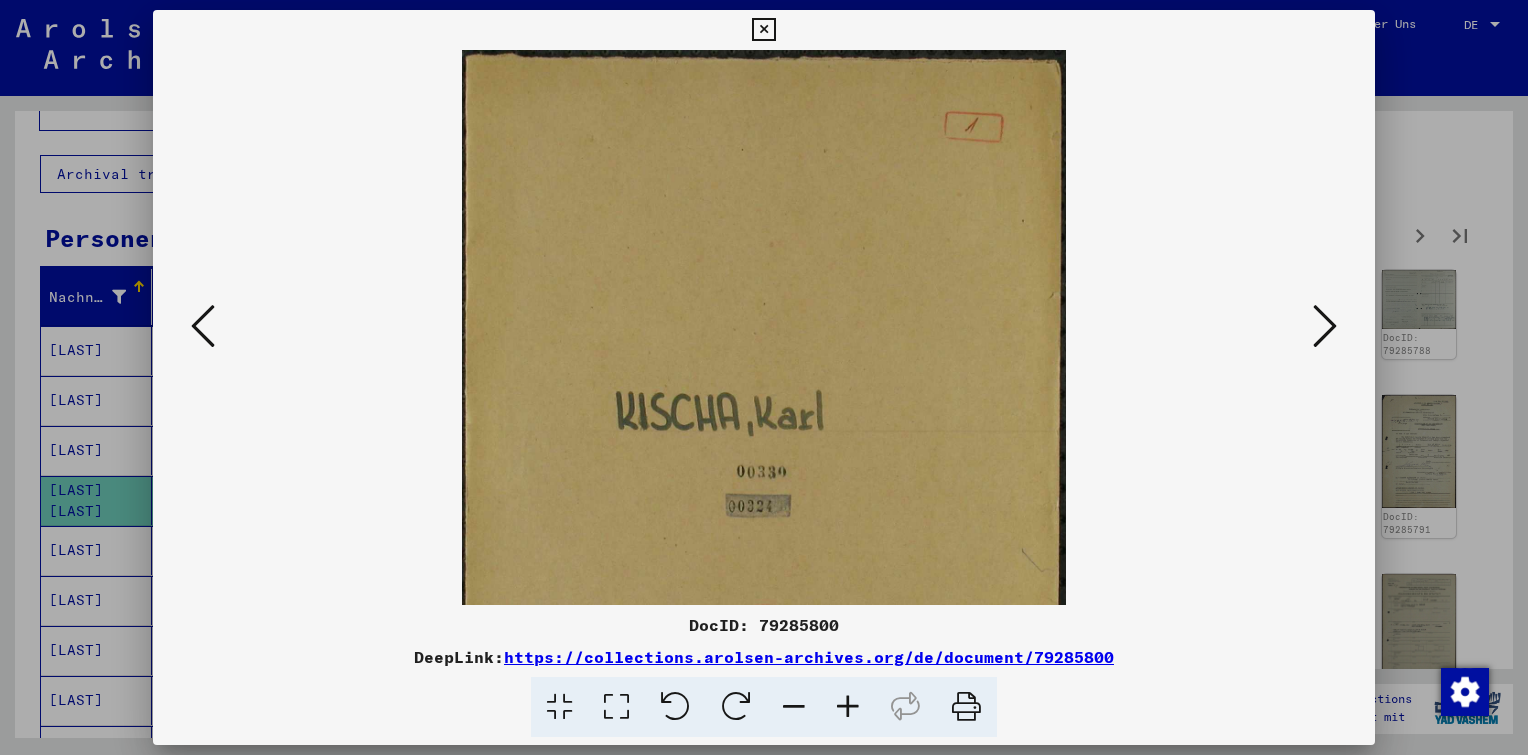 click at bounding box center [848, 707] 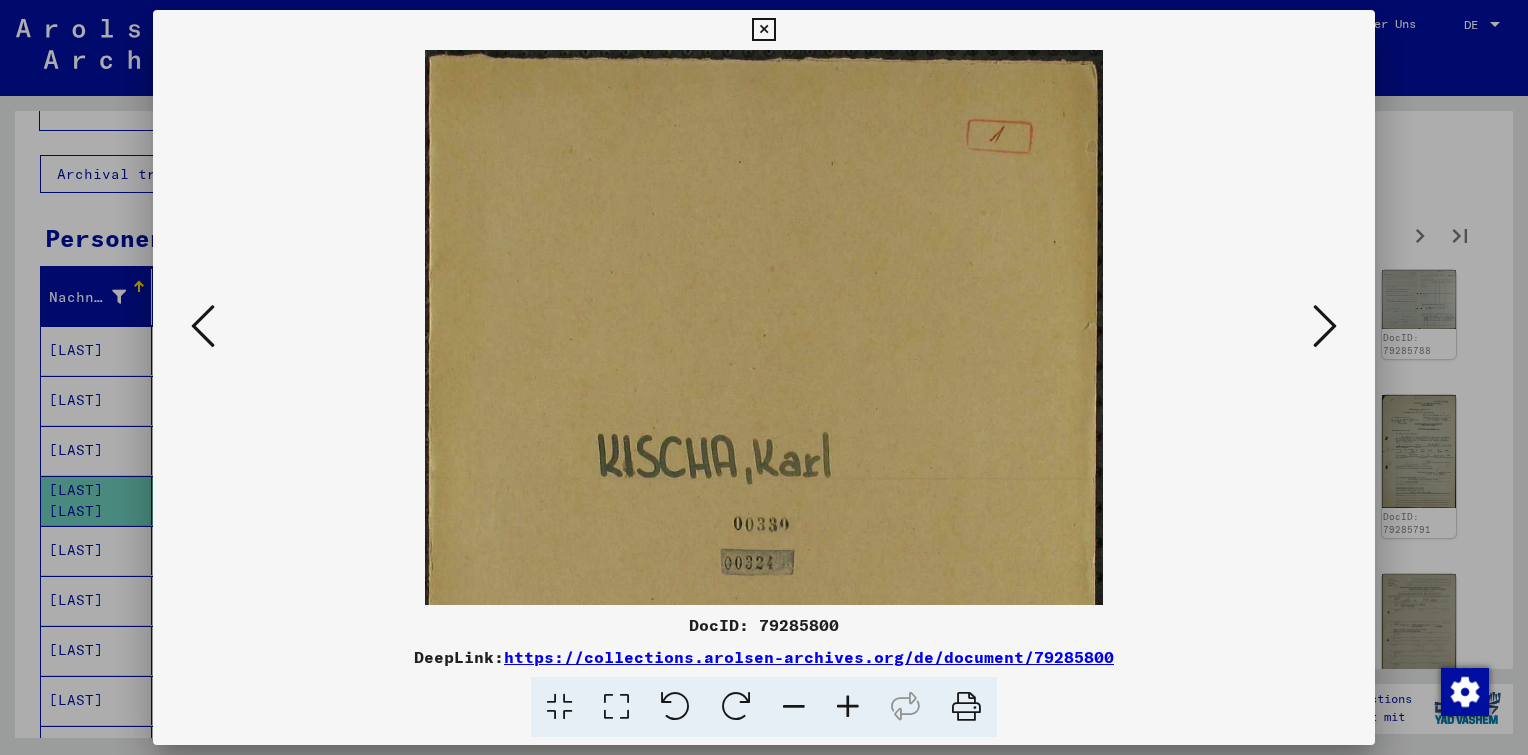 click at bounding box center [848, 707] 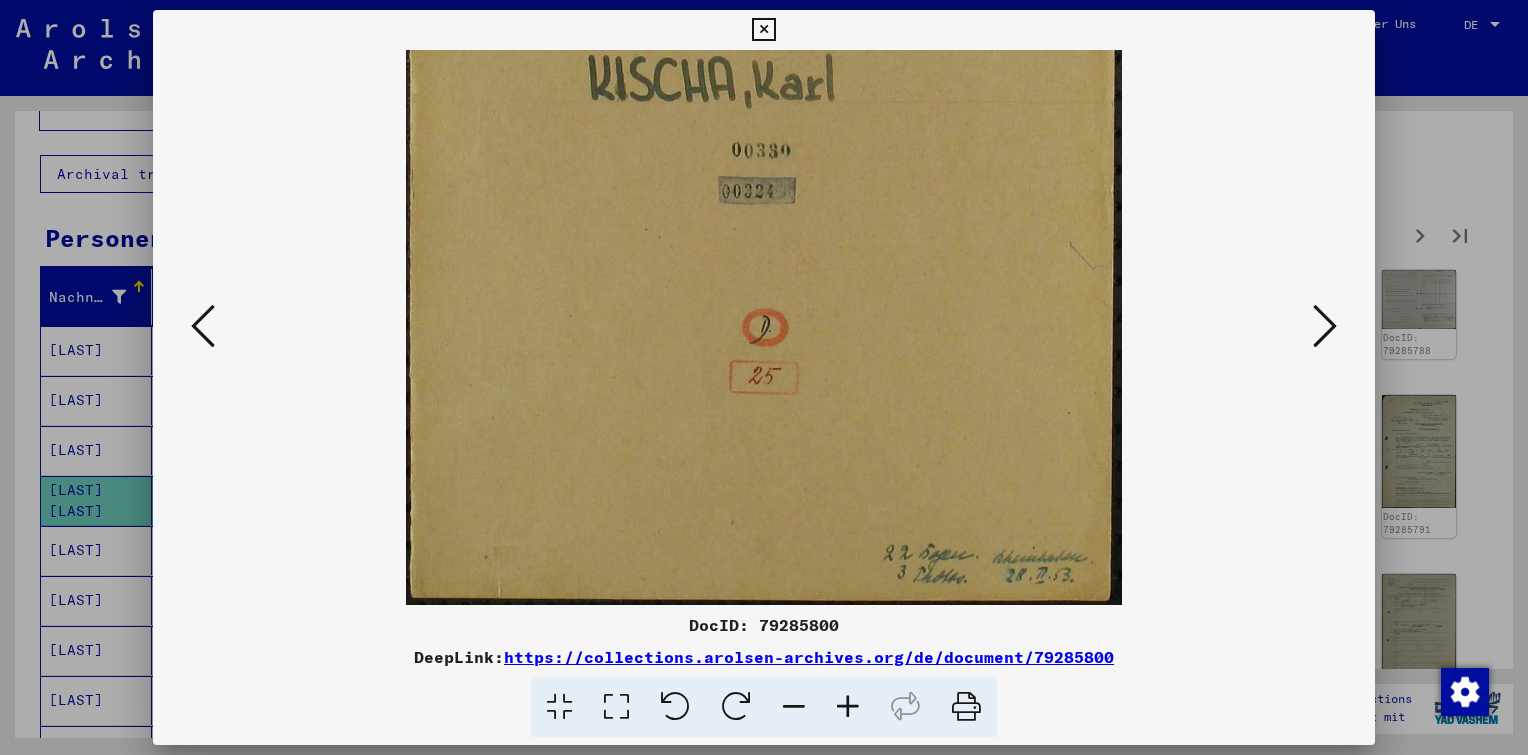 drag, startPoint x: 874, startPoint y: 560, endPoint x: 840, endPoint y: -81, distance: 641.90106 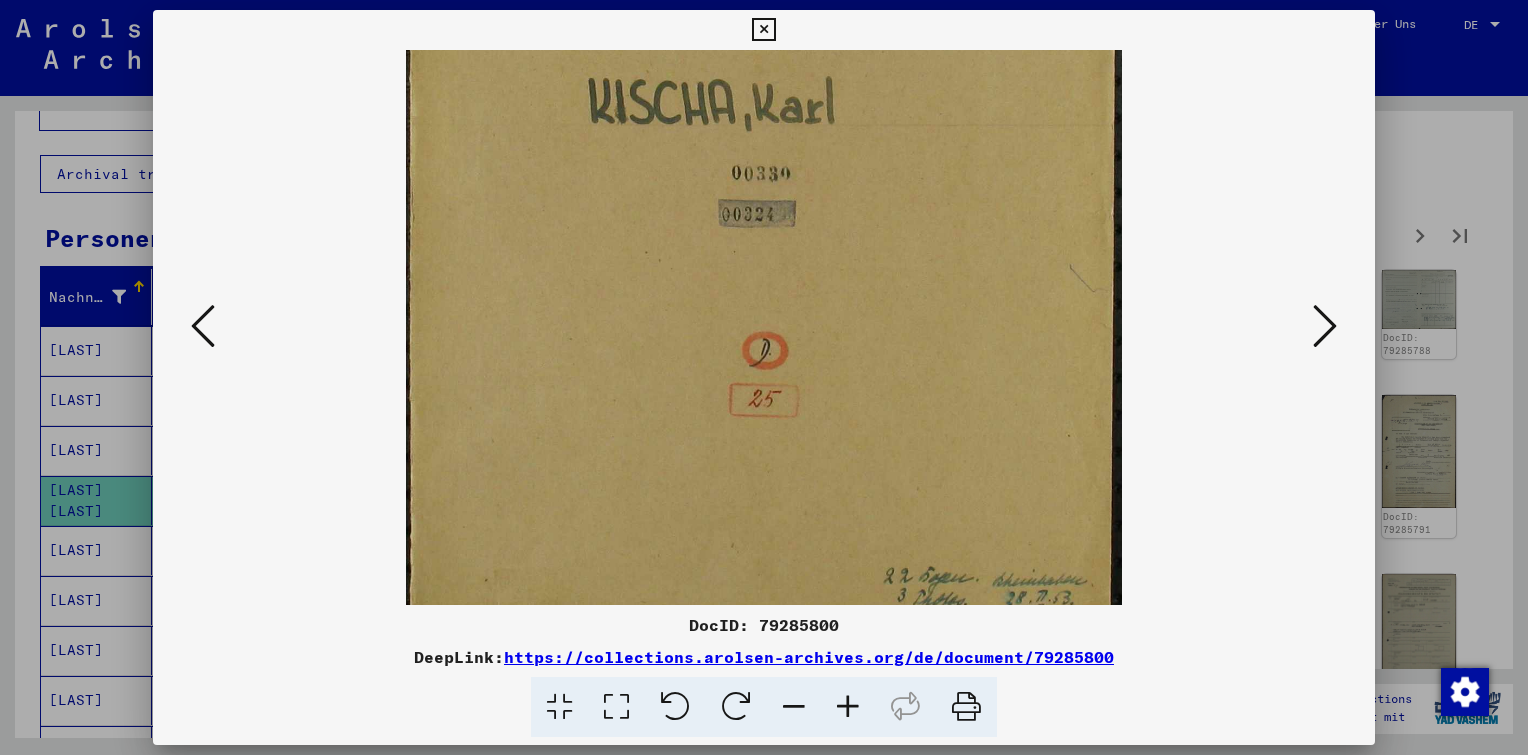 scroll, scrollTop: 400, scrollLeft: 0, axis: vertical 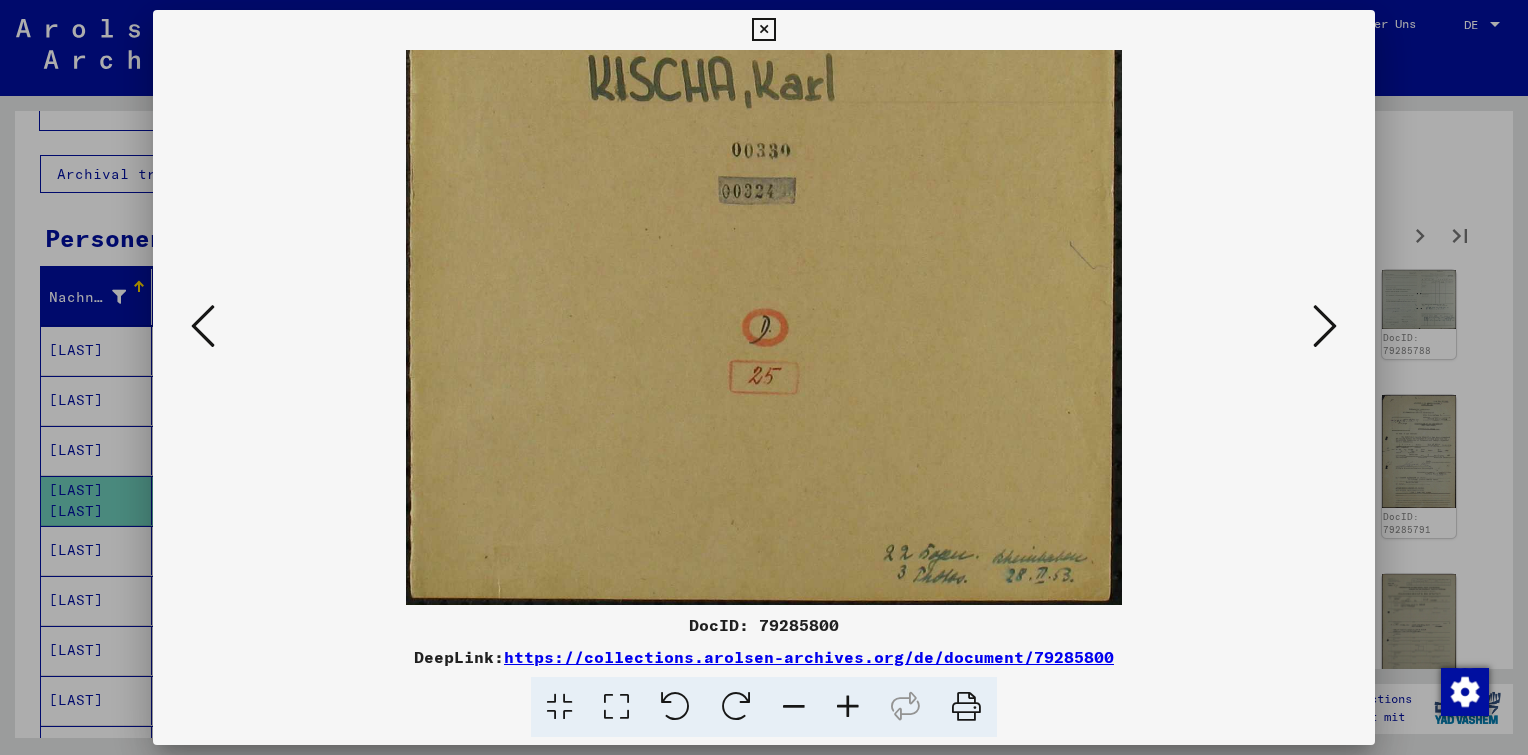 drag, startPoint x: 908, startPoint y: 343, endPoint x: 906, endPoint y: 226, distance: 117.01709 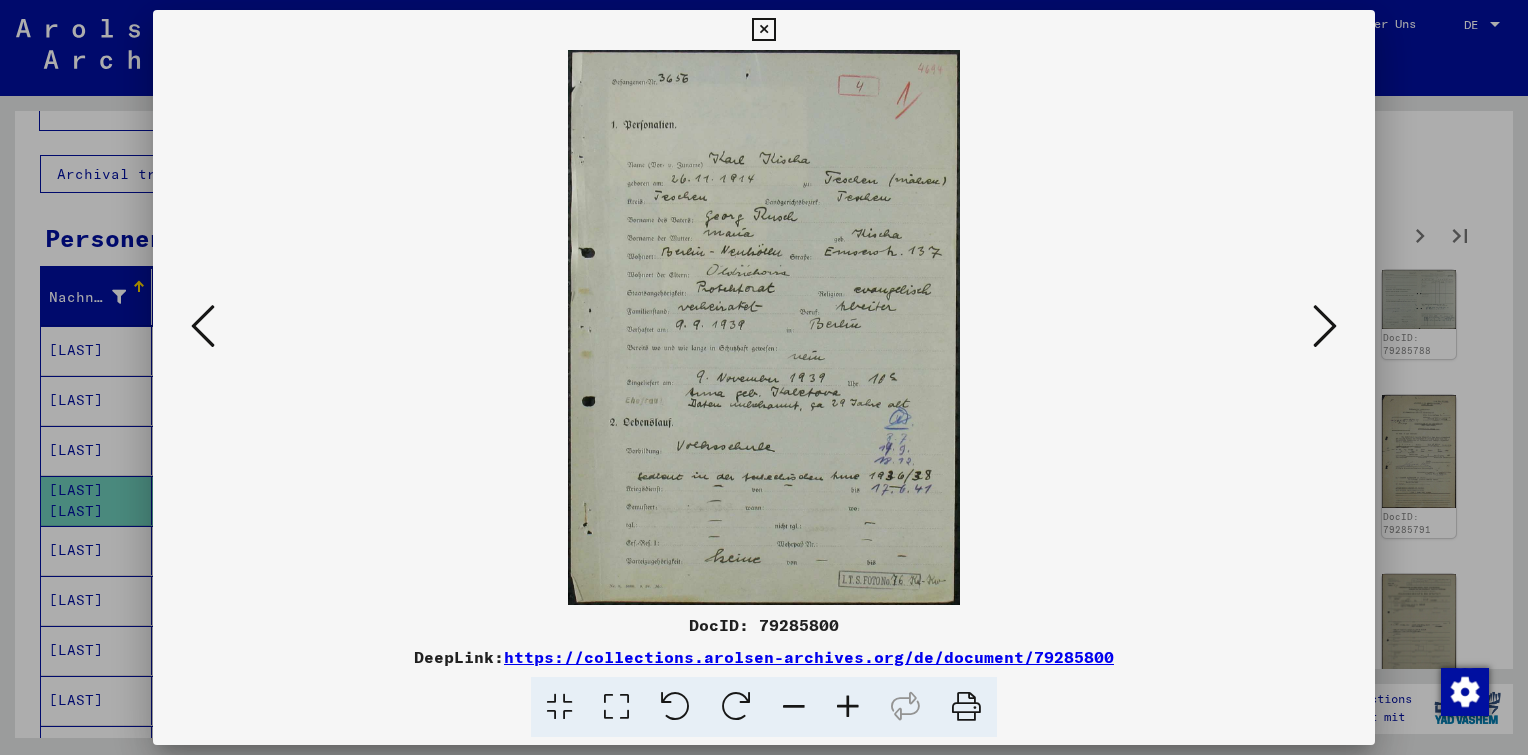 click at bounding box center [1325, 326] 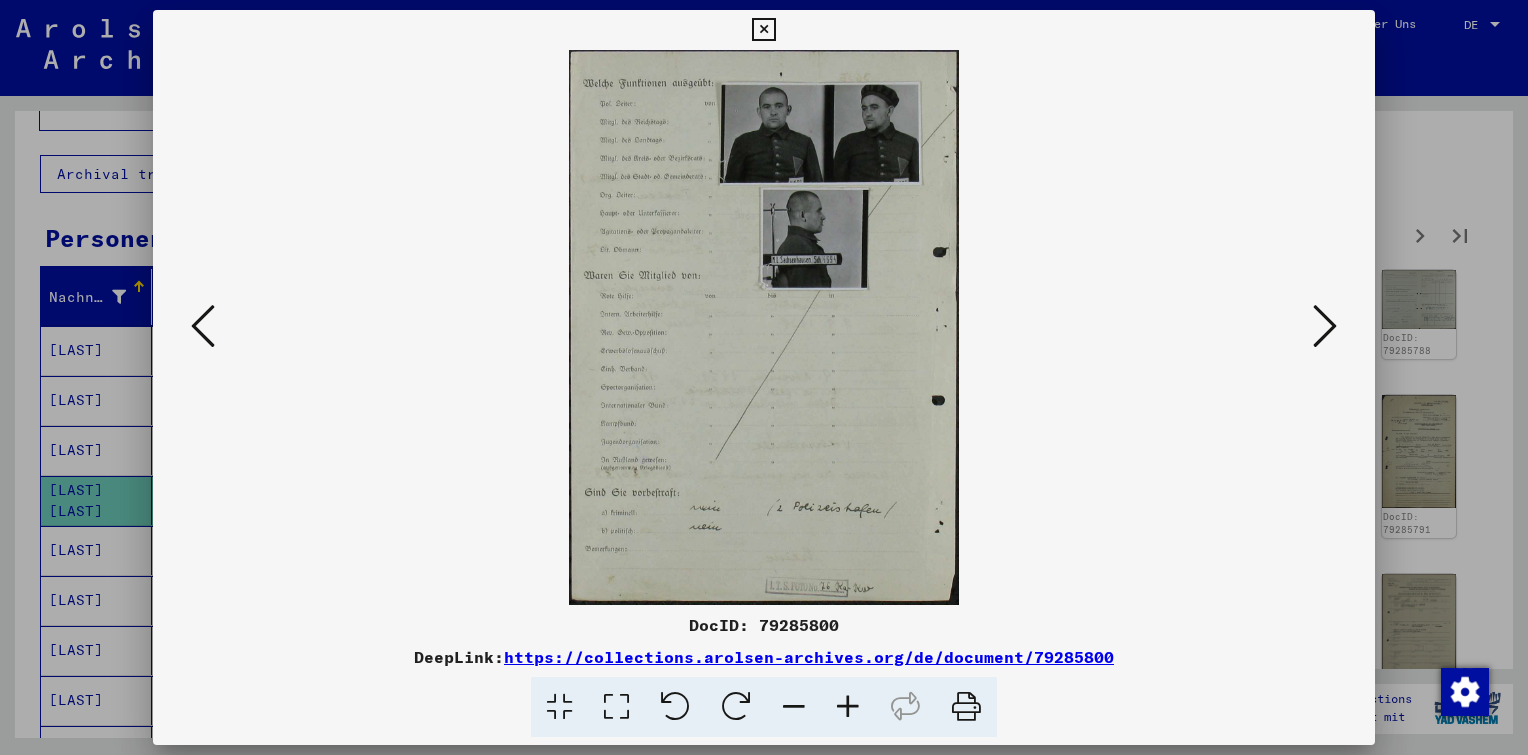 click at bounding box center [1325, 326] 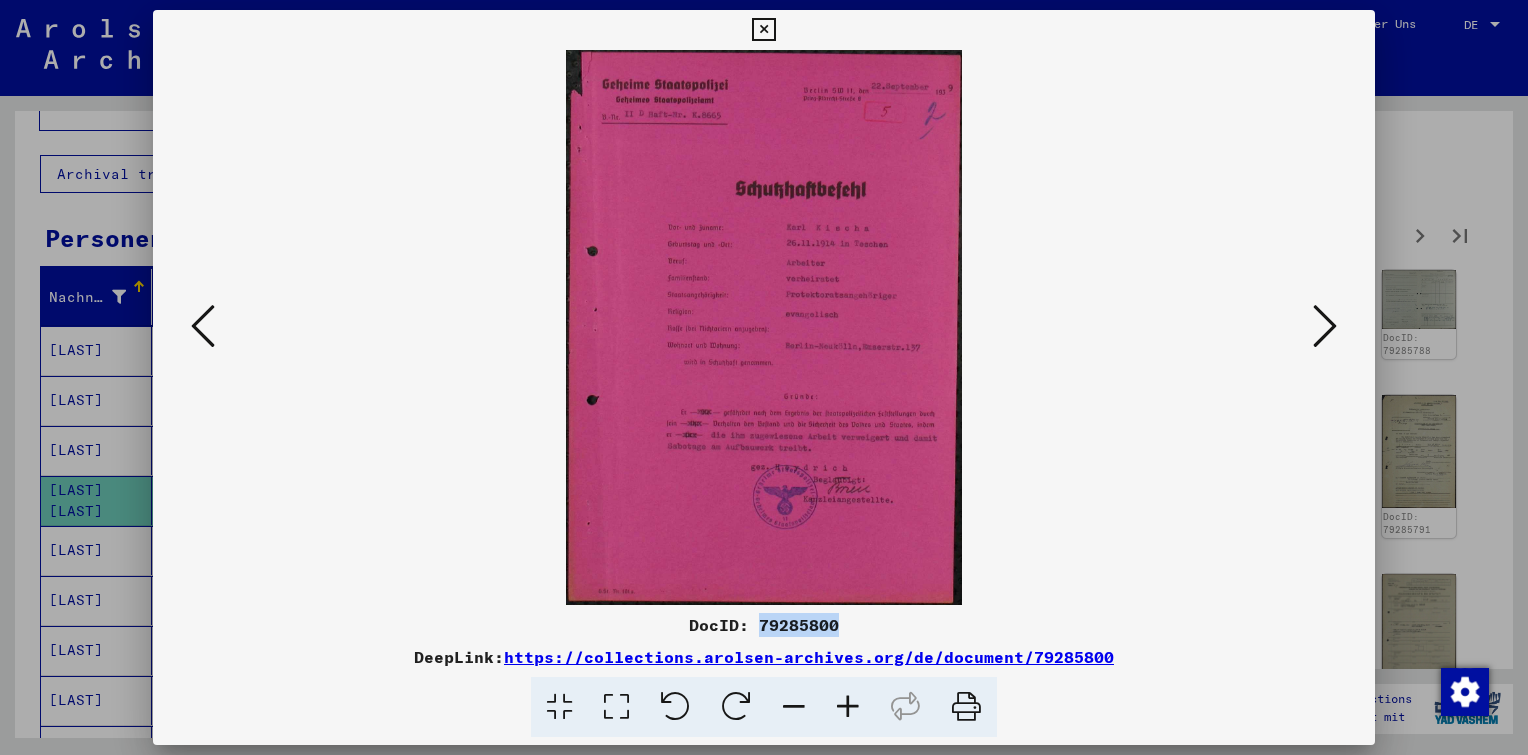 drag, startPoint x: 833, startPoint y: 627, endPoint x: 755, endPoint y: 634, distance: 78.31347 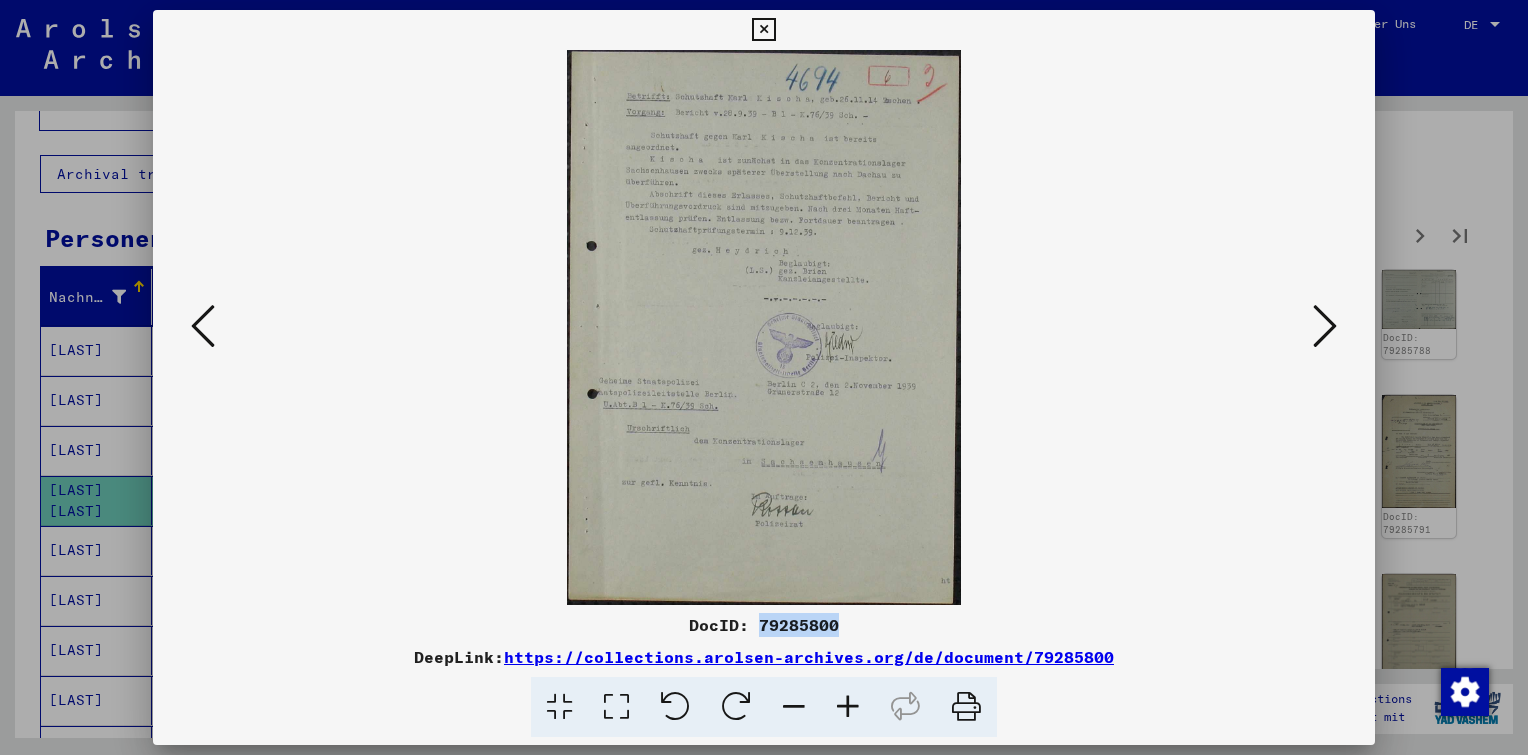click at bounding box center (1325, 326) 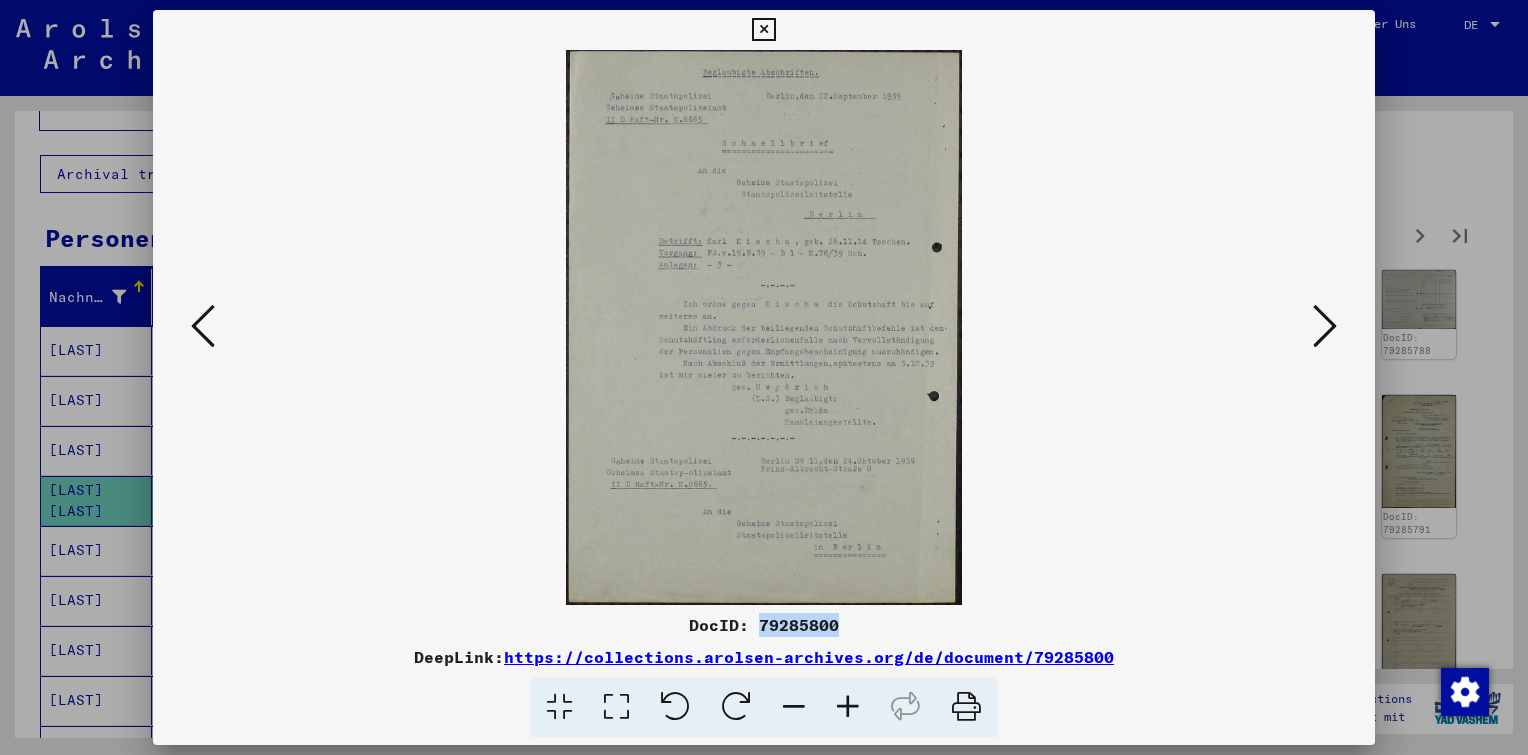 click at bounding box center (1325, 326) 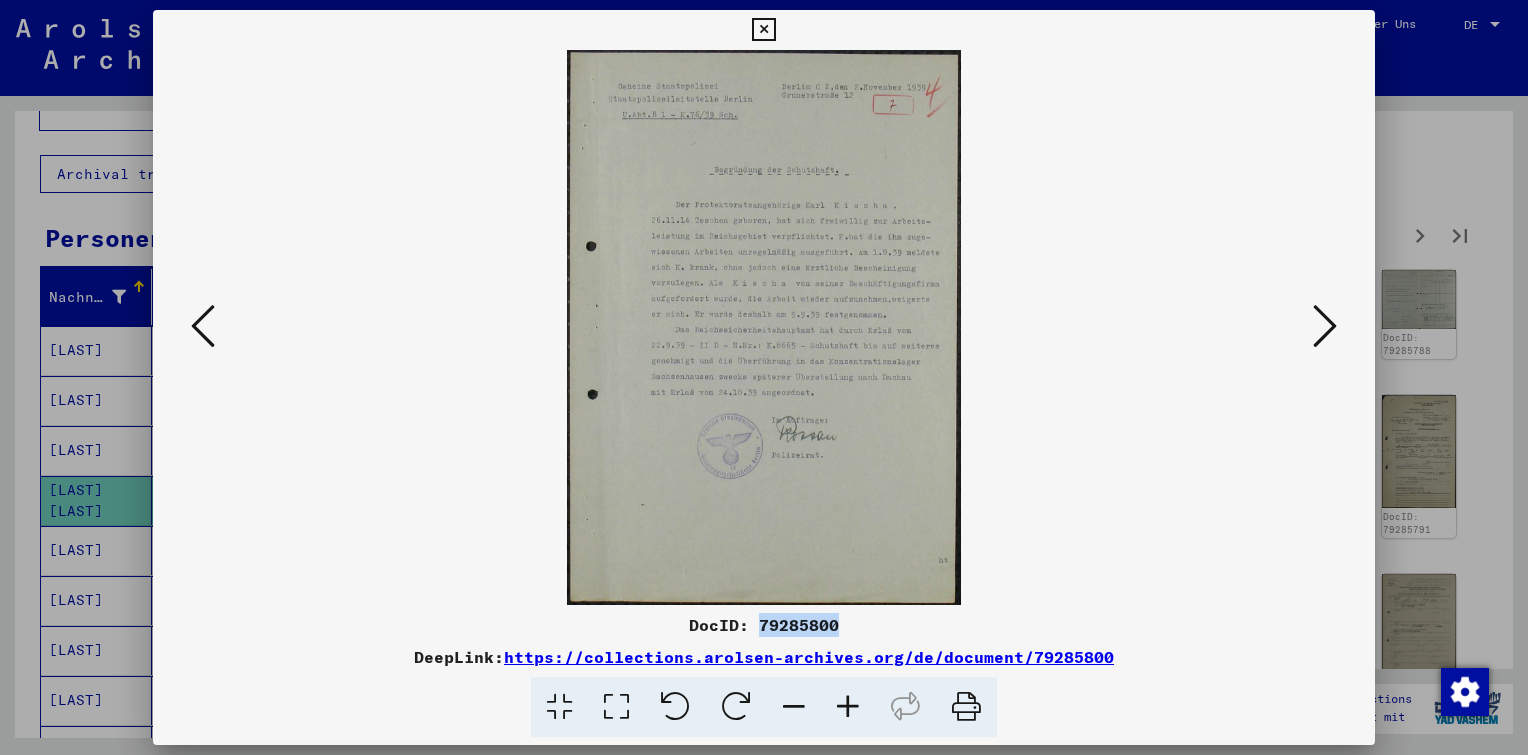 click at bounding box center (1325, 326) 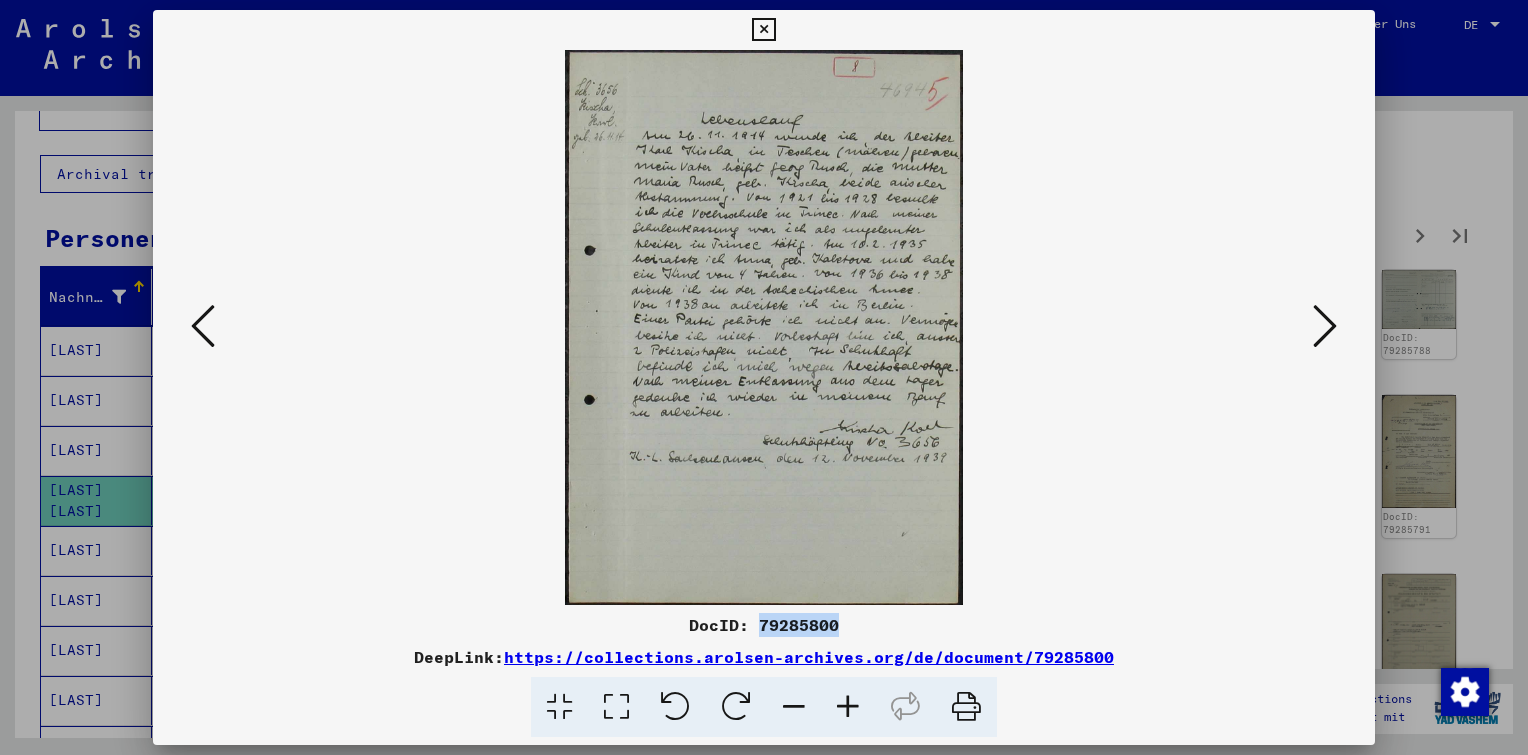 click at bounding box center (1325, 326) 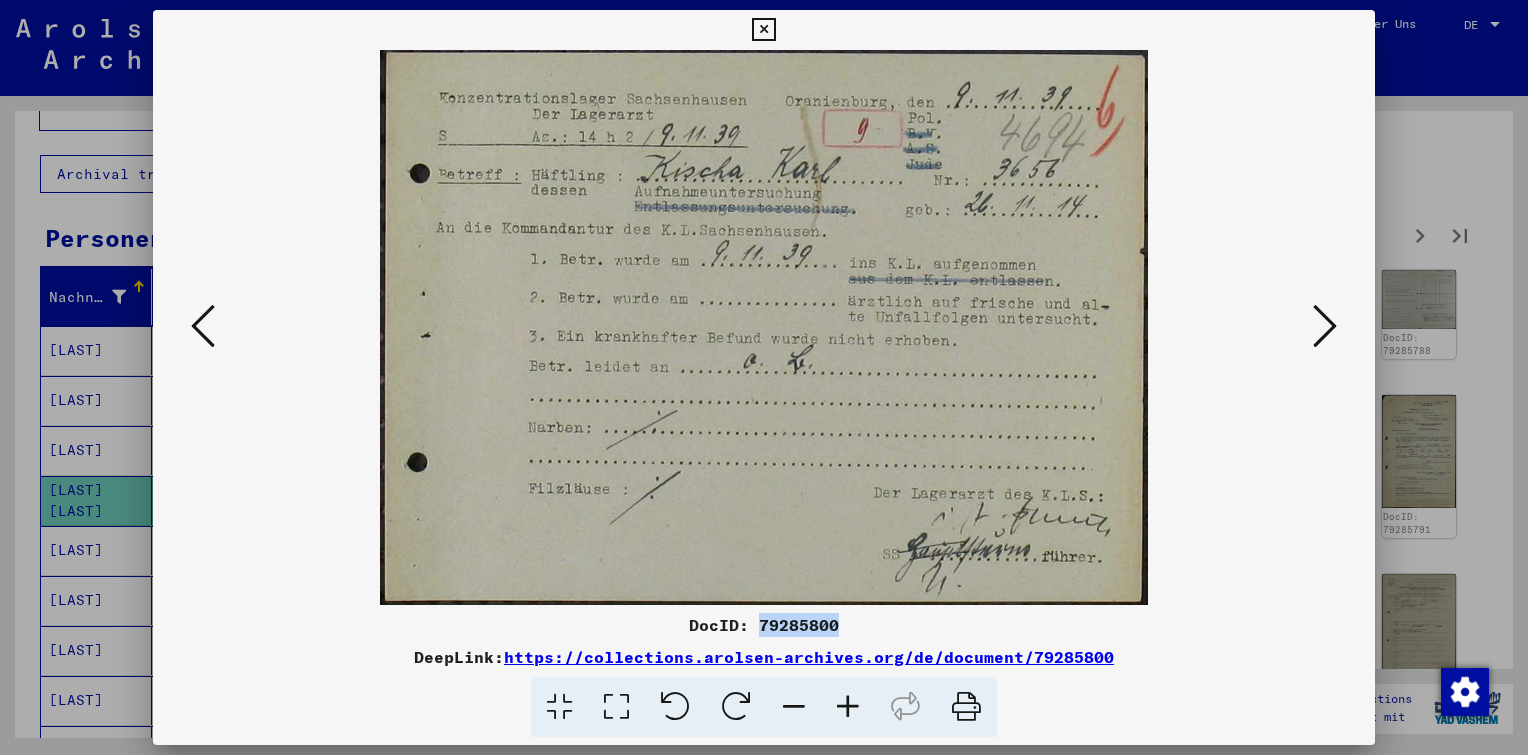 click at bounding box center (1325, 326) 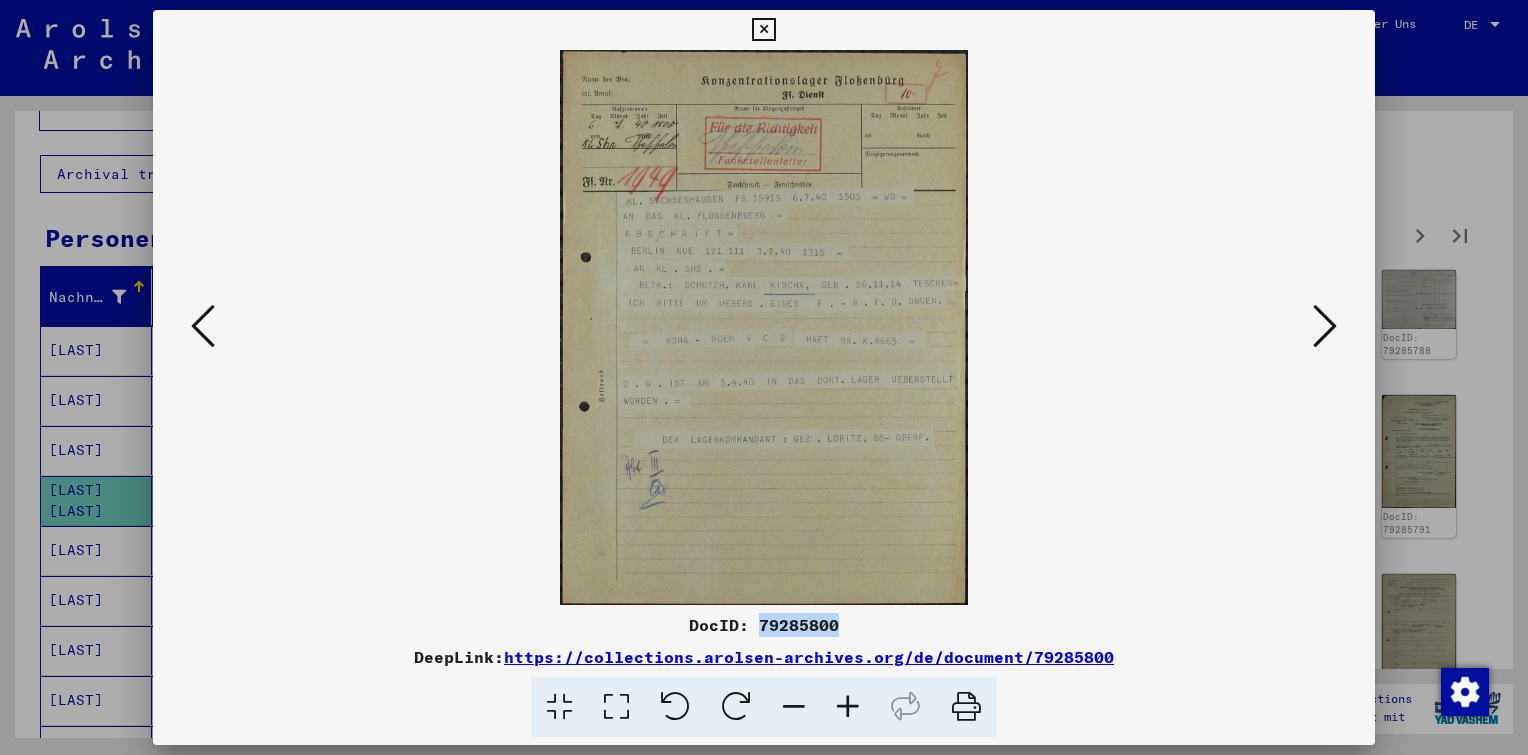 drag, startPoint x: 713, startPoint y: 181, endPoint x: 702, endPoint y: 177, distance: 11.7046995 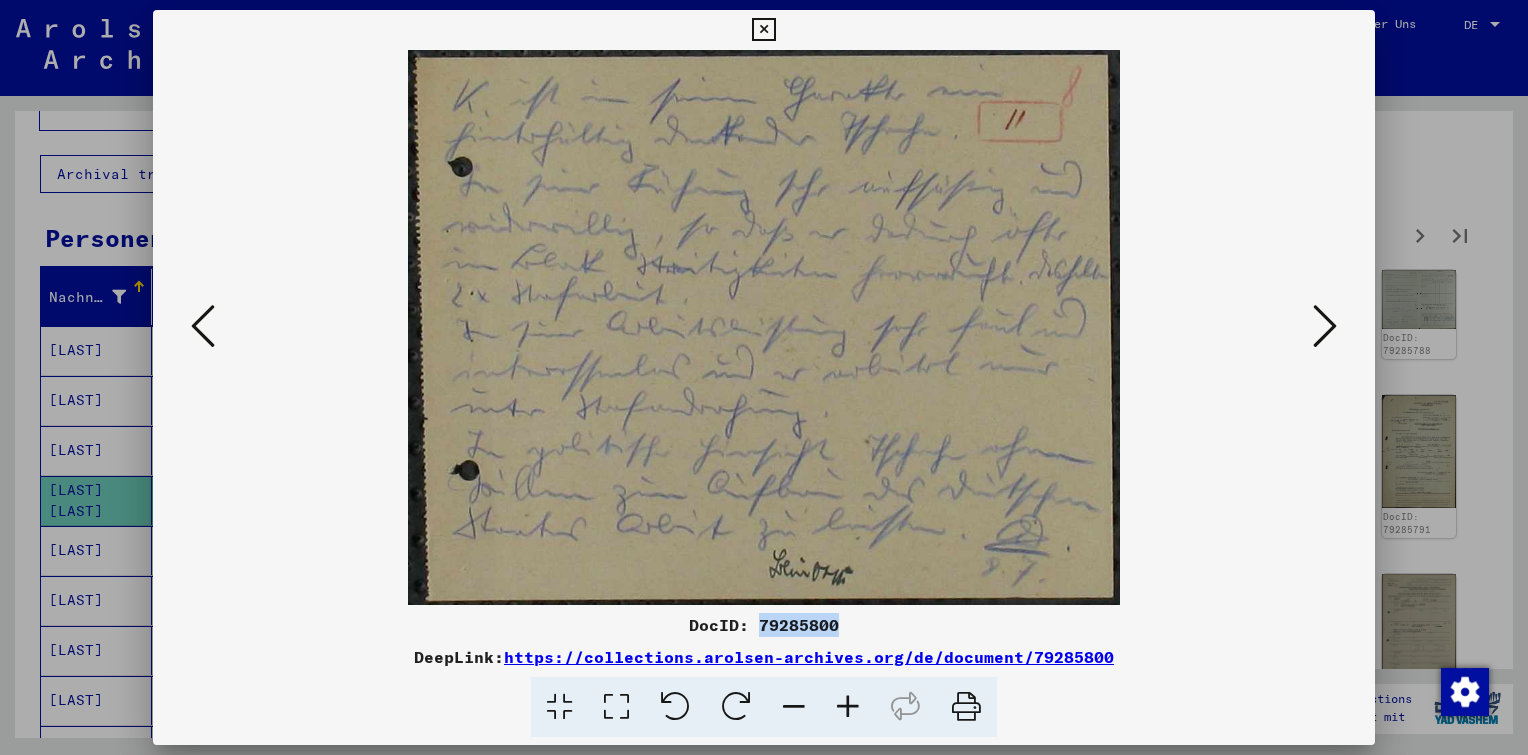click at bounding box center (1325, 326) 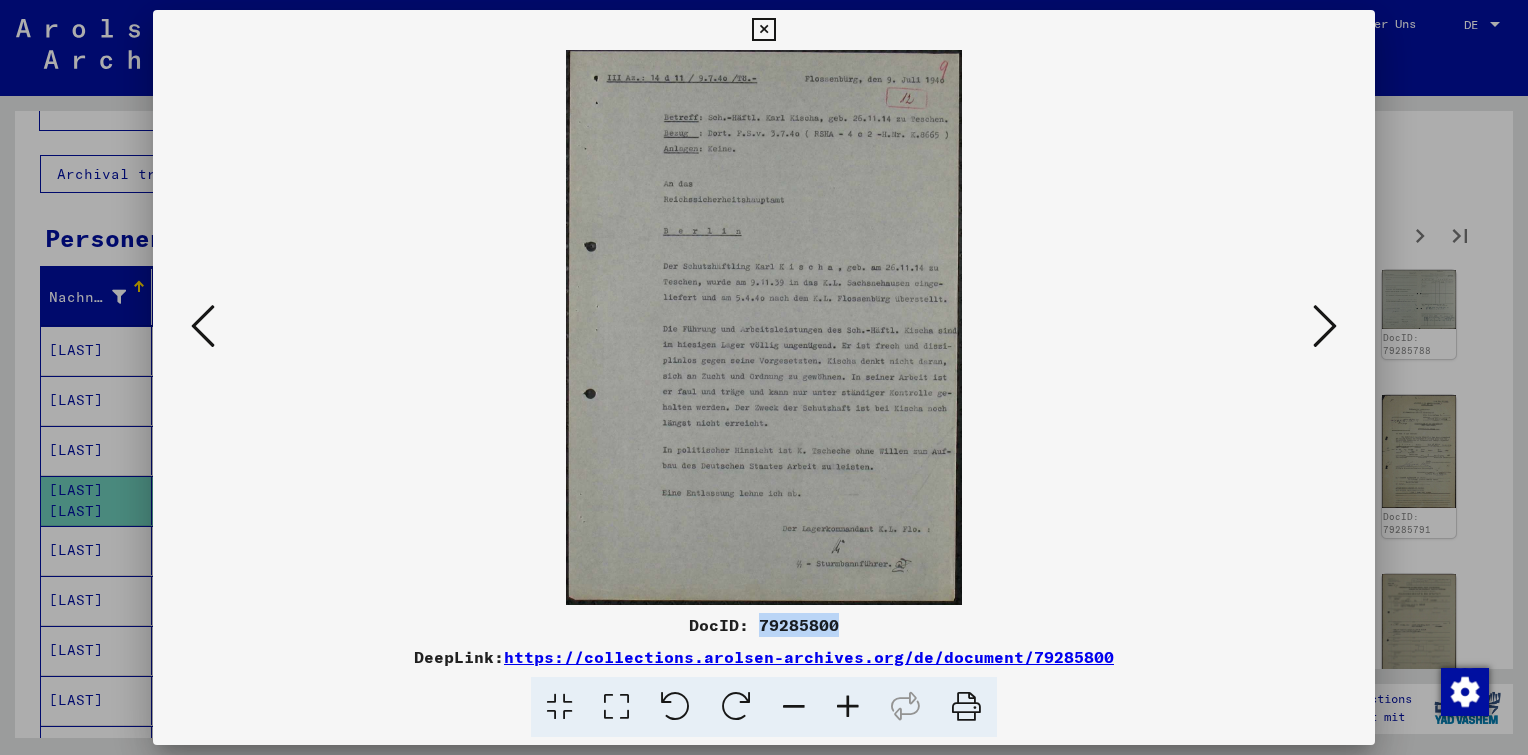 click at bounding box center [1325, 326] 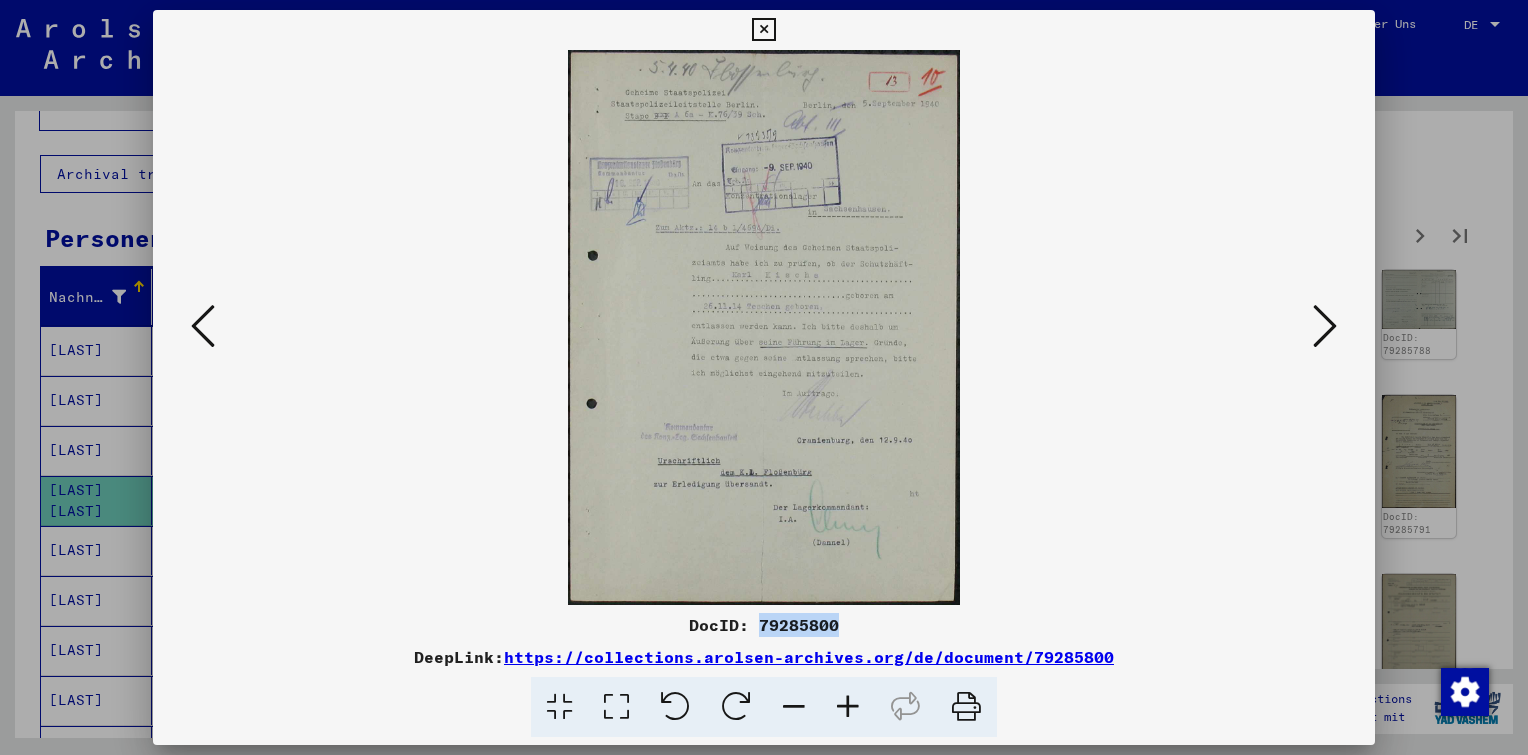 click at bounding box center [1325, 326] 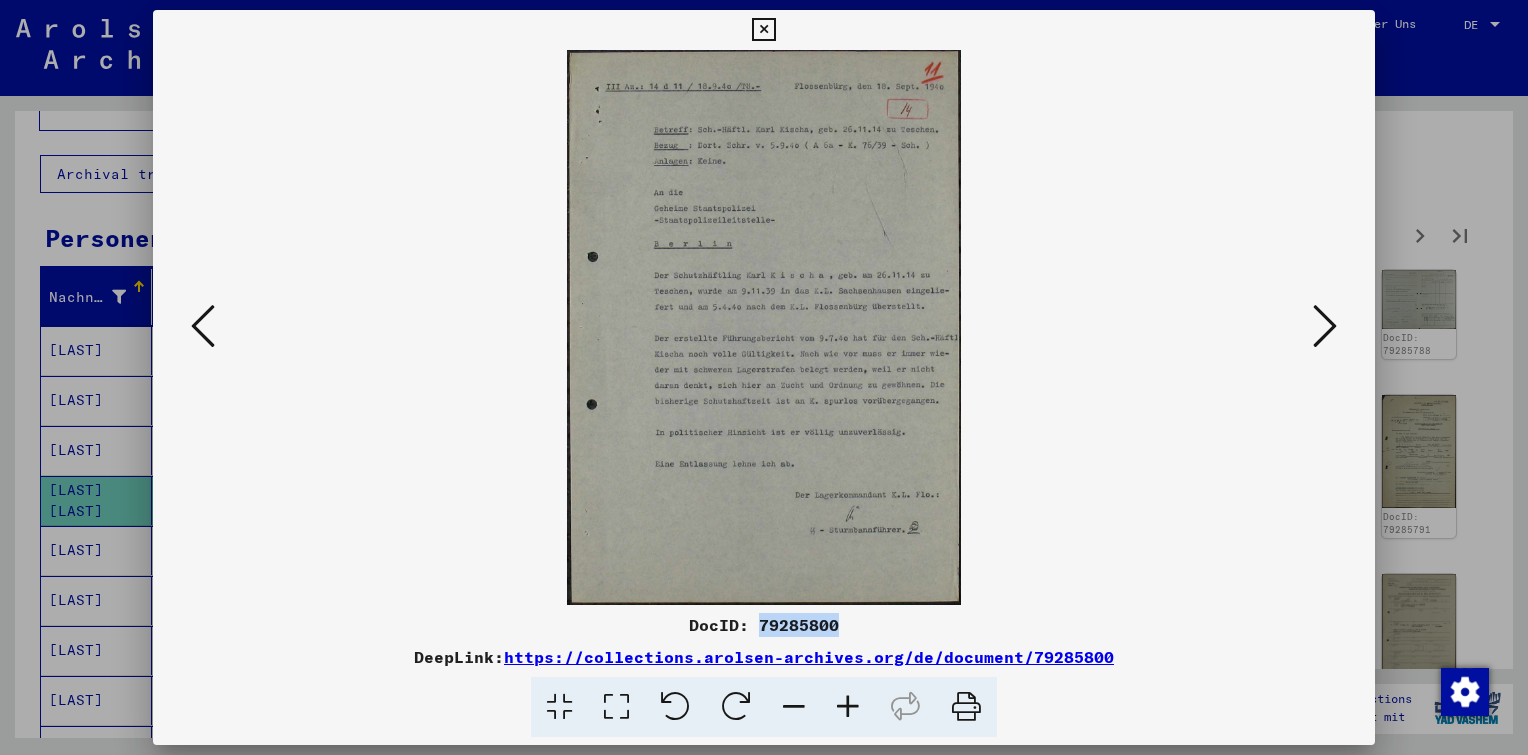 click at bounding box center [1325, 326] 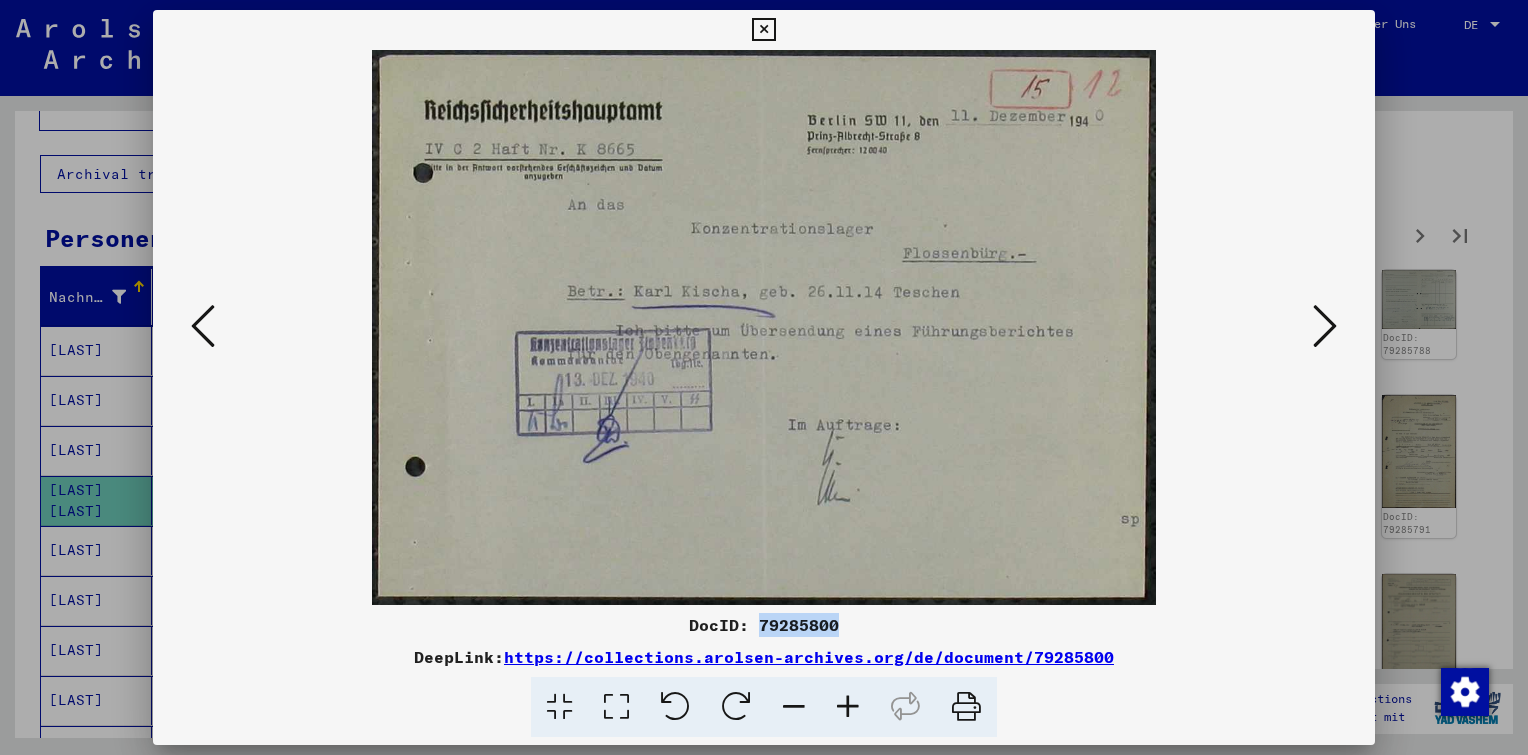 click at bounding box center [1325, 326] 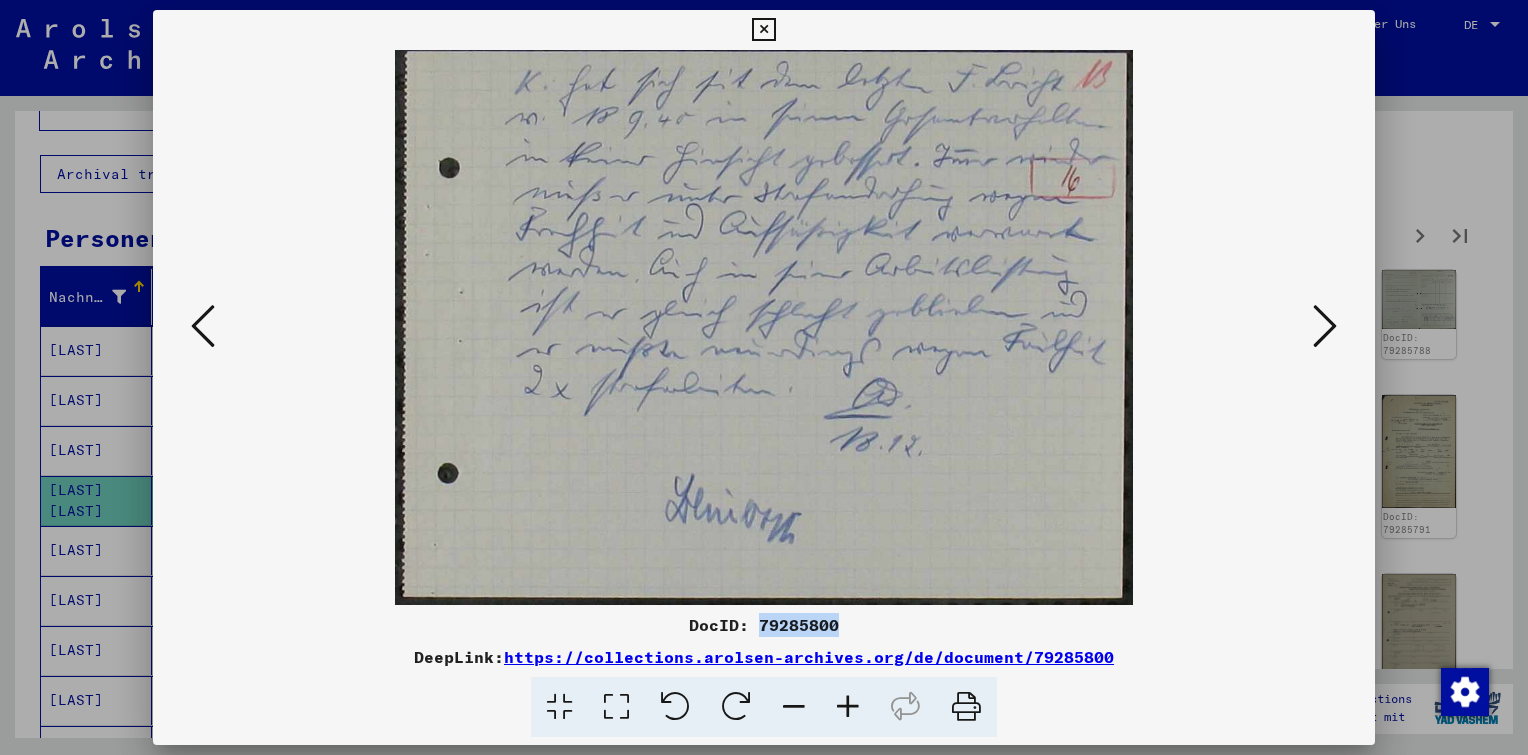 click at bounding box center [1325, 326] 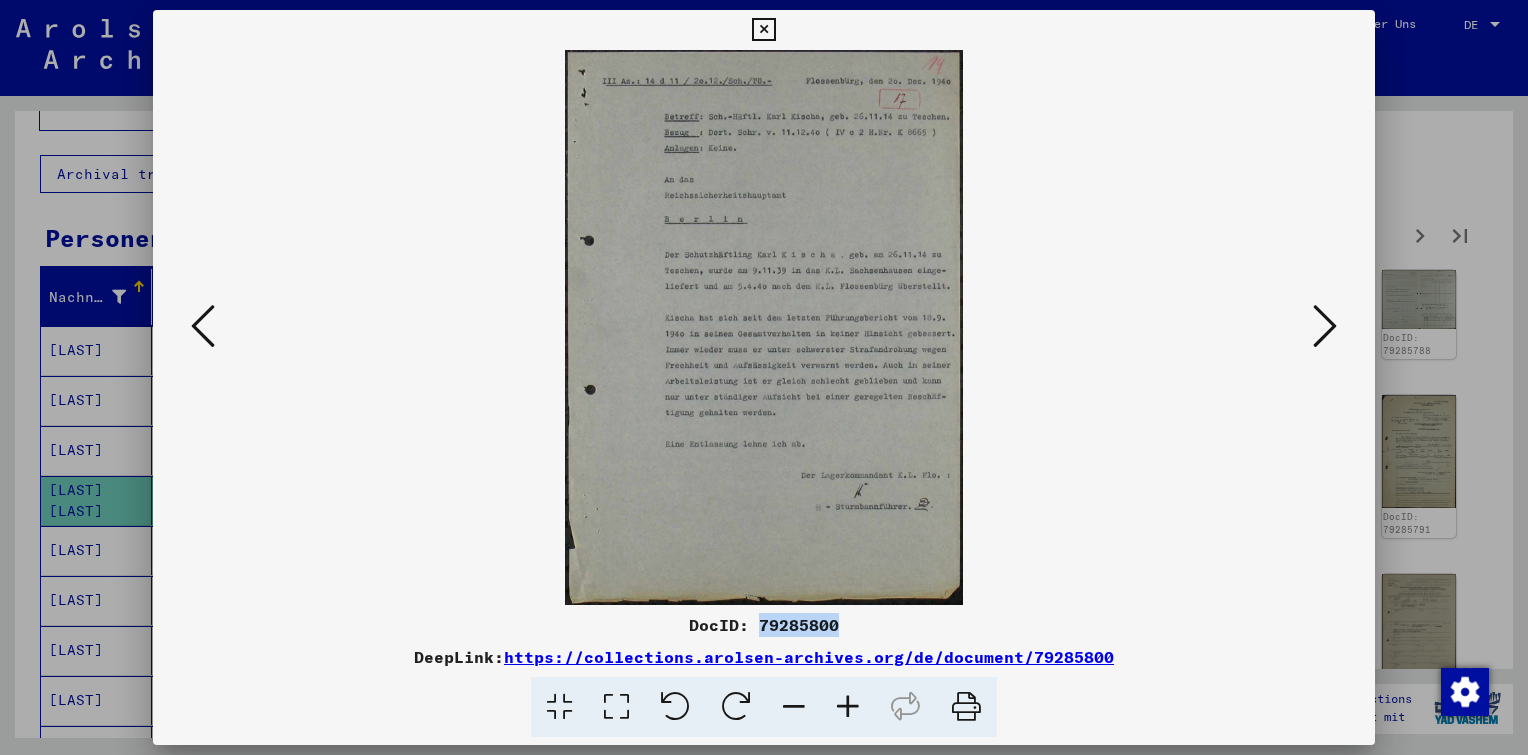 click at bounding box center (1325, 326) 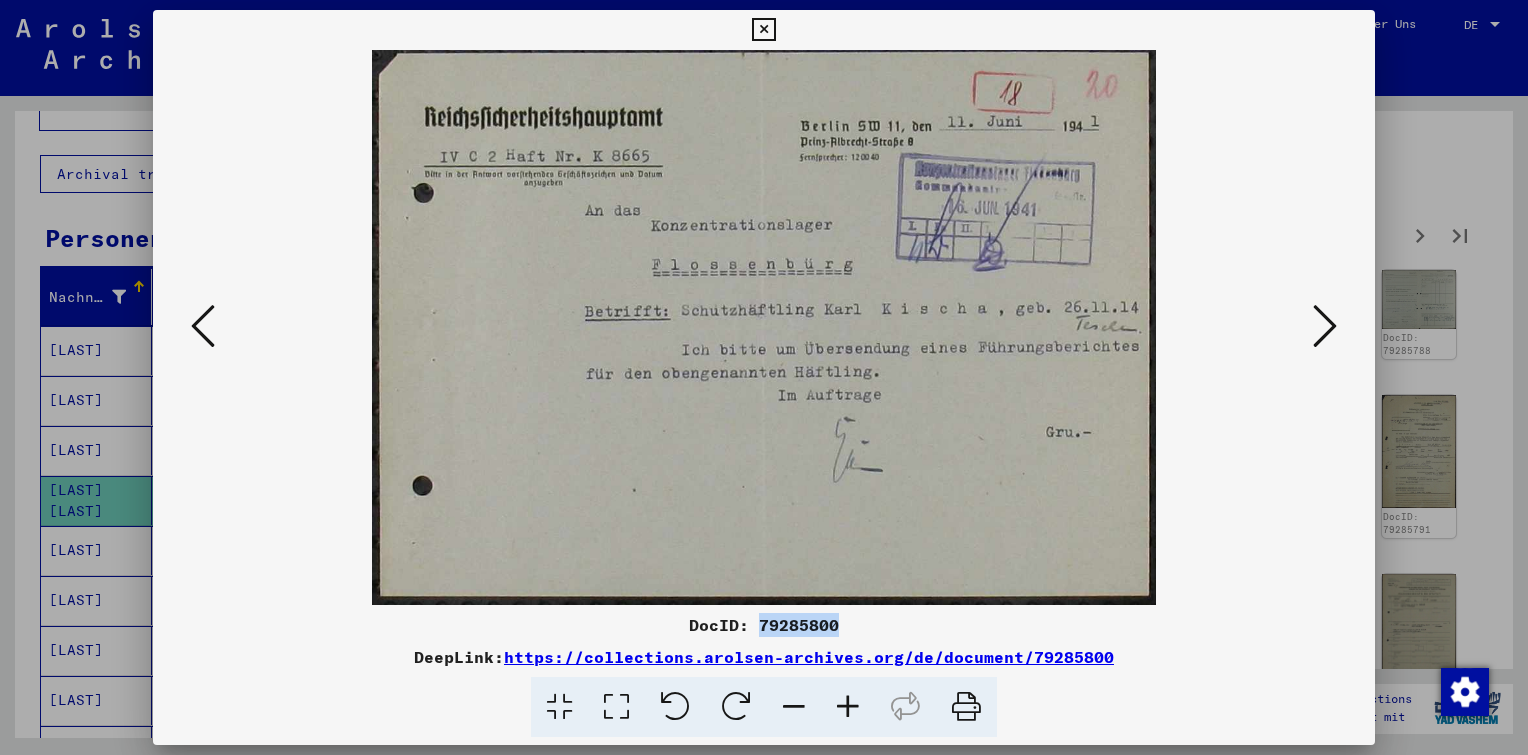 click at bounding box center (1325, 326) 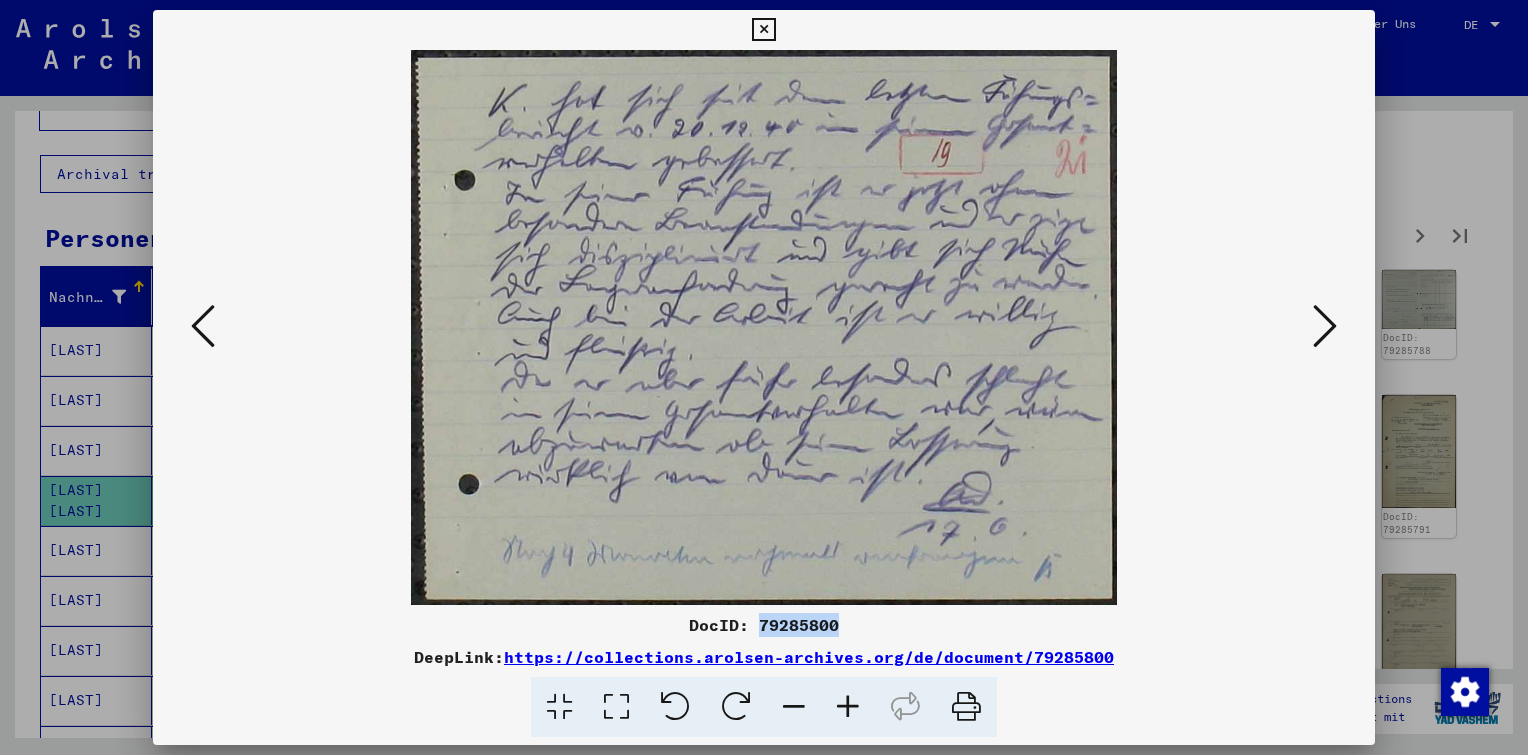 click at bounding box center (1325, 326) 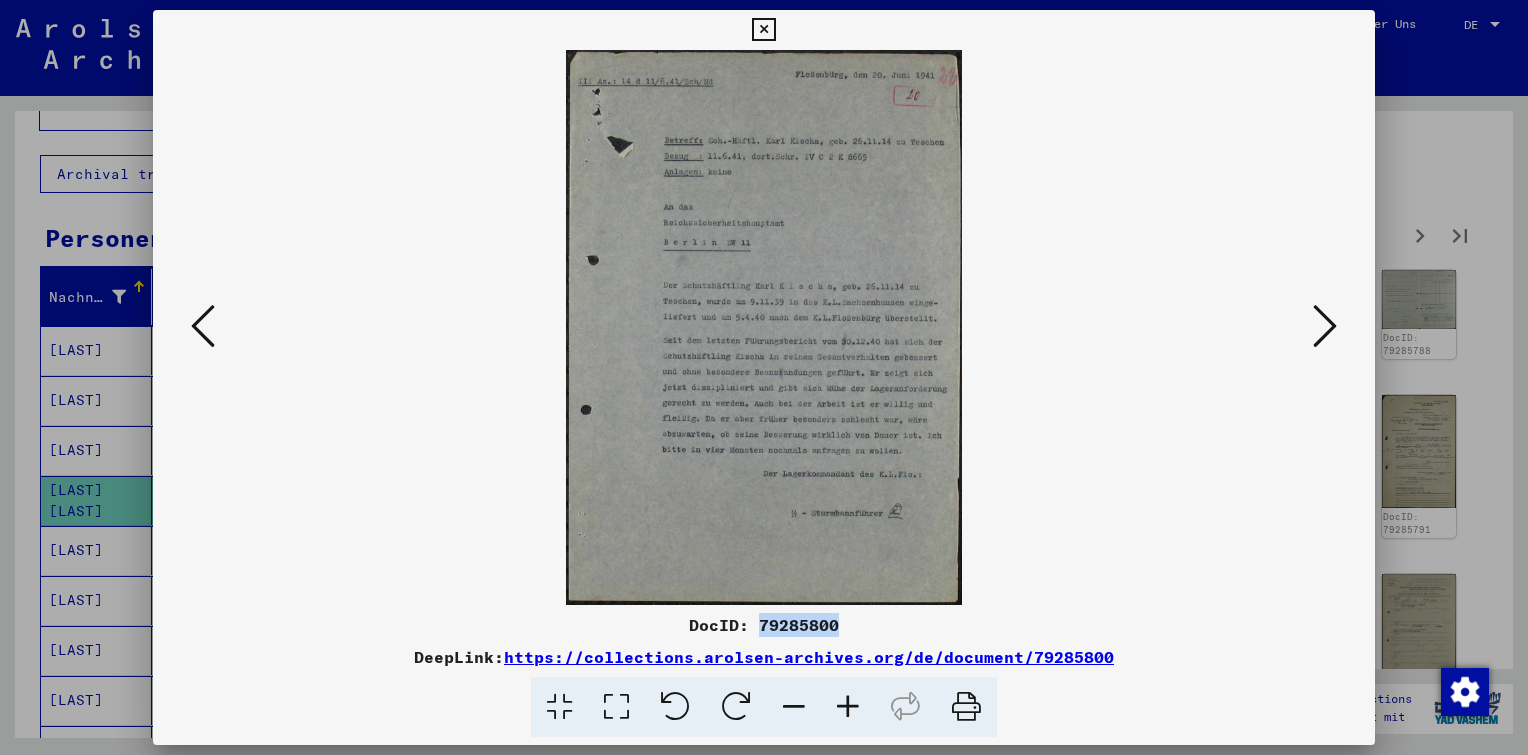 click at bounding box center (1325, 326) 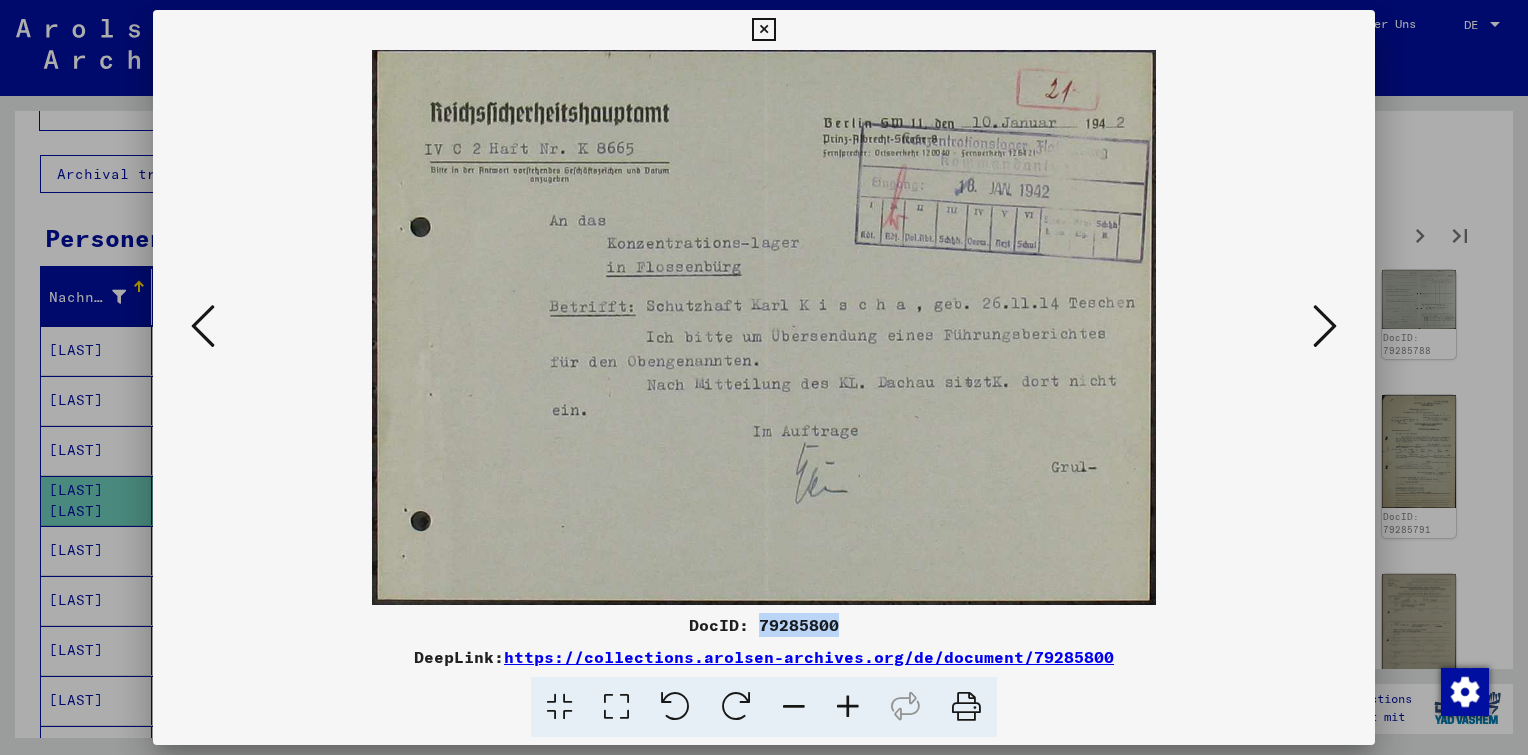 click at bounding box center [1325, 326] 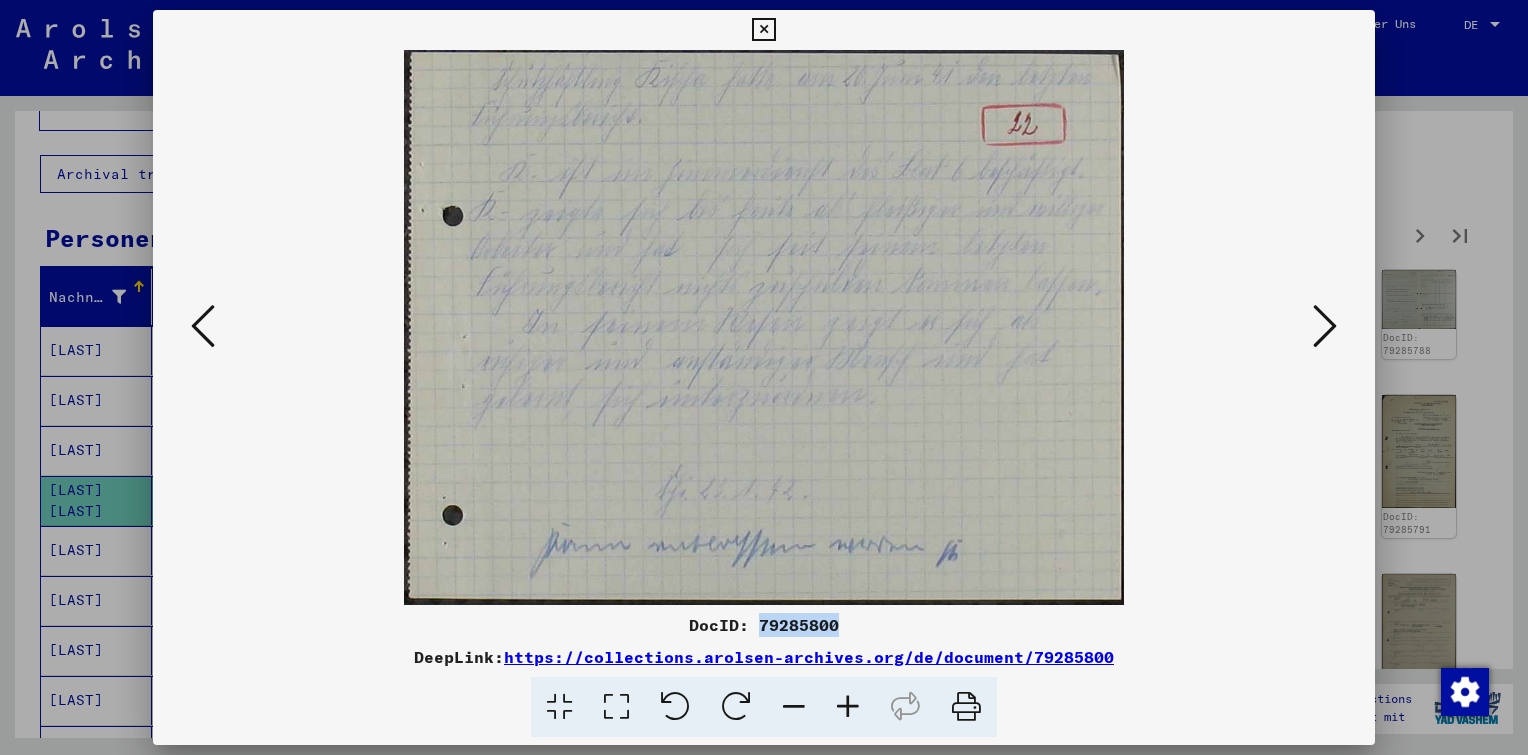 click at bounding box center (1325, 326) 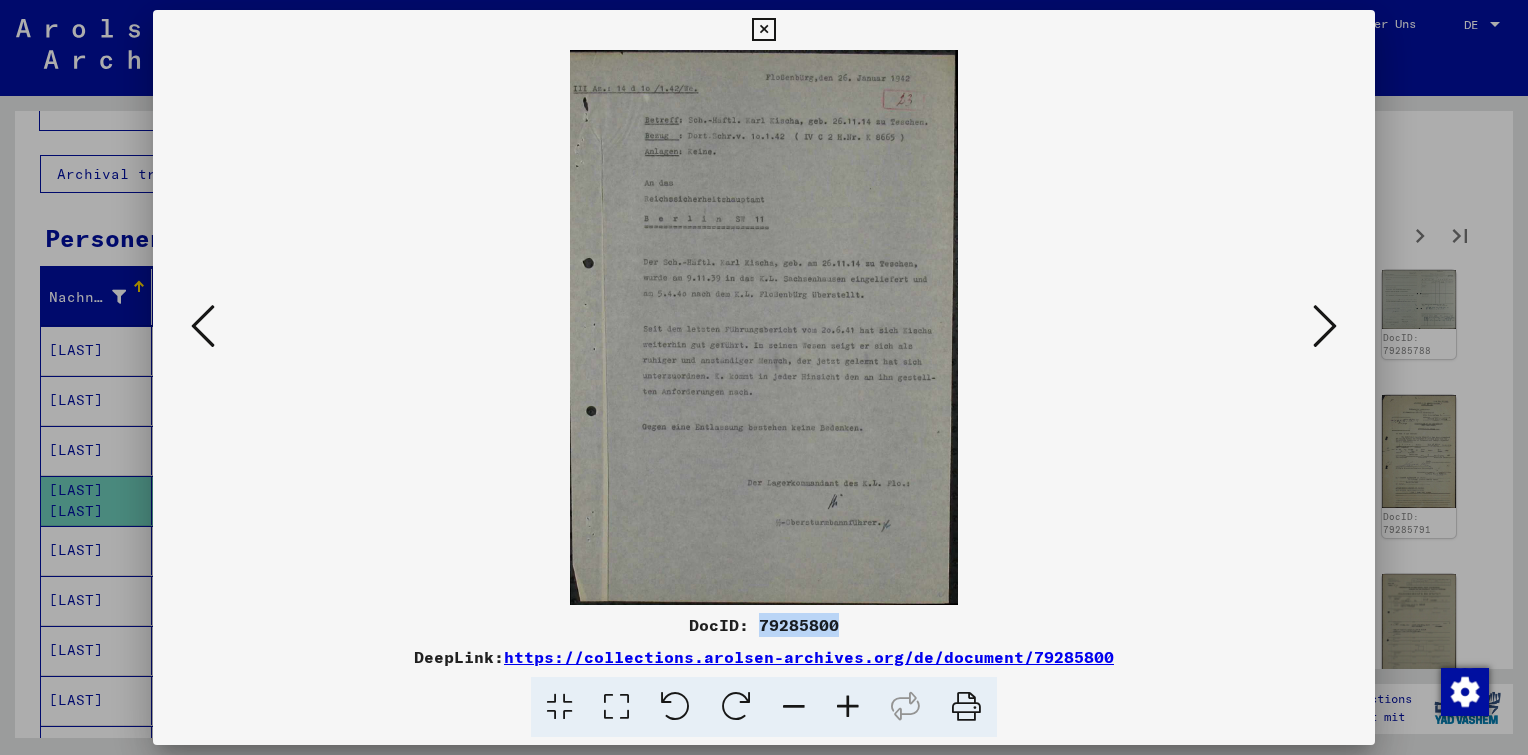 click at bounding box center (1325, 326) 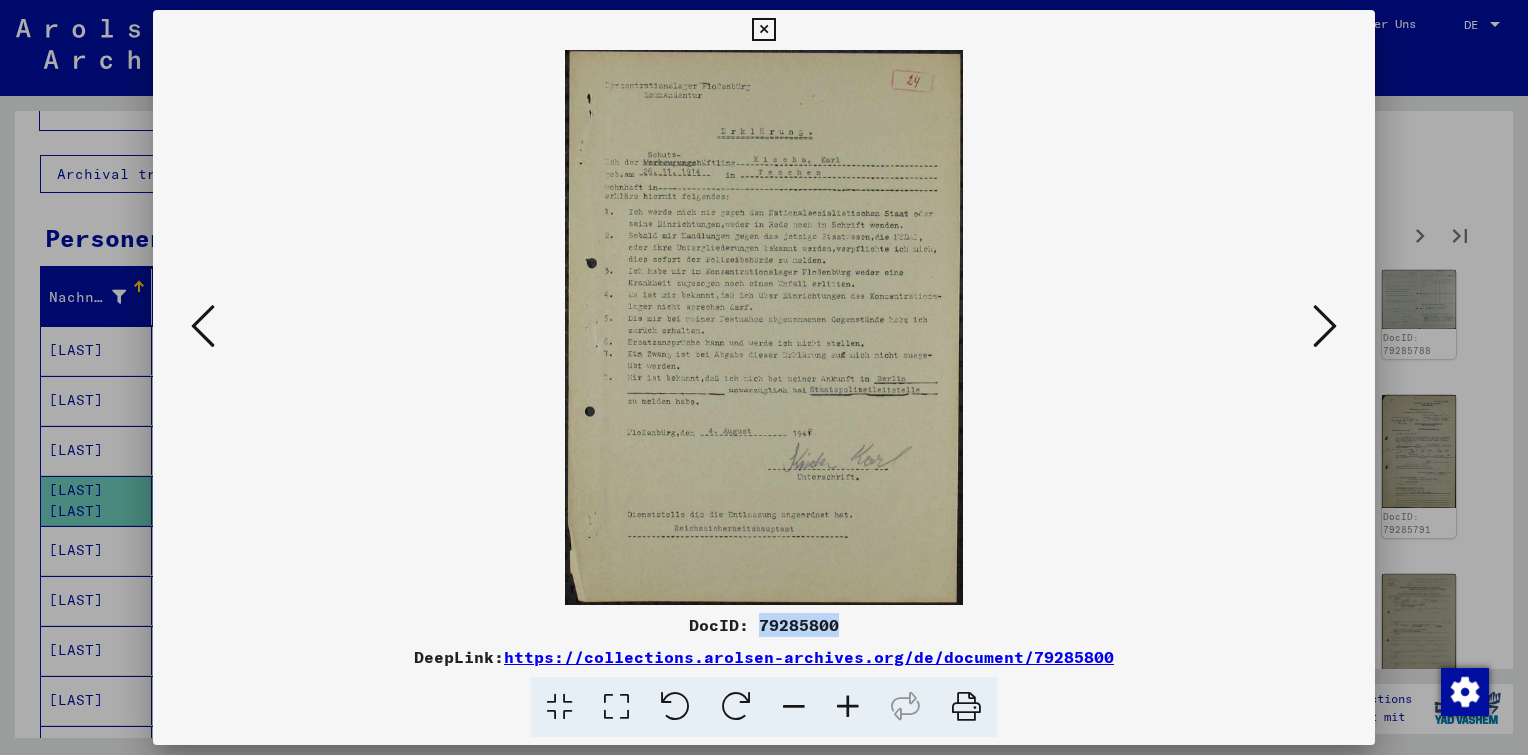 click at bounding box center (1325, 326) 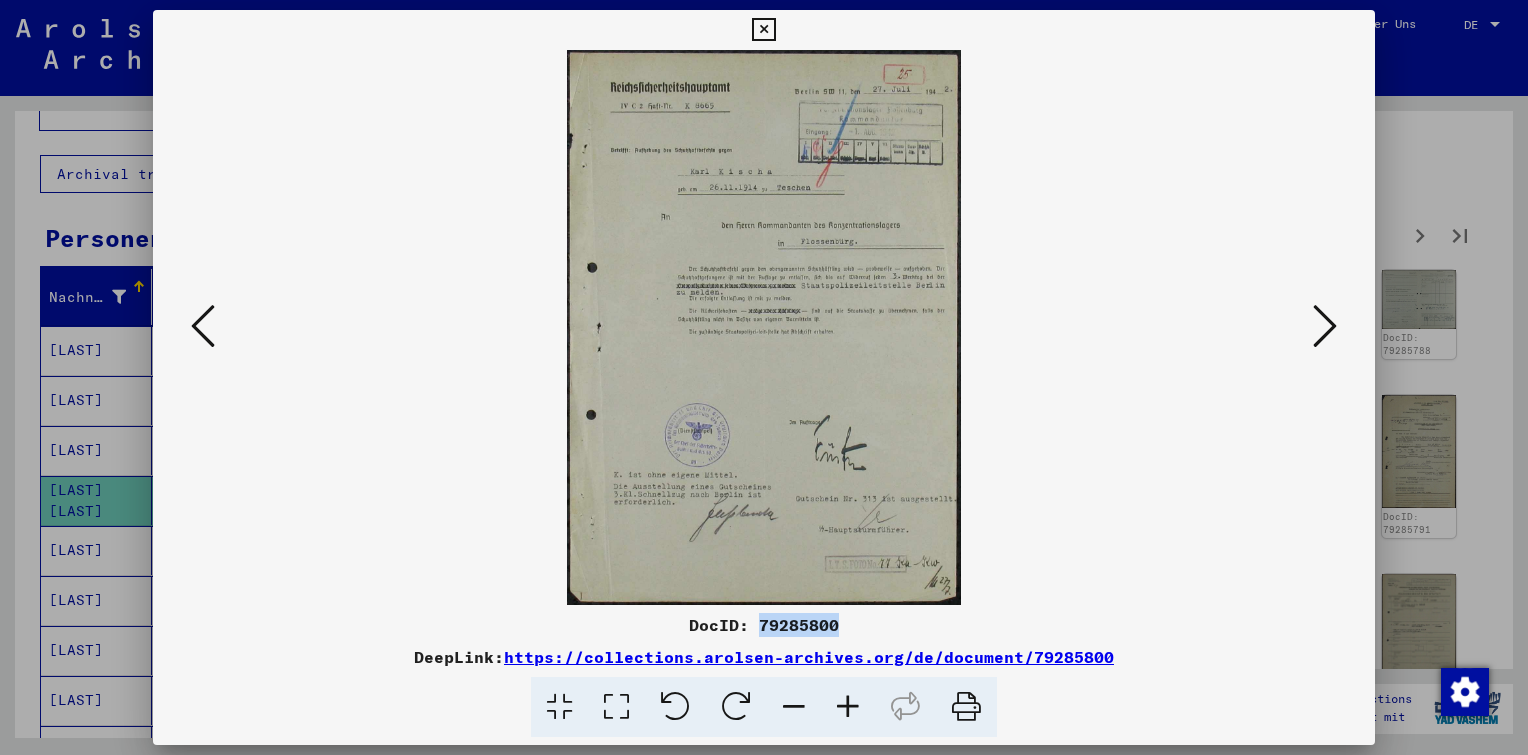 click at bounding box center [1325, 326] 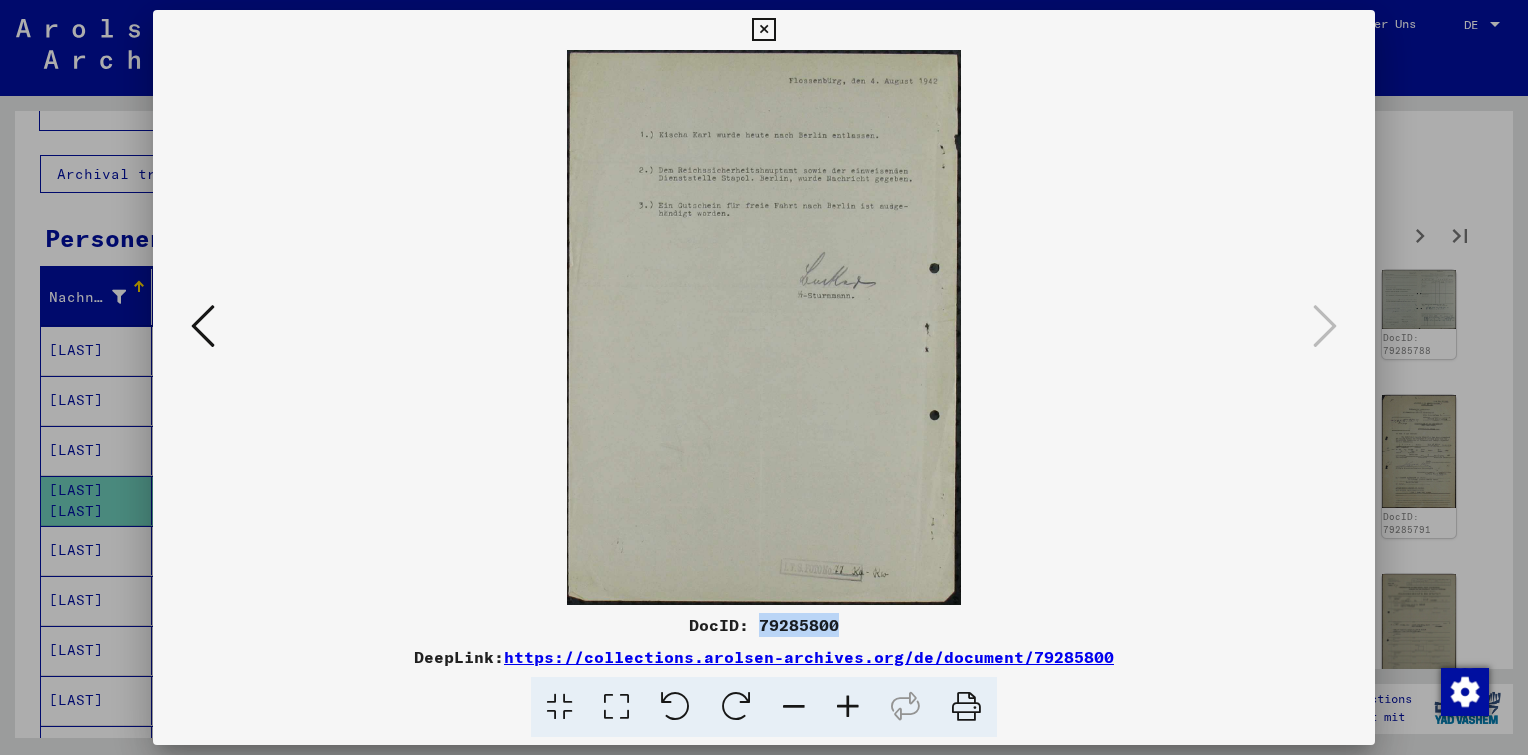 click at bounding box center (763, 30) 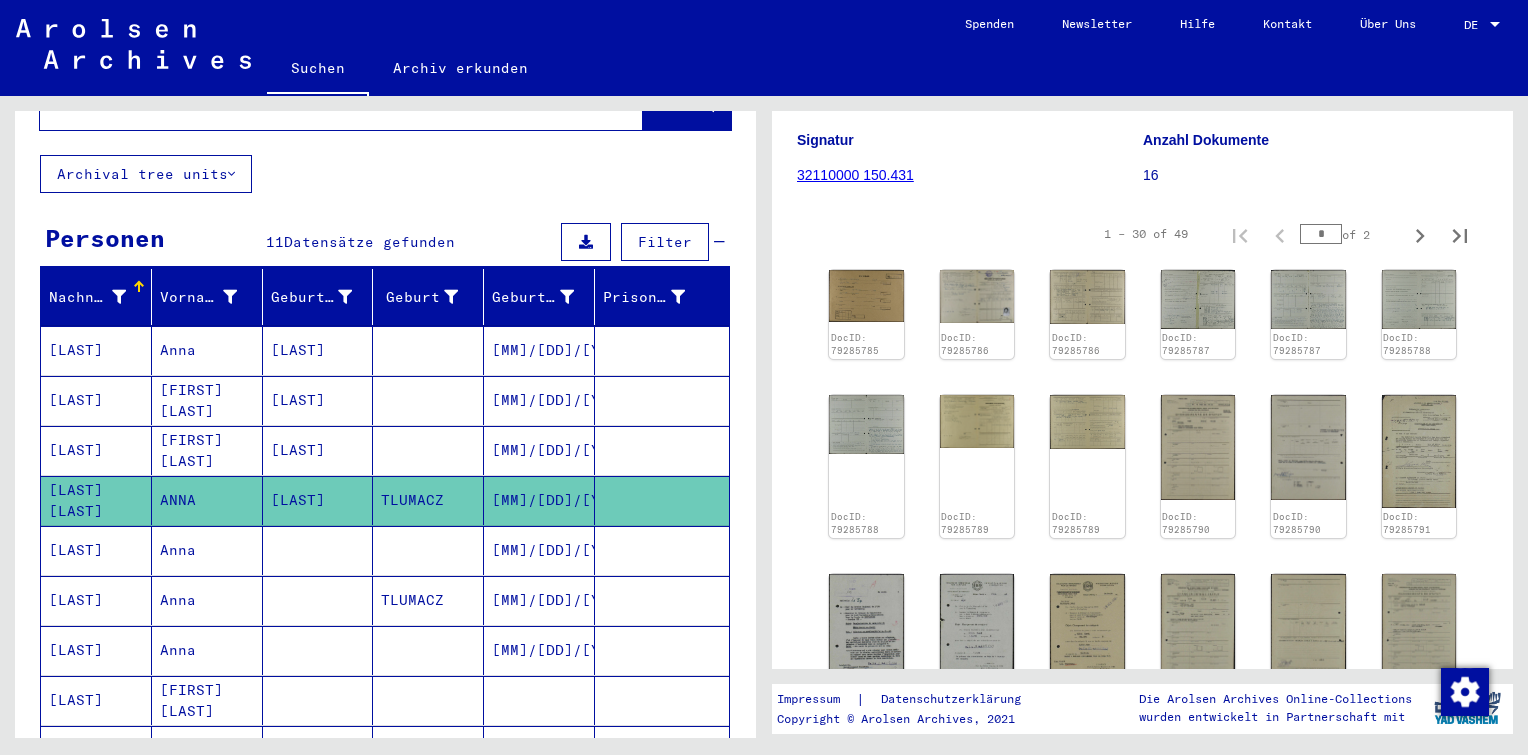 click on "[MM]/[DD]/[YYYY]" at bounding box center (539, 600) 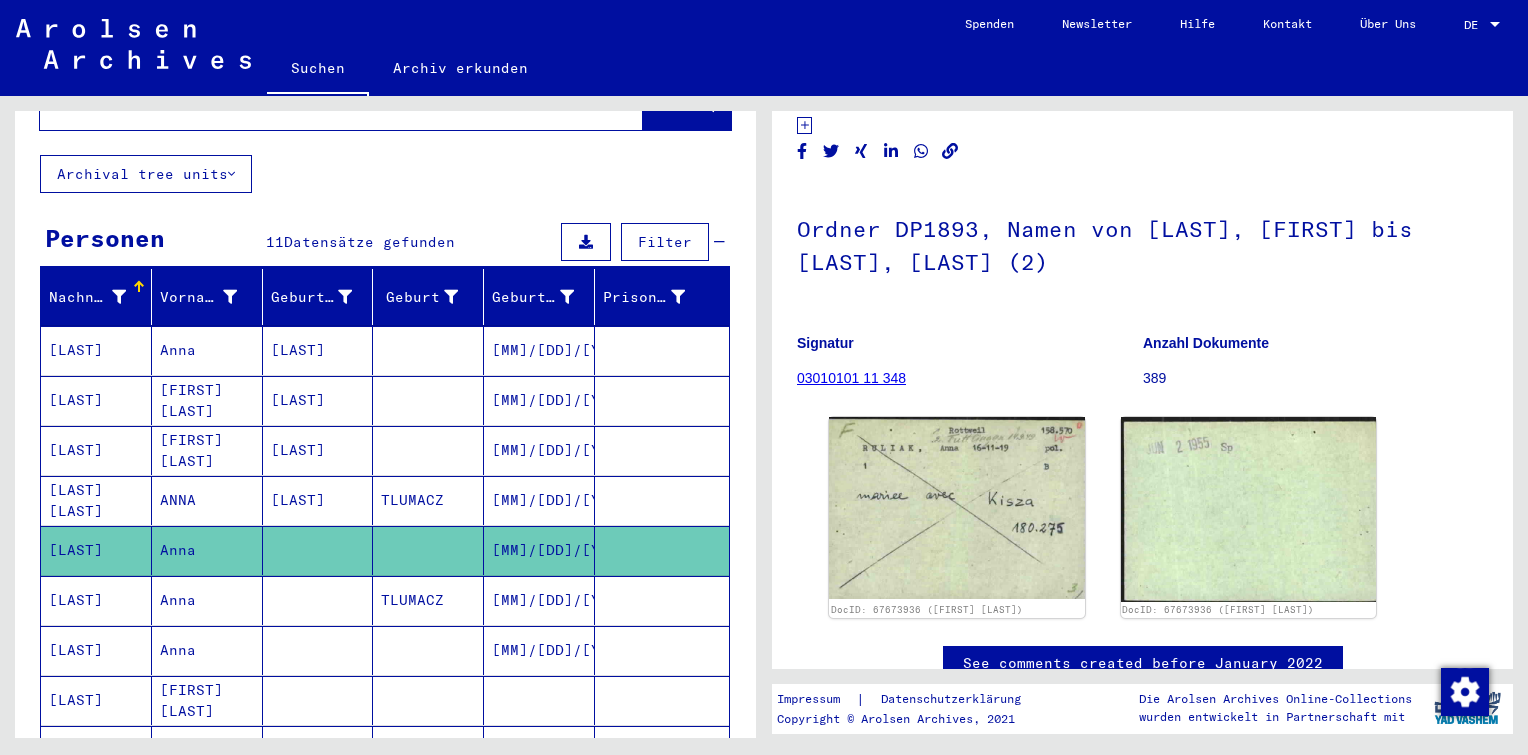 scroll, scrollTop: 136, scrollLeft: 0, axis: vertical 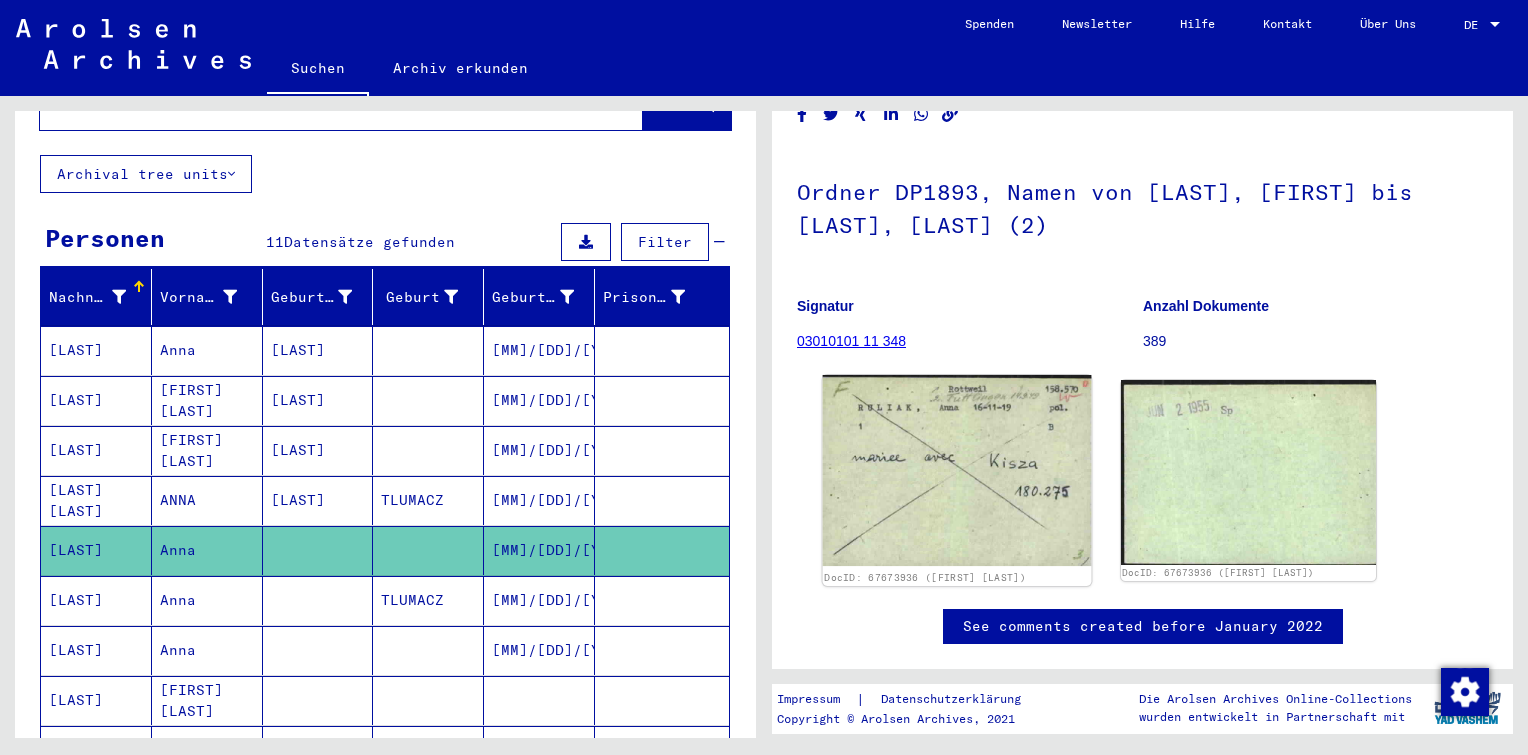 click 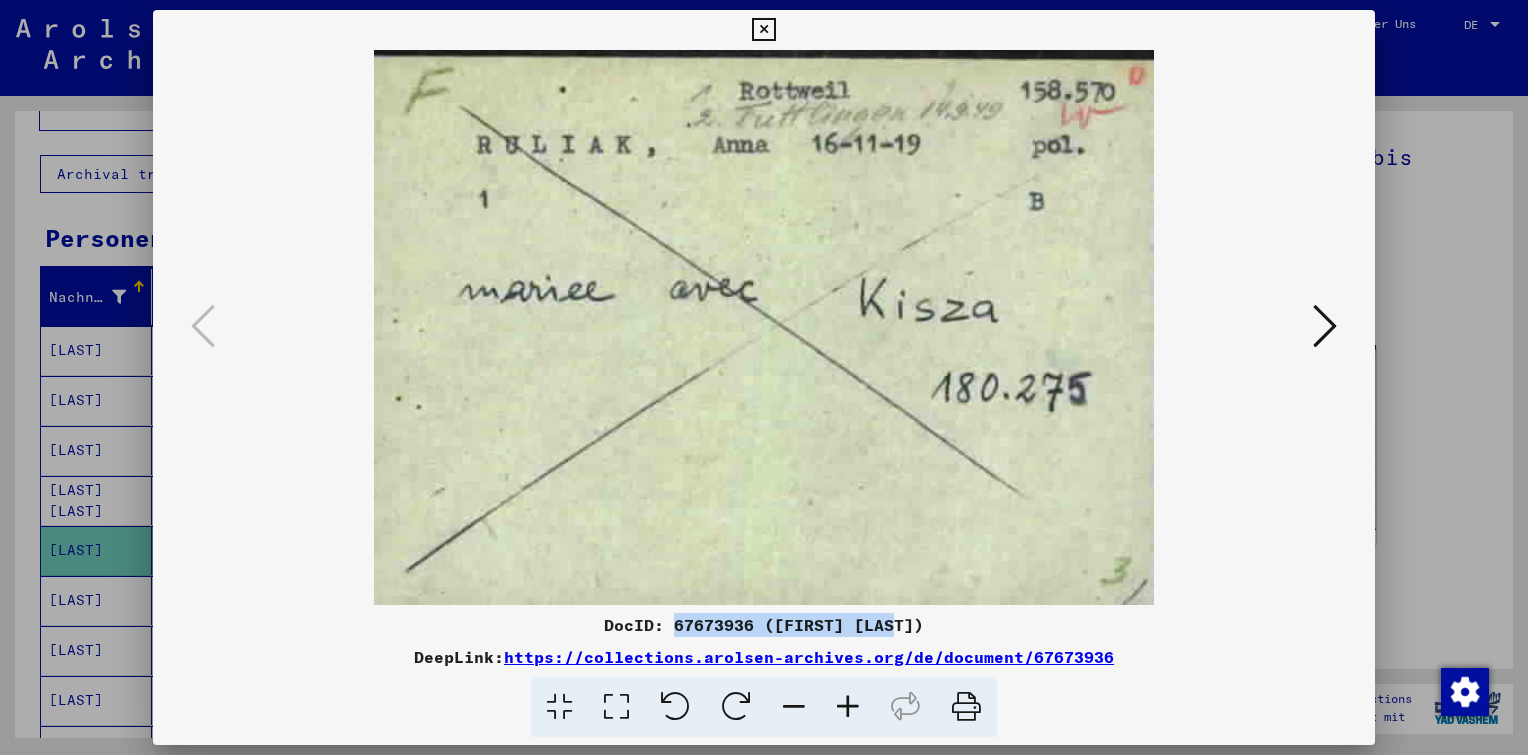 drag, startPoint x: 912, startPoint y: 624, endPoint x: 694, endPoint y: 611, distance: 218.38727 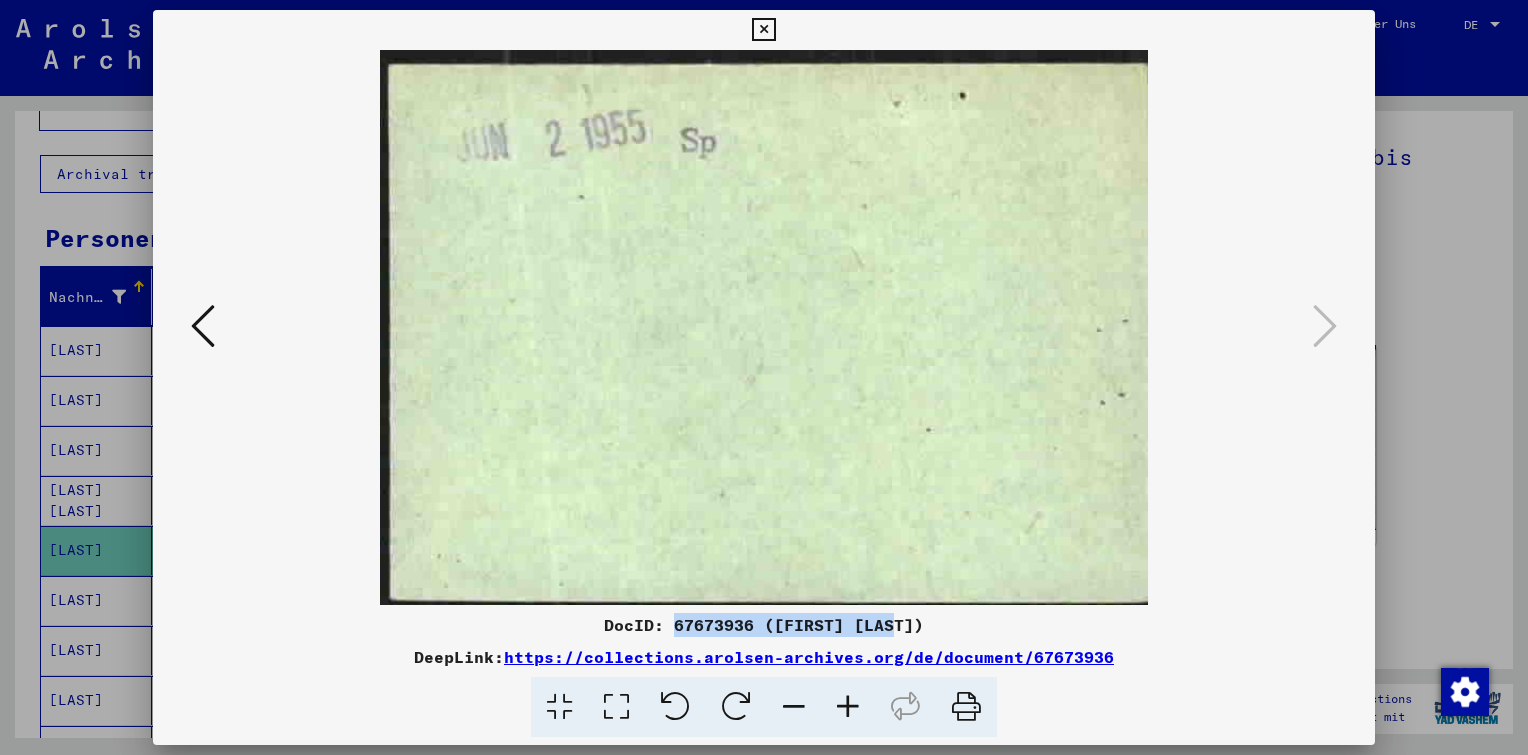 click at bounding box center [763, 30] 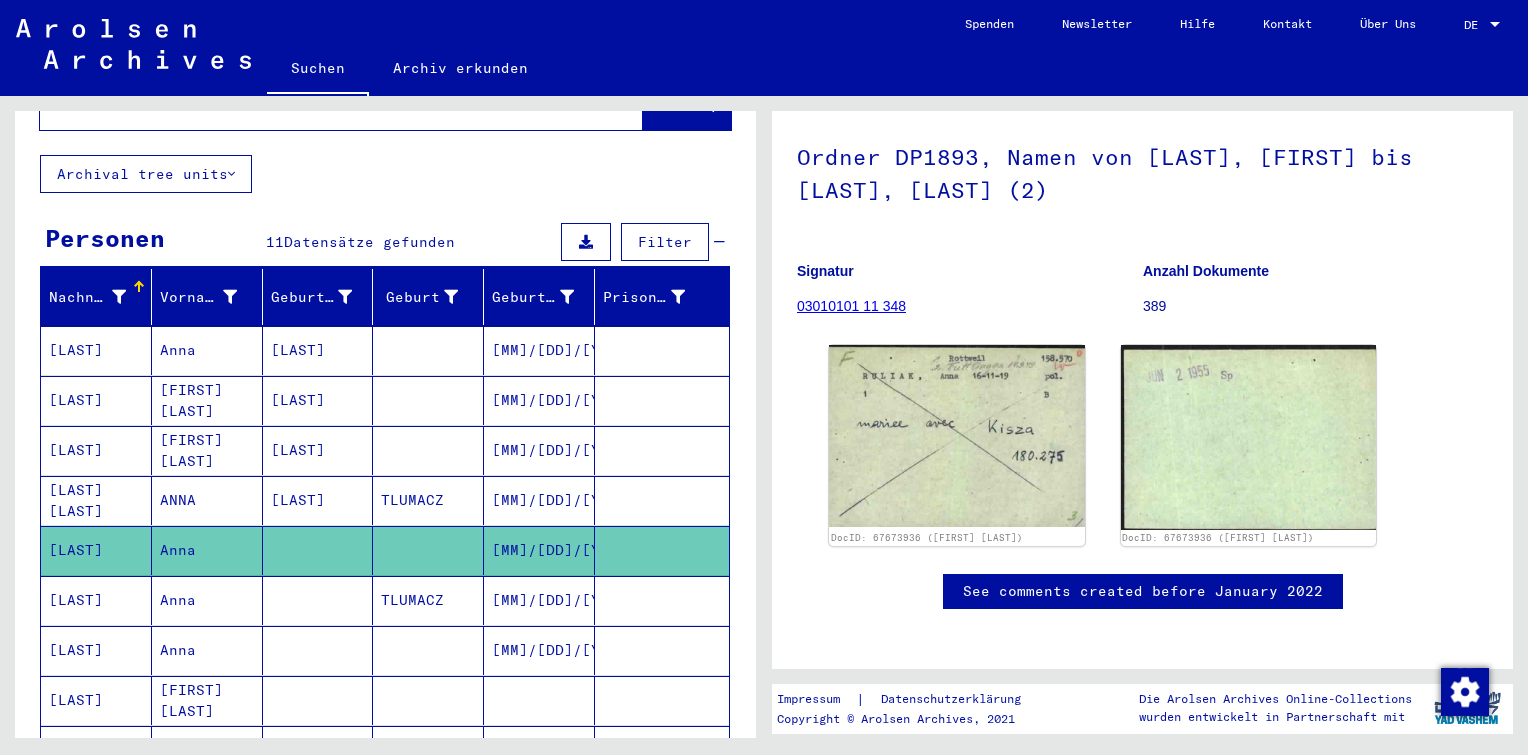 click on "[MM]/[DD]/[YYYY]" at bounding box center (539, 650) 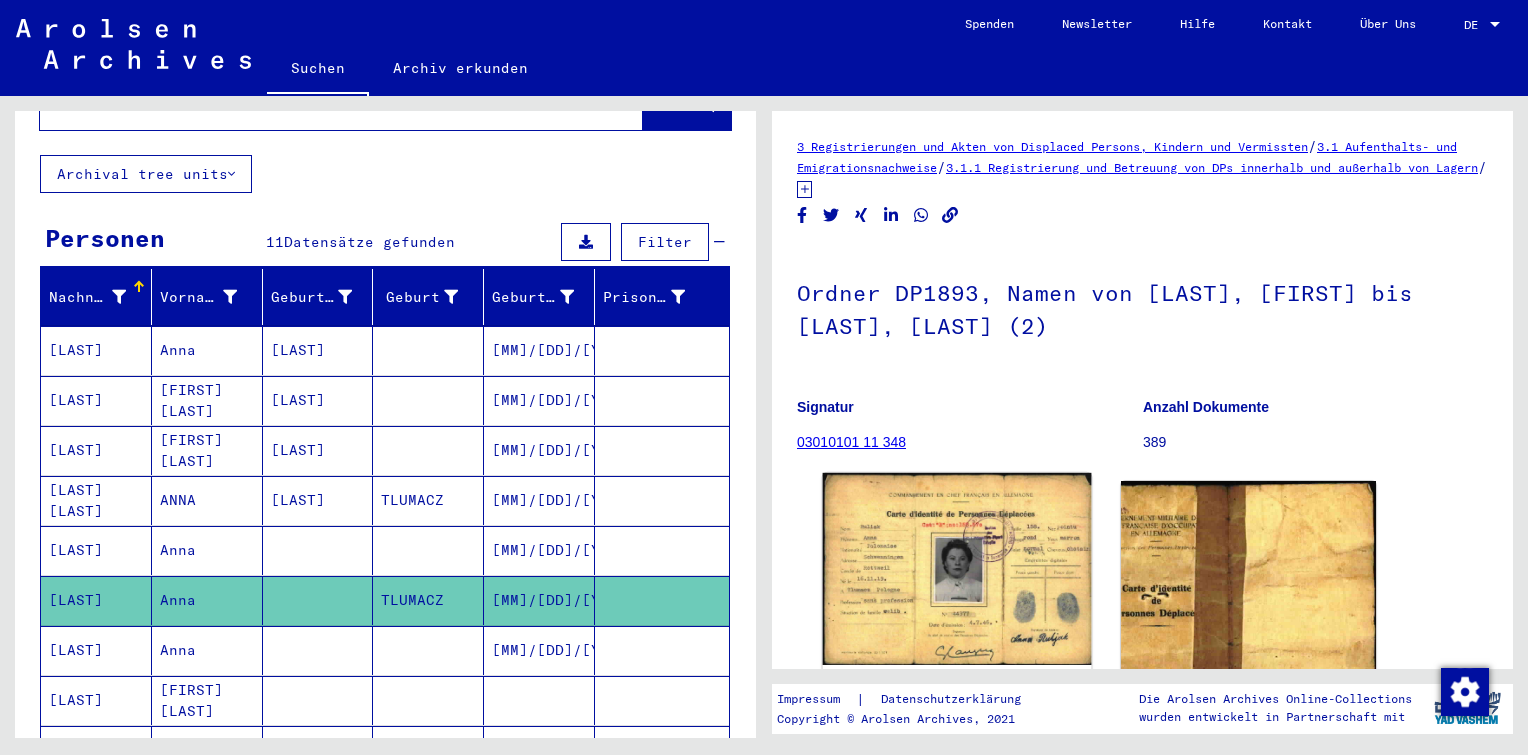 scroll, scrollTop: 291, scrollLeft: 0, axis: vertical 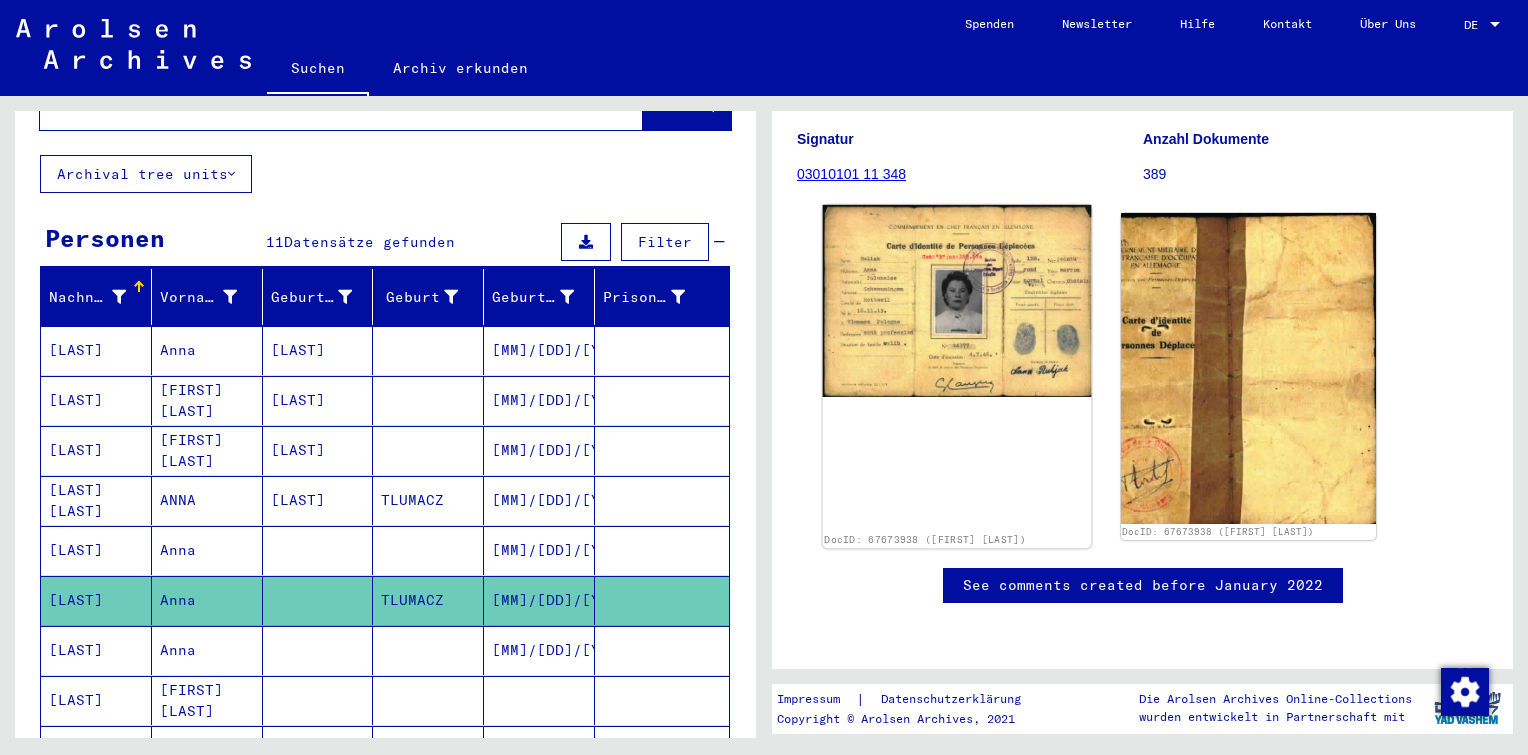 click 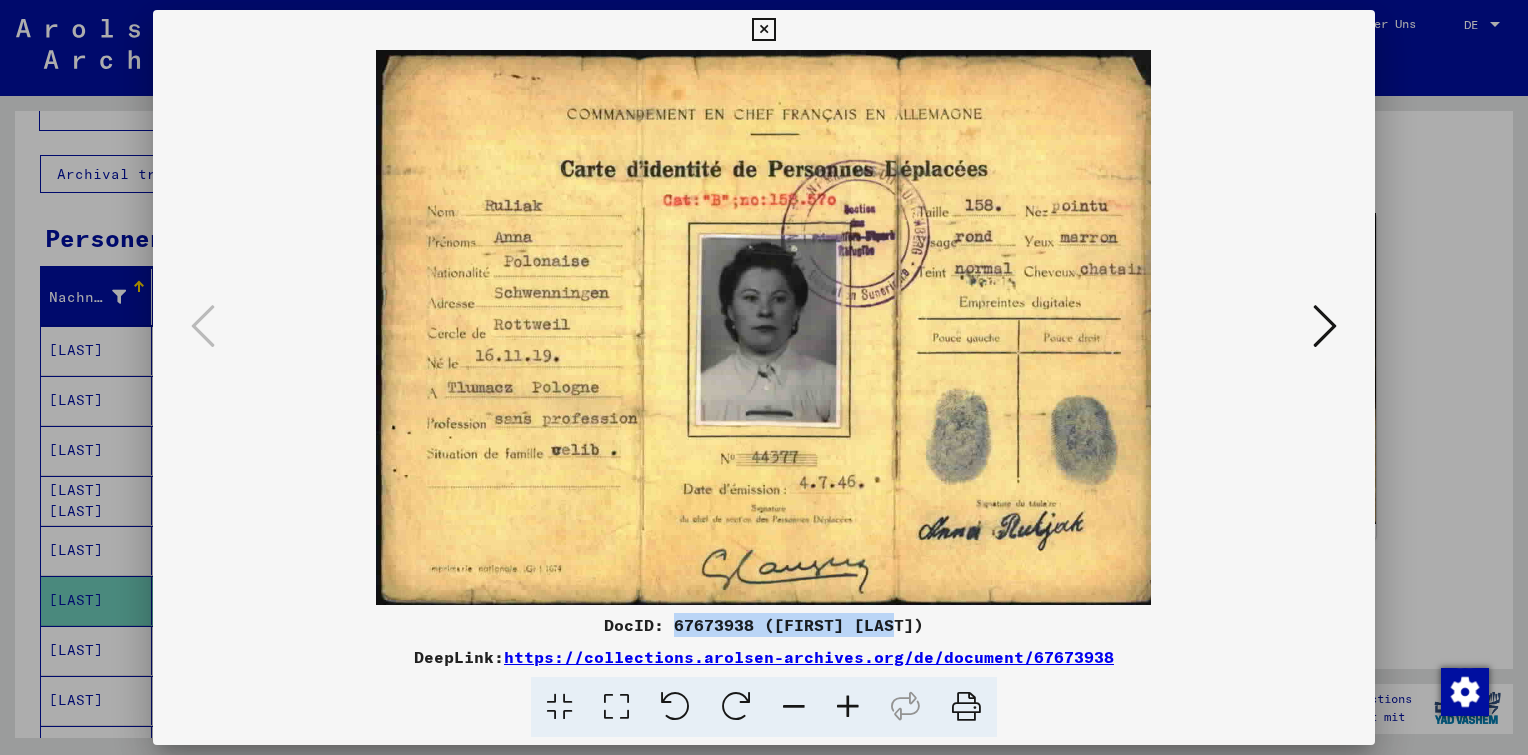 drag, startPoint x: 908, startPoint y: 628, endPoint x: 691, endPoint y: 617, distance: 217.27863 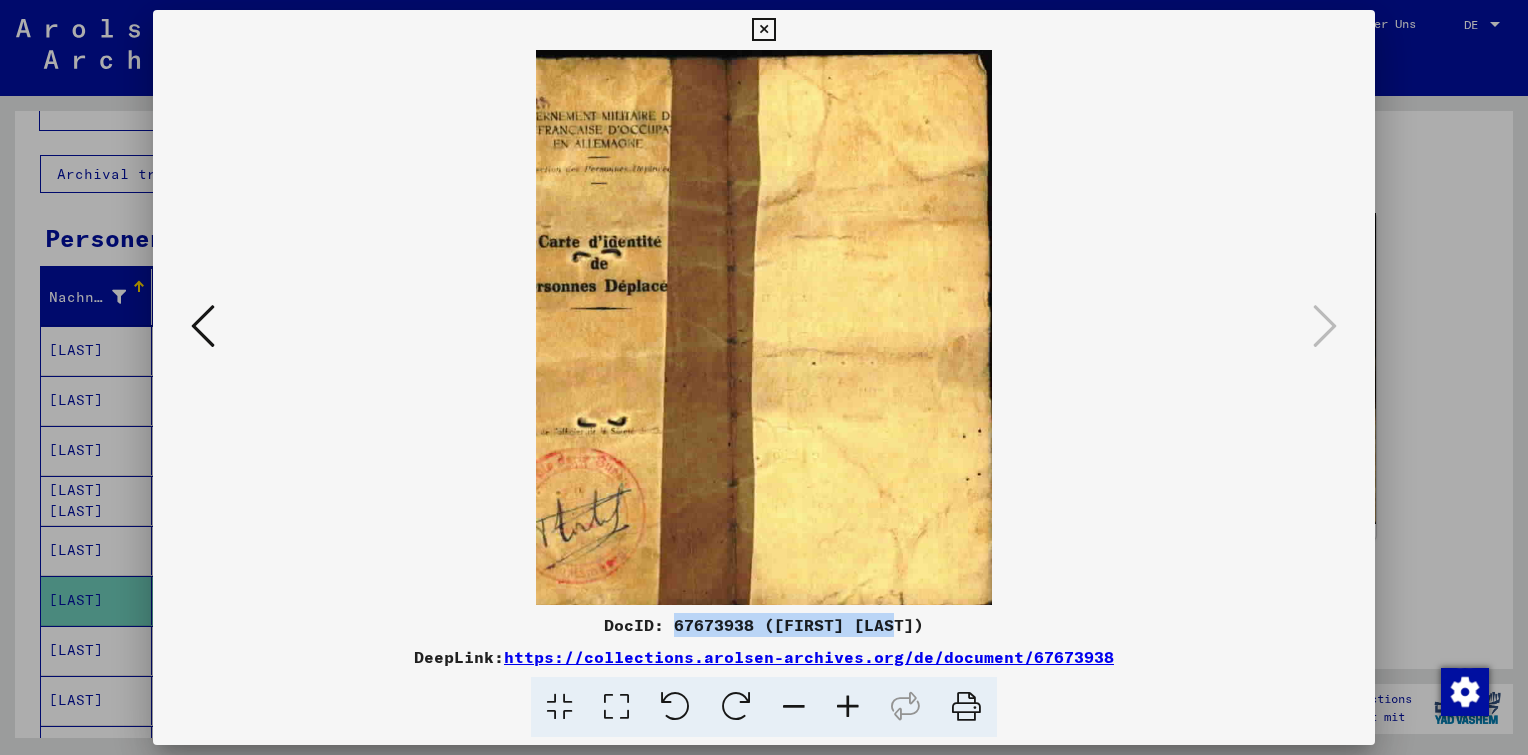 click at bounding box center (763, 30) 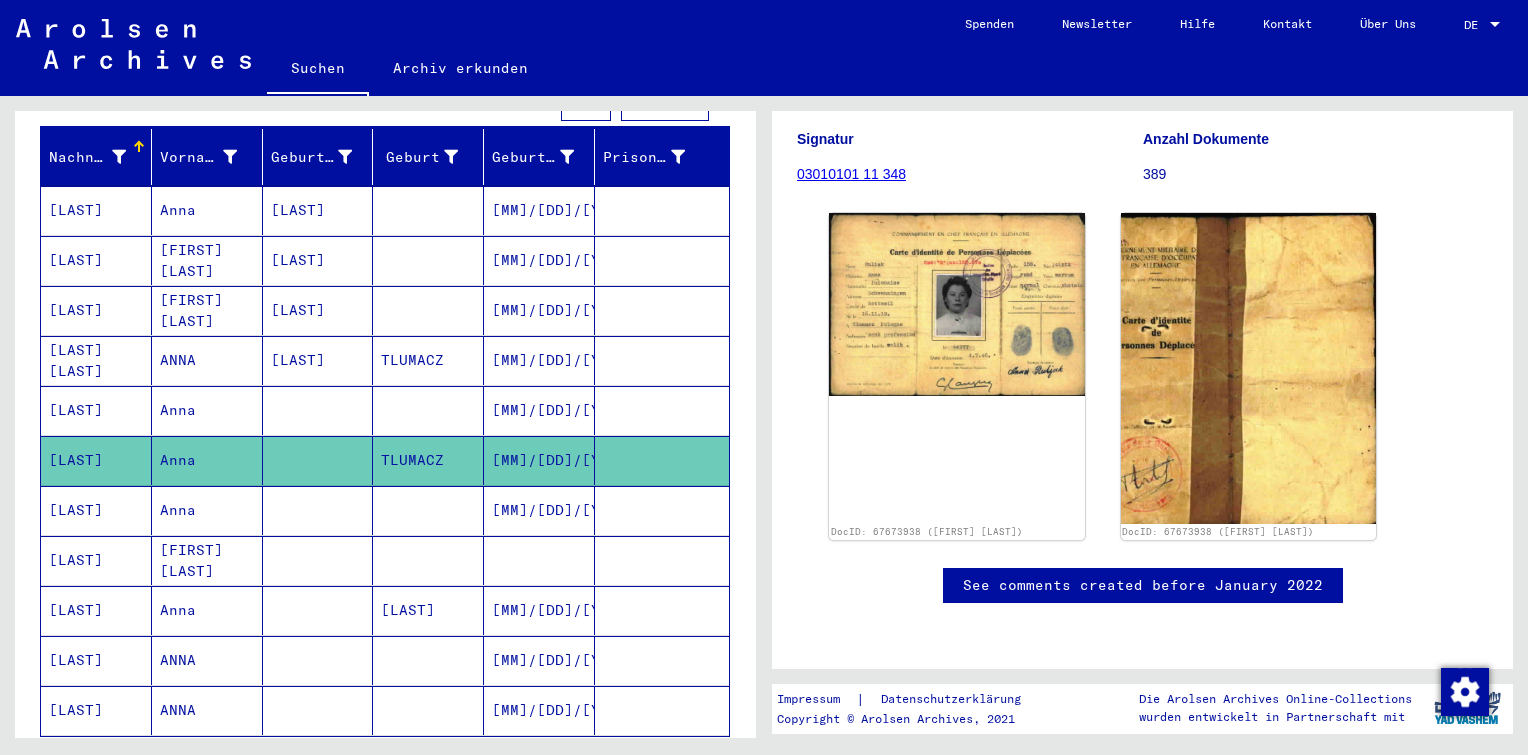 scroll, scrollTop: 400, scrollLeft: 0, axis: vertical 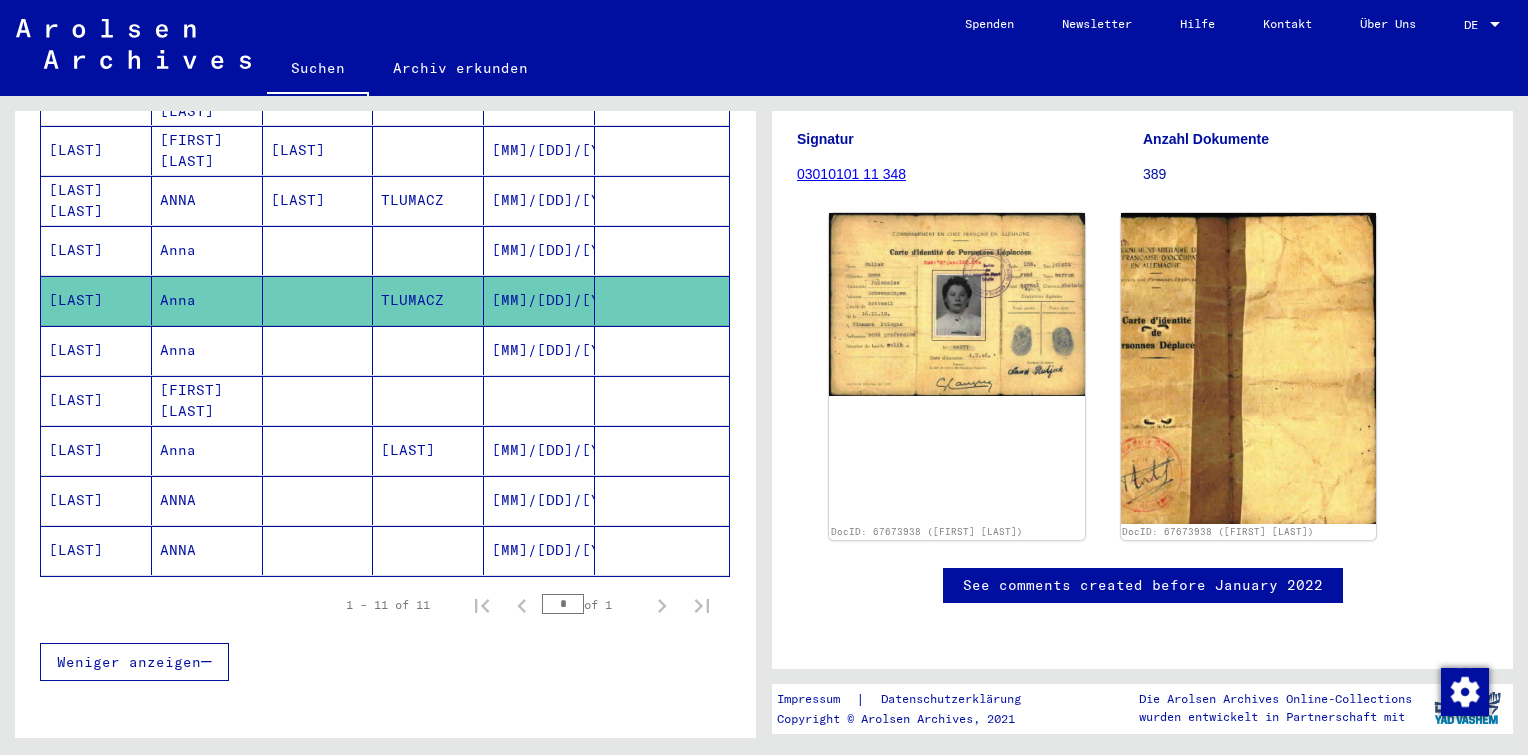 click on "[MM]/[DD]/[YYYY]" at bounding box center (539, 400) 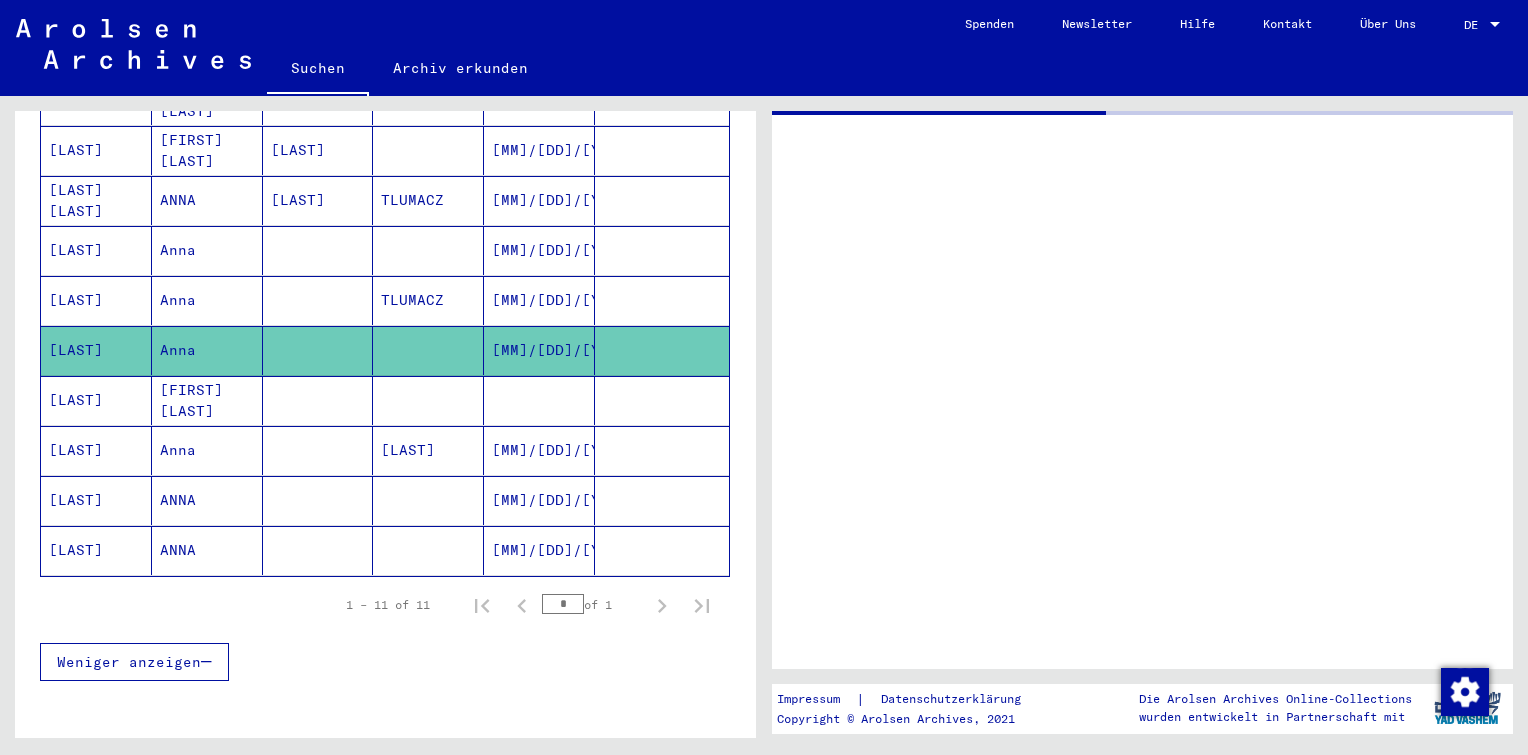 scroll, scrollTop: 0, scrollLeft: 0, axis: both 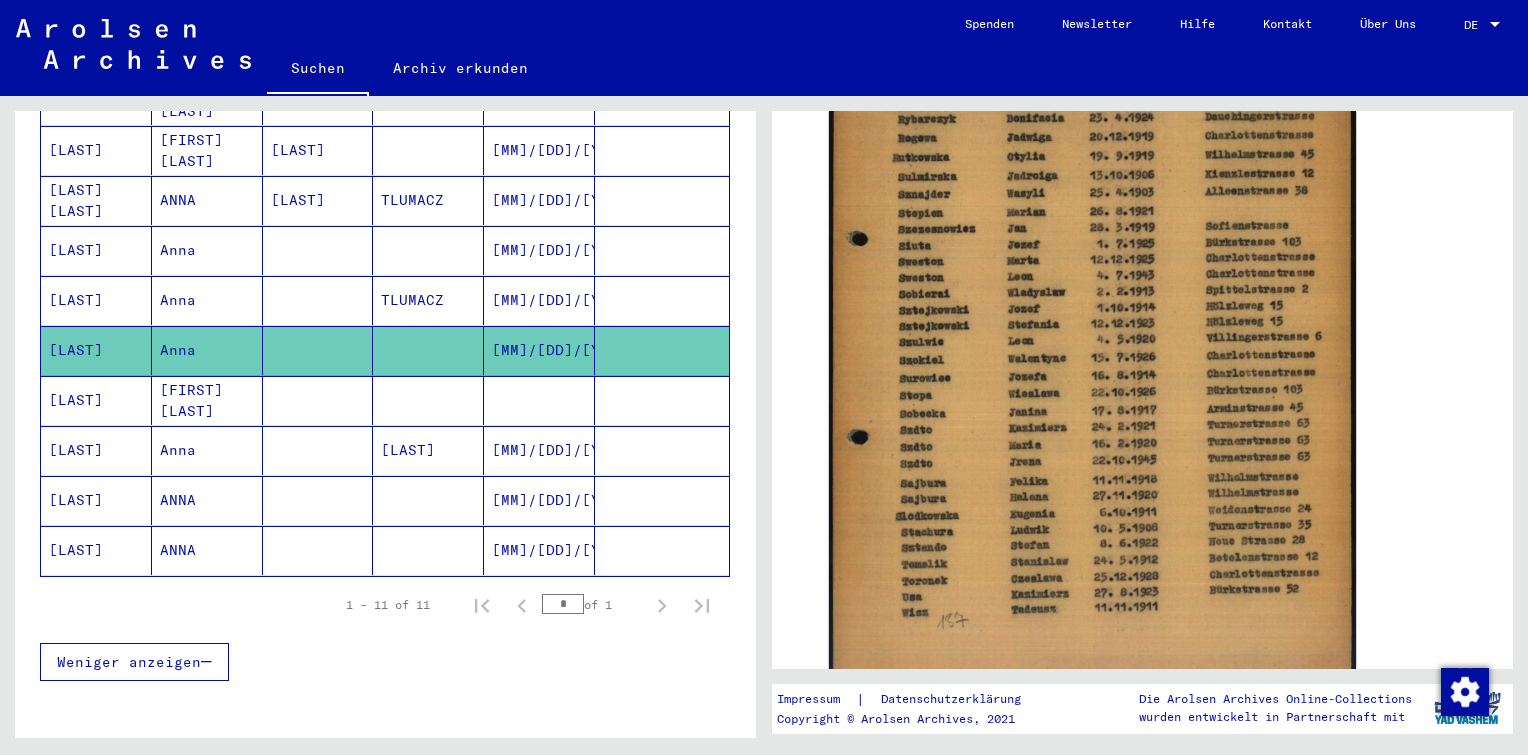 click at bounding box center (539, 450) 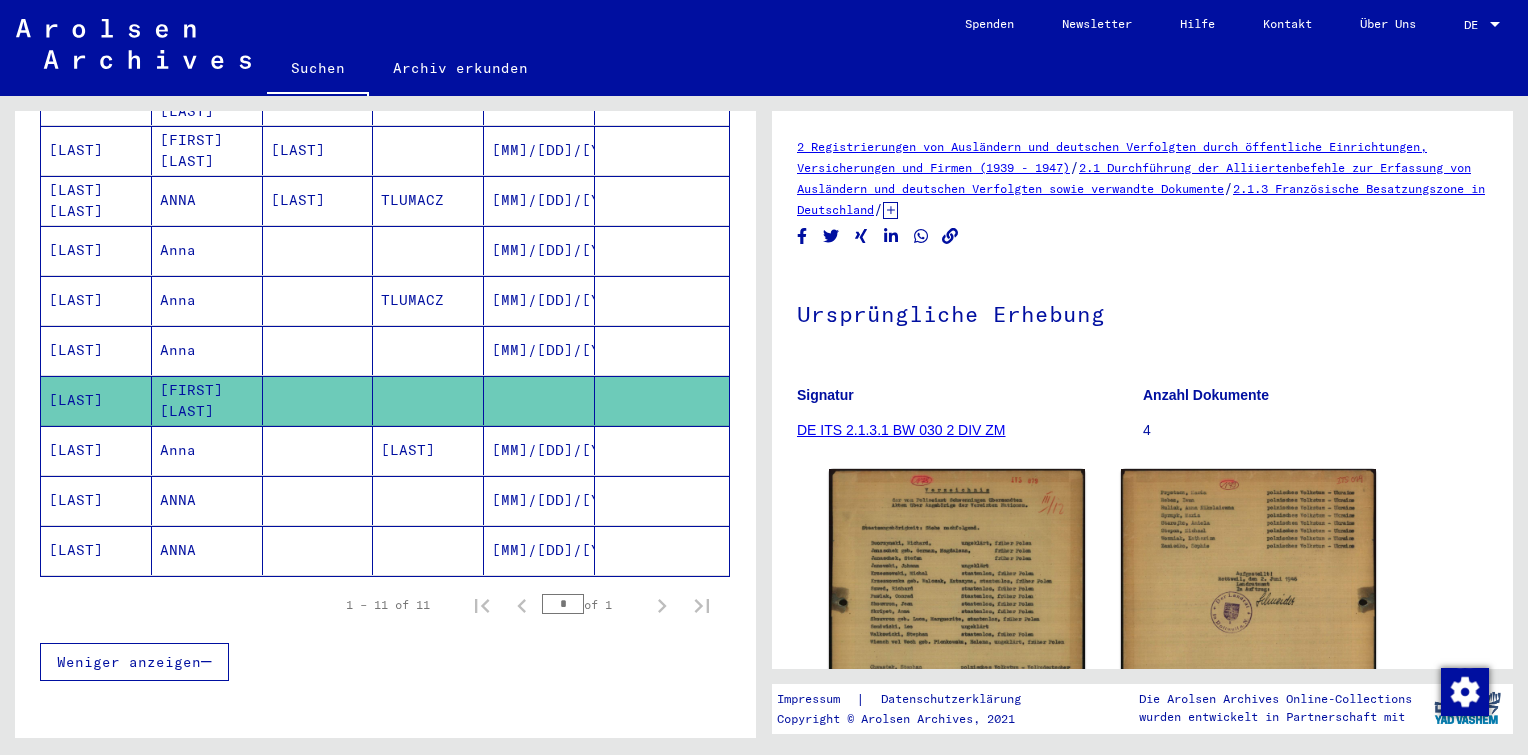 scroll, scrollTop: 0, scrollLeft: 0, axis: both 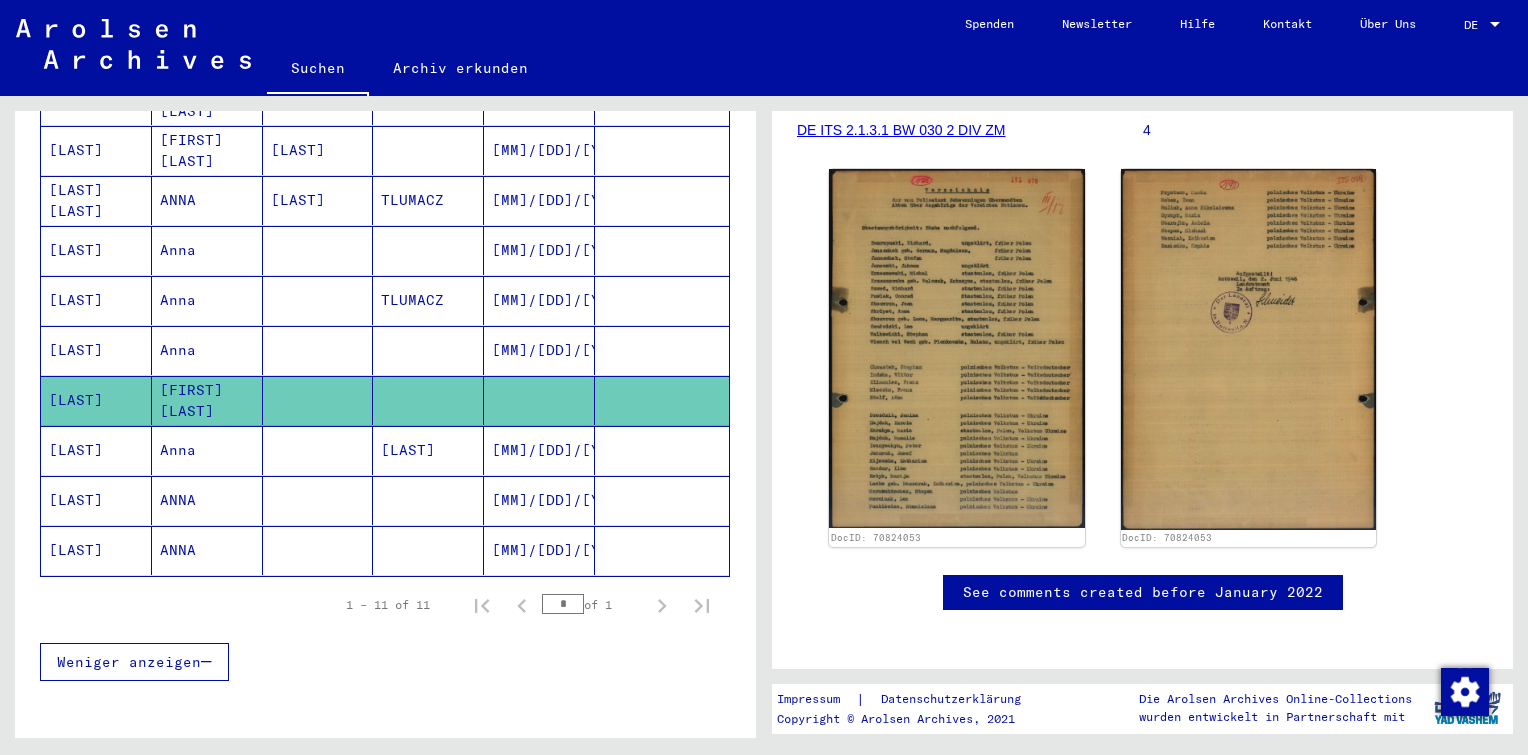 click on "[MM]/[DD]/[YYYY]" at bounding box center [539, 500] 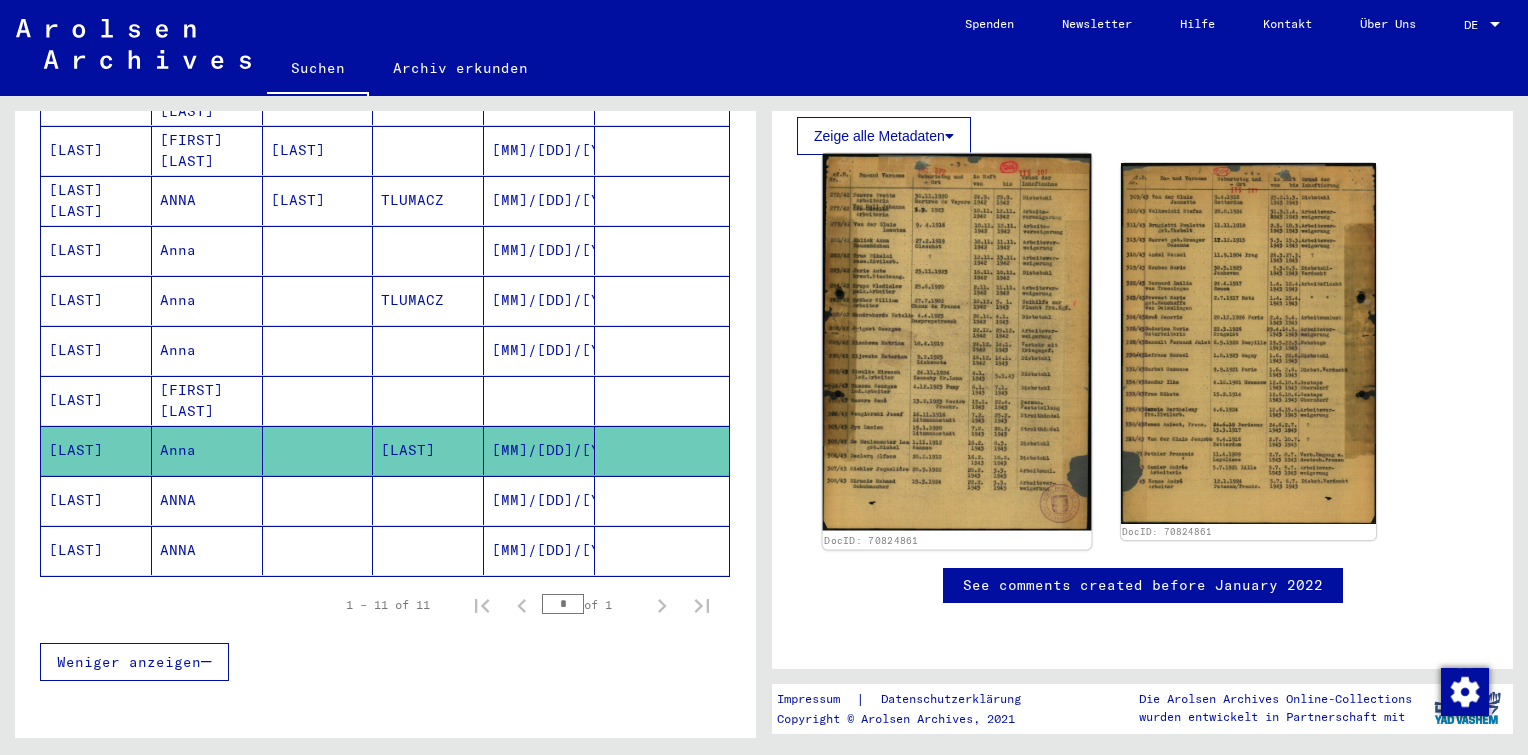 scroll, scrollTop: 376, scrollLeft: 0, axis: vertical 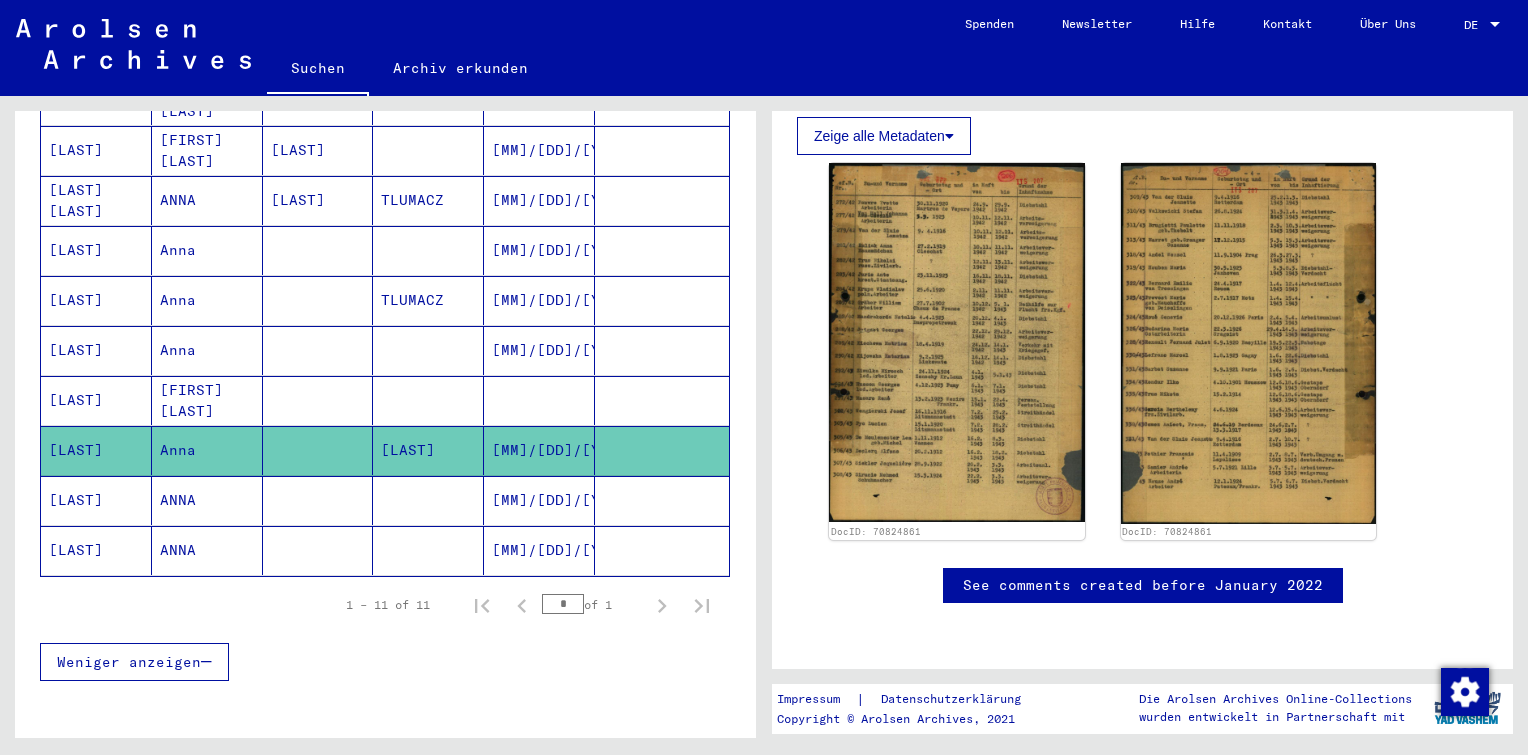 click at bounding box center [318, 550] 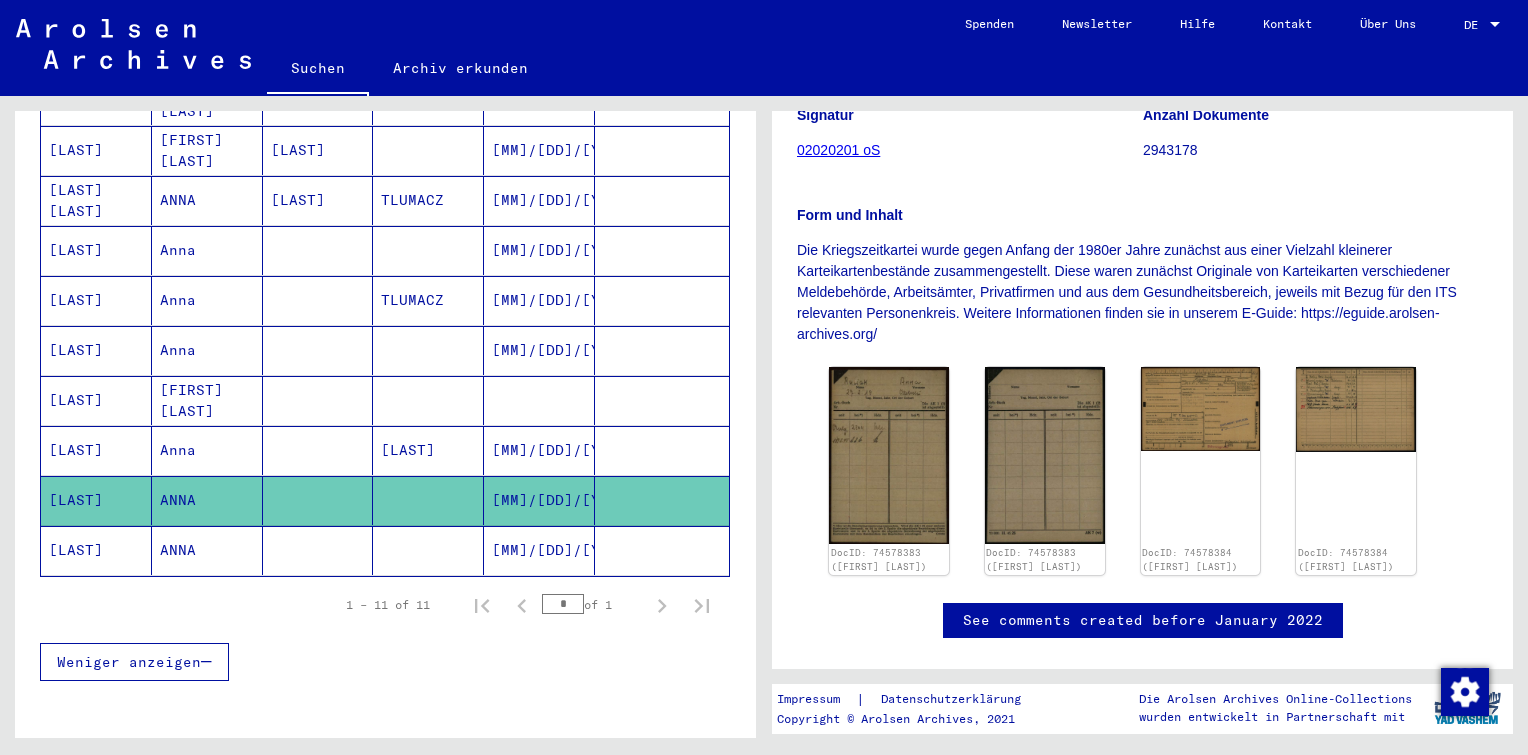scroll, scrollTop: 341, scrollLeft: 0, axis: vertical 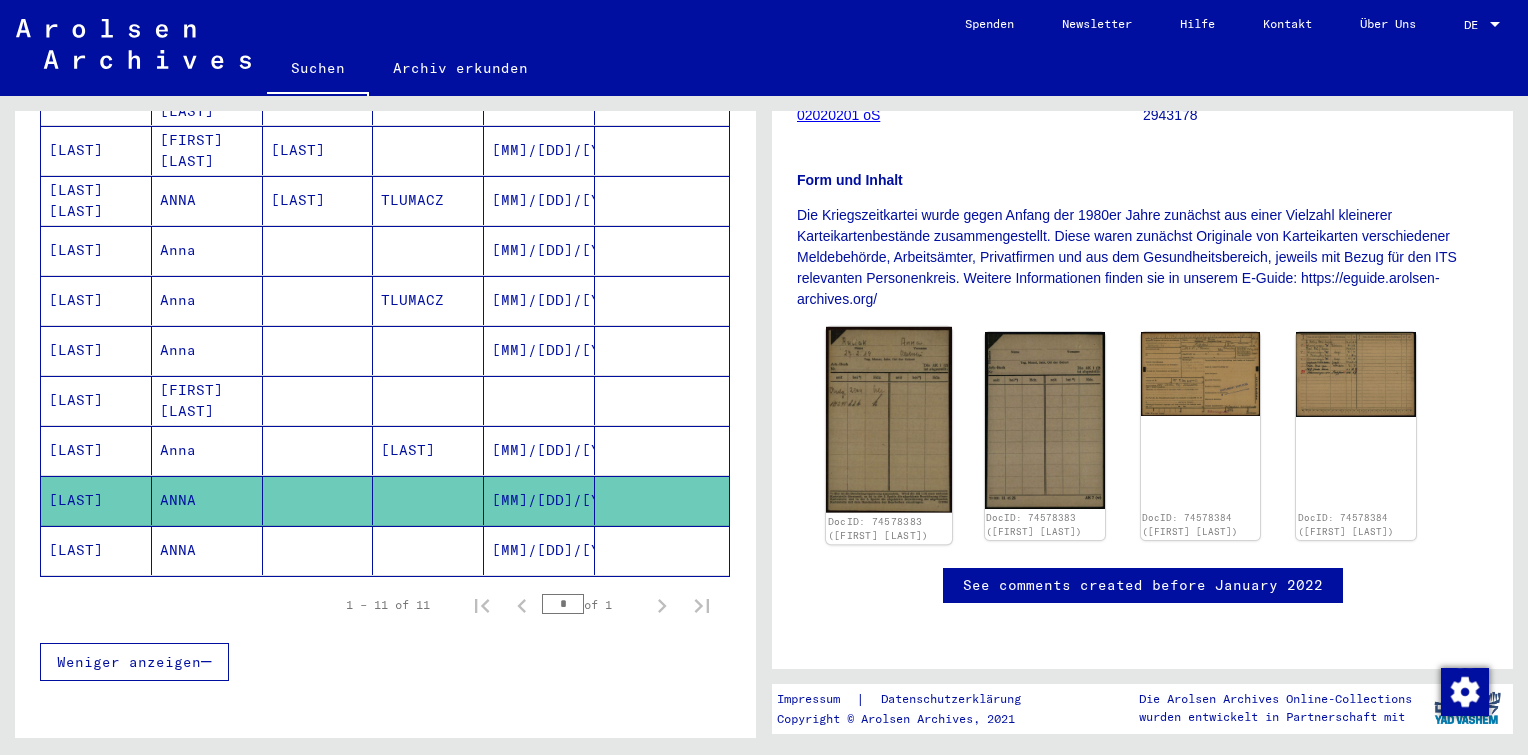 click 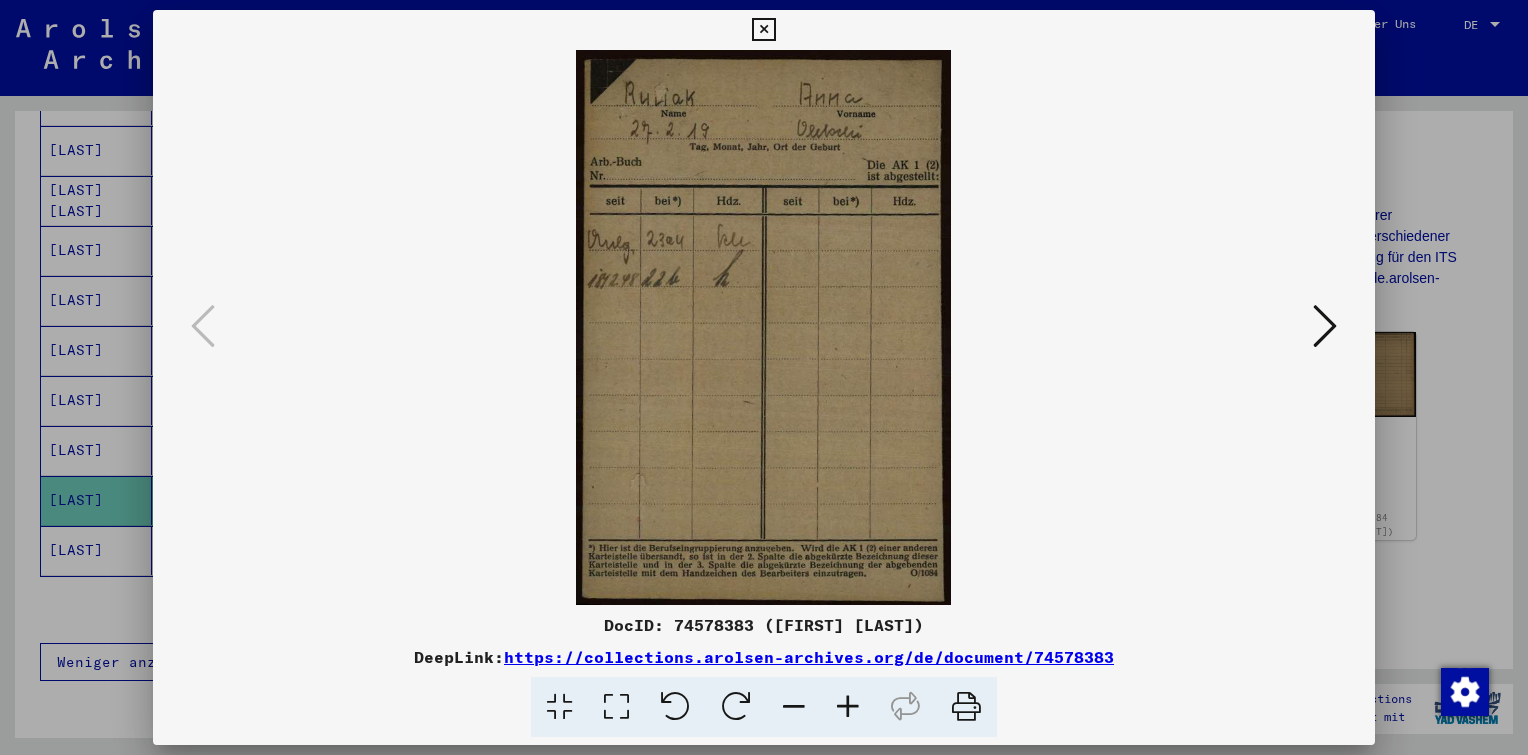 type 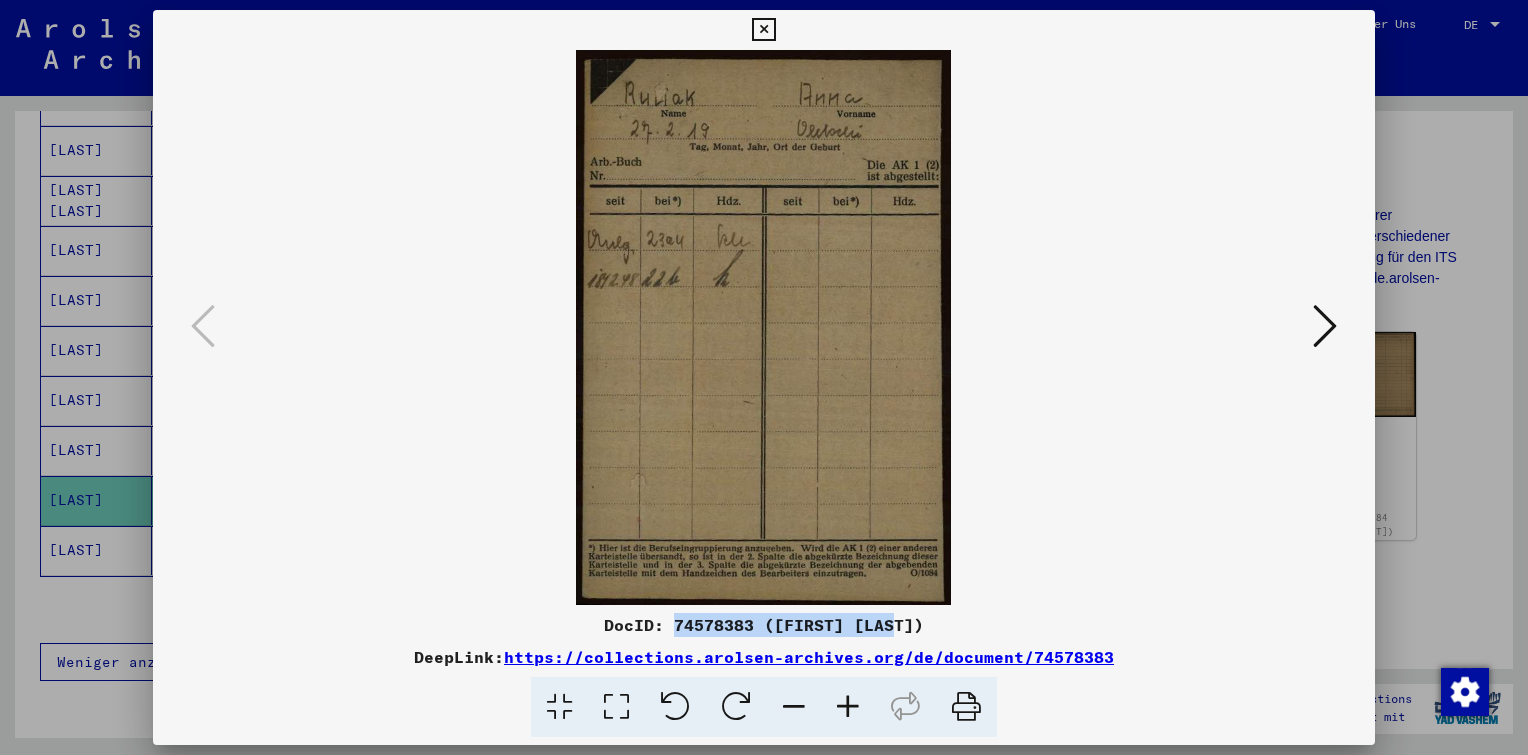 drag, startPoint x: 909, startPoint y: 620, endPoint x: 691, endPoint y: 620, distance: 218 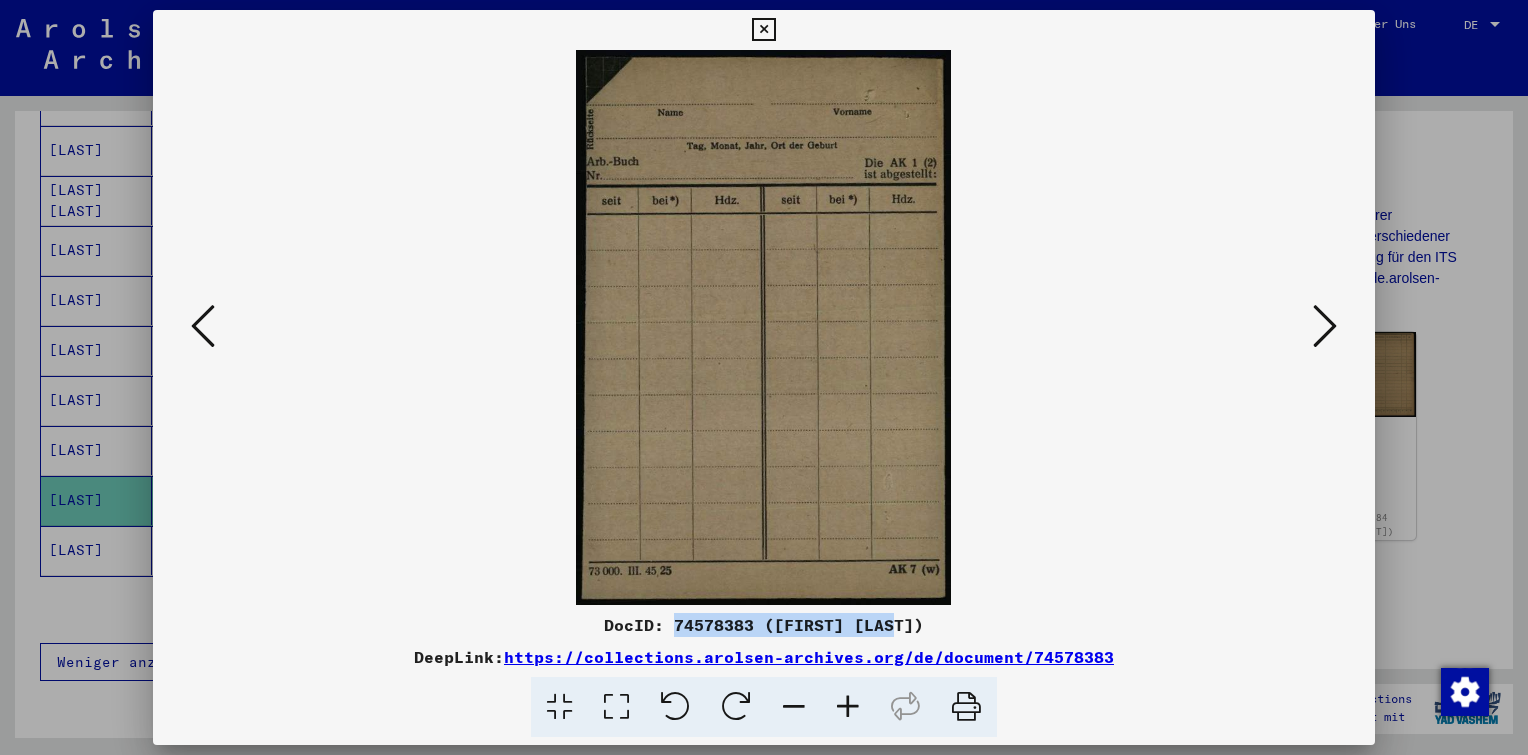 type 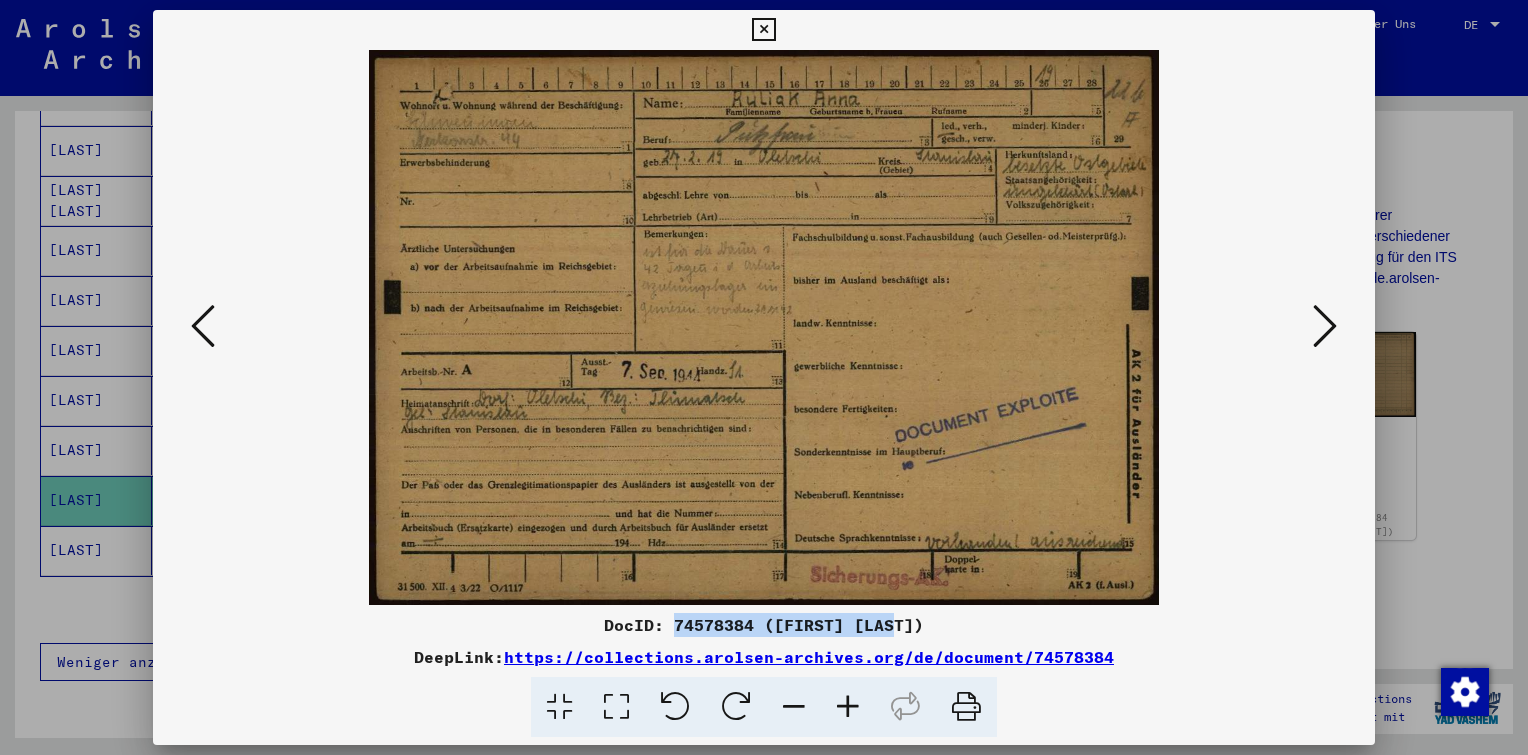 drag, startPoint x: 916, startPoint y: 632, endPoint x: 689, endPoint y: 628, distance: 227.03523 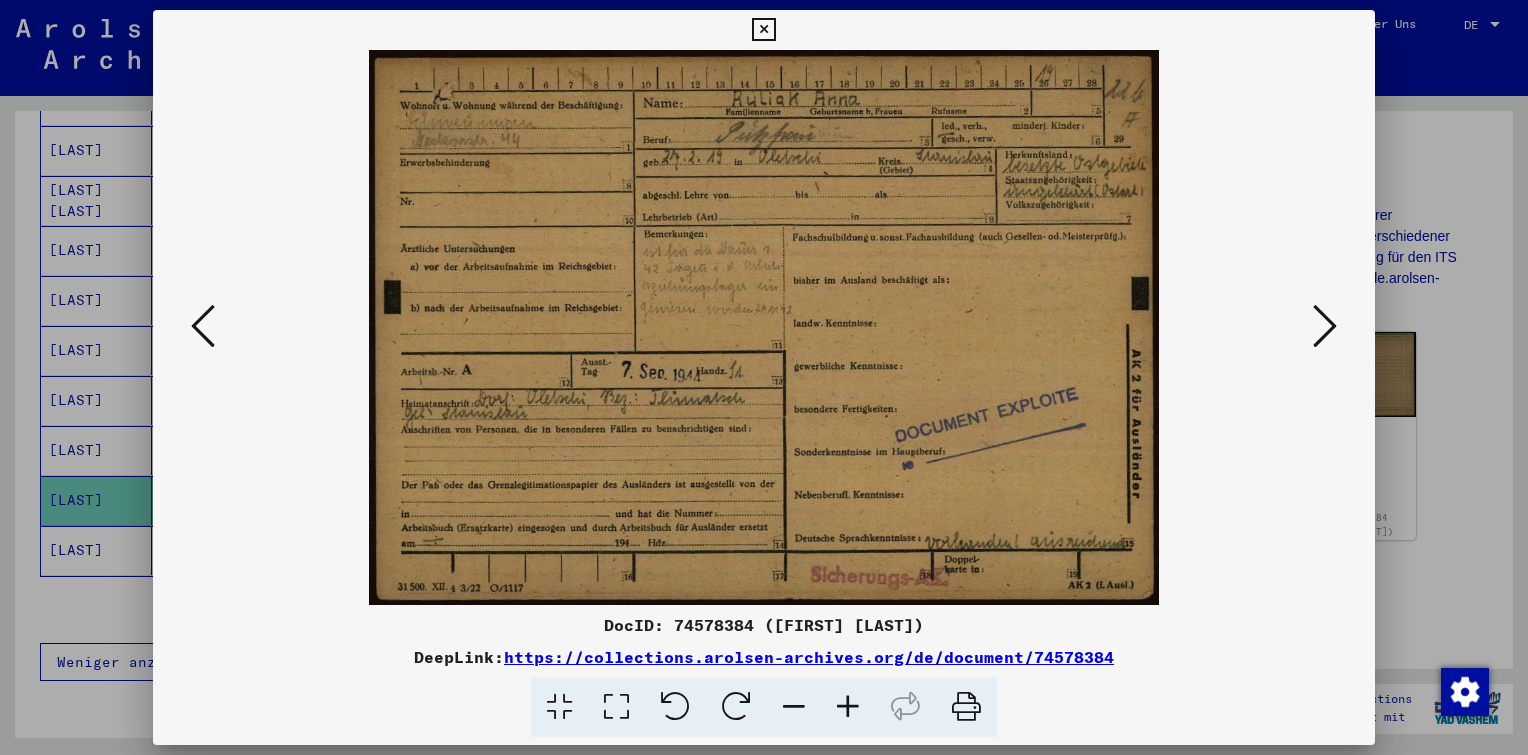 click at bounding box center (848, 707) 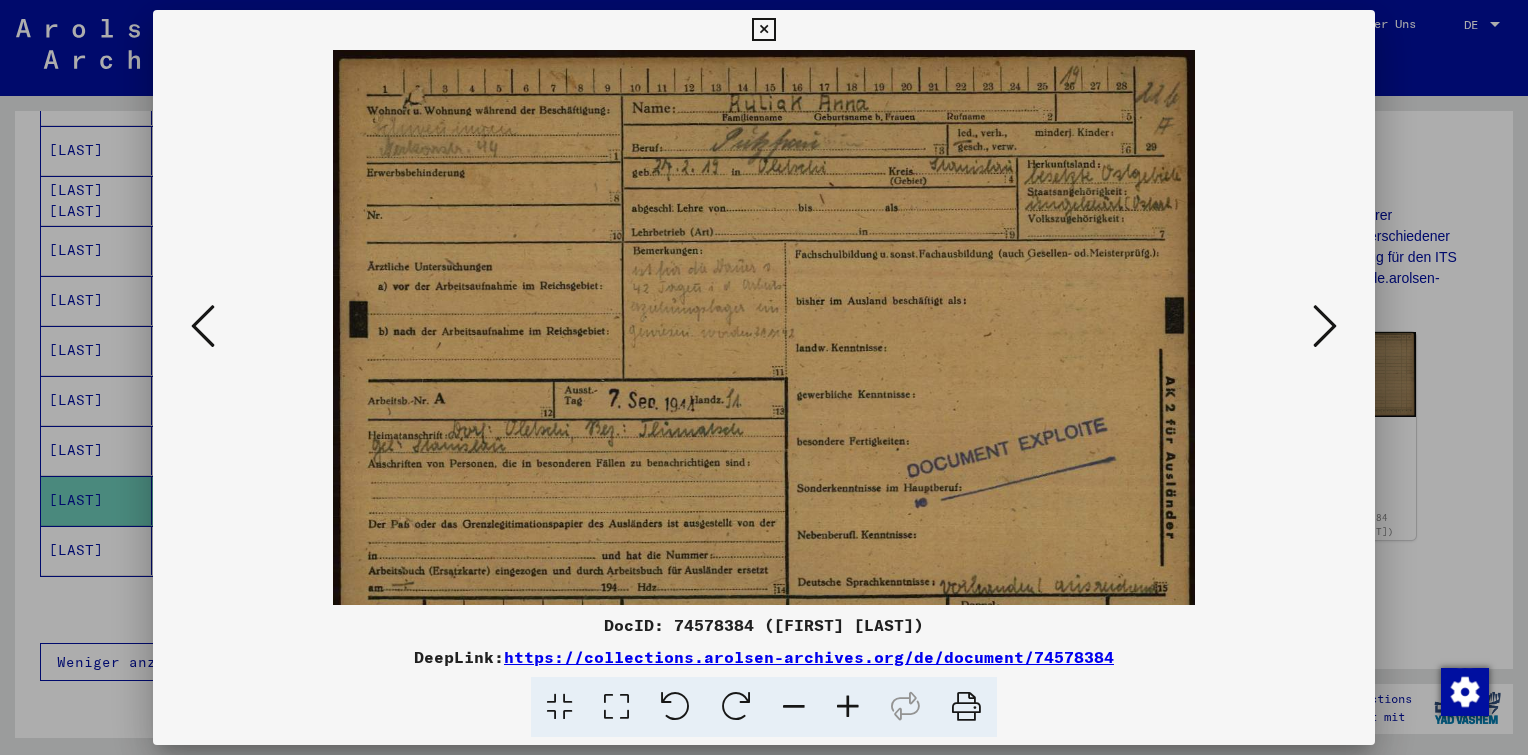 click at bounding box center (848, 707) 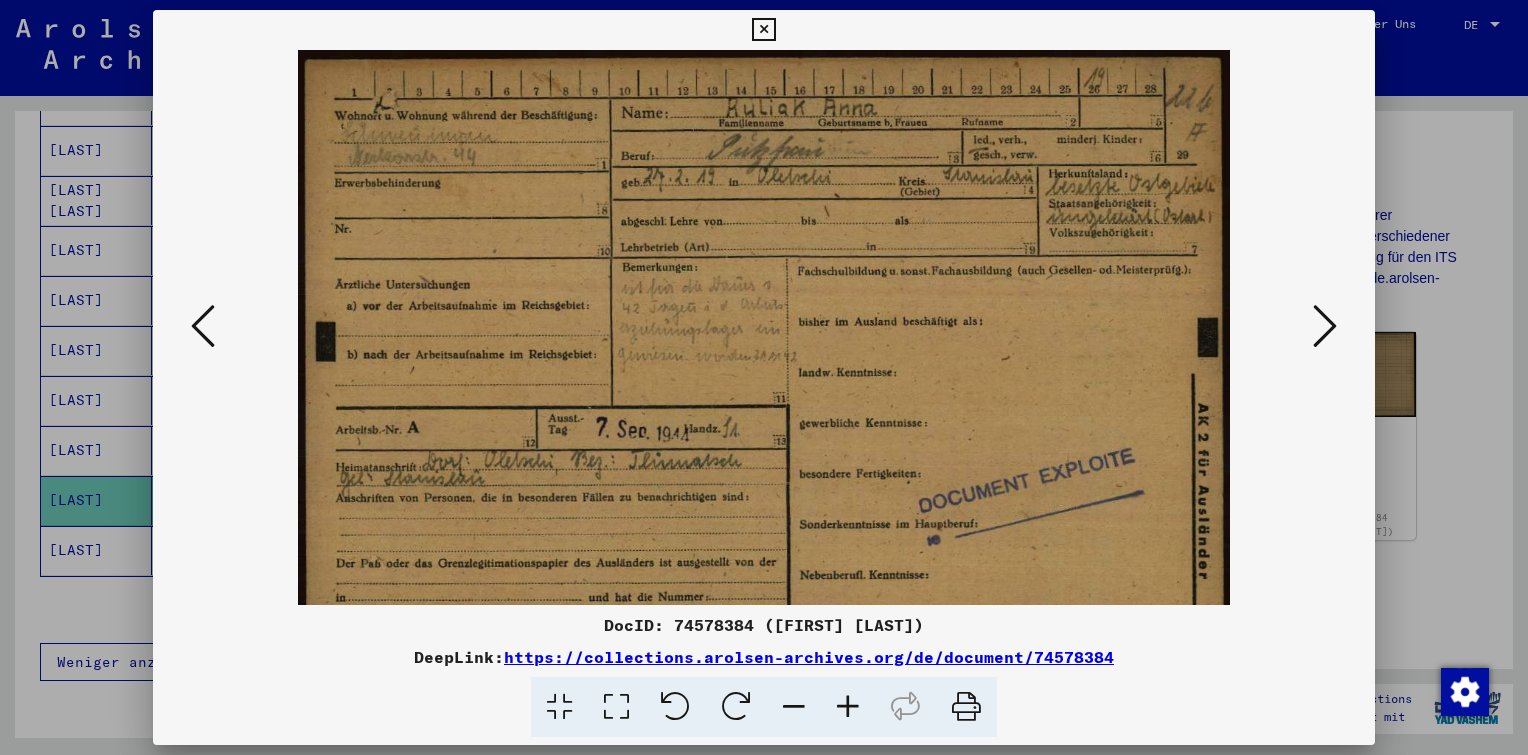 click at bounding box center (848, 707) 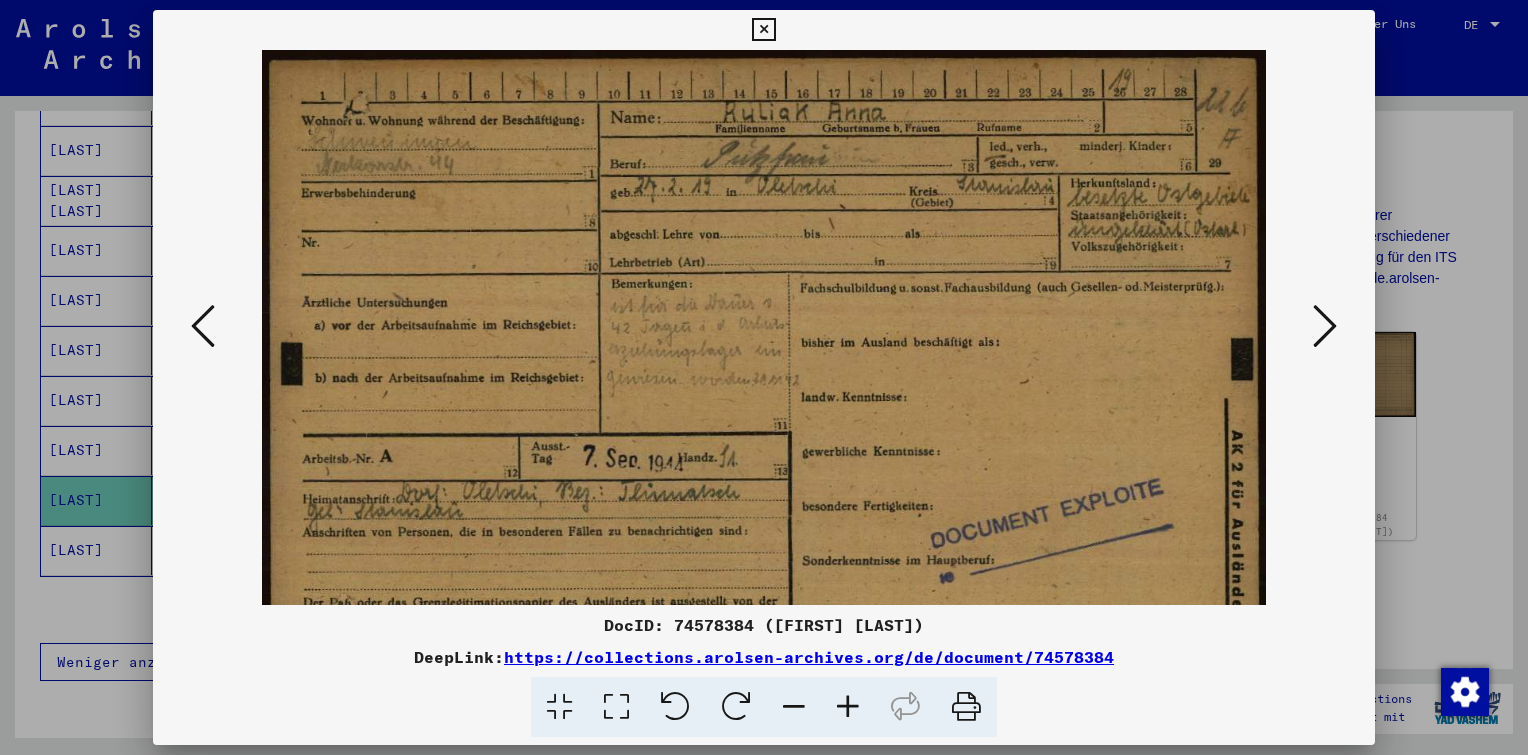 click at bounding box center (848, 707) 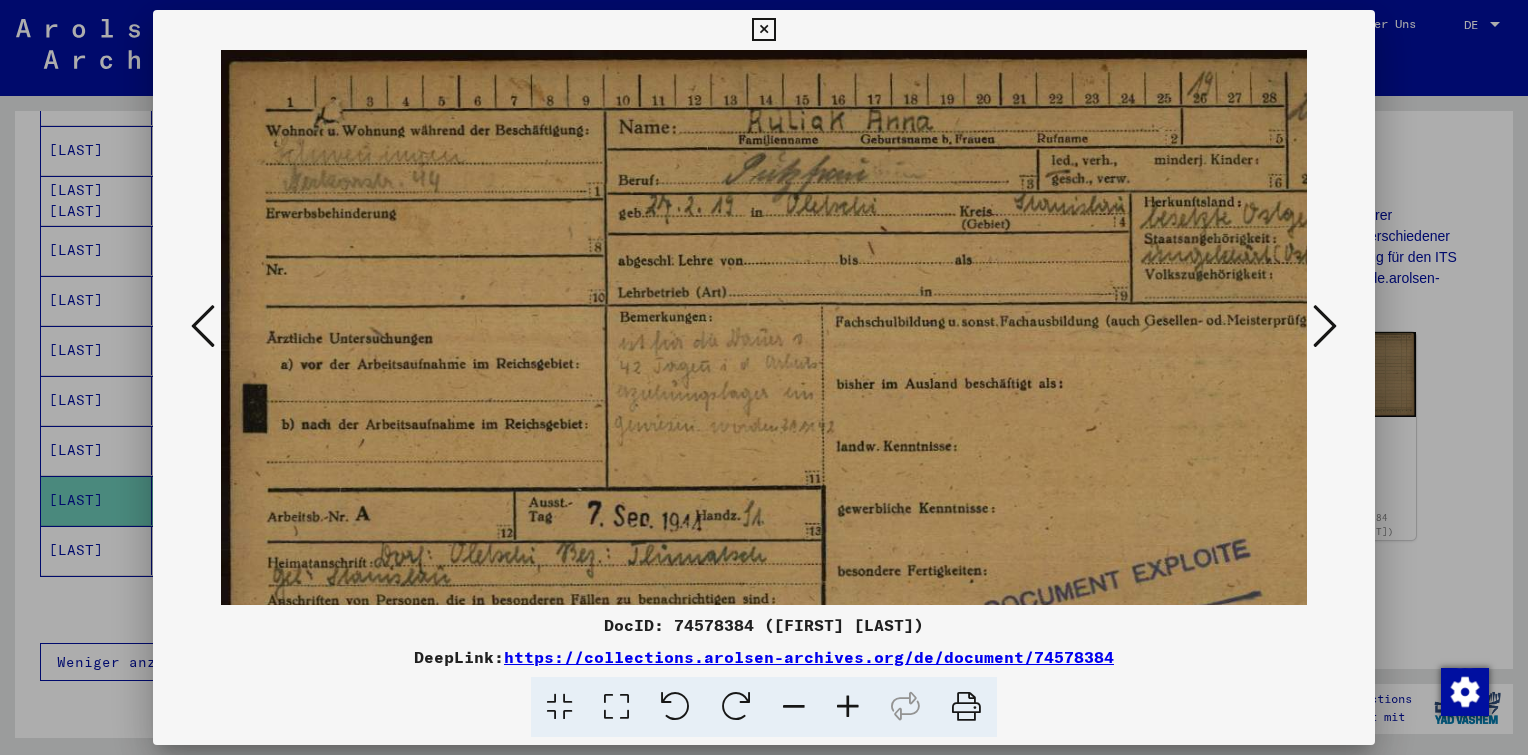 click at bounding box center (848, 707) 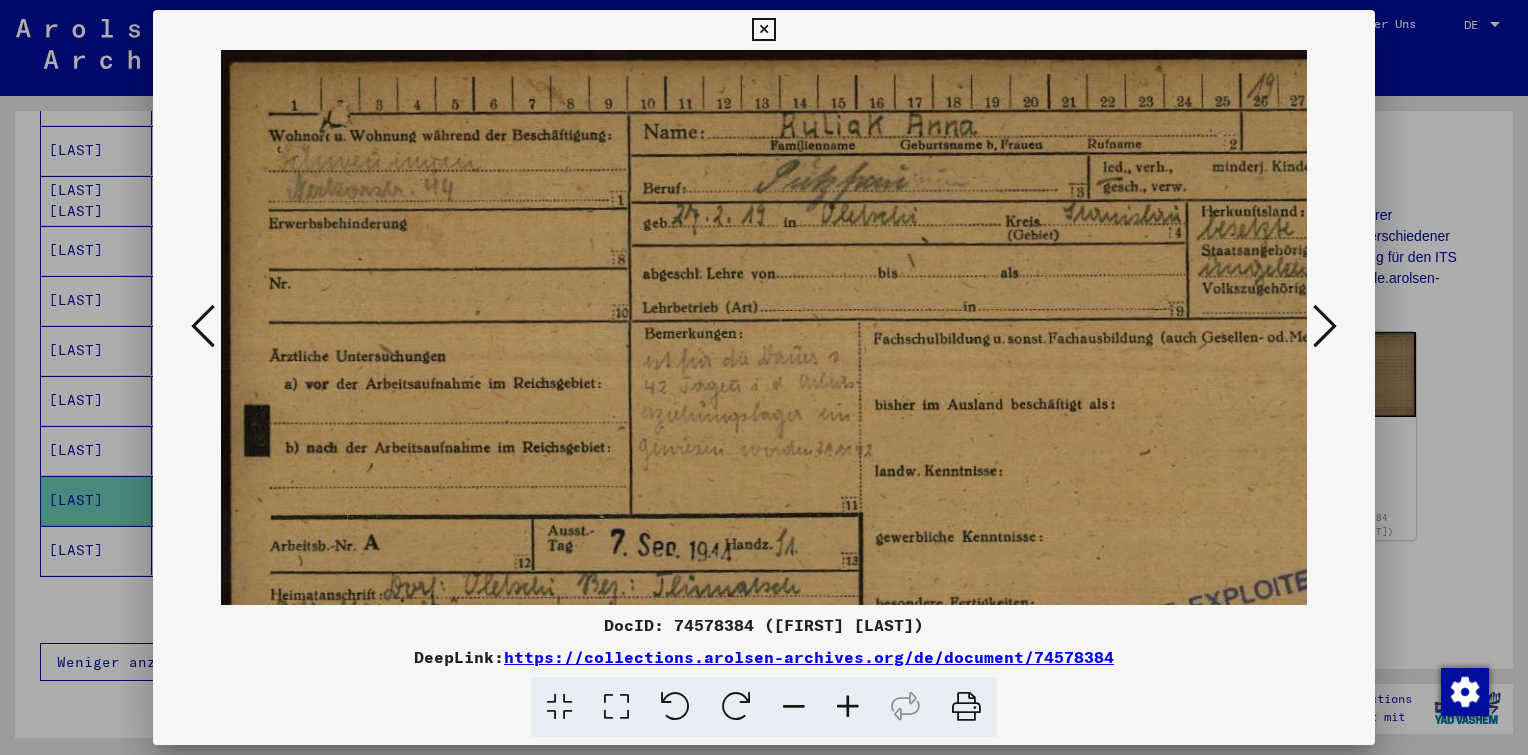 click at bounding box center [848, 707] 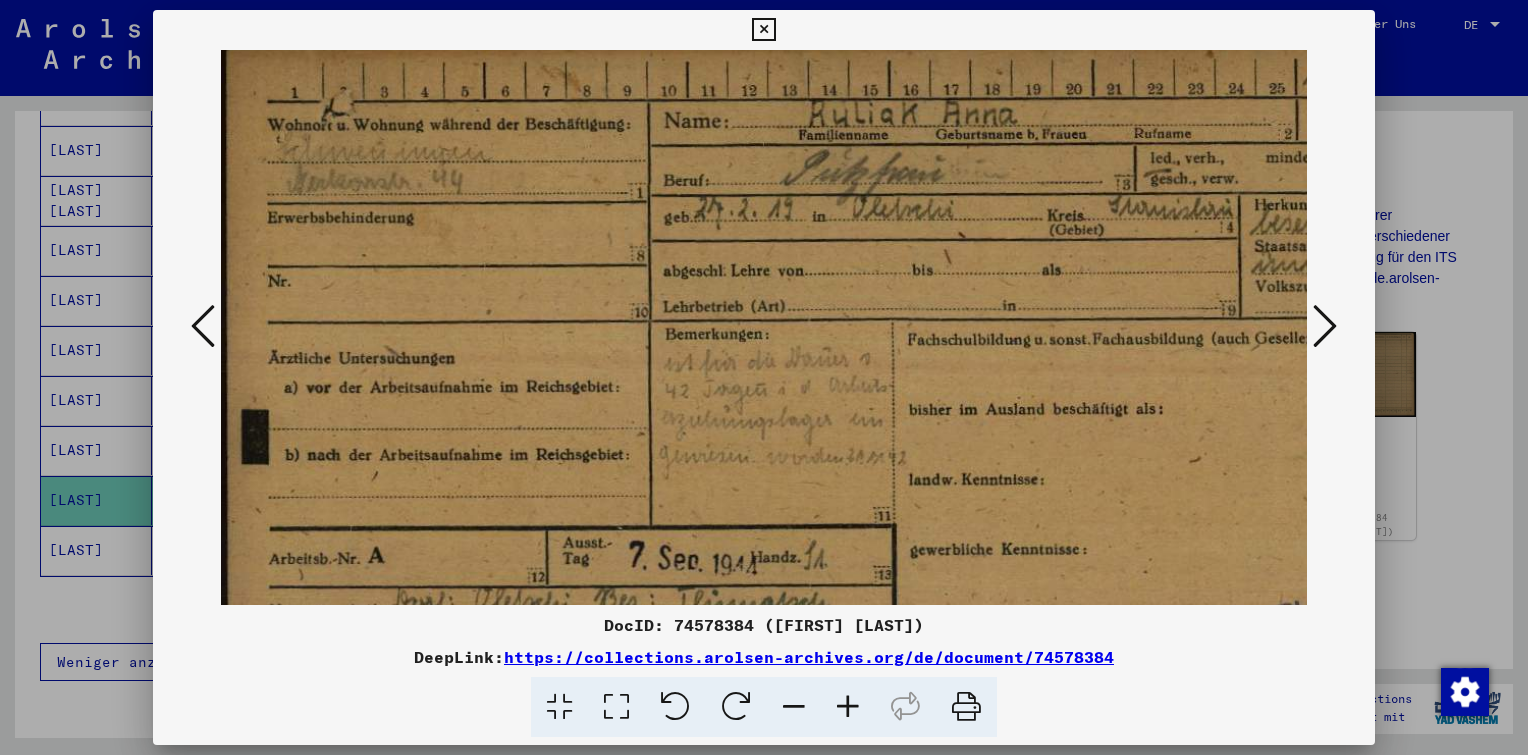 scroll, scrollTop: 15, scrollLeft: 4, axis: both 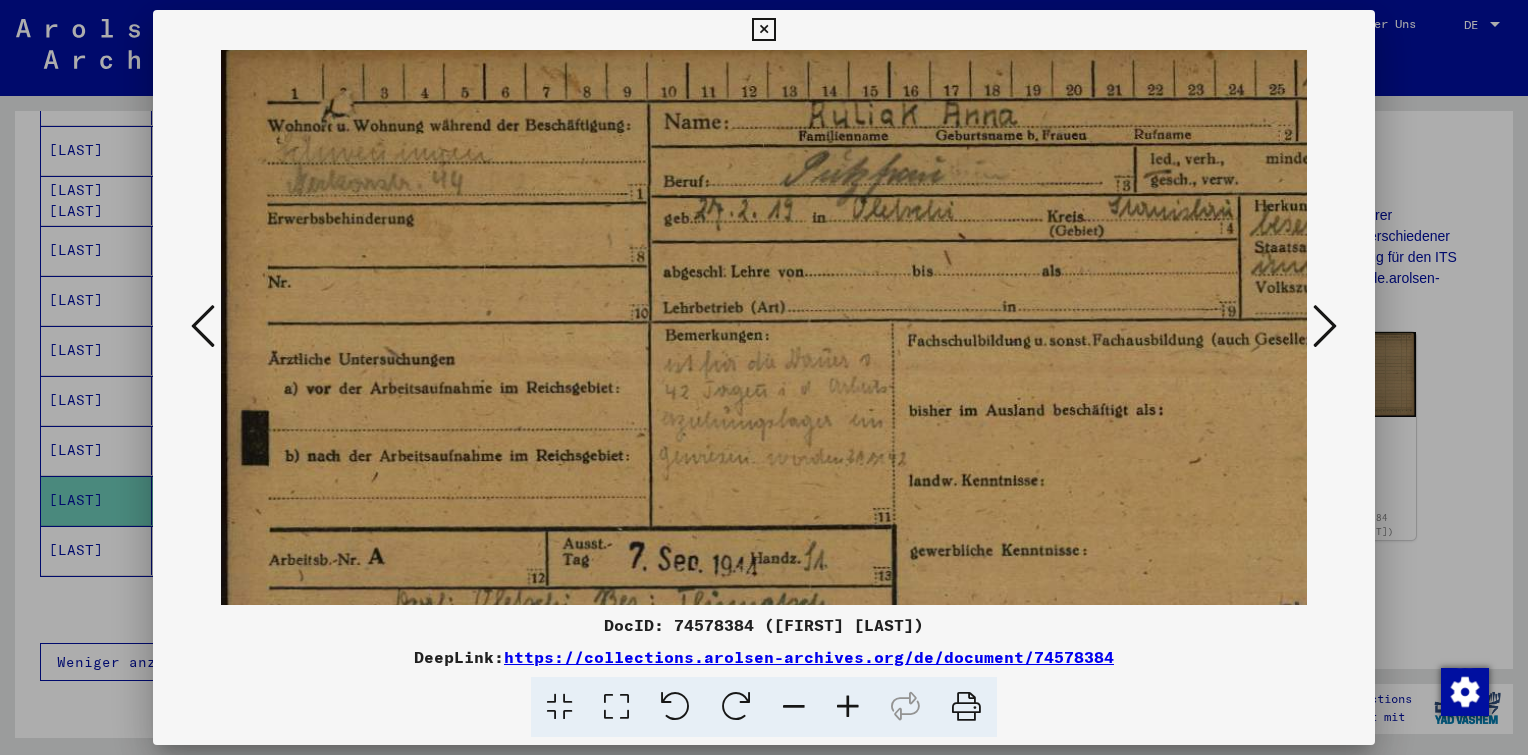 drag, startPoint x: 860, startPoint y: 396, endPoint x: 872, endPoint y: 391, distance: 13 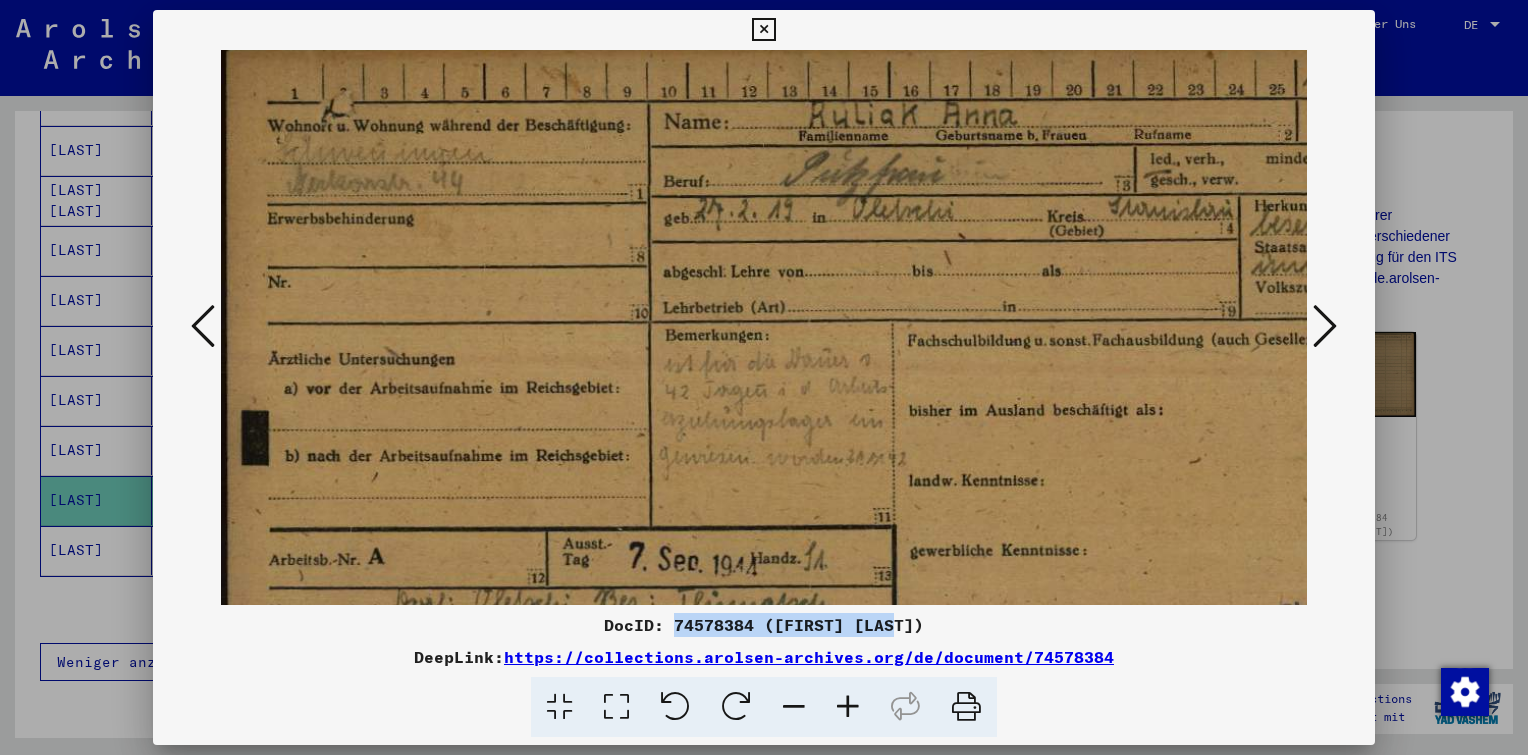 drag, startPoint x: 900, startPoint y: 625, endPoint x: 687, endPoint y: 628, distance: 213.02112 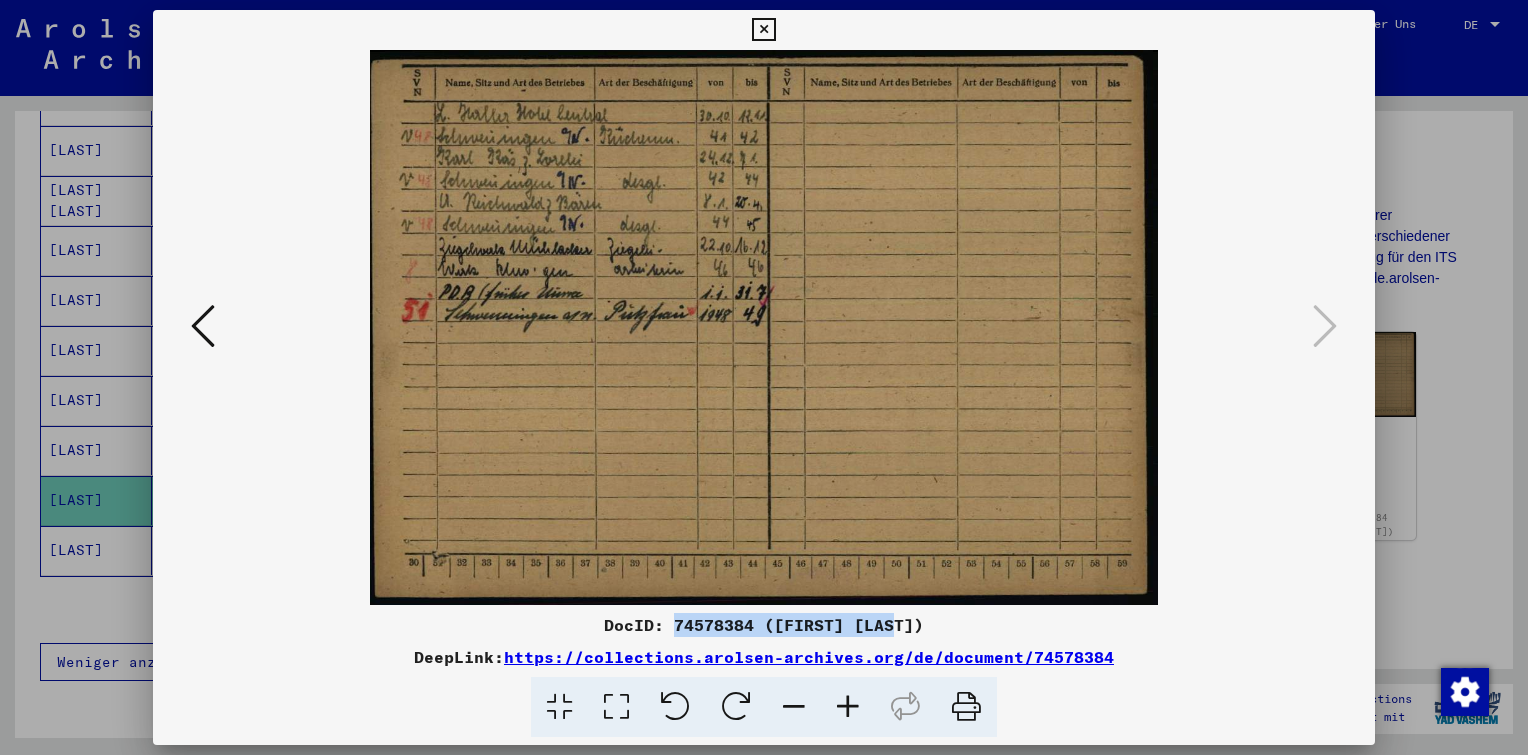 click at bounding box center [763, 30] 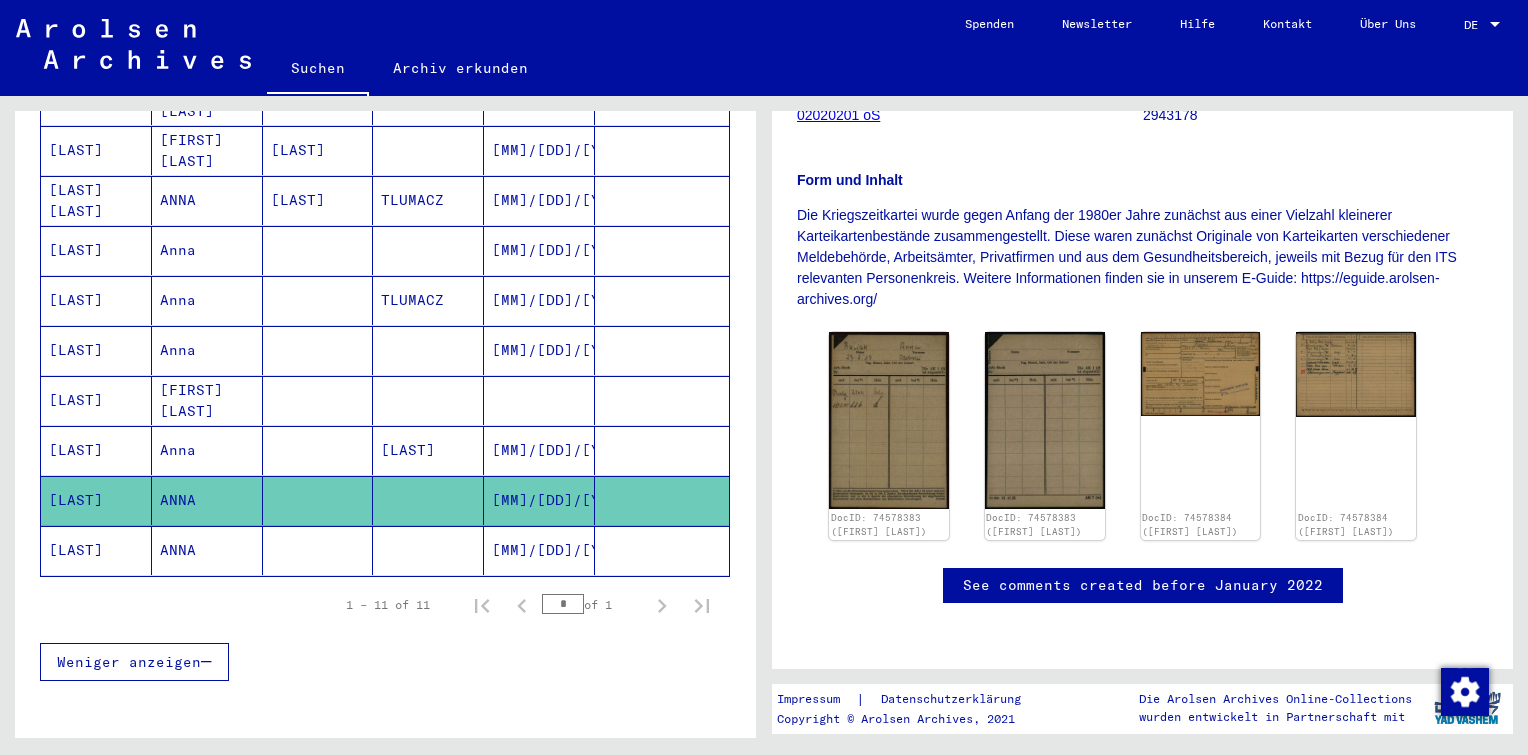 click on "[MM]/[DD]/[YYYY]" 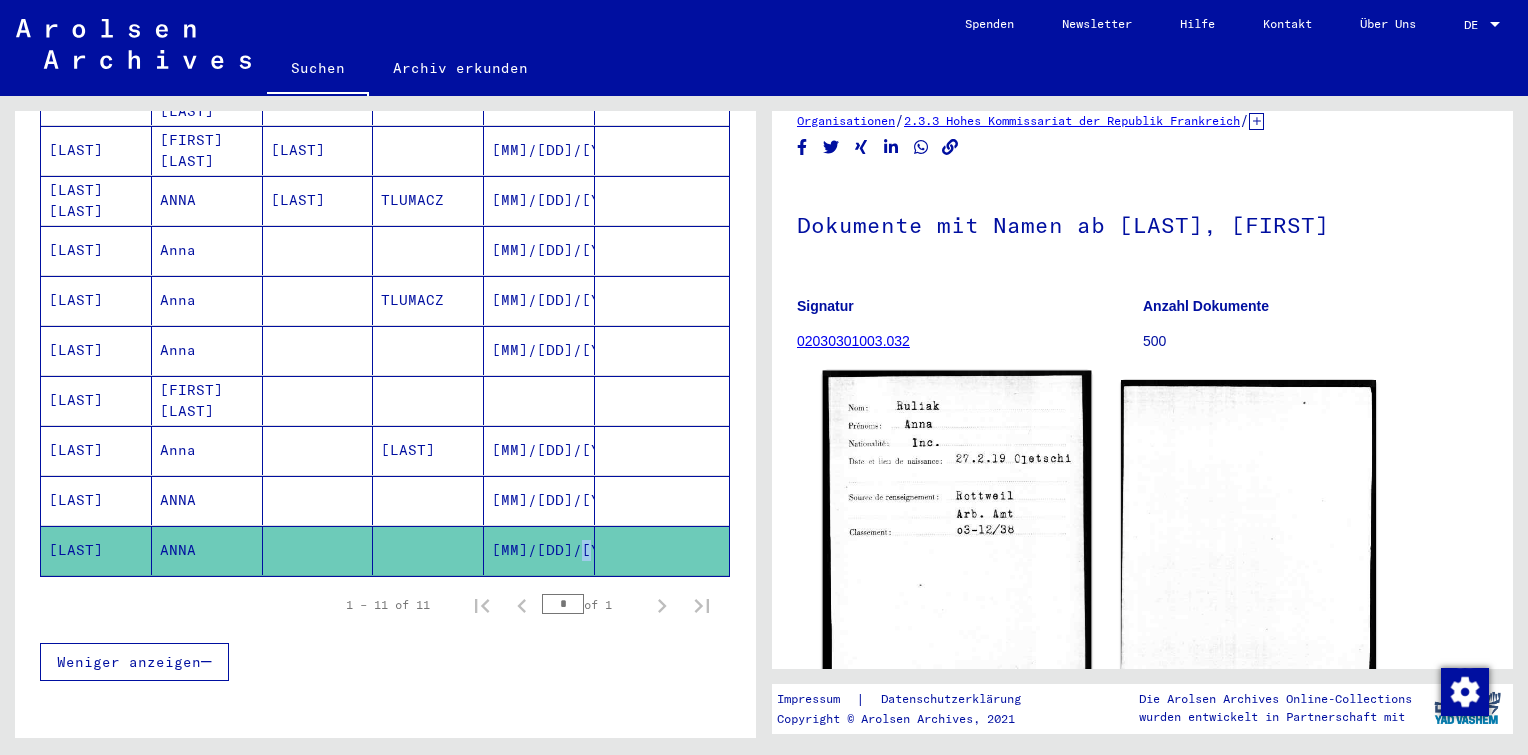 scroll, scrollTop: 200, scrollLeft: 0, axis: vertical 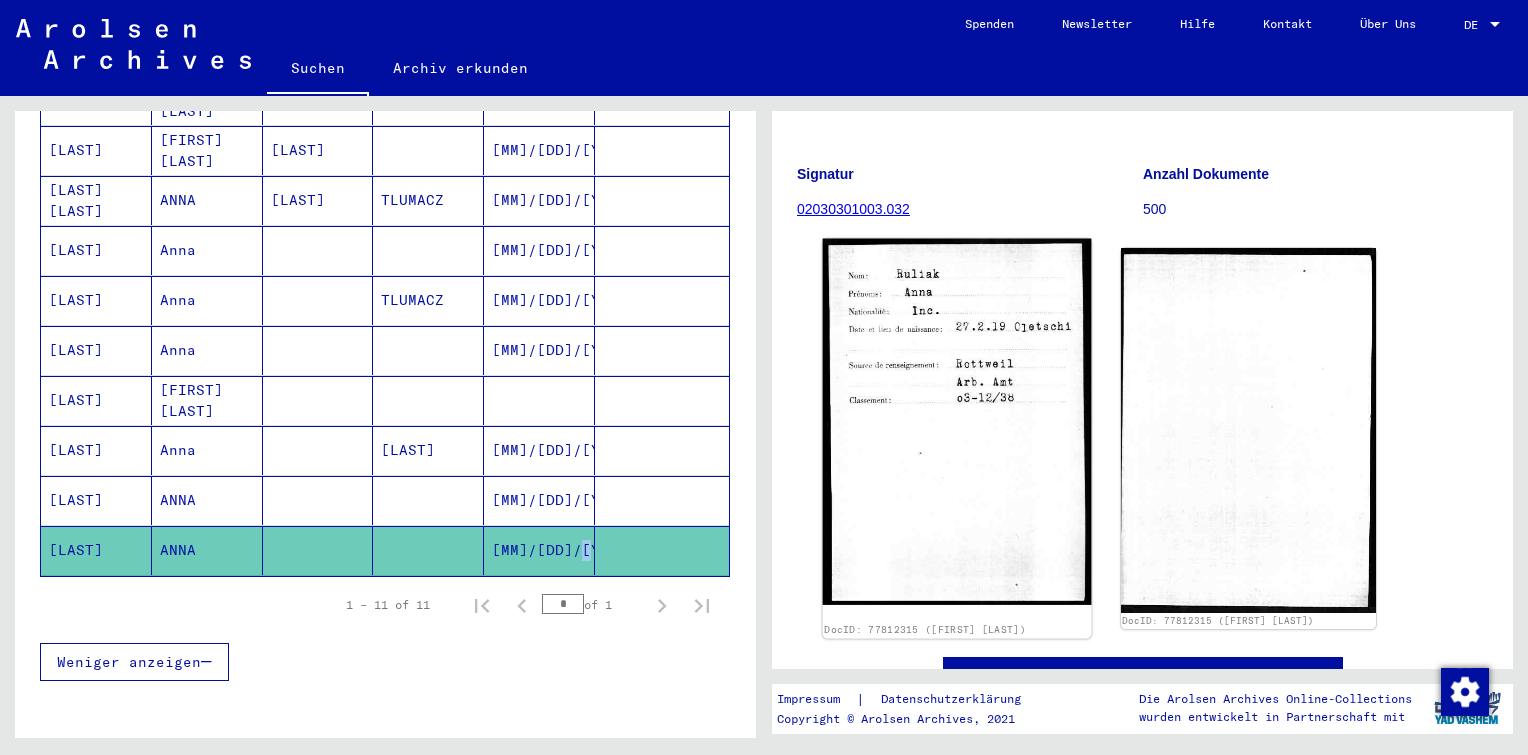 click 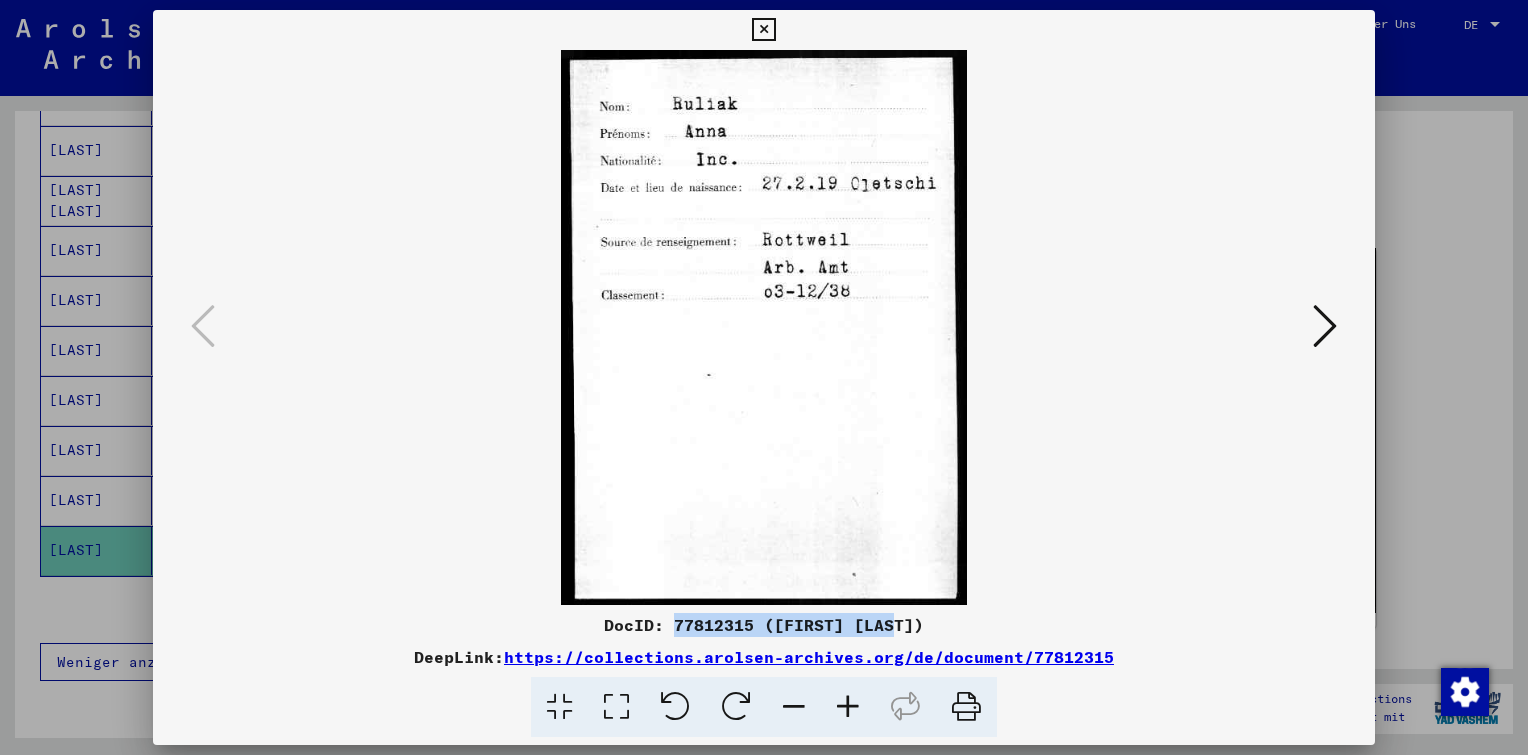 drag, startPoint x: 908, startPoint y: 624, endPoint x: 689, endPoint y: 627, distance: 219.02055 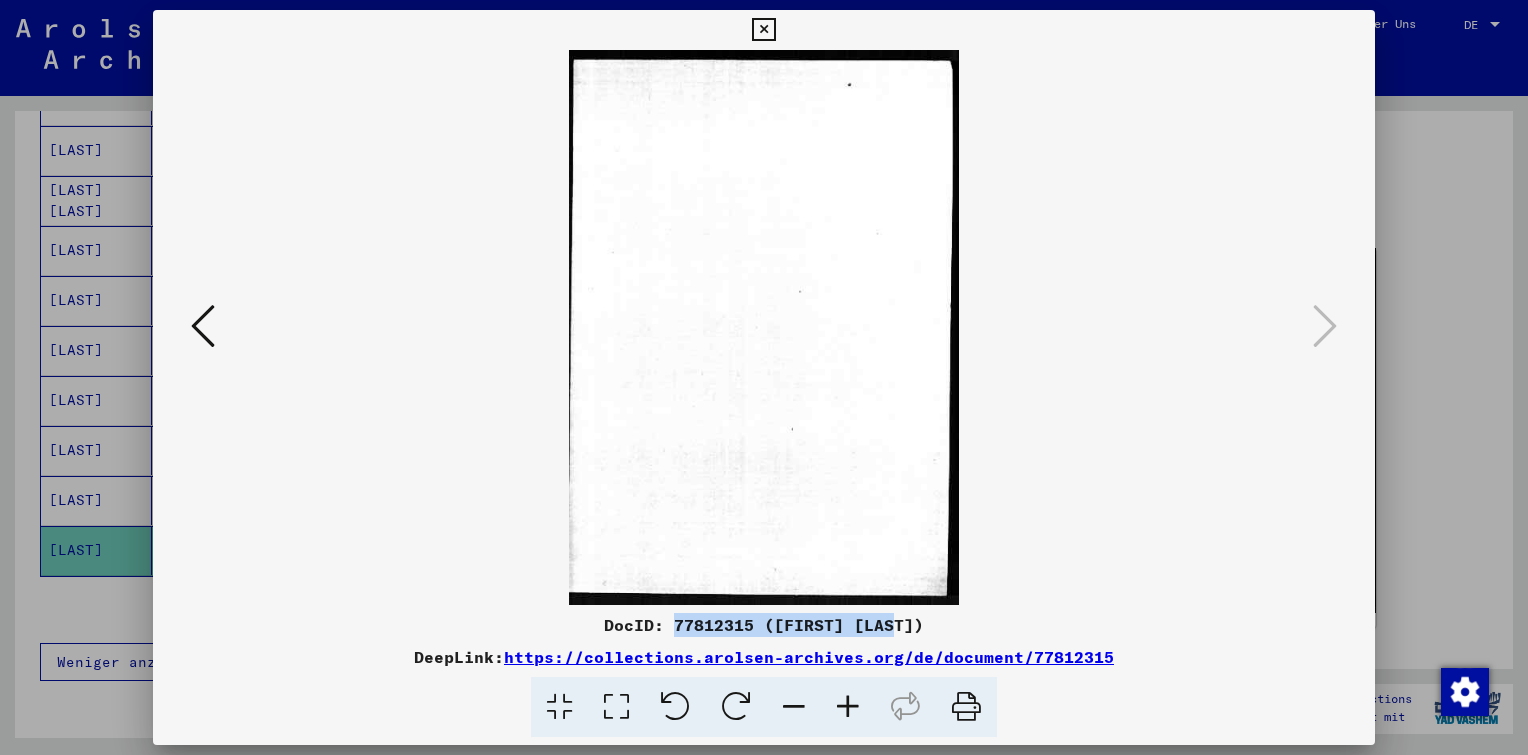click at bounding box center [763, 30] 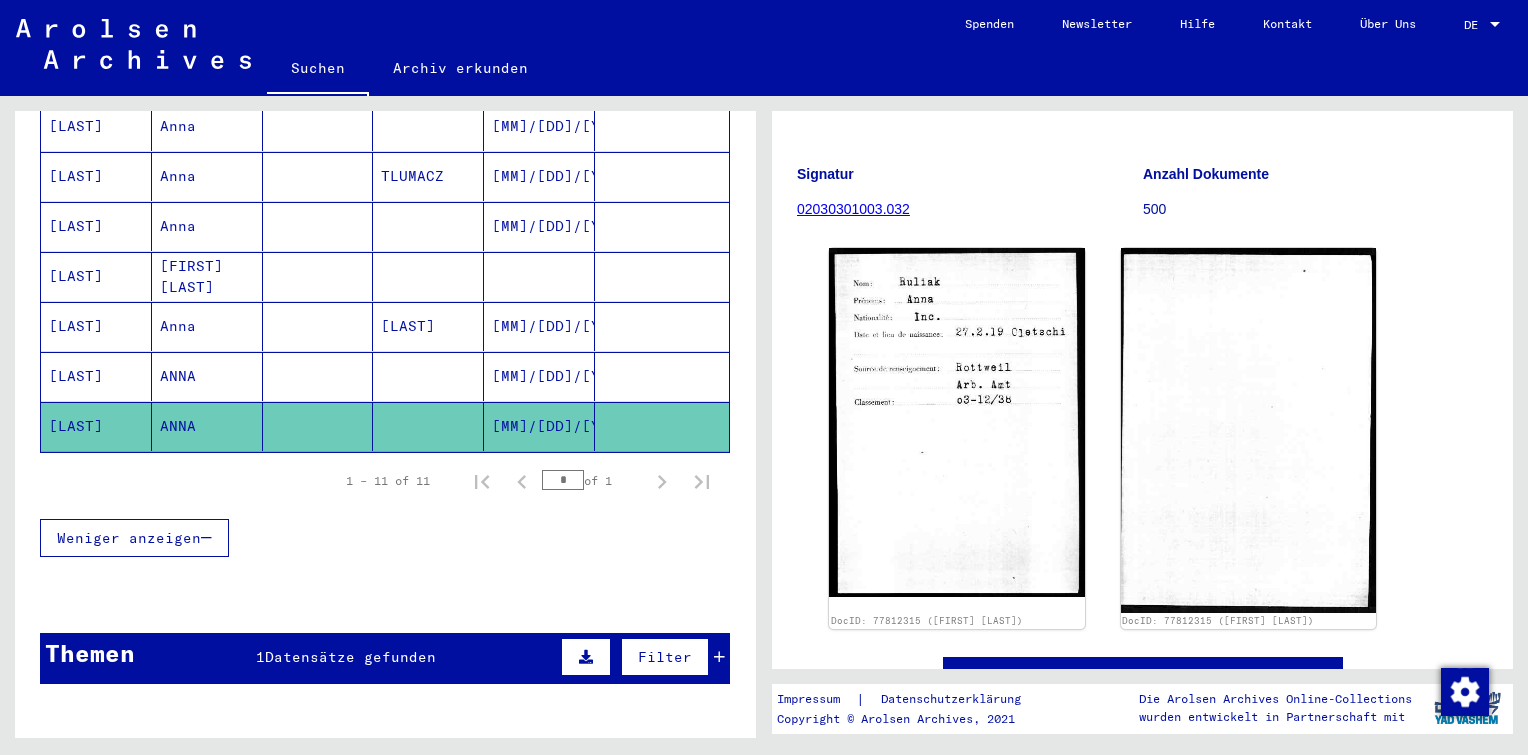 scroll, scrollTop: 611, scrollLeft: 0, axis: vertical 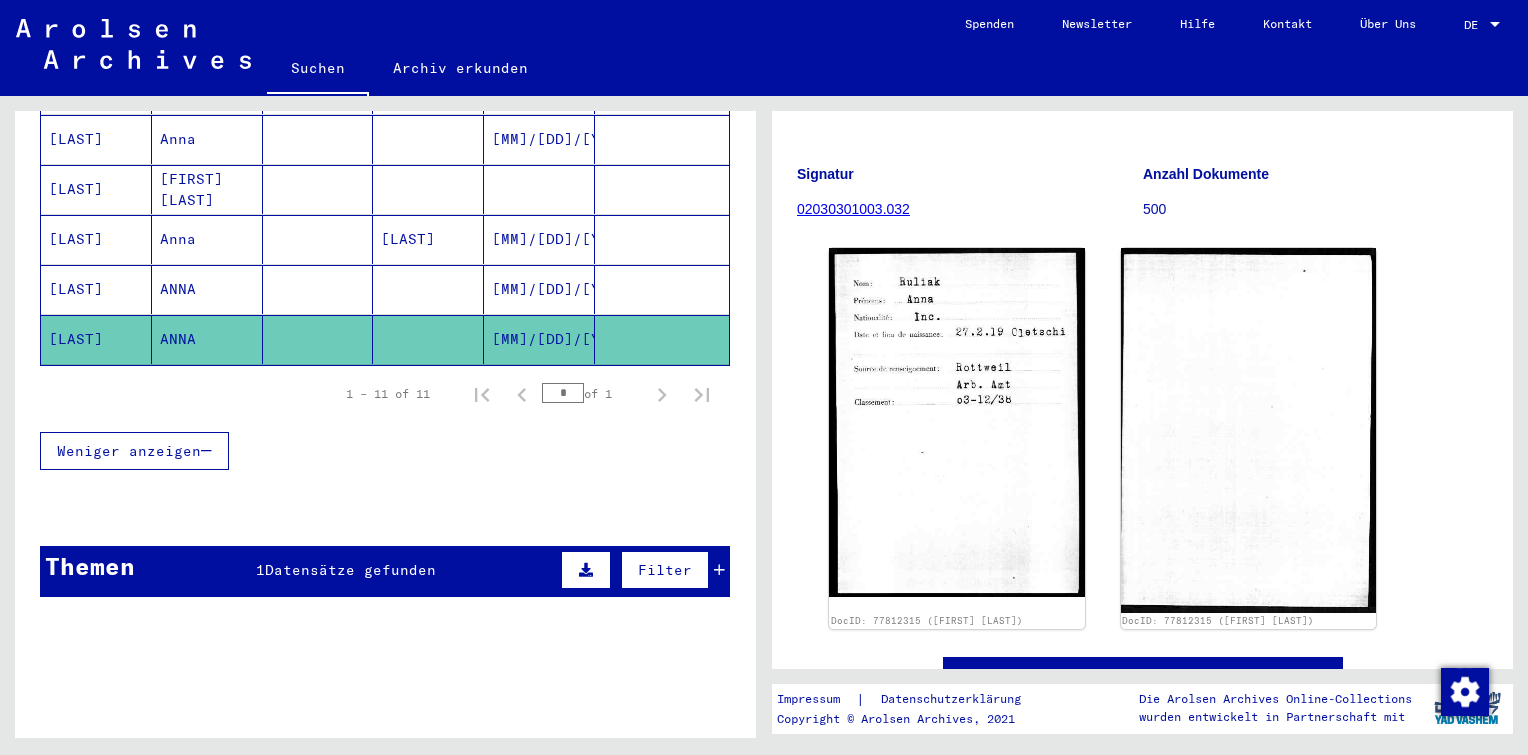 click on "Datensätze gefunden" at bounding box center (350, 570) 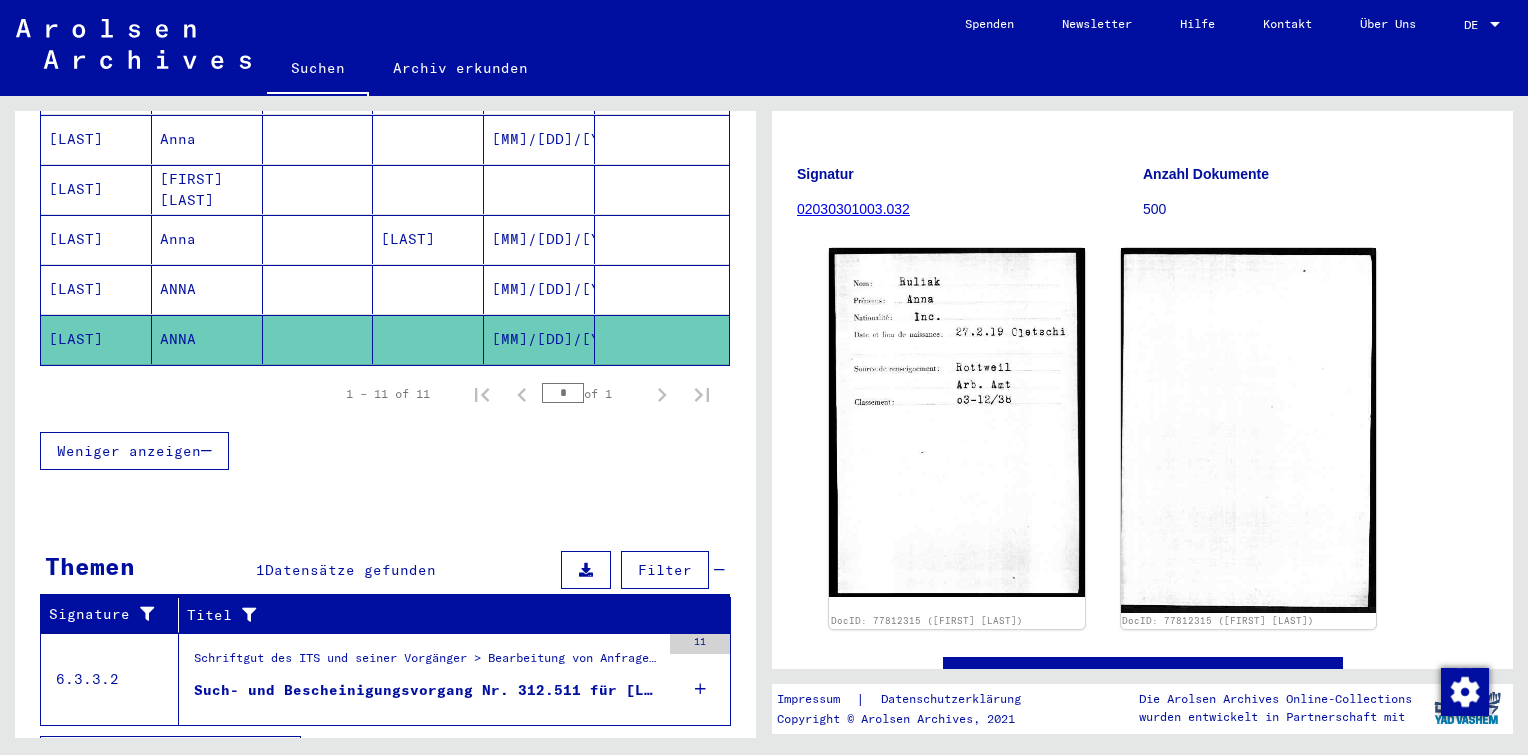 click on "11" at bounding box center (700, 679) 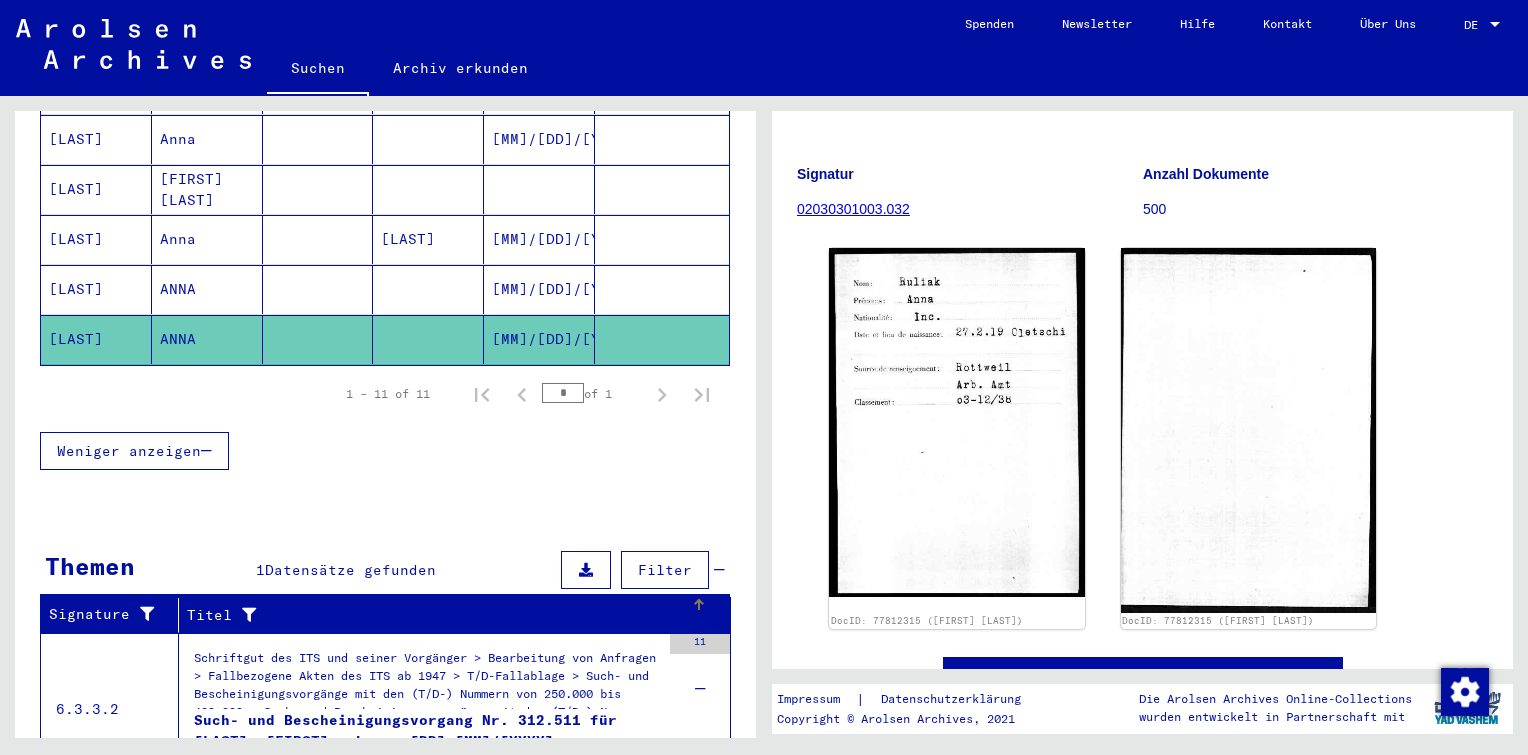 scroll, scrollTop: 687, scrollLeft: 0, axis: vertical 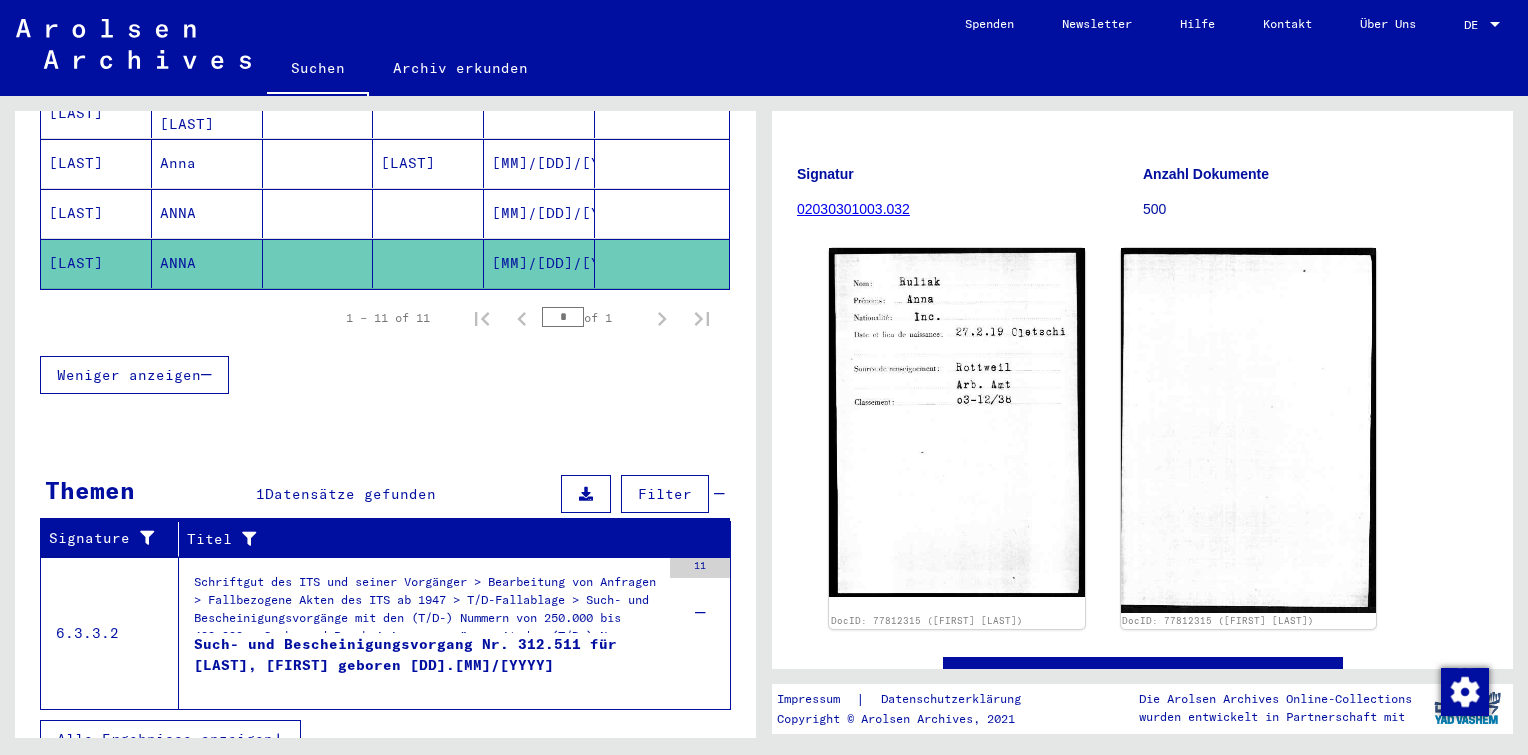 click on "Schriftgut des ITS und seiner Vorgänger > Bearbeitung von Anfragen > Fallbezogene Akten des ITS ab 1947 > T/D-Fallablage > Such- und Bescheinigungsvorgänge mit den (T/D-) Nummern von 250.000 bis 499.999 > Such- und Bescheinigungsvorgänge mit den (T/D-) Nummern von 312.500 bis 312.999" at bounding box center [427, 608] 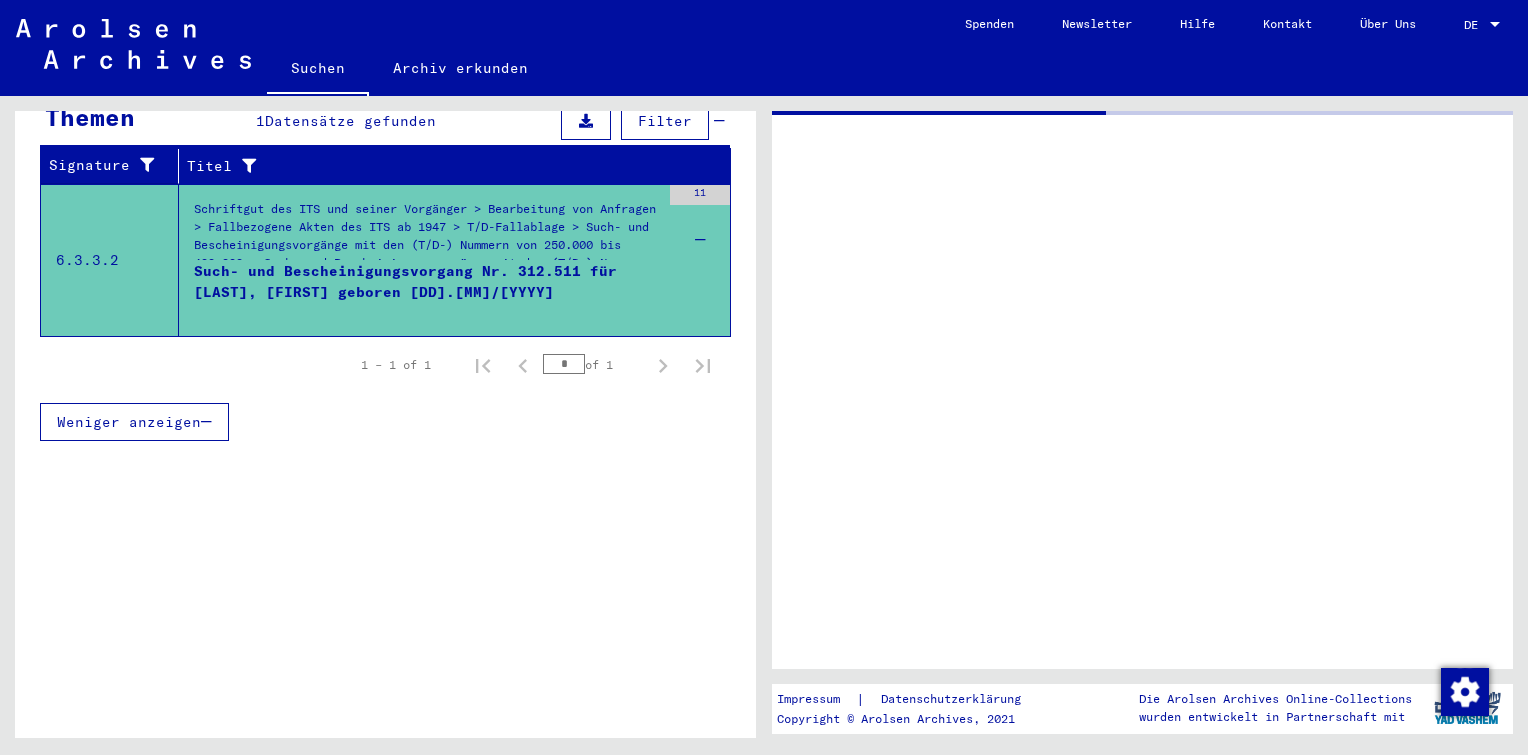 scroll, scrollTop: 0, scrollLeft: 0, axis: both 